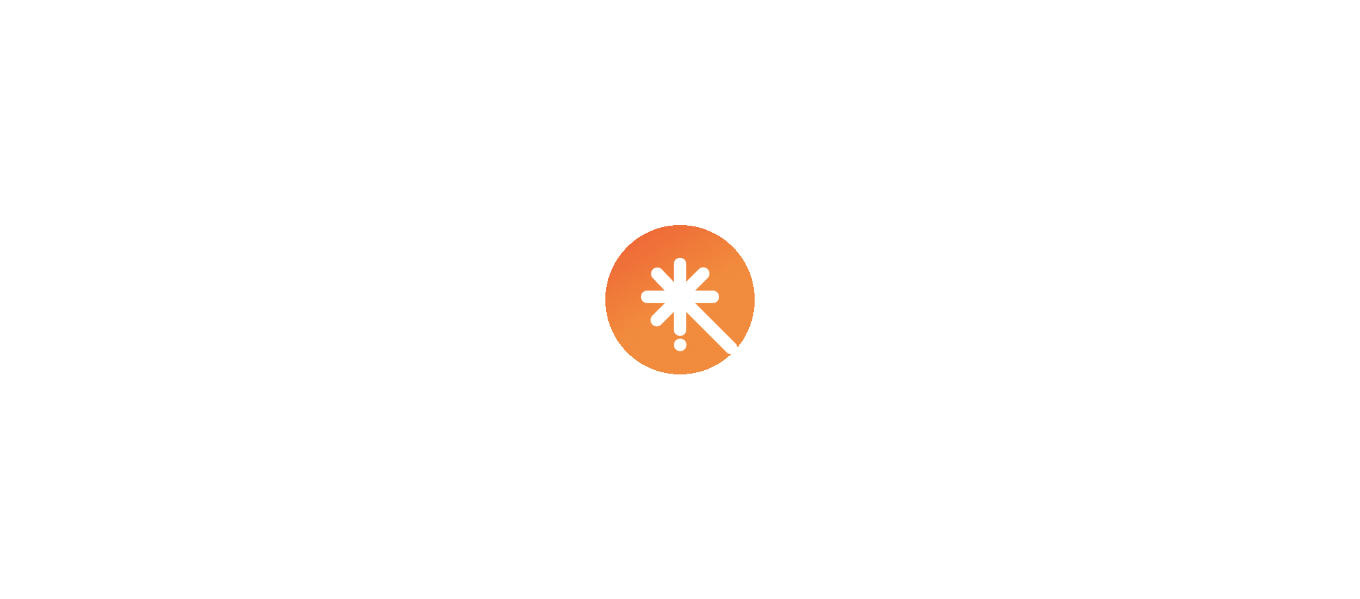 scroll, scrollTop: 0, scrollLeft: 0, axis: both 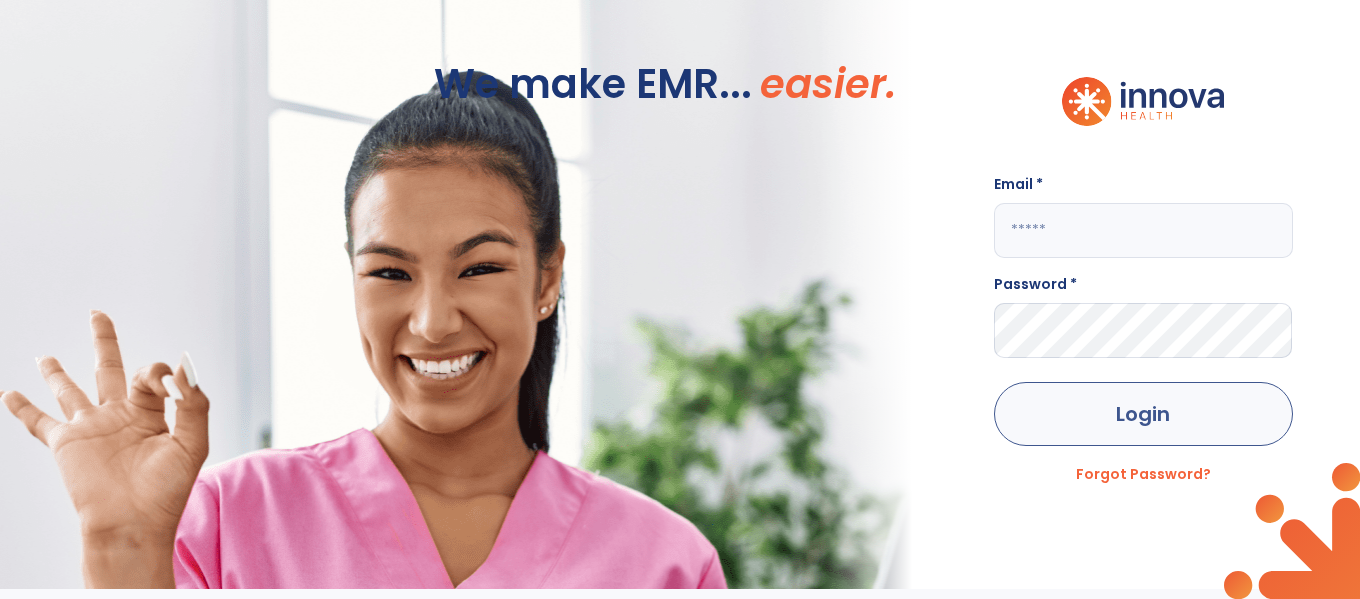 type on "**********" 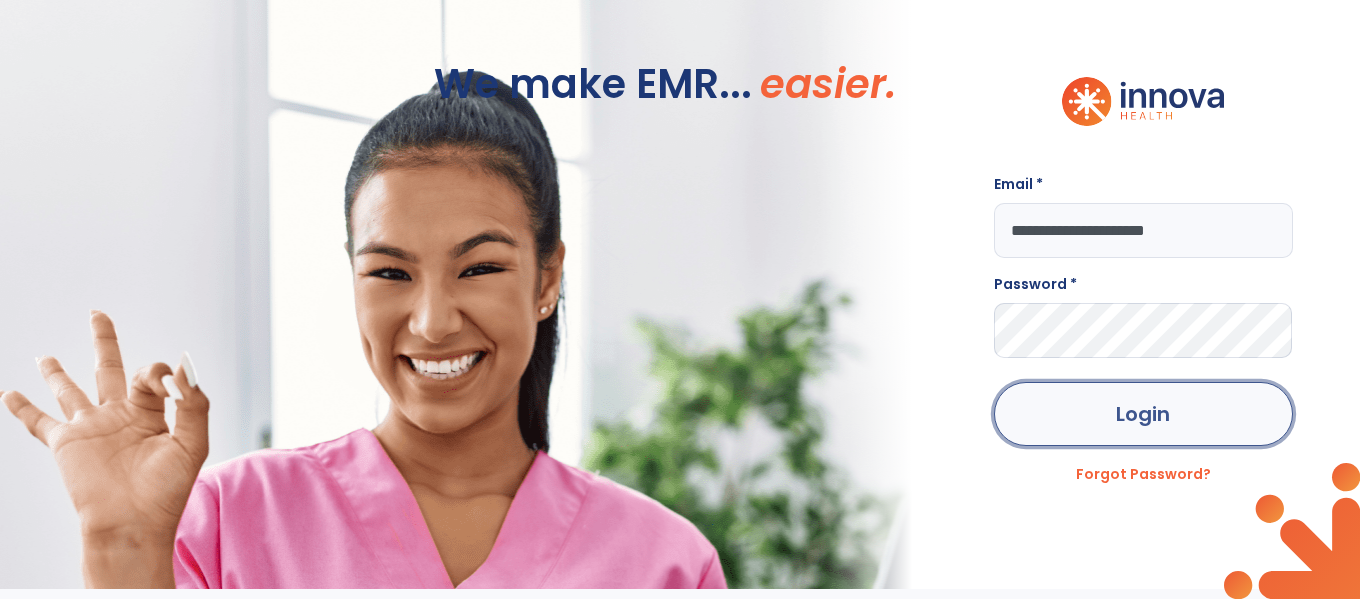click on "Login" 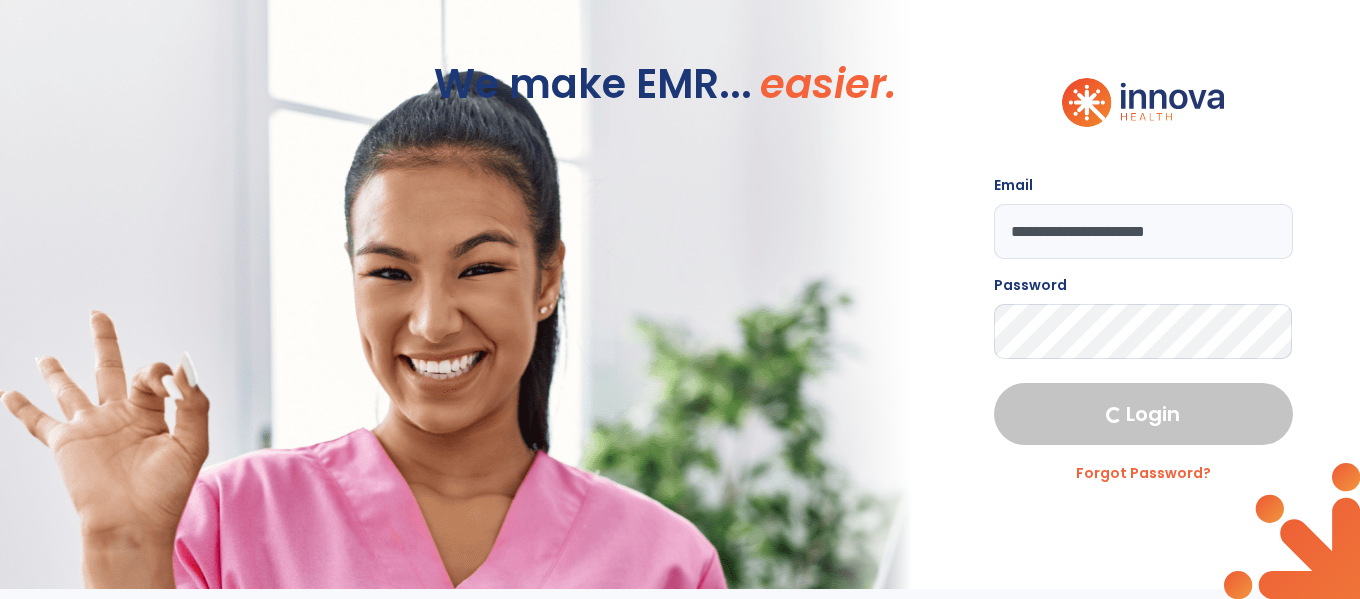 select on "****" 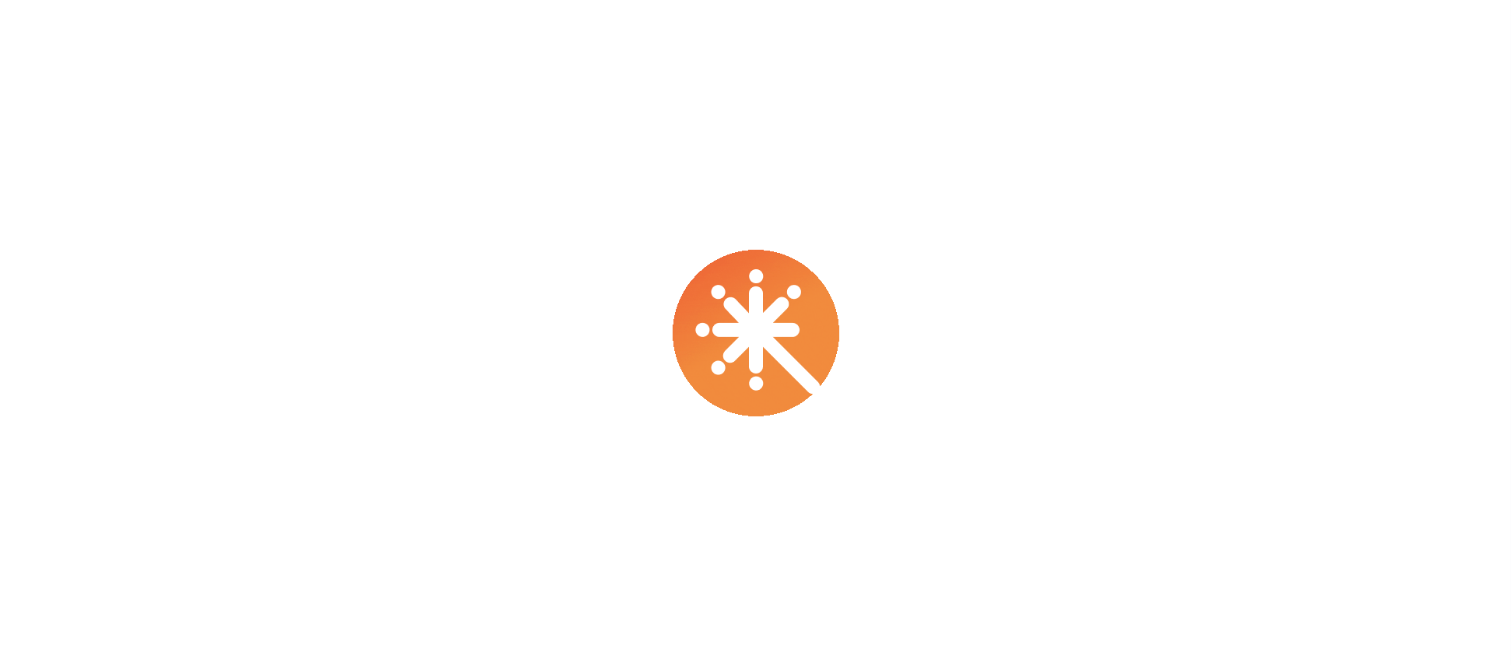 scroll, scrollTop: 0, scrollLeft: 0, axis: both 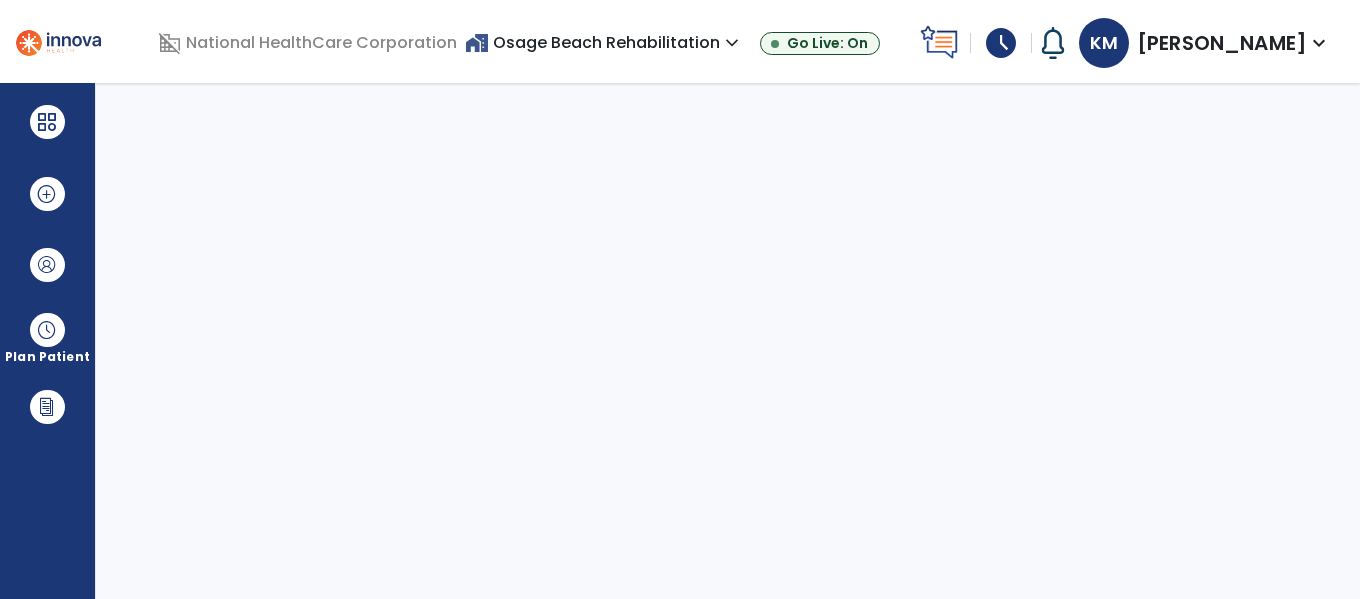 select on "****" 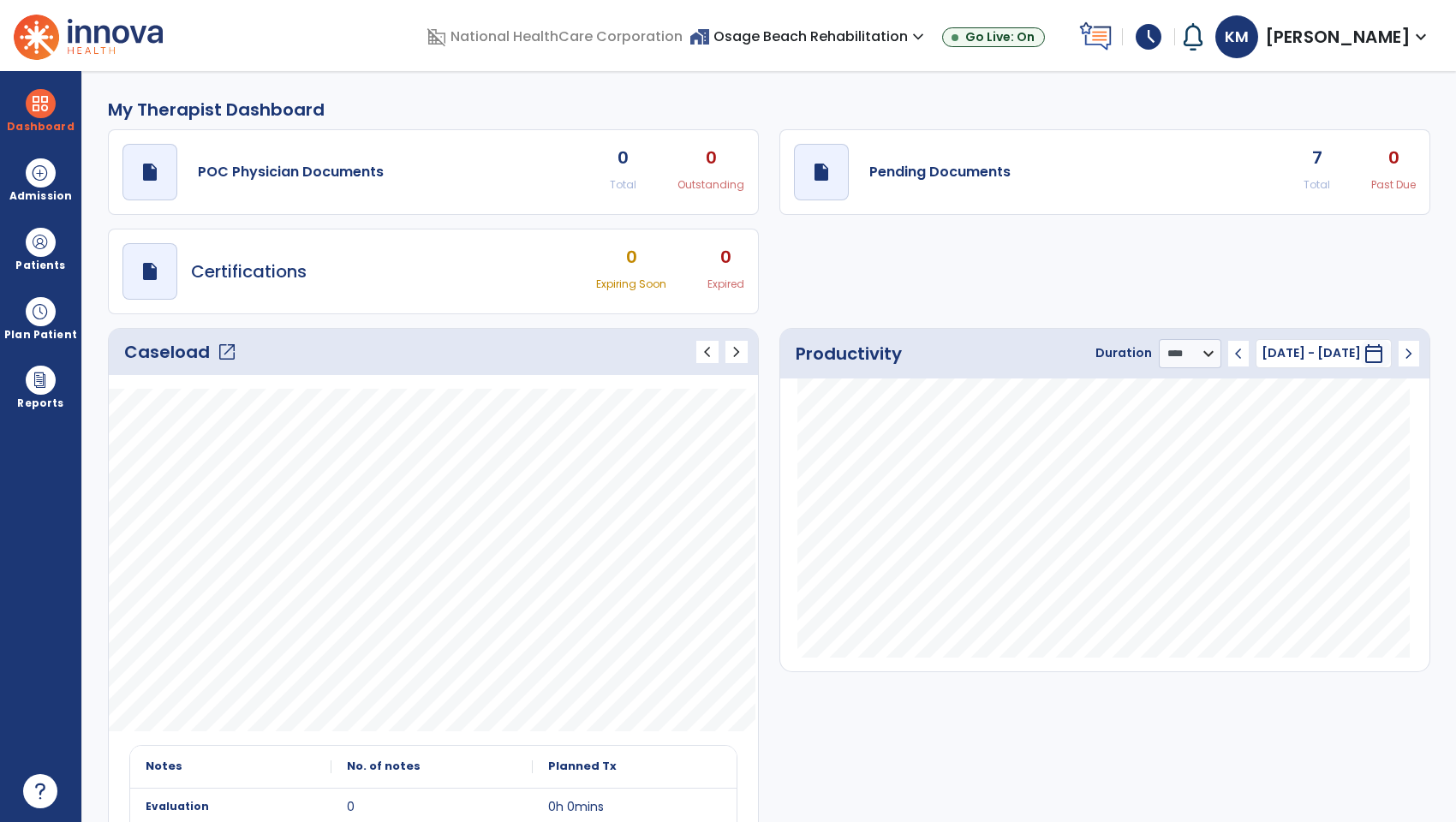 click on "draft   open_in_new  POC Physician Documents 0 Total 0 Outstanding  draft   open_in_new  Pending Documents 7 Total 0 Past Due  draft   open_in_new  Certifications 0 Expiring Soon 0 Expired" 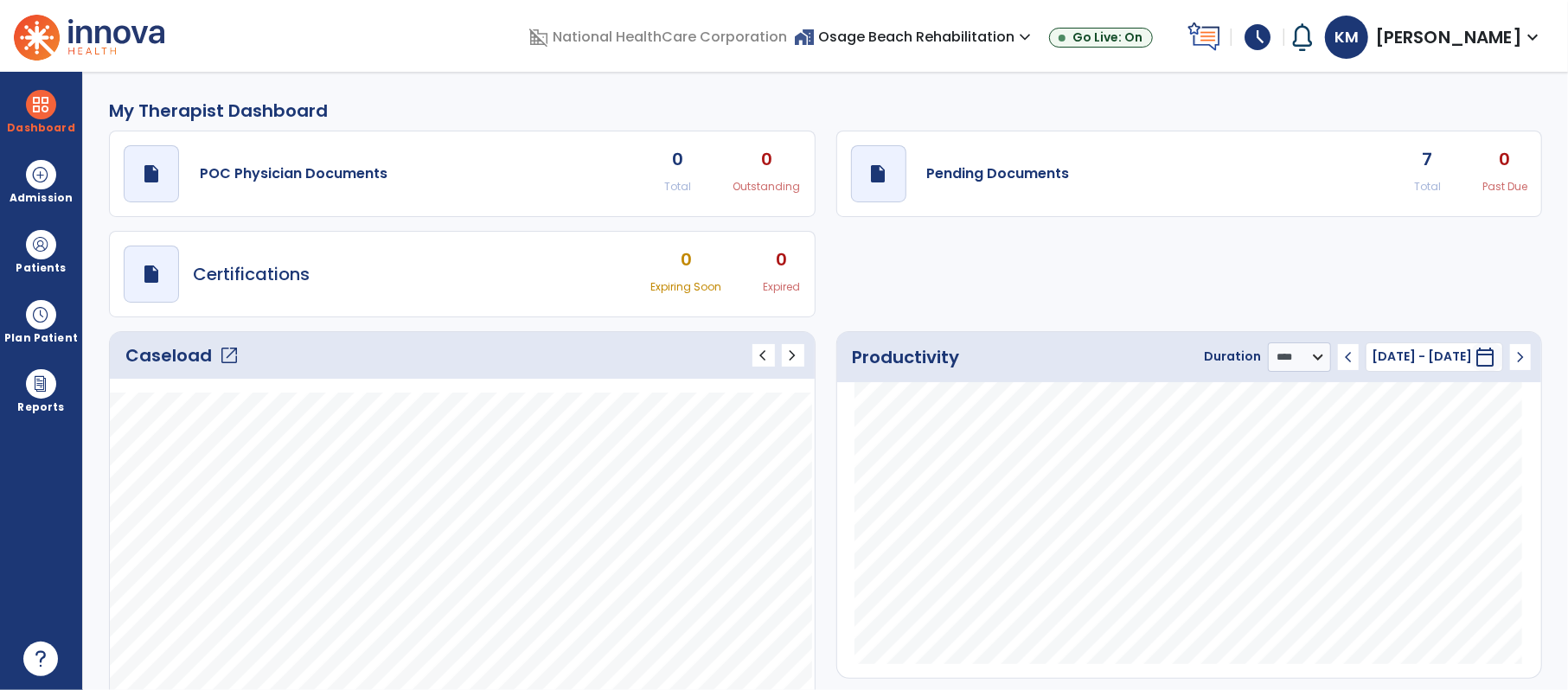drag, startPoint x: 1381, startPoint y: 6, endPoint x: 1040, endPoint y: 267, distance: 429.42054 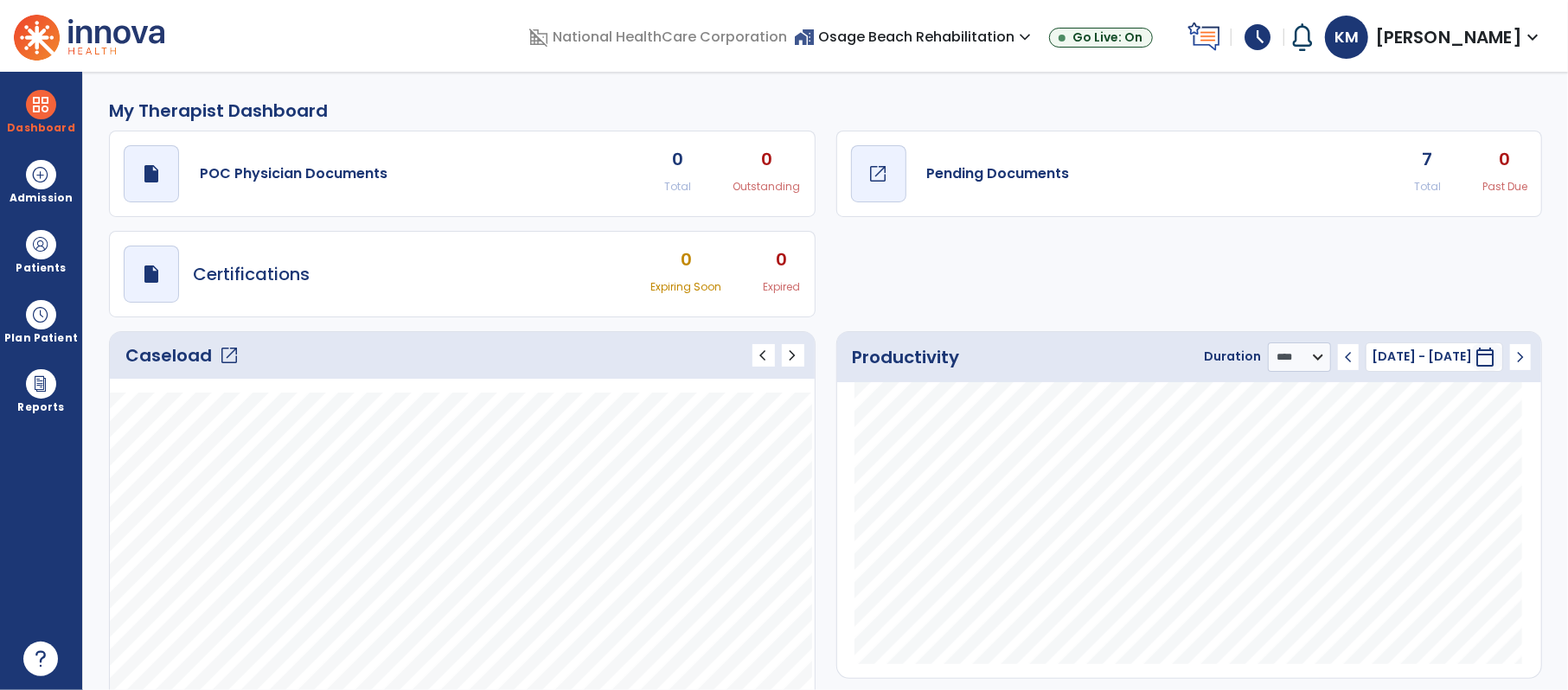 click on "Pending Documents" 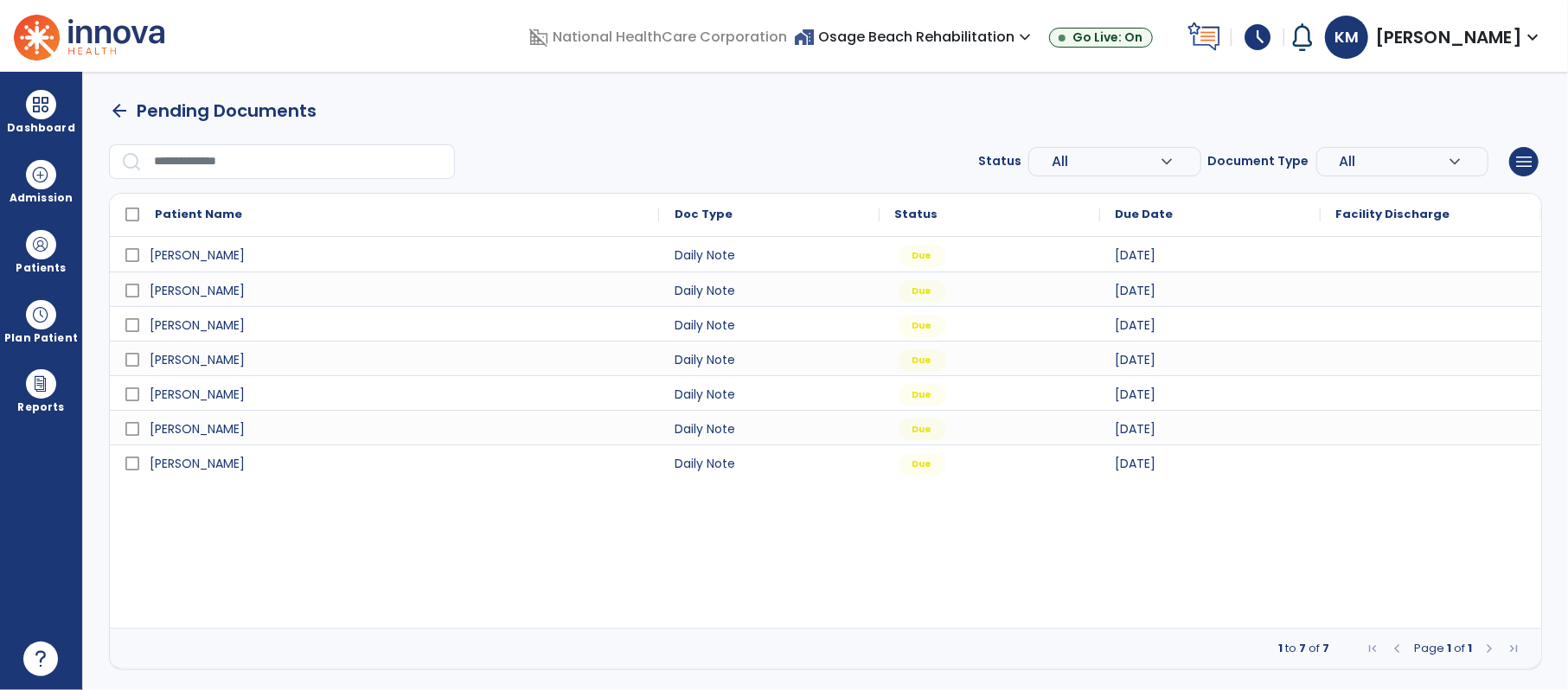 click on "[PERSON_NAME] Daily Note Due [DATE]
[PERSON_NAME] Daily Note Due [DATE]
[PERSON_NAME] Daily Note Due [DATE]
[PERSON_NAME] Daily Note Due [DATE]
[PERSON_NAME] Note Due [DATE]
[PERSON_NAME] Daily Note Due [DATE]
Due" at bounding box center [825, 432] 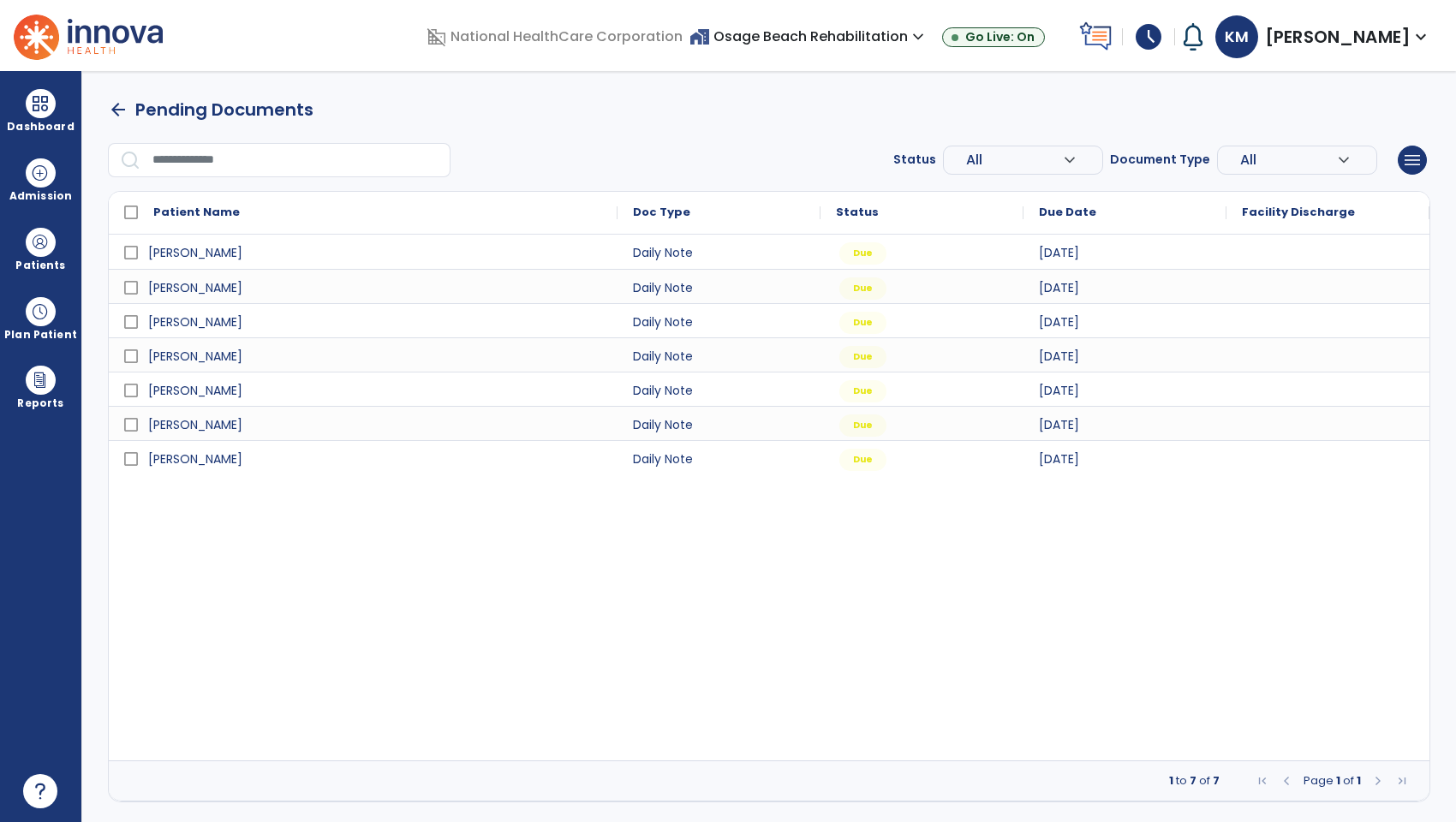 click on "arrow_back   Pending Documents  Status All  expand_more  ALL Due Past Due Incomplete Document Type All  expand_more  ALL Daily Note Progress Note Evaluation Discharge Note Recertification  menu   Export List   Print List
Patient Name
Doc Type
Status 1" at bounding box center (769, 446) 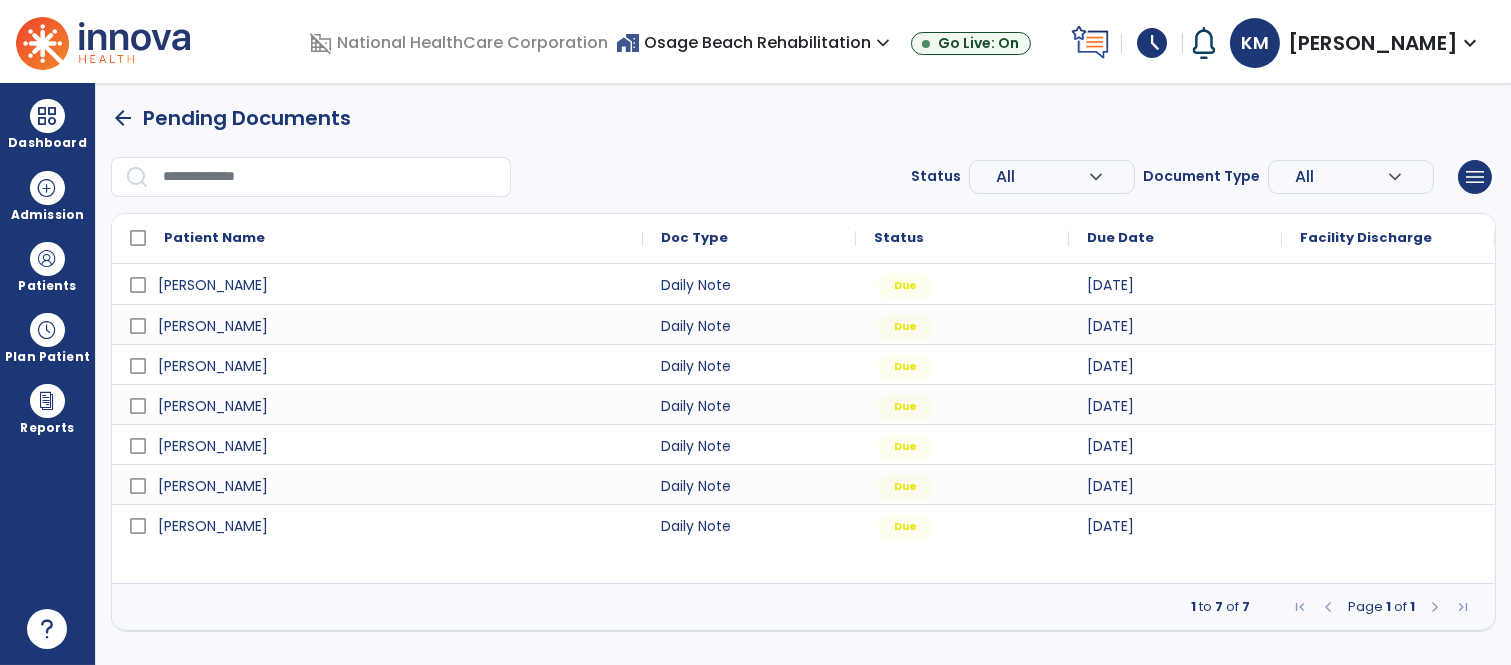 drag, startPoint x: 1655, startPoint y: 1, endPoint x: 948, endPoint y: 125, distance: 717.79175 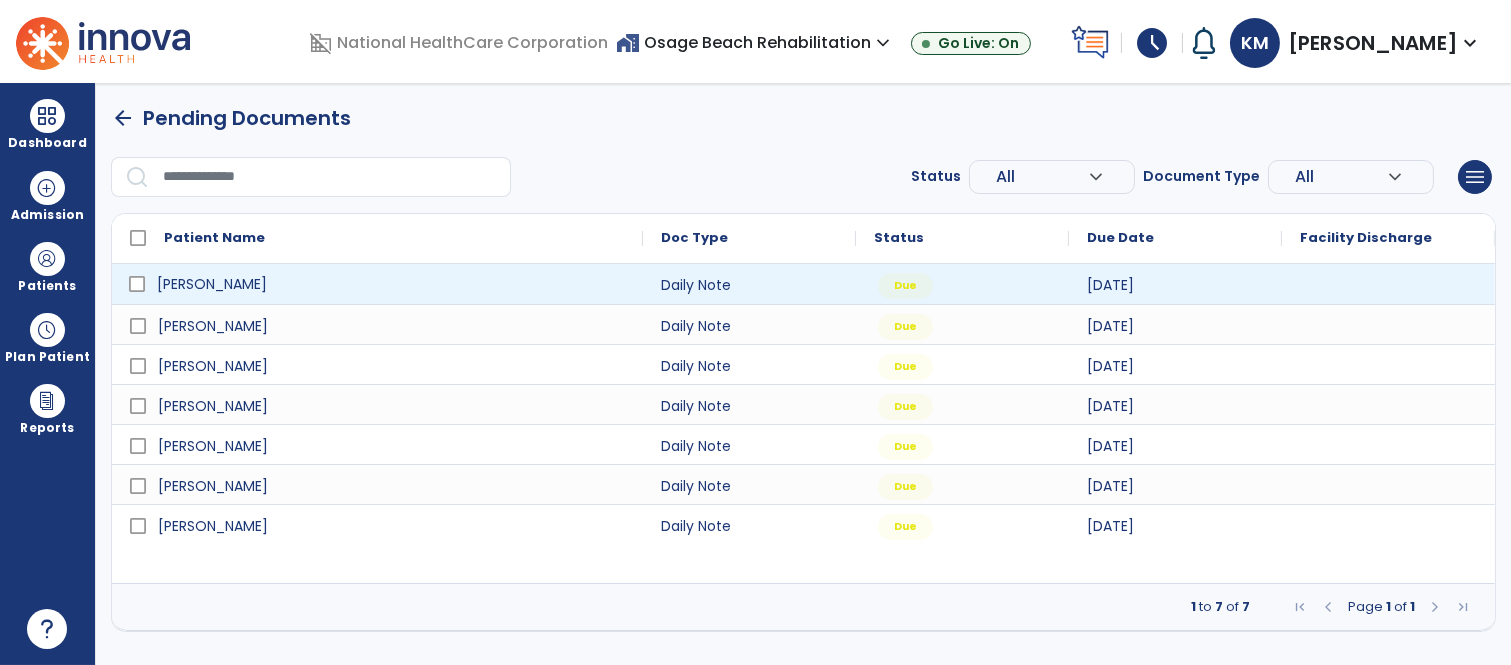 click on "[PERSON_NAME]" at bounding box center (212, 284) 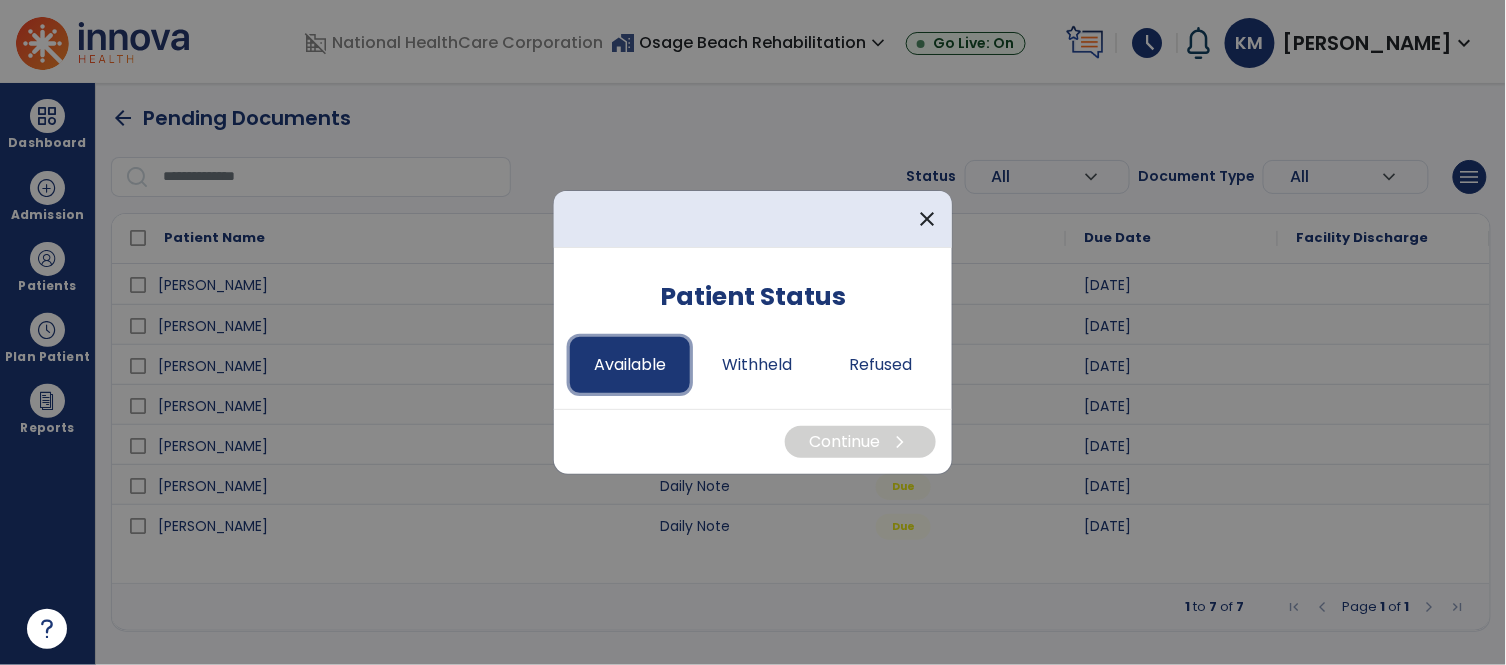 click on "Available" at bounding box center (630, 365) 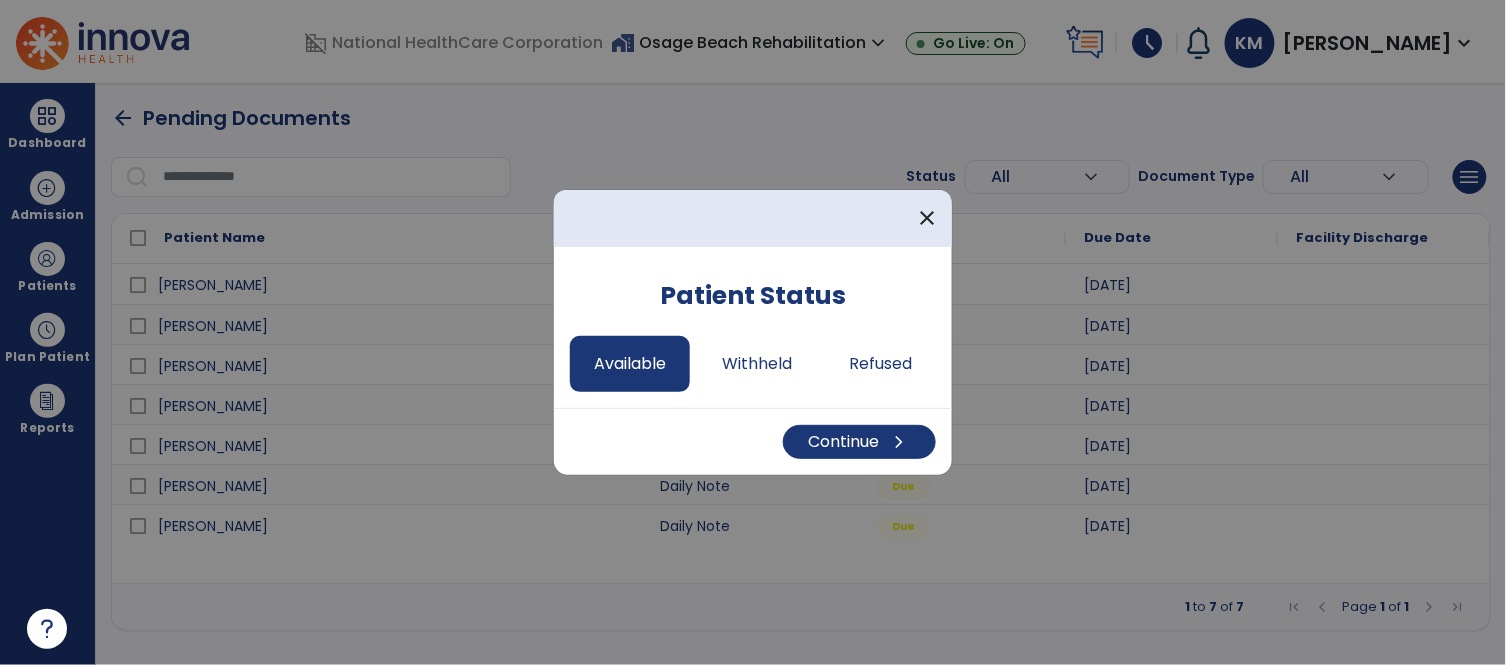 click on "Continue   chevron_right" at bounding box center [753, 441] 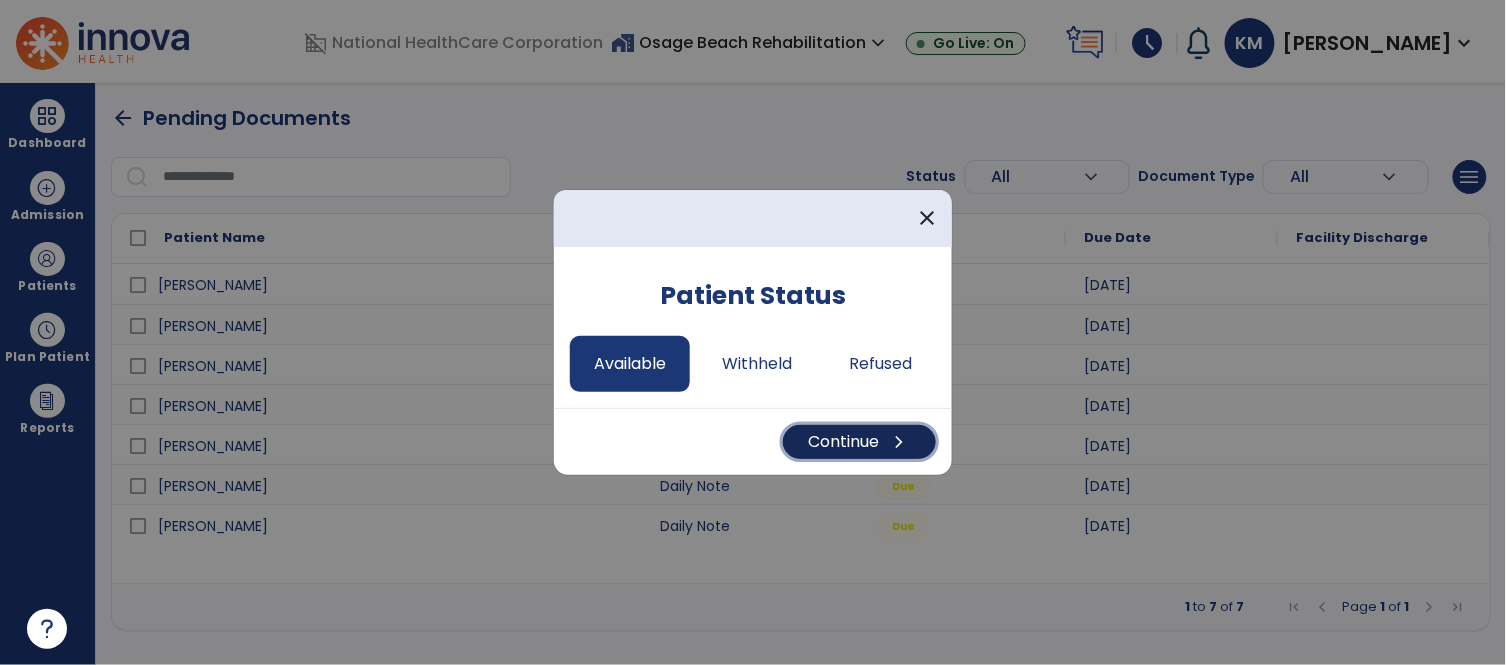 click on "Continue   chevron_right" at bounding box center [859, 442] 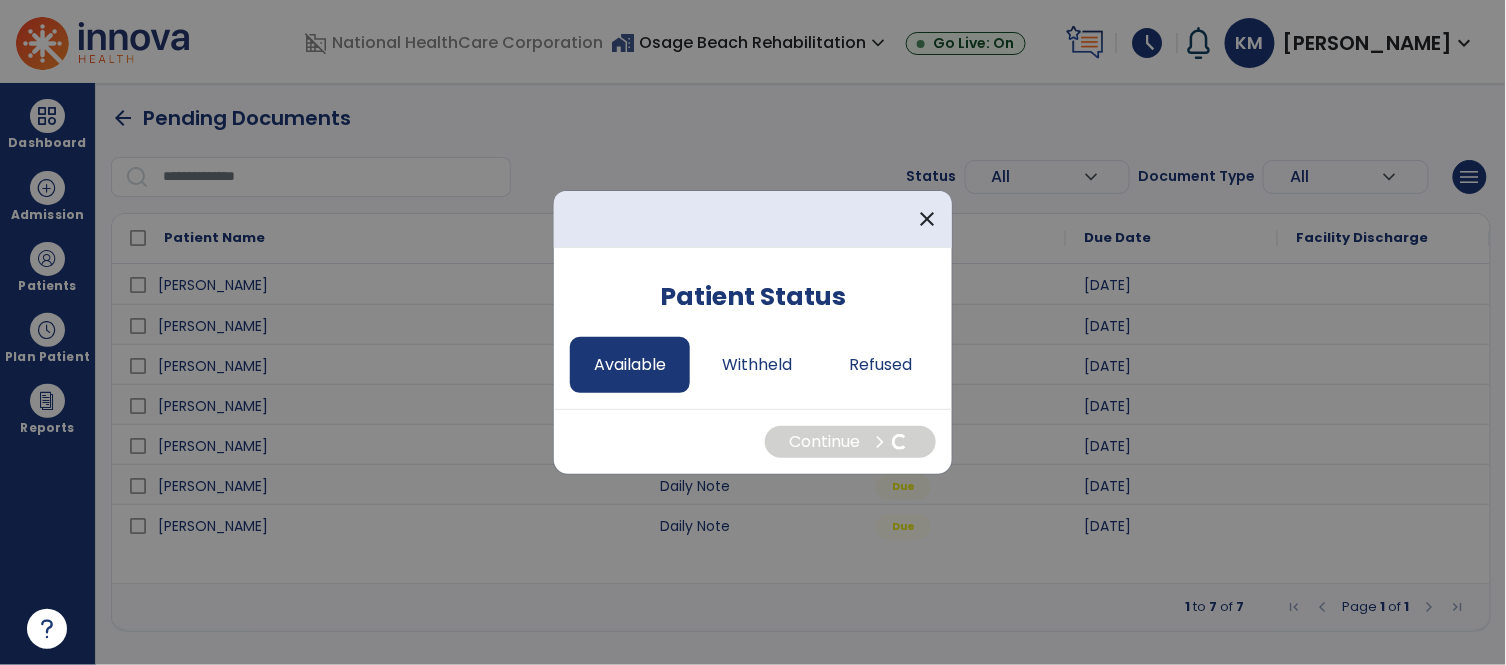 select on "*" 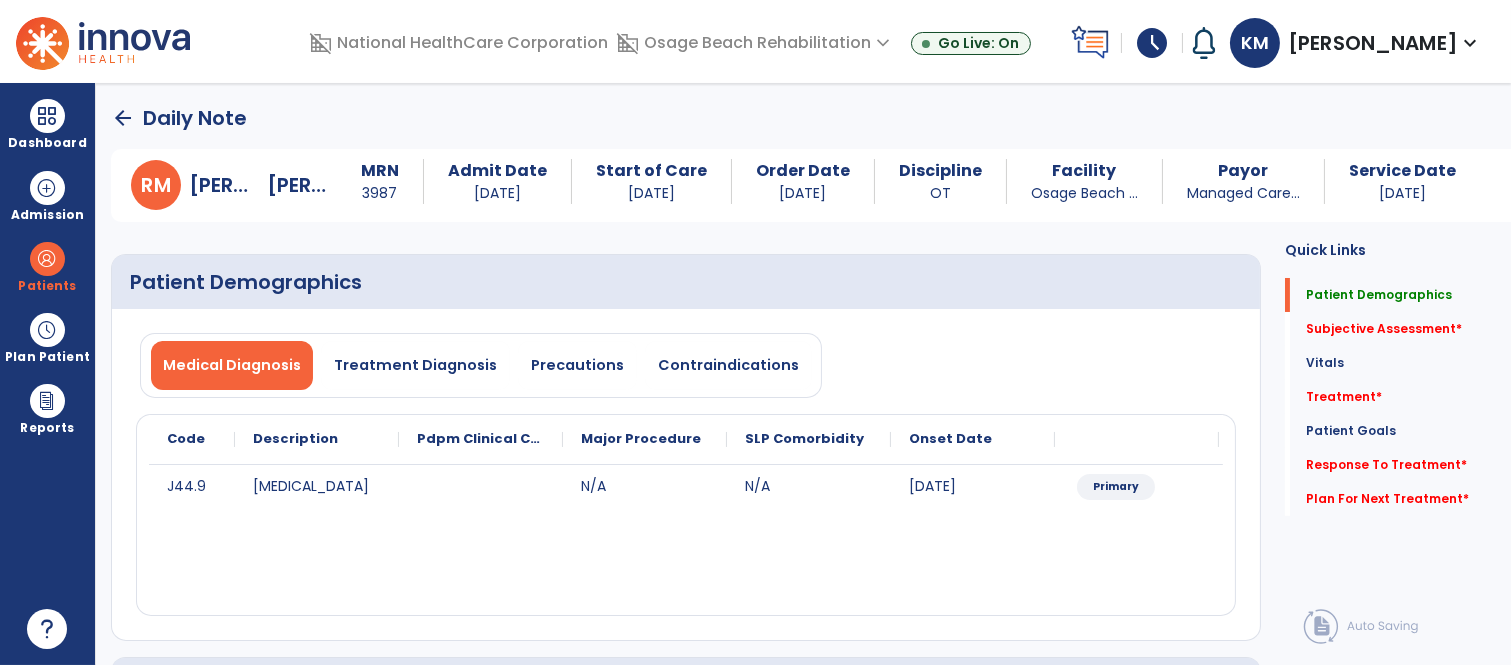 click on "Patient Demographics" 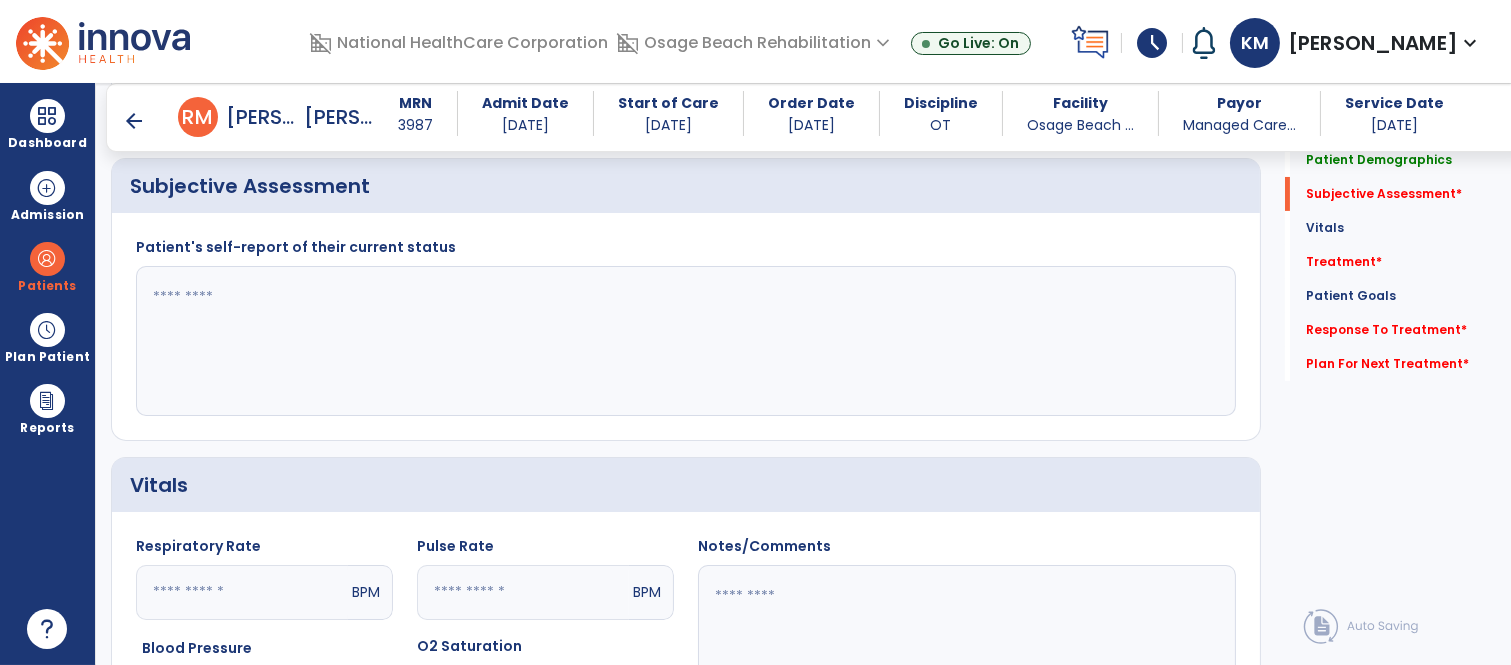 scroll, scrollTop: 488, scrollLeft: 0, axis: vertical 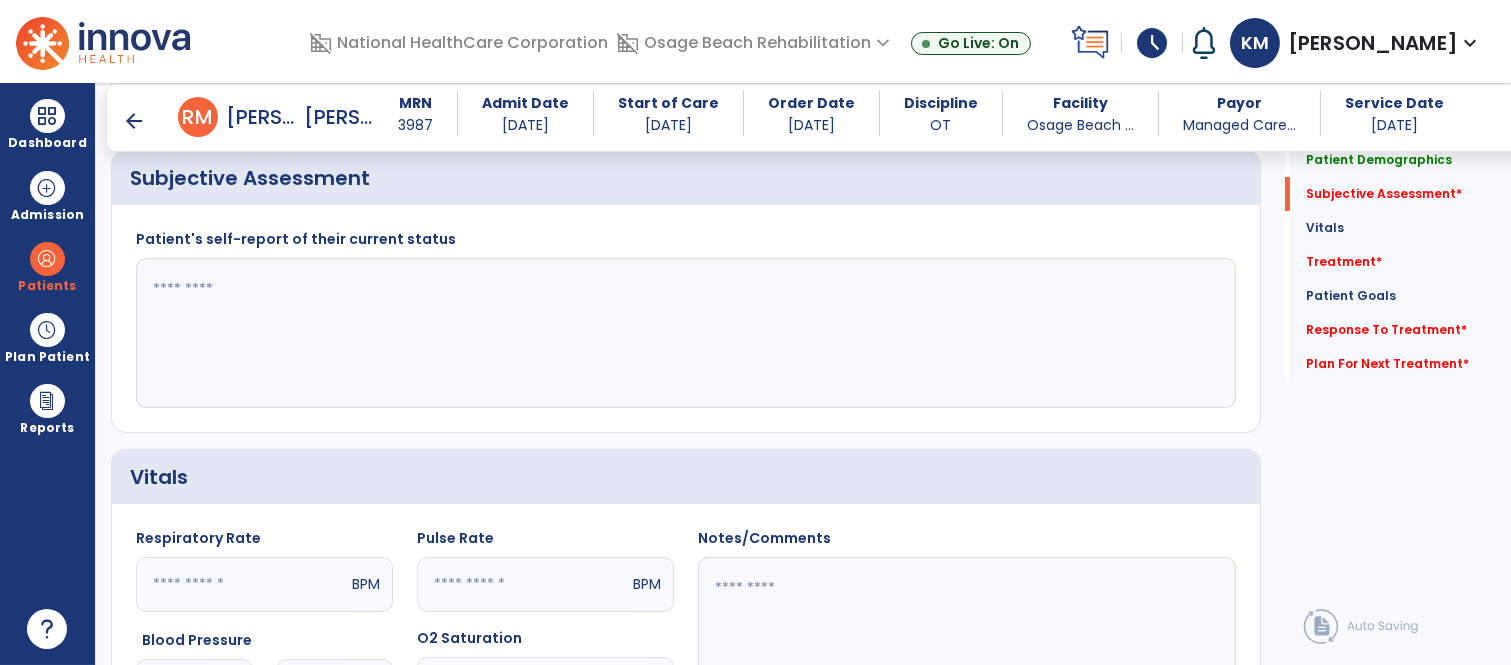 click 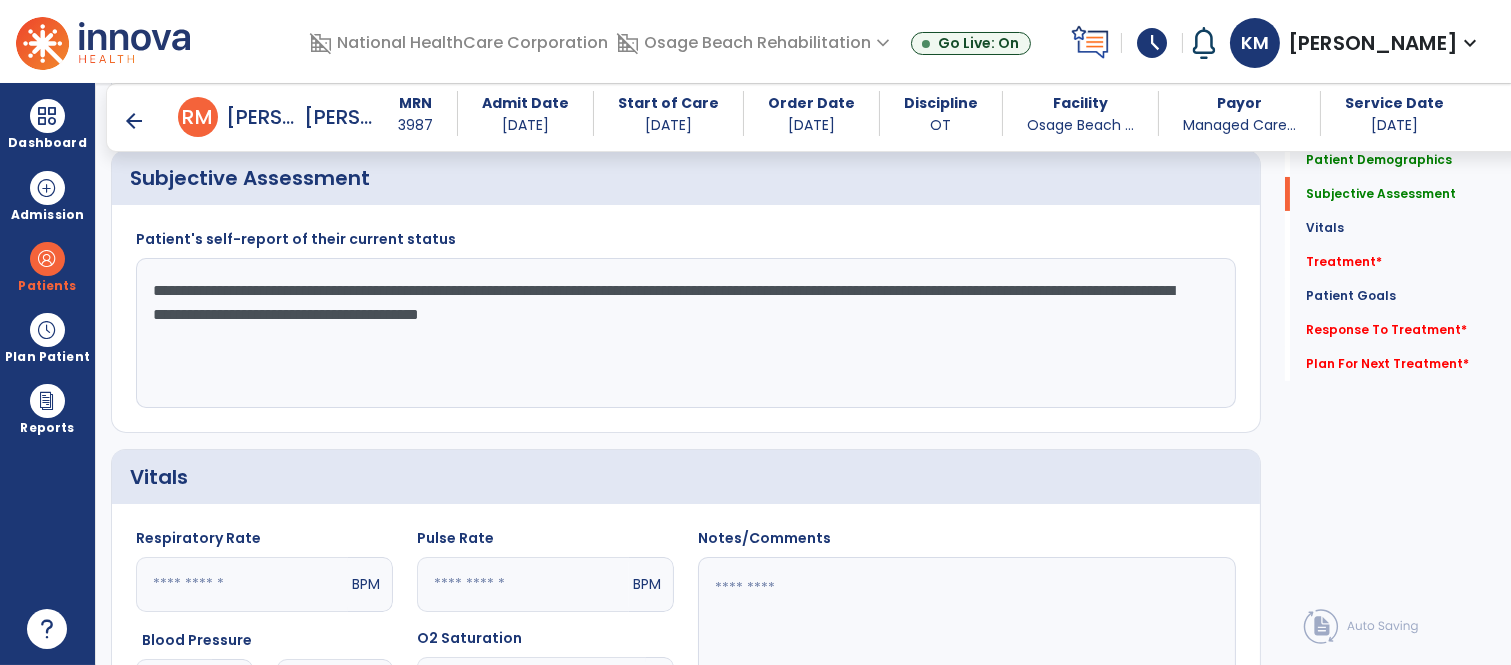 type on "**********" 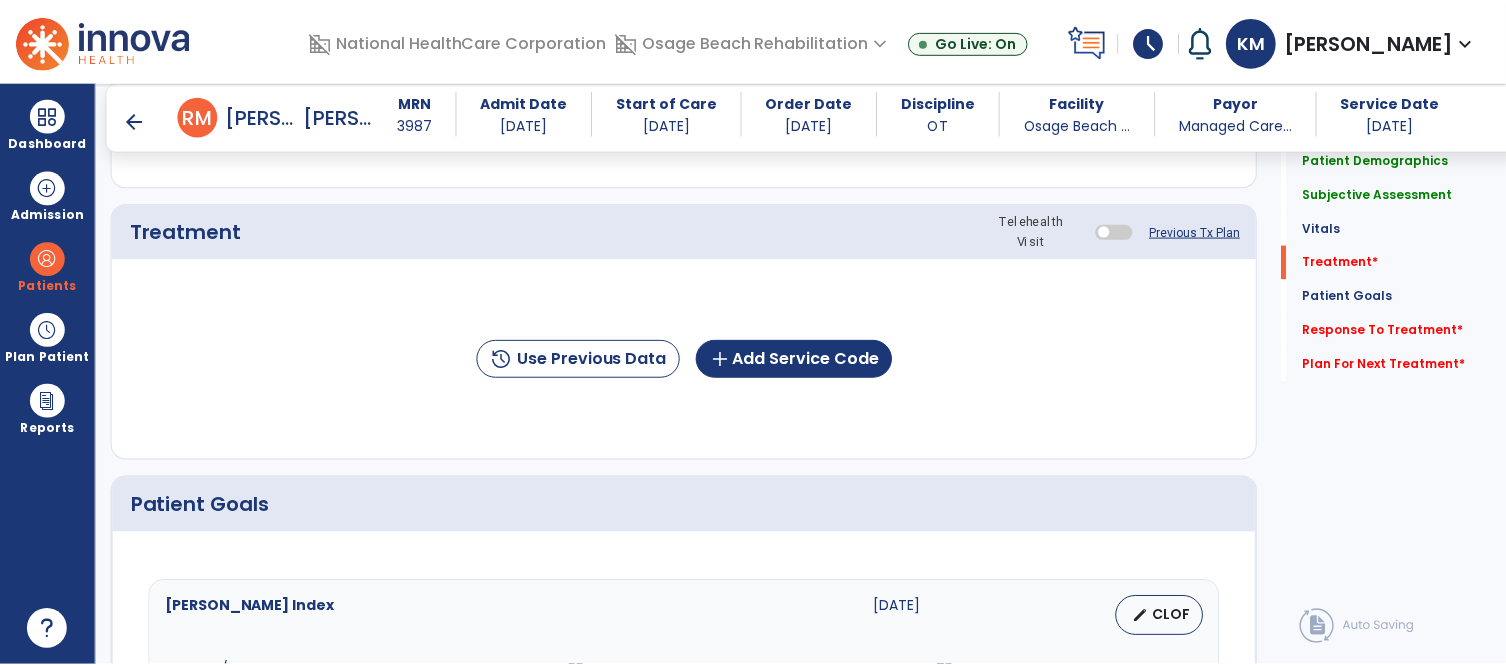 scroll, scrollTop: 1200, scrollLeft: 0, axis: vertical 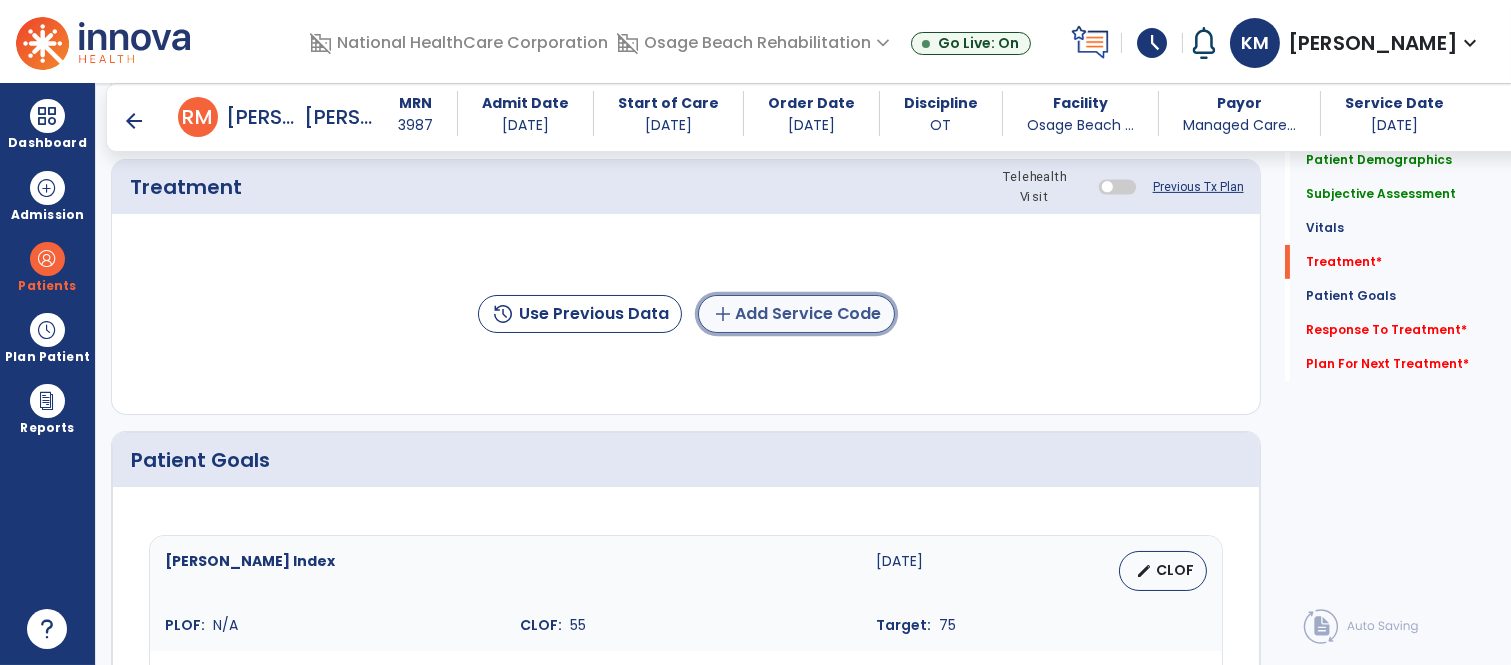 click on "add  Add Service Code" 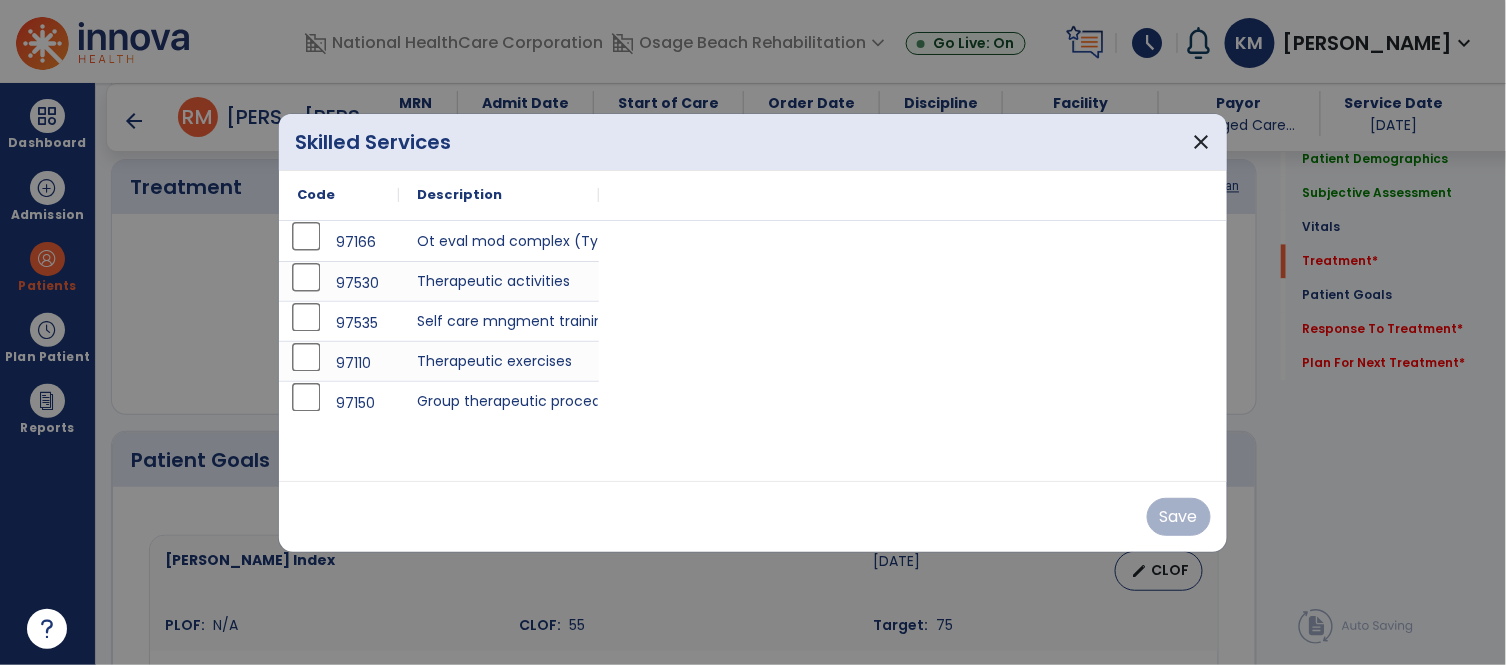 scroll, scrollTop: 1200, scrollLeft: 0, axis: vertical 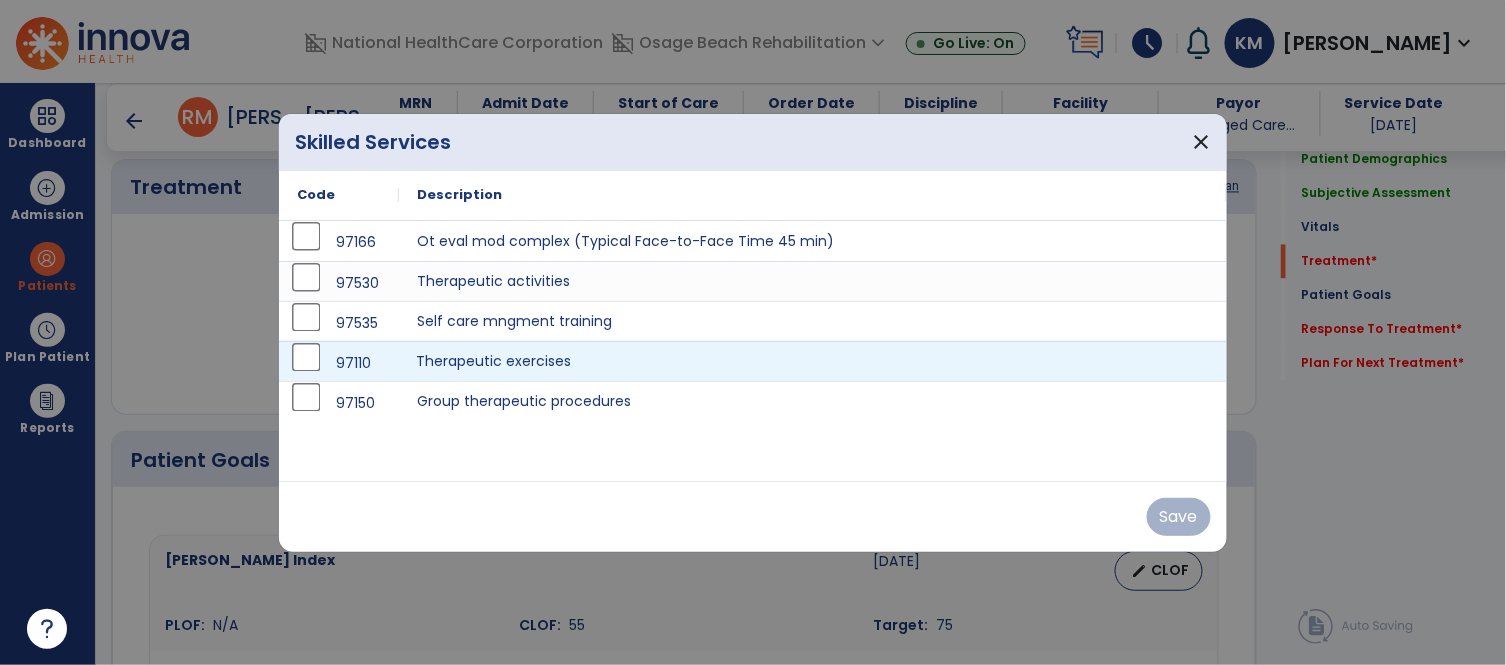 click on "Therapeutic exercises" at bounding box center [813, 361] 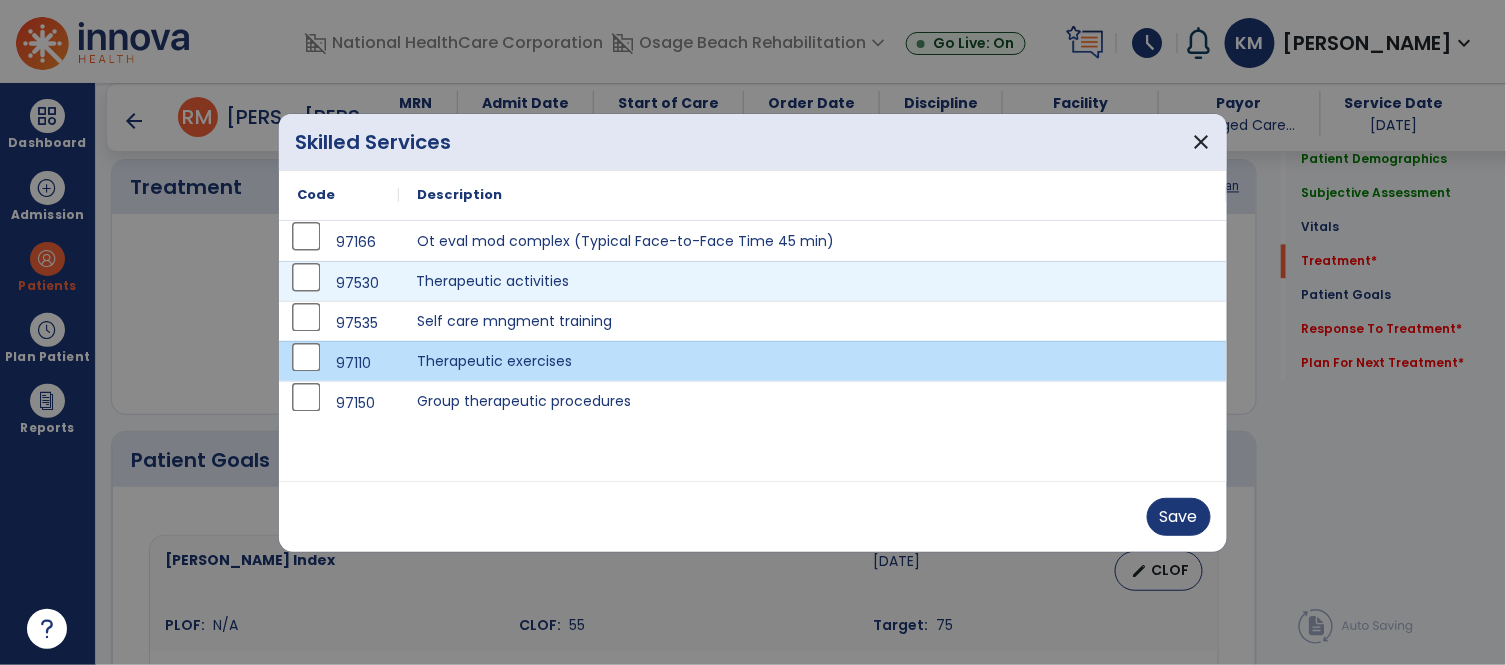 click on "Therapeutic activities" at bounding box center [813, 281] 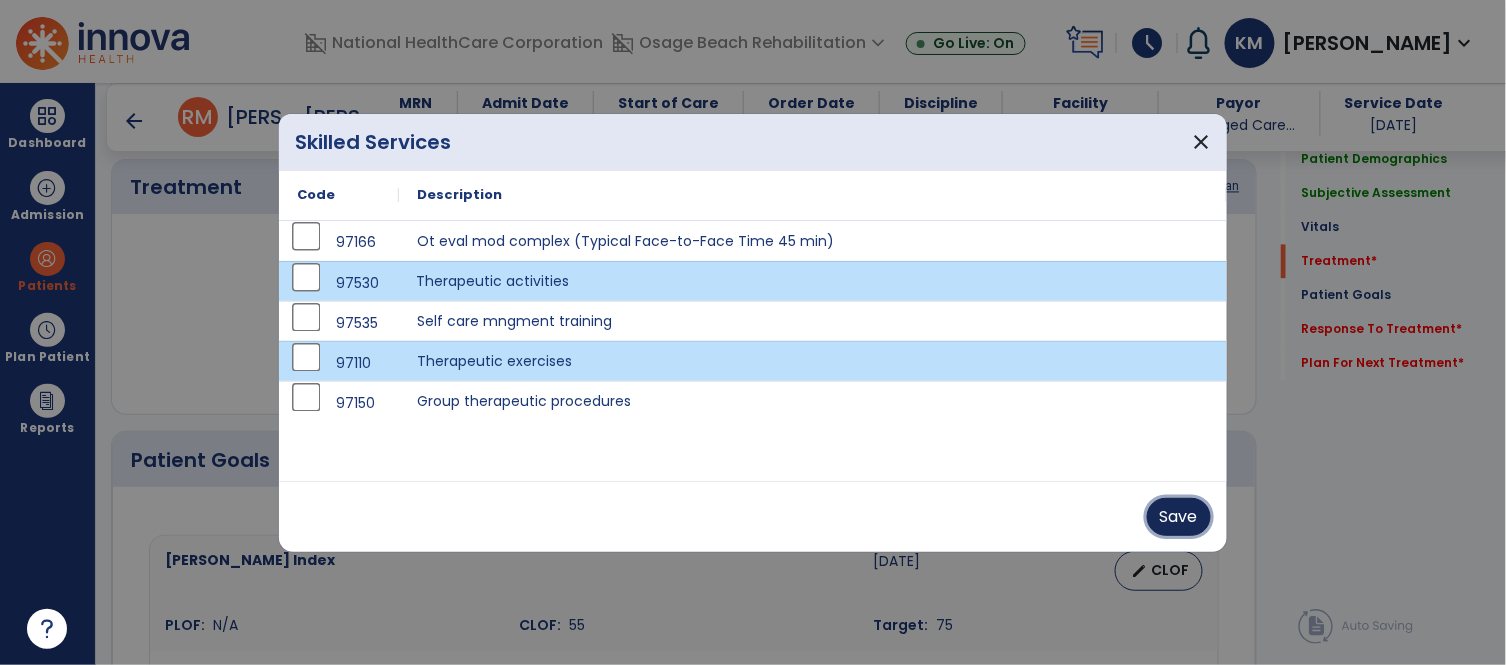 click on "Save" at bounding box center [1179, 517] 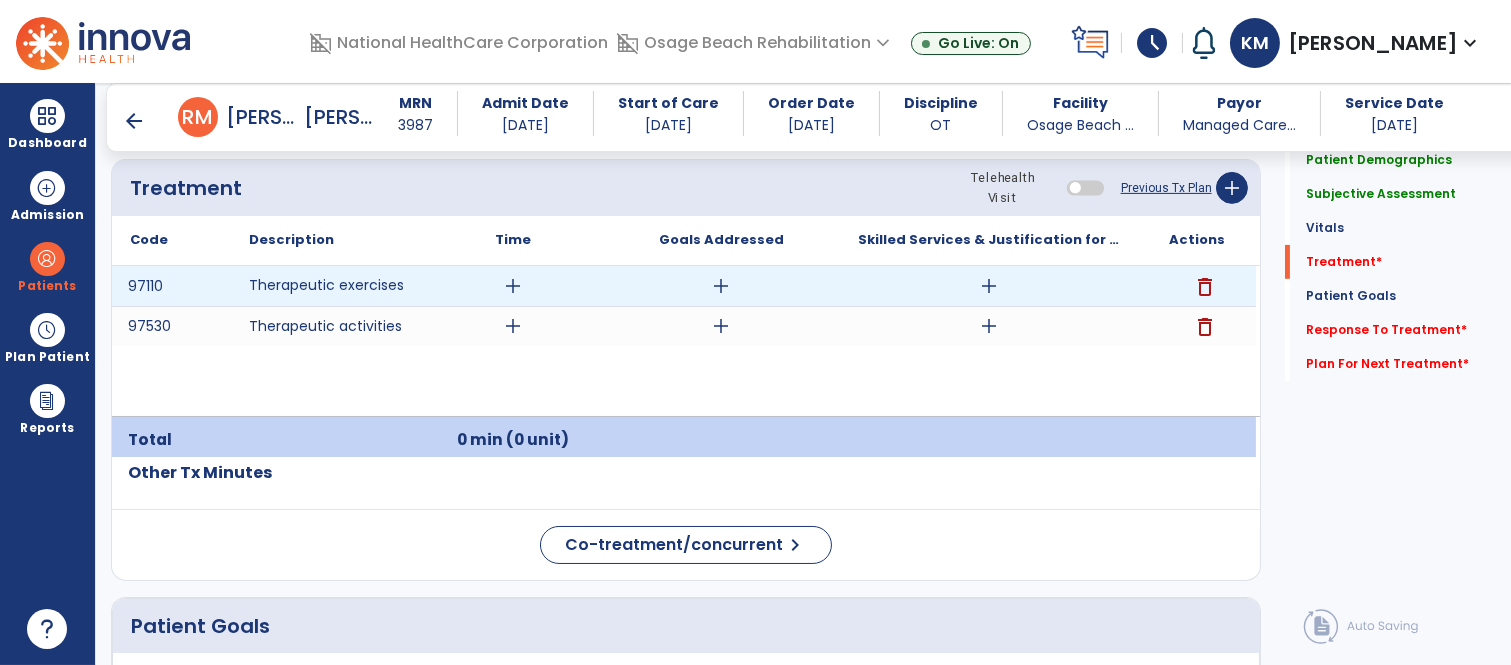 click on "add" at bounding box center (989, 286) 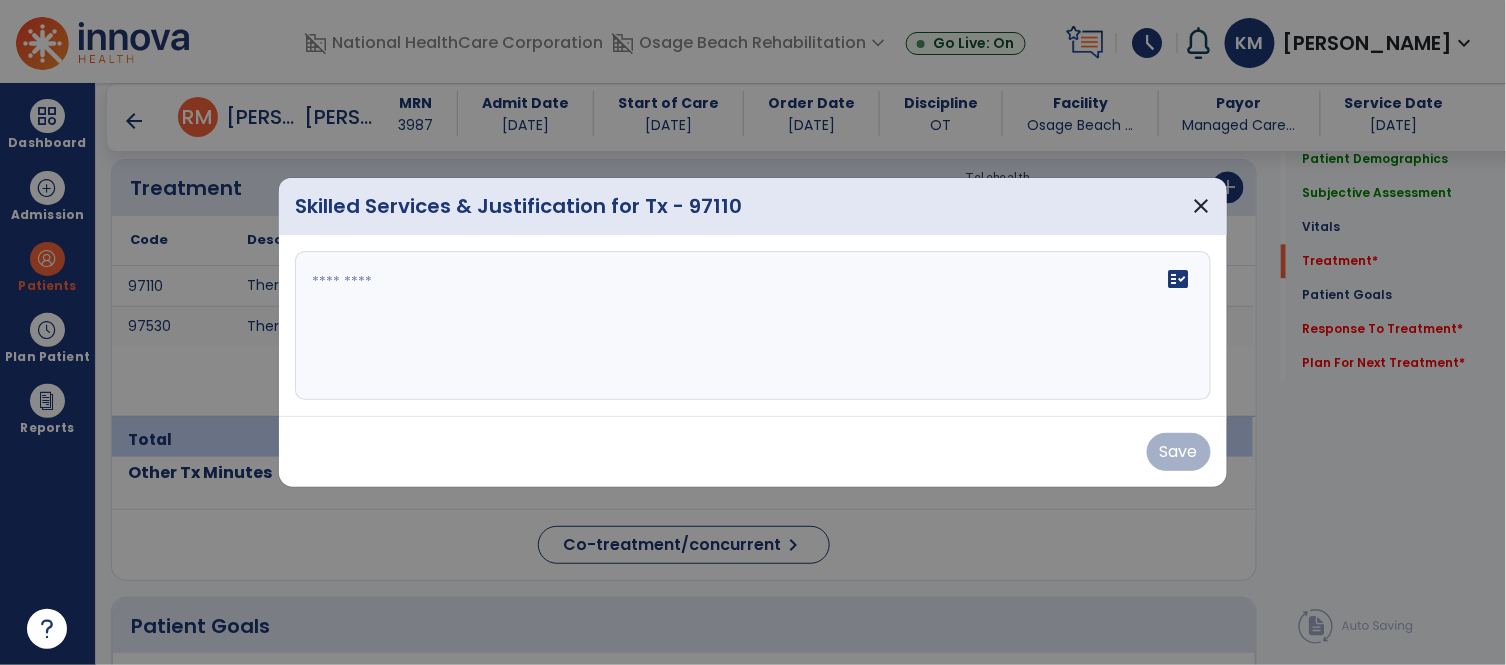 scroll, scrollTop: 1200, scrollLeft: 0, axis: vertical 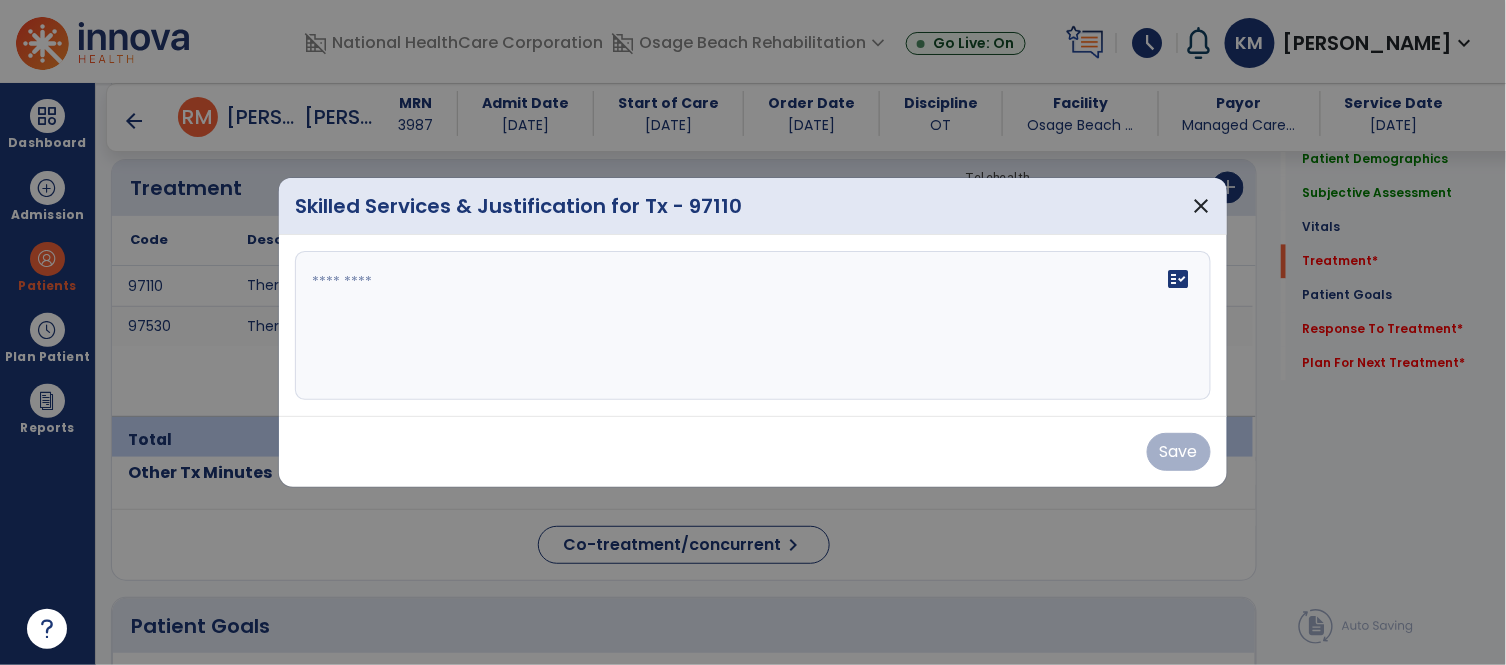 click at bounding box center [753, 326] 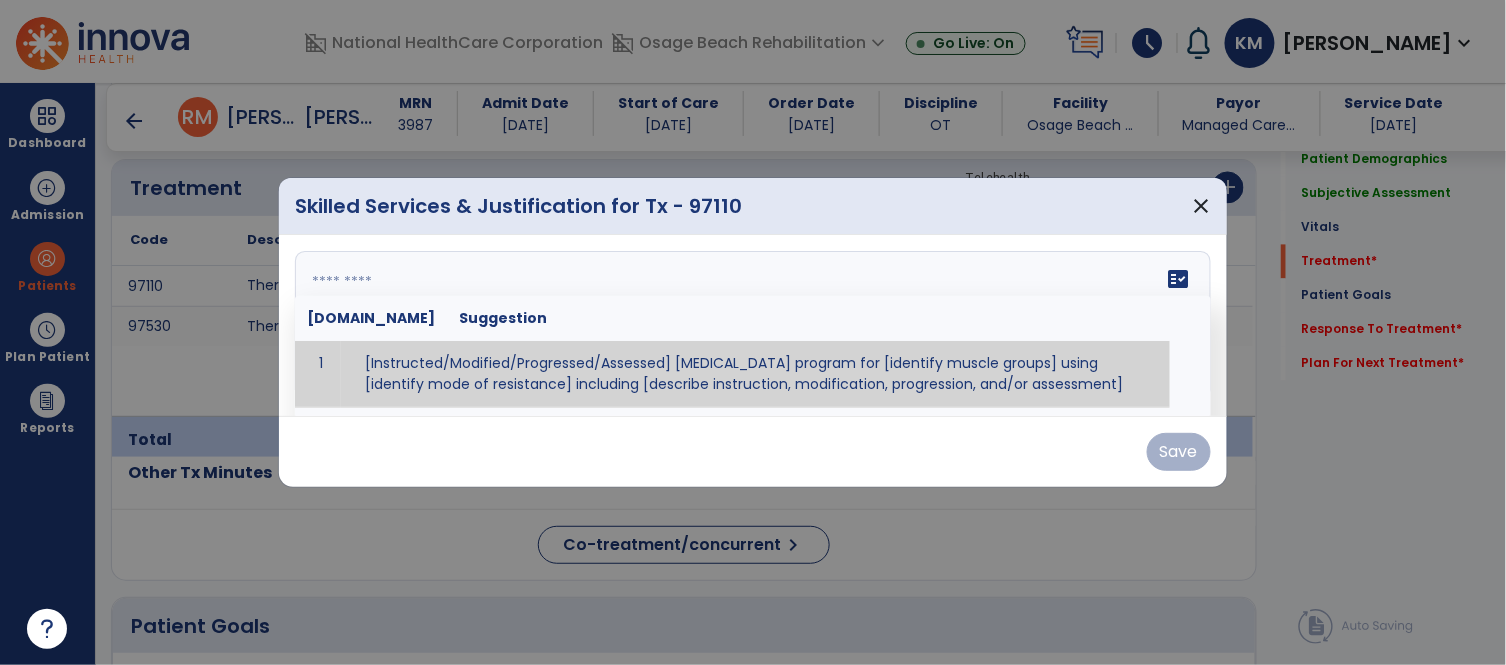 paste on "**********" 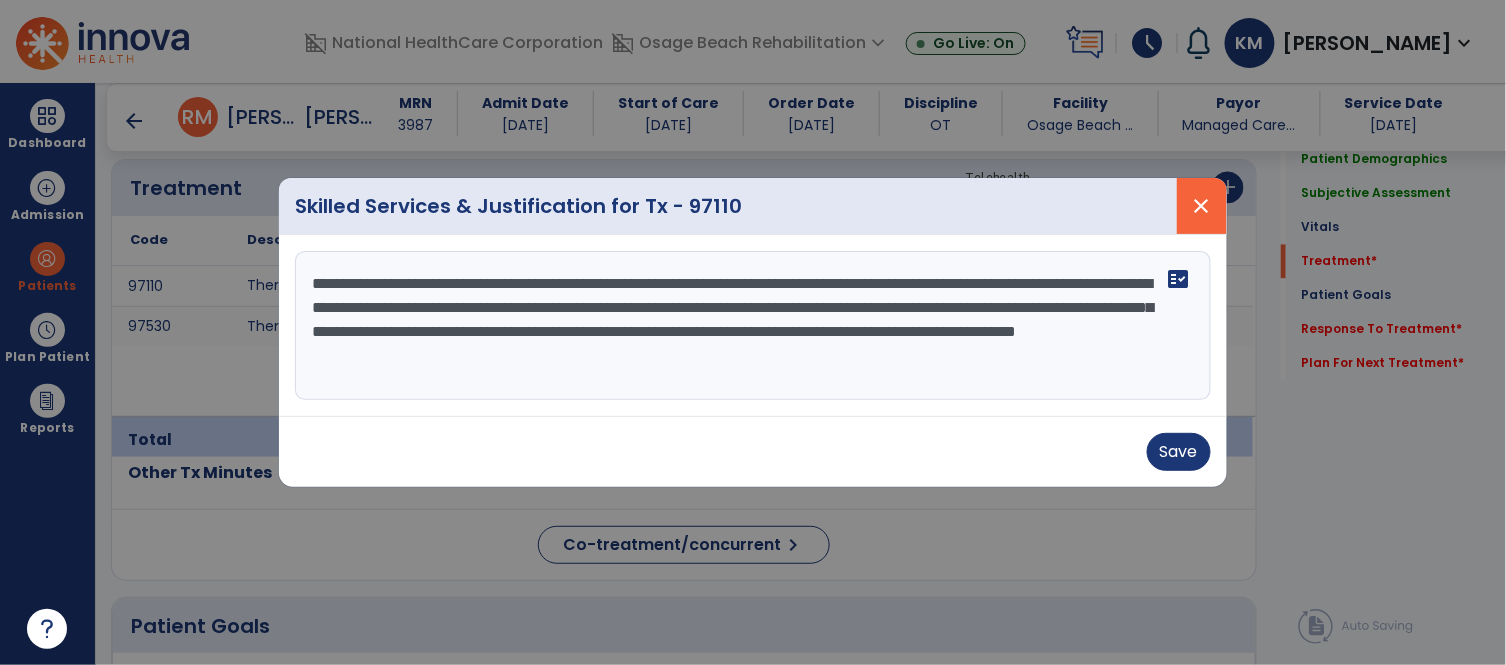 type on "**********" 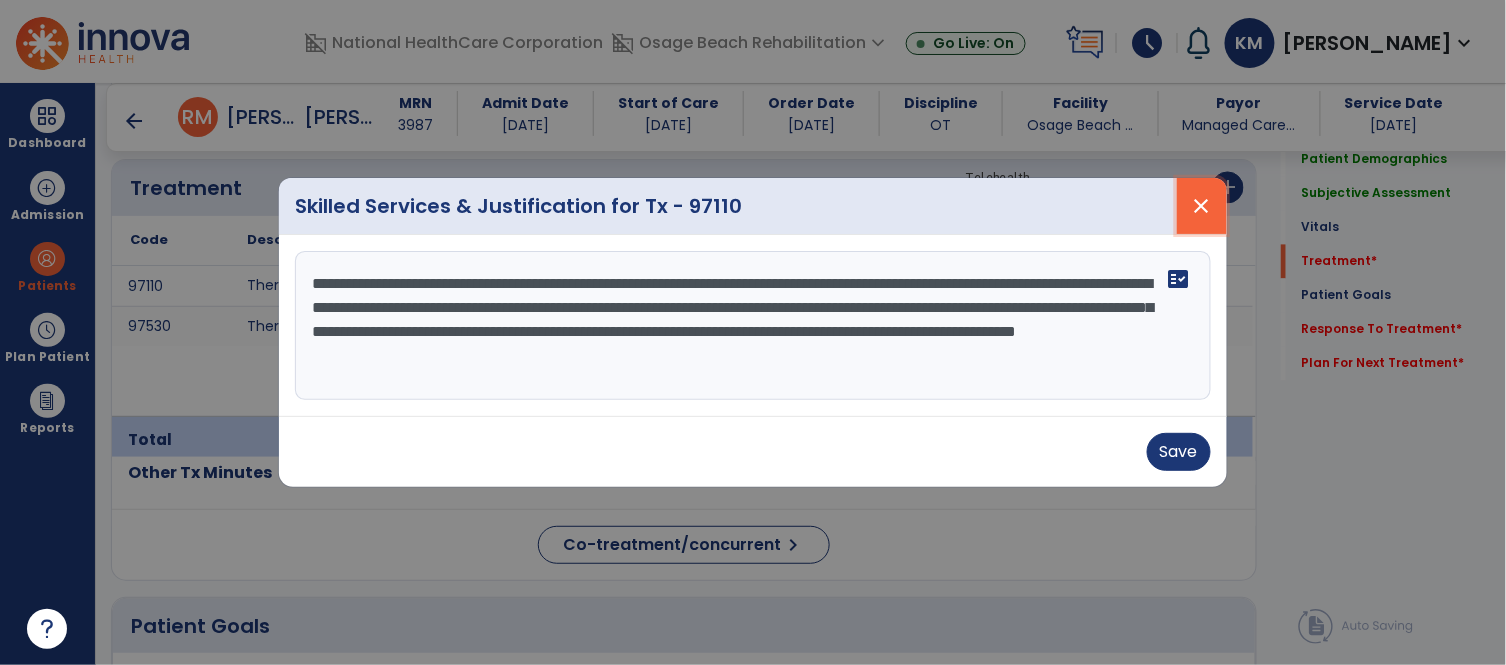click on "close" at bounding box center (1202, 206) 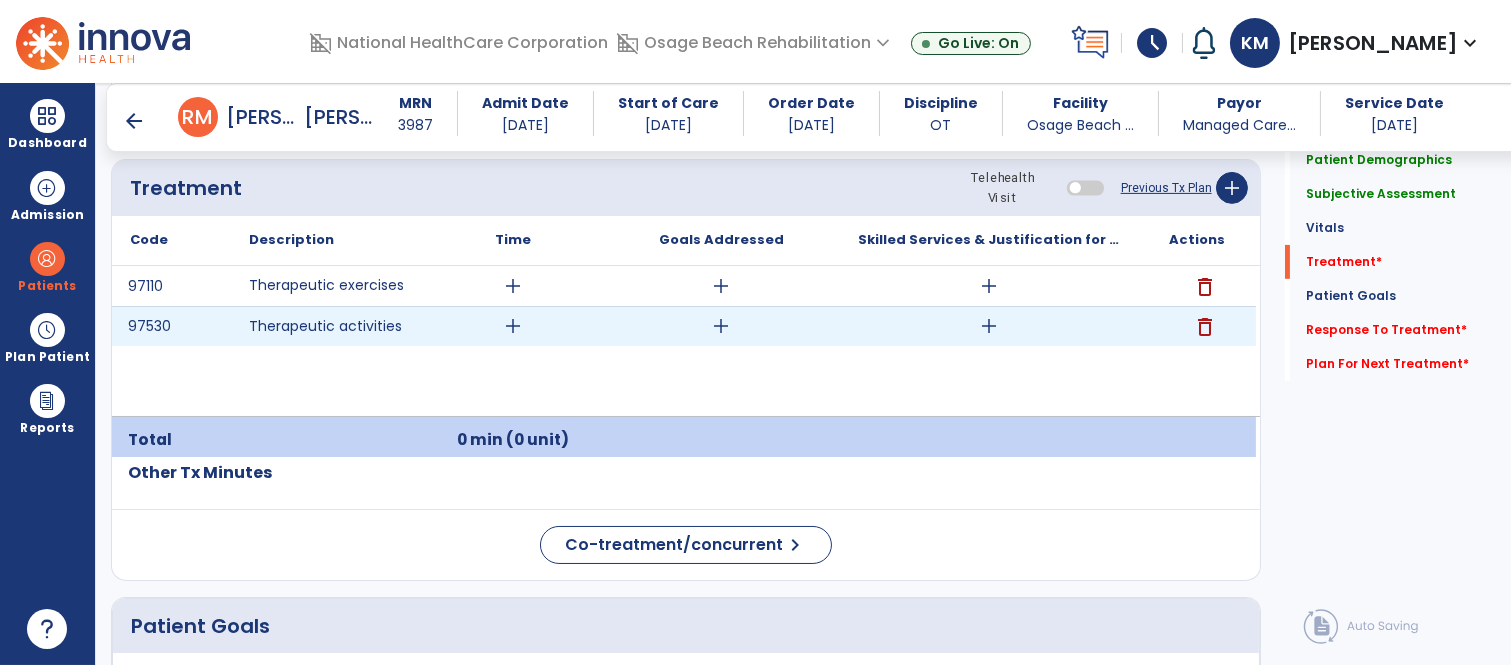 click on "add" at bounding box center [989, 326] 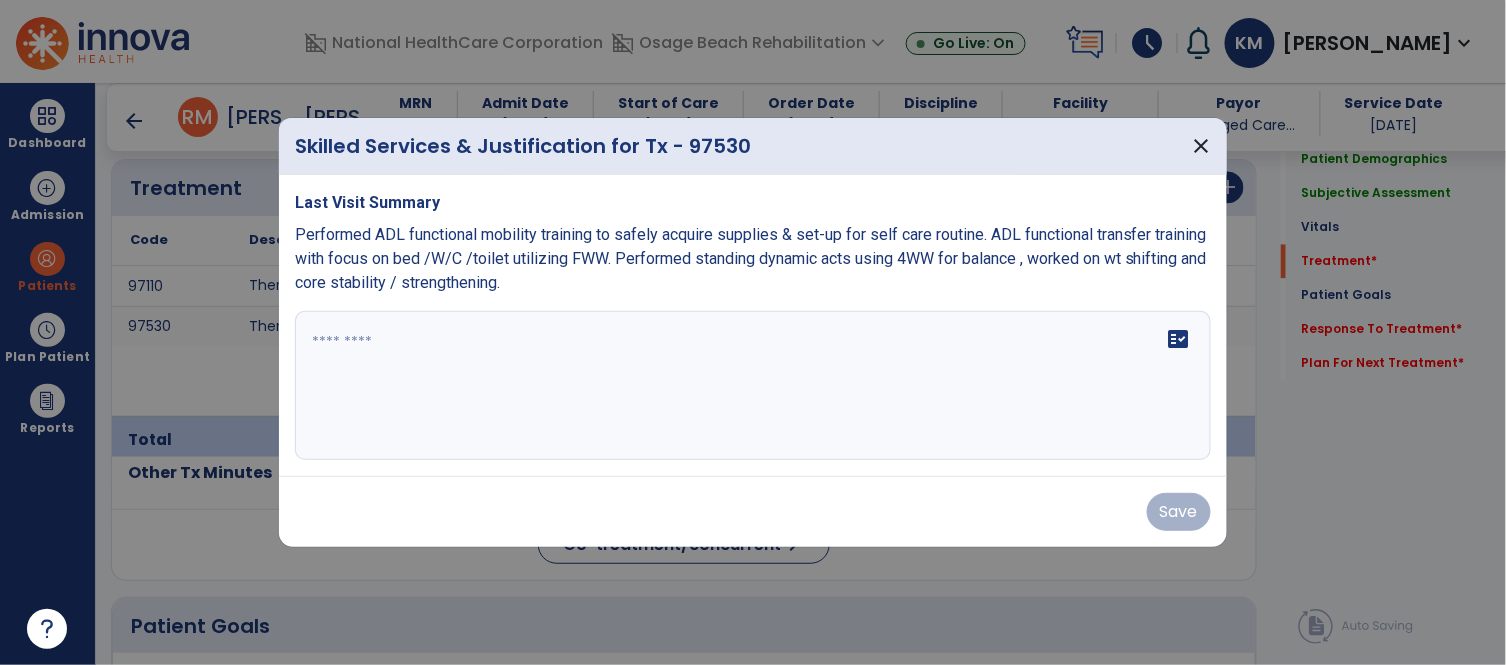 scroll, scrollTop: 1200, scrollLeft: 0, axis: vertical 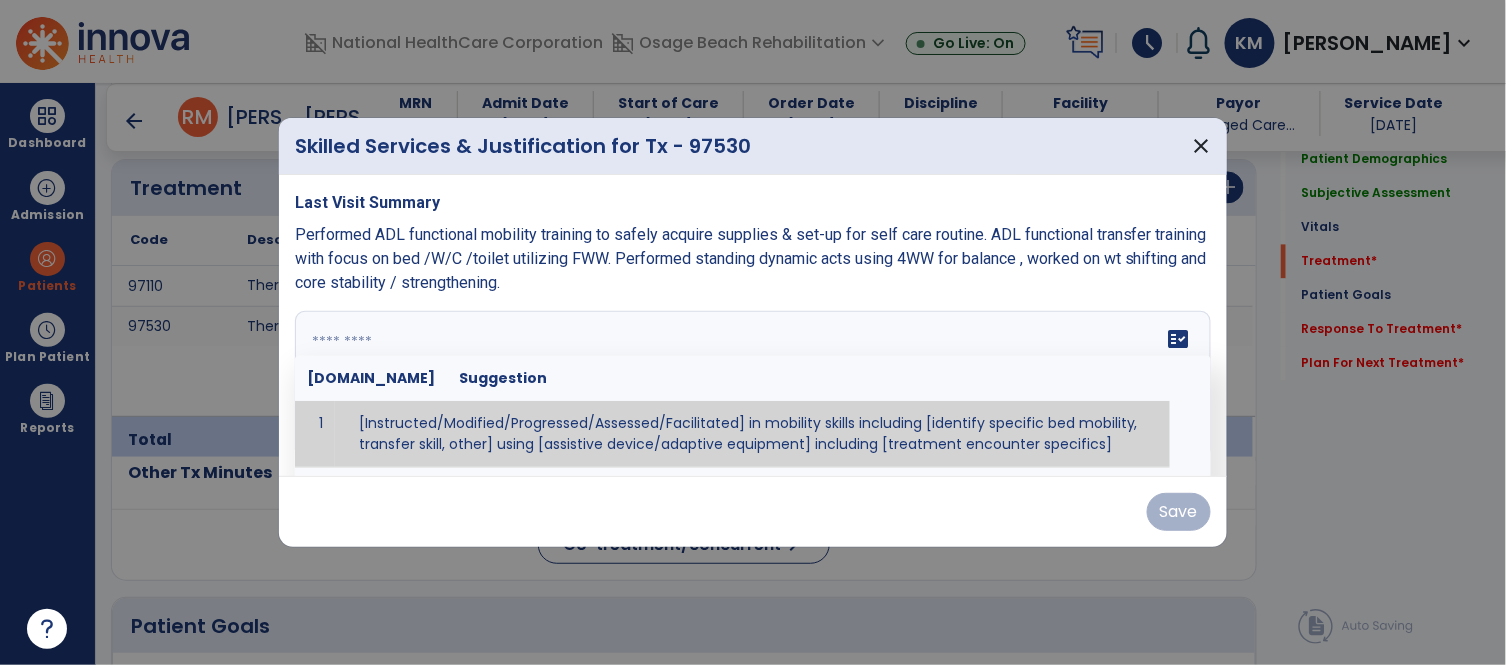 click at bounding box center [750, 386] 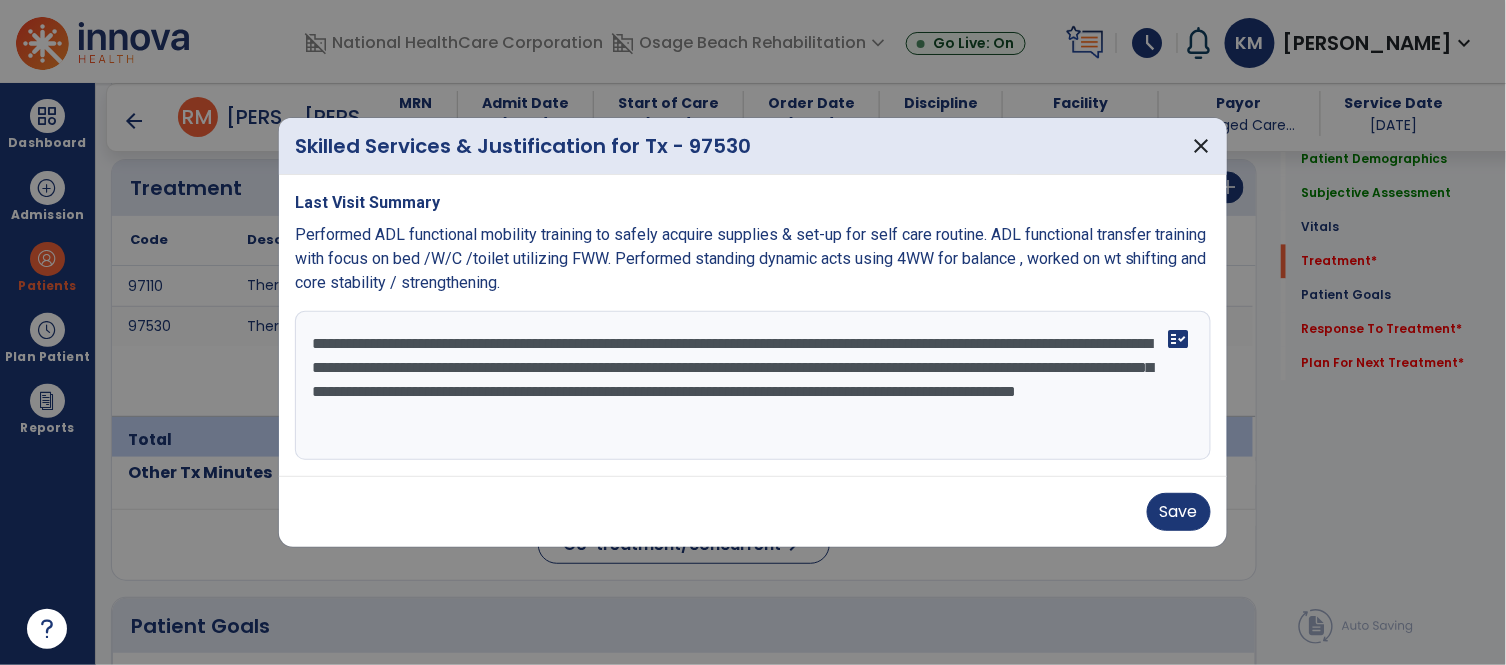 click on "**********" at bounding box center [753, 386] 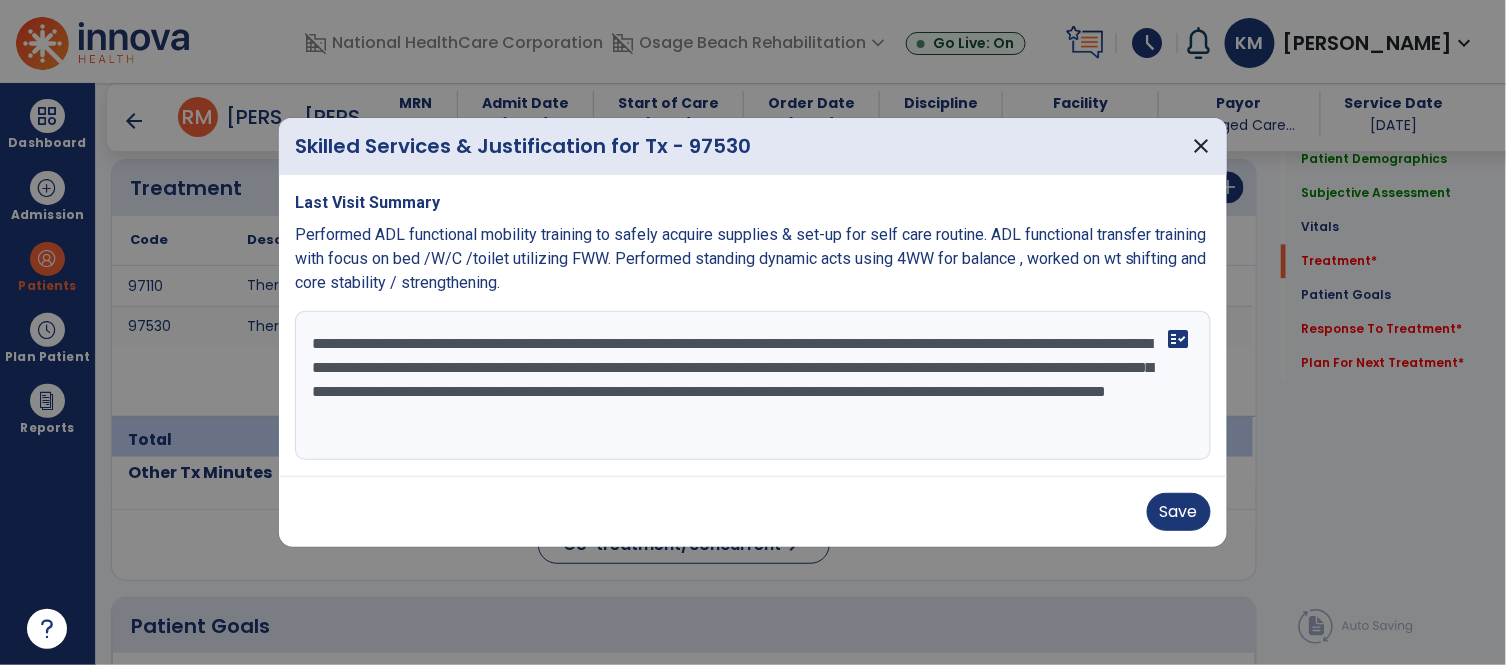 drag, startPoint x: 563, startPoint y: 345, endPoint x: 725, endPoint y: 344, distance: 162.00308 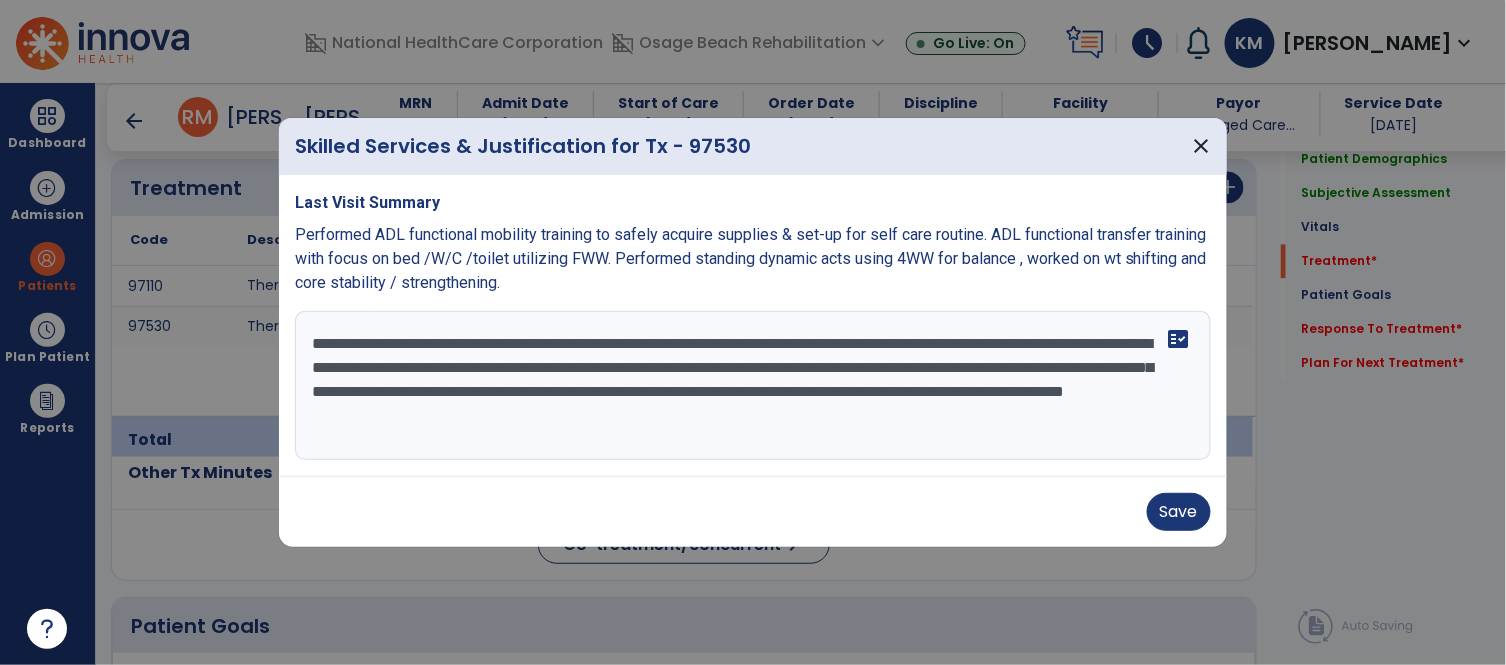 click on "**********" at bounding box center [753, 386] 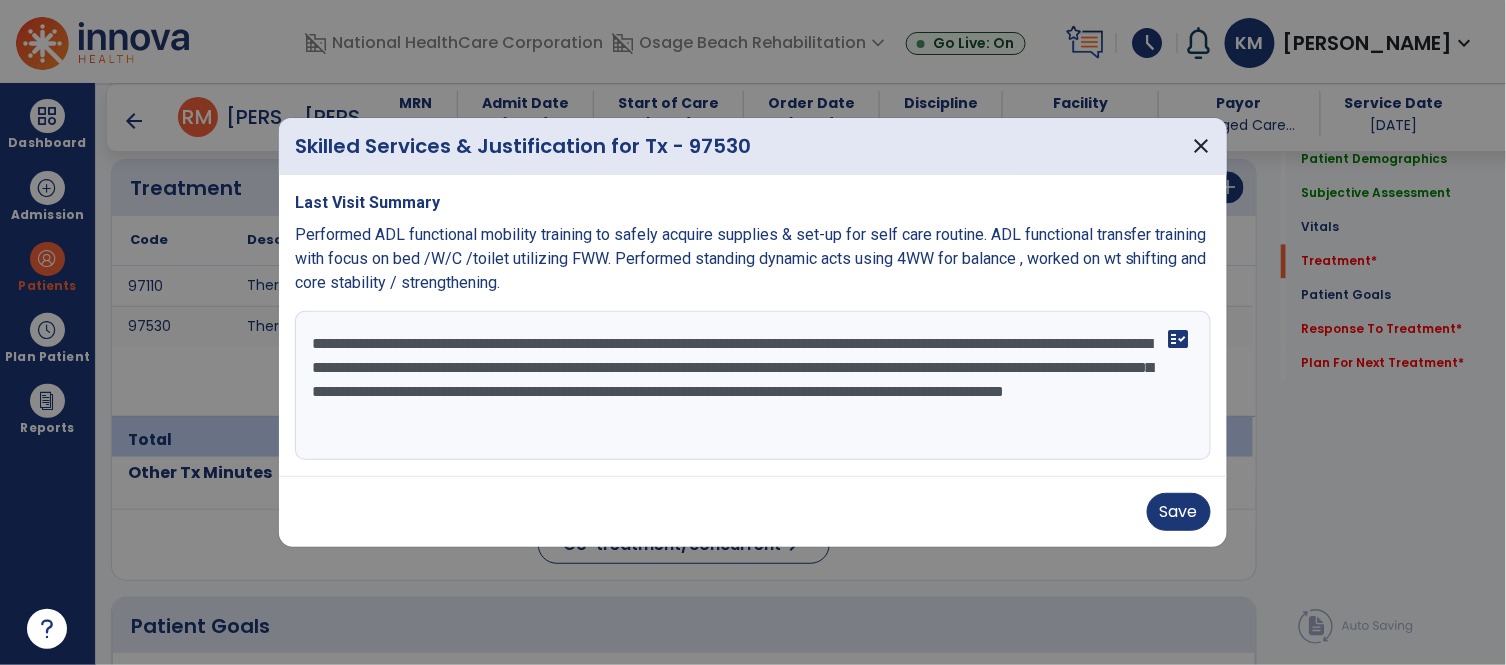 click on "**********" at bounding box center [753, 386] 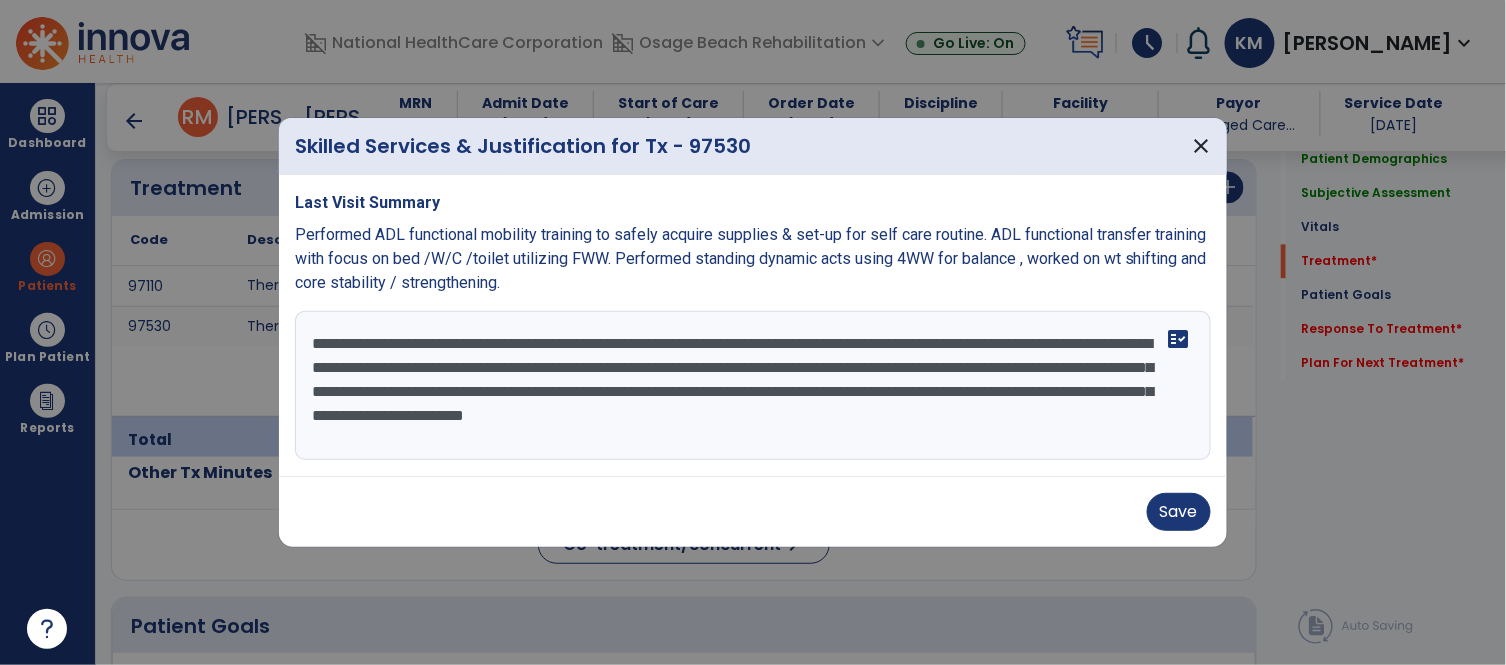 click on "**********" at bounding box center [753, 386] 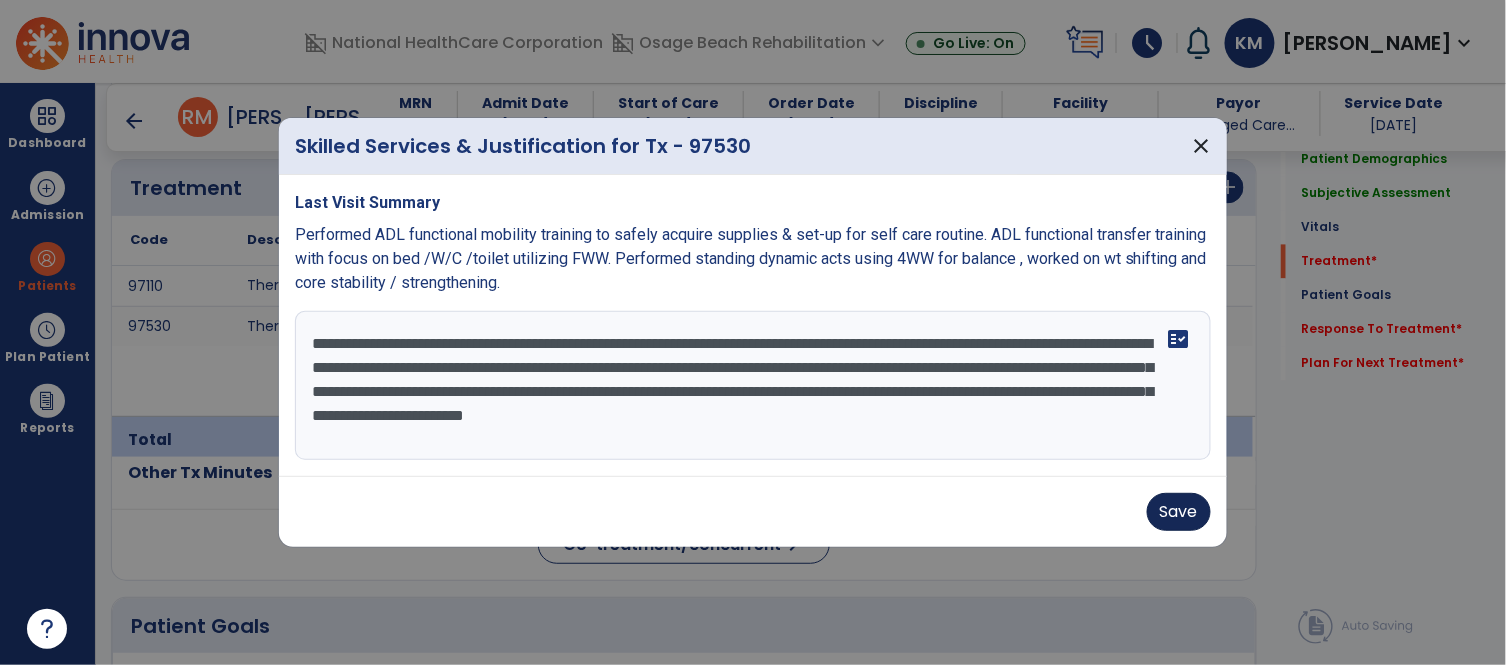 type on "**********" 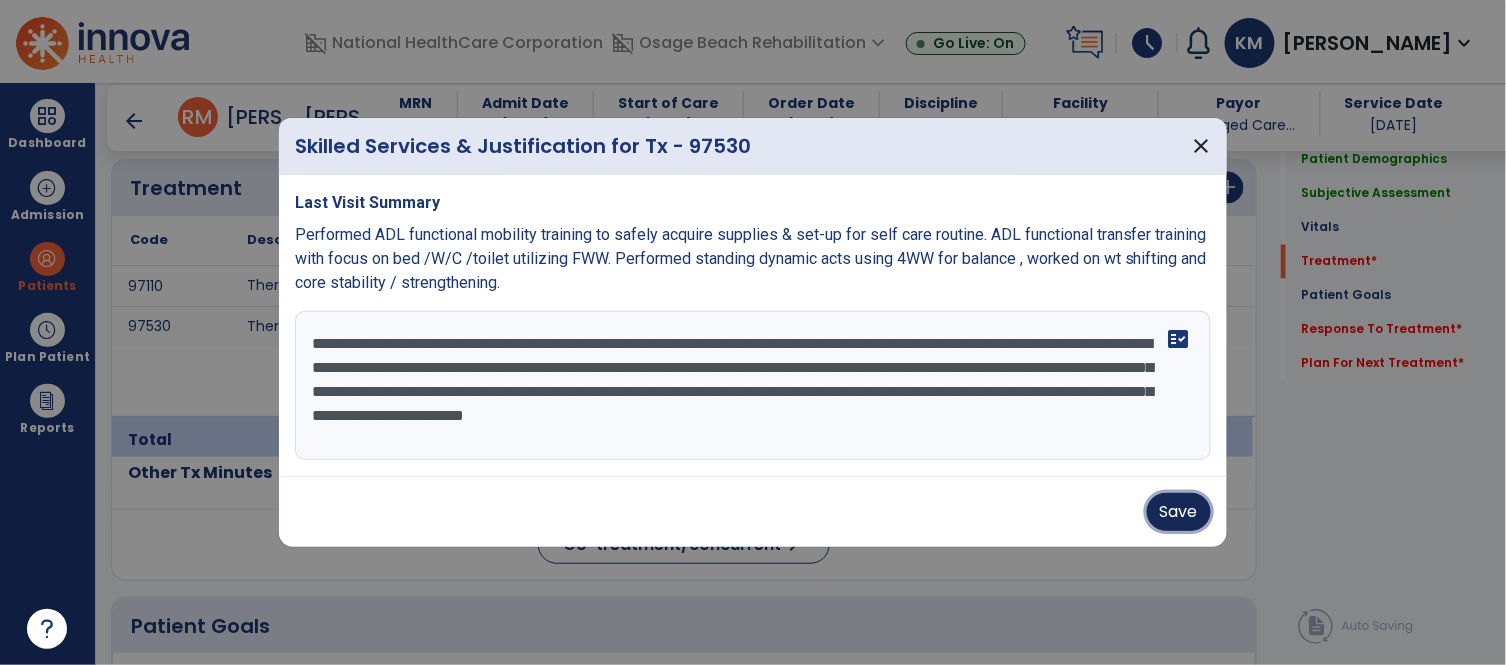 click on "Save" at bounding box center [1179, 512] 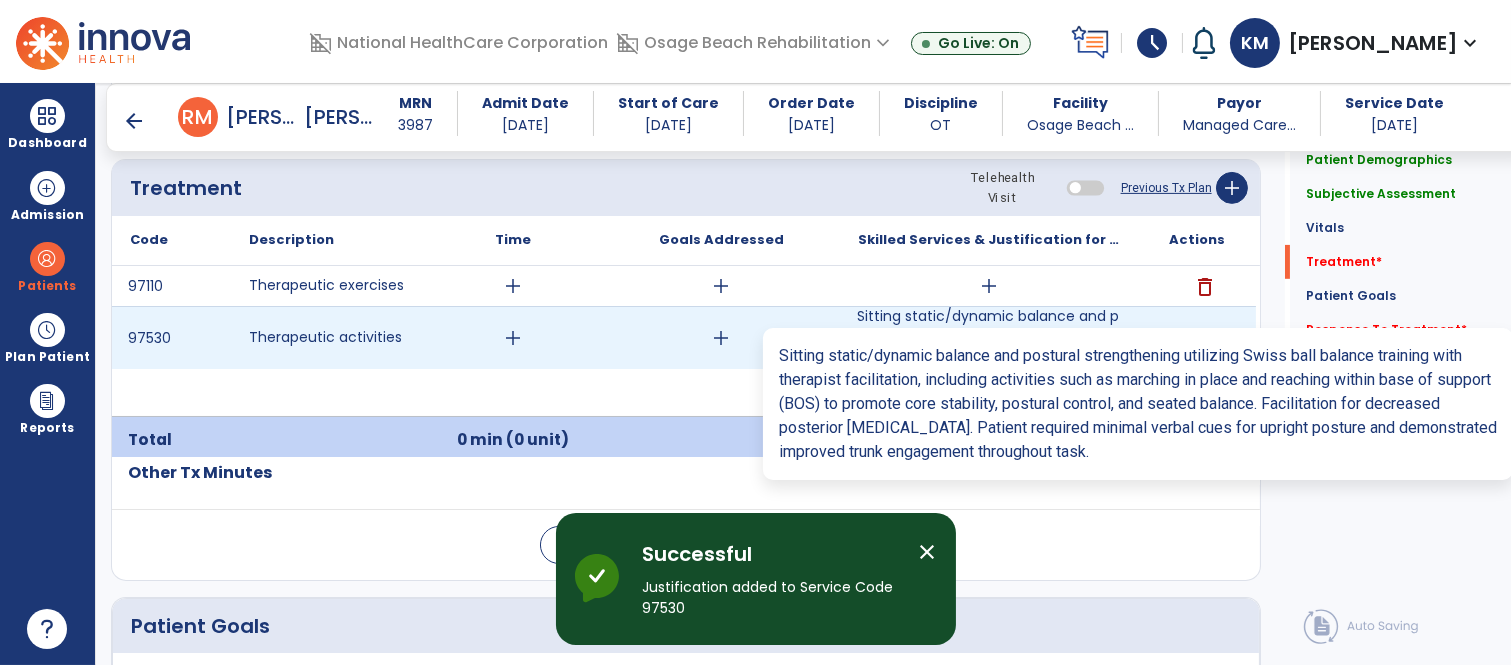 click on "Sitting static/dynamic balance and postural strengthening utilizing Swiss ball balance training with..." at bounding box center [988, 337] 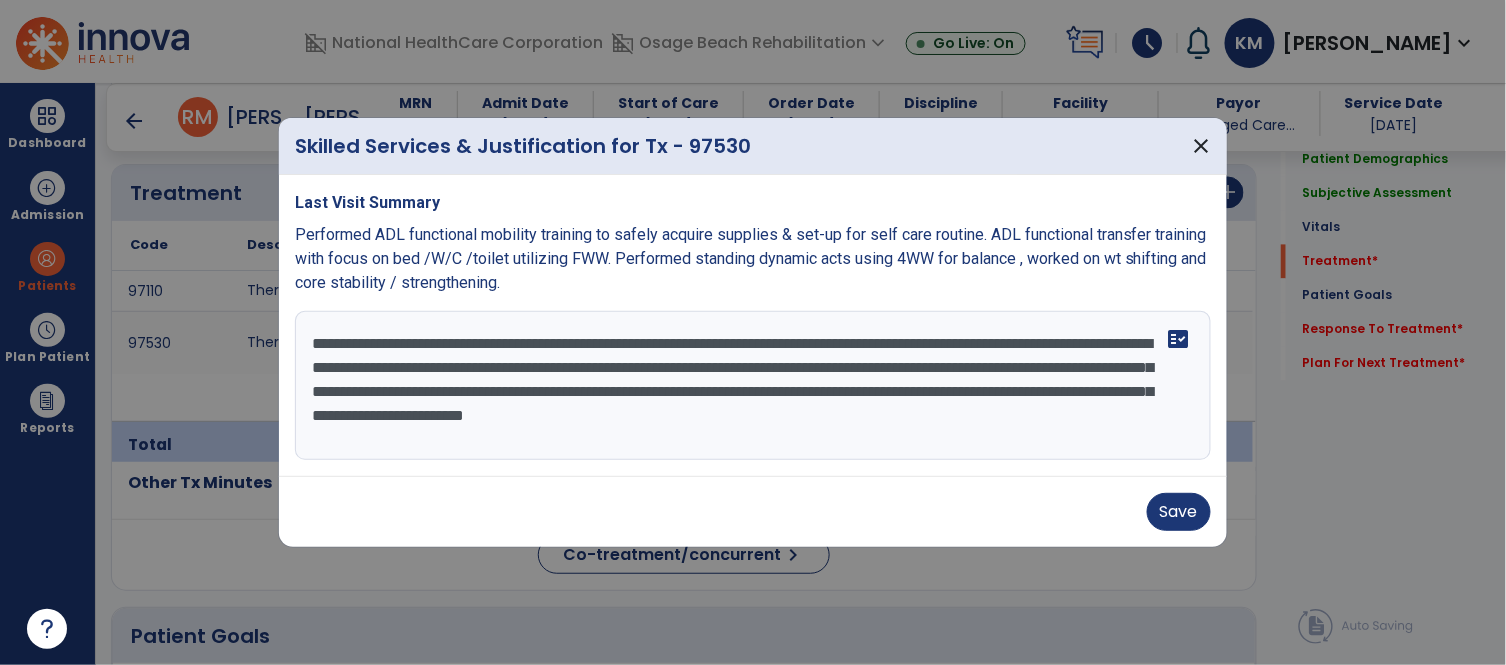 scroll, scrollTop: 1200, scrollLeft: 0, axis: vertical 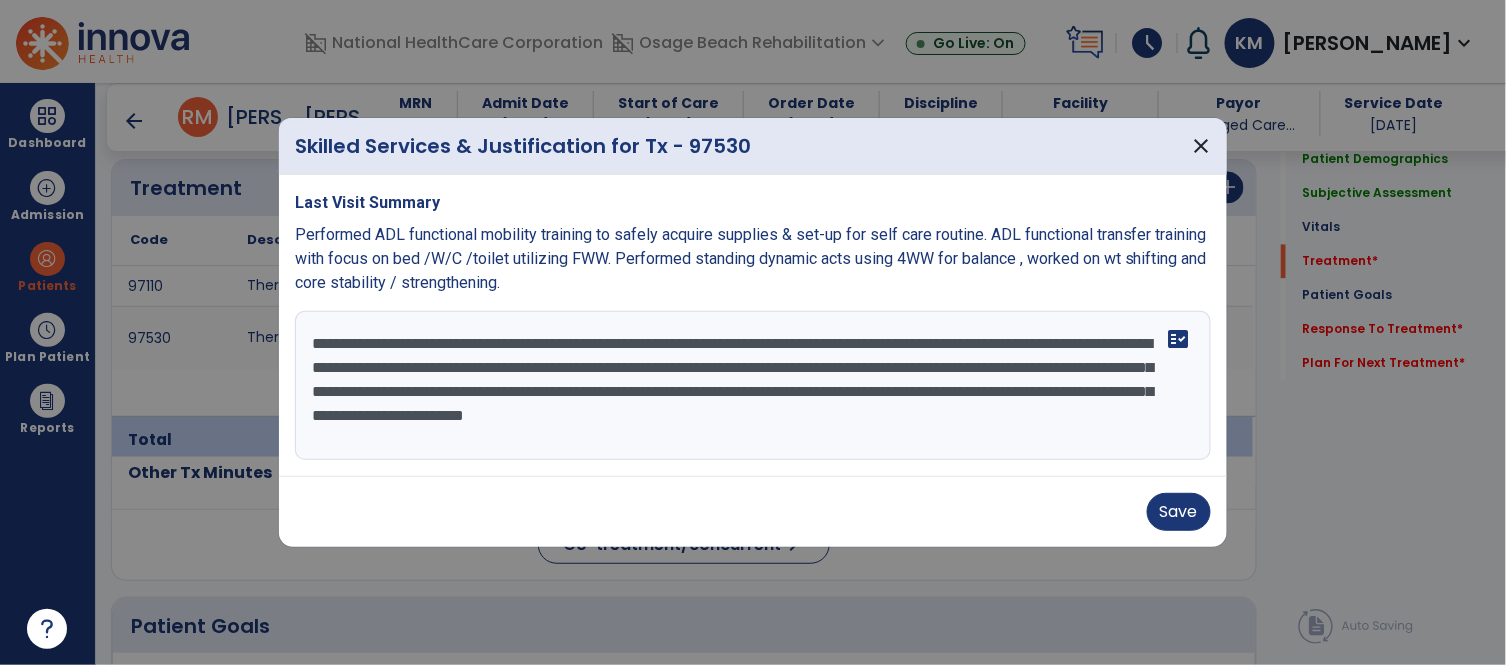 click on "**********" at bounding box center [753, 386] 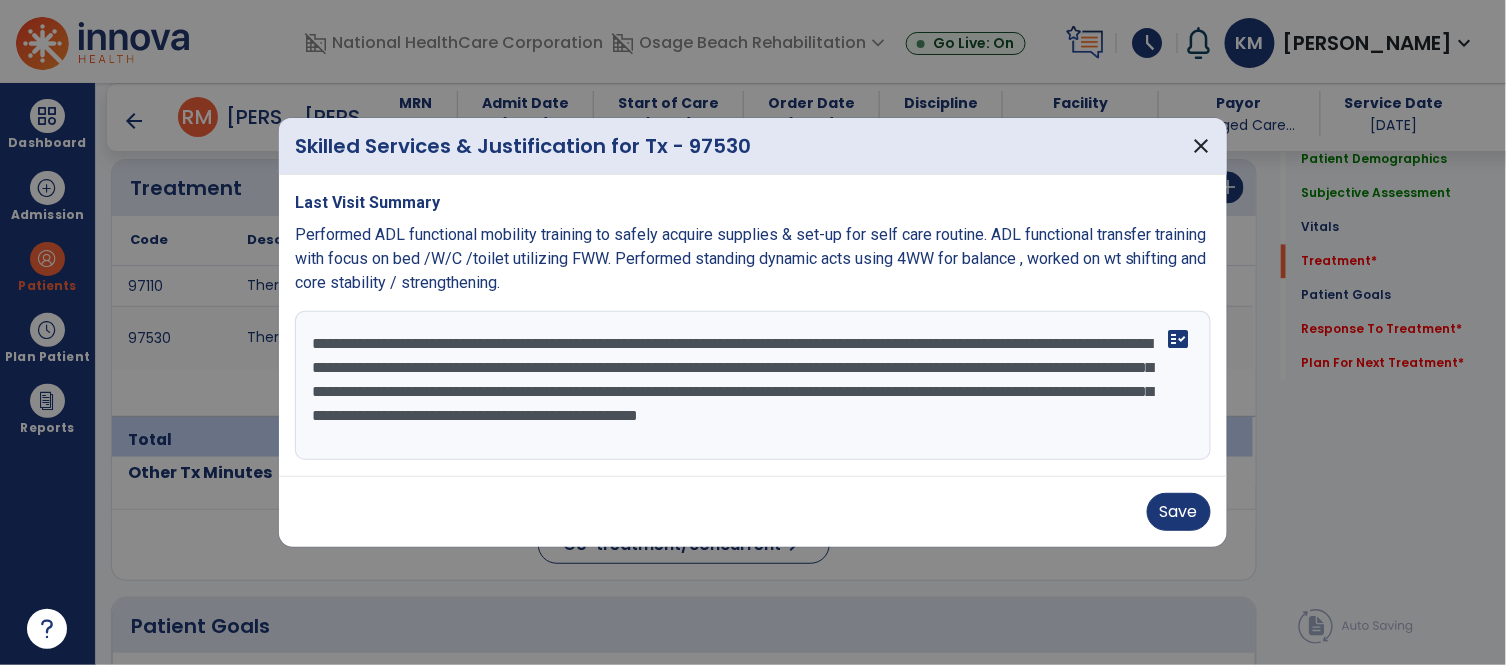 type on "**********" 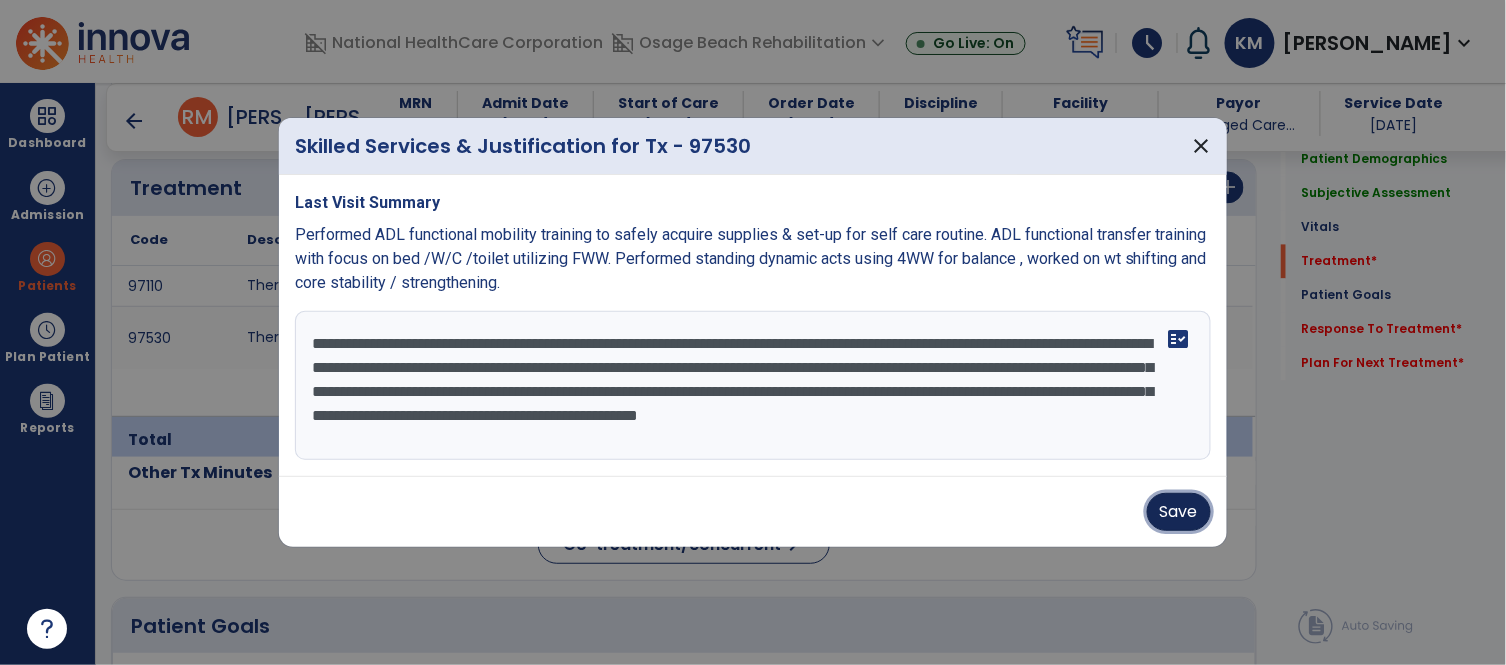 click on "Save" at bounding box center (1179, 512) 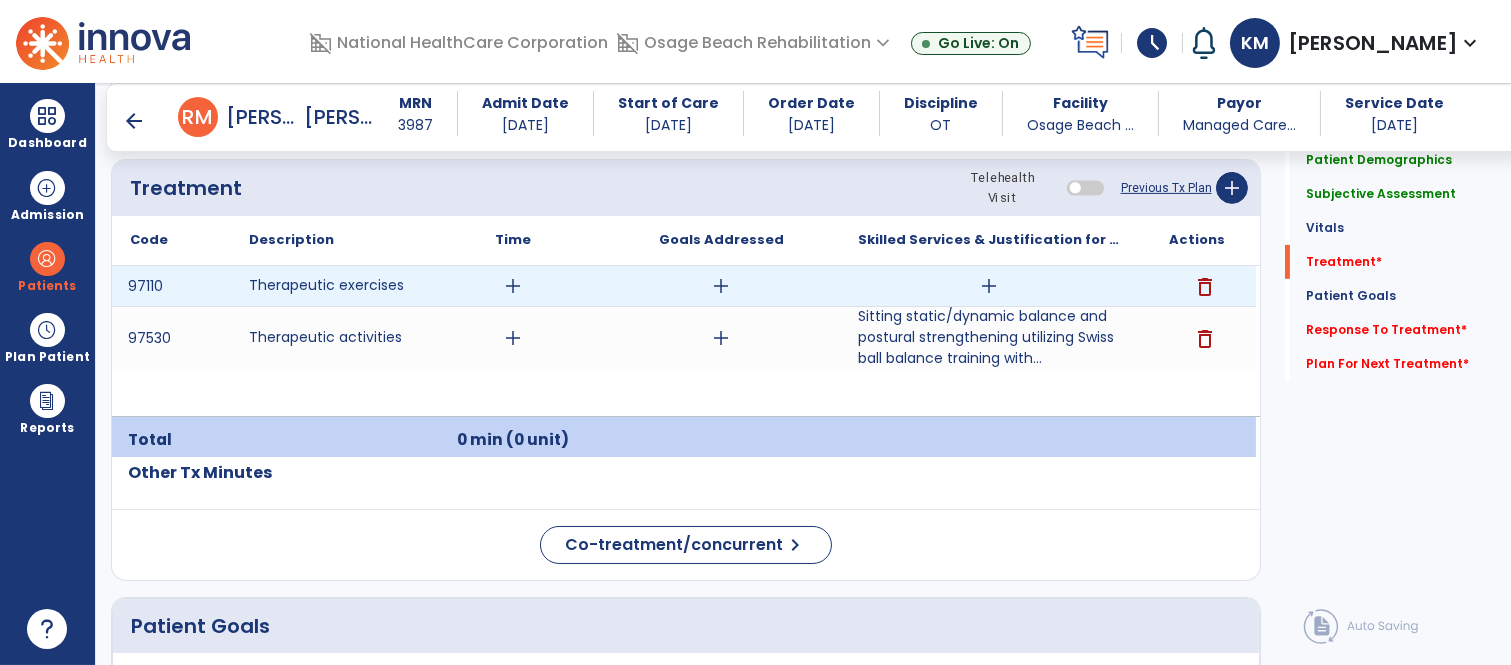 click on "add" at bounding box center (988, 286) 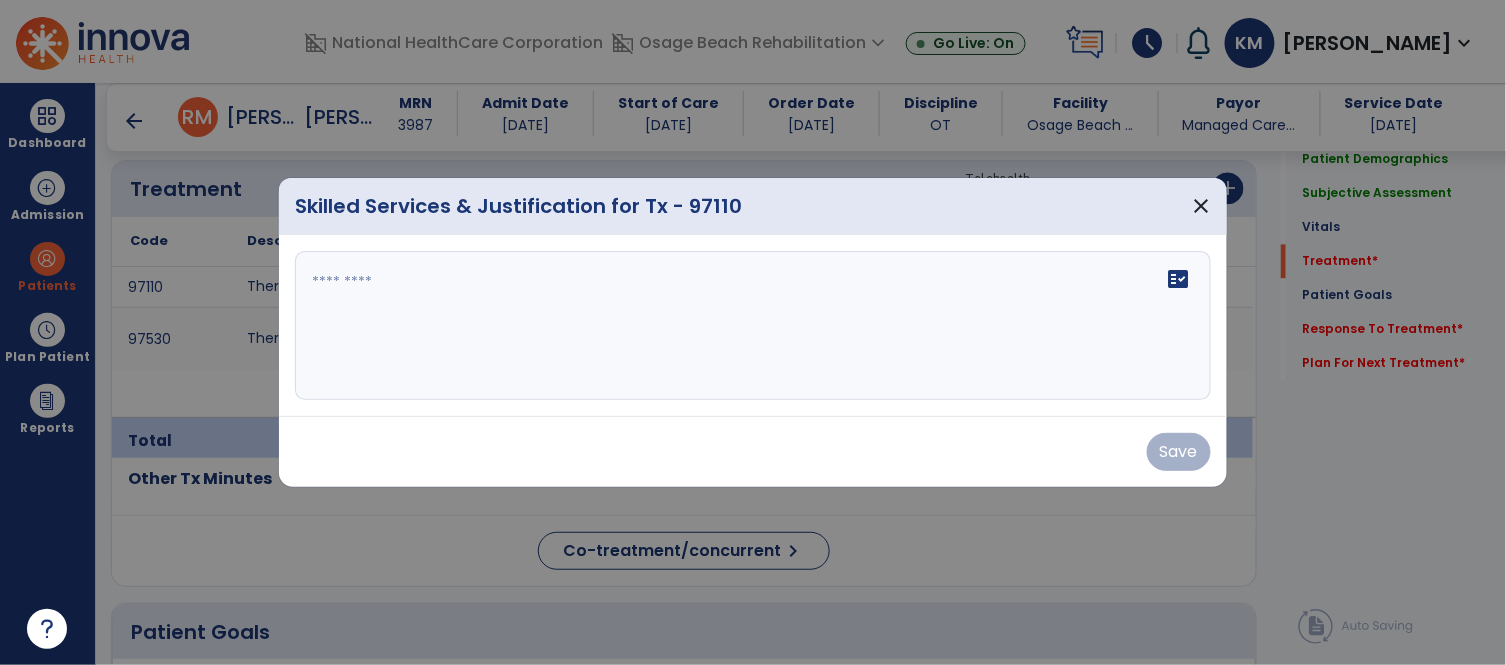 scroll, scrollTop: 1200, scrollLeft: 0, axis: vertical 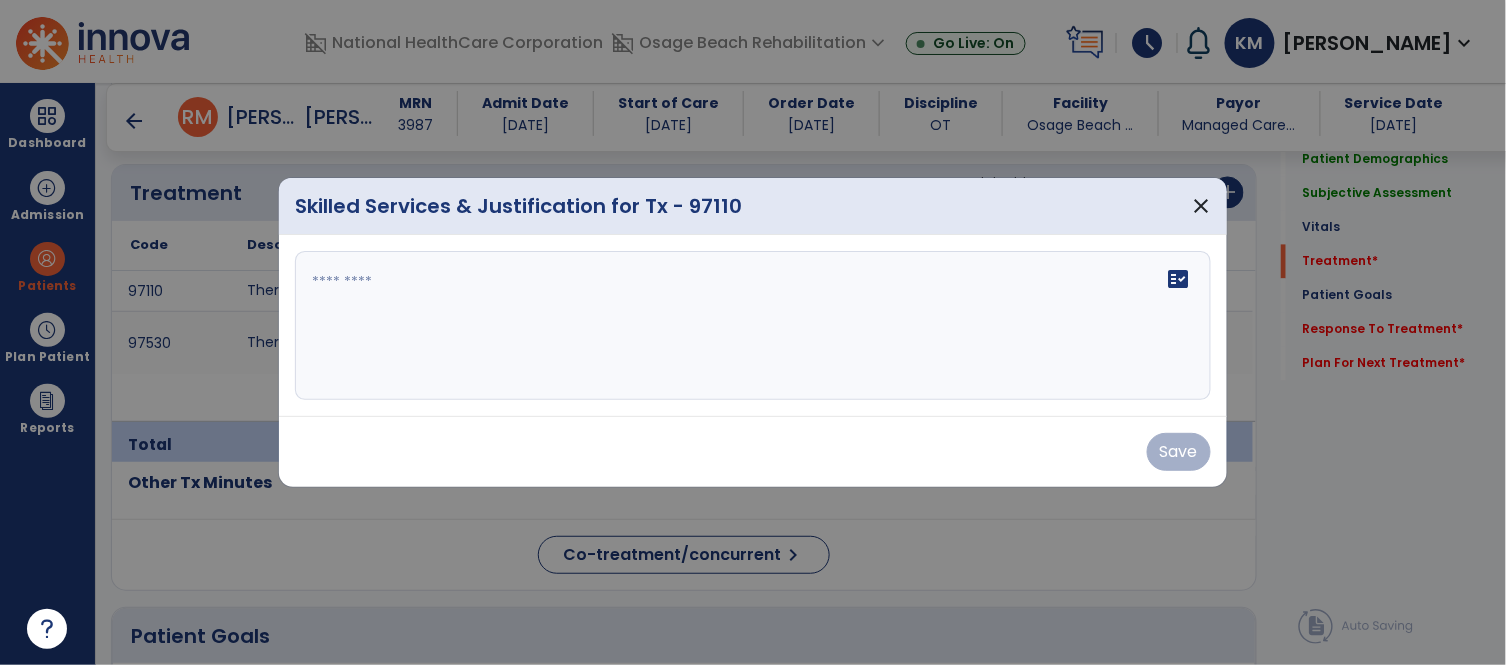 click on "fact_check" at bounding box center [753, 326] 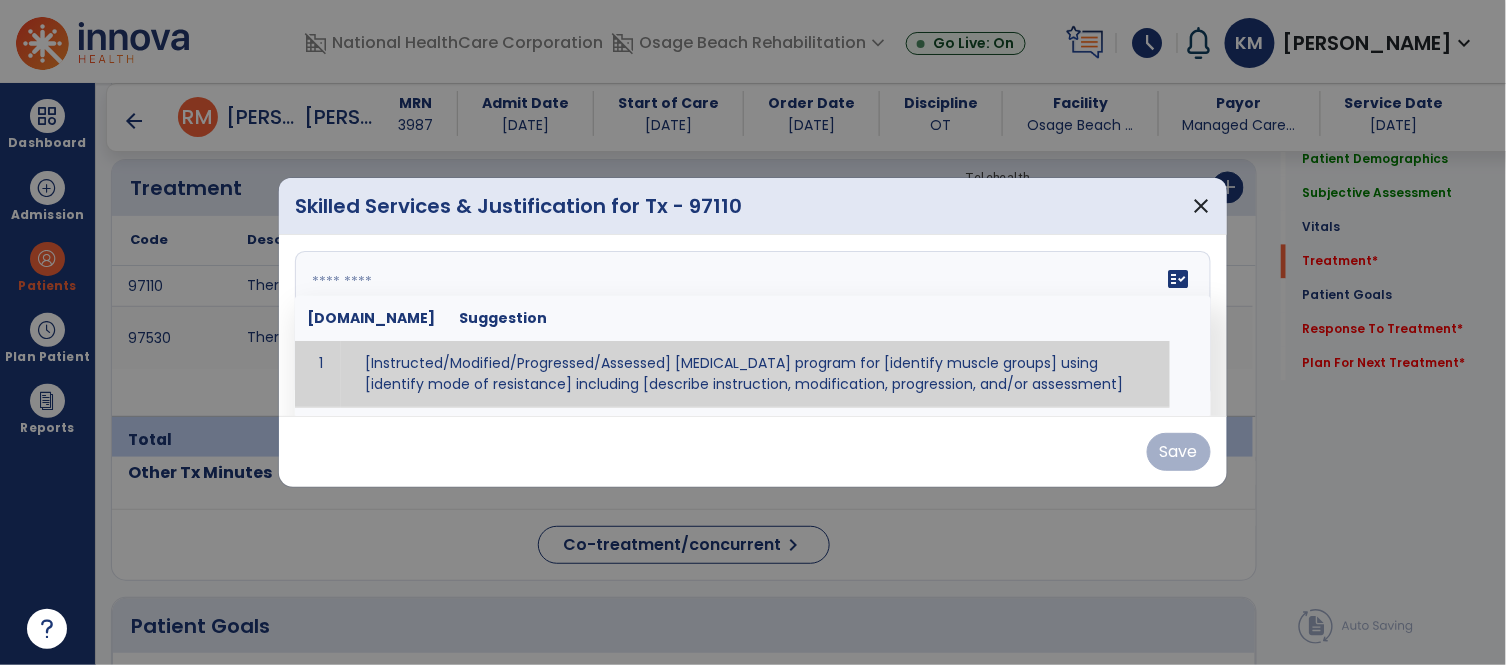paste on "**********" 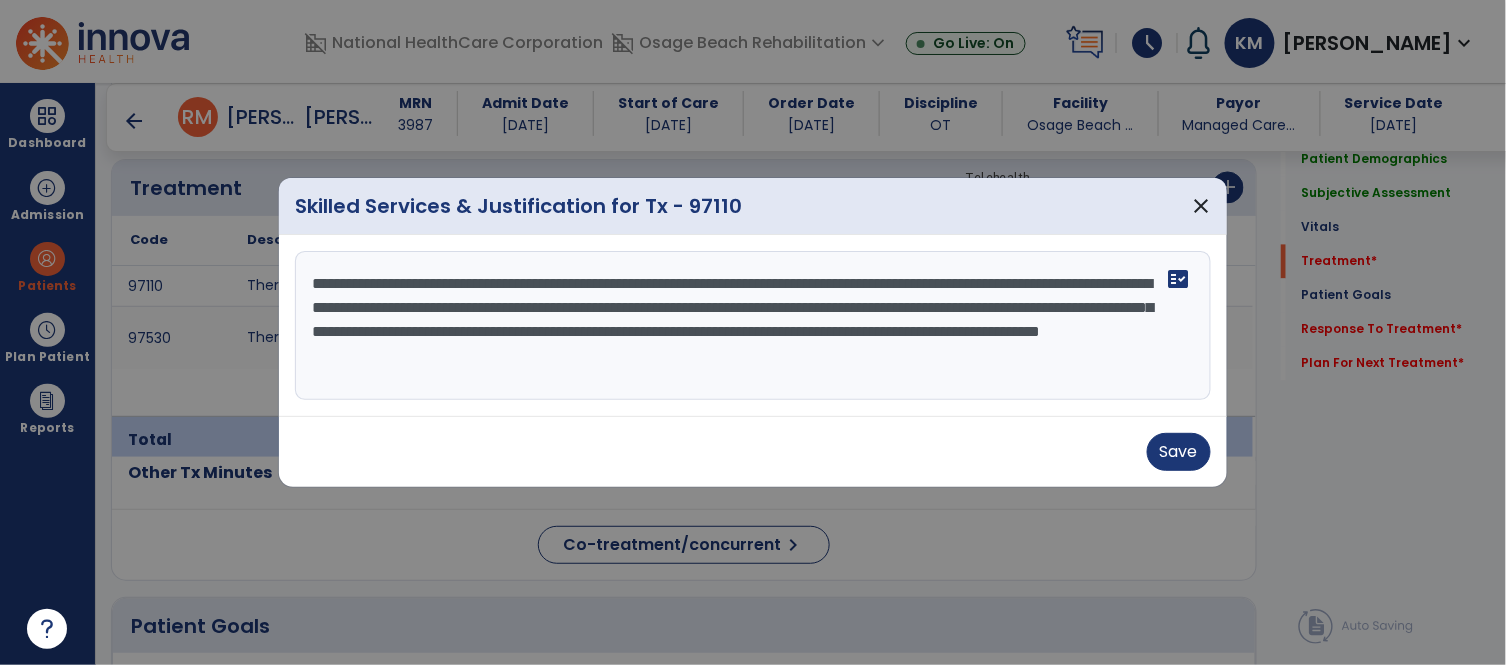 drag, startPoint x: 304, startPoint y: 274, endPoint x: 541, endPoint y: 260, distance: 237.41315 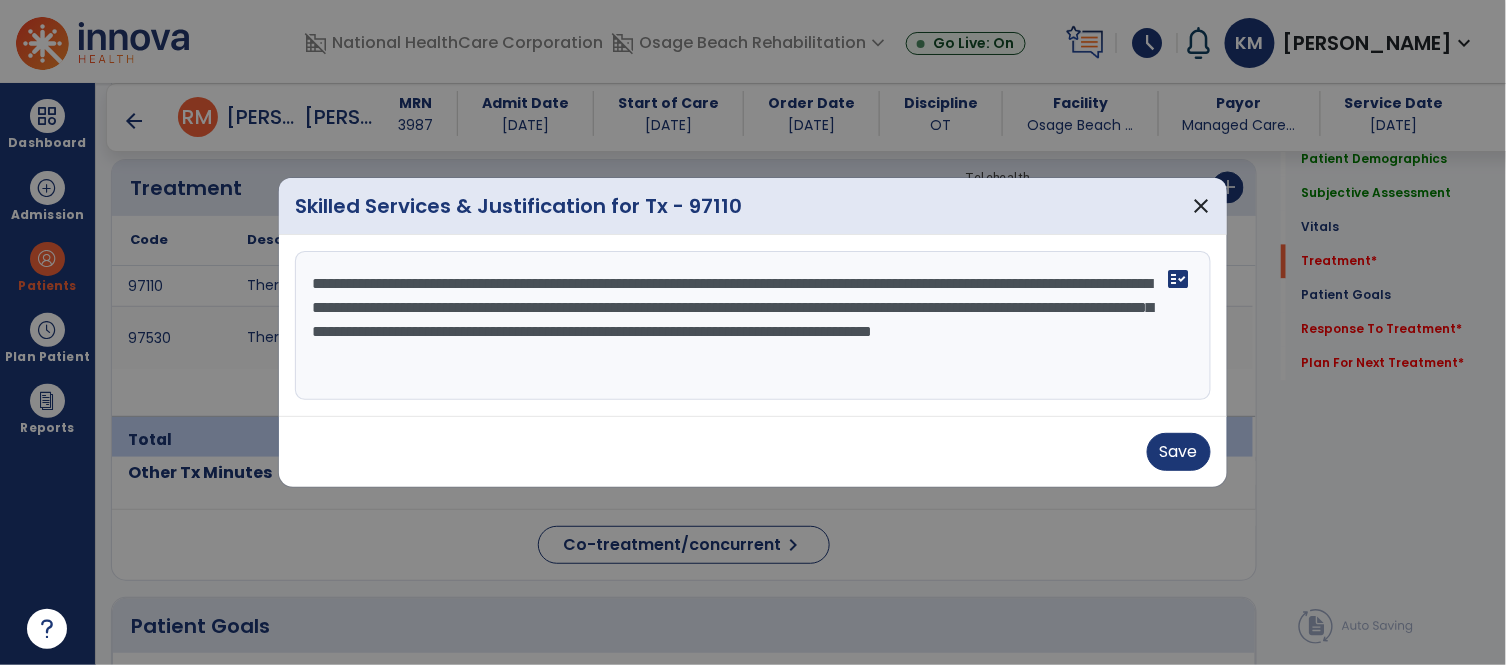 drag, startPoint x: 707, startPoint y: 281, endPoint x: 467, endPoint y: 276, distance: 240.05208 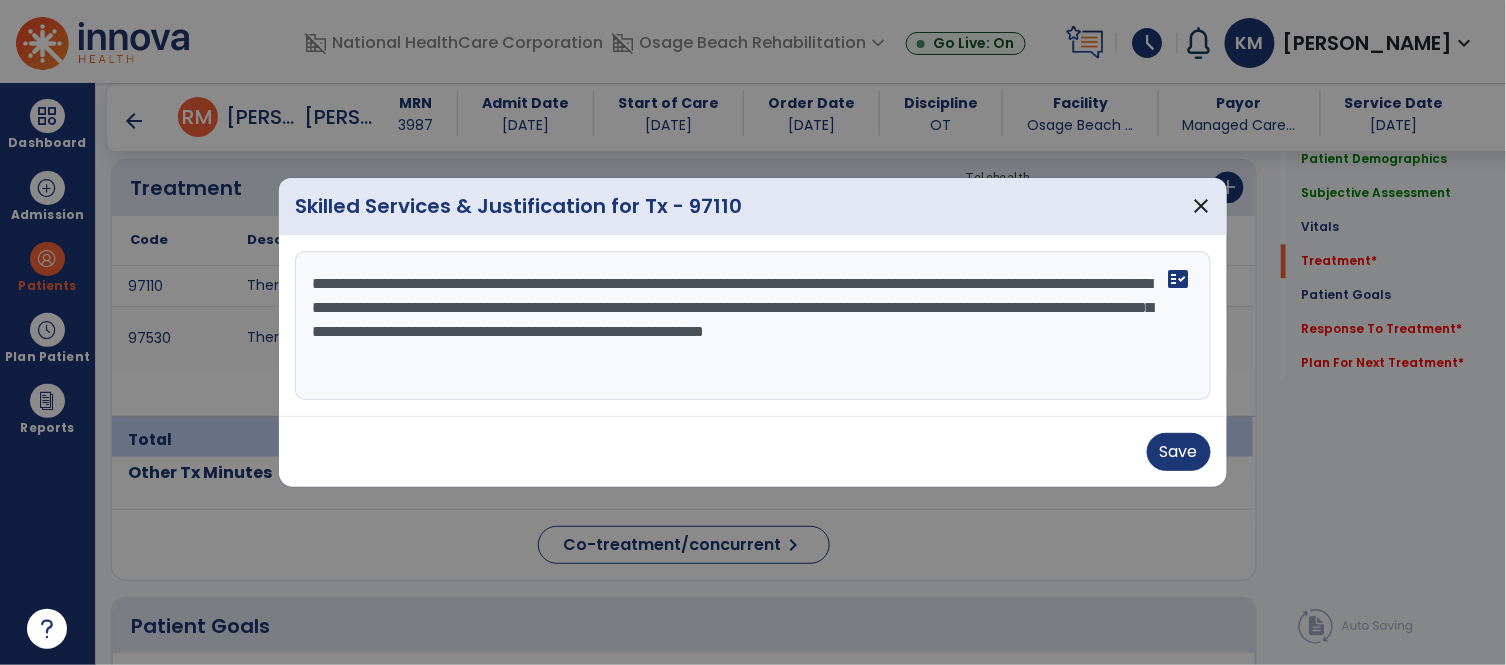drag, startPoint x: 462, startPoint y: 305, endPoint x: 568, endPoint y: 316, distance: 106.56923 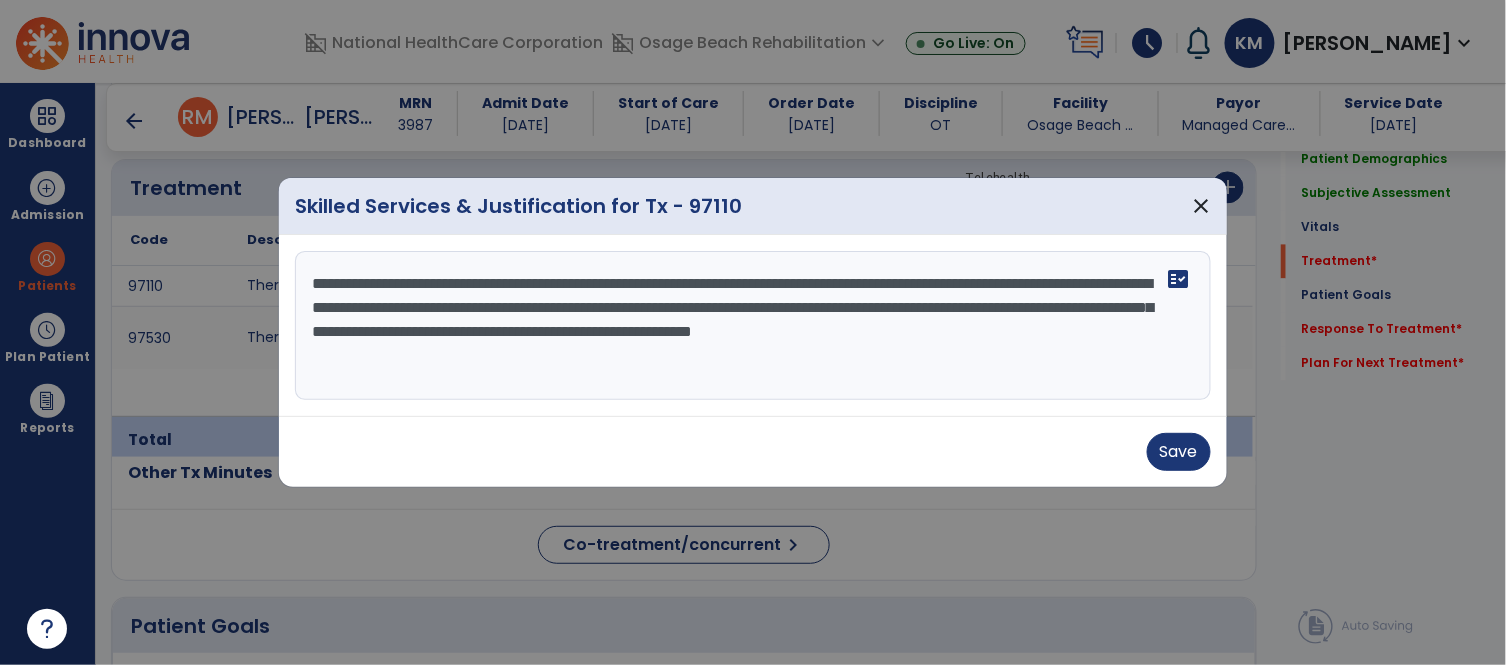 click on "**********" at bounding box center [753, 326] 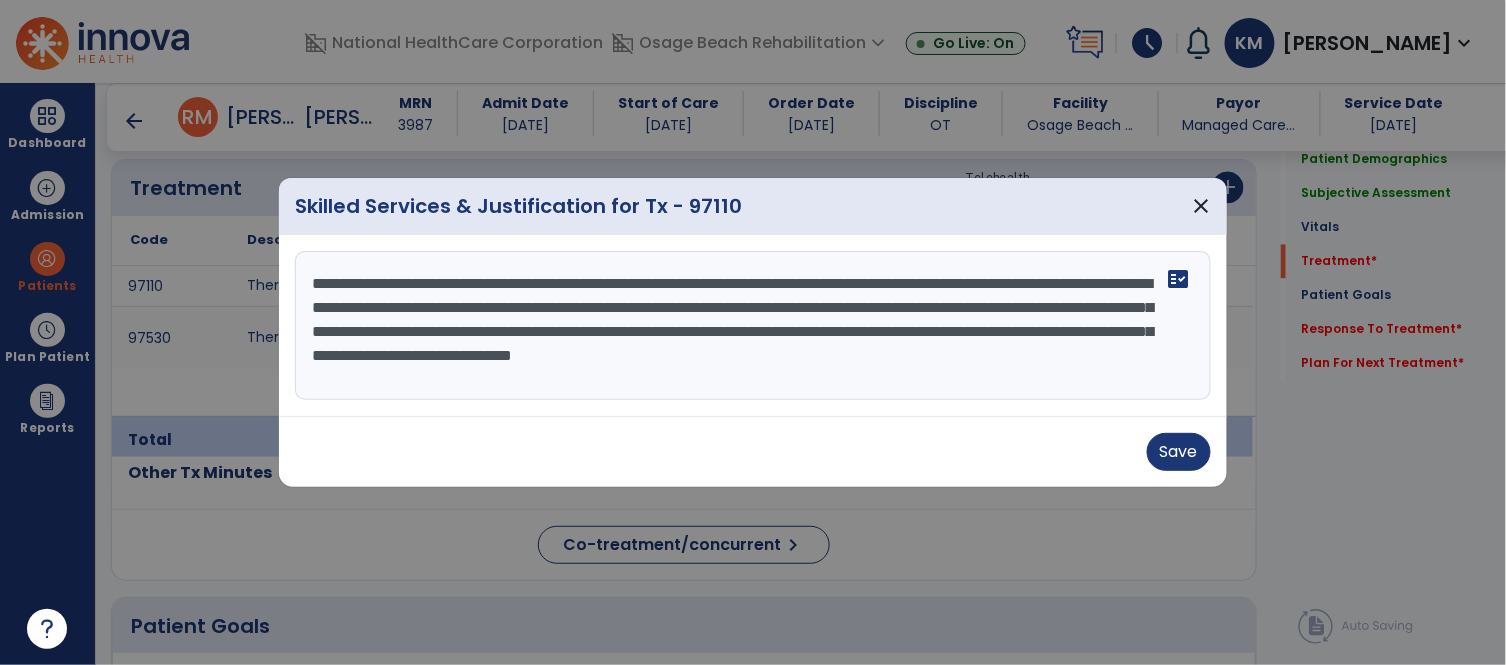 type on "**********" 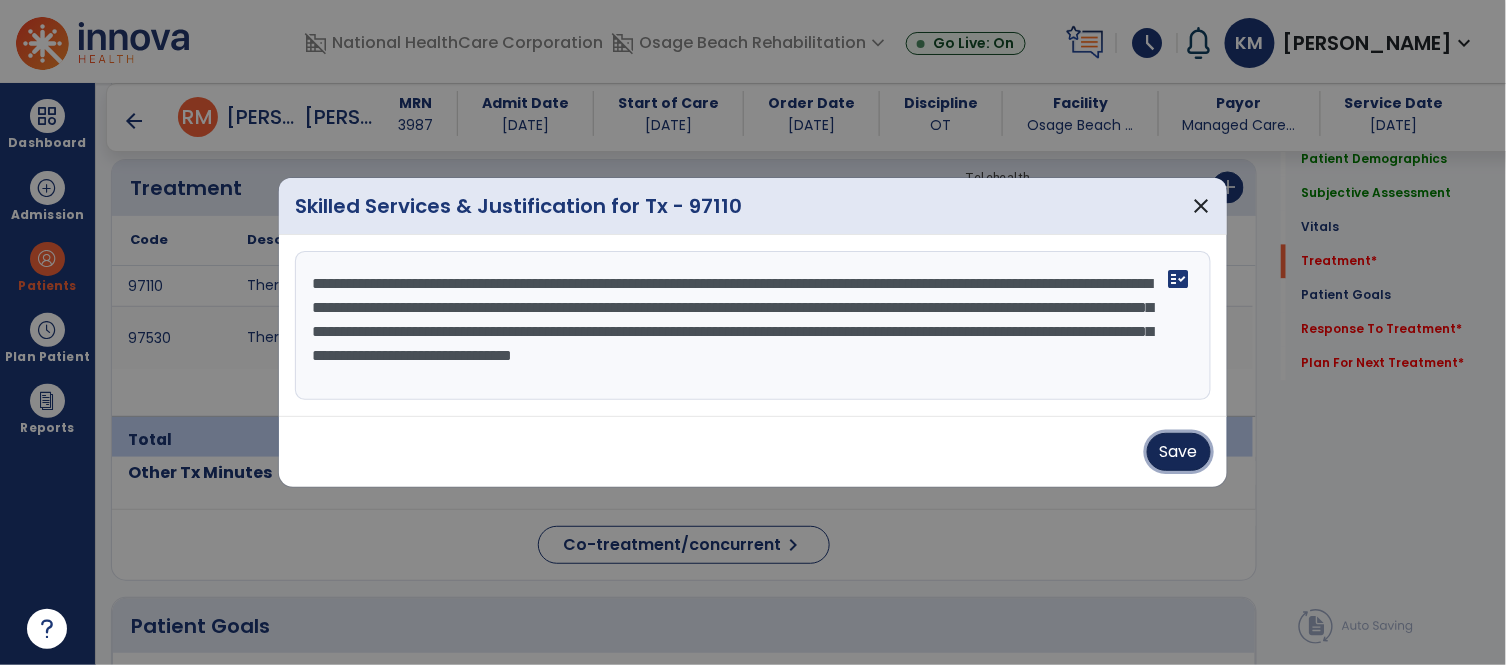 type 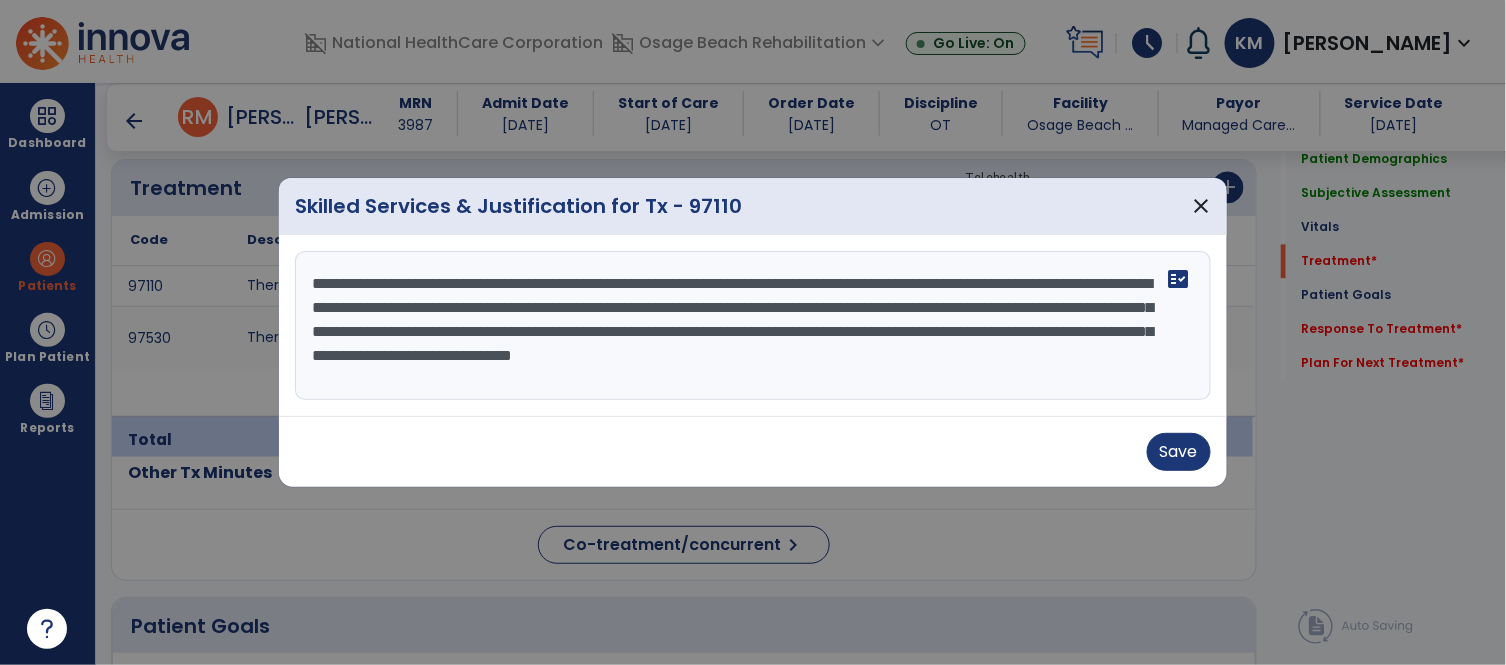 click on "**********" at bounding box center [753, 326] 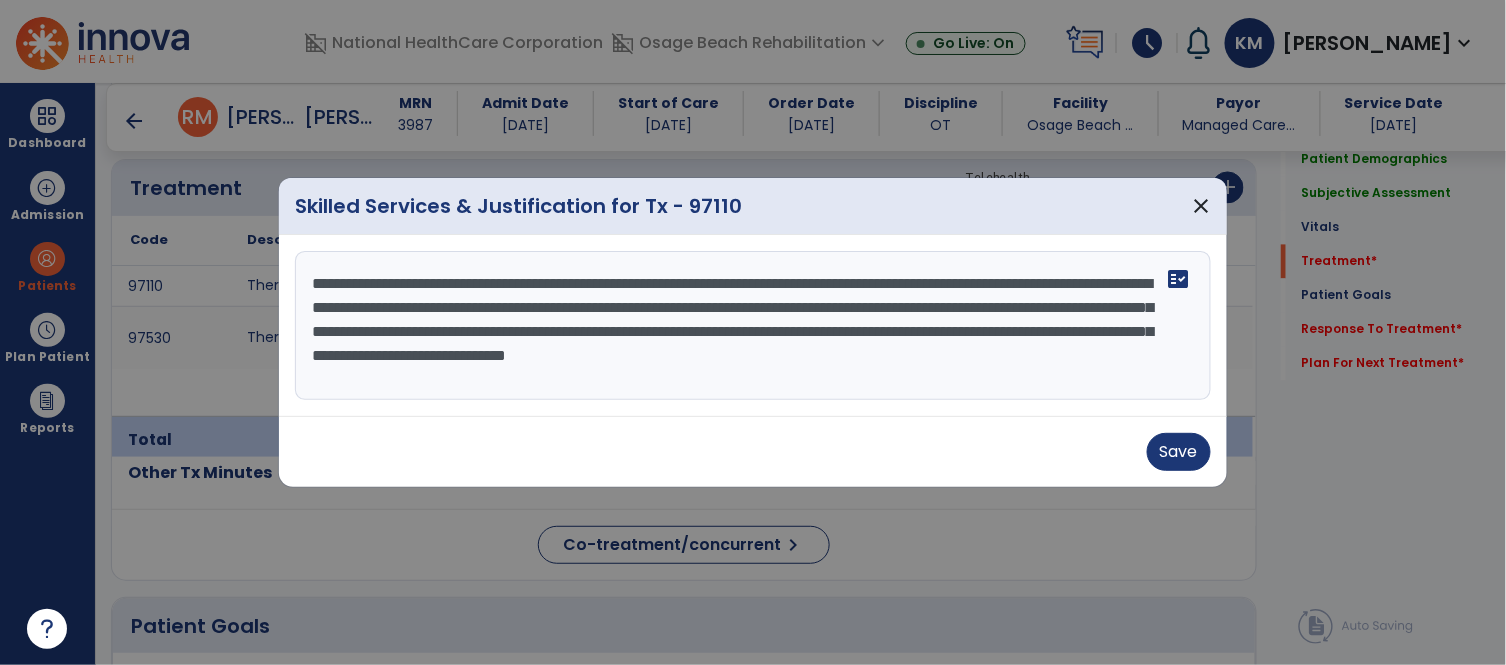 type on "**********" 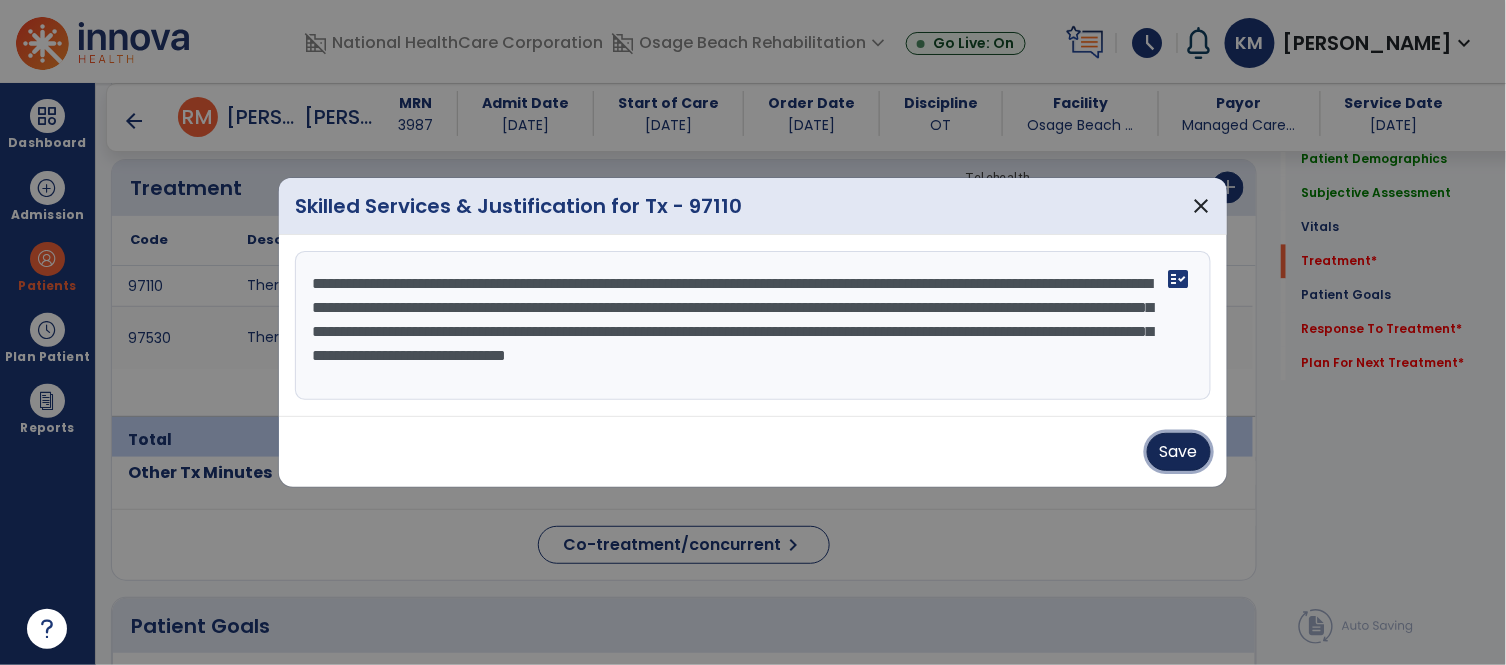 click on "Save" at bounding box center (1179, 452) 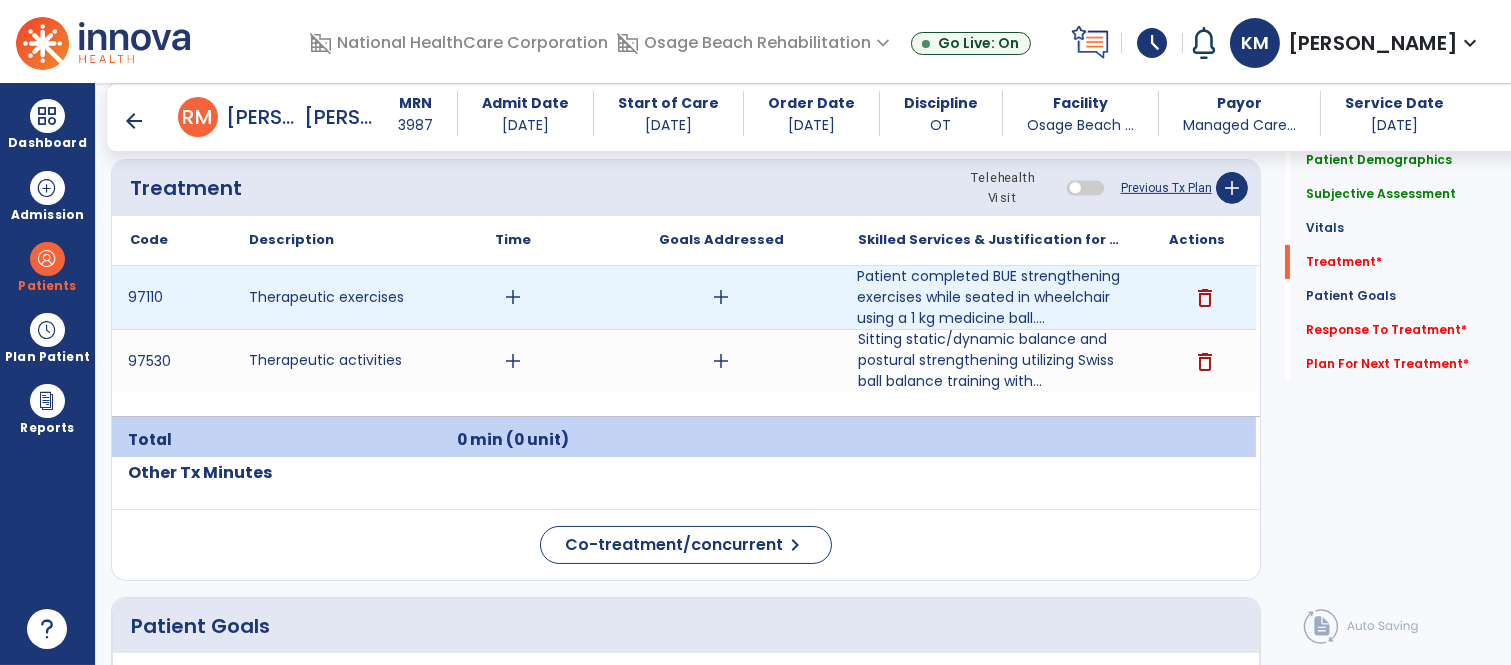 click on "add" at bounding box center (513, 297) 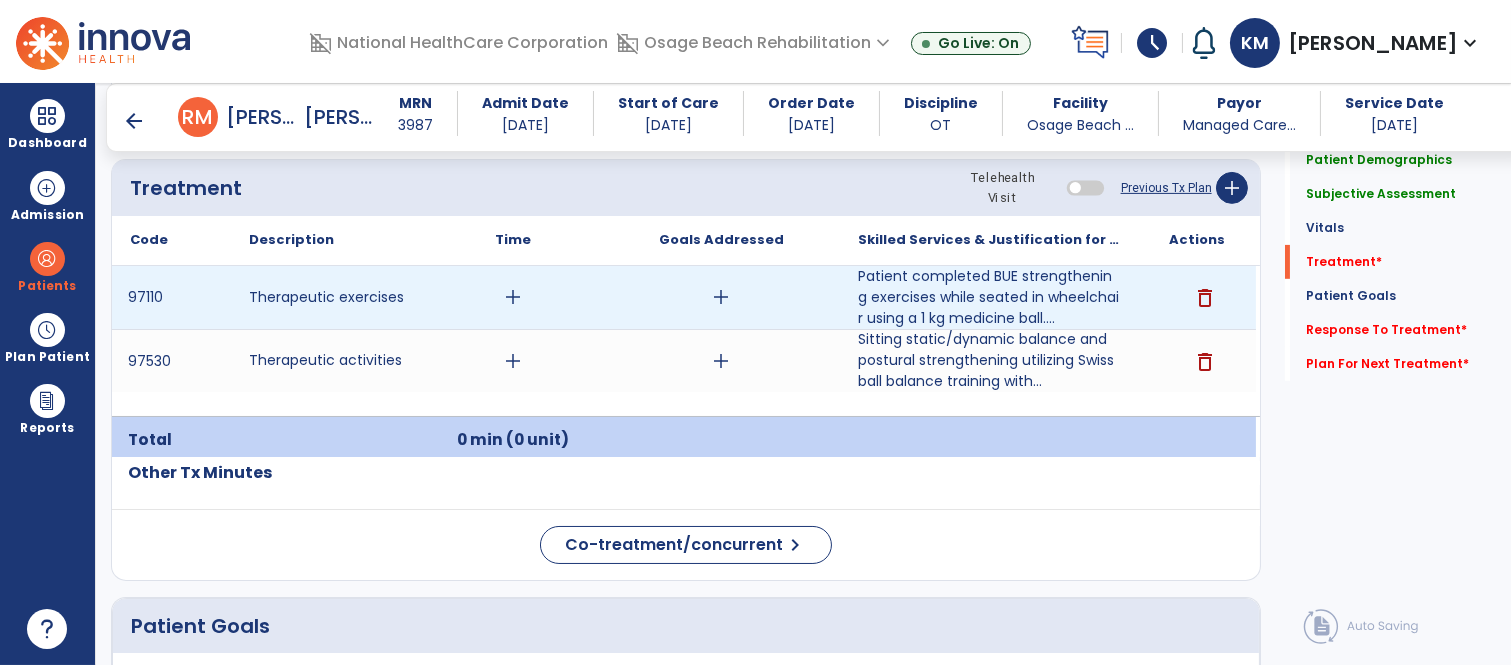 click on "add" at bounding box center (513, 297) 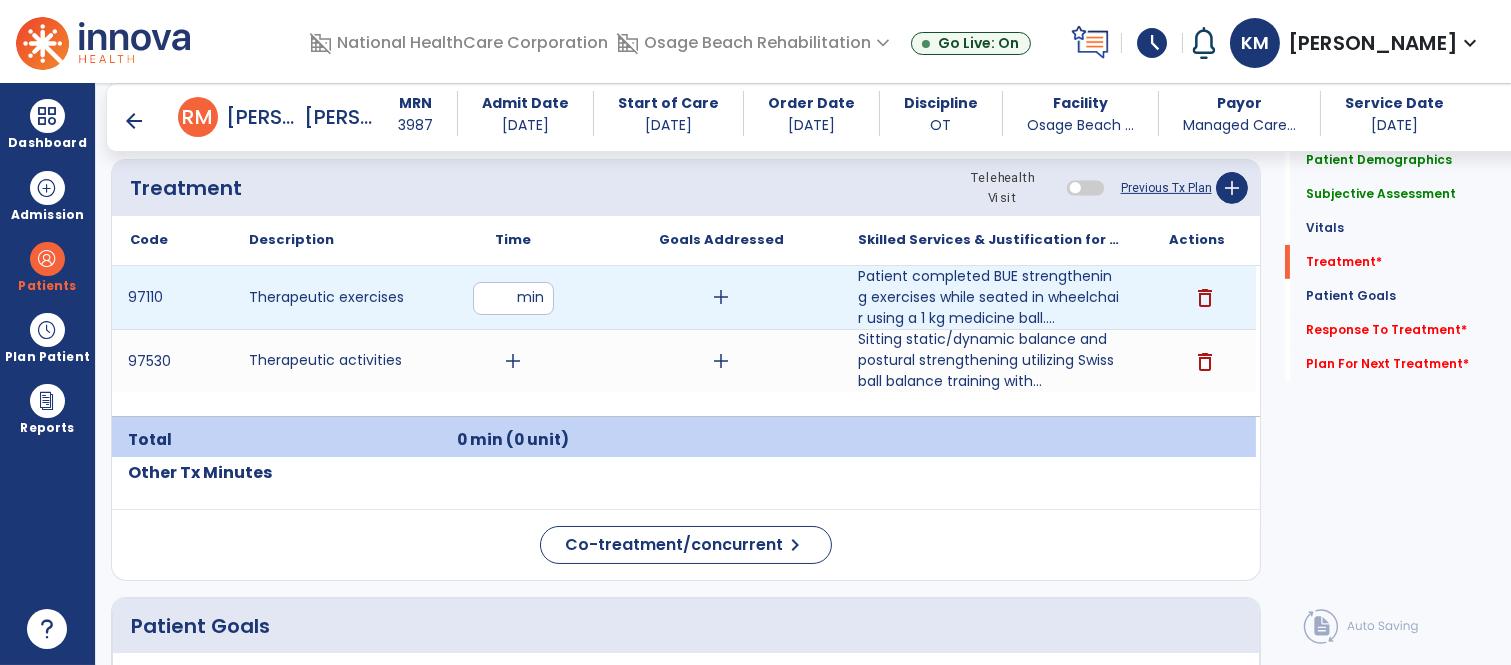 type on "**" 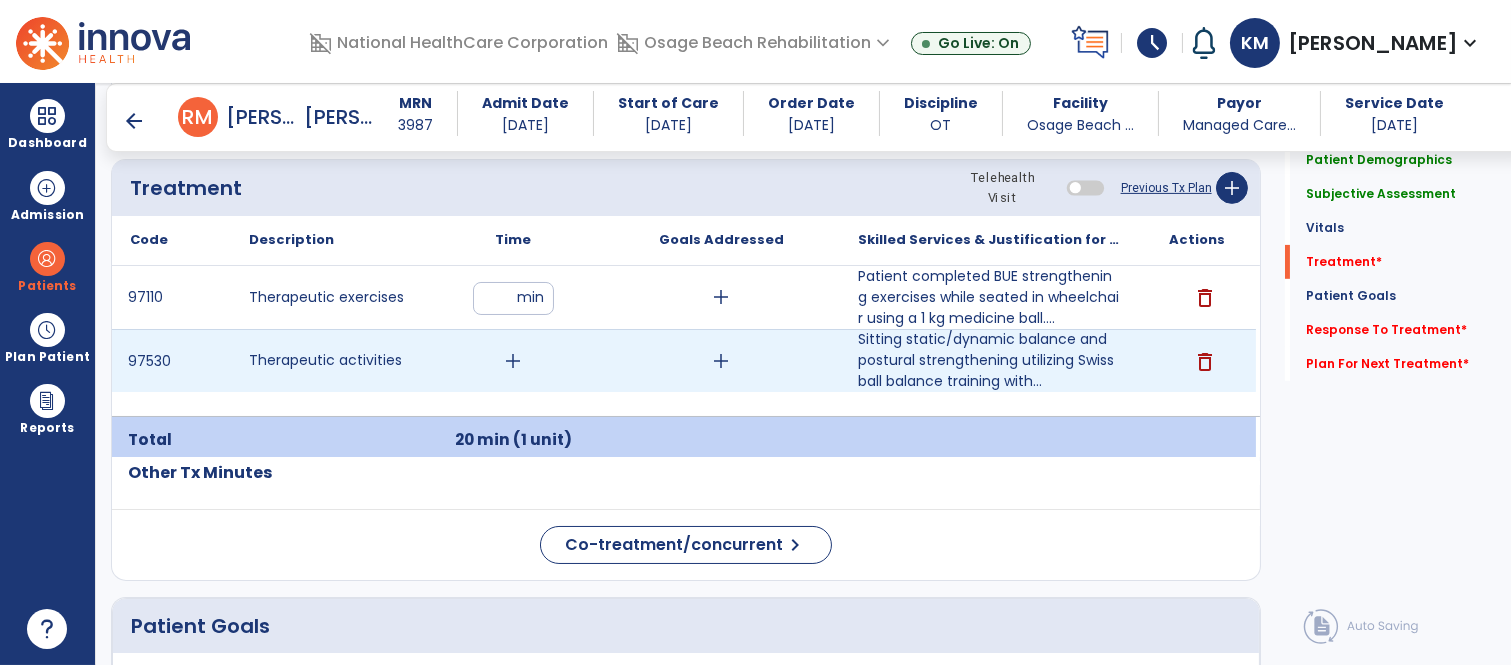 click on "add" at bounding box center (513, 361) 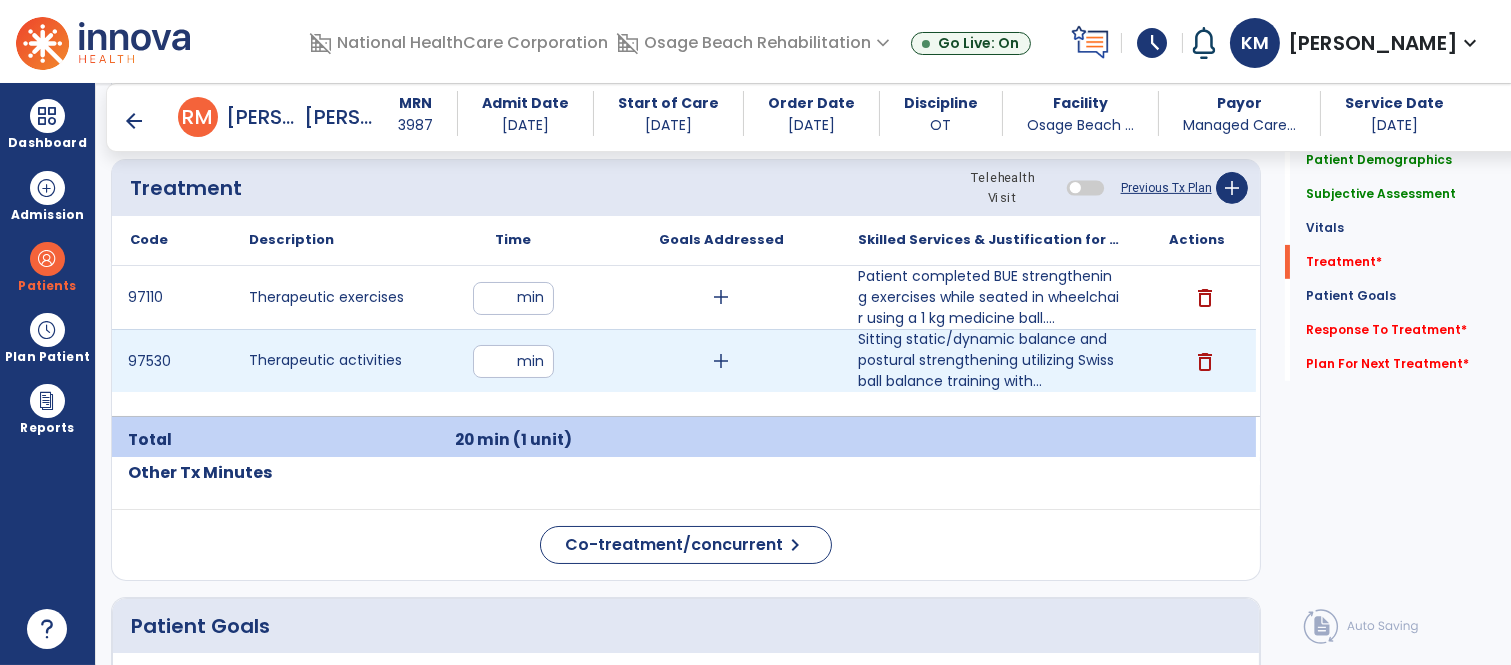 type on "**" 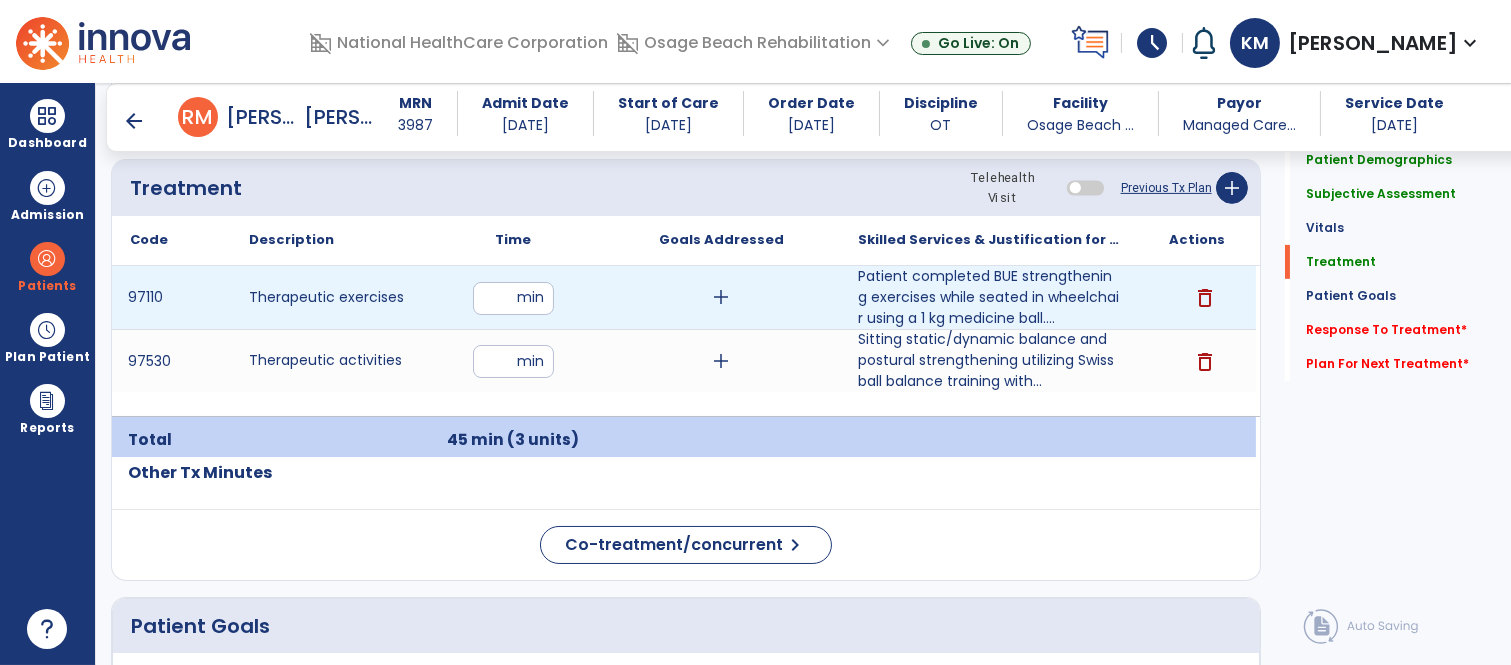 click on "add" at bounding box center (721, 297) 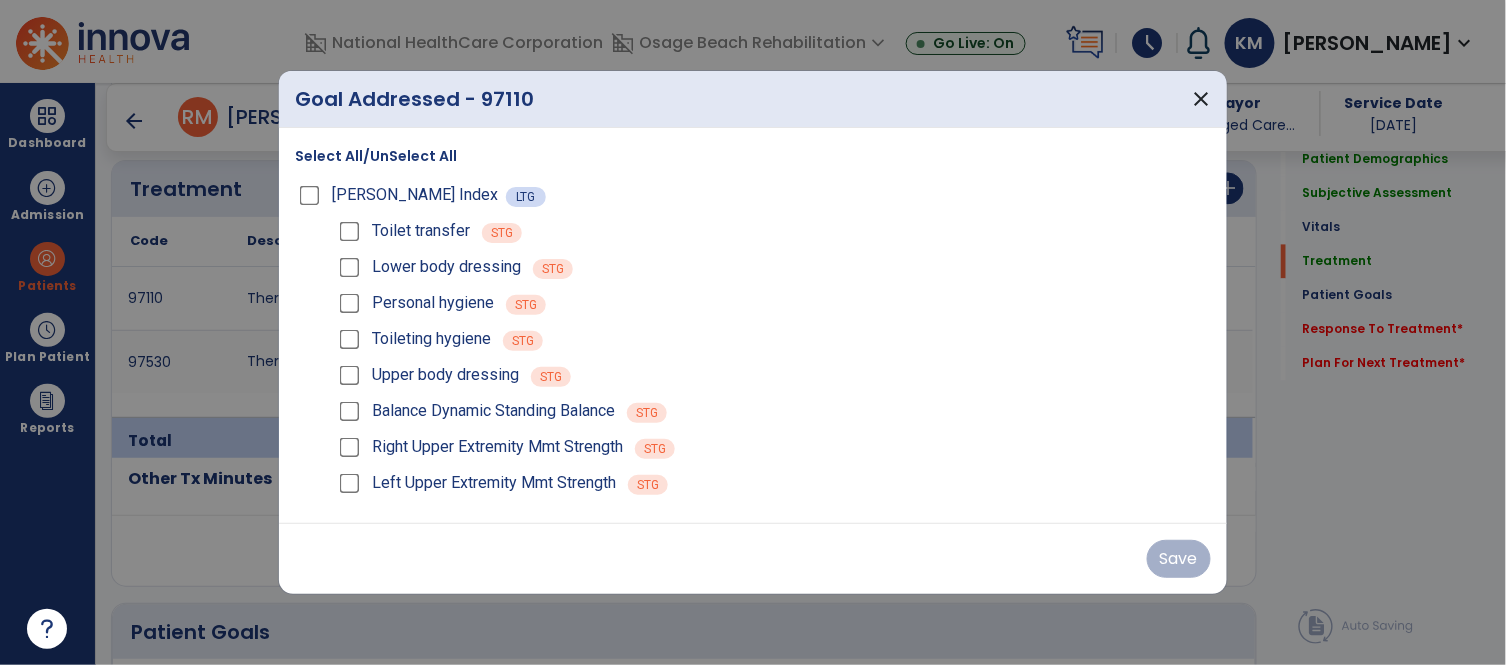 scroll, scrollTop: 1200, scrollLeft: 0, axis: vertical 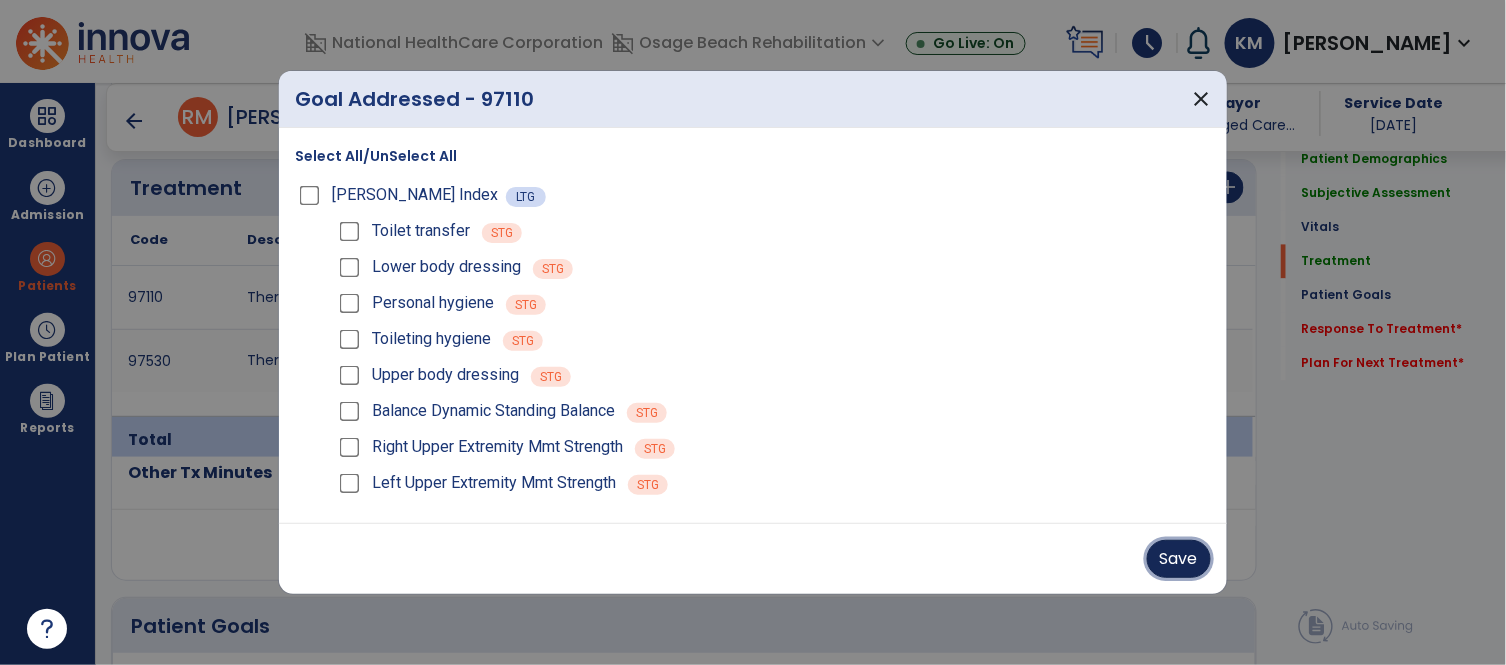 click on "Save" at bounding box center (1179, 559) 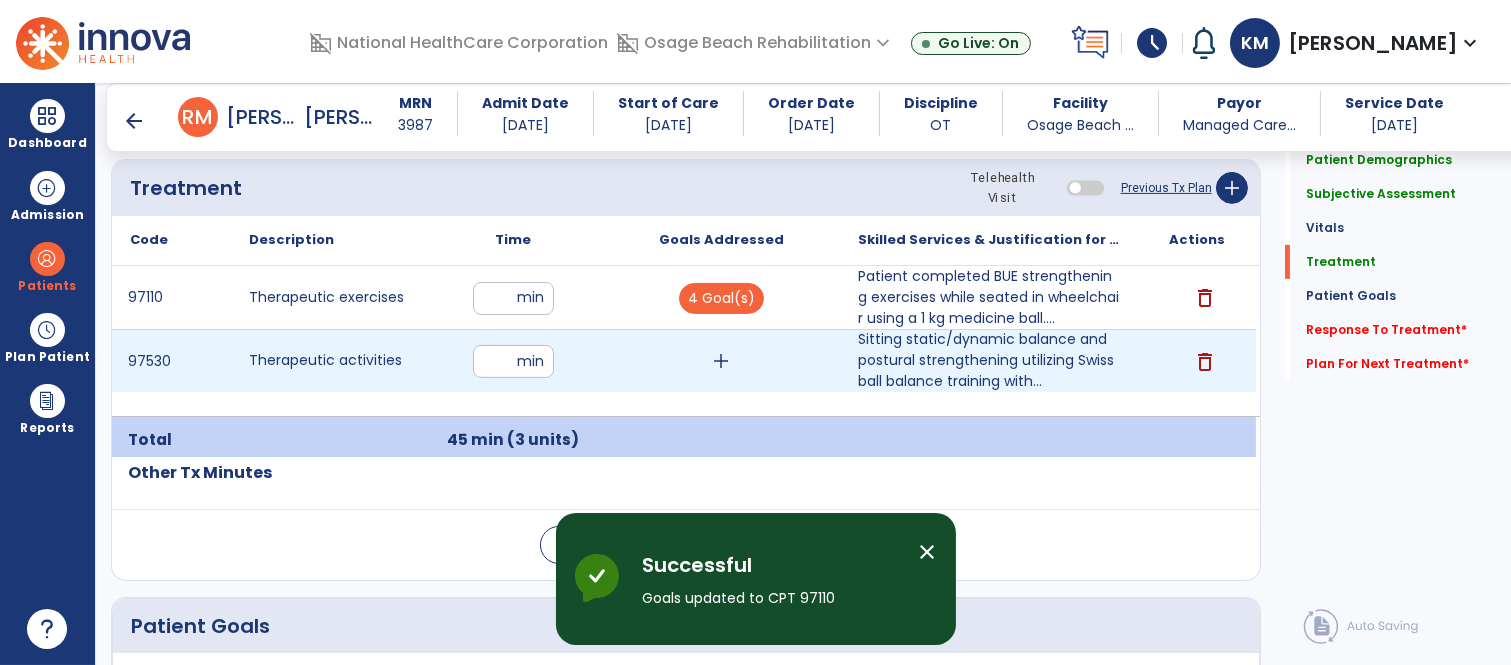 click on "add" at bounding box center [721, 361] 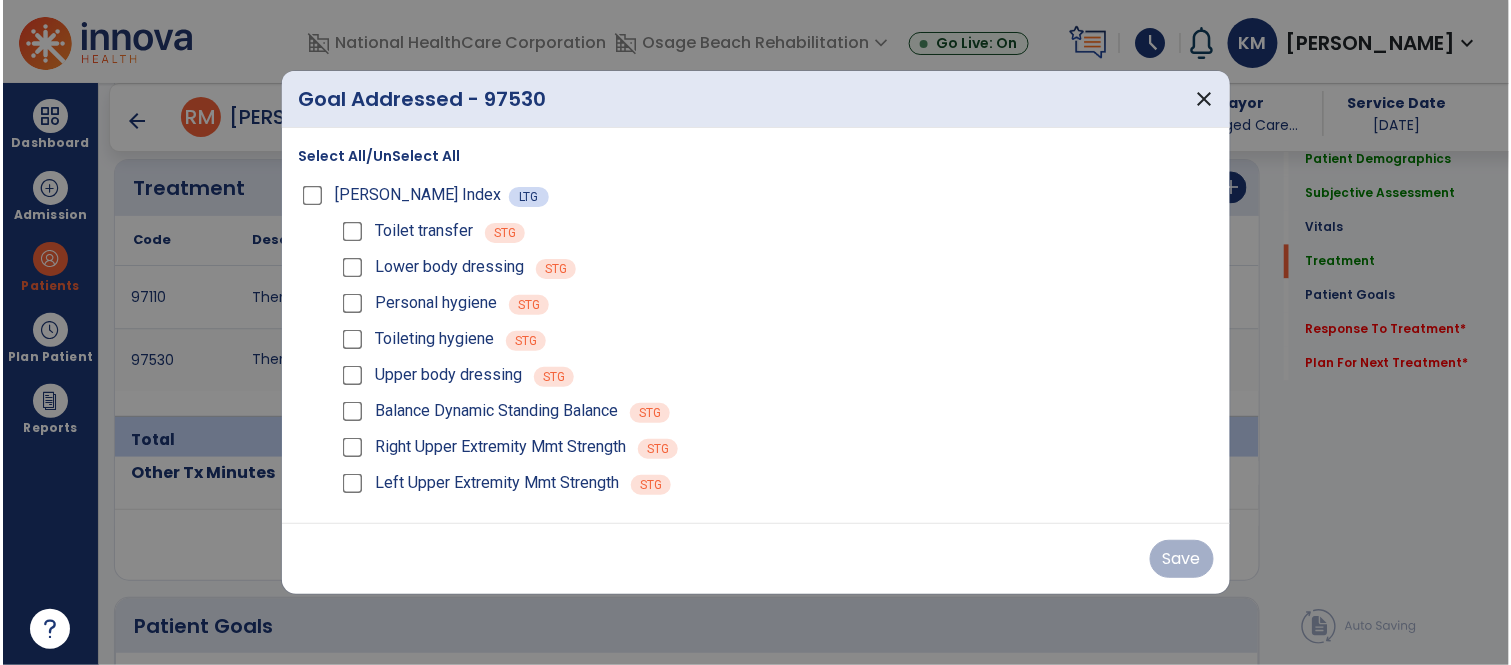 scroll, scrollTop: 1200, scrollLeft: 0, axis: vertical 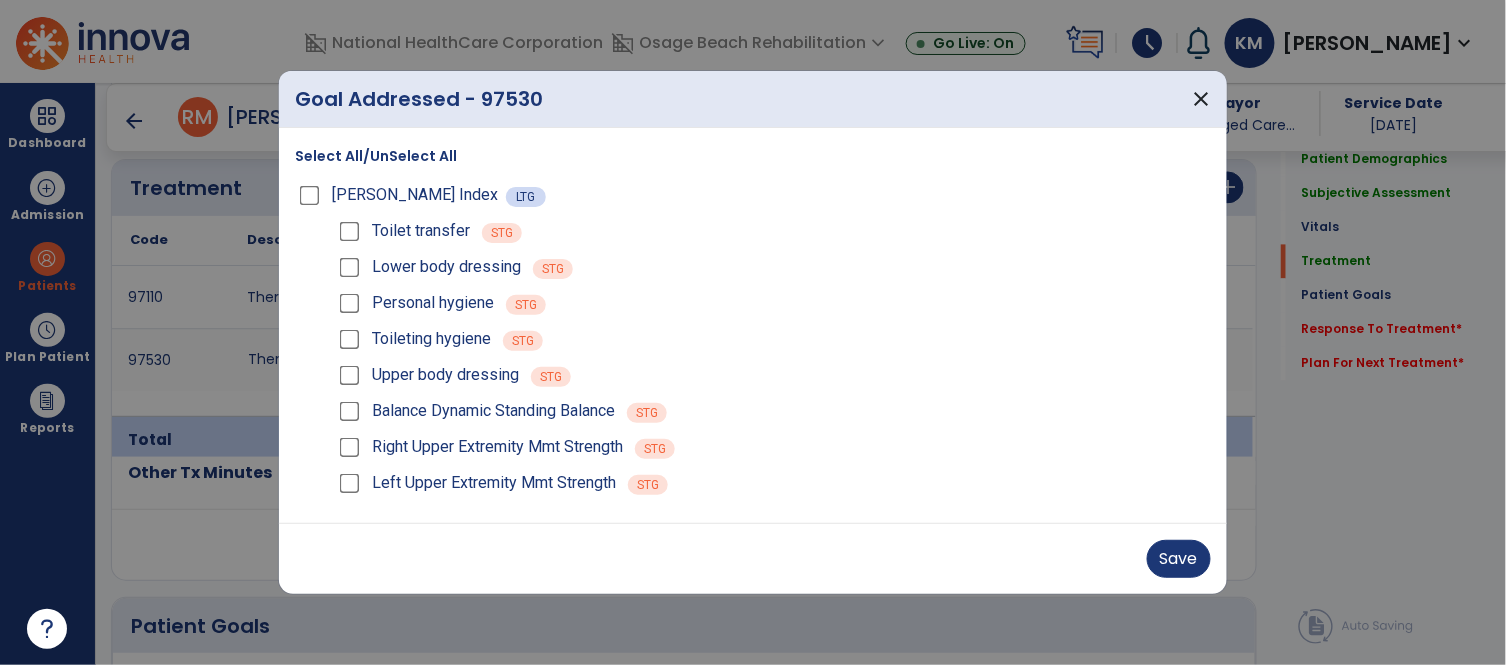 click on "Goal Addressed - 97530   close" at bounding box center [753, 99] 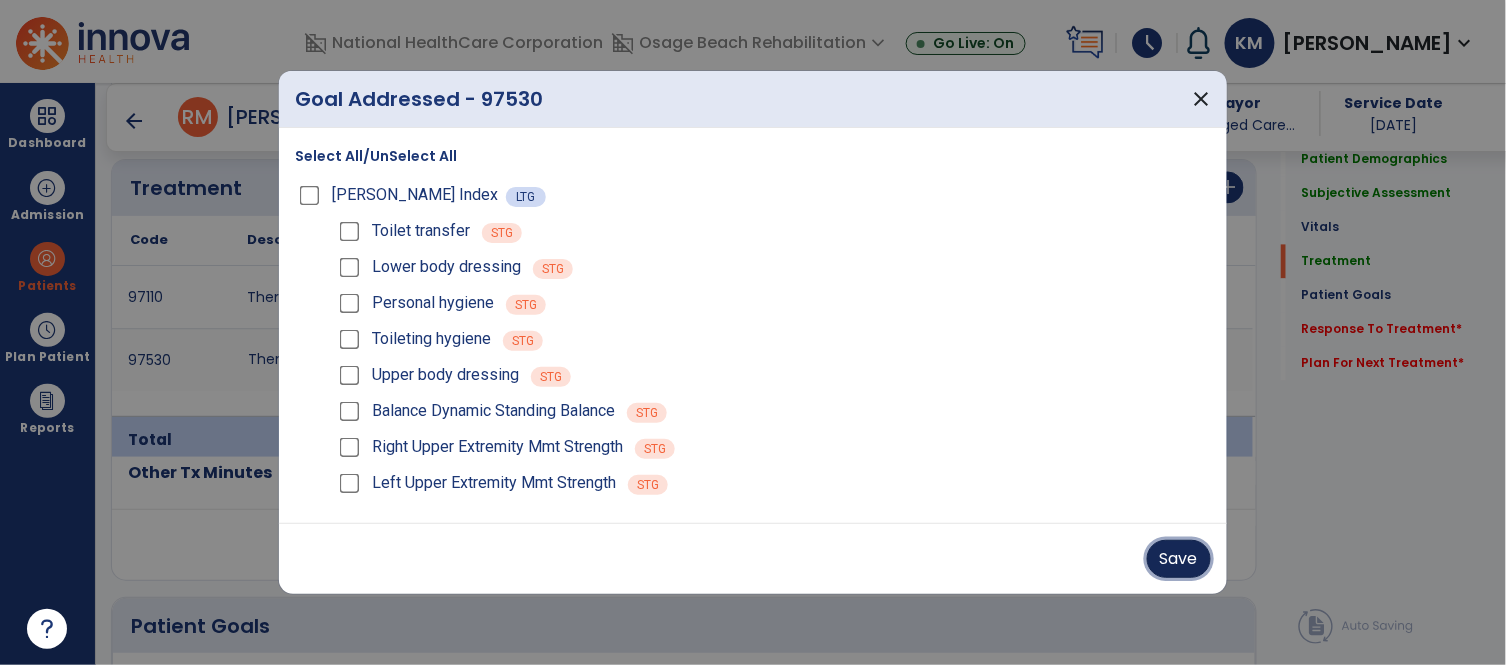 click on "Save" at bounding box center [1179, 559] 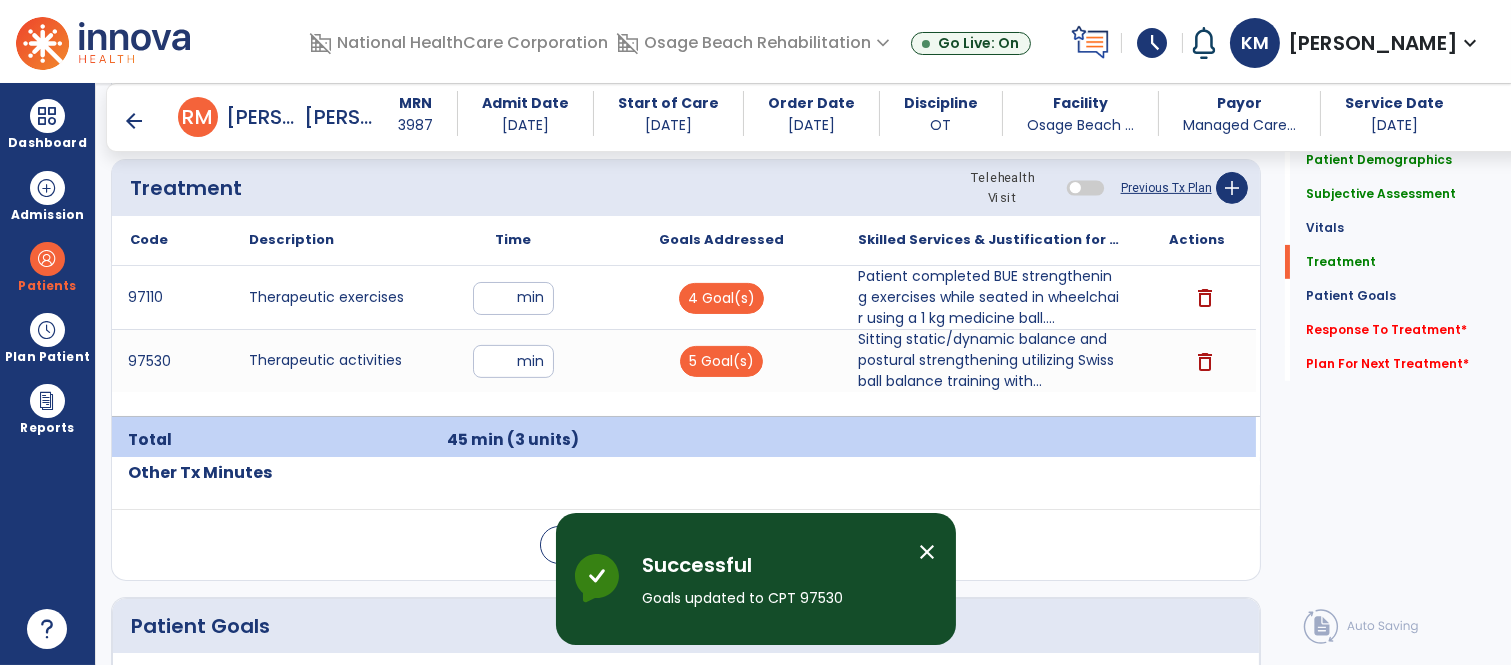 click on "Other Tx Minutes" 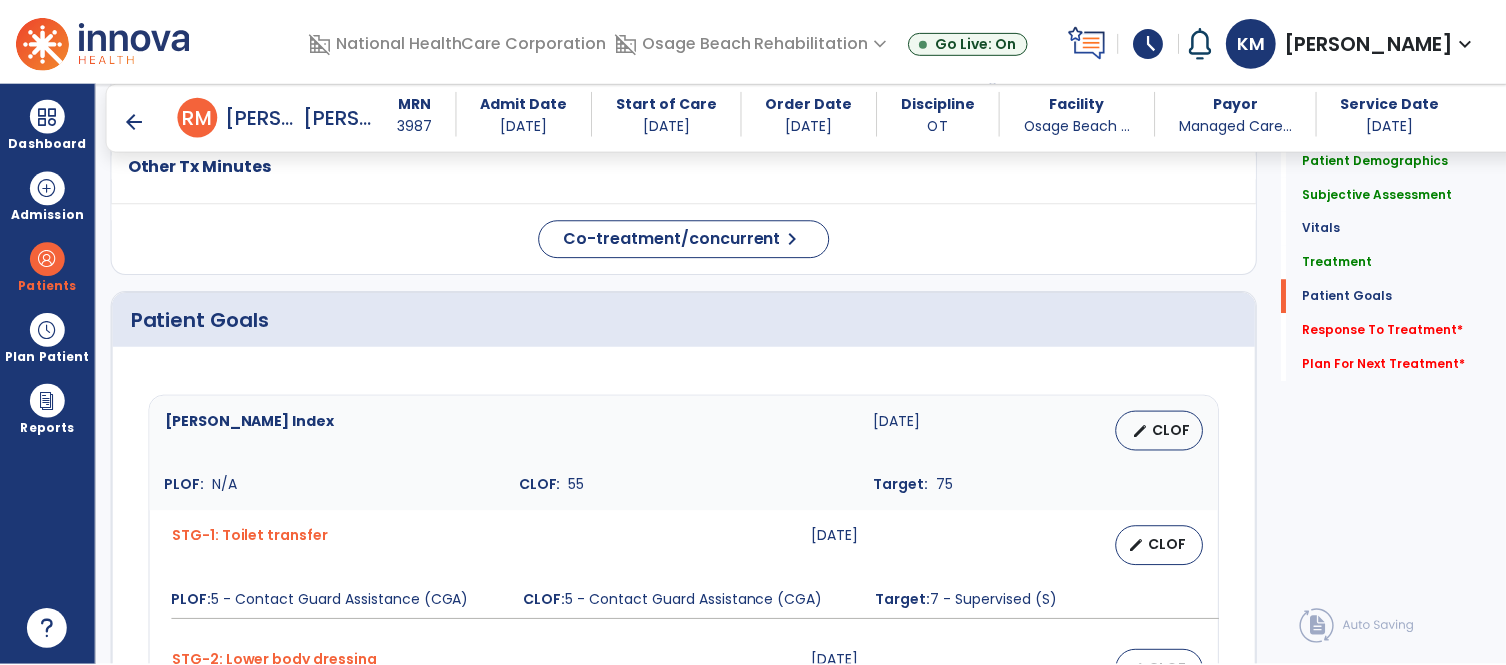 scroll, scrollTop: 1511, scrollLeft: 0, axis: vertical 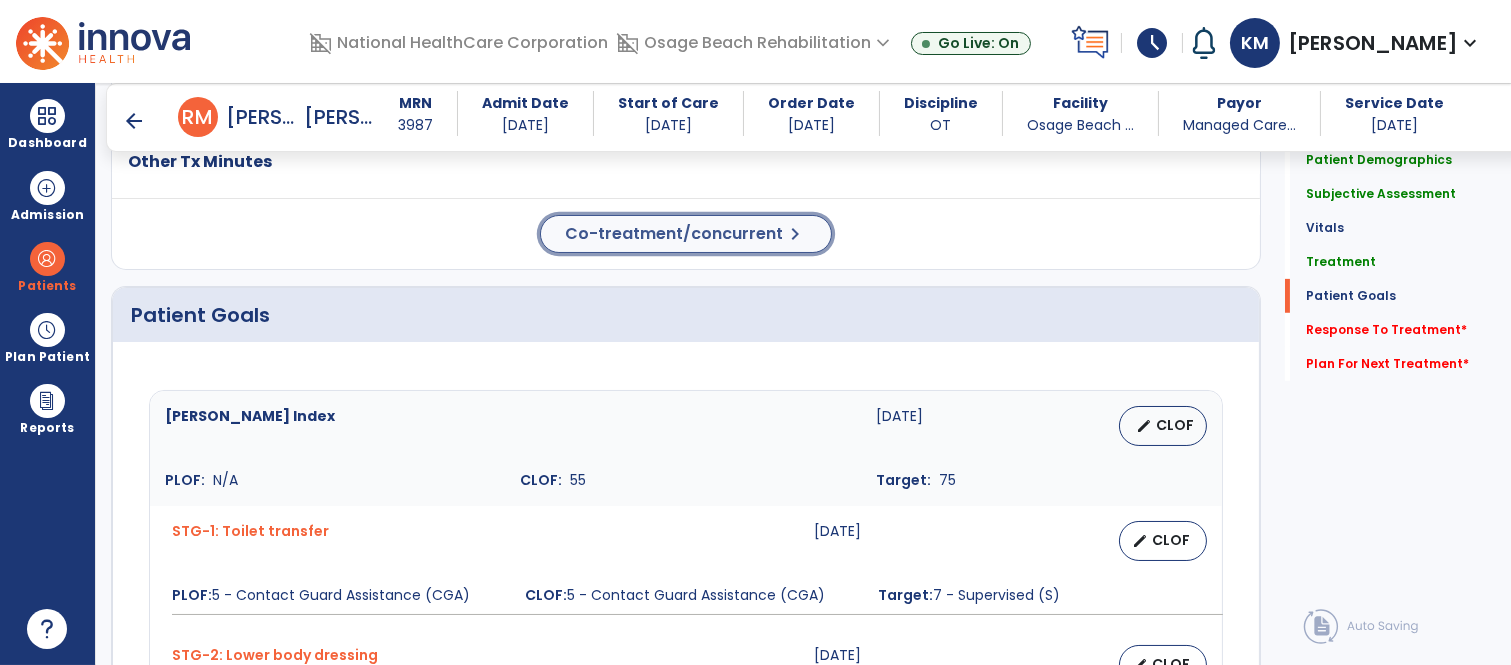 click on "Co-treatment/concurrent" 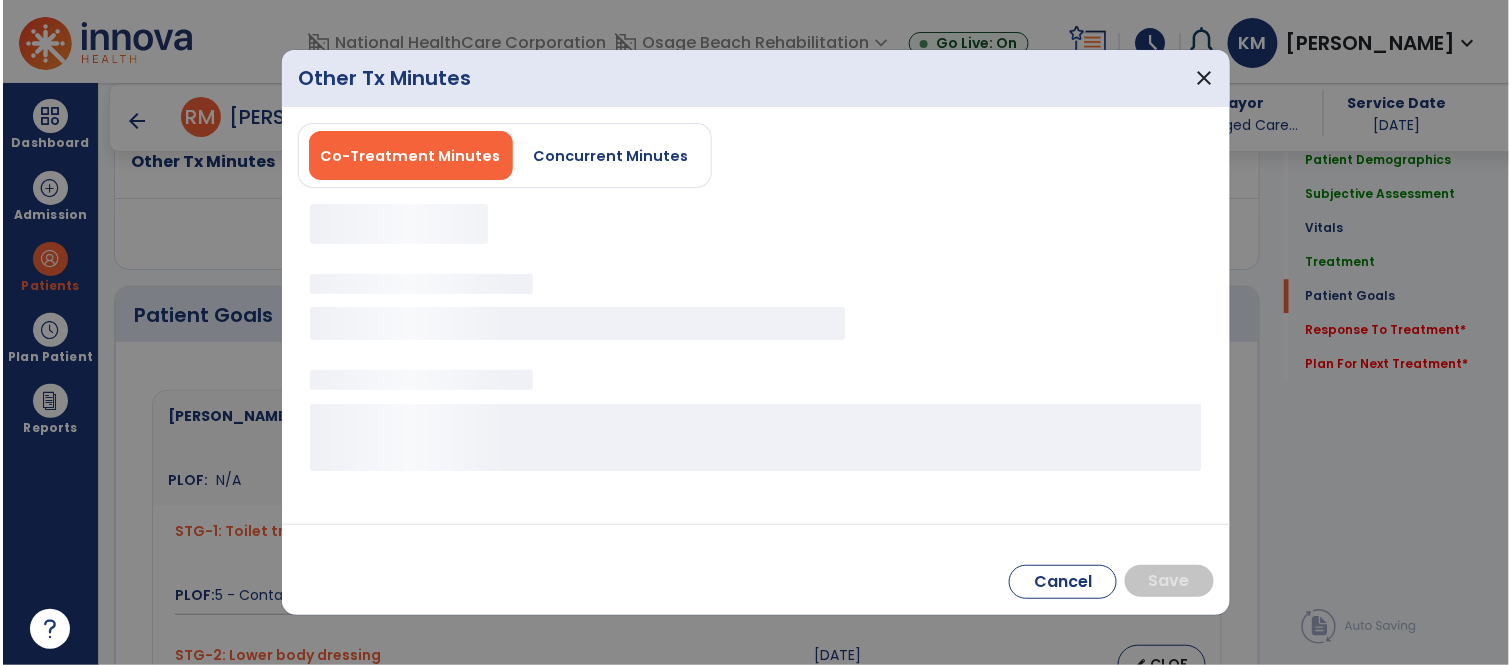 scroll, scrollTop: 1505, scrollLeft: 0, axis: vertical 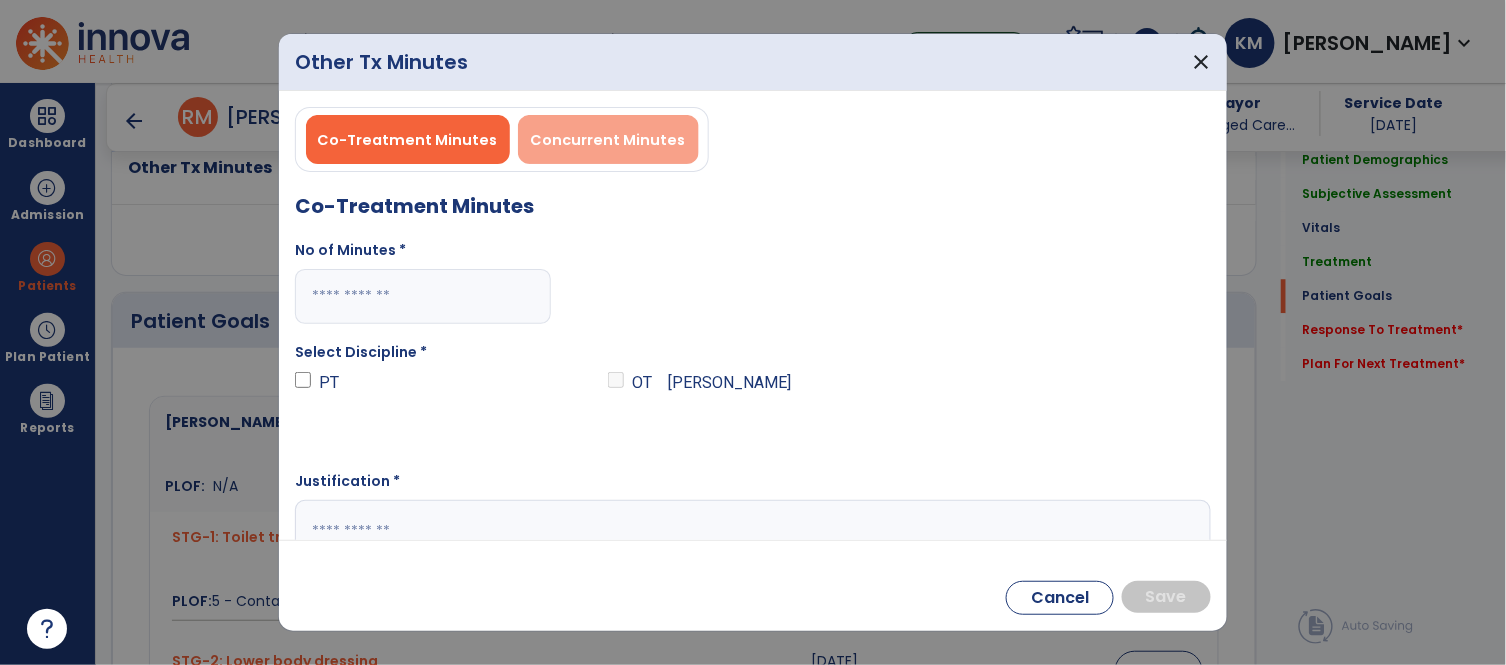 click on "Concurrent Minutes" at bounding box center (608, 140) 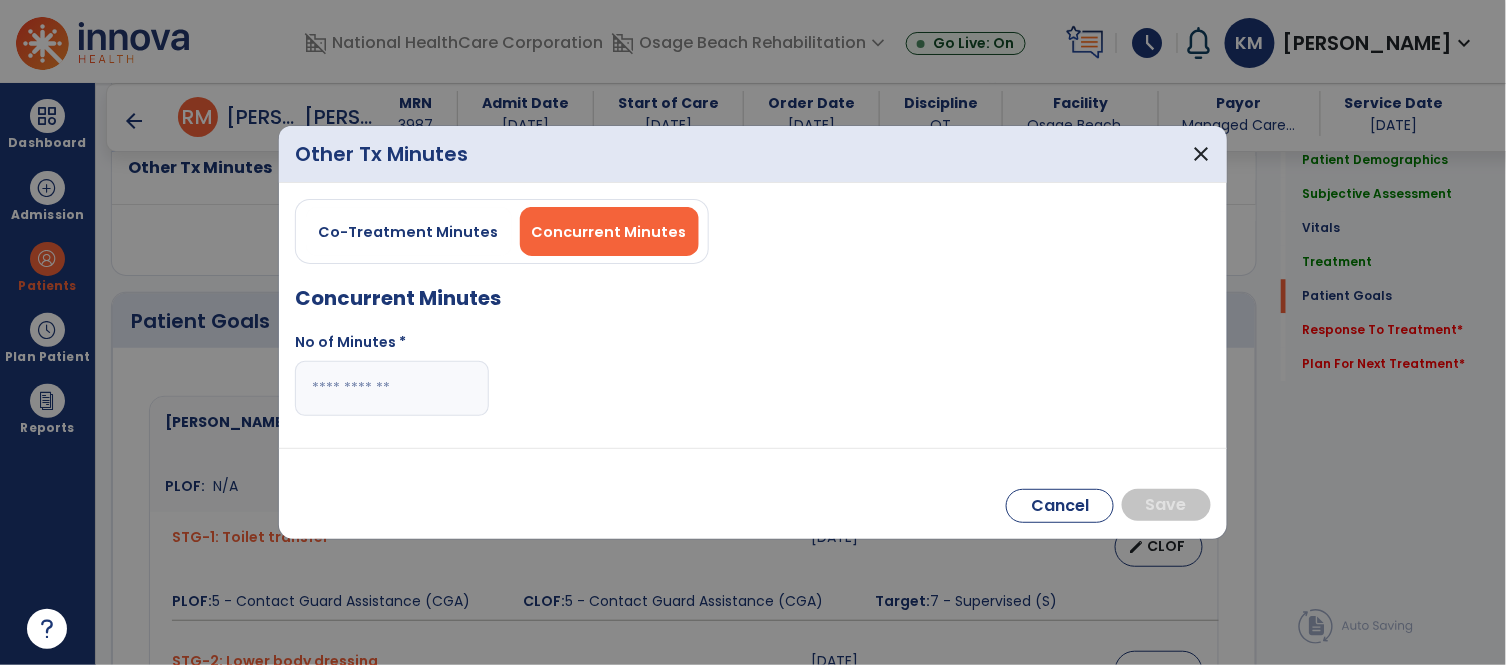 click at bounding box center (392, 388) 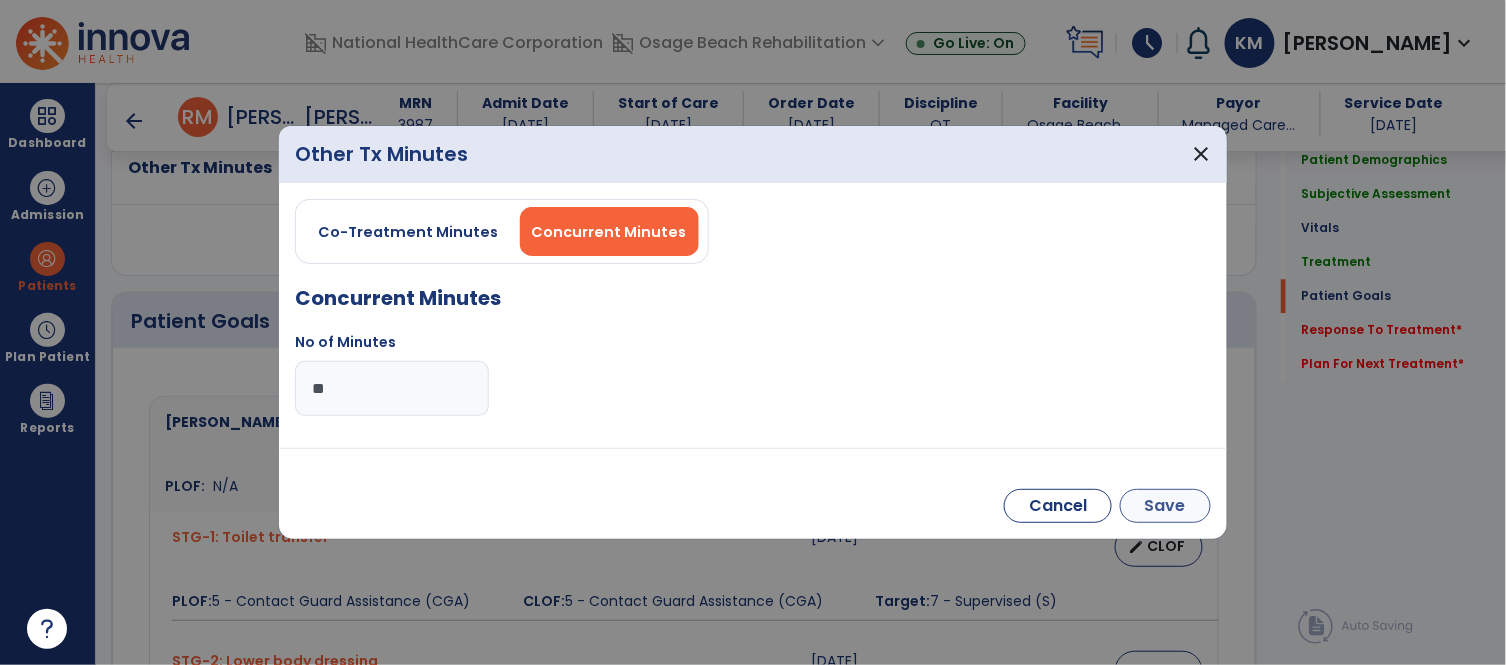 type on "**" 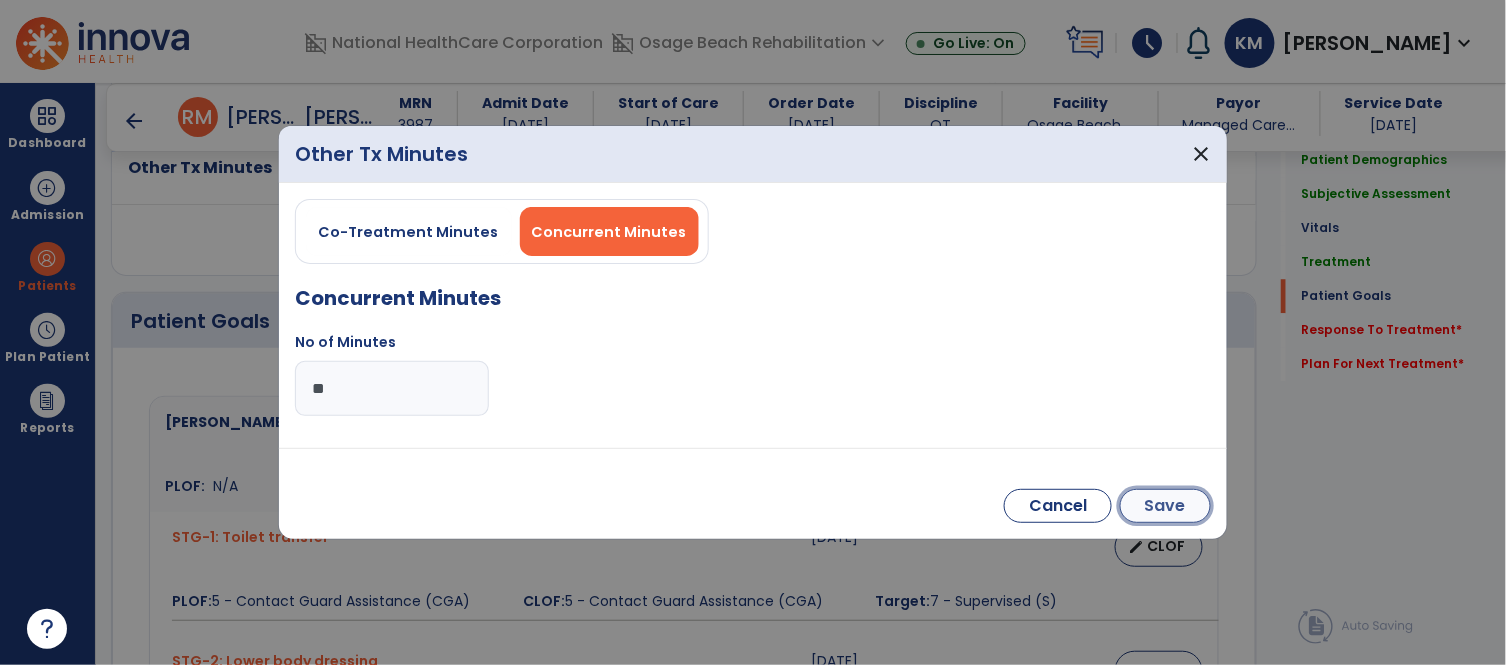 click on "Save" at bounding box center [1165, 506] 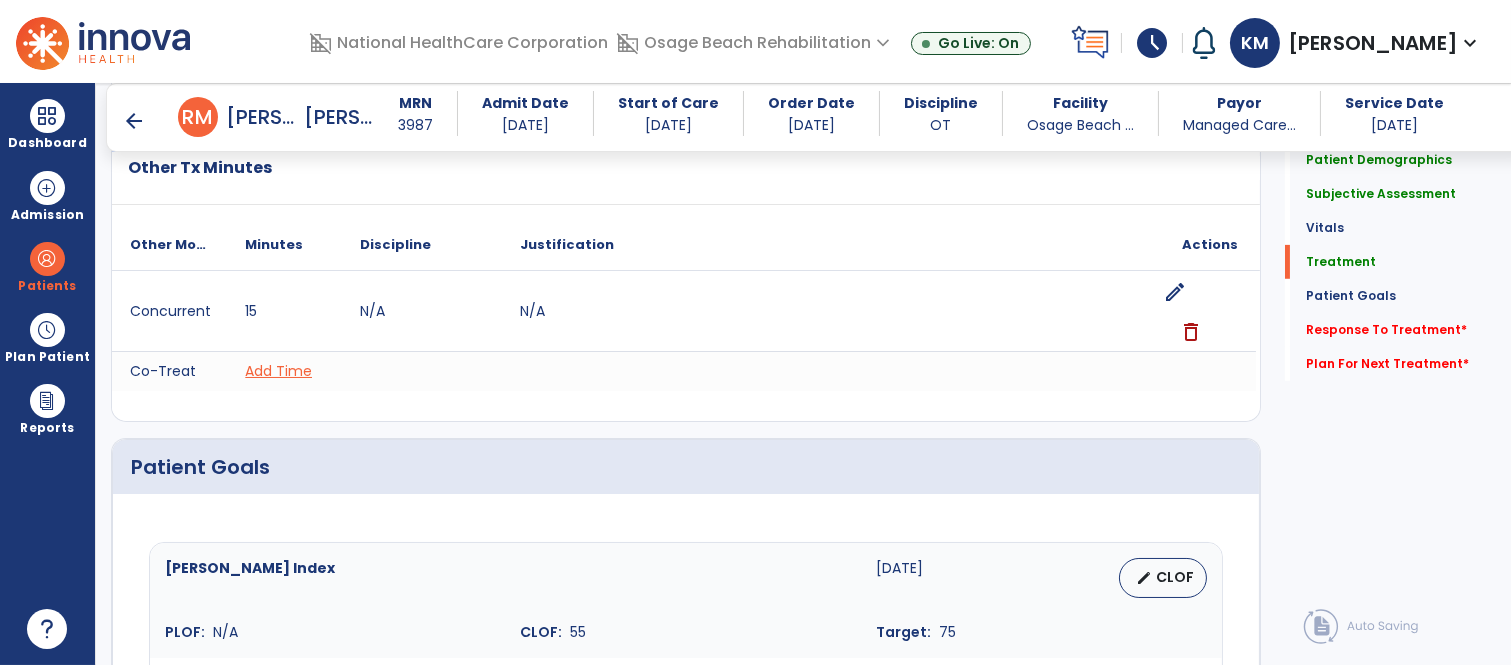 click on "Concurrent 15 N/A N/A edit delete Co-Treat  Add Time" 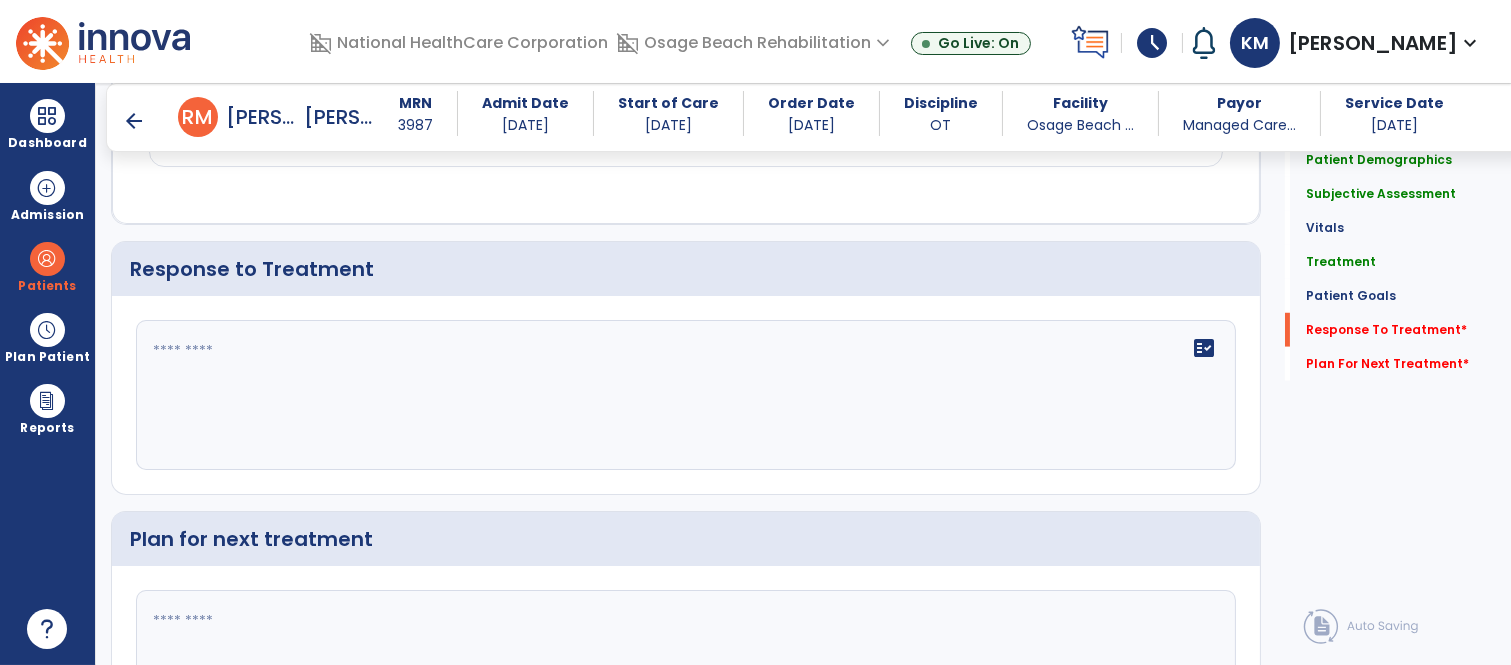 scroll, scrollTop: 3016, scrollLeft: 0, axis: vertical 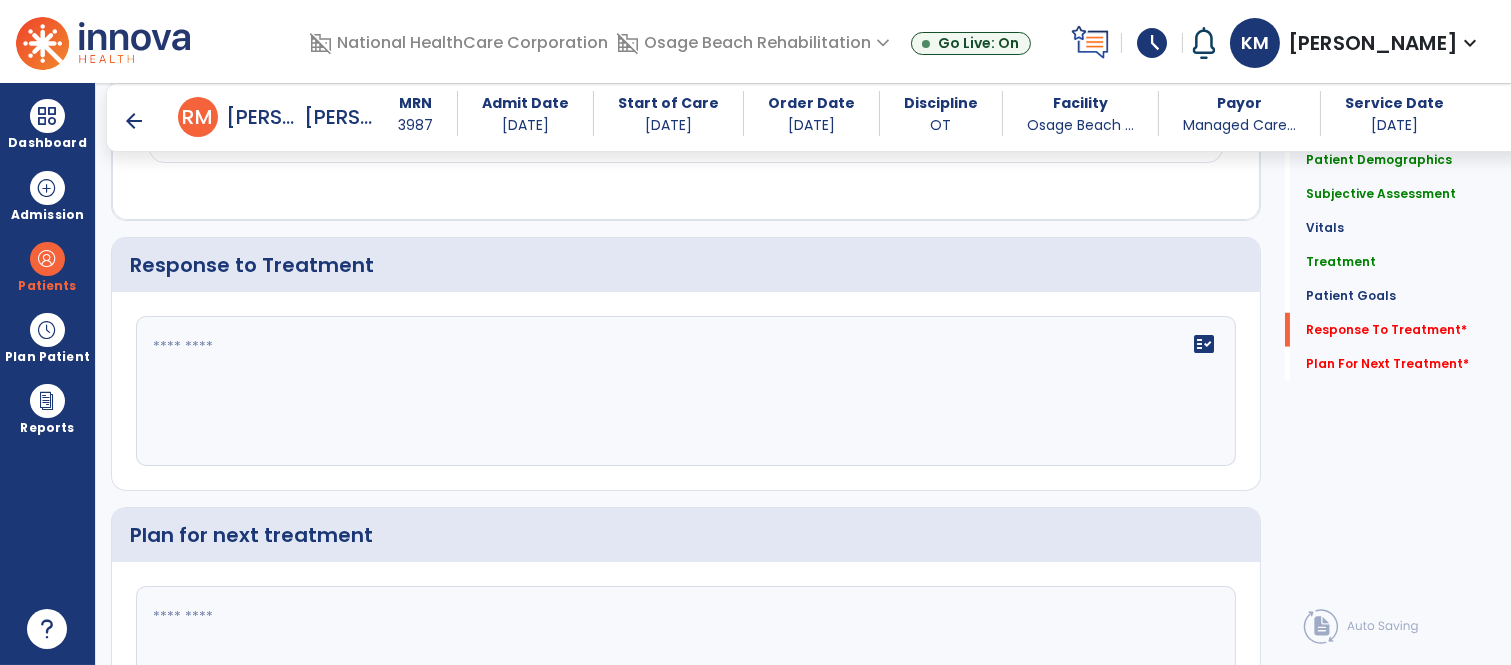 click on "fact_check" 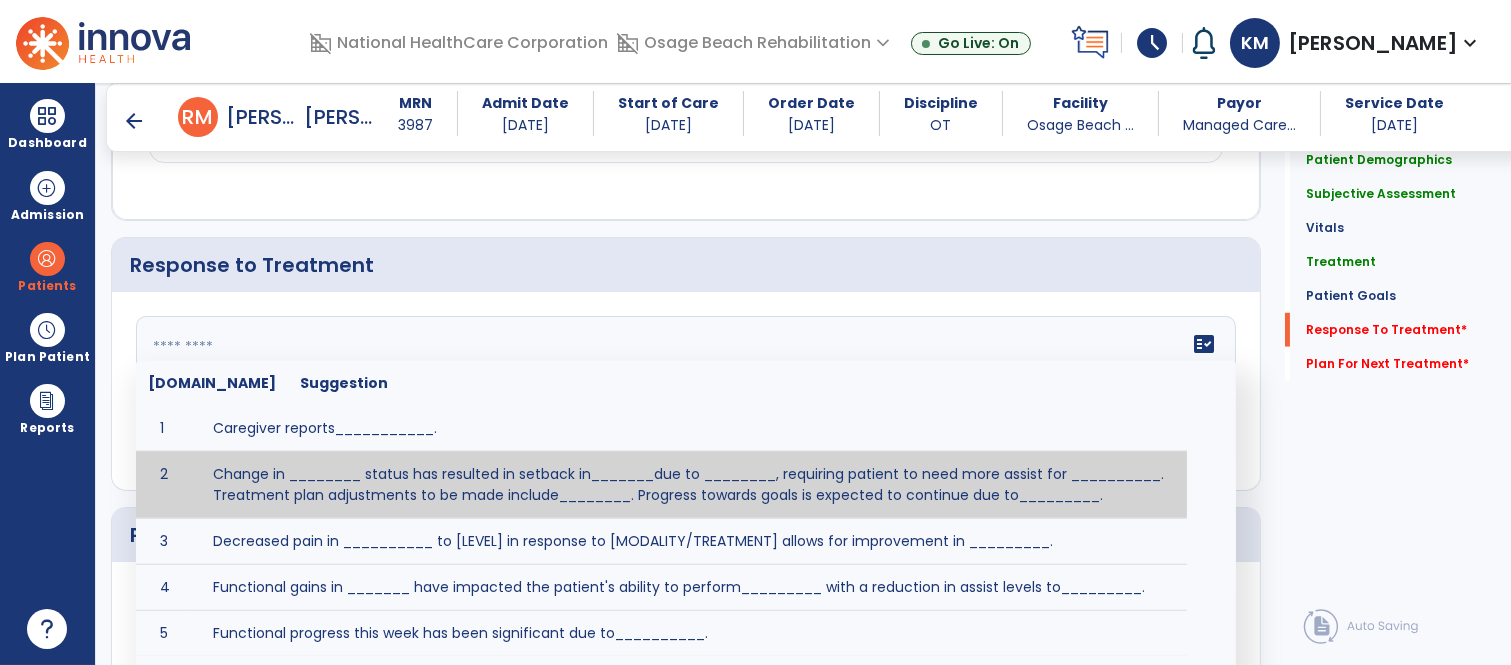 click 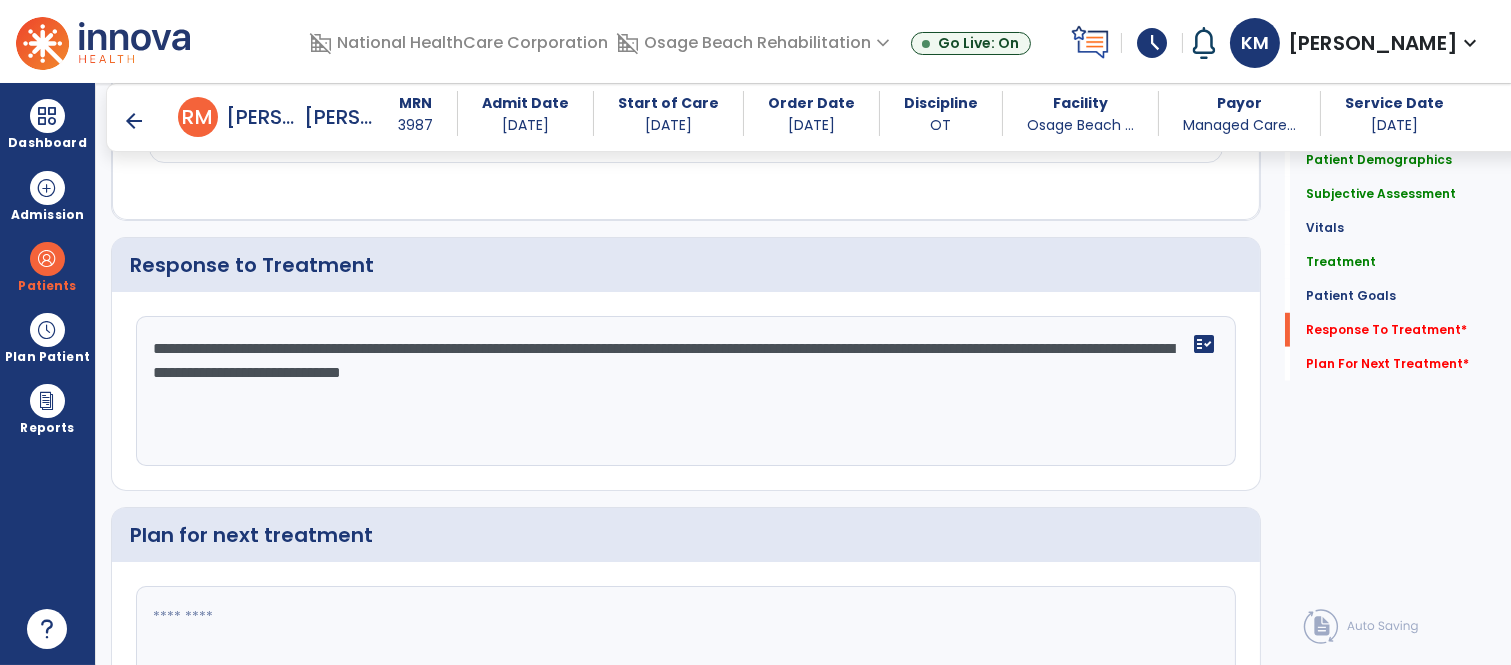 type on "**********" 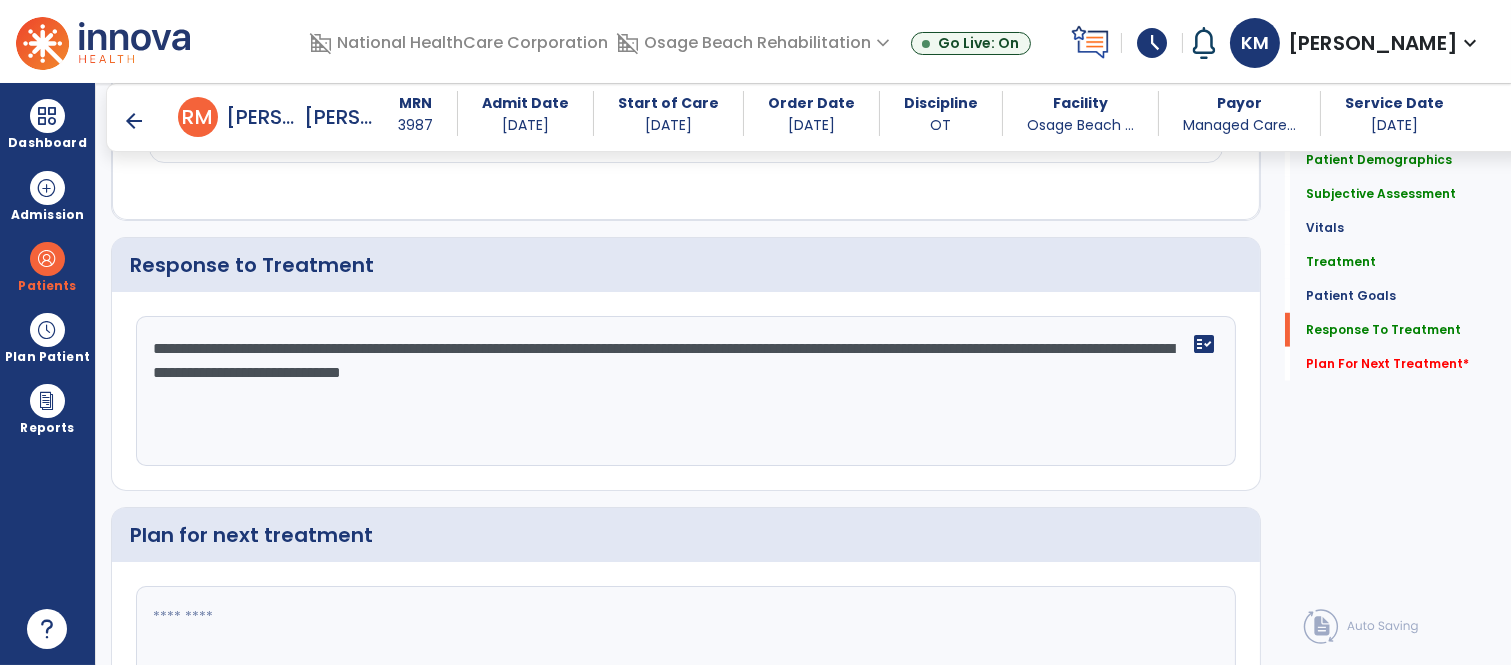 click on "Plan for next treatment" 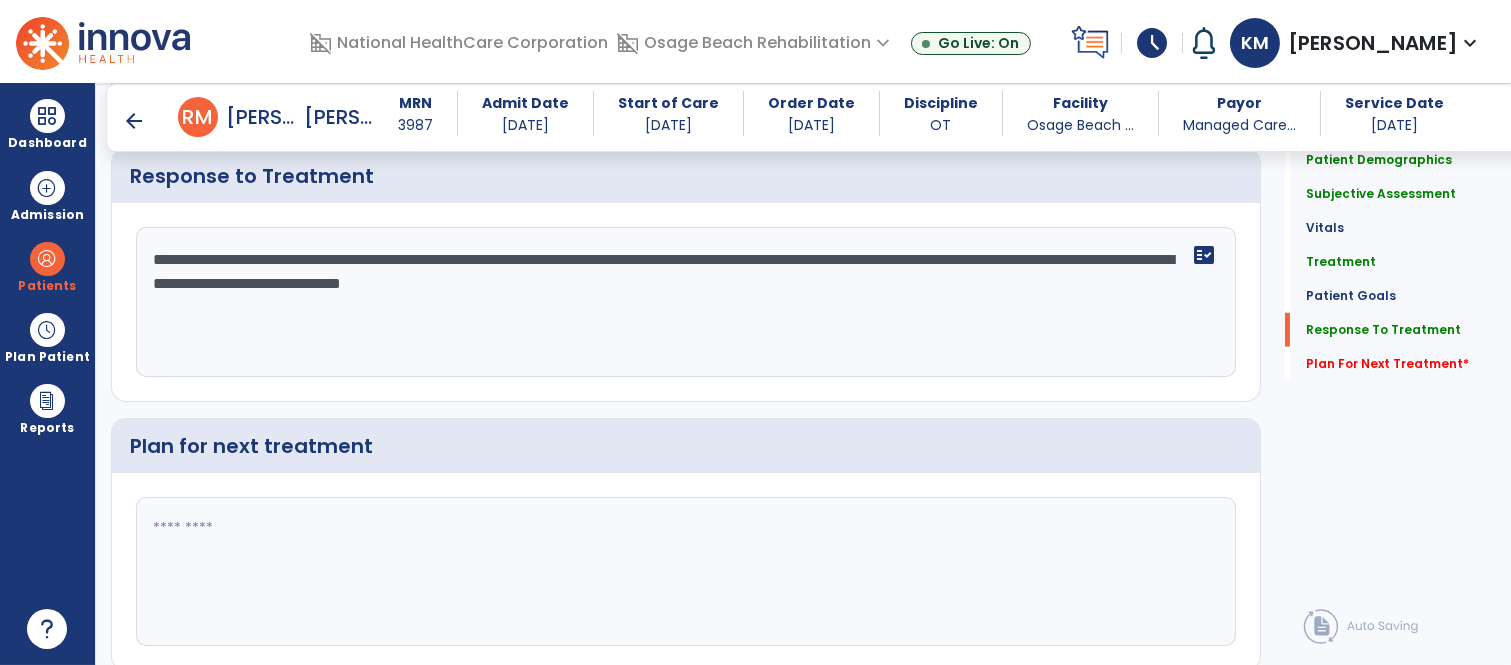scroll, scrollTop: 3150, scrollLeft: 0, axis: vertical 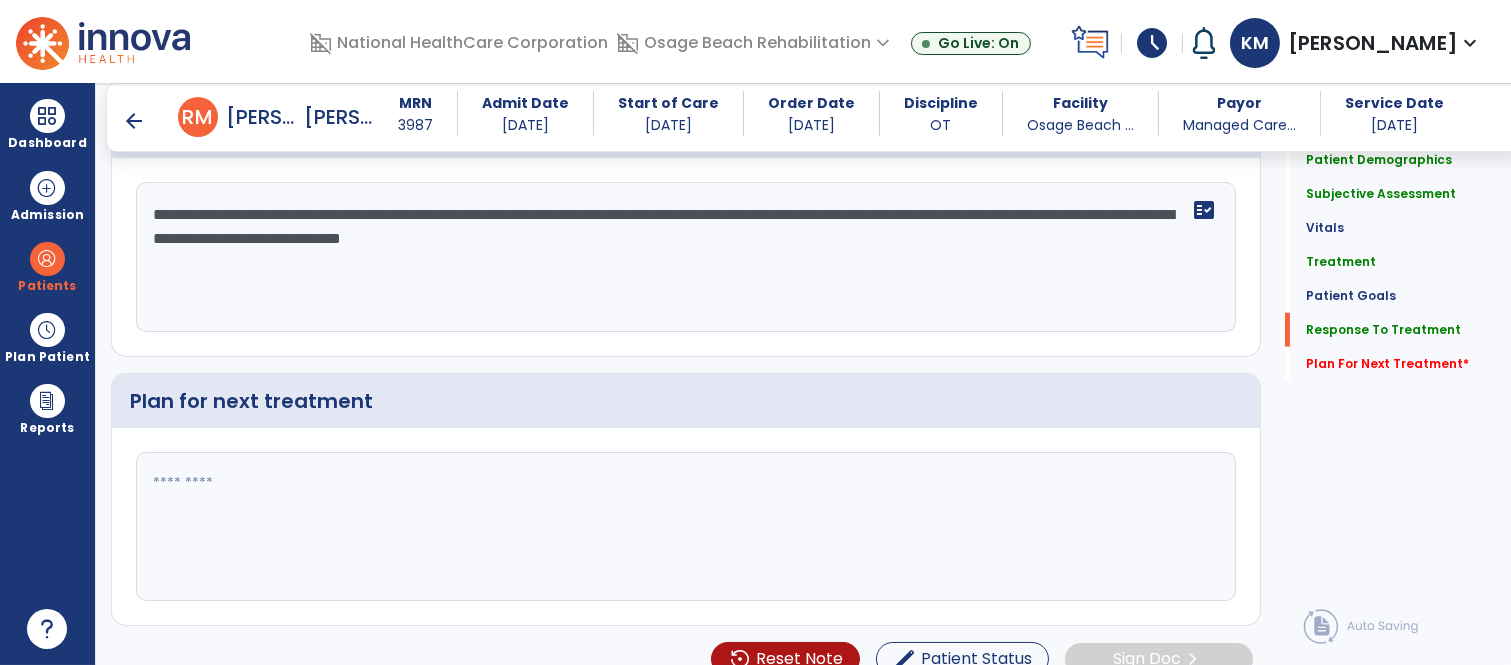 click 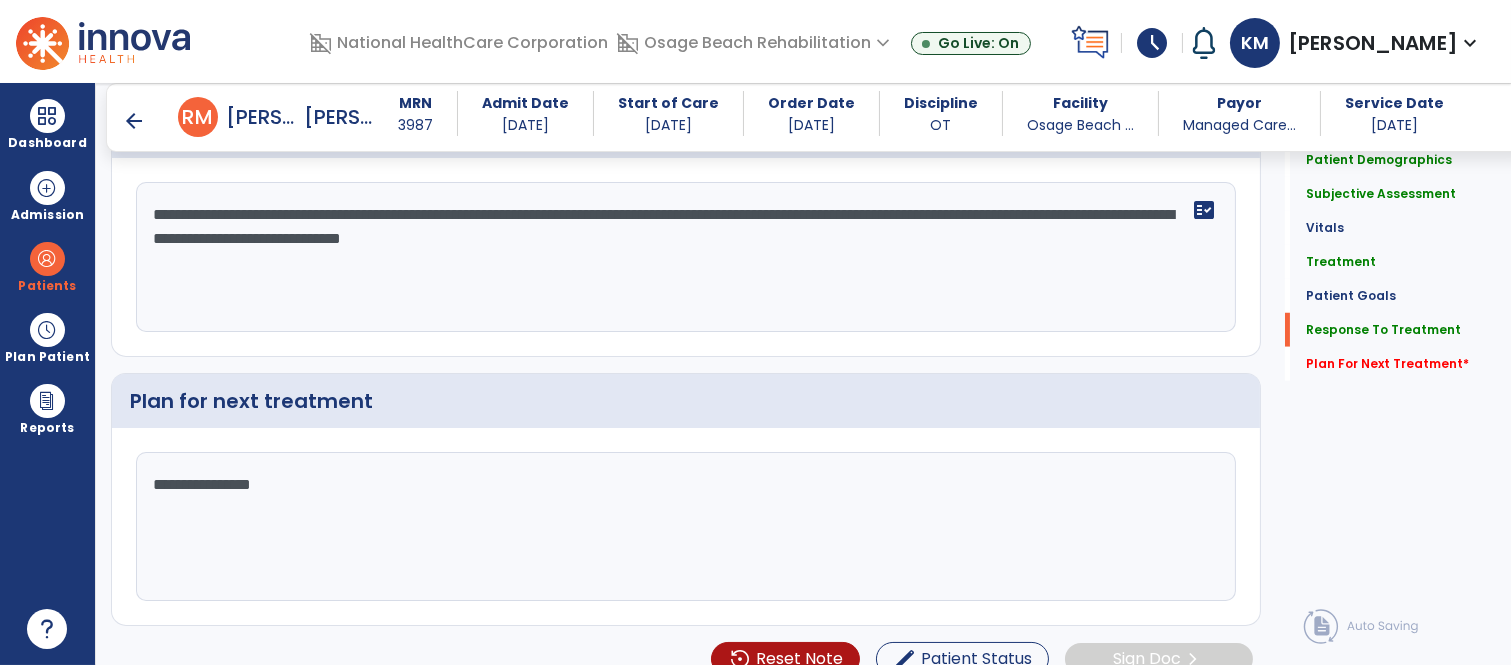 type on "**********" 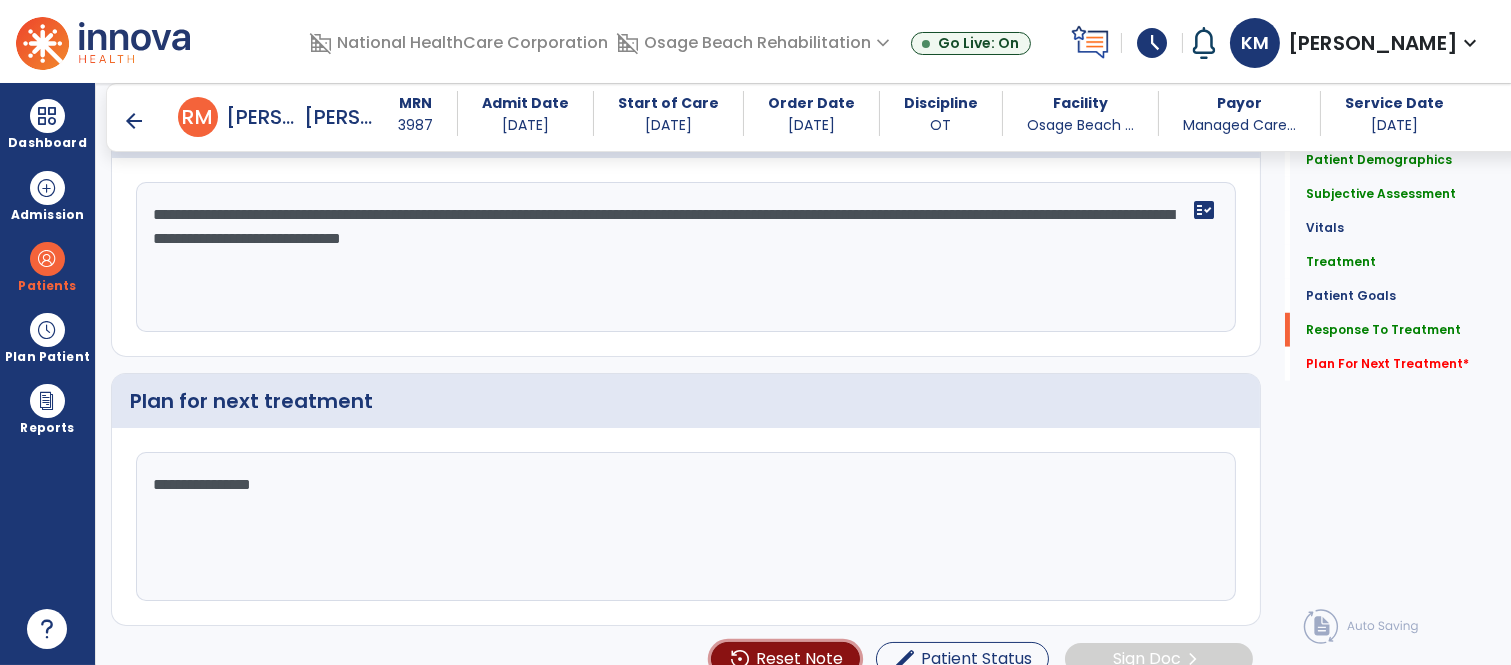 type 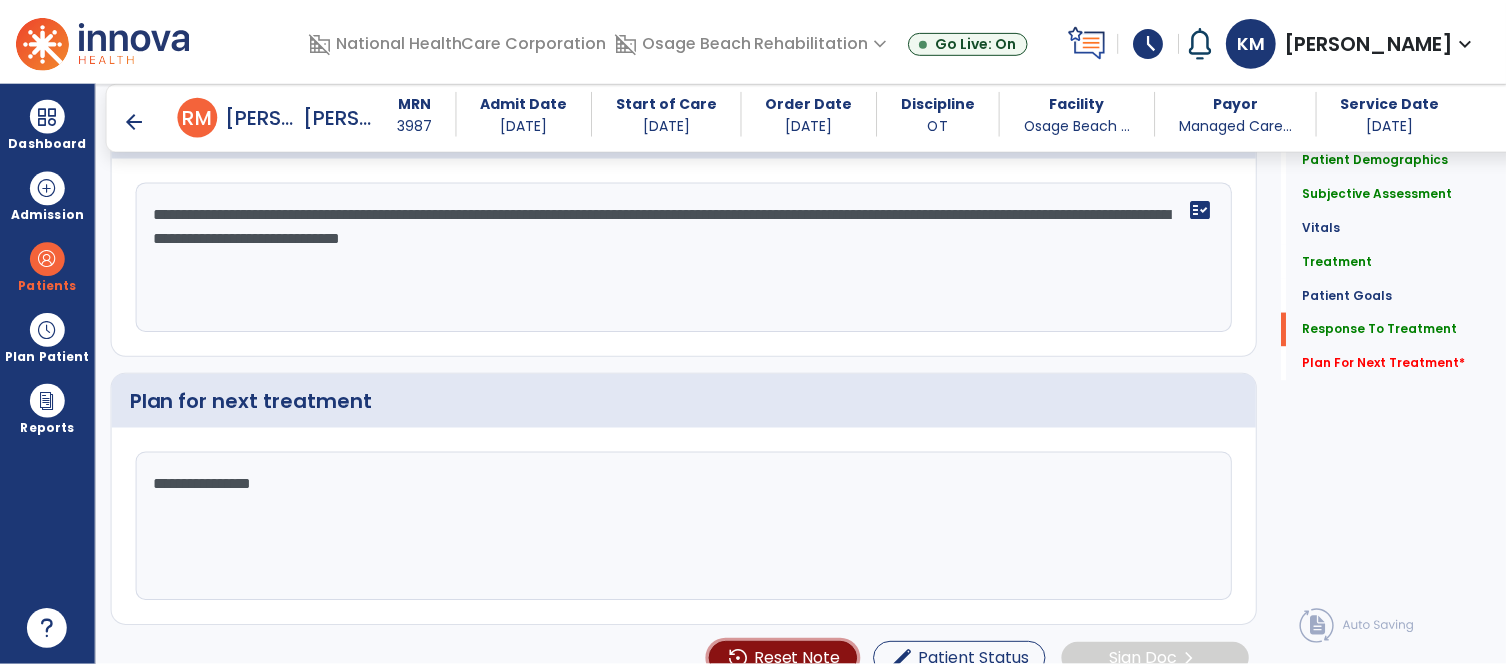 scroll, scrollTop: 3165, scrollLeft: 0, axis: vertical 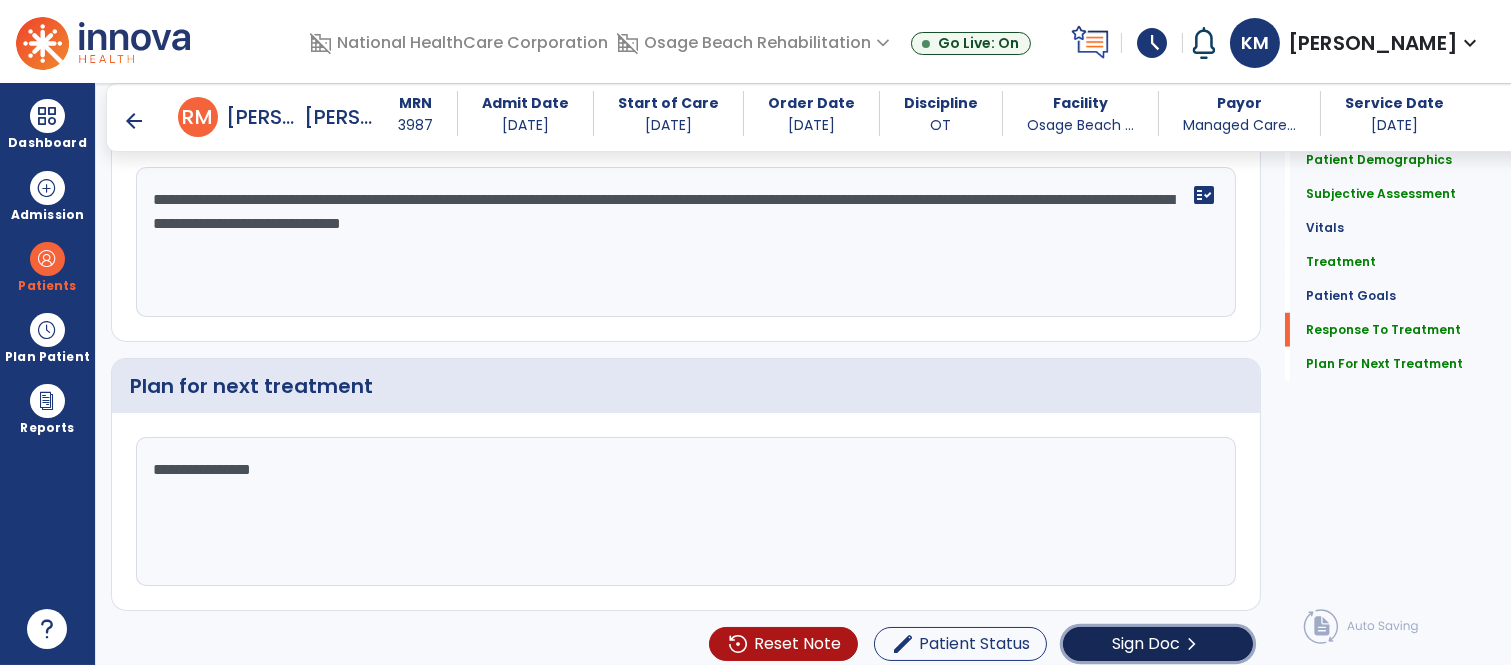 click on "Sign Doc  chevron_right" 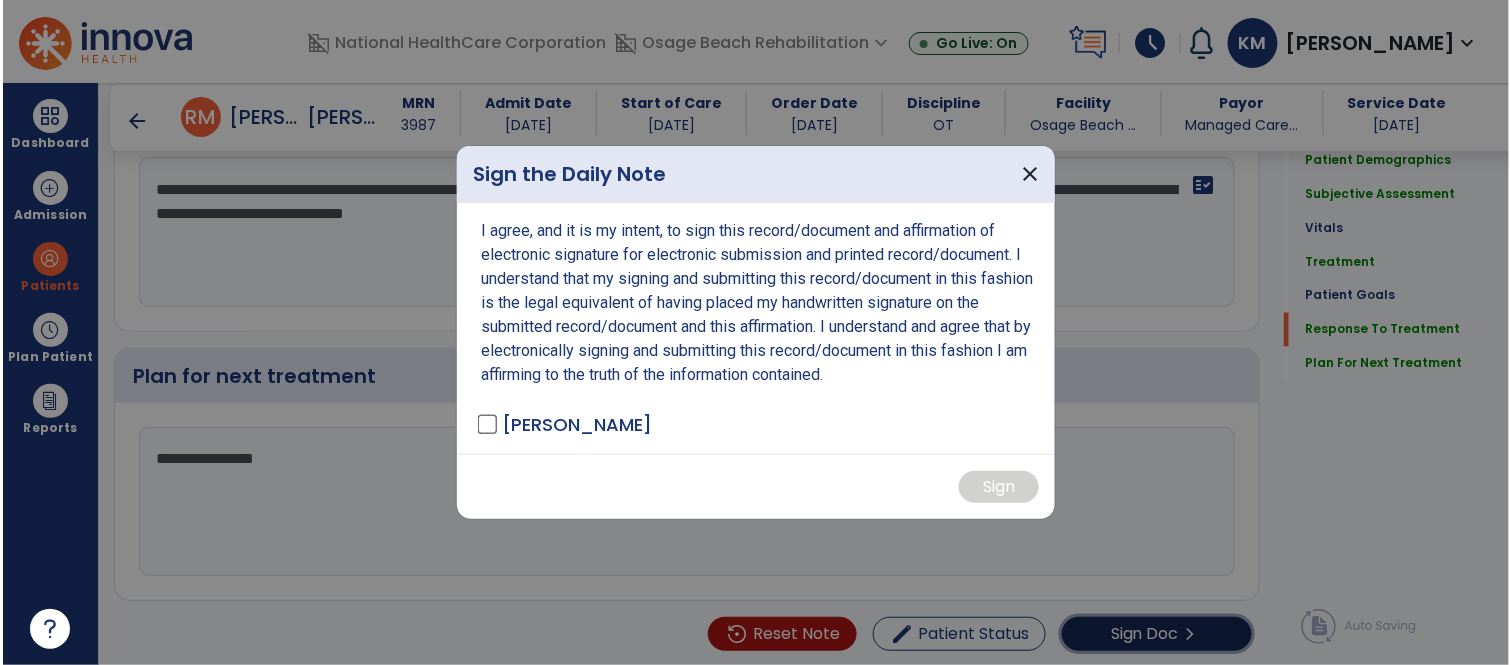 scroll, scrollTop: 3165, scrollLeft: 0, axis: vertical 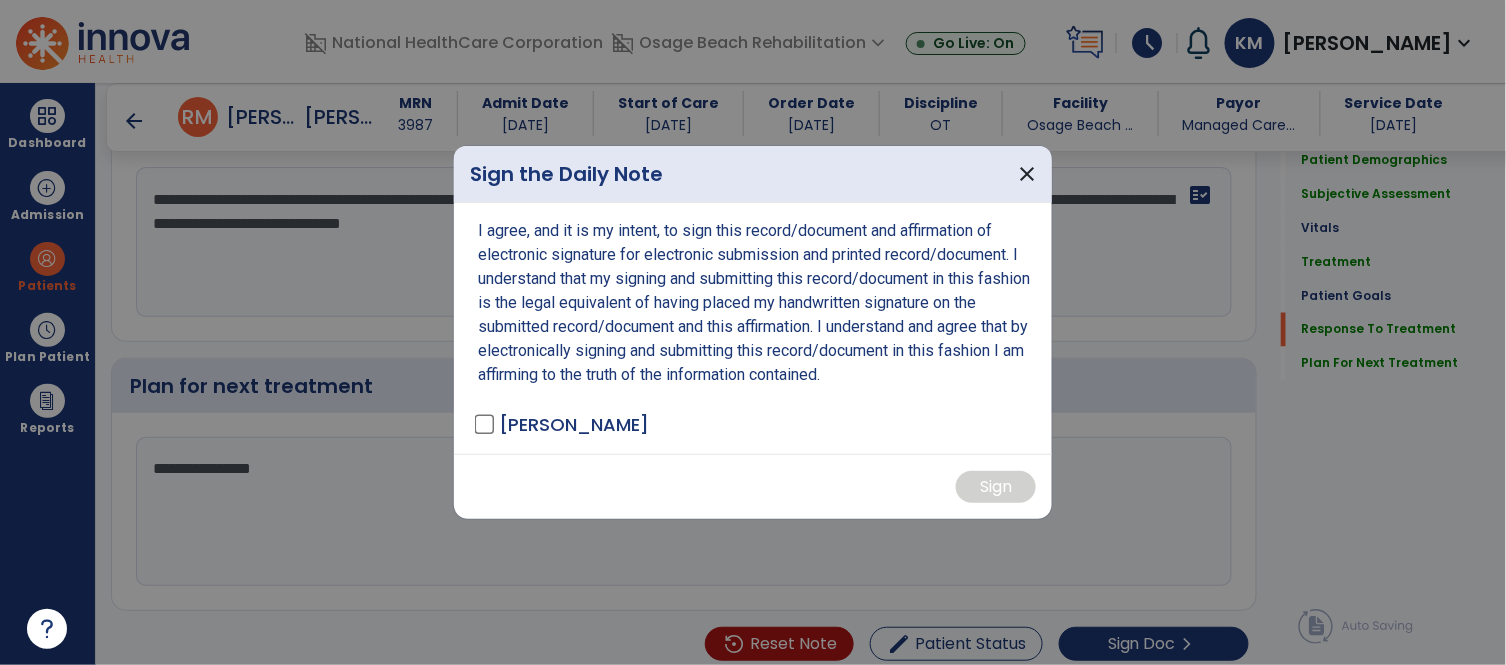 click on "[PERSON_NAME]" at bounding box center (563, 424) 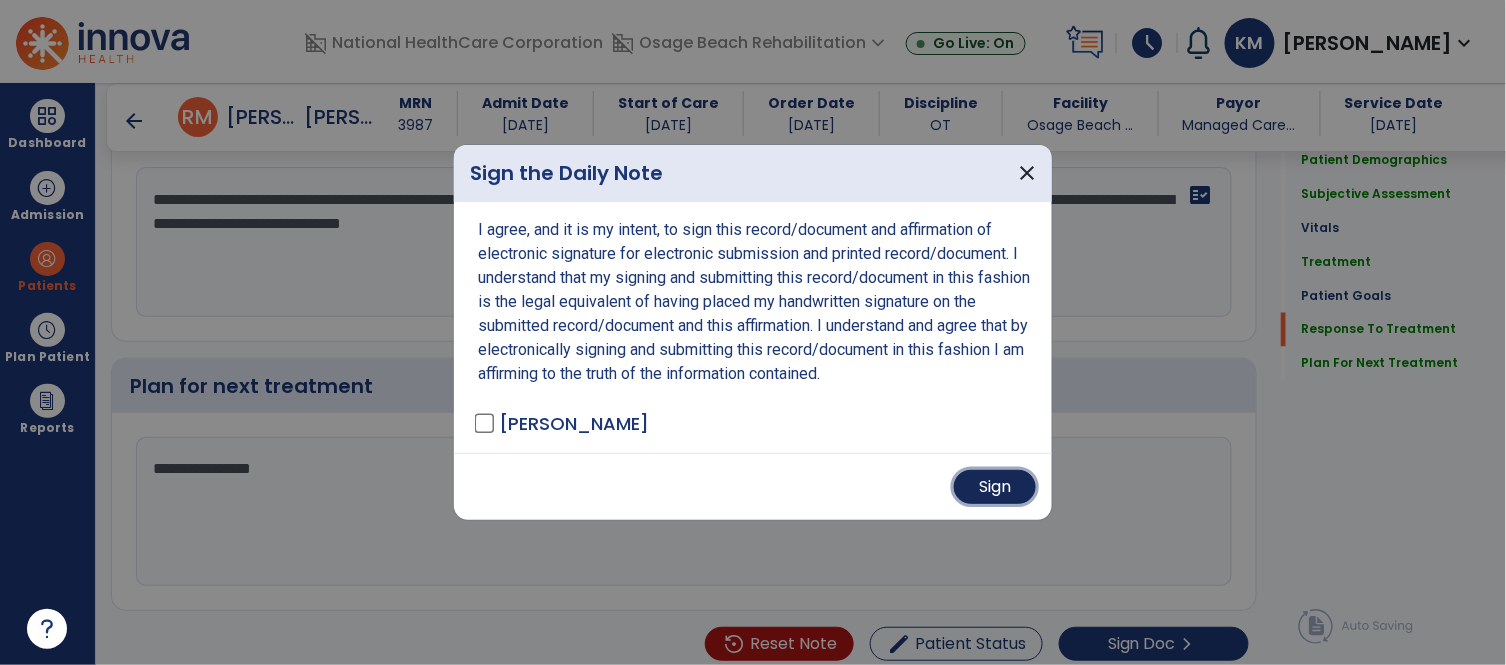 click on "Sign" at bounding box center [995, 487] 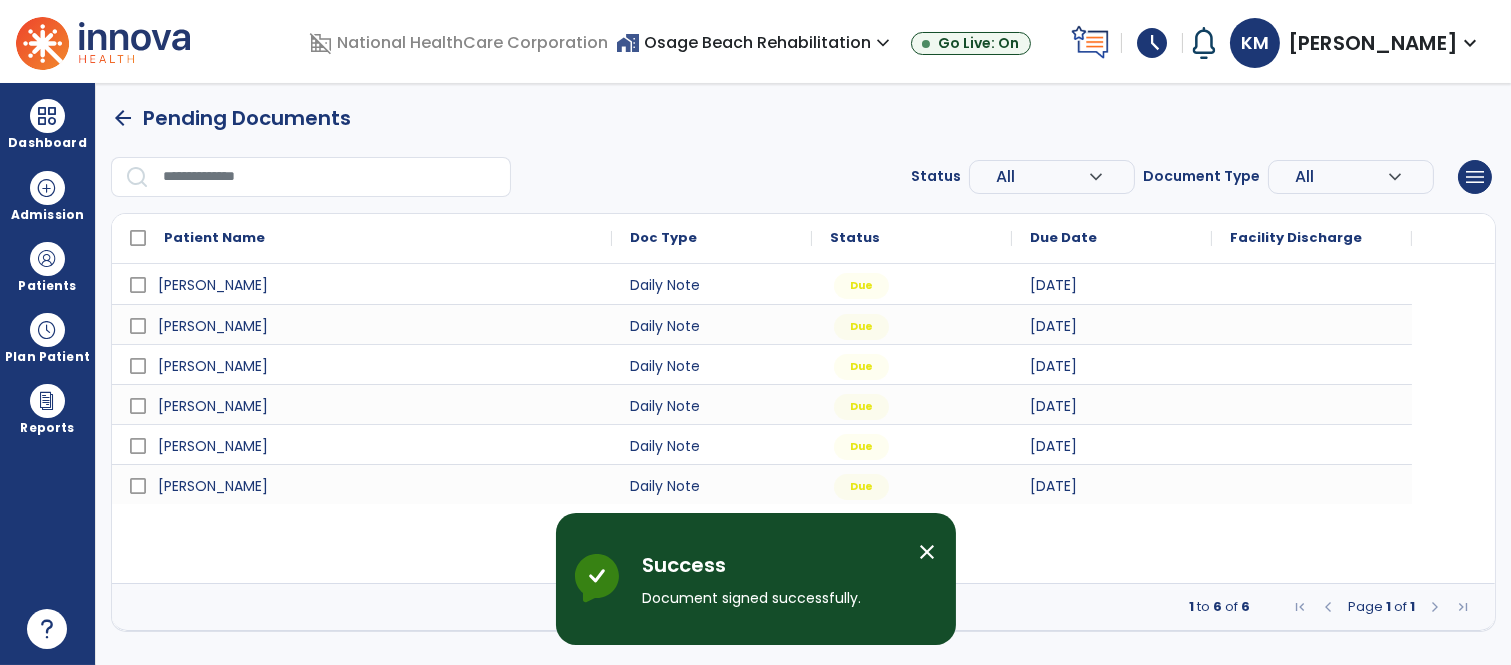 scroll, scrollTop: 0, scrollLeft: 0, axis: both 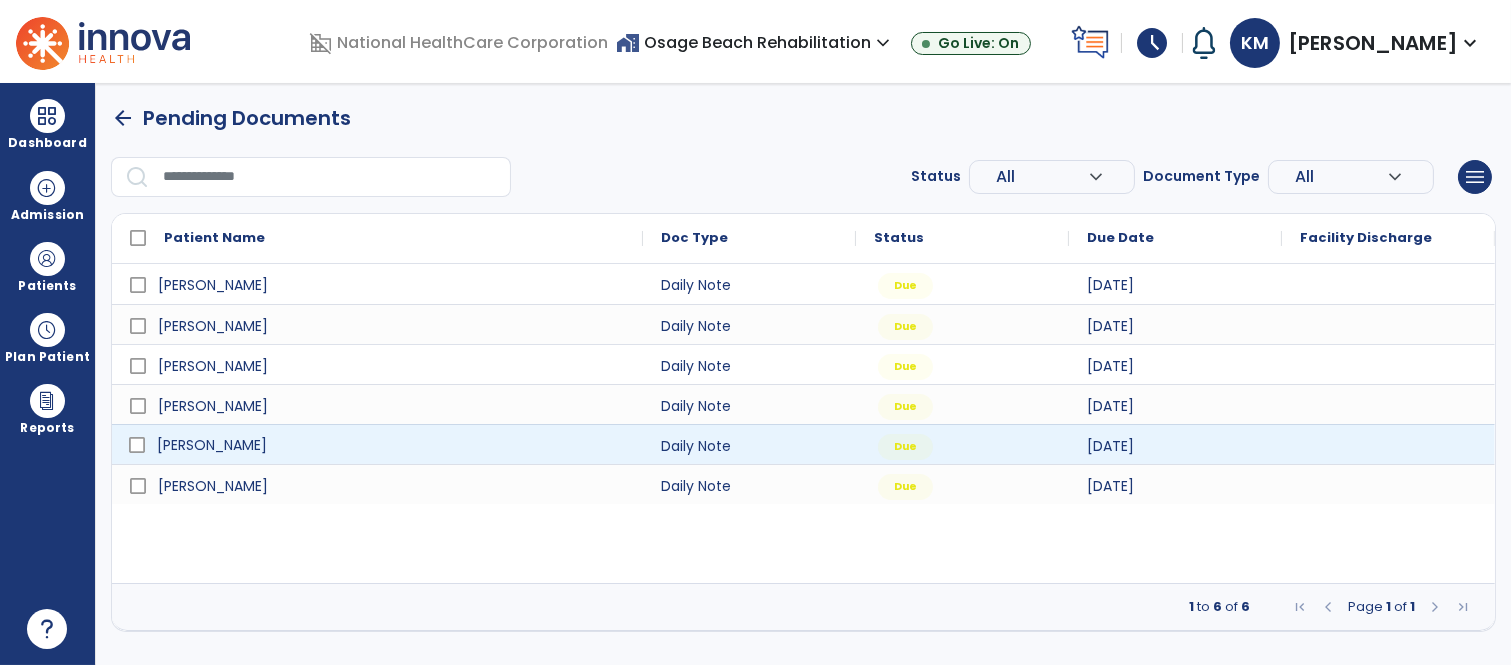 click on "[PERSON_NAME]" at bounding box center (212, 445) 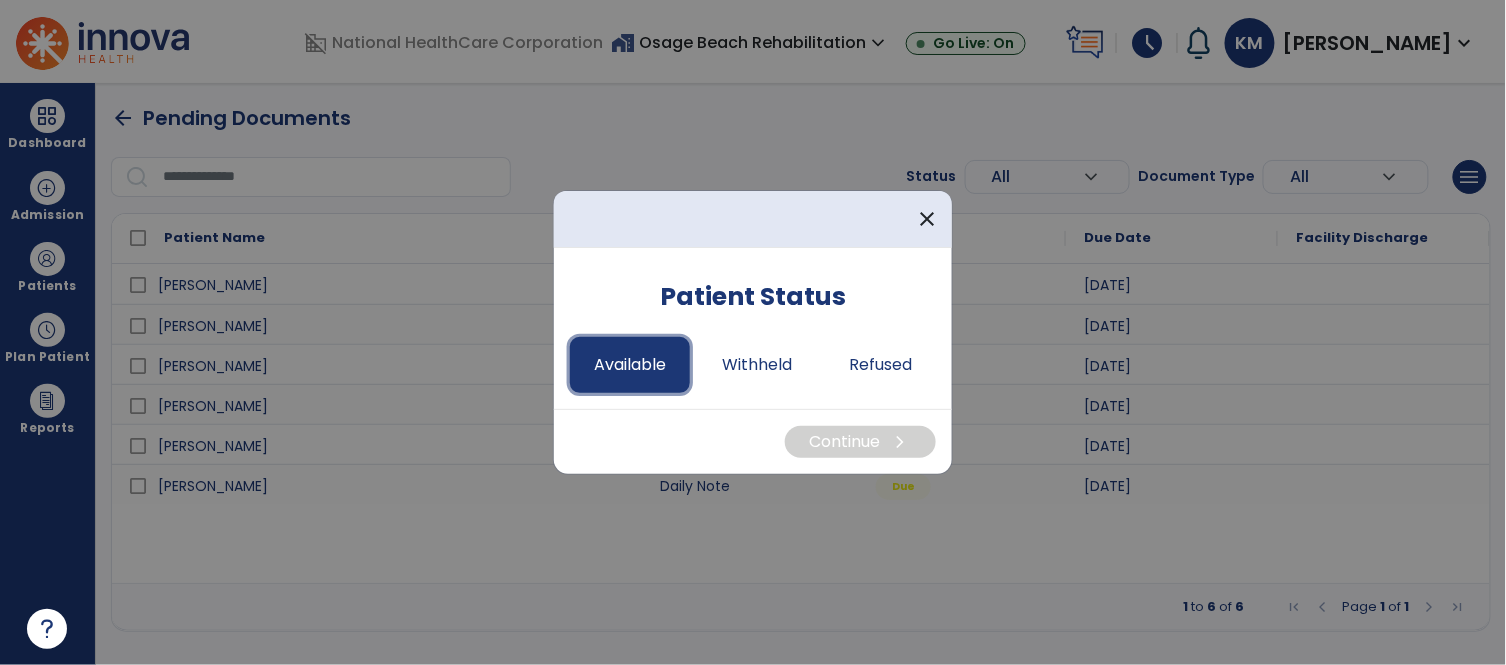 click on "Available" at bounding box center [630, 365] 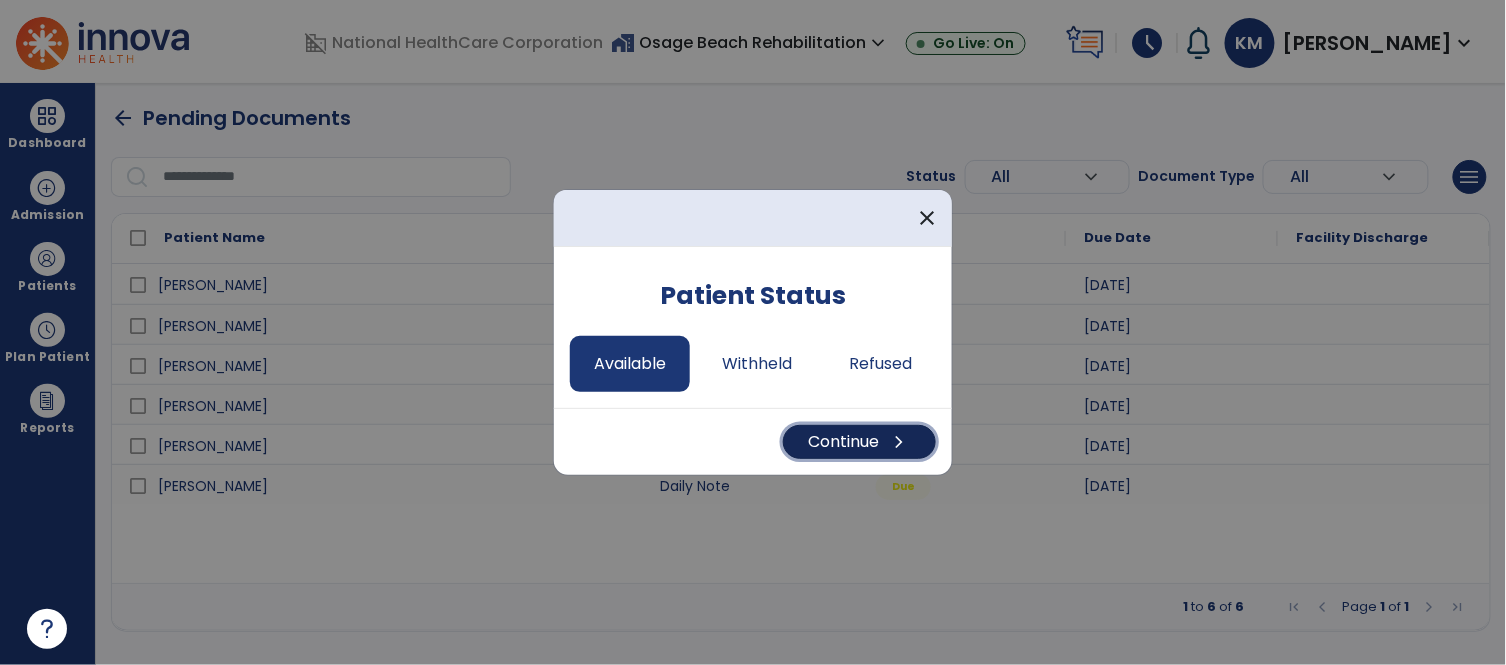 click on "Continue   chevron_right" at bounding box center [859, 442] 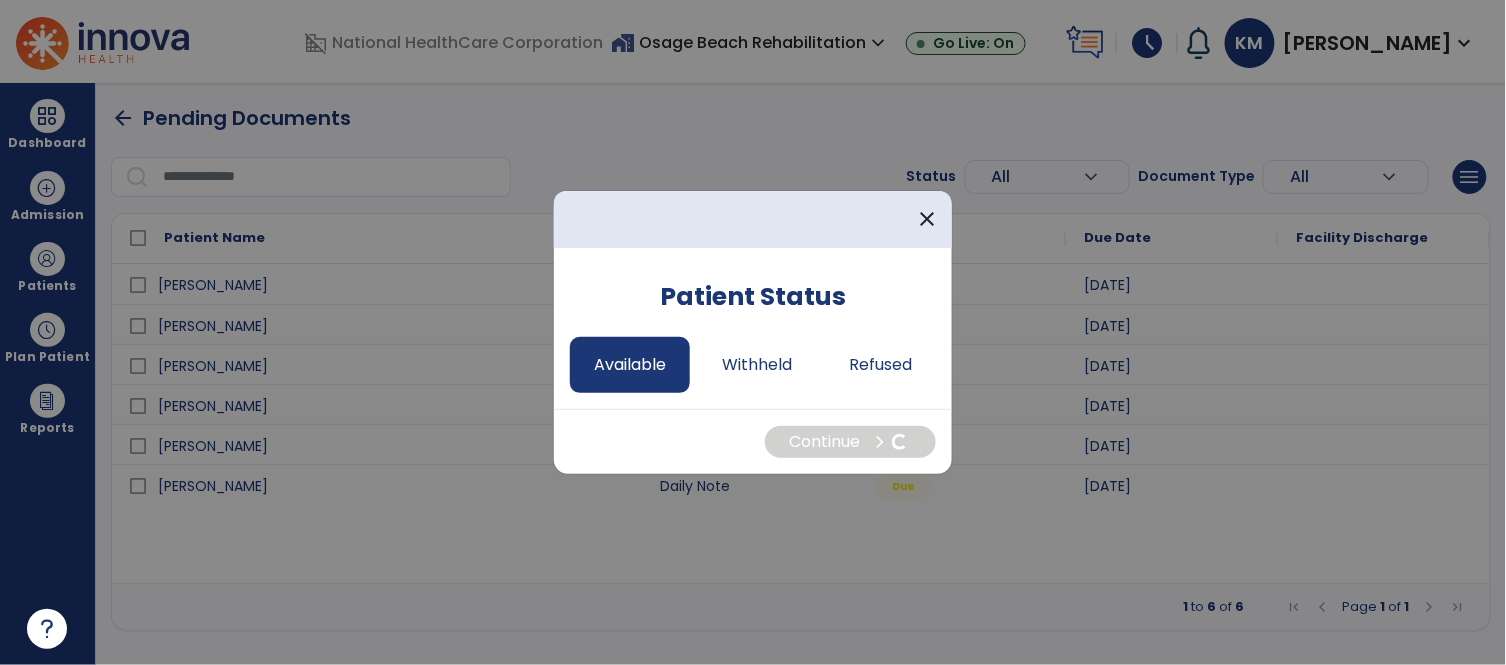 select on "*" 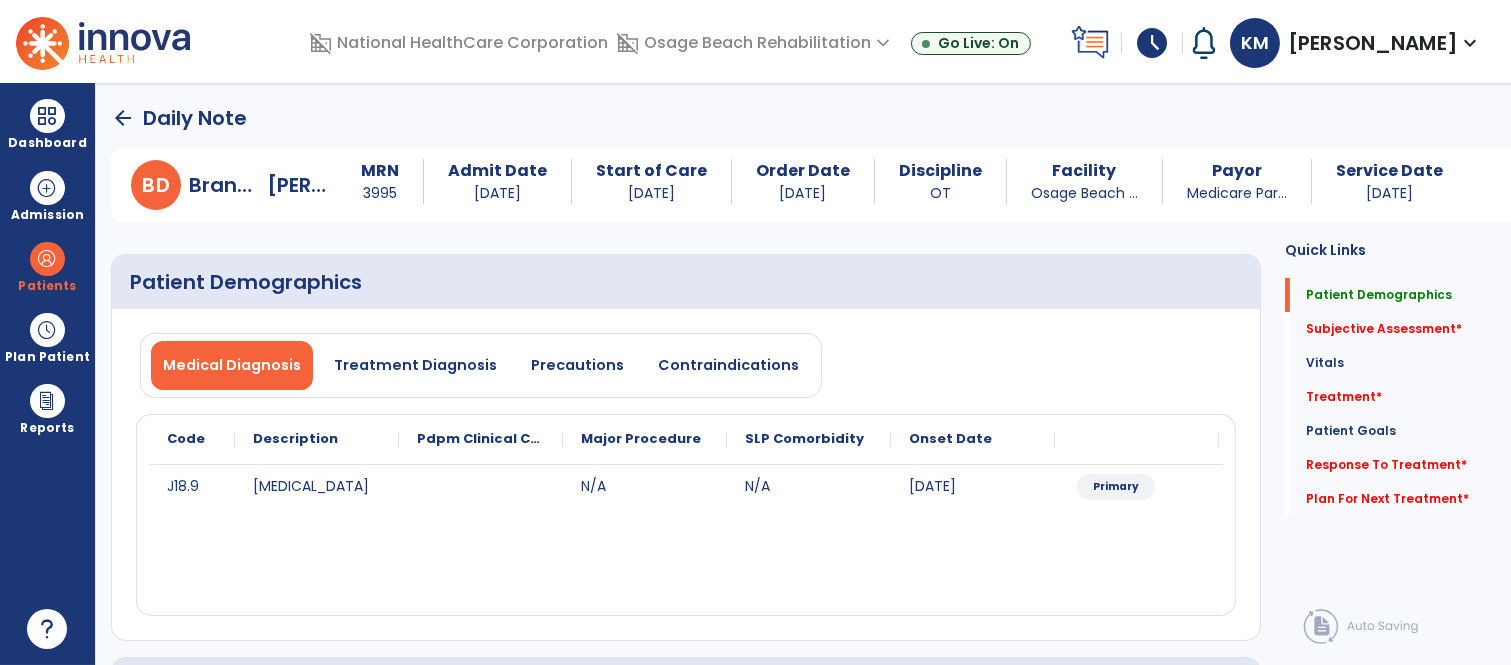 drag, startPoint x: 905, startPoint y: 328, endPoint x: 888, endPoint y: 342, distance: 22.022715 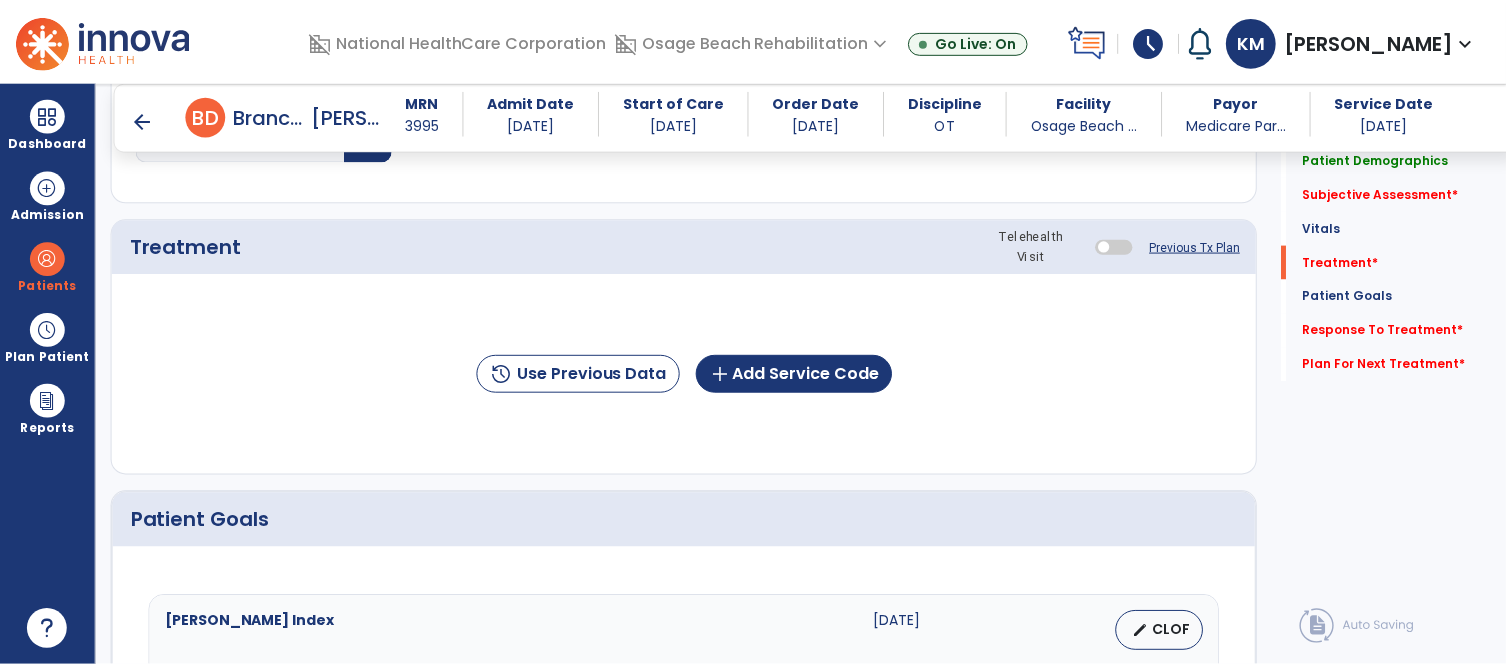 scroll, scrollTop: 1200, scrollLeft: 0, axis: vertical 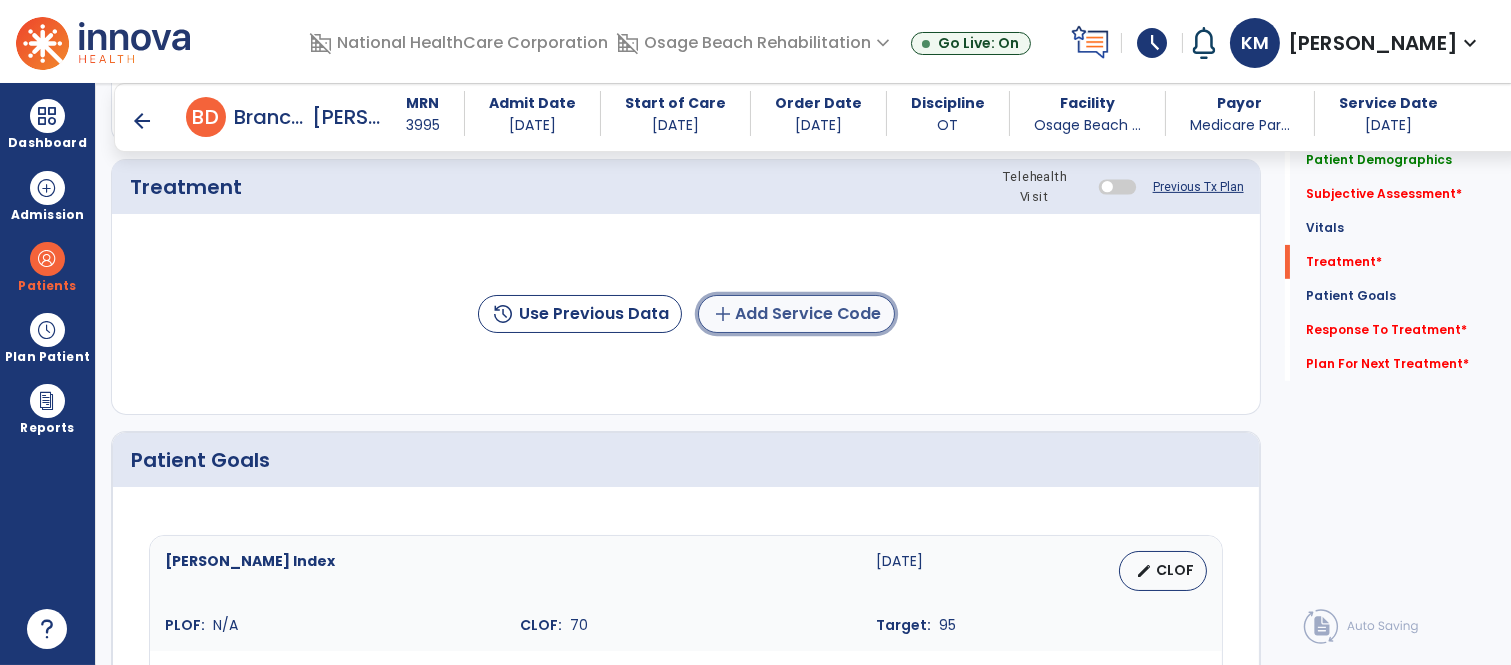 click on "add  Add Service Code" 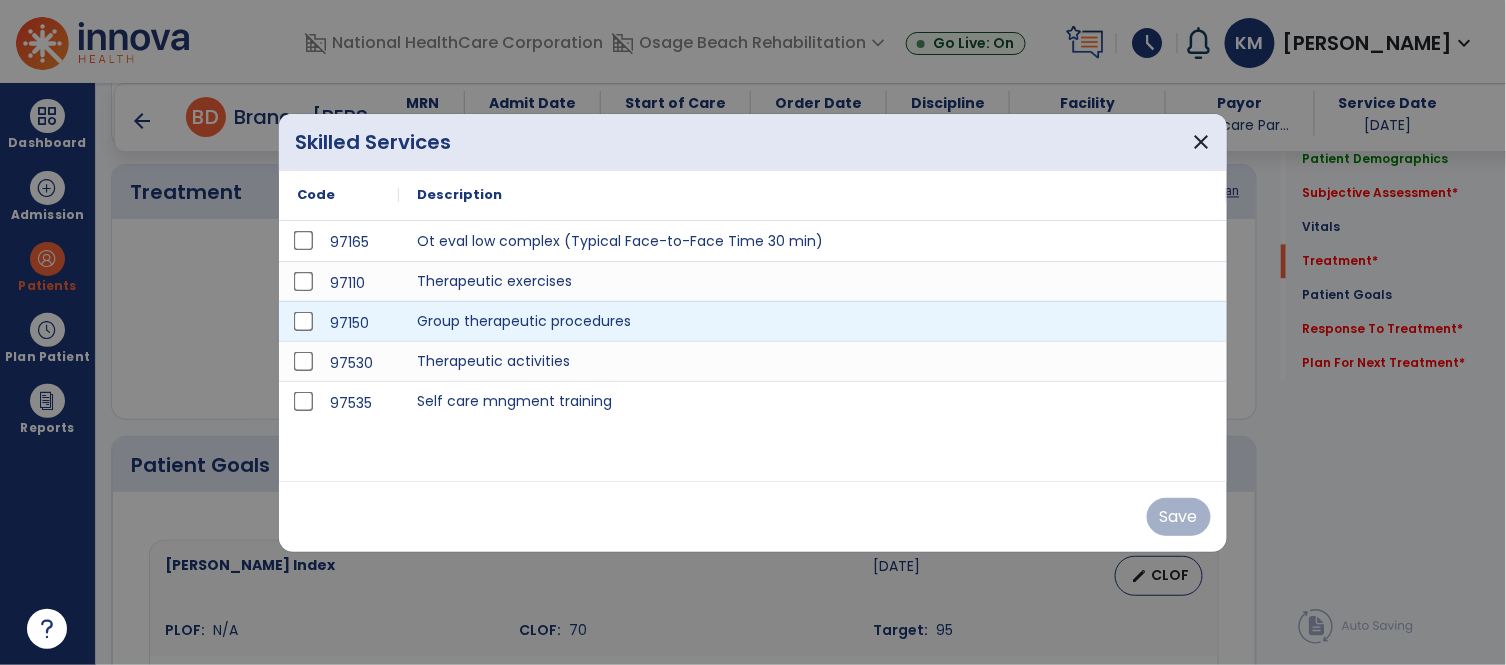 scroll, scrollTop: 1200, scrollLeft: 0, axis: vertical 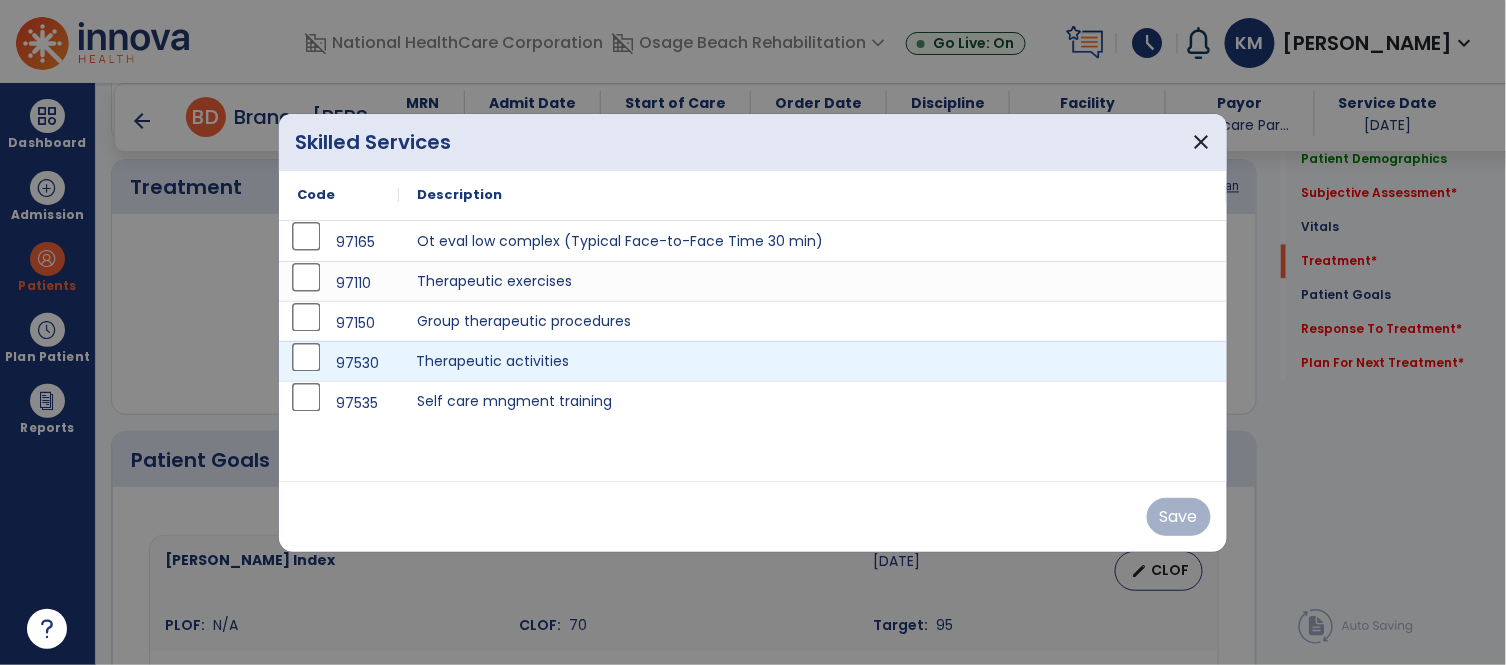 click on "Therapeutic activities" at bounding box center [813, 361] 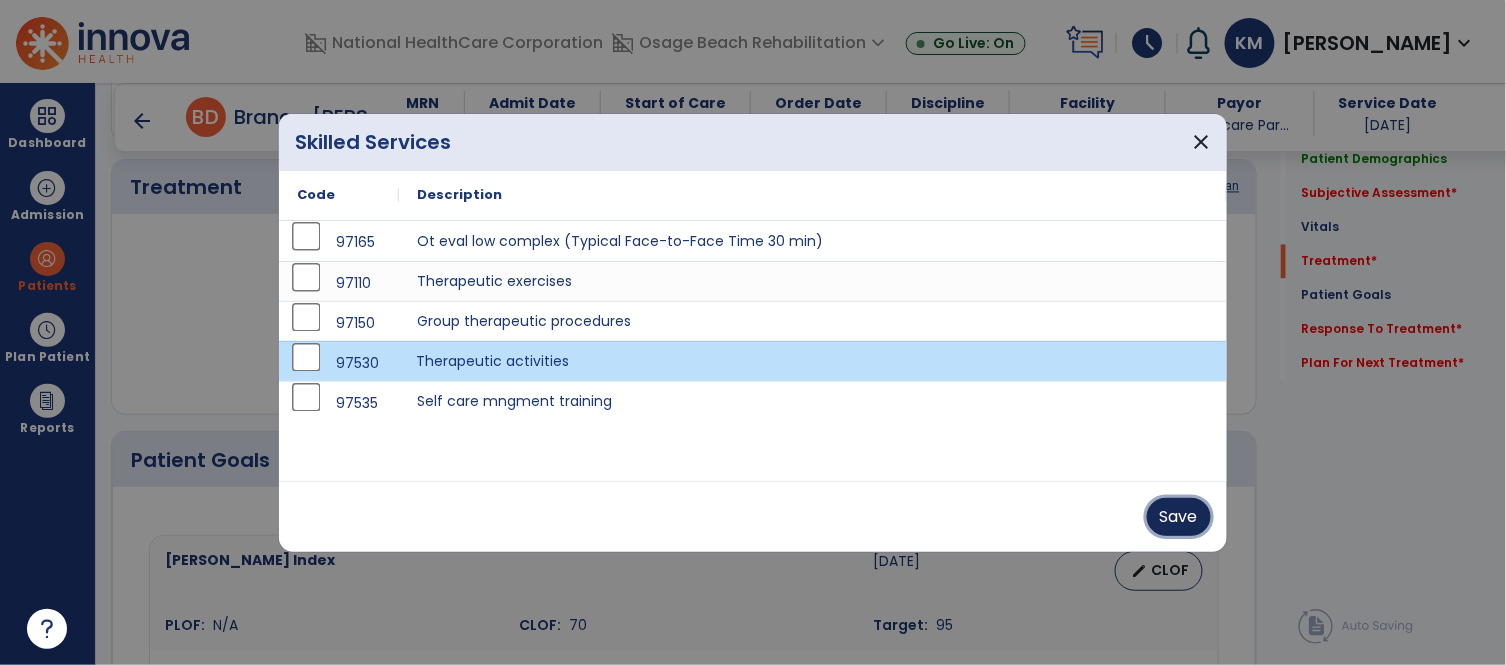 click on "Save" at bounding box center (1179, 517) 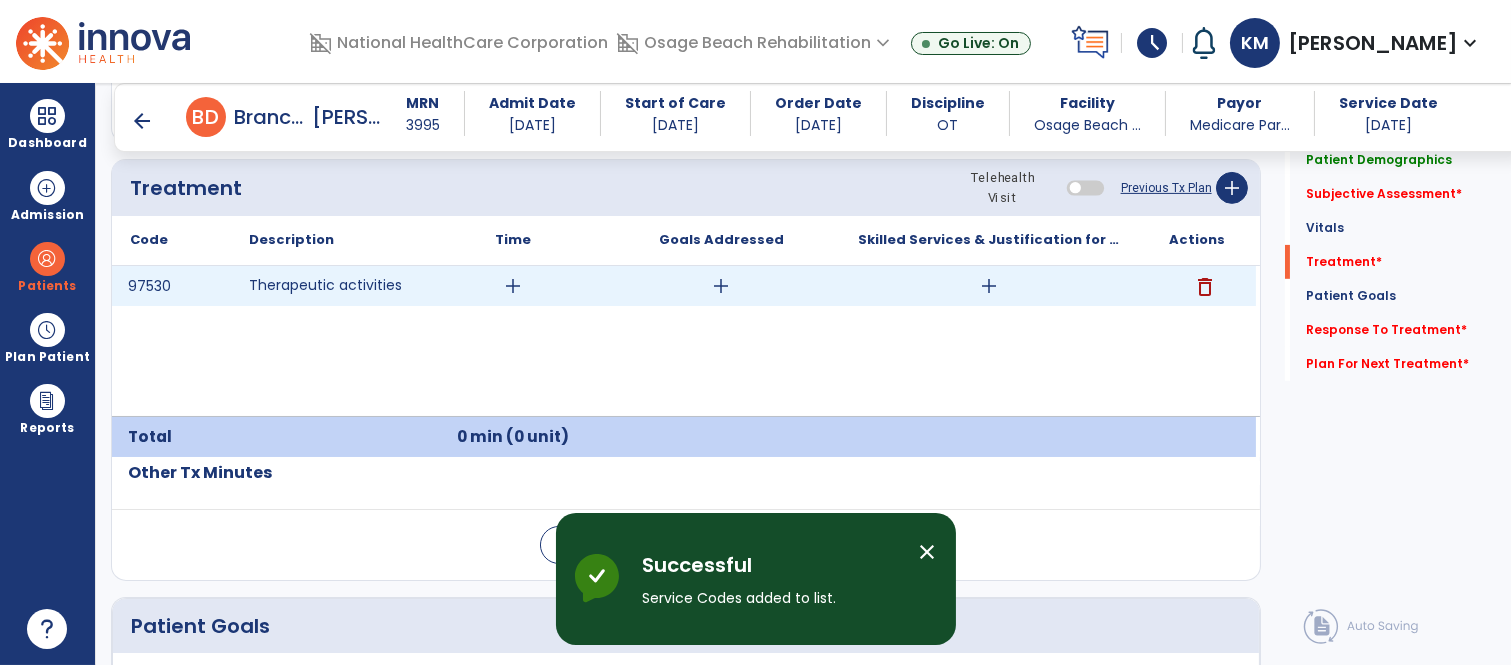 drag, startPoint x: 1006, startPoint y: 291, endPoint x: 995, endPoint y: 301, distance: 14.866069 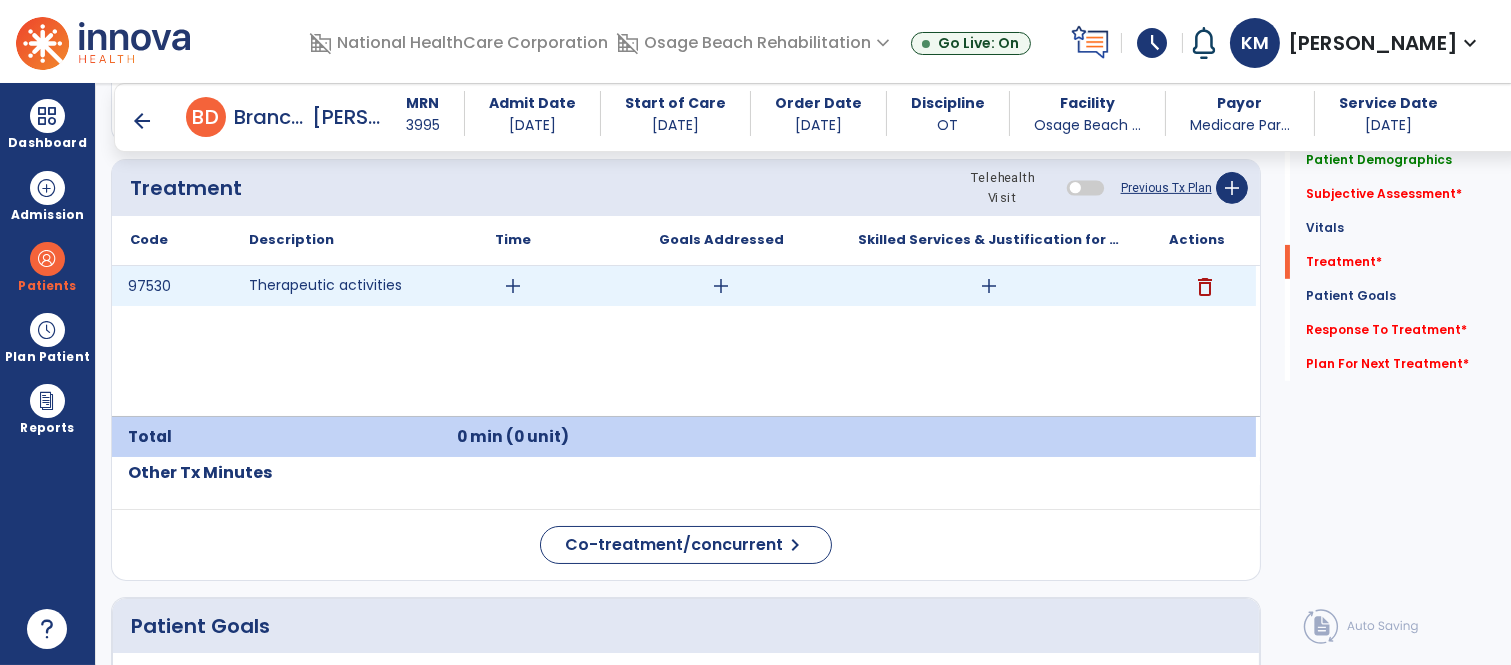drag, startPoint x: 995, startPoint y: 301, endPoint x: 984, endPoint y: 283, distance: 21.095022 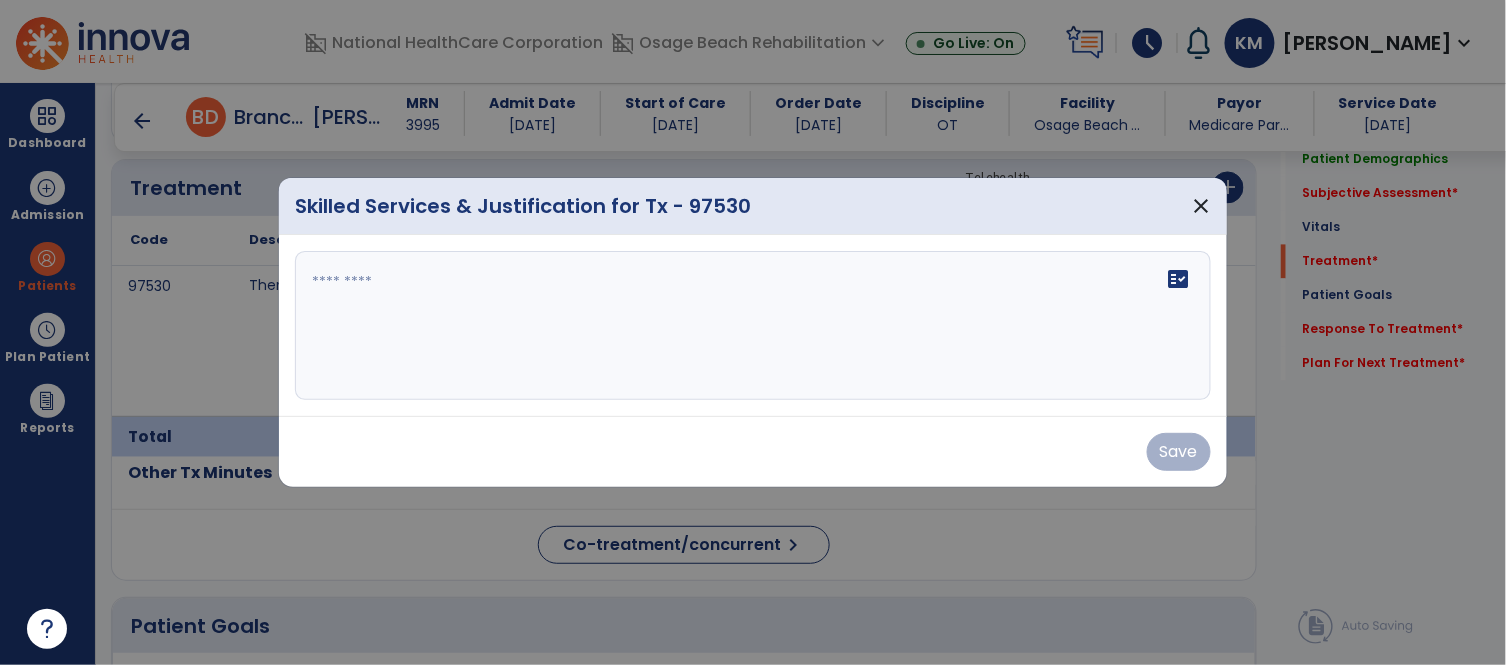 scroll, scrollTop: 1200, scrollLeft: 0, axis: vertical 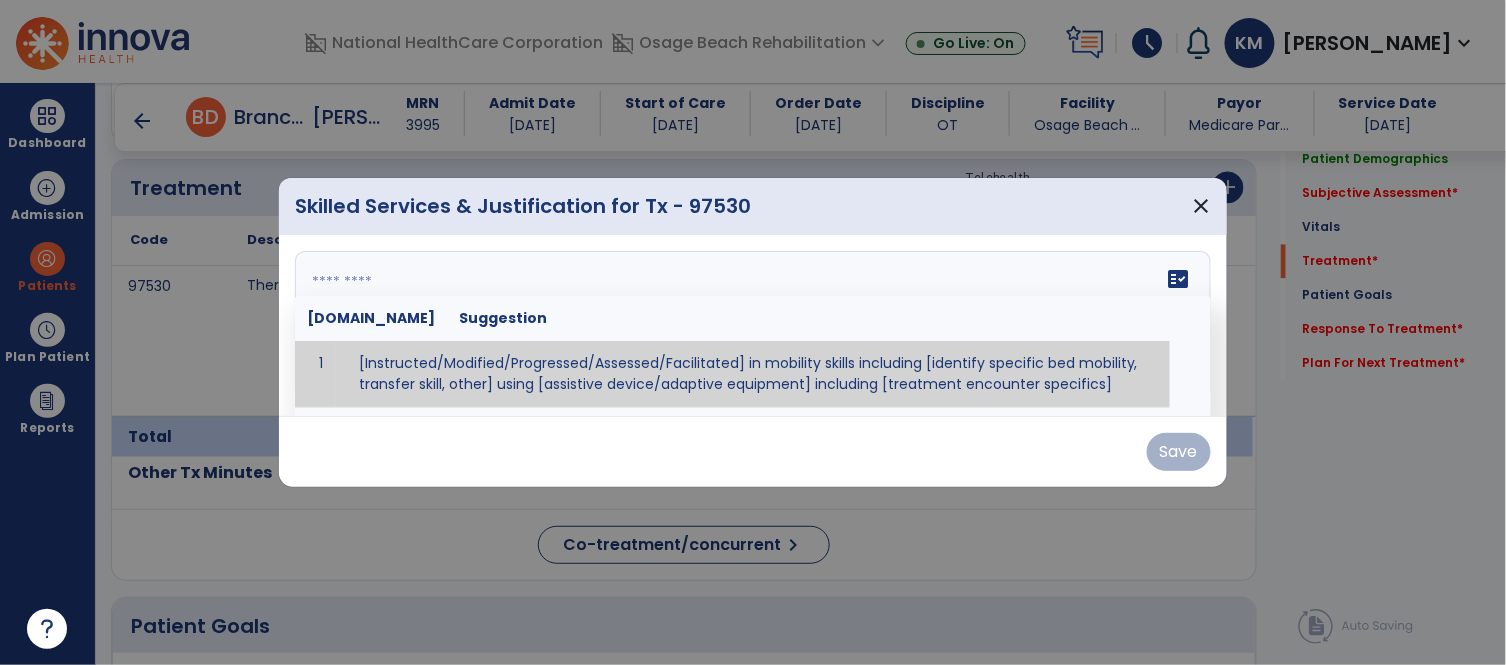 click at bounding box center (750, 326) 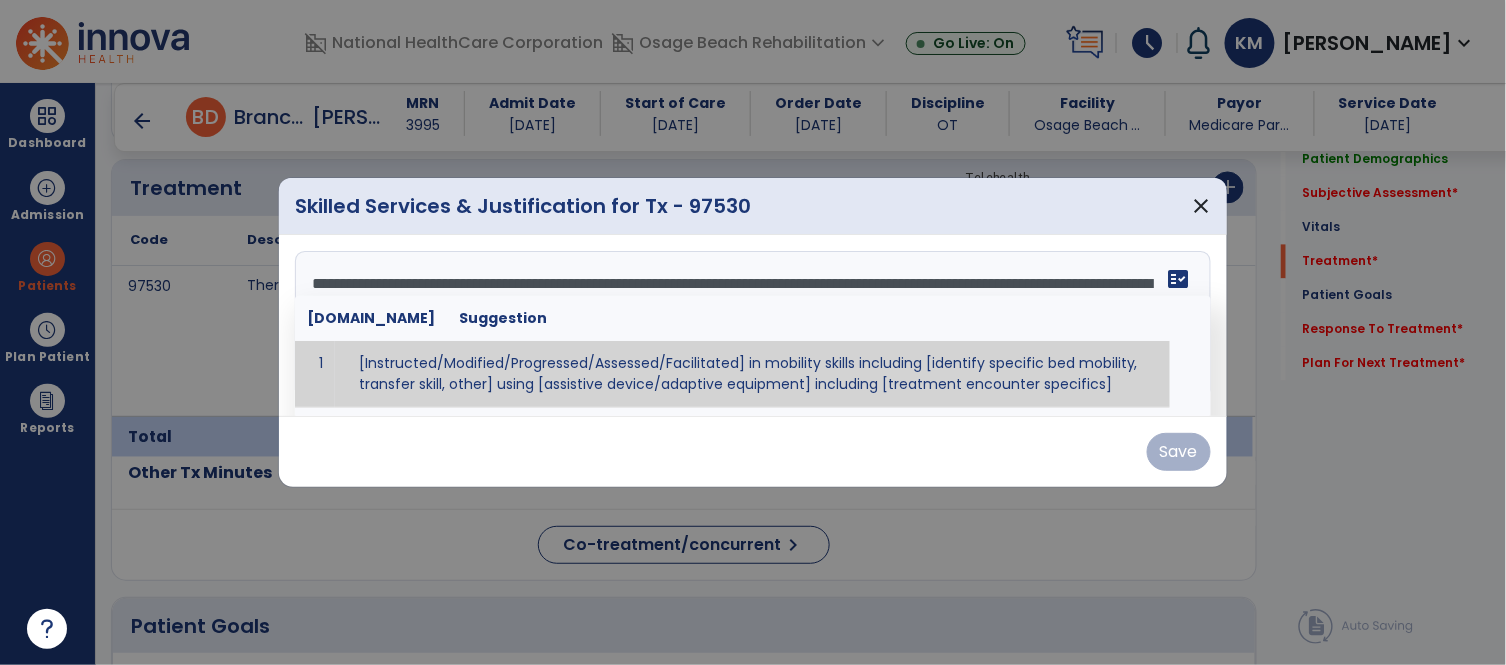 scroll, scrollTop: 182, scrollLeft: 0, axis: vertical 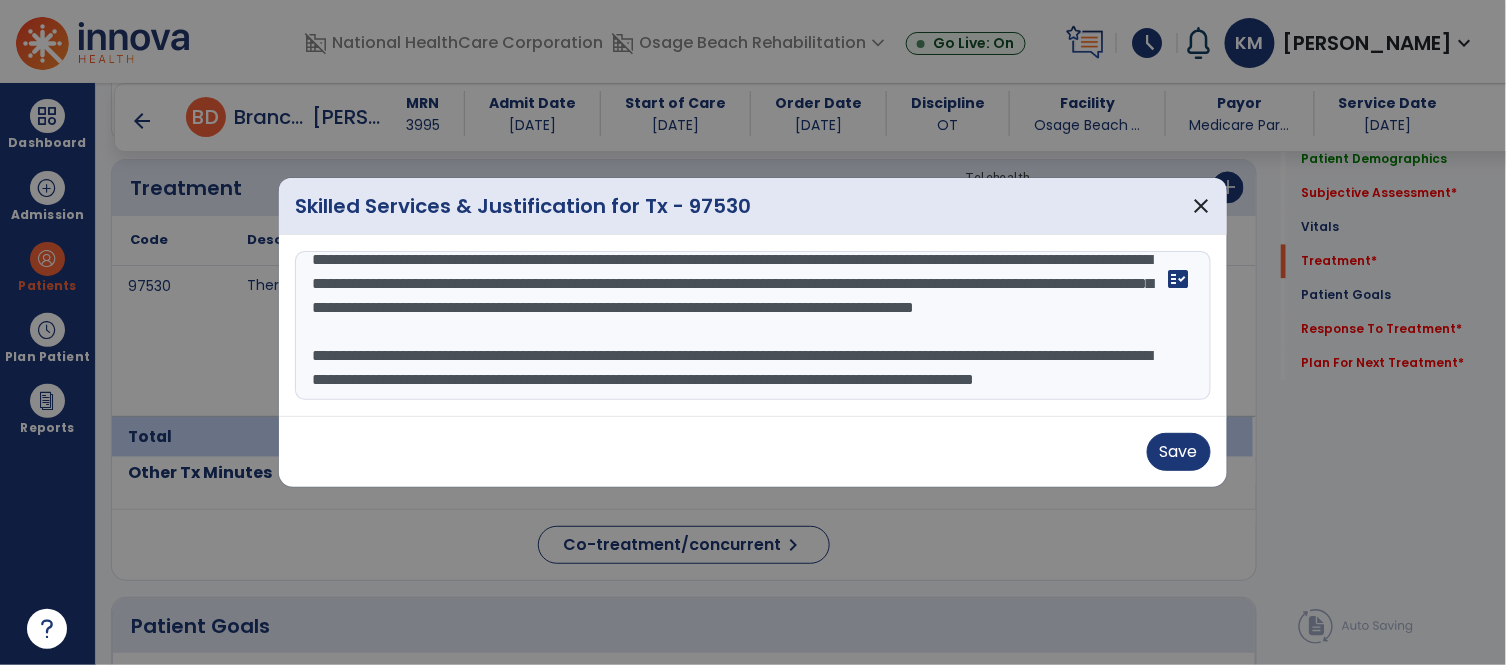 click on "**********" at bounding box center (753, 326) 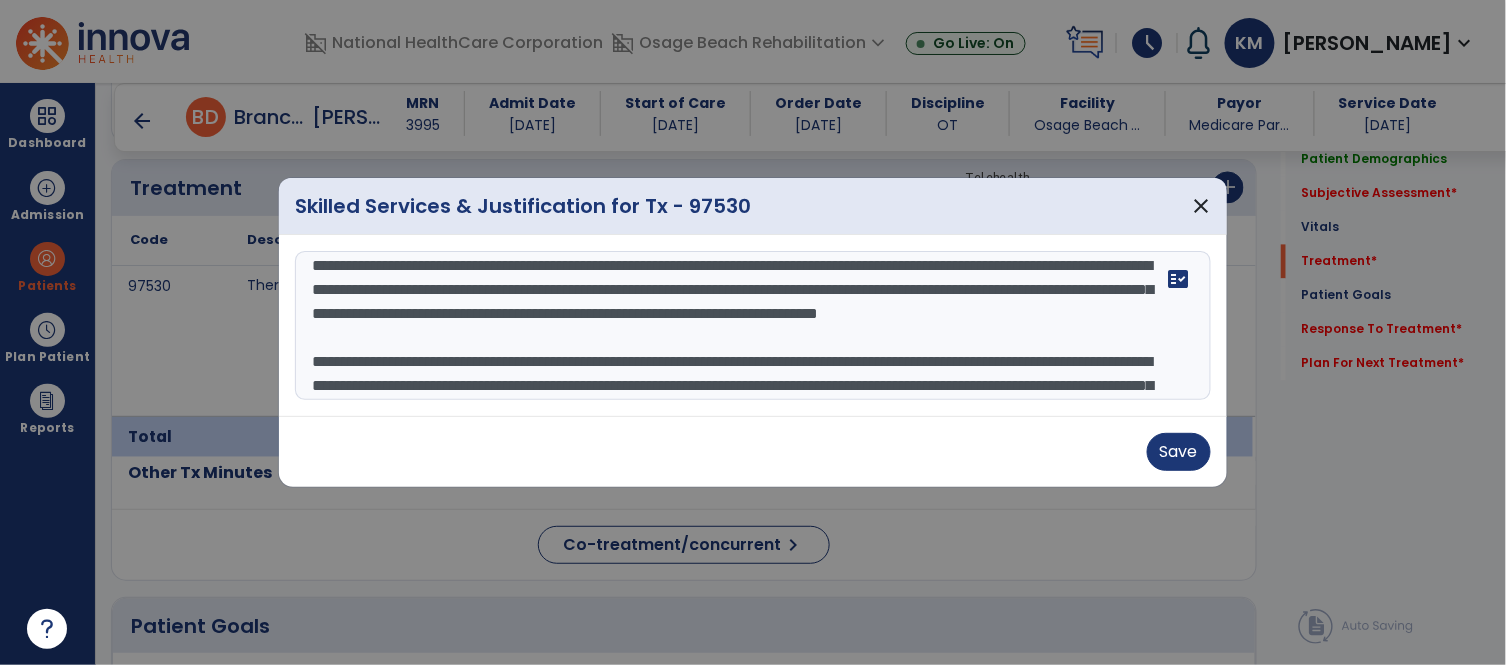 click on "**********" at bounding box center (753, 326) 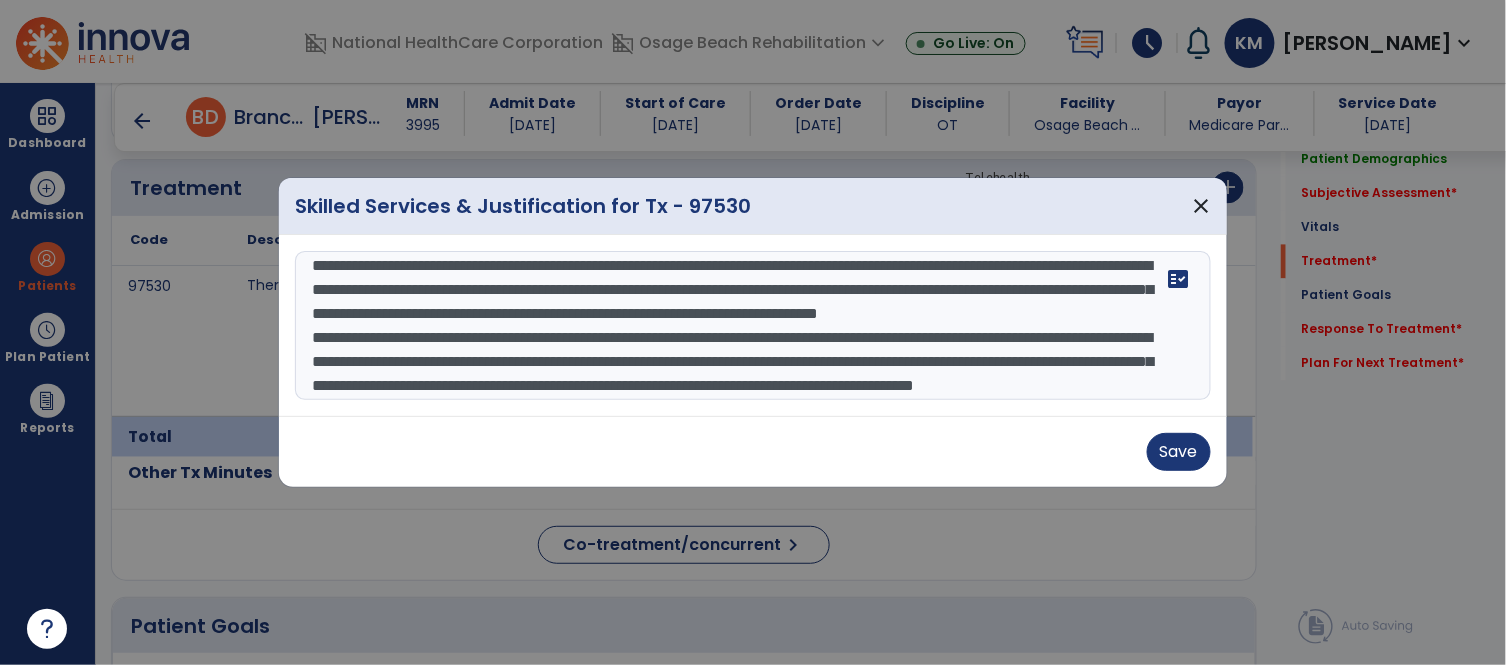 click on "**********" at bounding box center (753, 326) 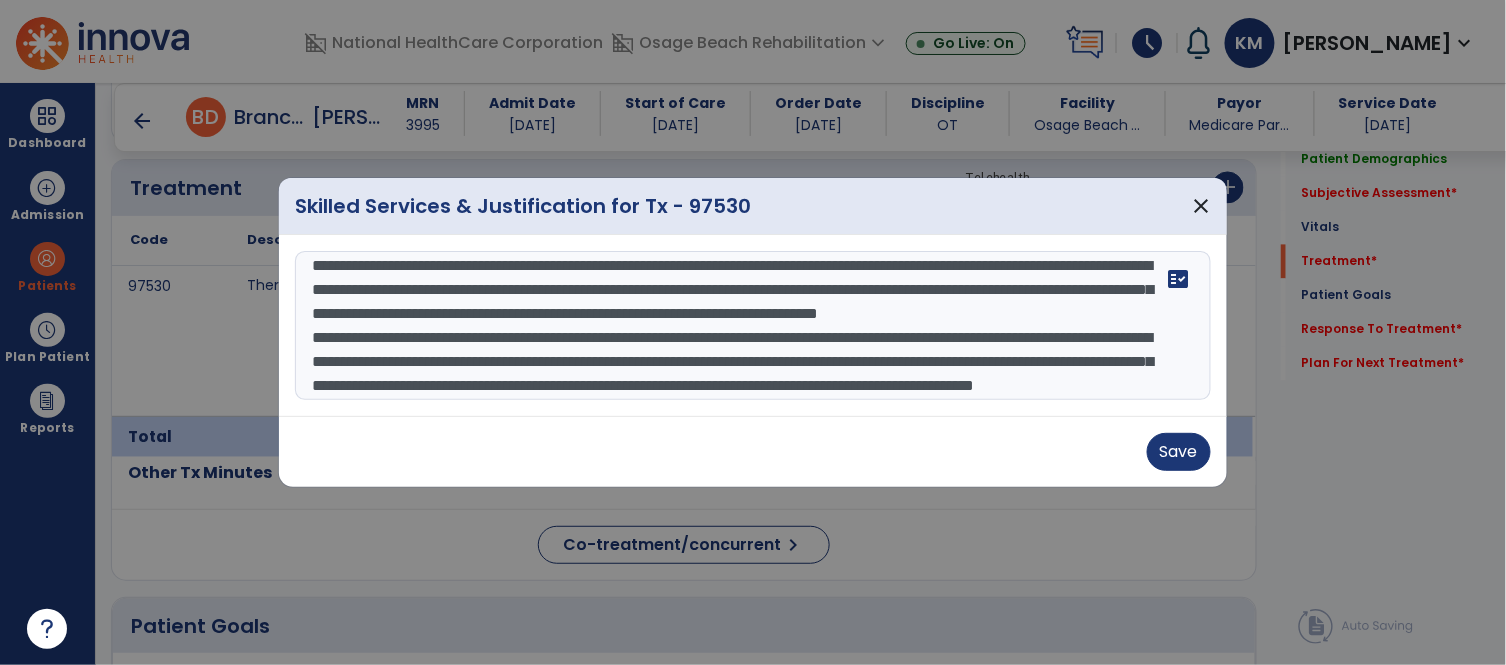 scroll, scrollTop: 38, scrollLeft: 0, axis: vertical 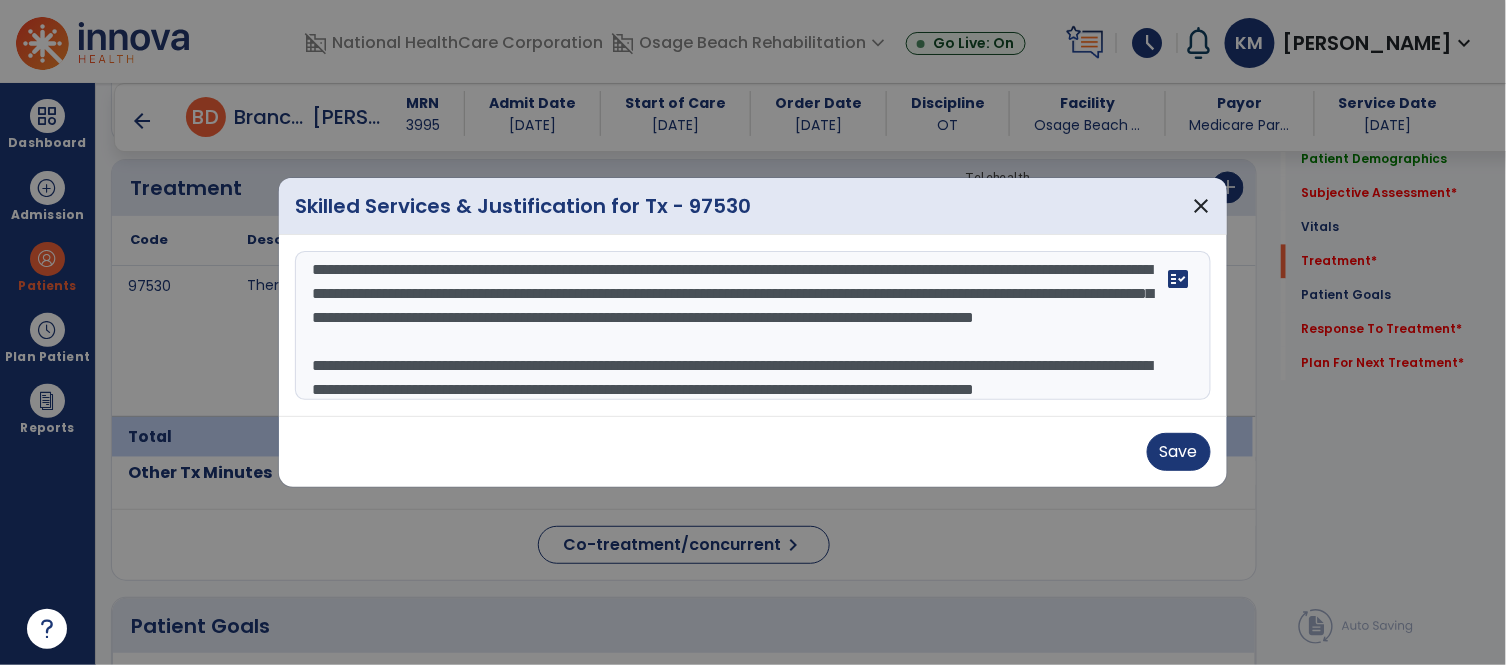 drag, startPoint x: 462, startPoint y: 338, endPoint x: 713, endPoint y: 338, distance: 251 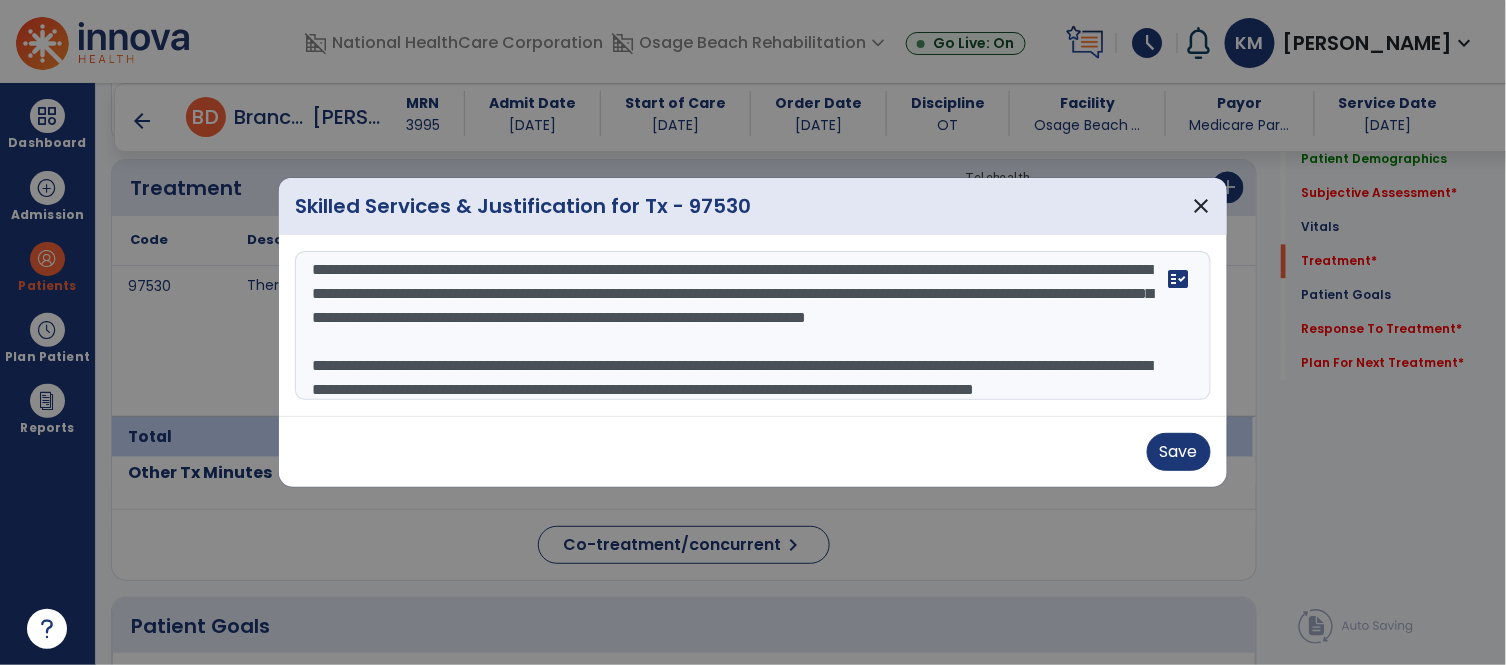 click on "**********" at bounding box center [753, 326] 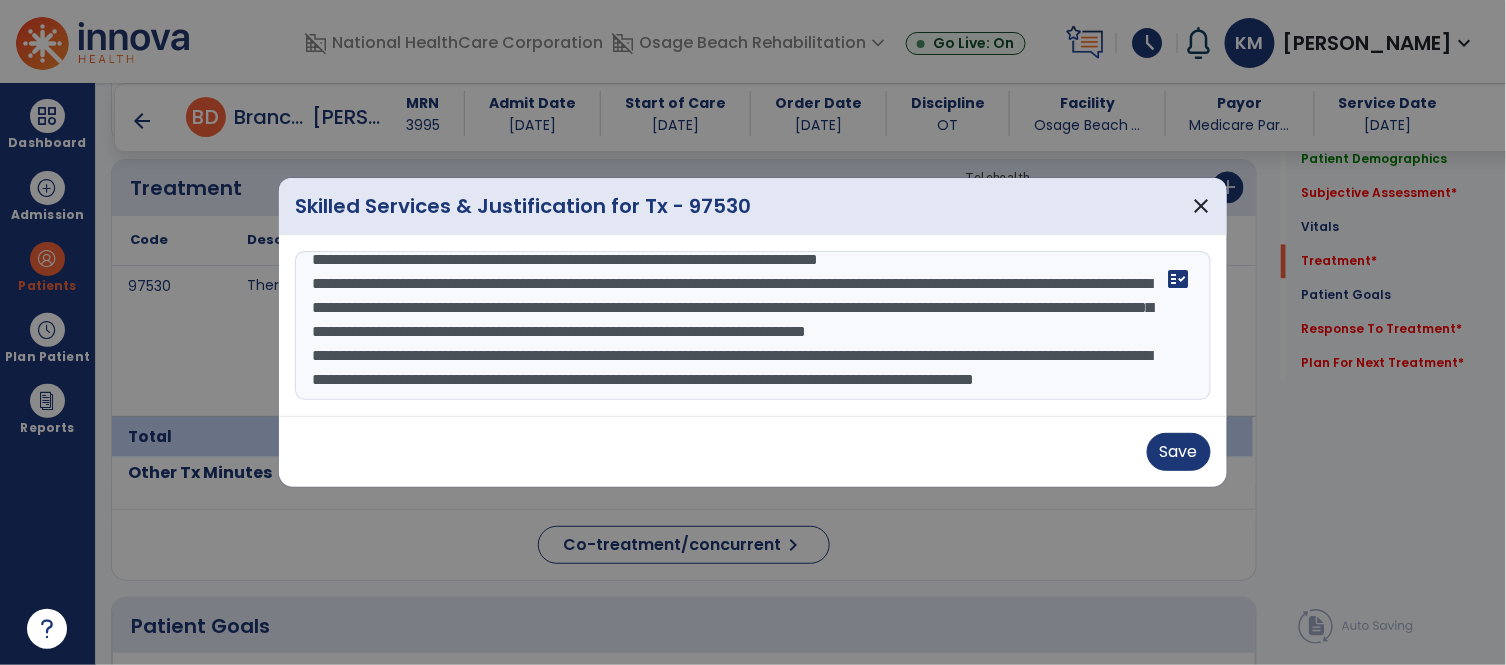 scroll, scrollTop: 110, scrollLeft: 0, axis: vertical 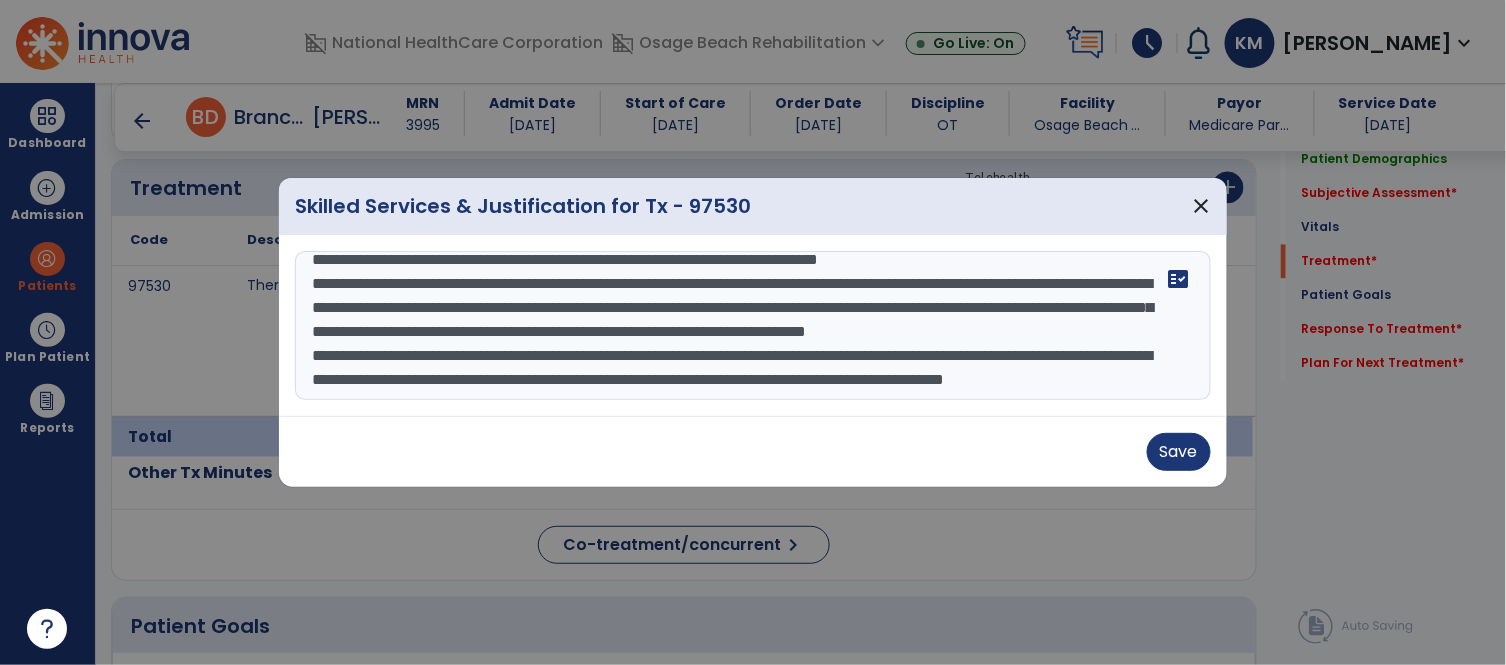 click on "**********" at bounding box center (753, 326) 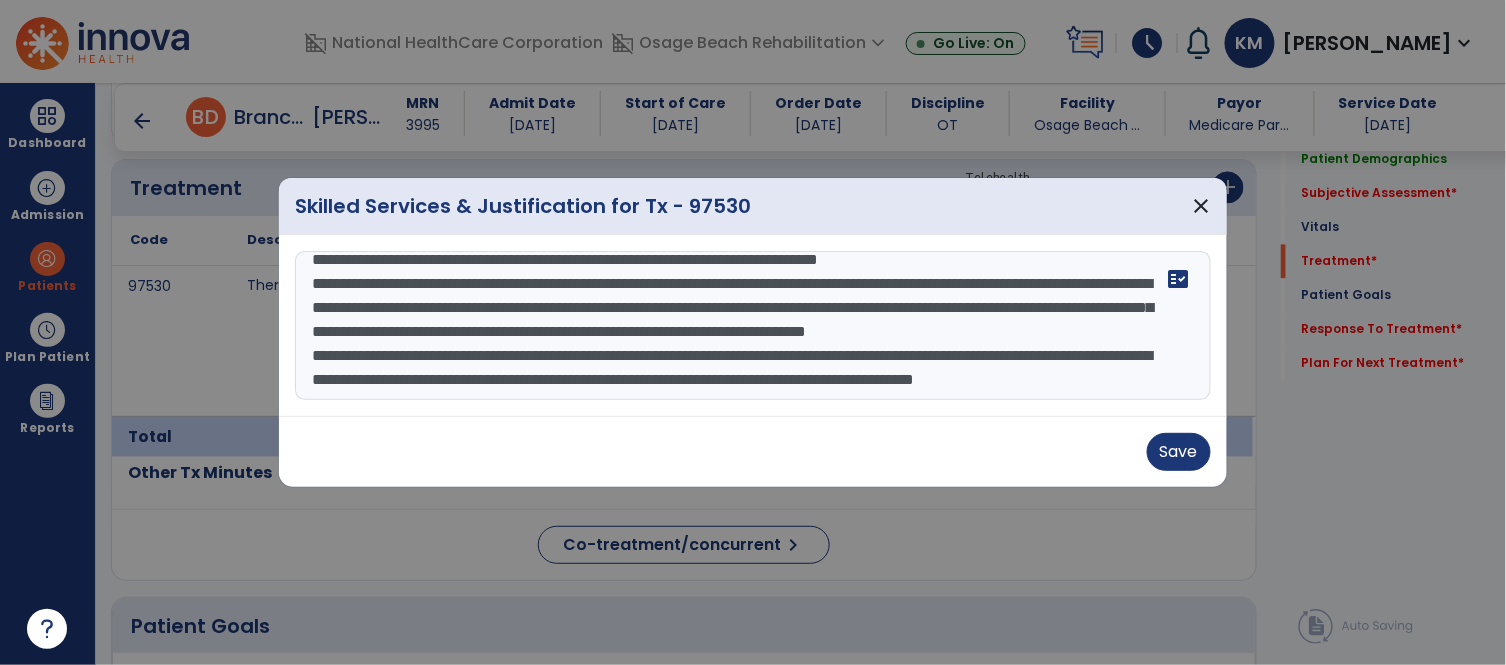 click on "**********" at bounding box center [753, 326] 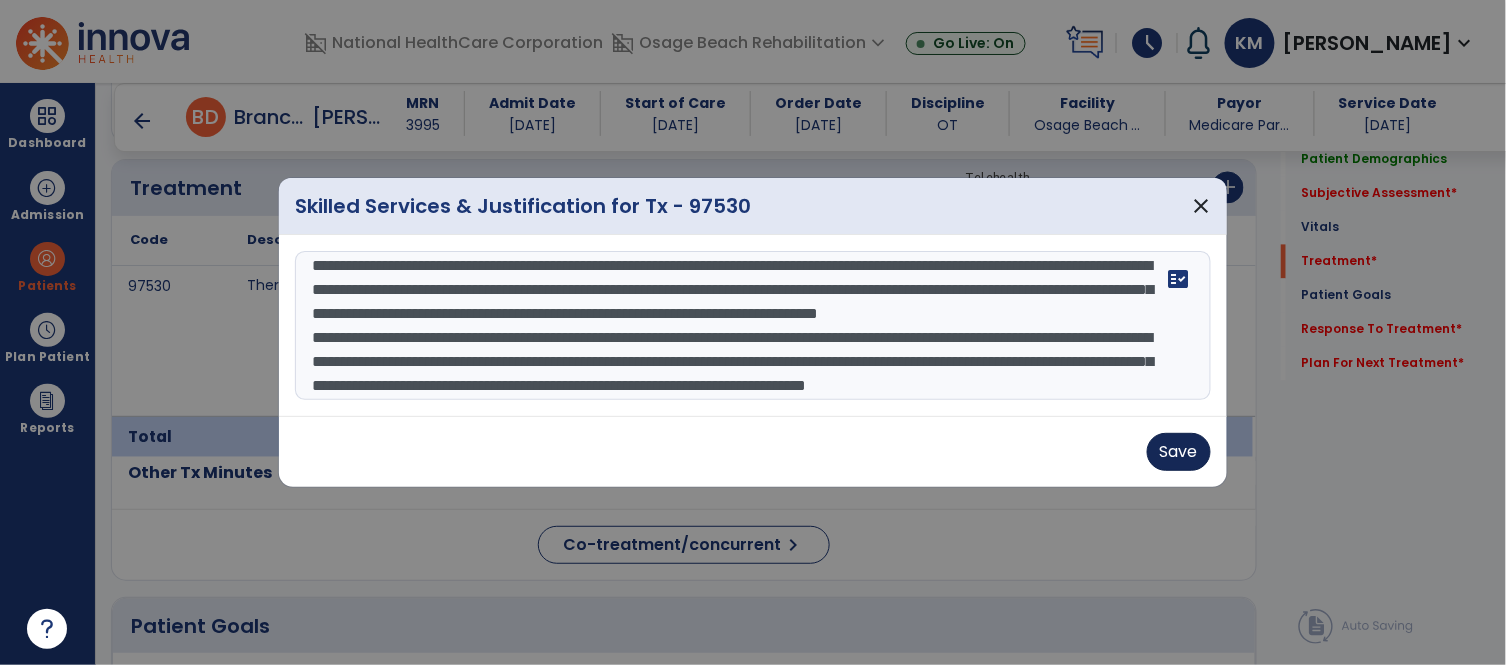 type on "**********" 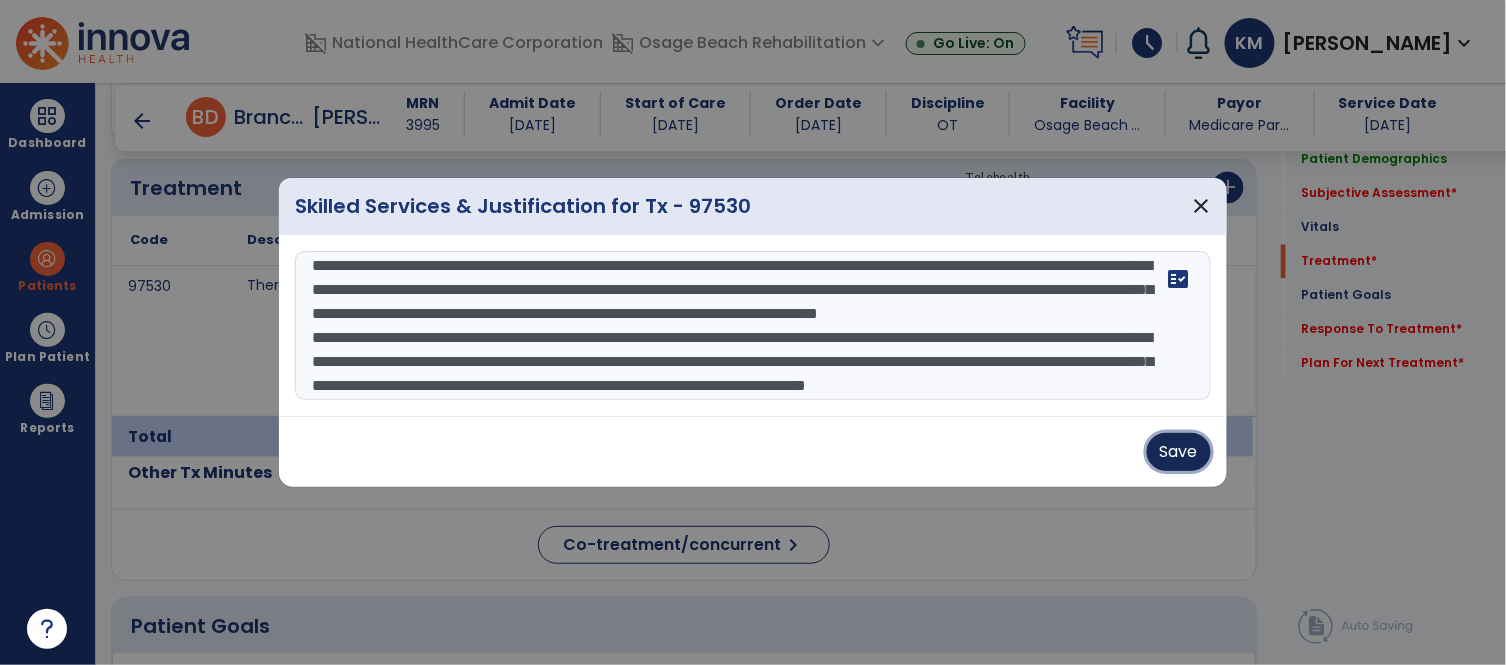 click on "Save" at bounding box center (1179, 452) 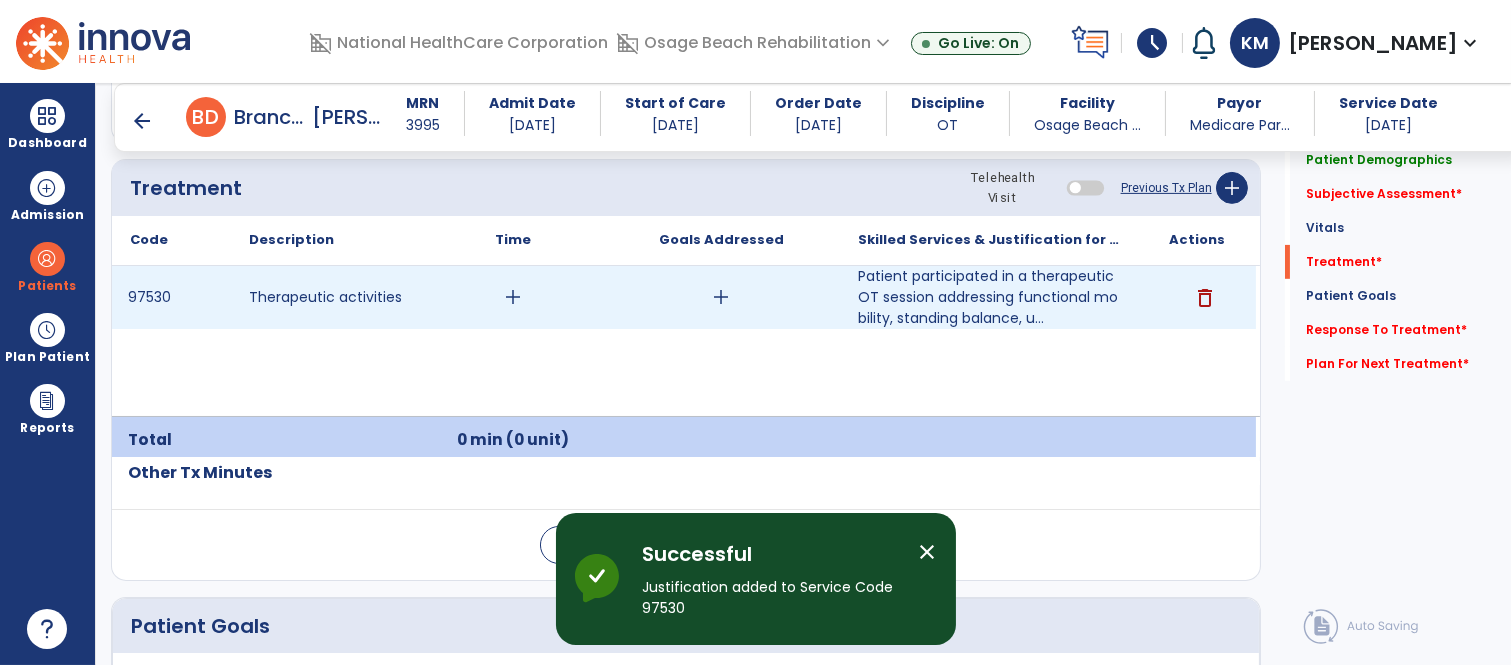 click on "add" at bounding box center [513, 297] 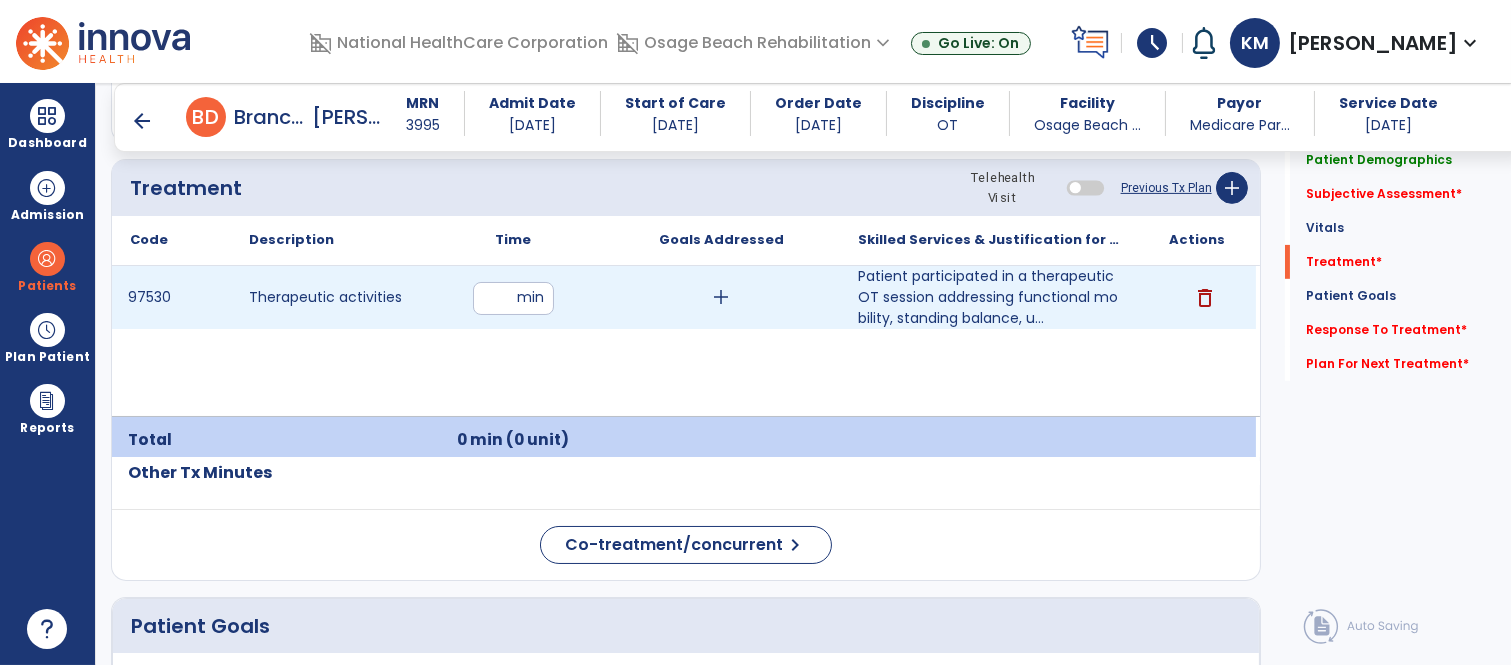 type on "**" 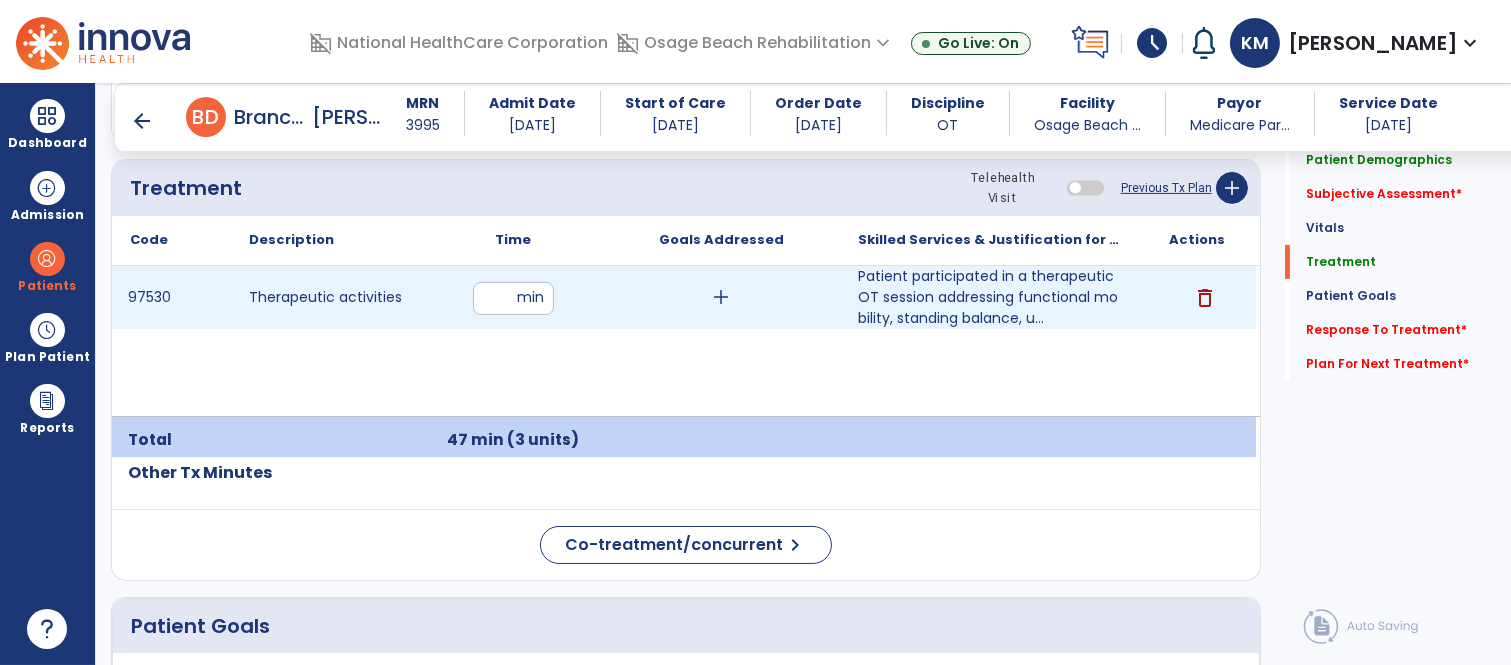 click on "add" at bounding box center [721, 297] 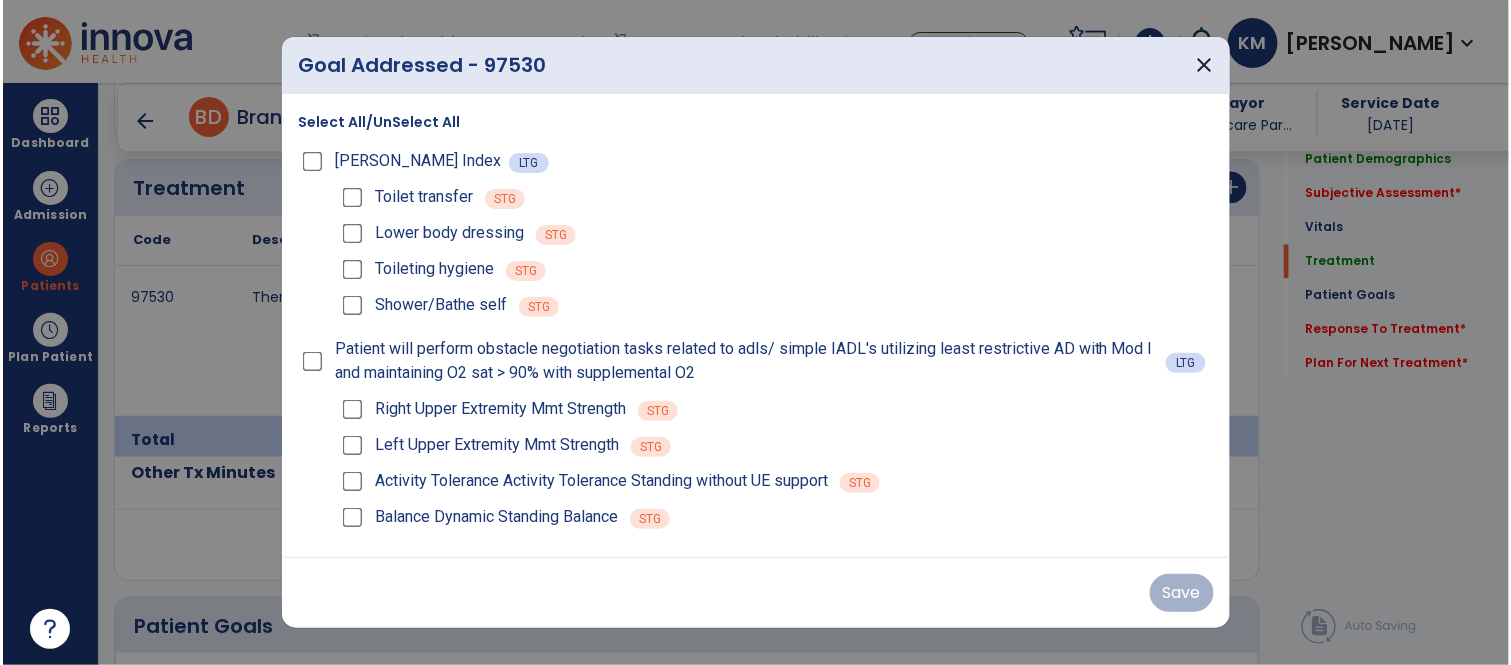 scroll, scrollTop: 1200, scrollLeft: 0, axis: vertical 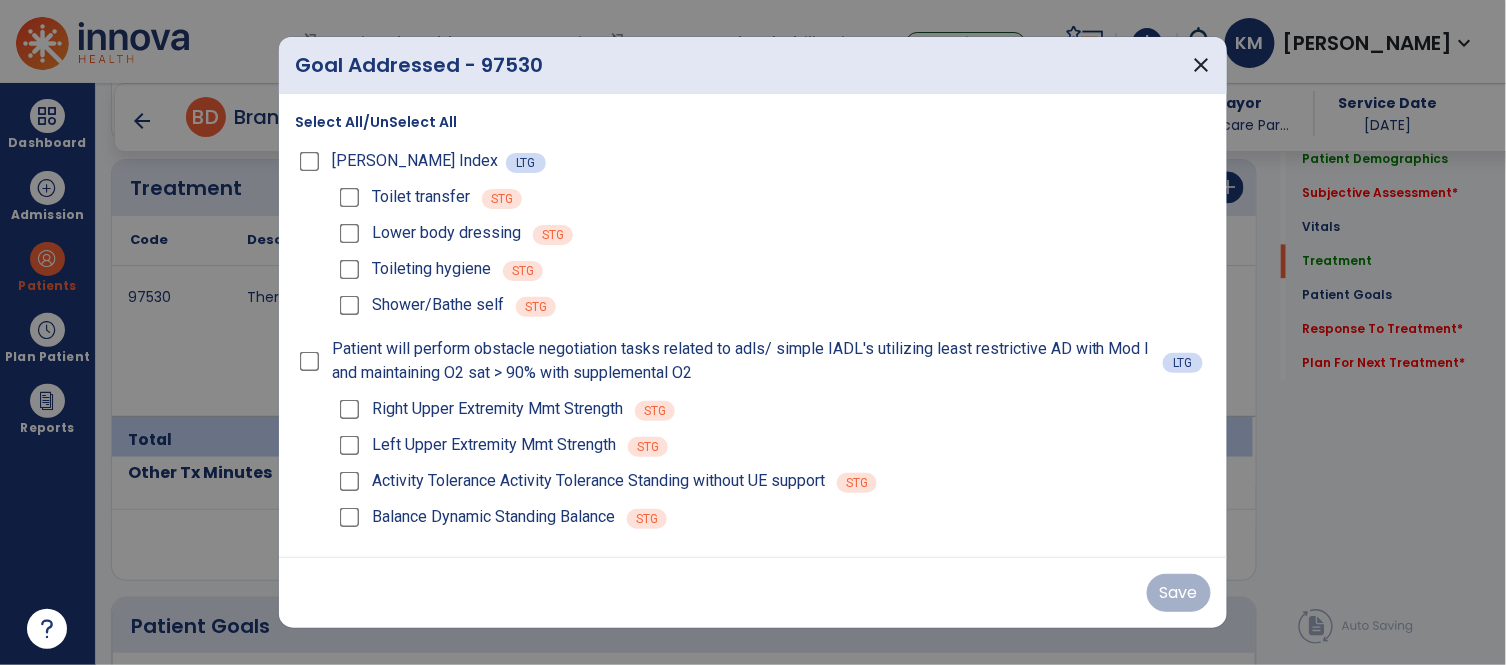 click on "Select All/UnSelect All" at bounding box center [376, 122] 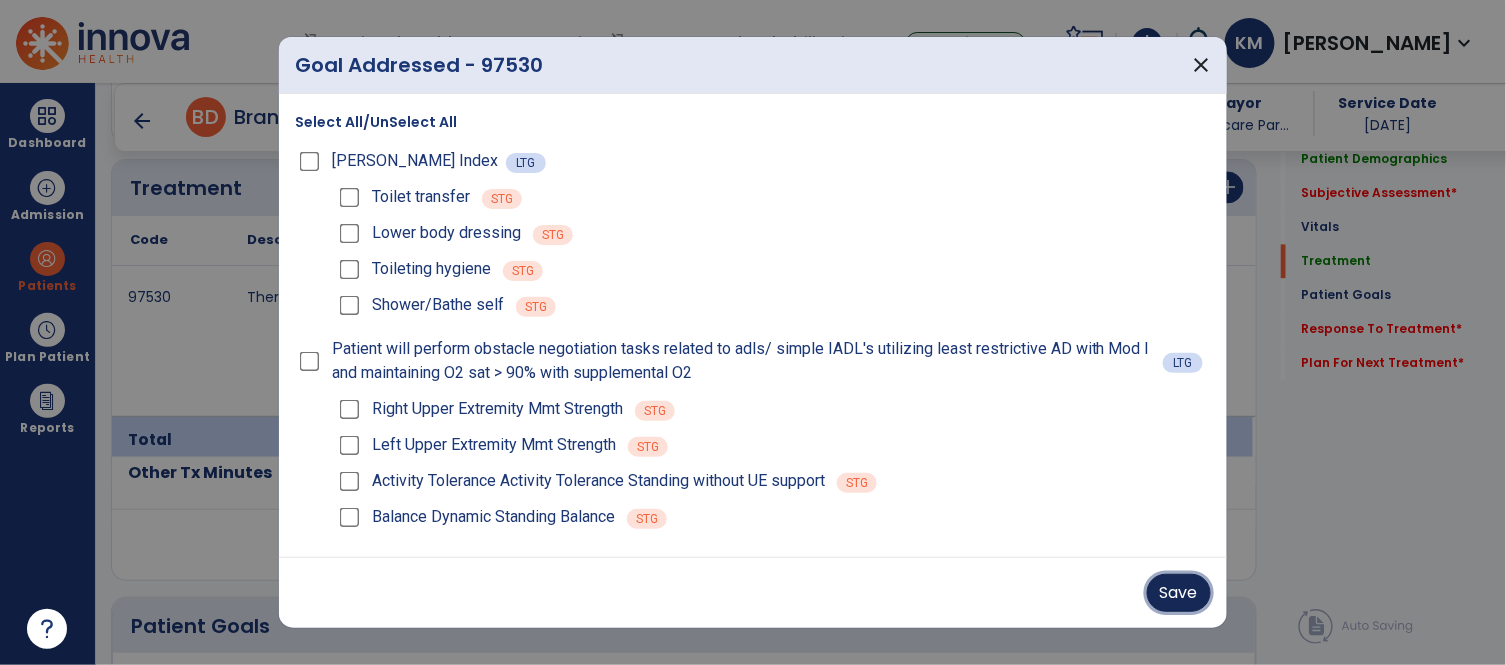 click on "Save" at bounding box center [1179, 593] 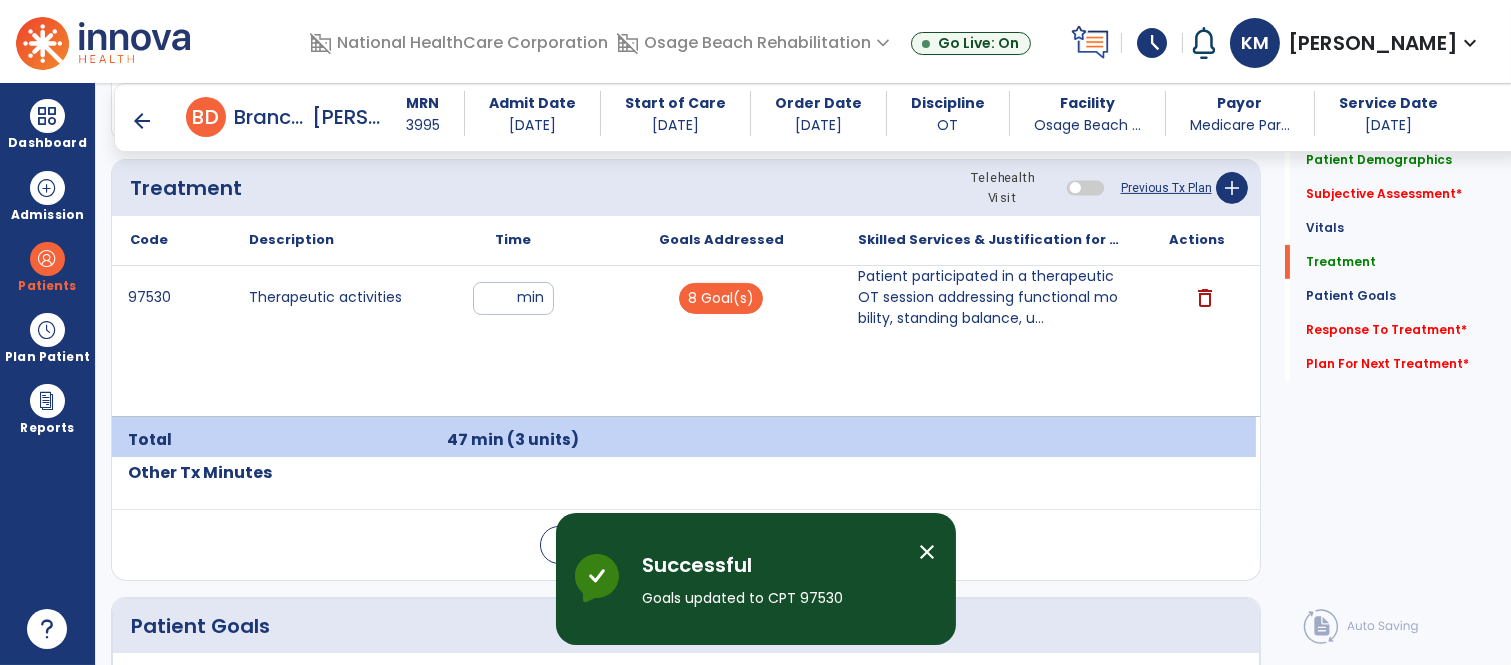 click on "Treatment Telehealth Visit  Previous Tx Plan   add" 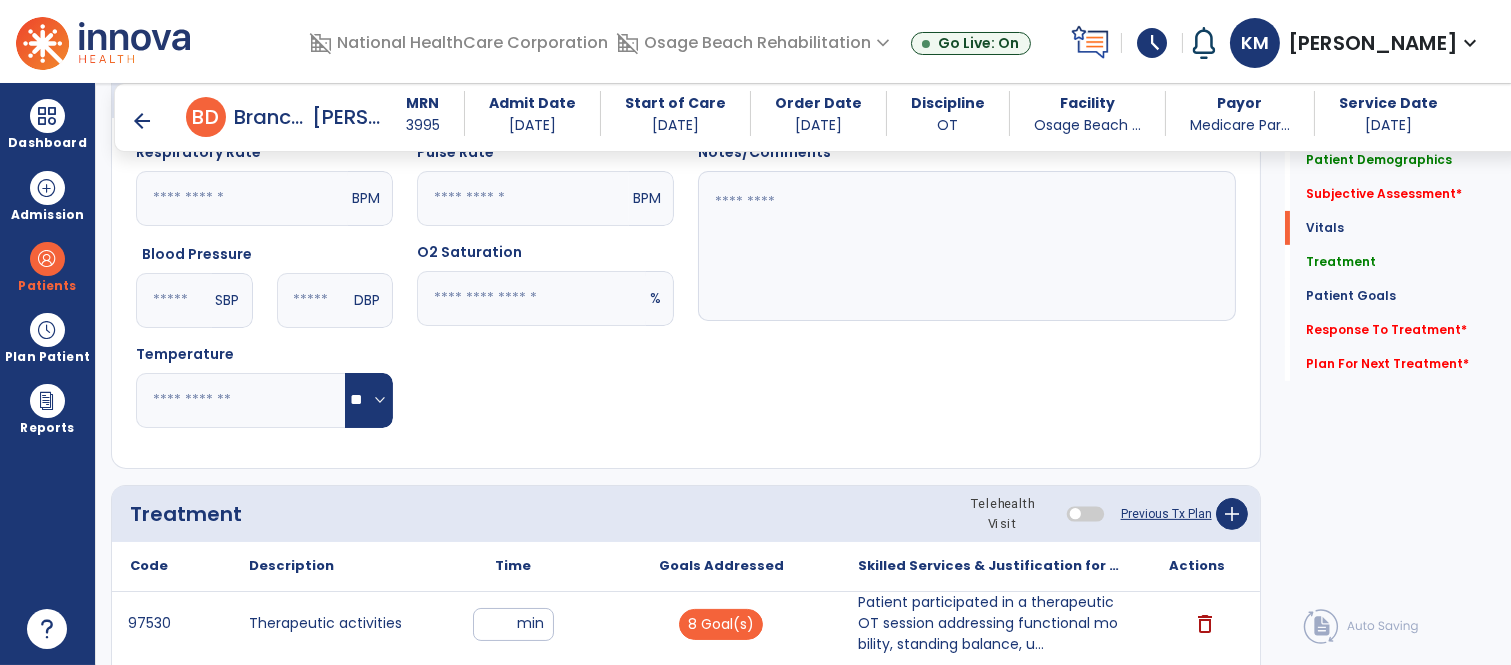 scroll, scrollTop: 711, scrollLeft: 0, axis: vertical 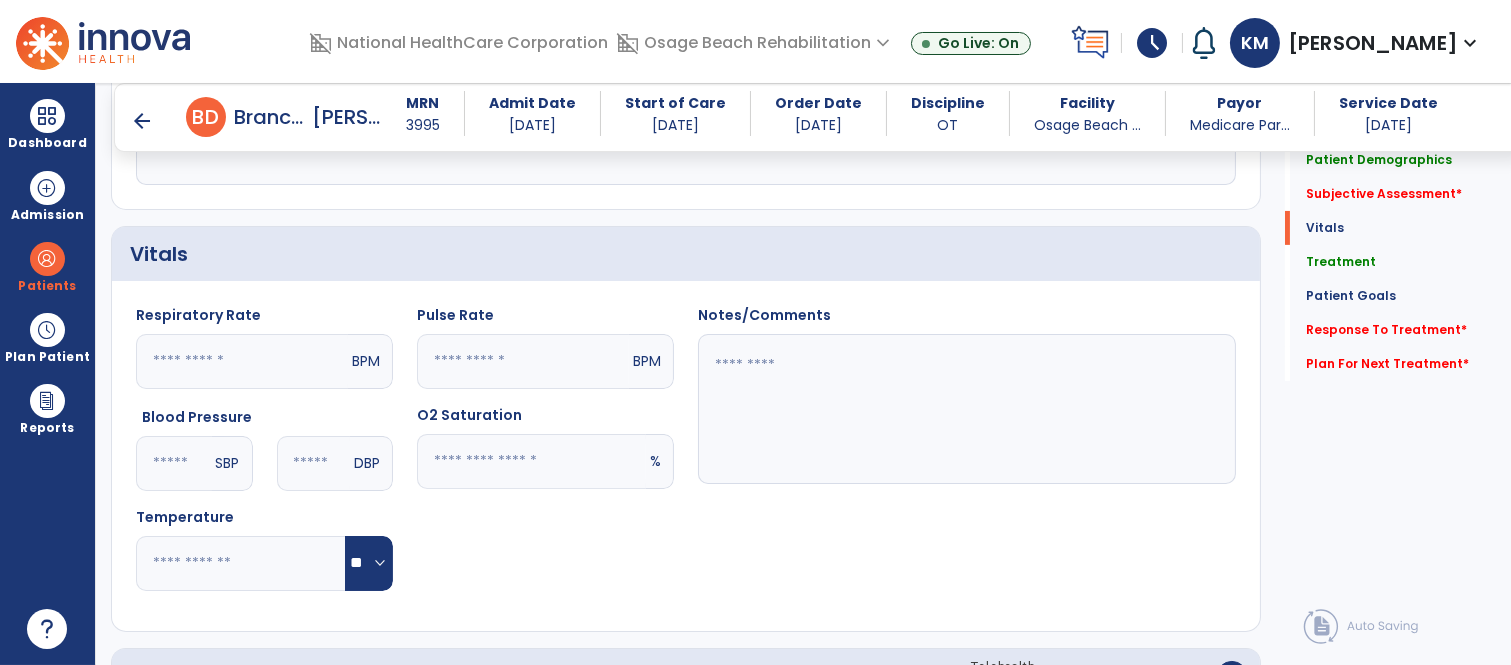 click 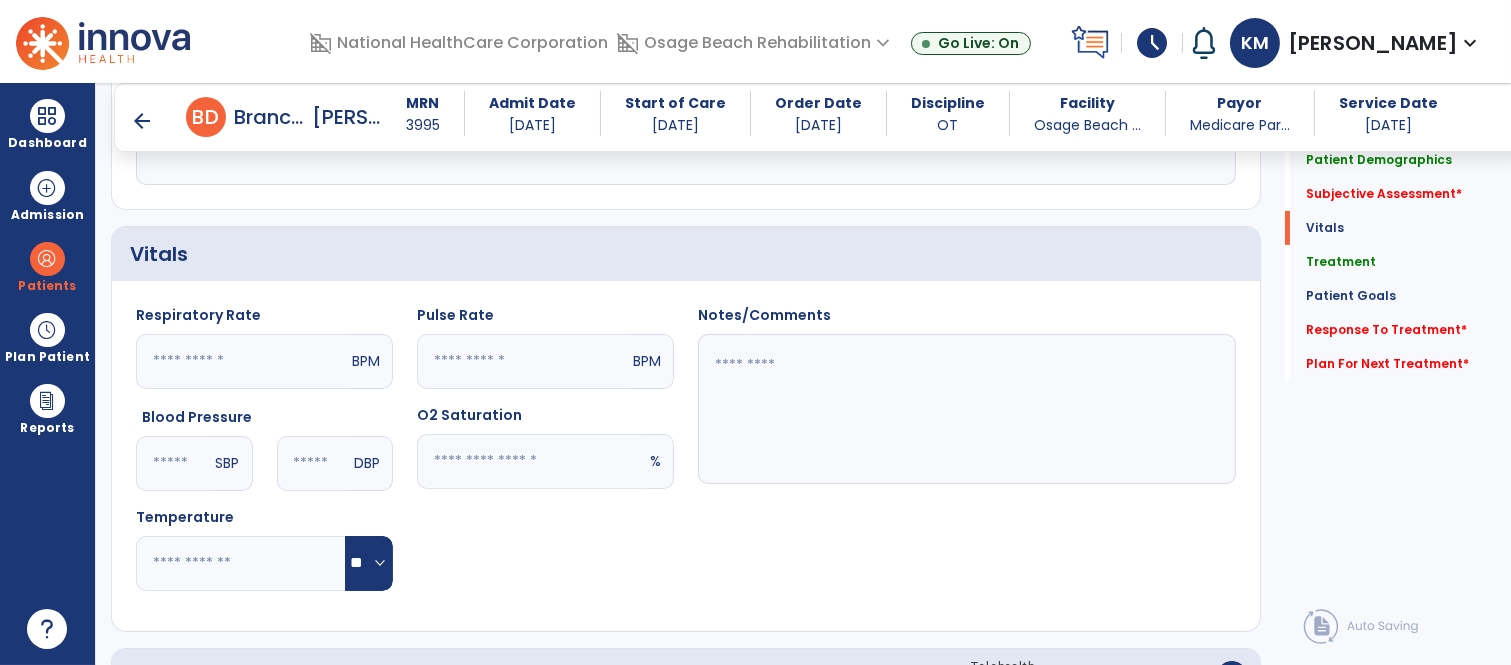 type on "**" 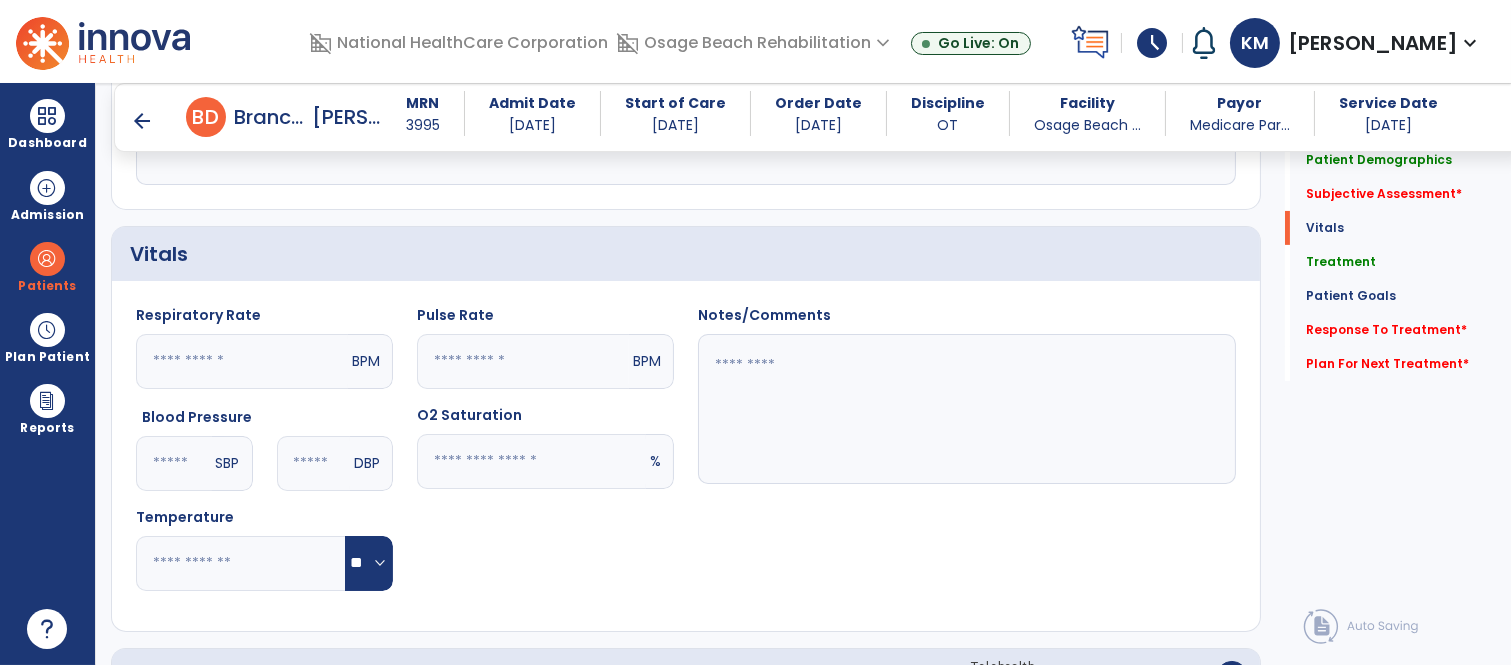 click 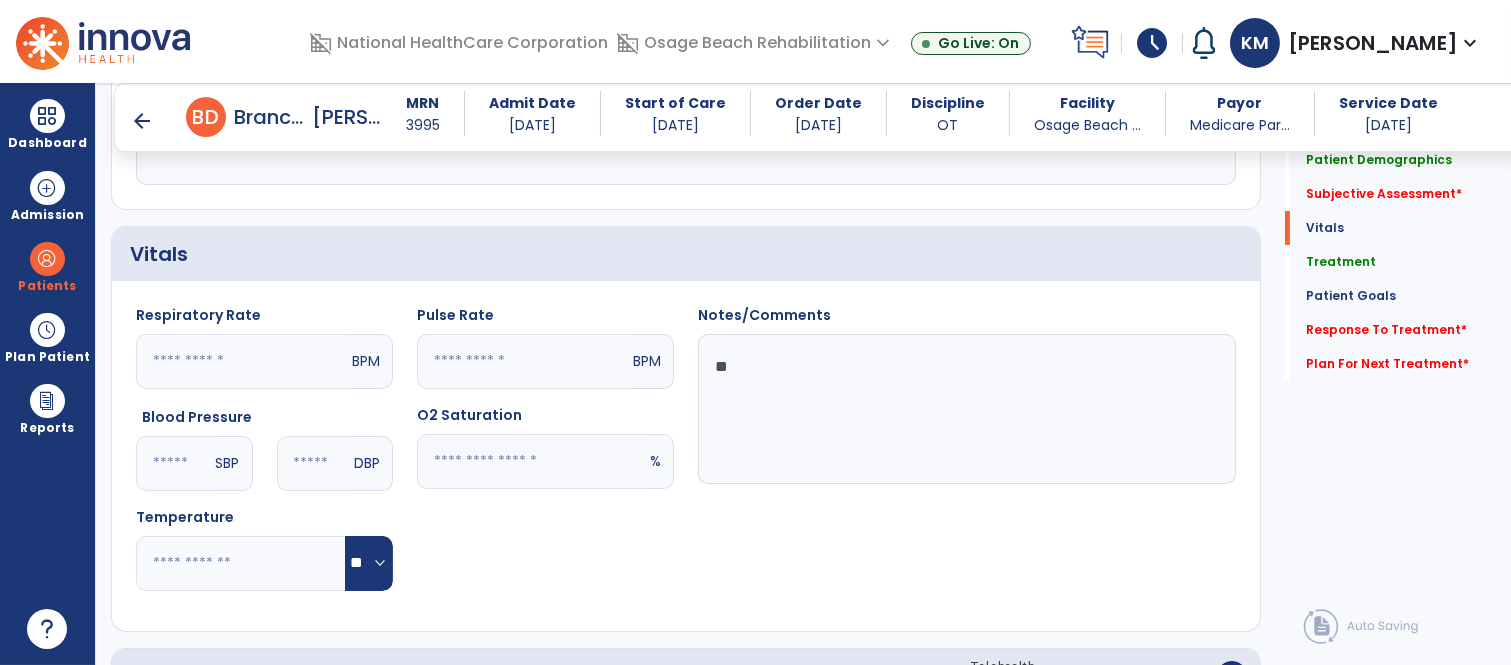 type on "*" 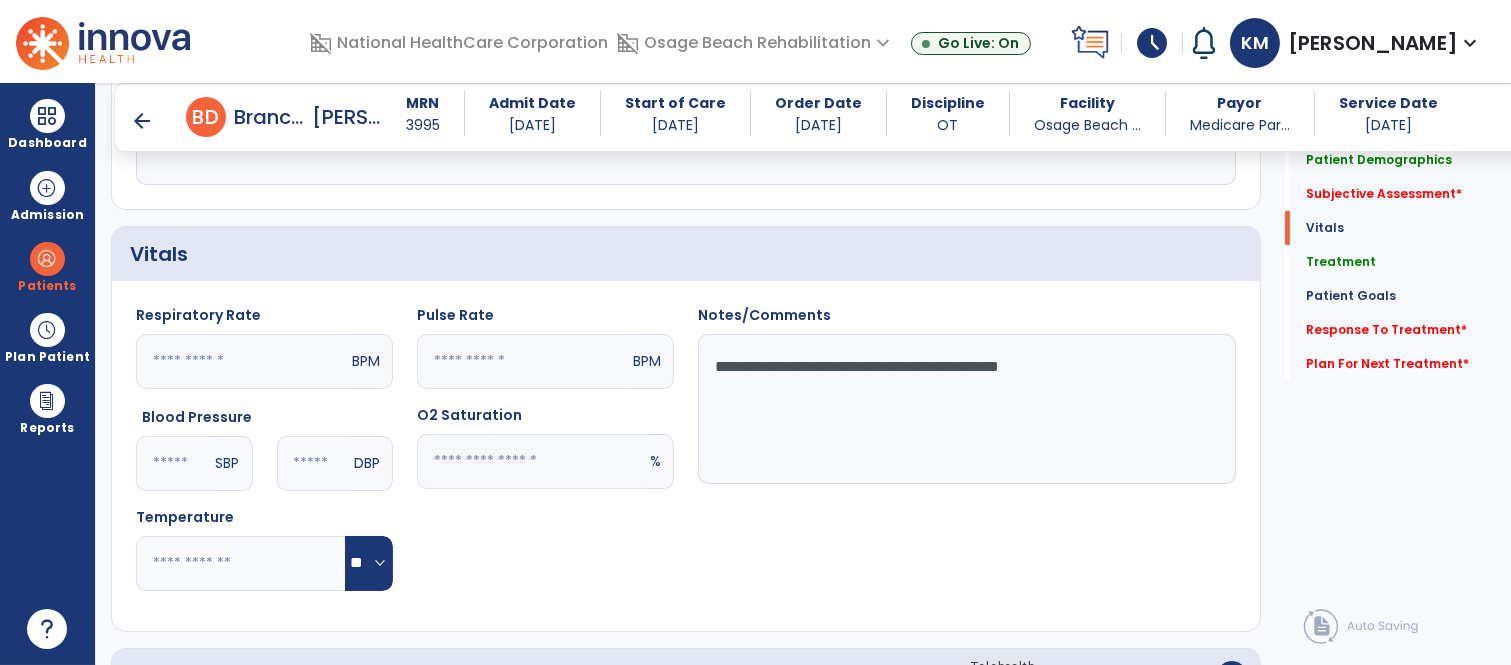type on "**********" 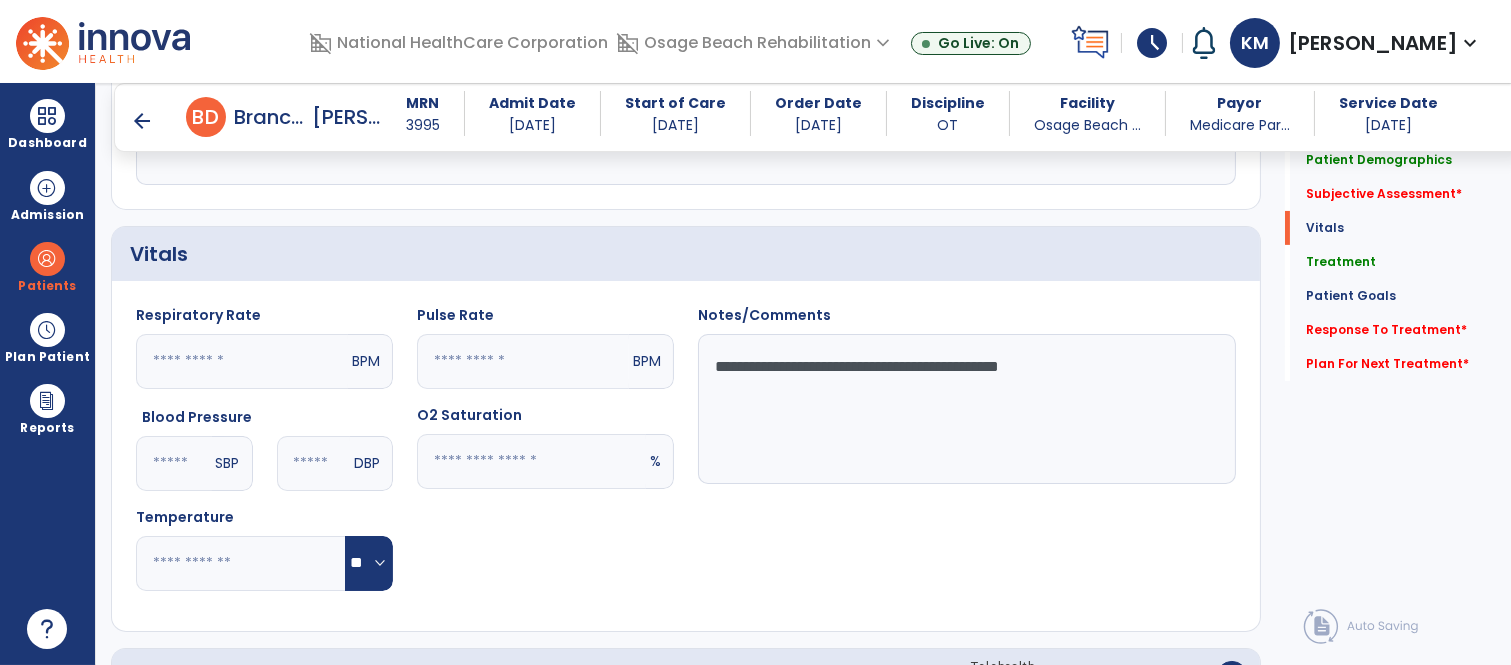 click 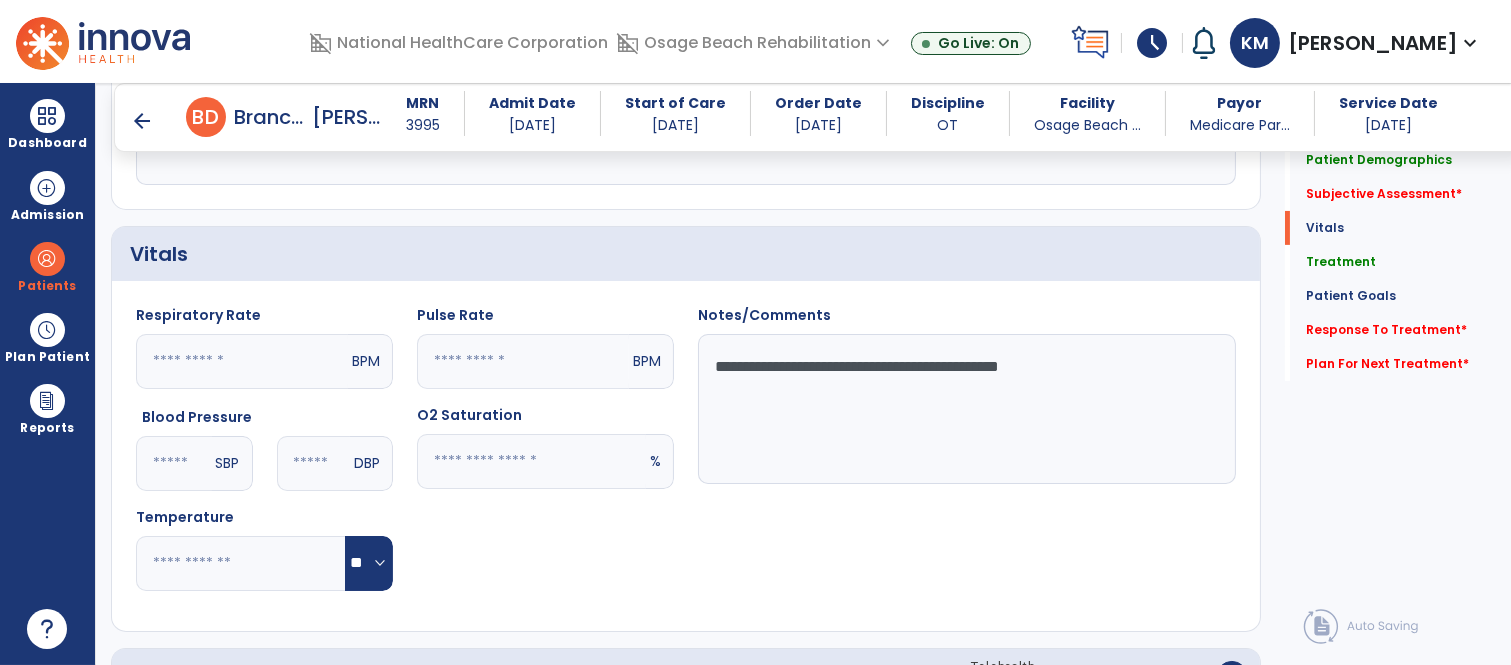 type on "**" 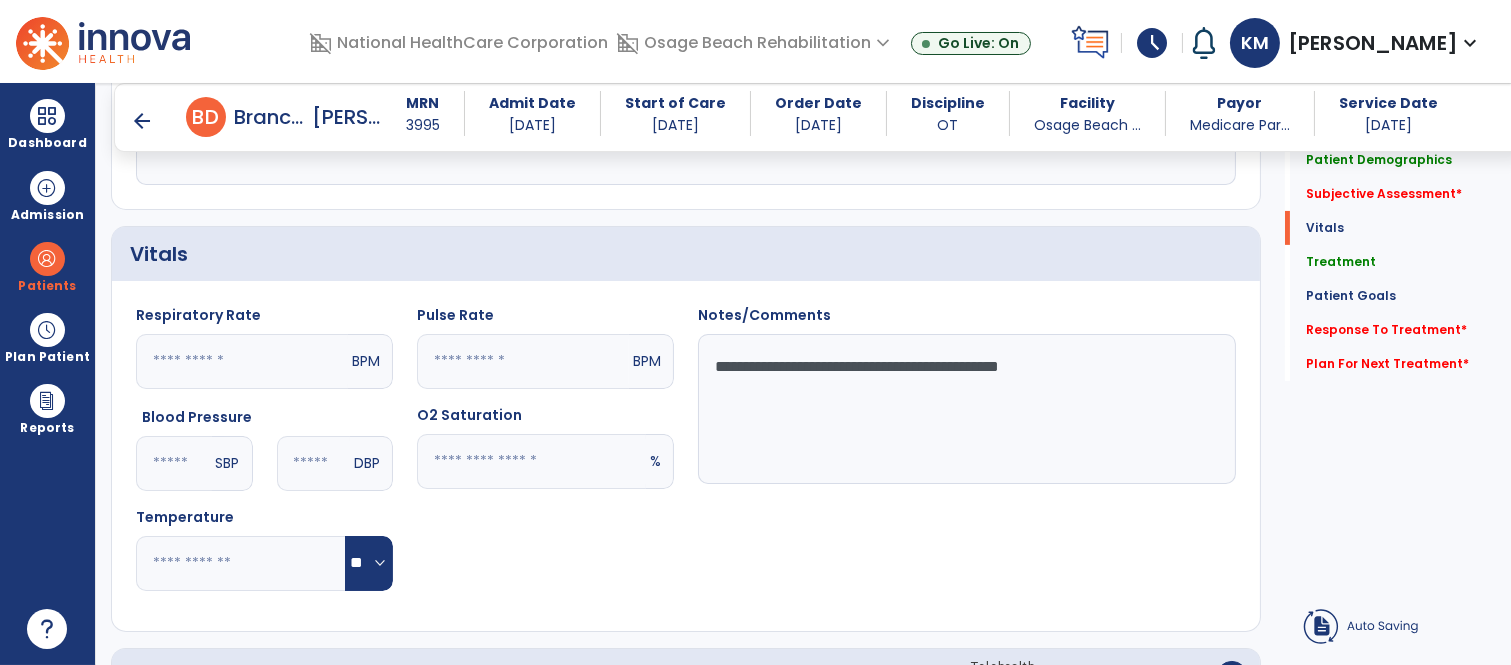 click on "**********" 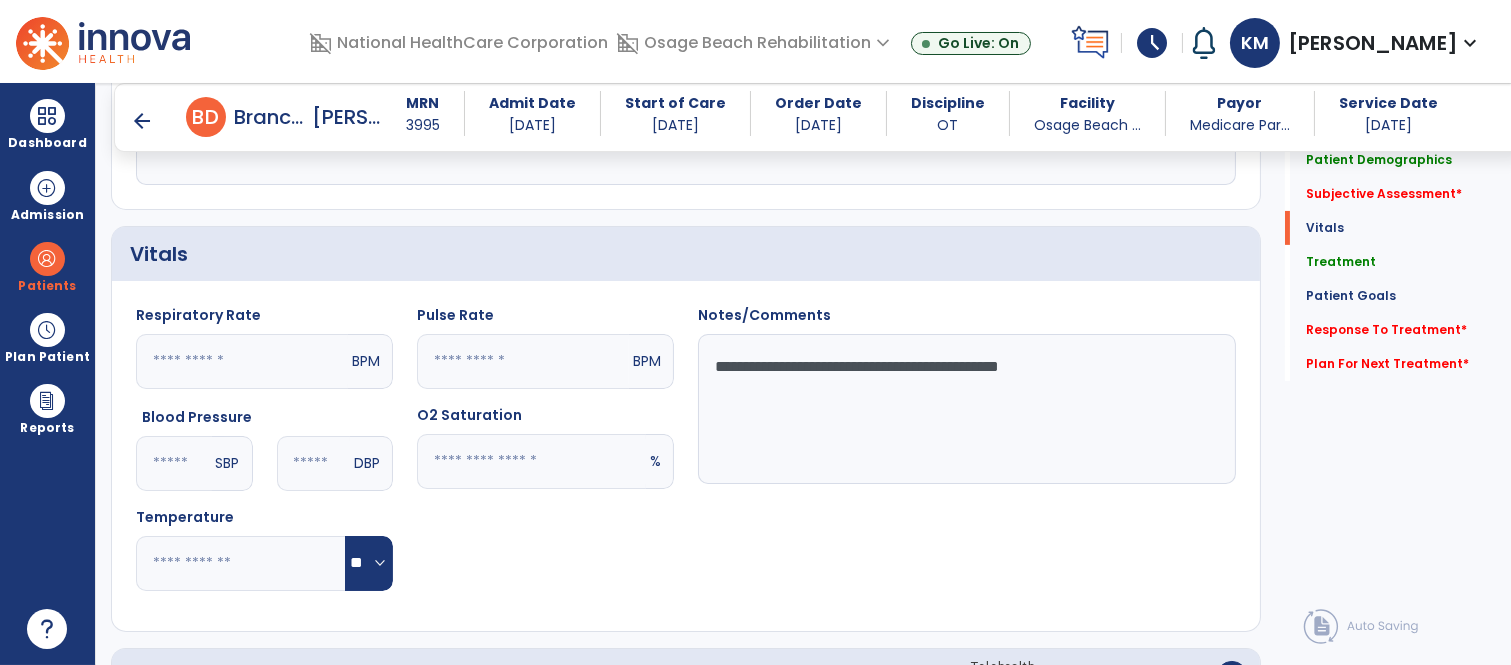 click on "**********" 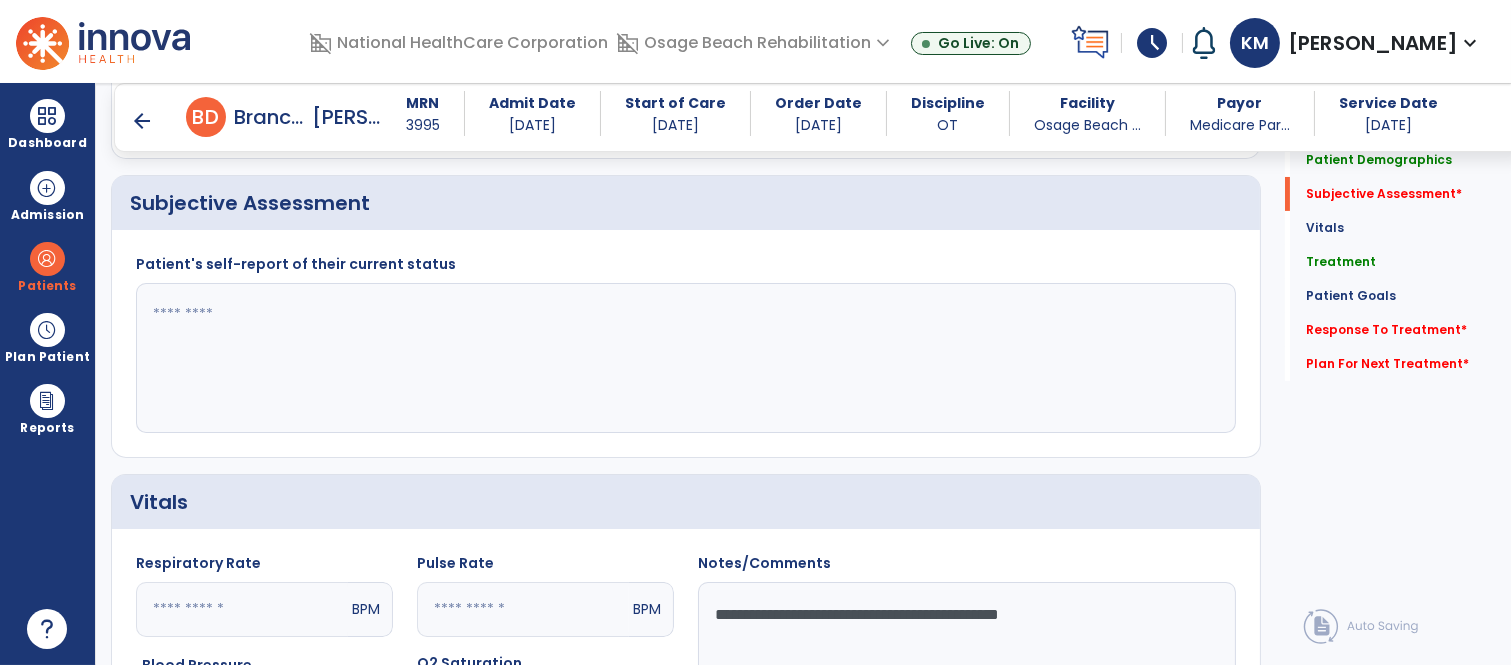 scroll, scrollTop: 444, scrollLeft: 0, axis: vertical 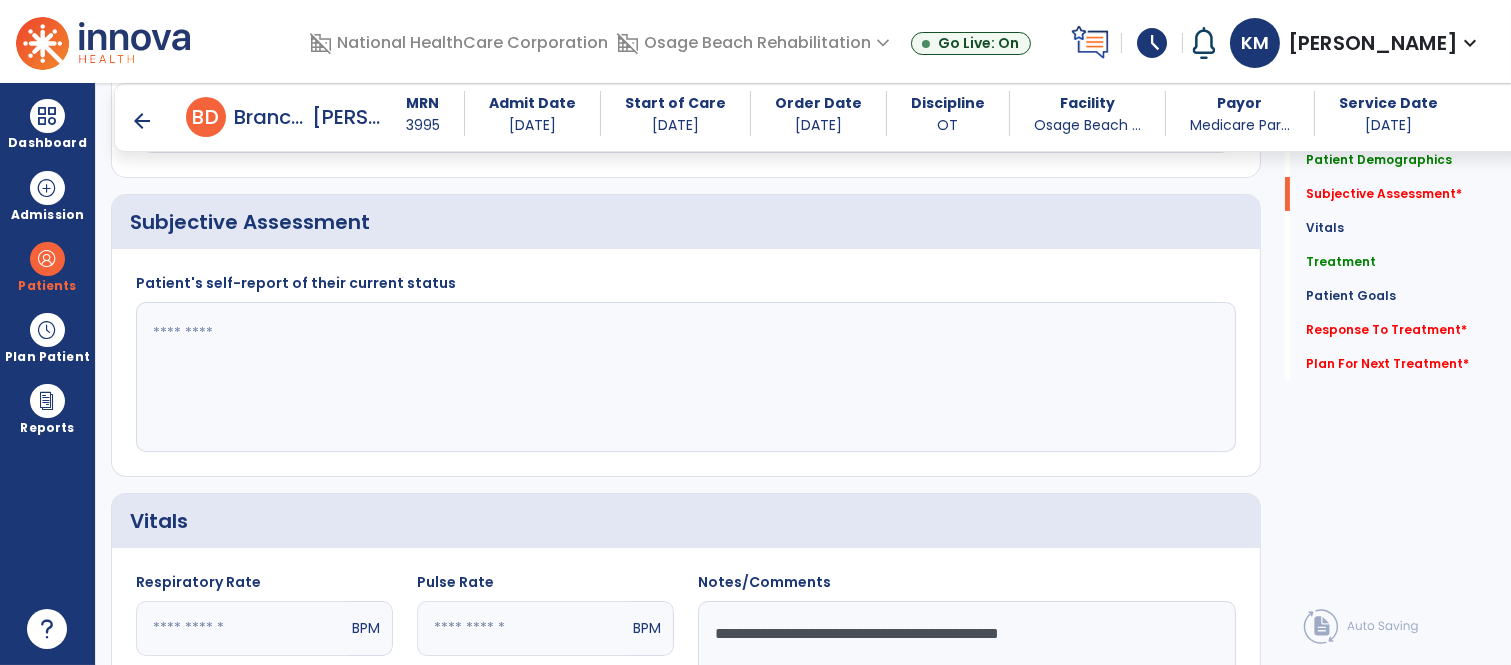 click 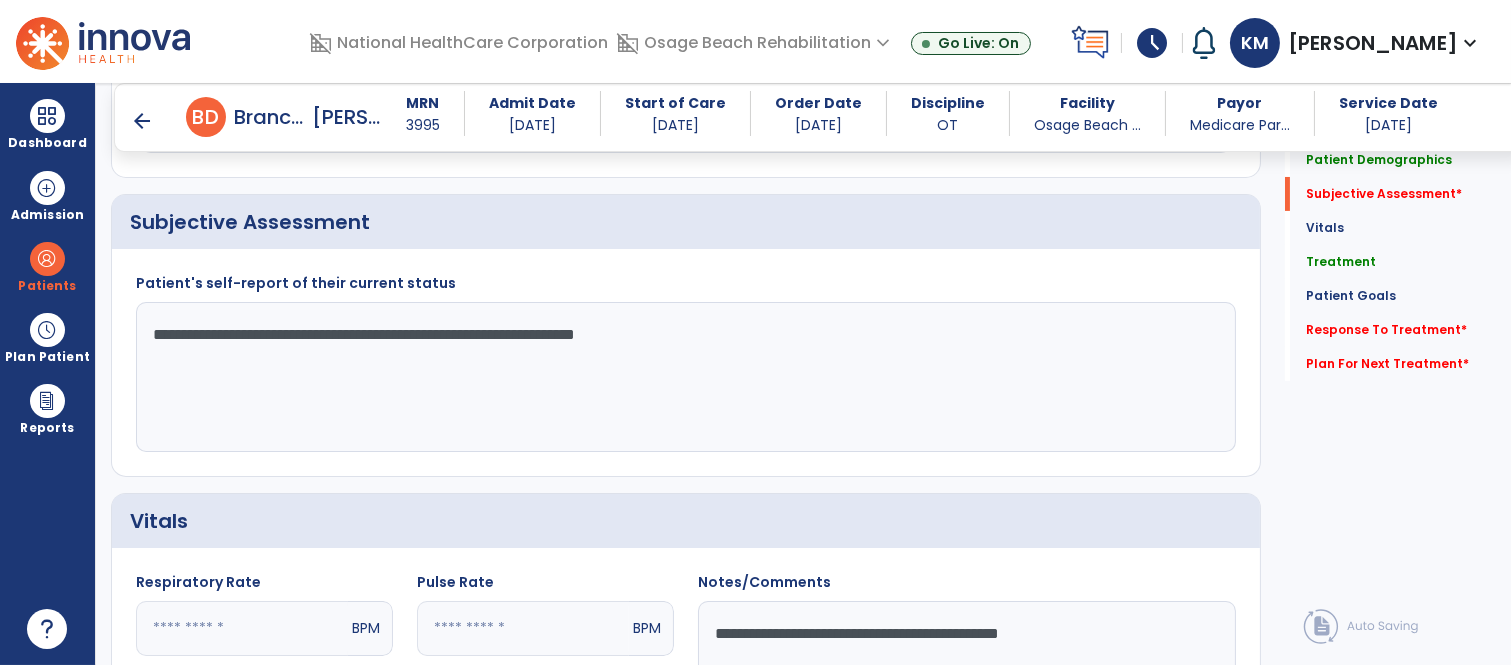 type on "**********" 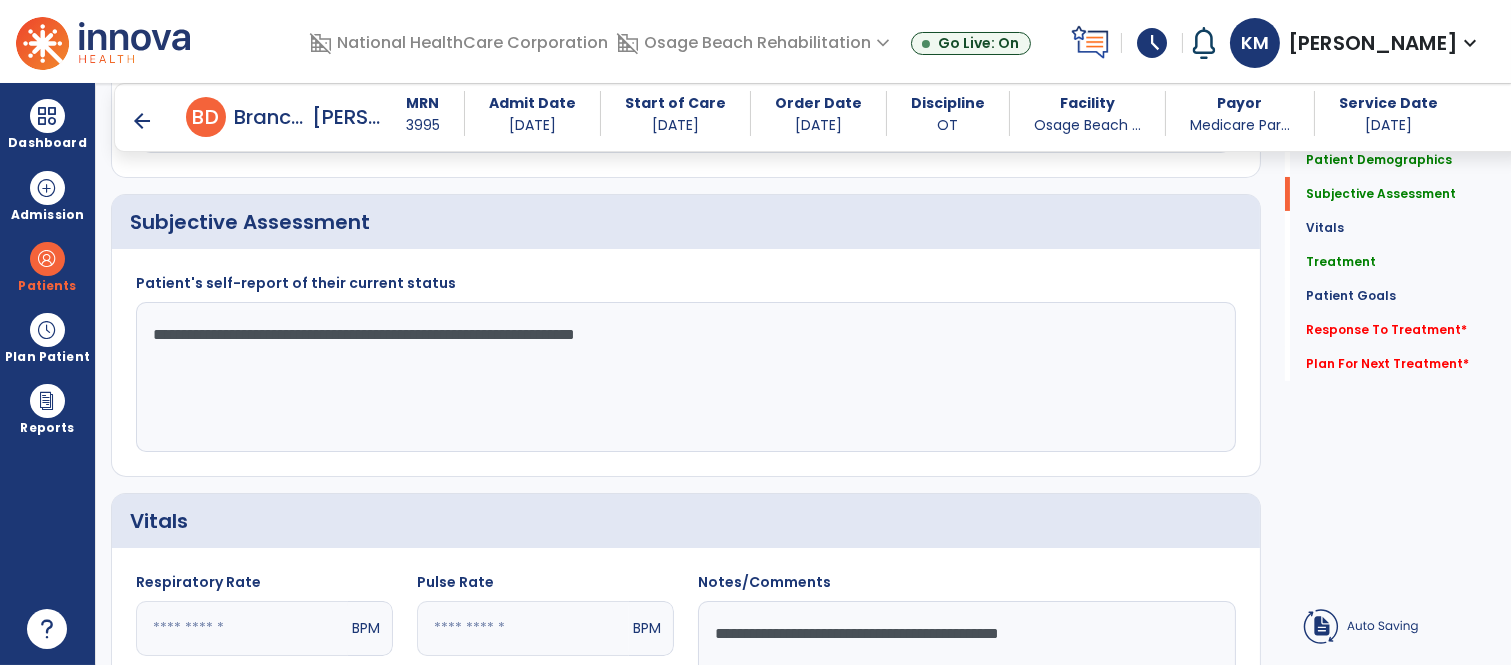click on "**********" 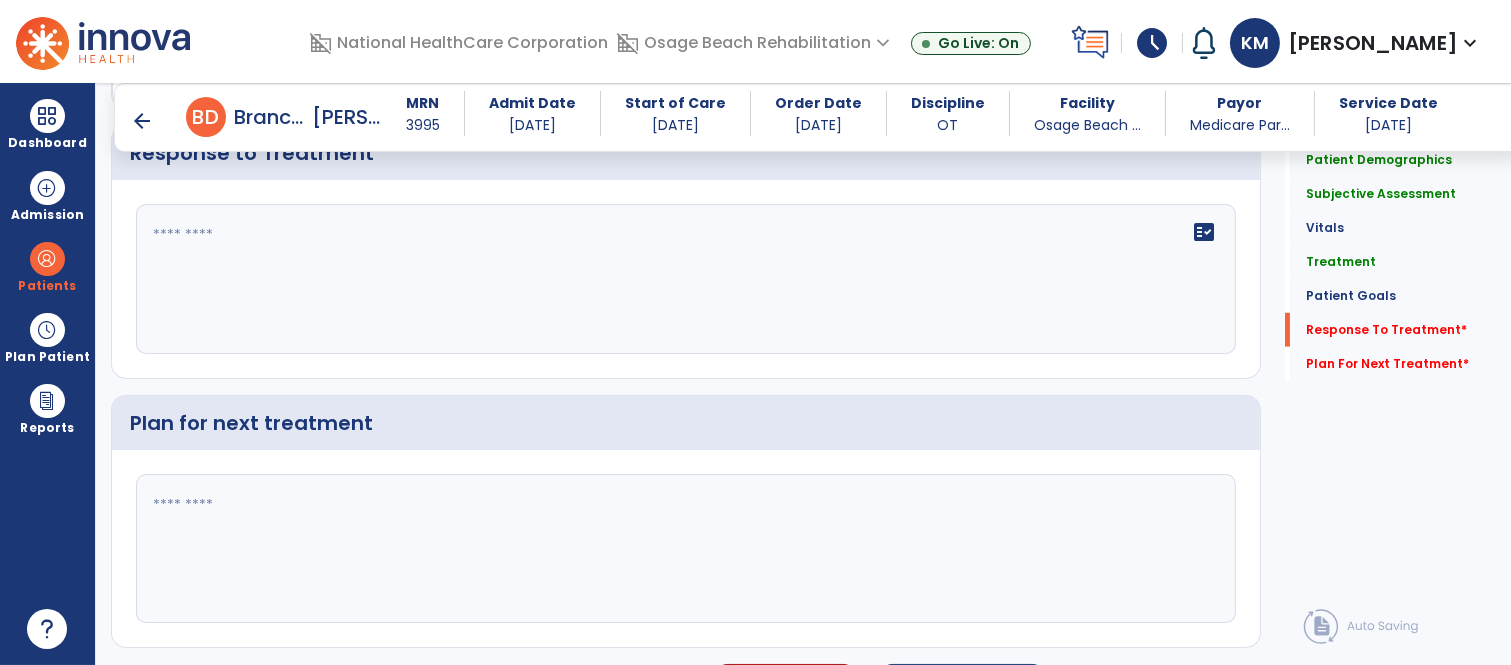 scroll, scrollTop: 3140, scrollLeft: 0, axis: vertical 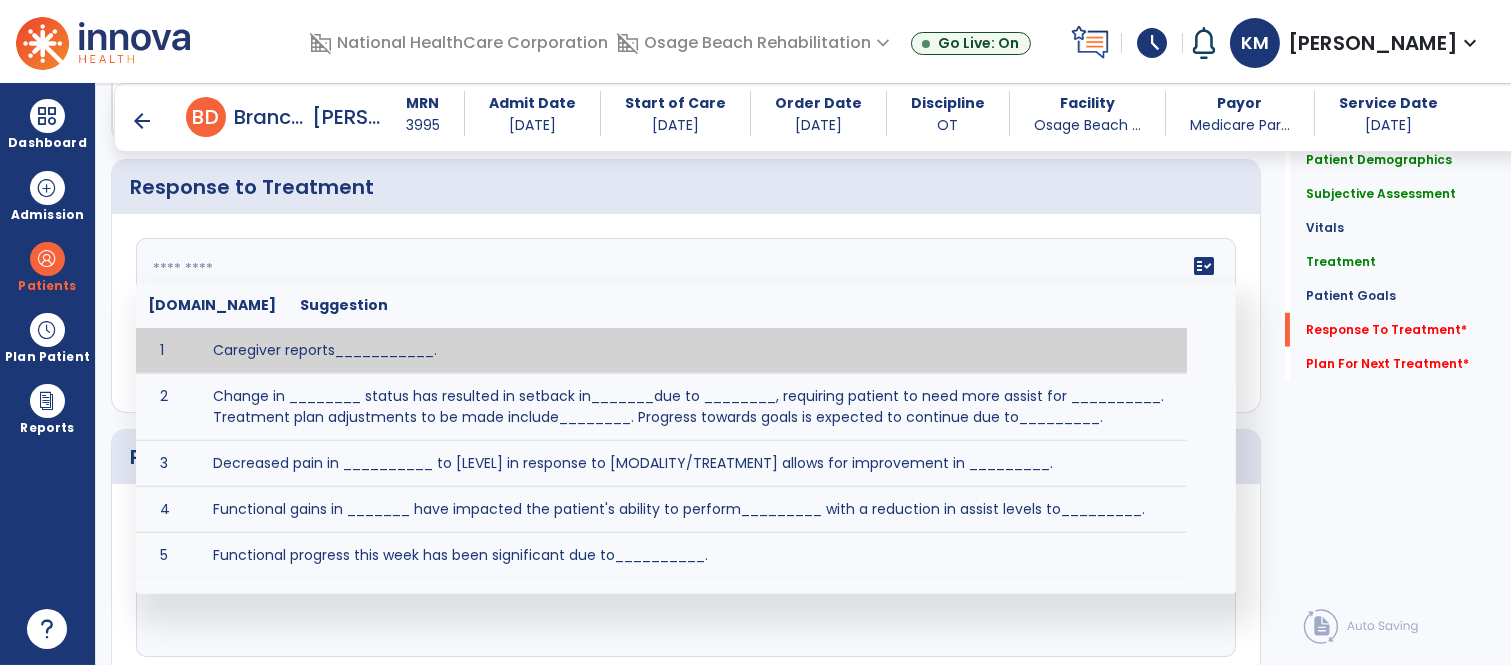 click on "fact_check  [DOMAIN_NAME] Suggestion 1 Caregiver reports___________. 2 Change in ________ status has resulted in setback in_______due to ________, requiring patient to need more assist for __________.   Treatment plan adjustments to be made include________.  Progress towards goals is expected to continue due to_________. 3 Decreased pain in __________ to [LEVEL] in response to [MODALITY/TREATMENT] allows for improvement in _________. 4 Functional gains in _______ have impacted the patient's ability to perform_________ with a reduction in assist levels to_________. 5 Functional progress this week has been significant due to__________. 6 Gains in ________ have improved the patient's ability to perform ______with decreased levels of assist to___________. 7 Improvement in ________allows patient to tolerate higher levels of challenges in_________. 8 Pain in [AREA] has decreased to [LEVEL] in response to [TREATMENT/MODALITY], allowing fore ease in completing__________. 9 10 11 12 13 14 15 16 17 18 19 20 21" 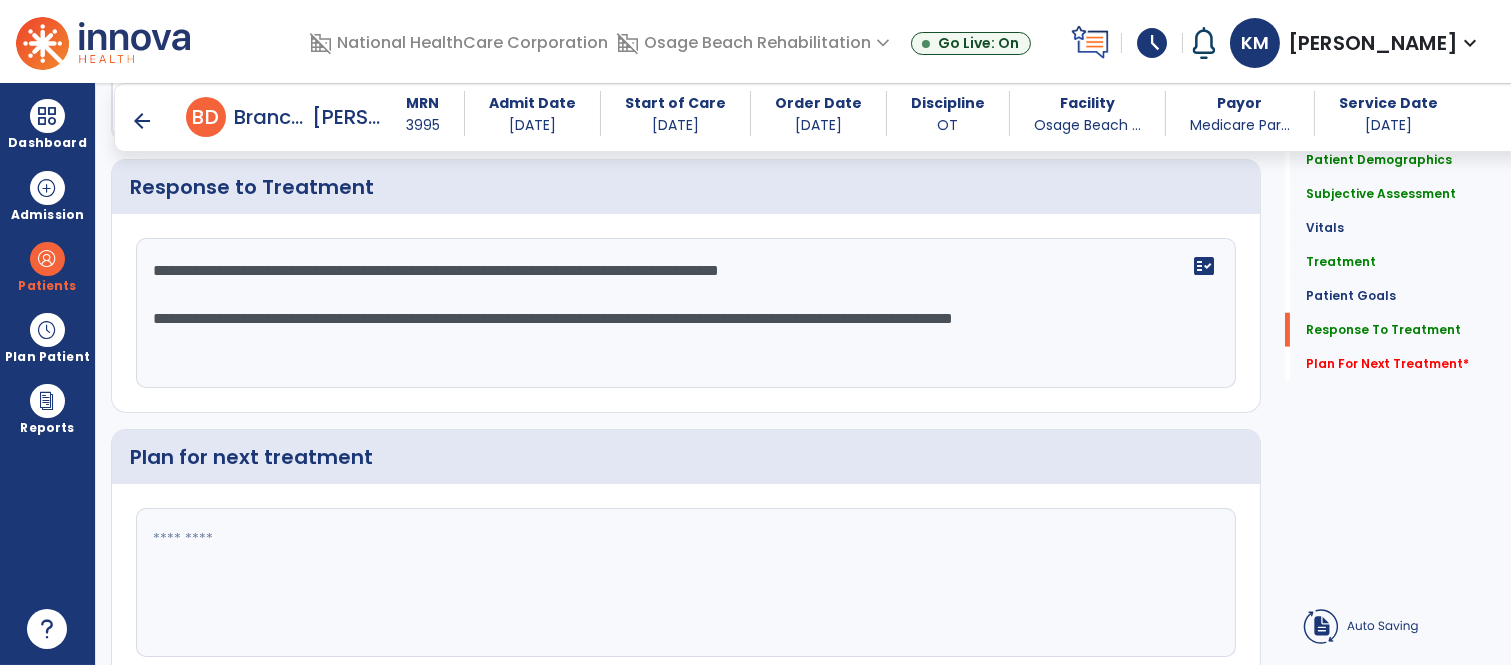 click on "**********" 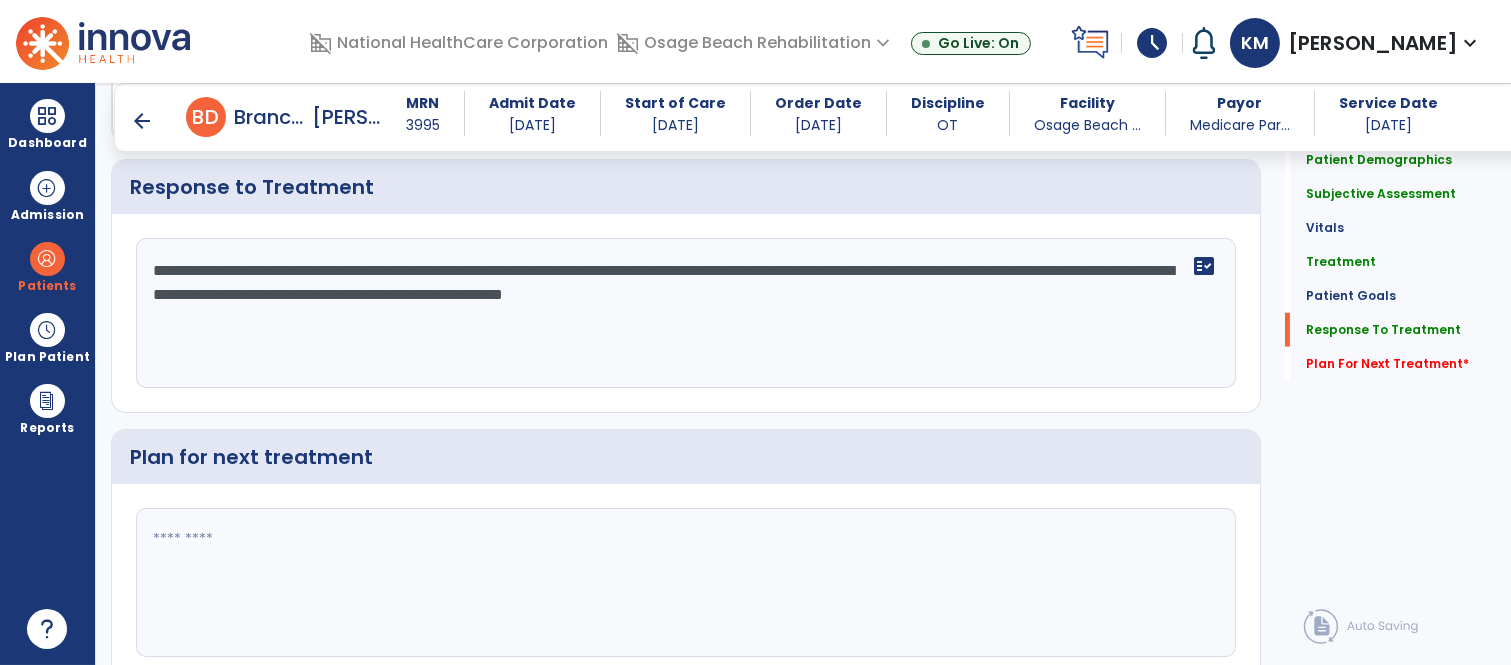 click on "**********" 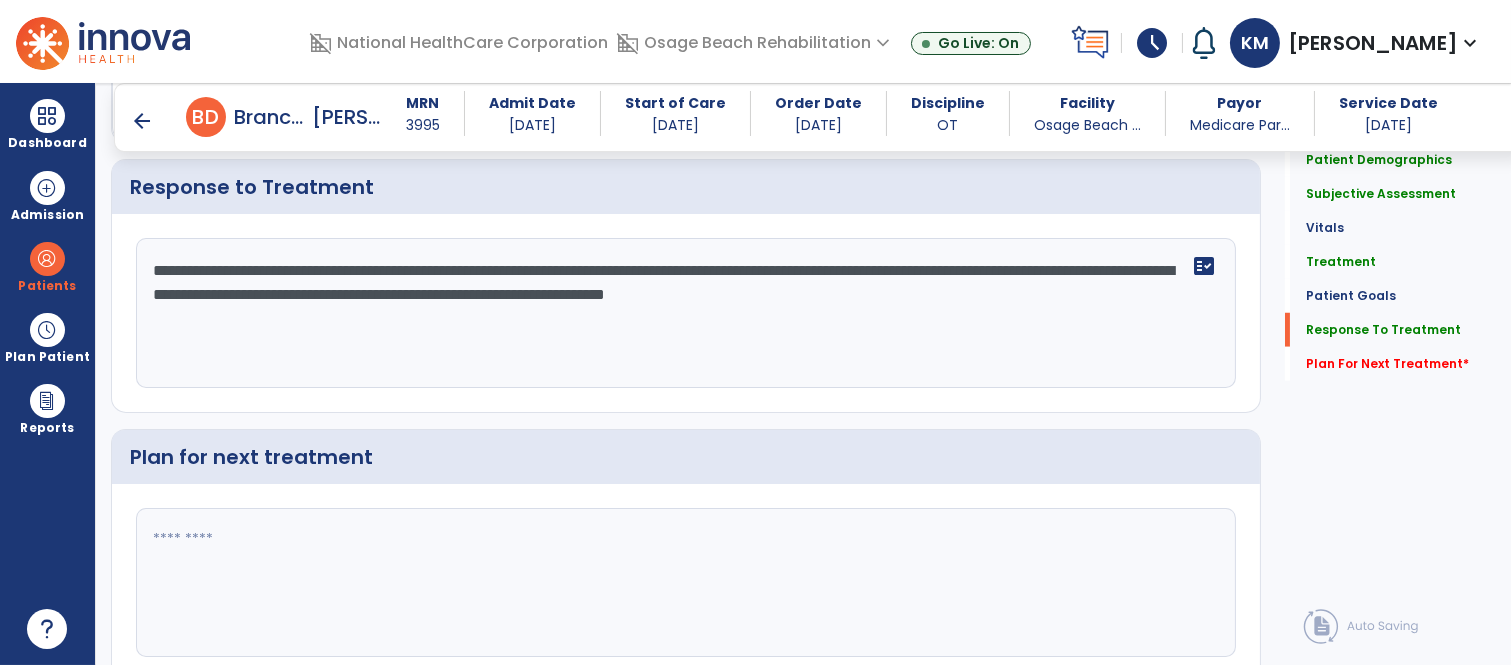 click on "**********" 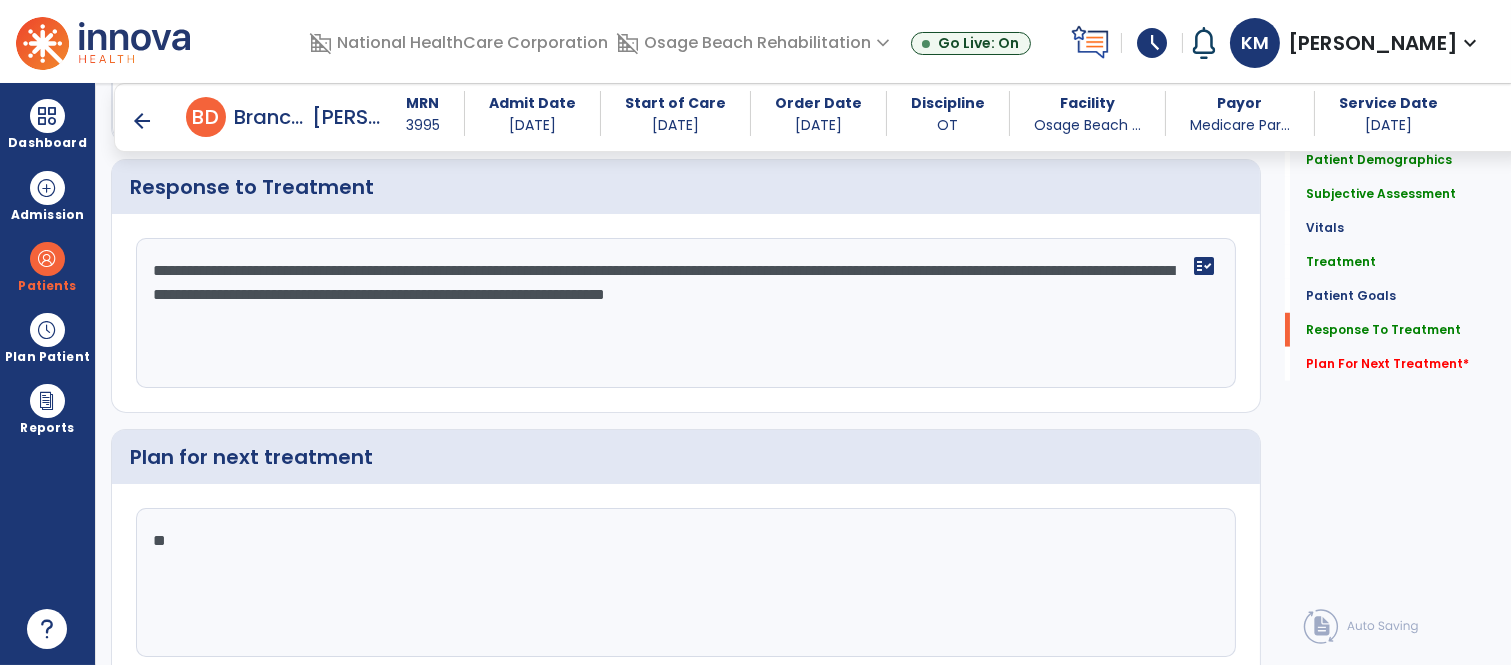 type on "*" 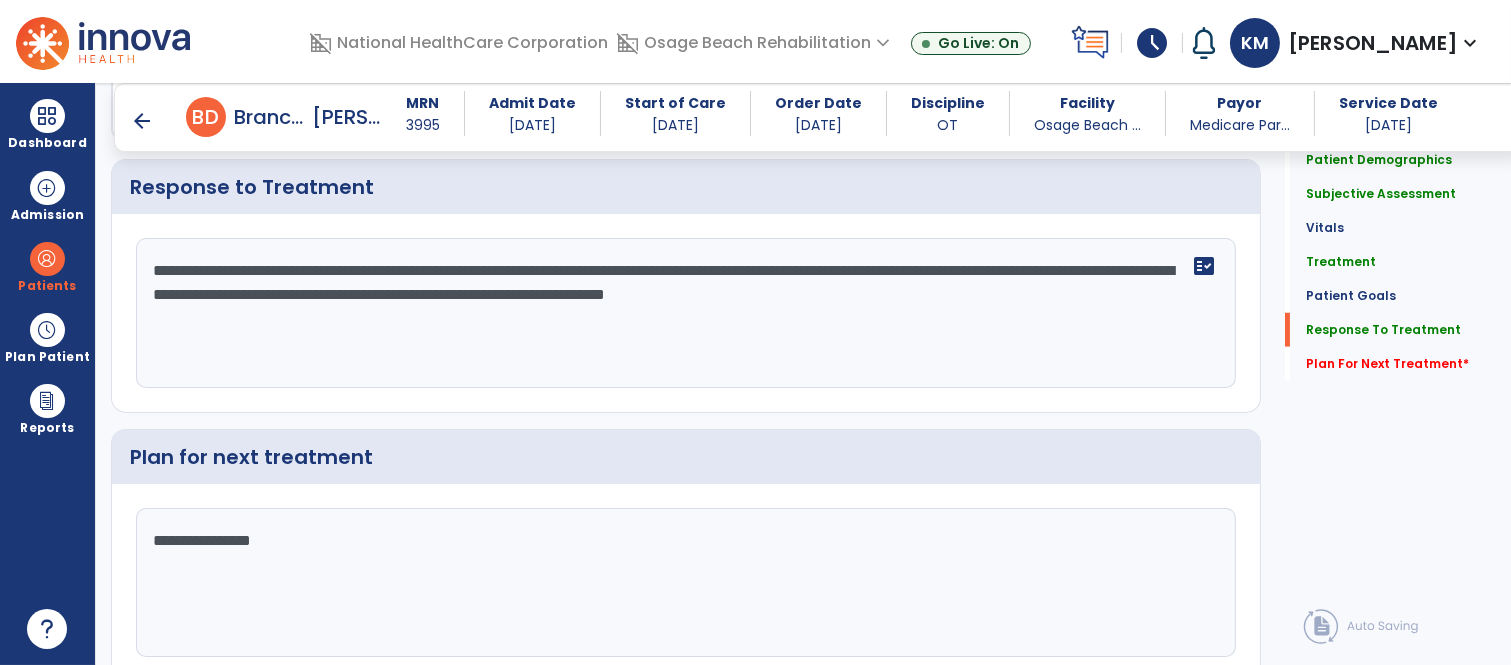 type on "**********" 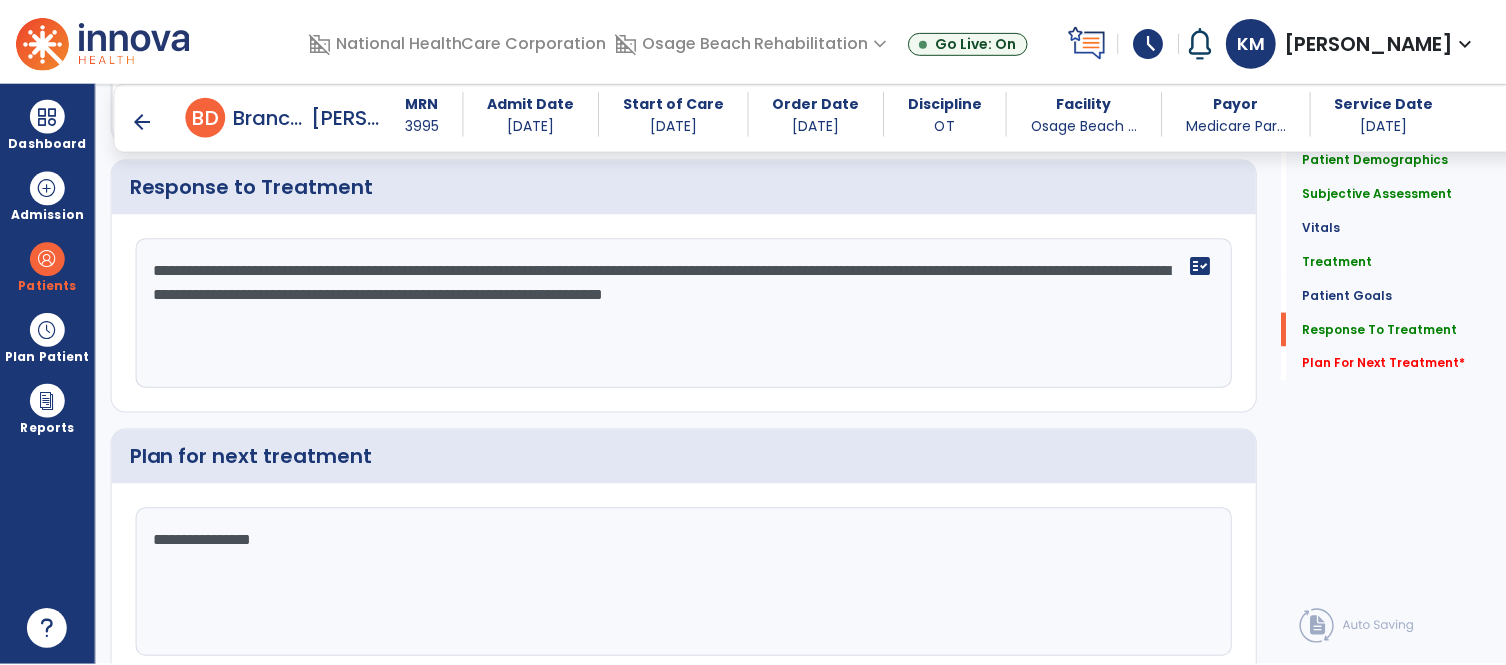 scroll, scrollTop: 3228, scrollLeft: 0, axis: vertical 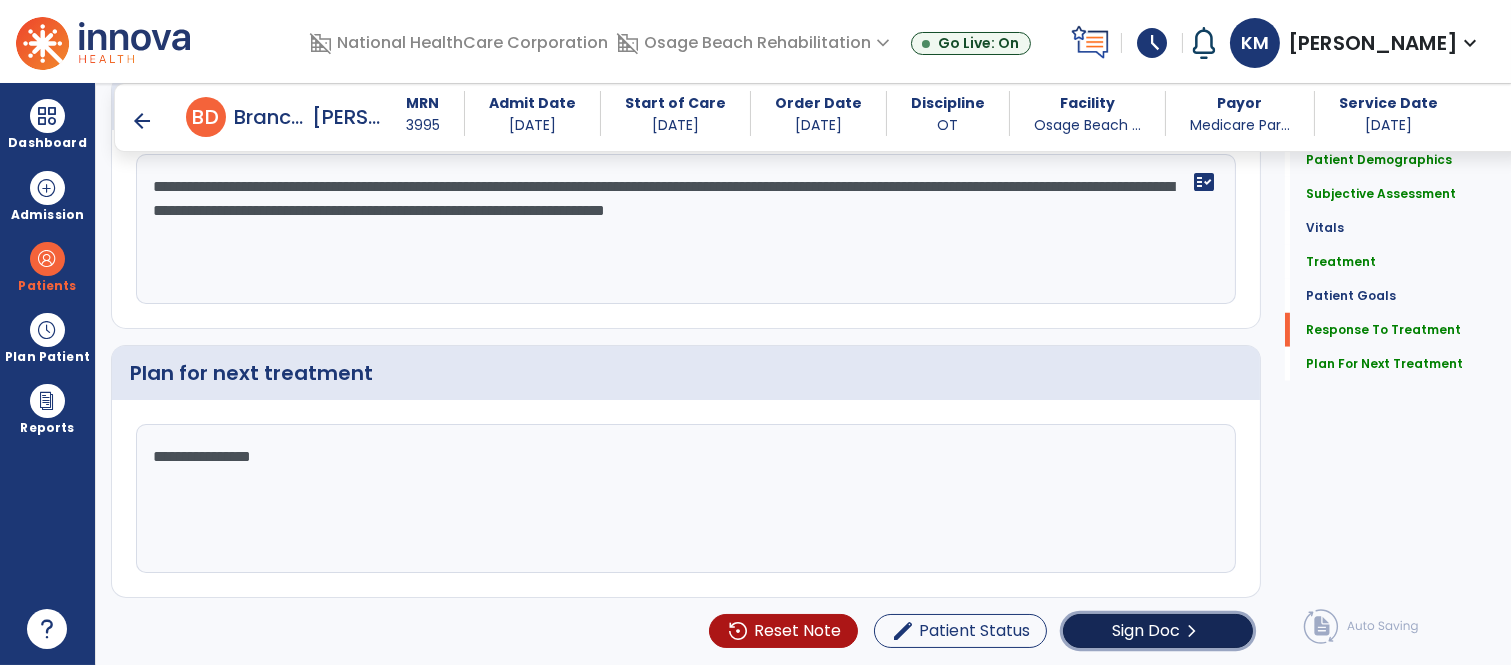 click on "Sign Doc" 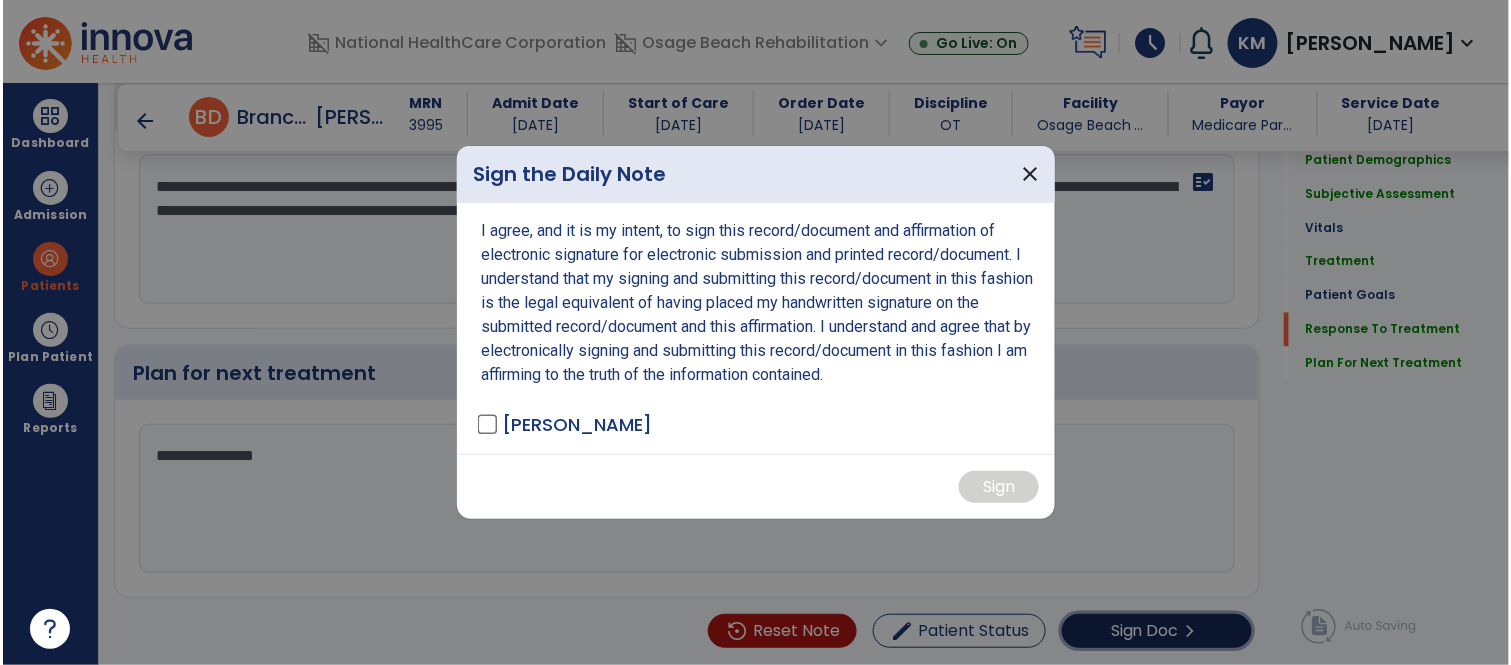 scroll, scrollTop: 3228, scrollLeft: 0, axis: vertical 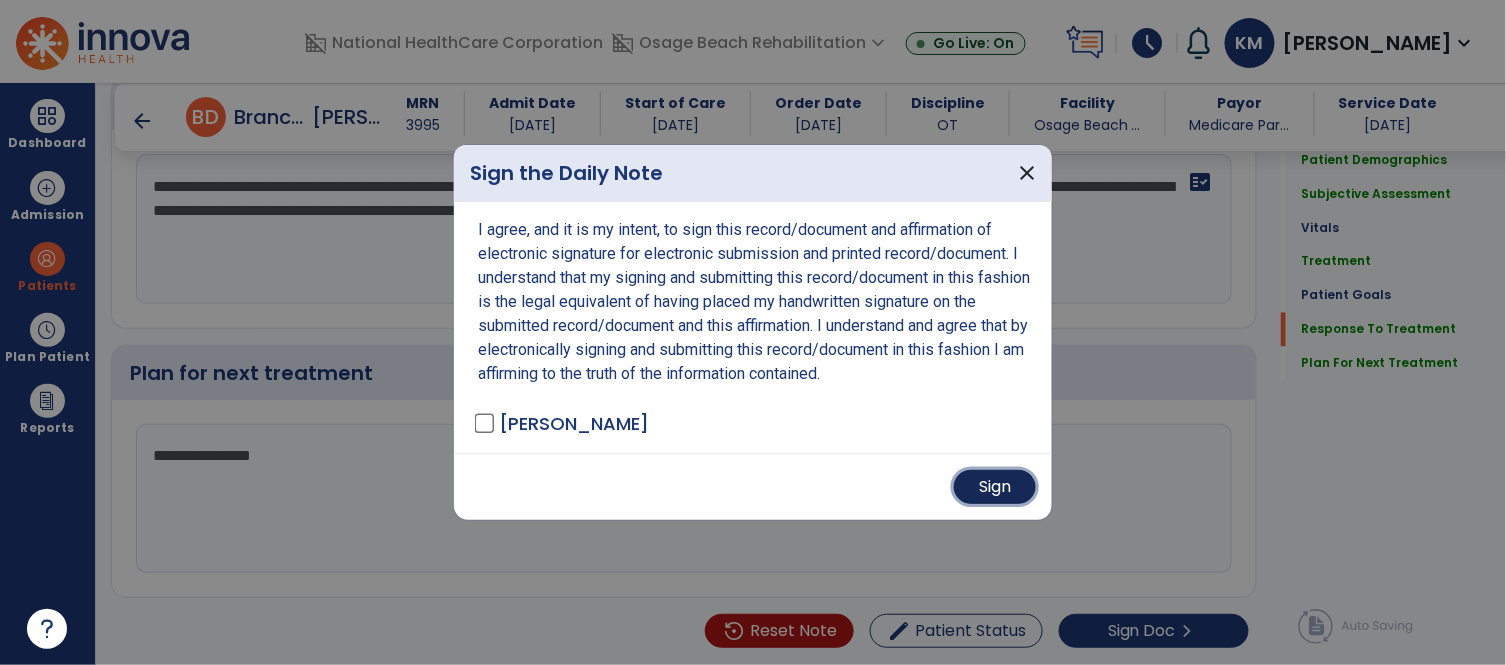 click on "Sign" at bounding box center (995, 487) 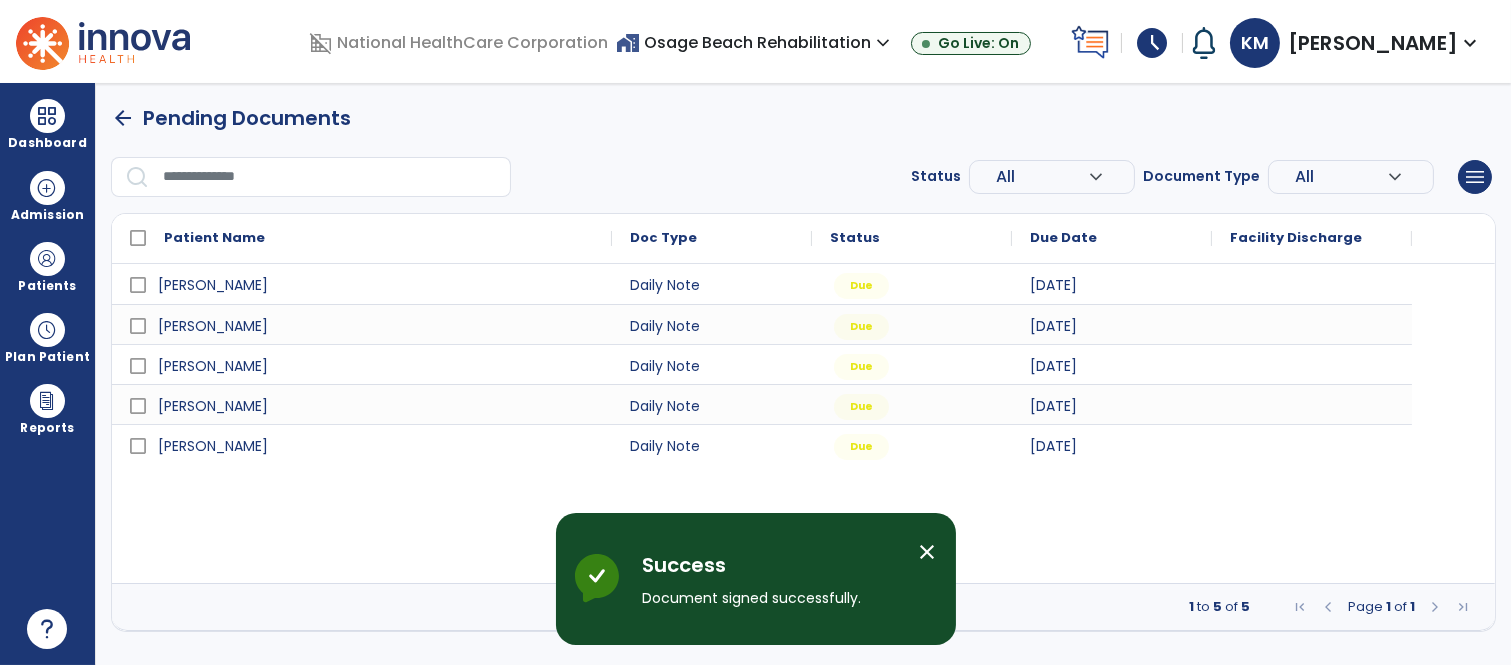 scroll, scrollTop: 0, scrollLeft: 0, axis: both 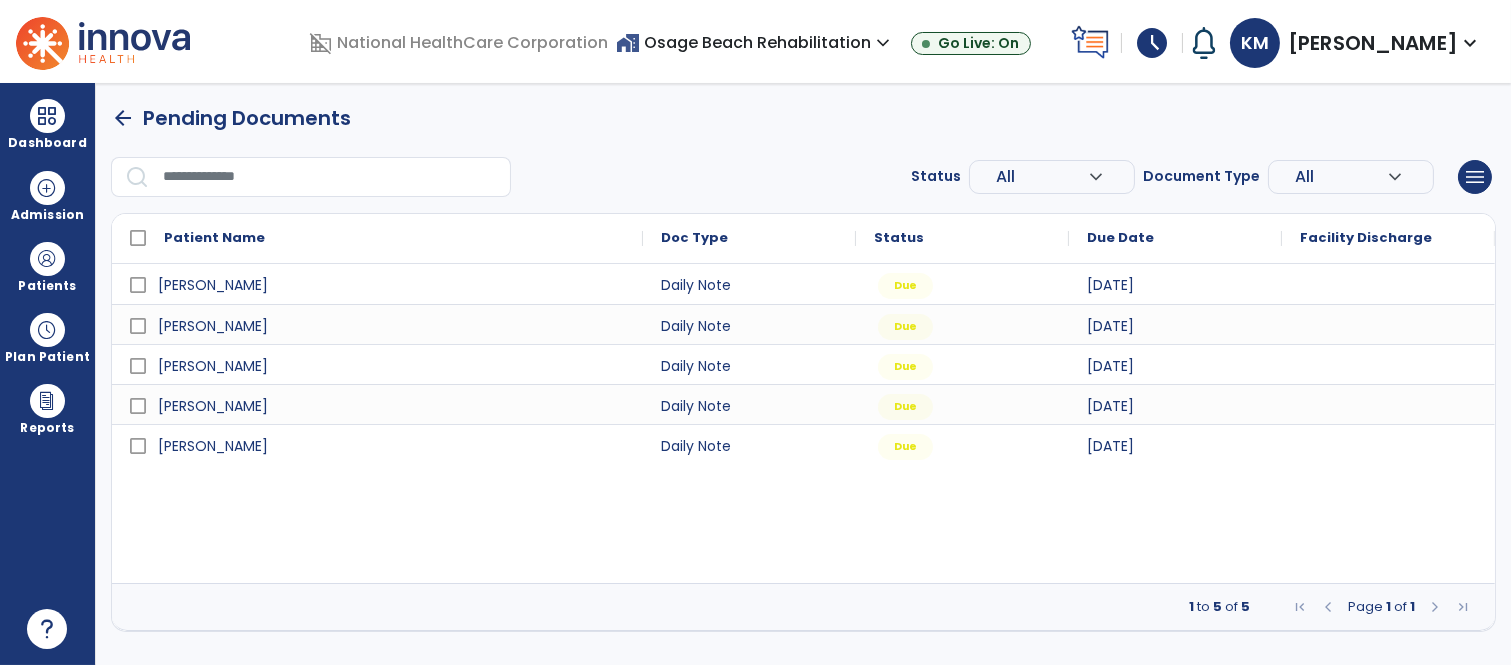 drag, startPoint x: 678, startPoint y: 115, endPoint x: 562, endPoint y: 134, distance: 117.54574 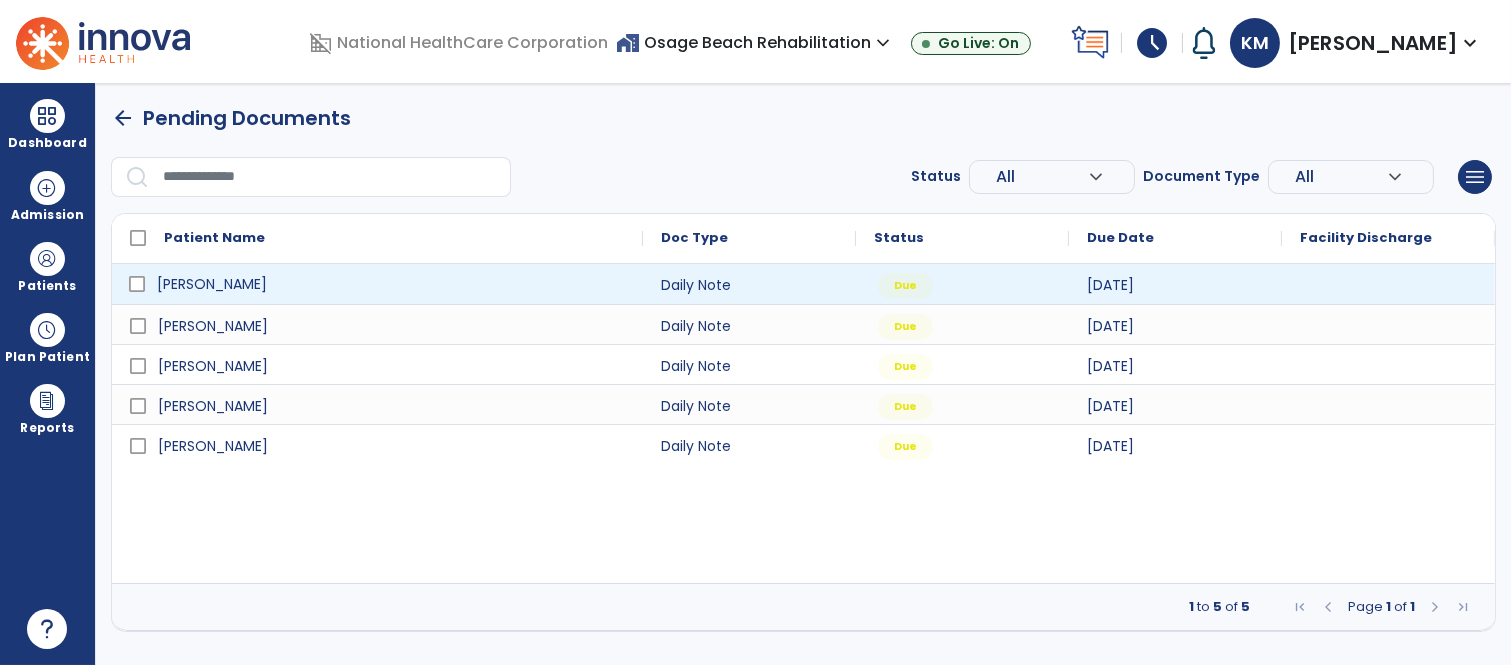 click on "[PERSON_NAME]" at bounding box center [212, 284] 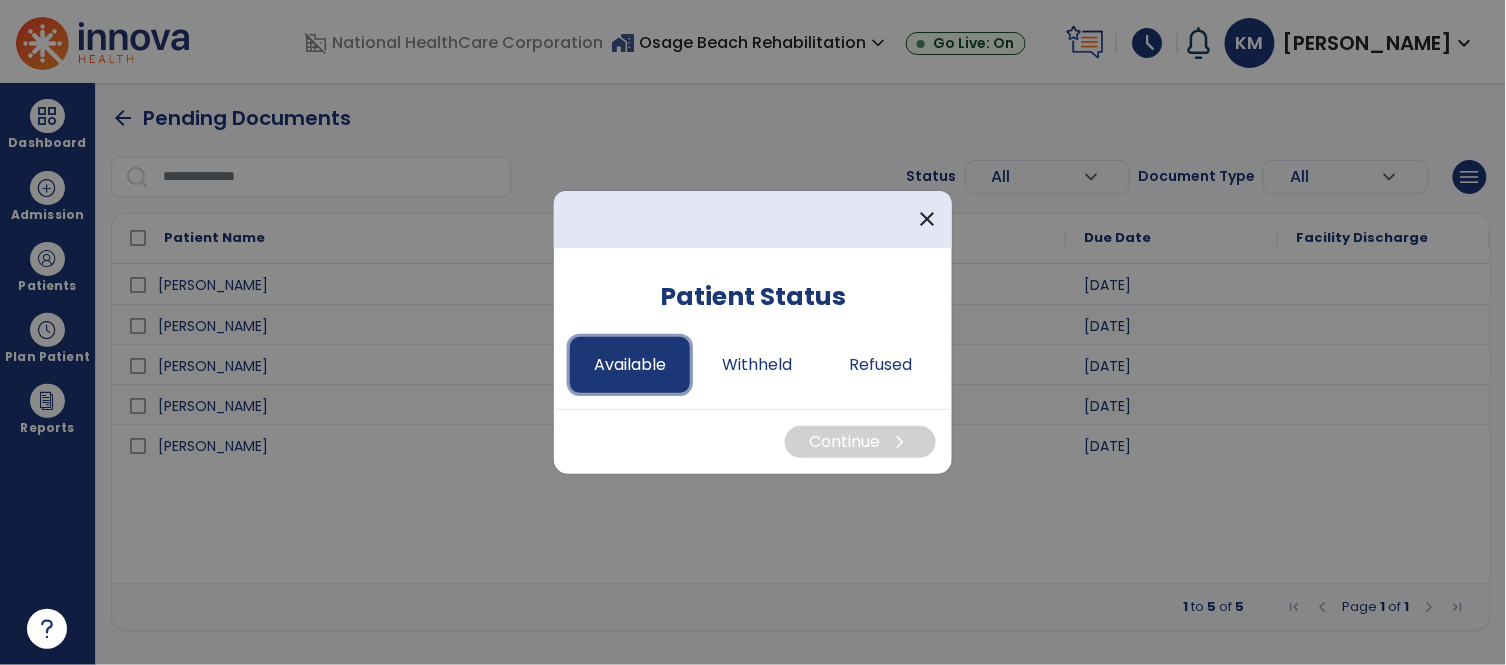 click on "Available" at bounding box center (630, 365) 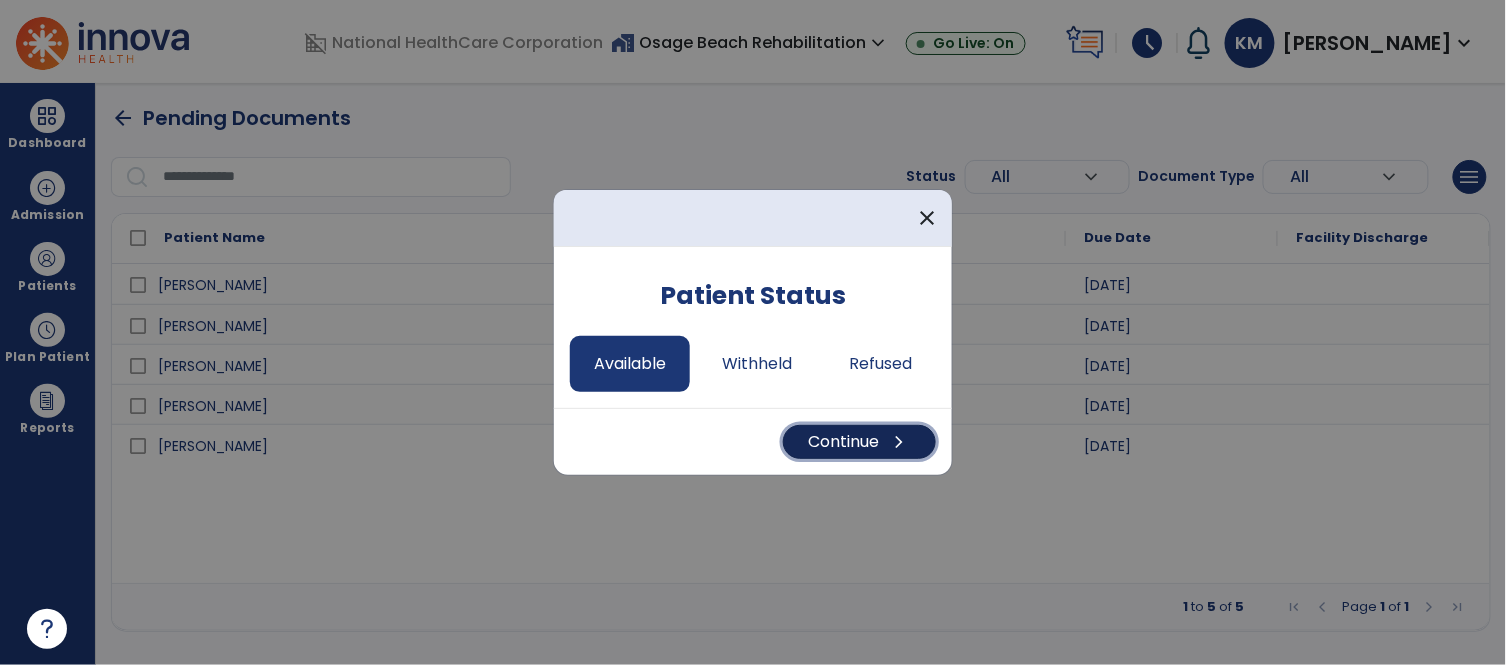 click on "Continue   chevron_right" at bounding box center (859, 442) 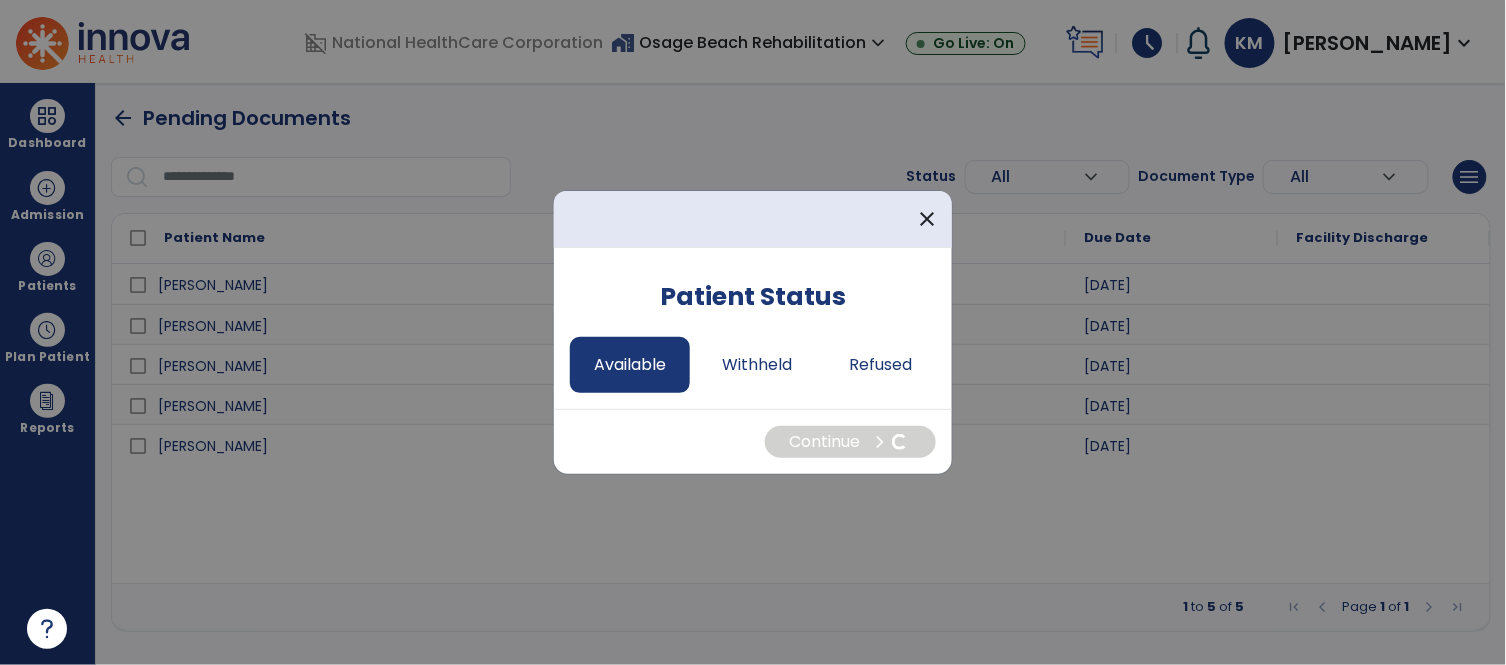 select on "*" 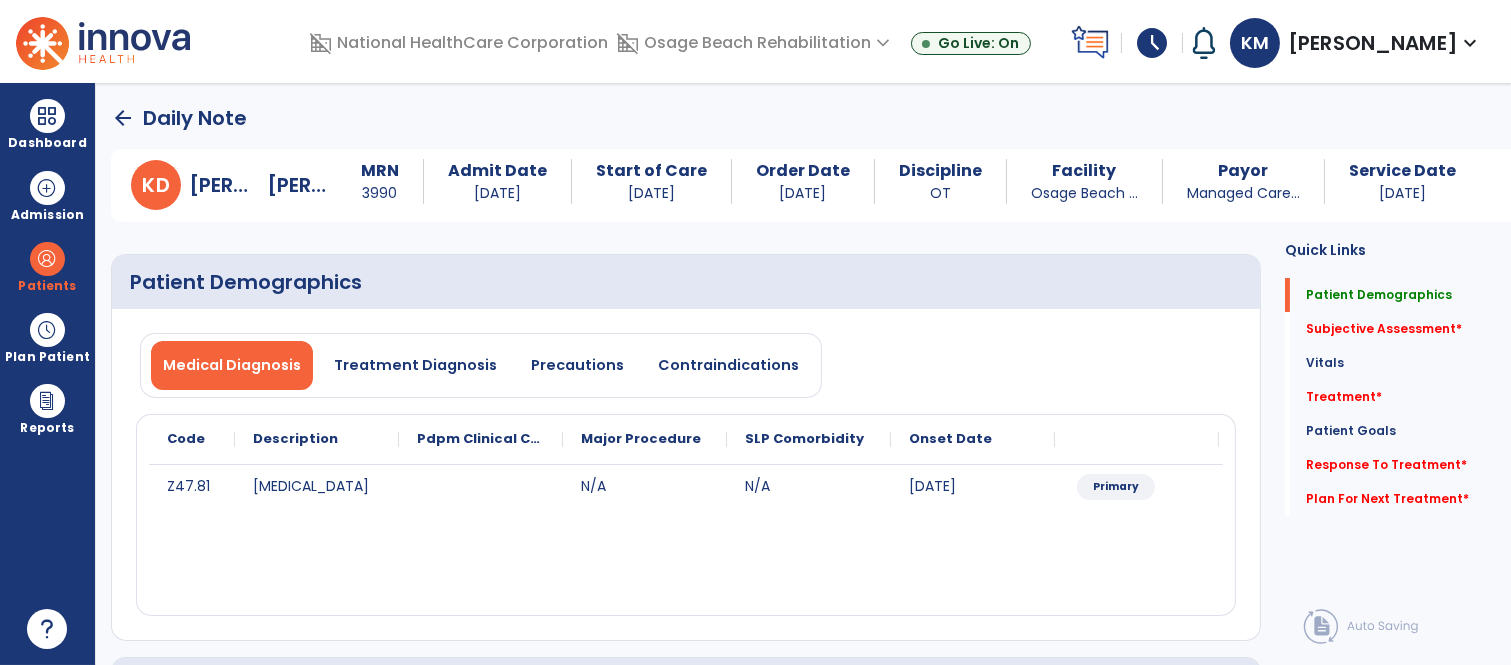 click on "Medical Diagnosis   Treatment Diagnosis   Precautions   Contraindications
Code
Description
Pdpm Clinical Category
N/A" 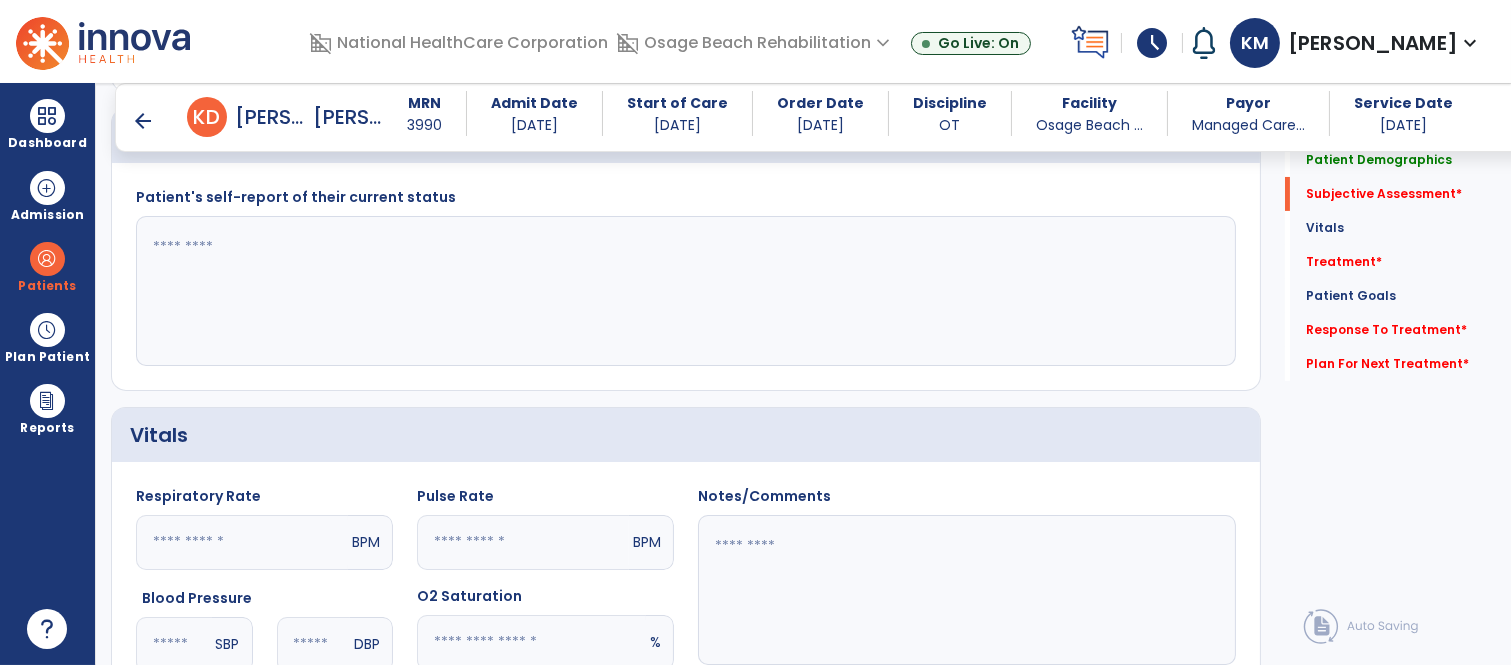 scroll, scrollTop: 533, scrollLeft: 0, axis: vertical 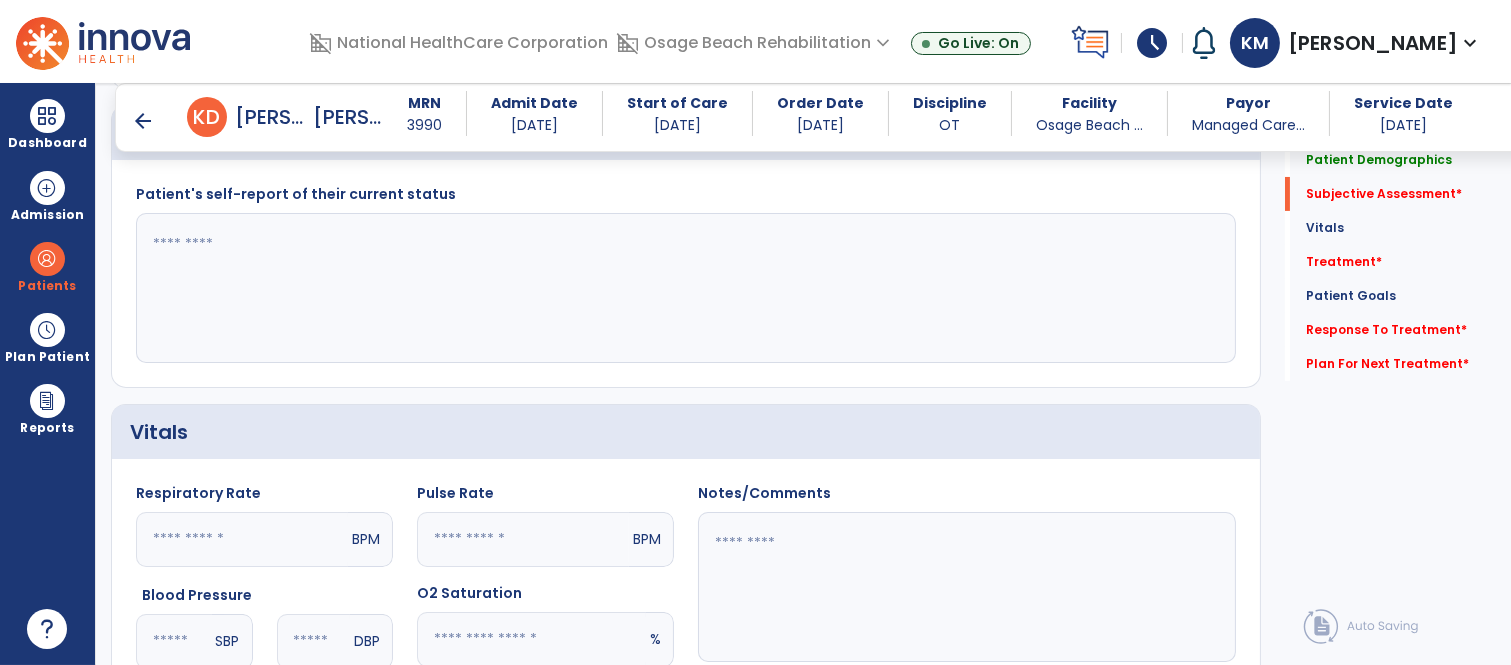click 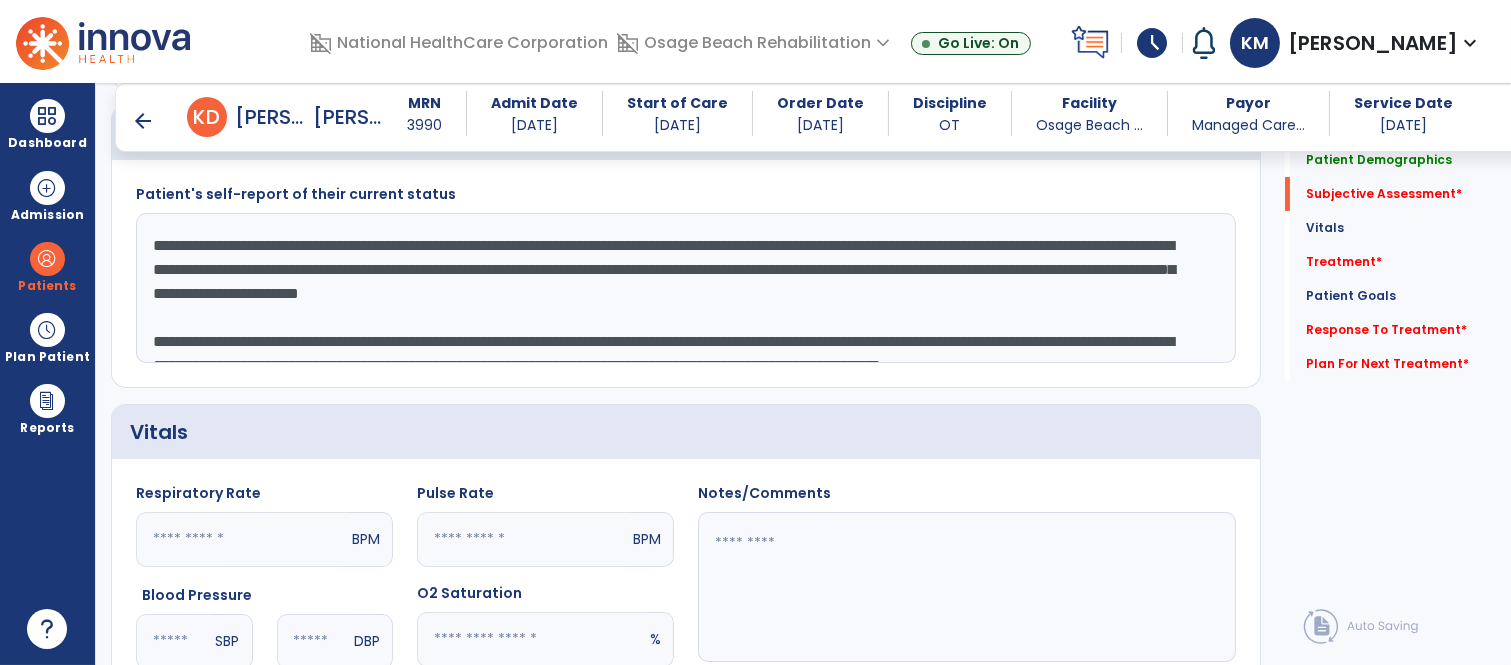 click 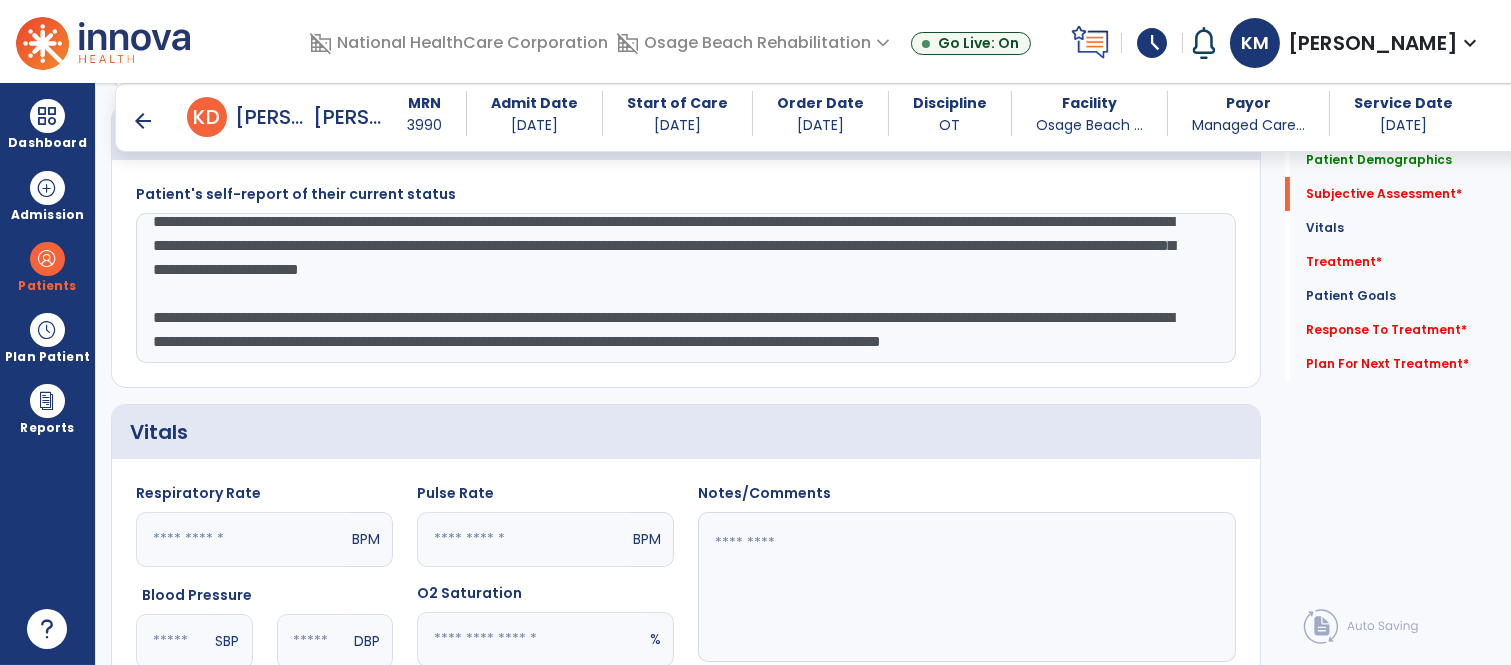 type 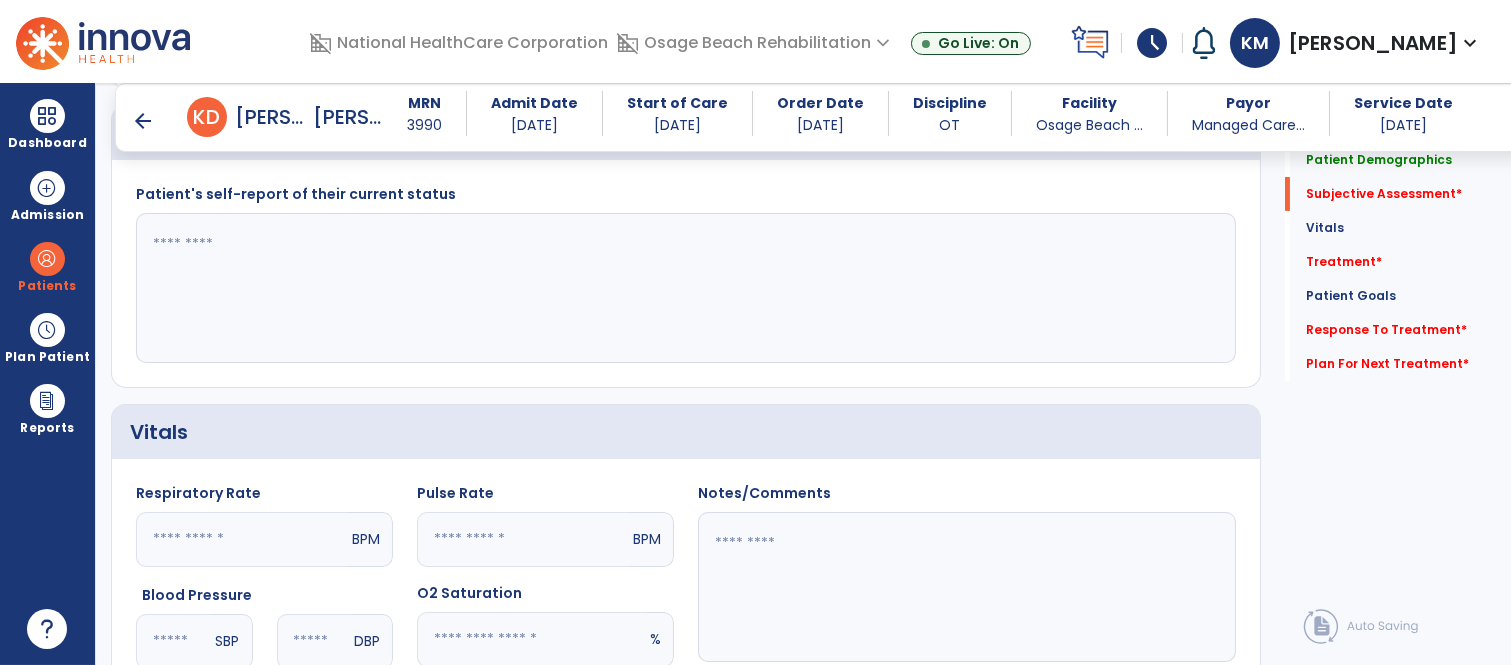 scroll, scrollTop: 0, scrollLeft: 0, axis: both 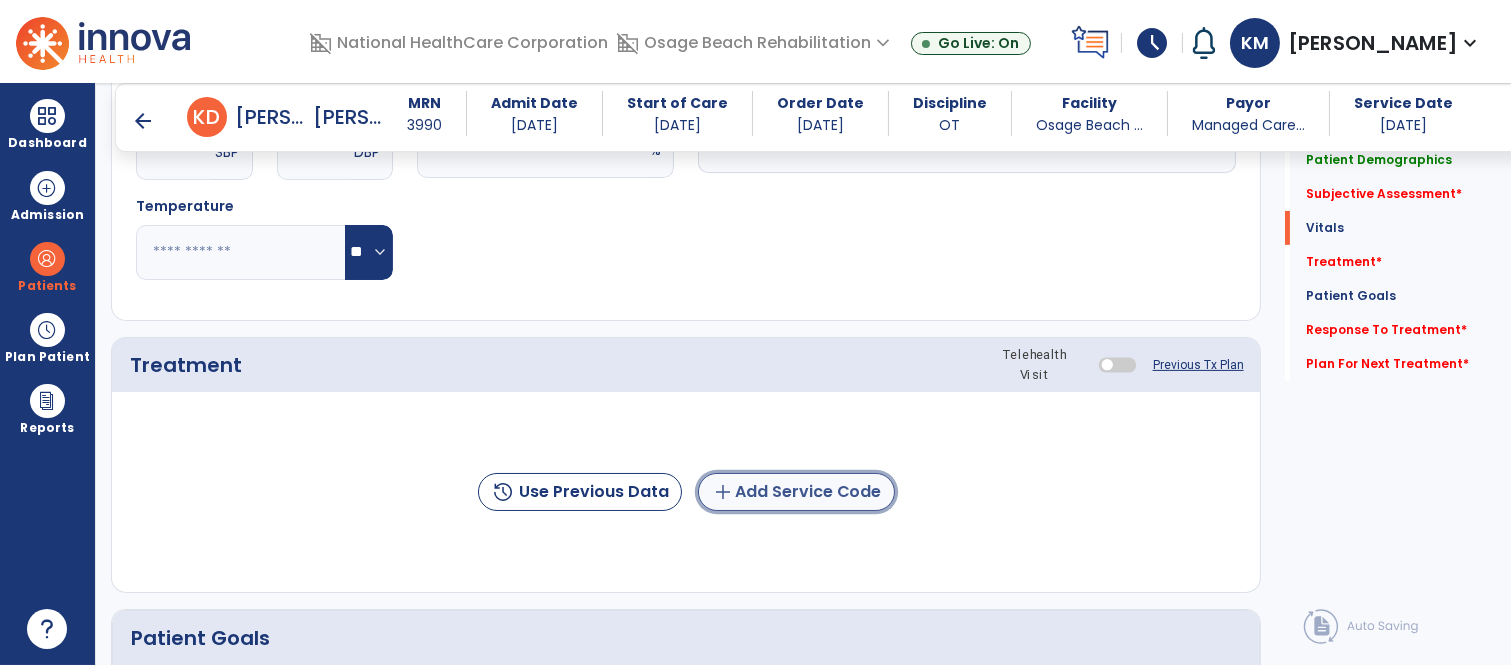 click on "add  Add Service Code" 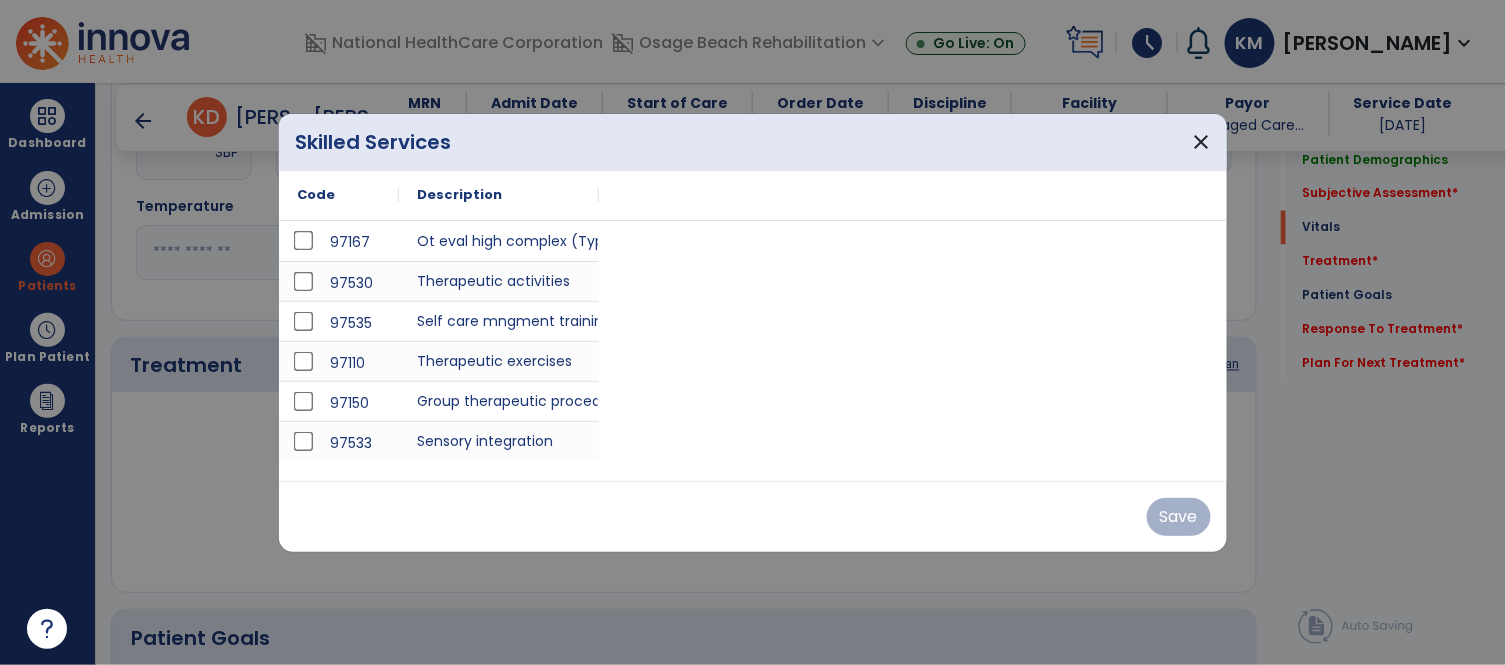 scroll, scrollTop: 1022, scrollLeft: 0, axis: vertical 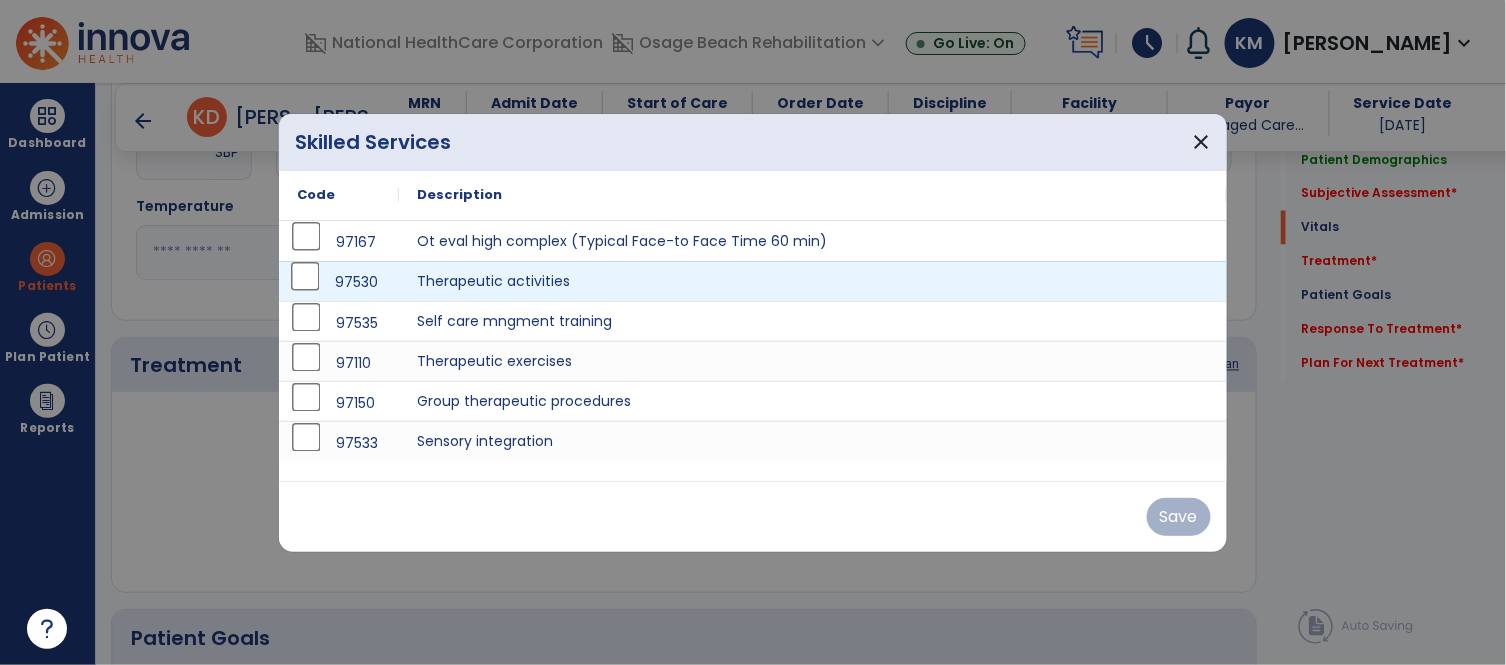 click on "97530" at bounding box center [356, 282] 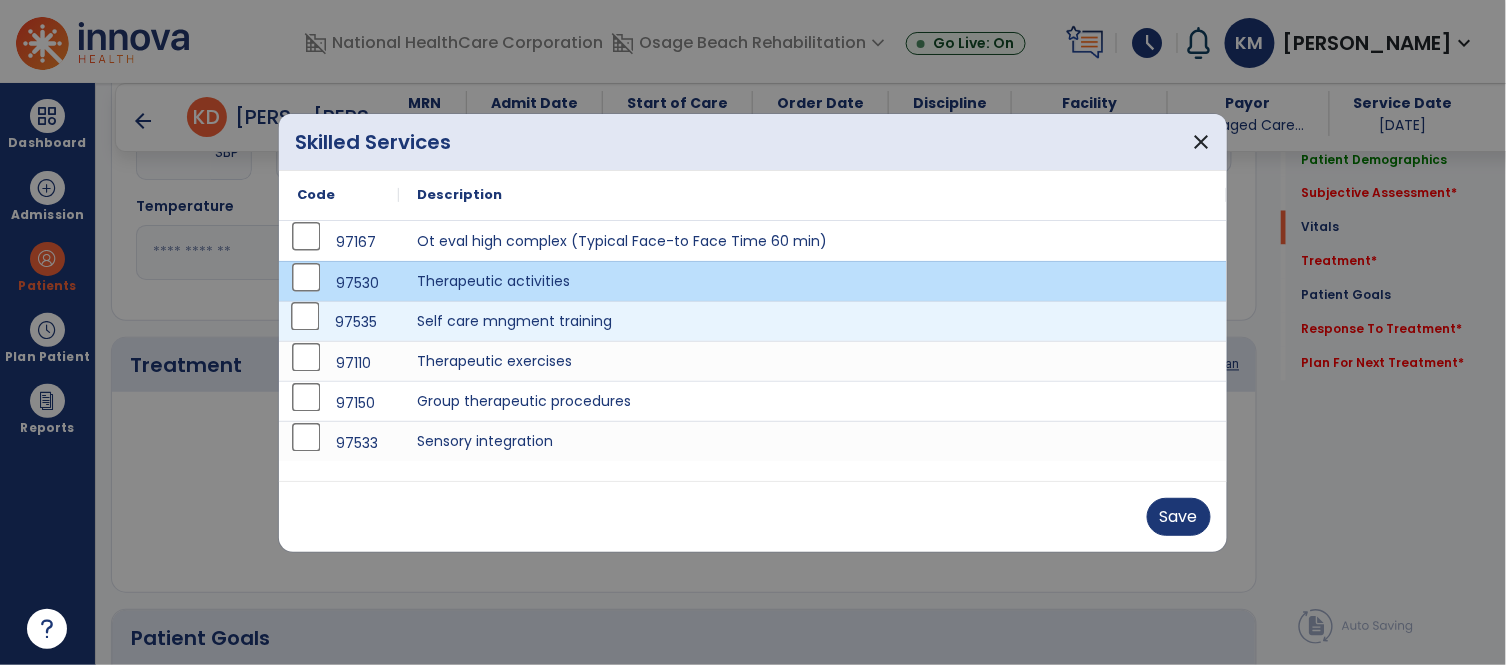 click on "97535" at bounding box center (339, 322) 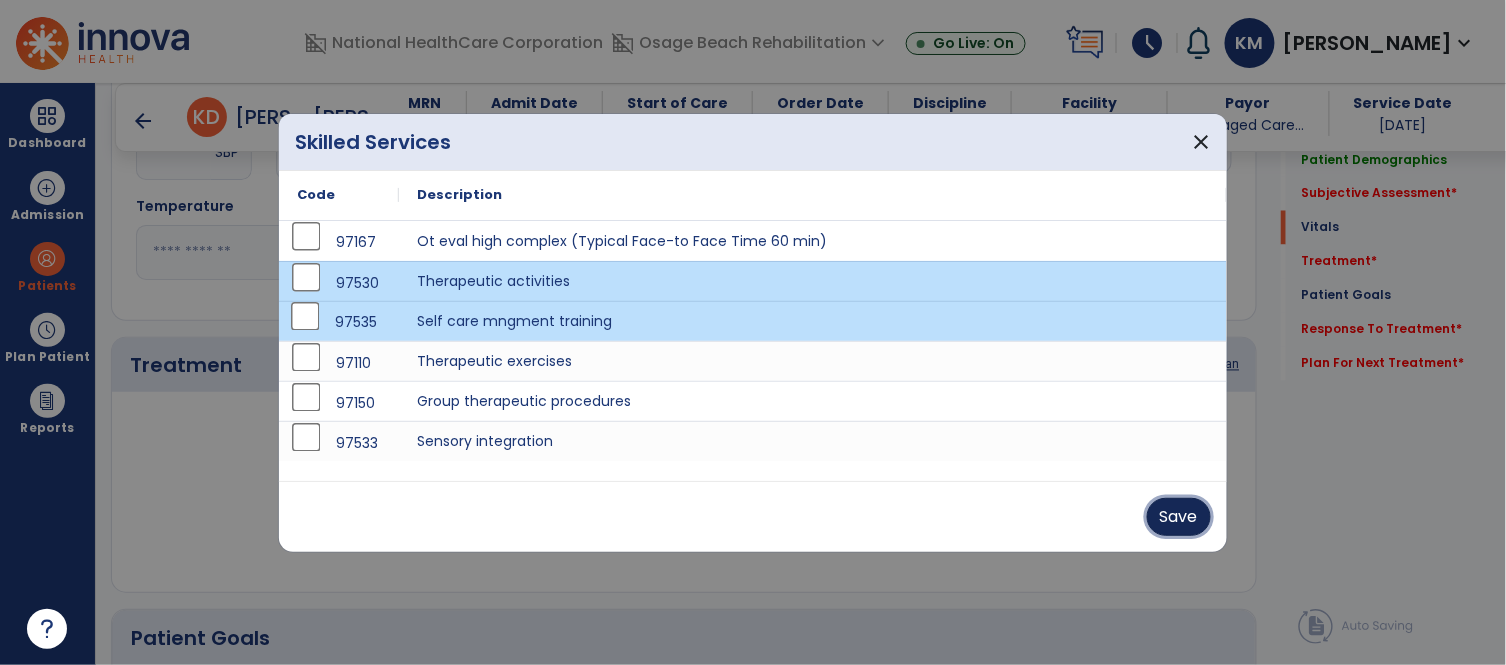 click on "Save" at bounding box center [1179, 517] 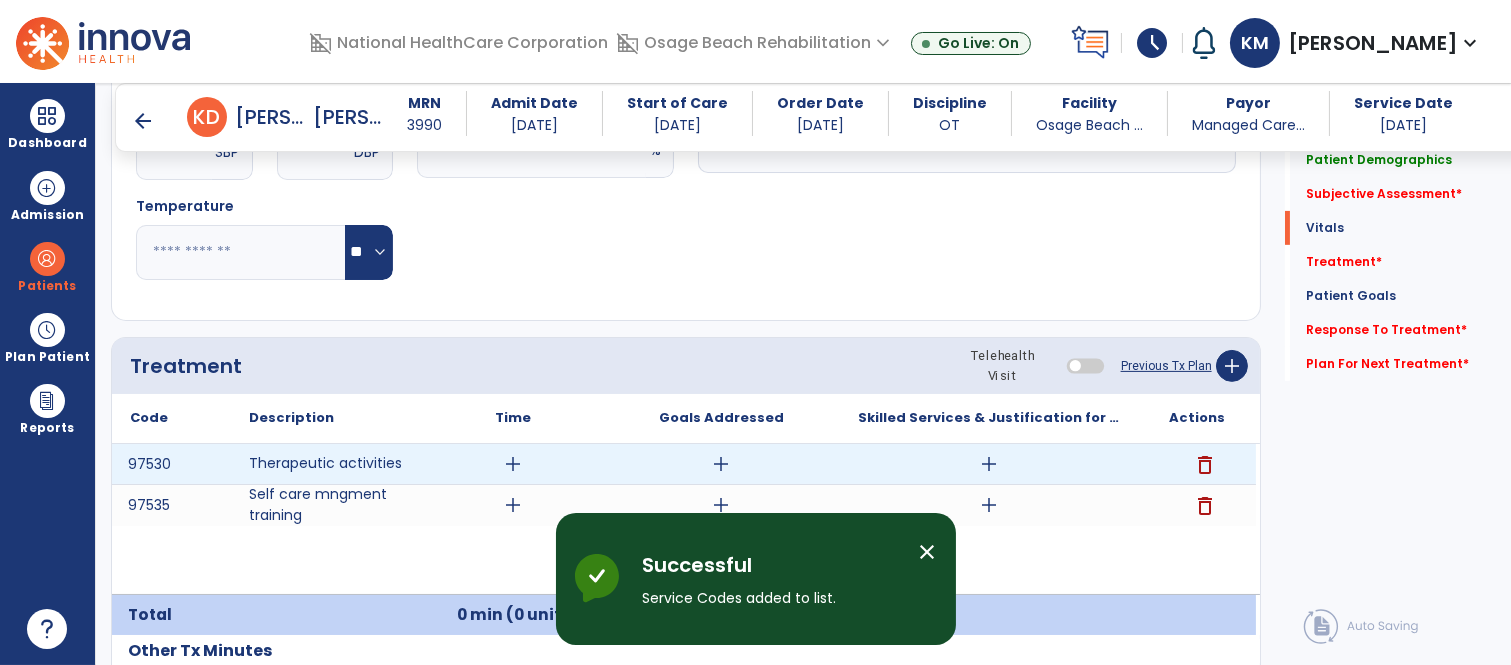 click on "add" at bounding box center (989, 464) 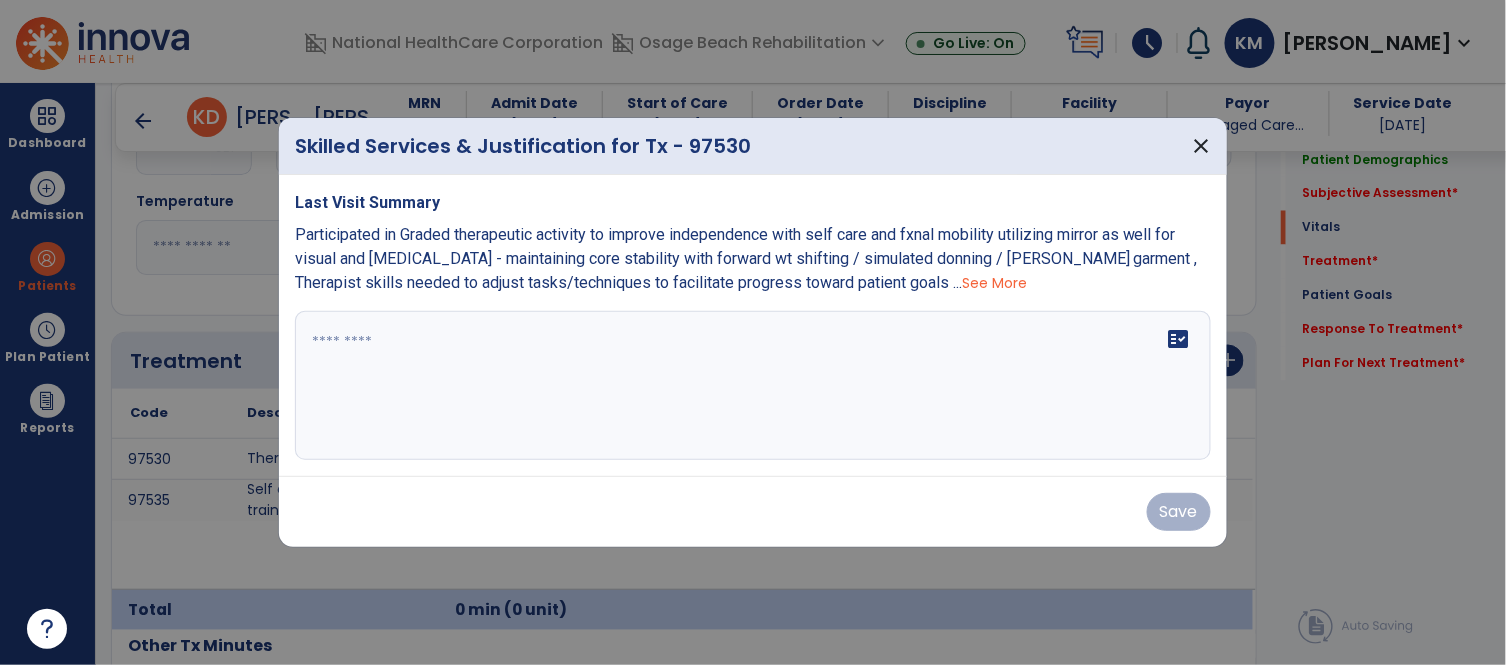 scroll, scrollTop: 1022, scrollLeft: 0, axis: vertical 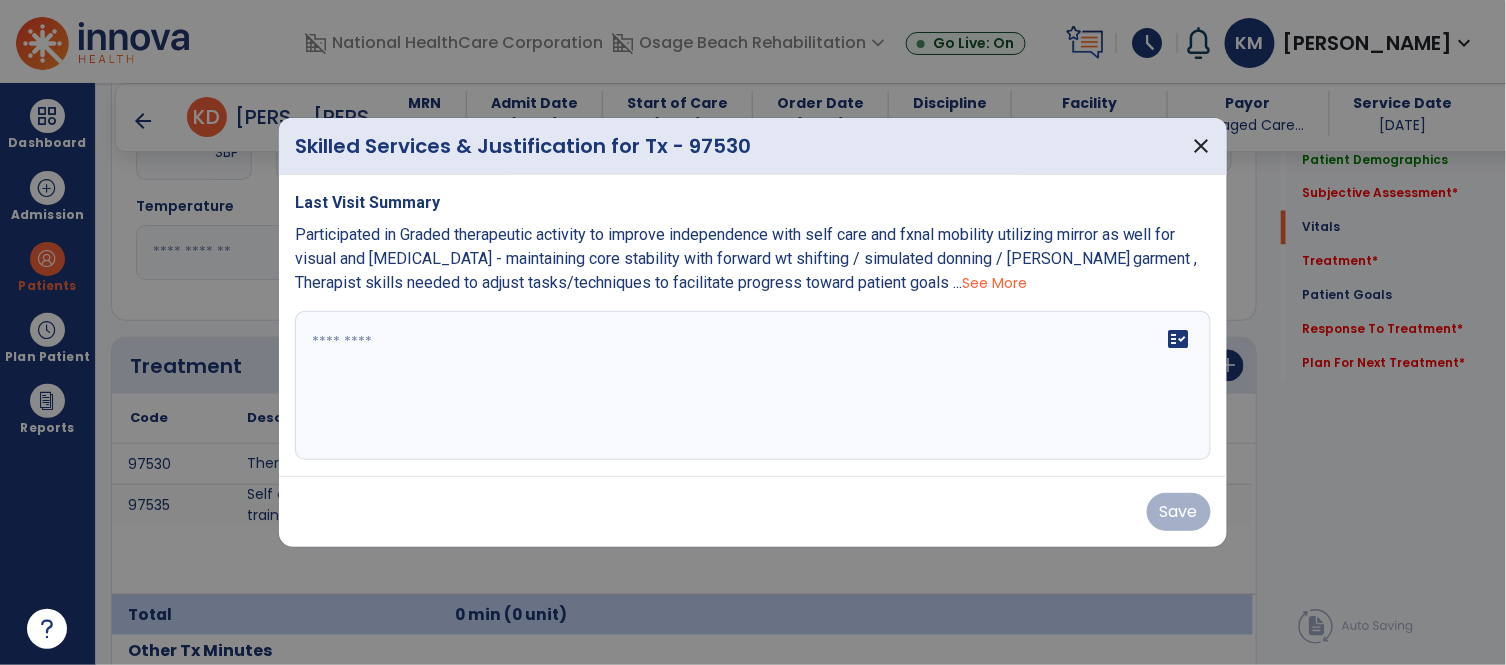 click on "fact_check" at bounding box center (753, 386) 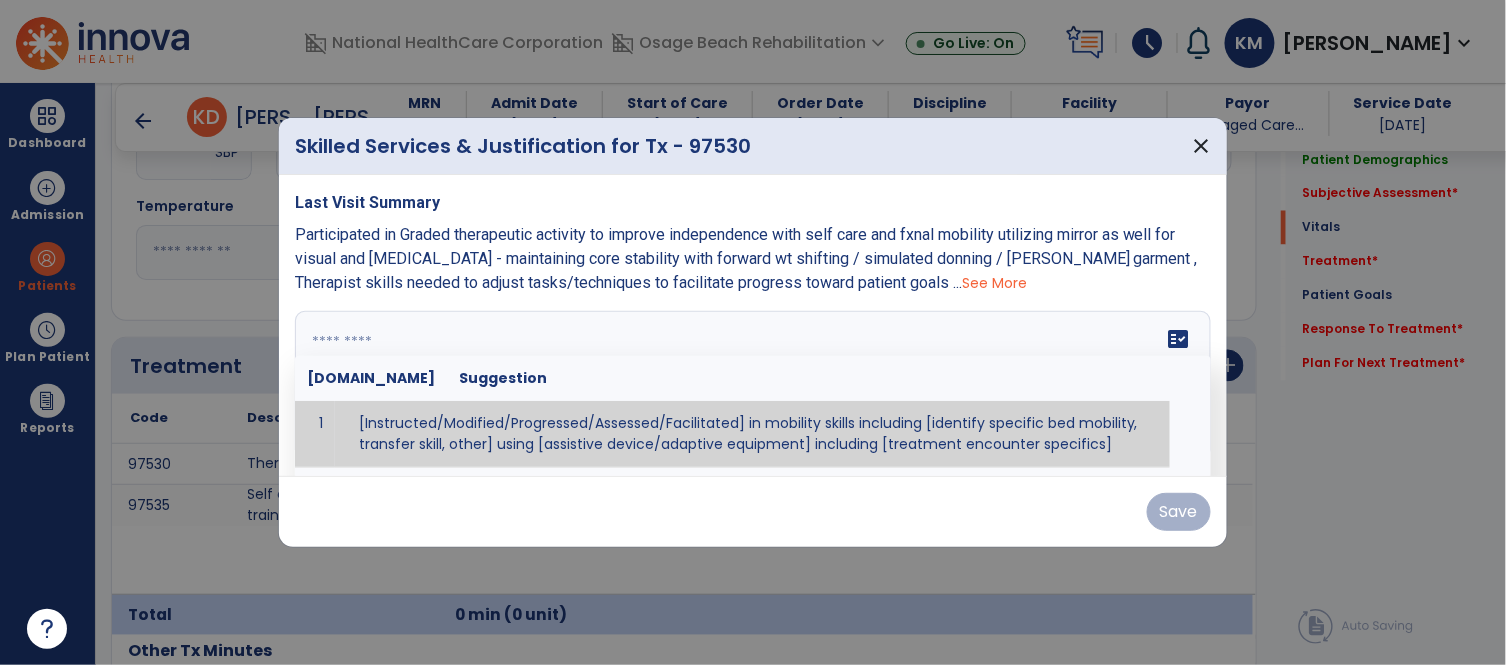paste on "**********" 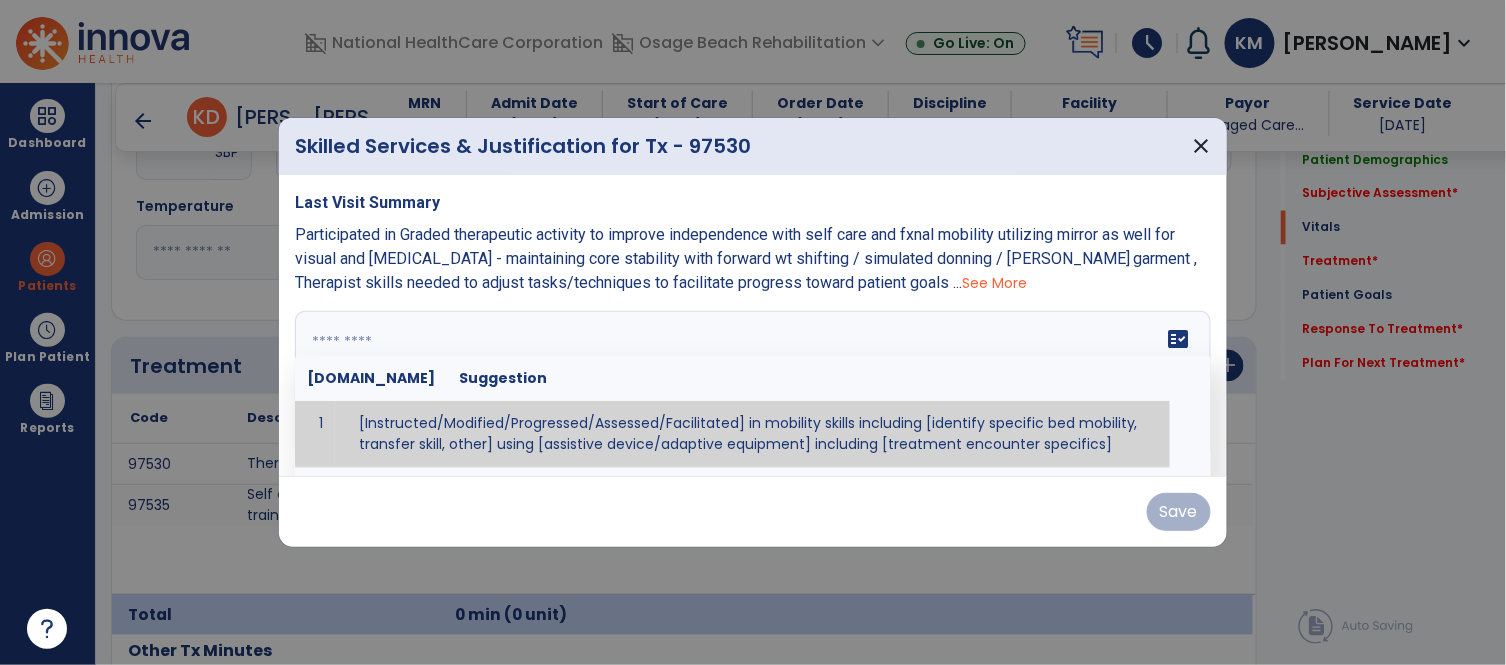 type on "**********" 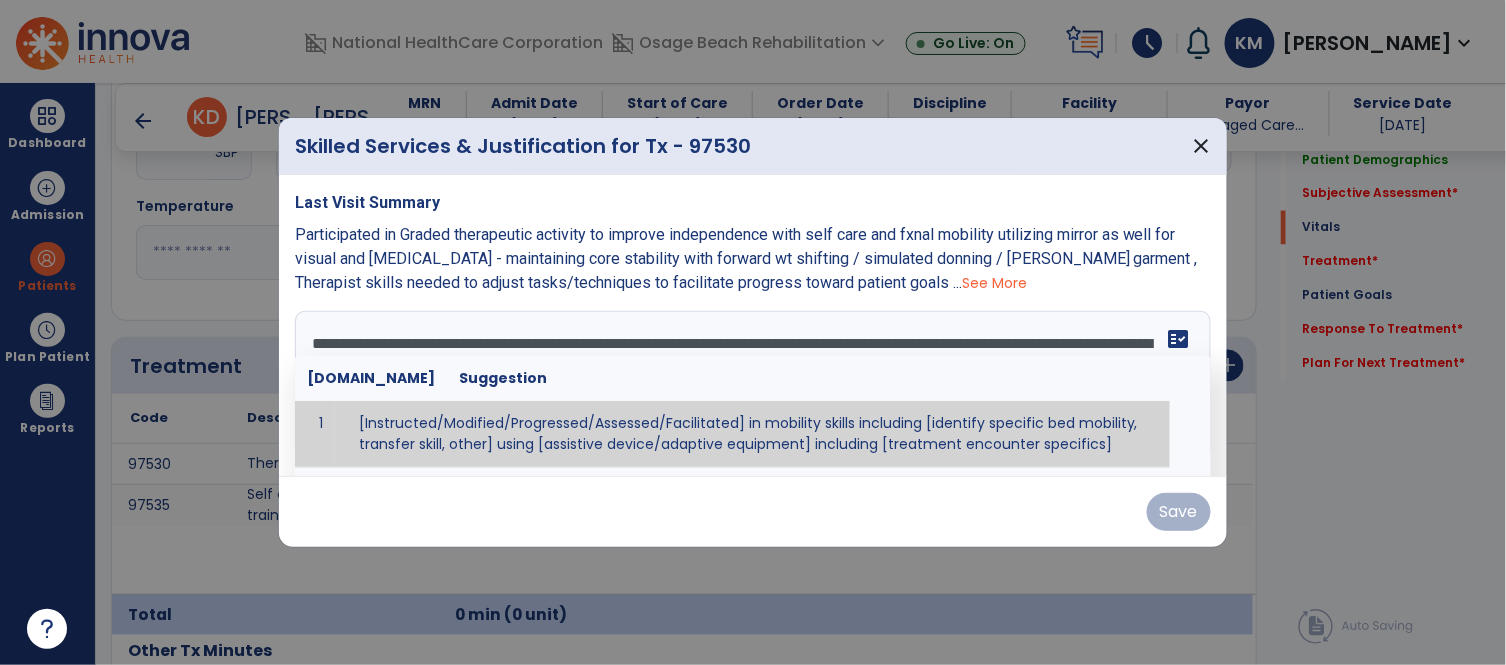 scroll, scrollTop: 62, scrollLeft: 0, axis: vertical 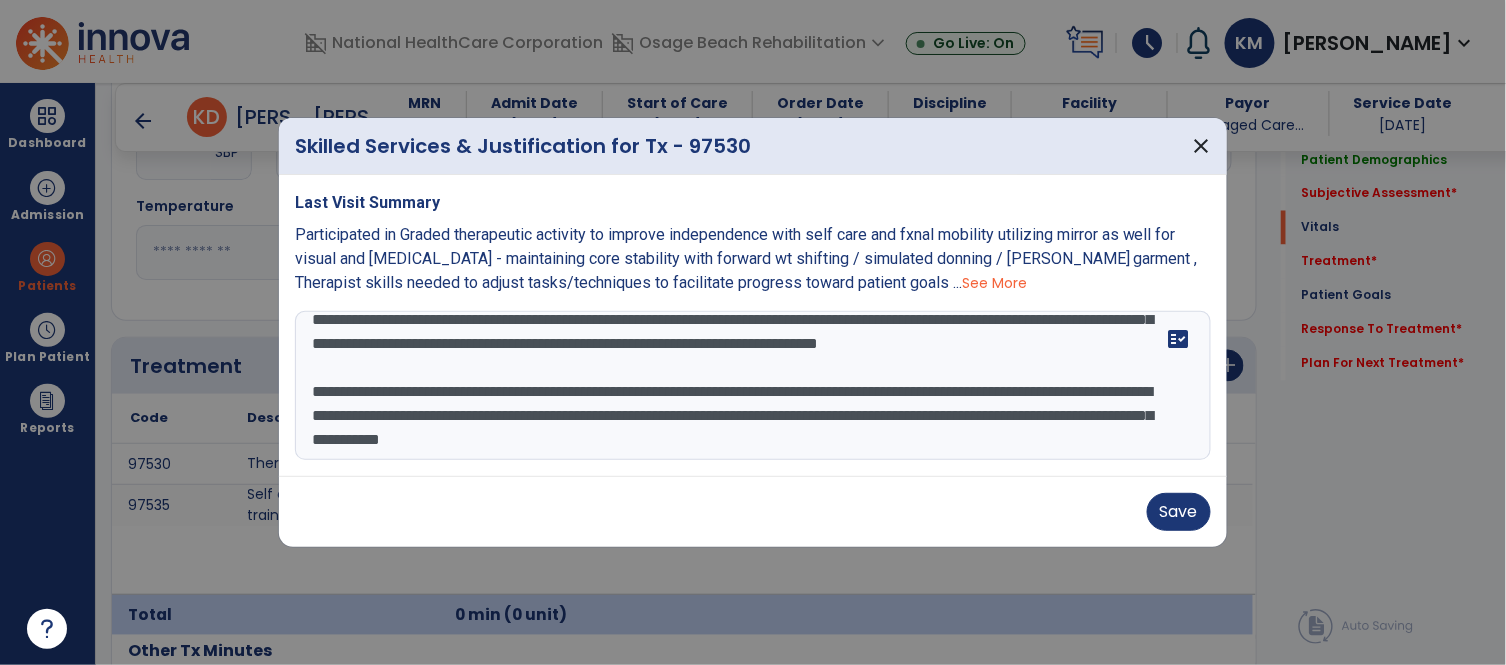 type 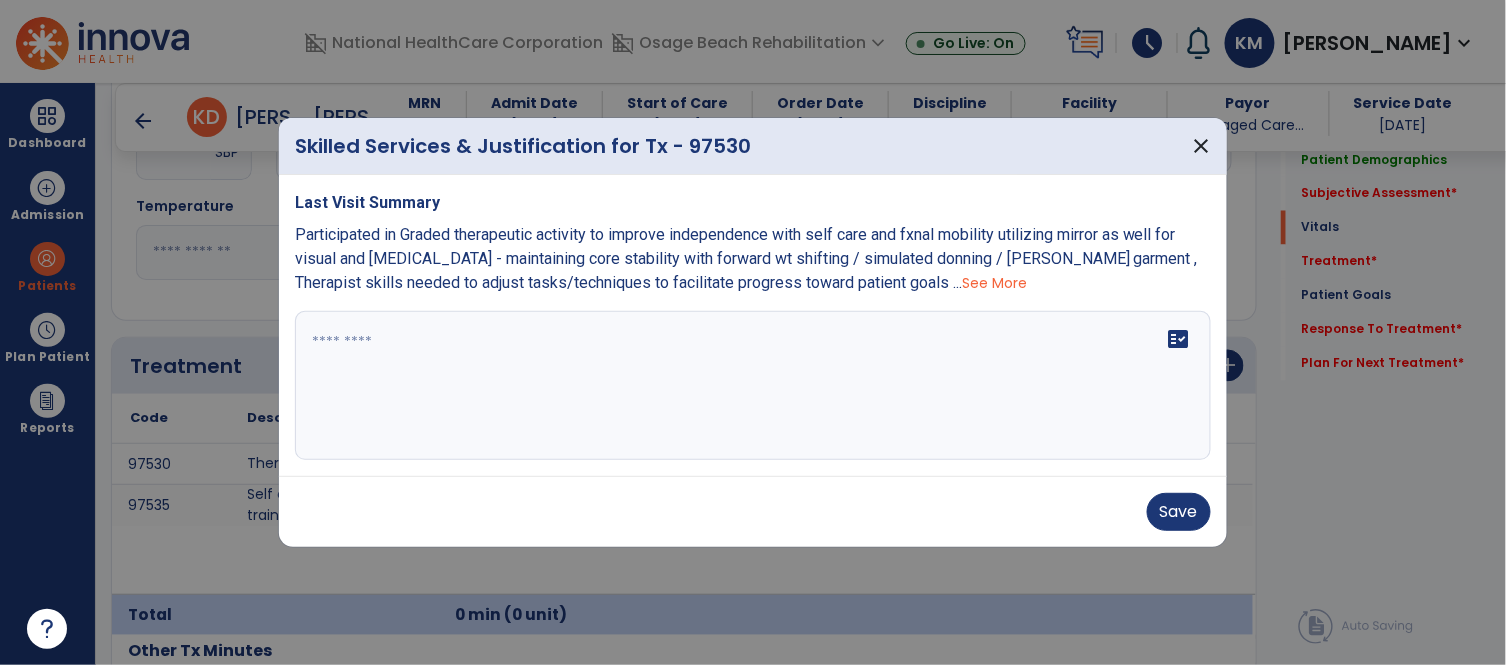 scroll, scrollTop: 0, scrollLeft: 0, axis: both 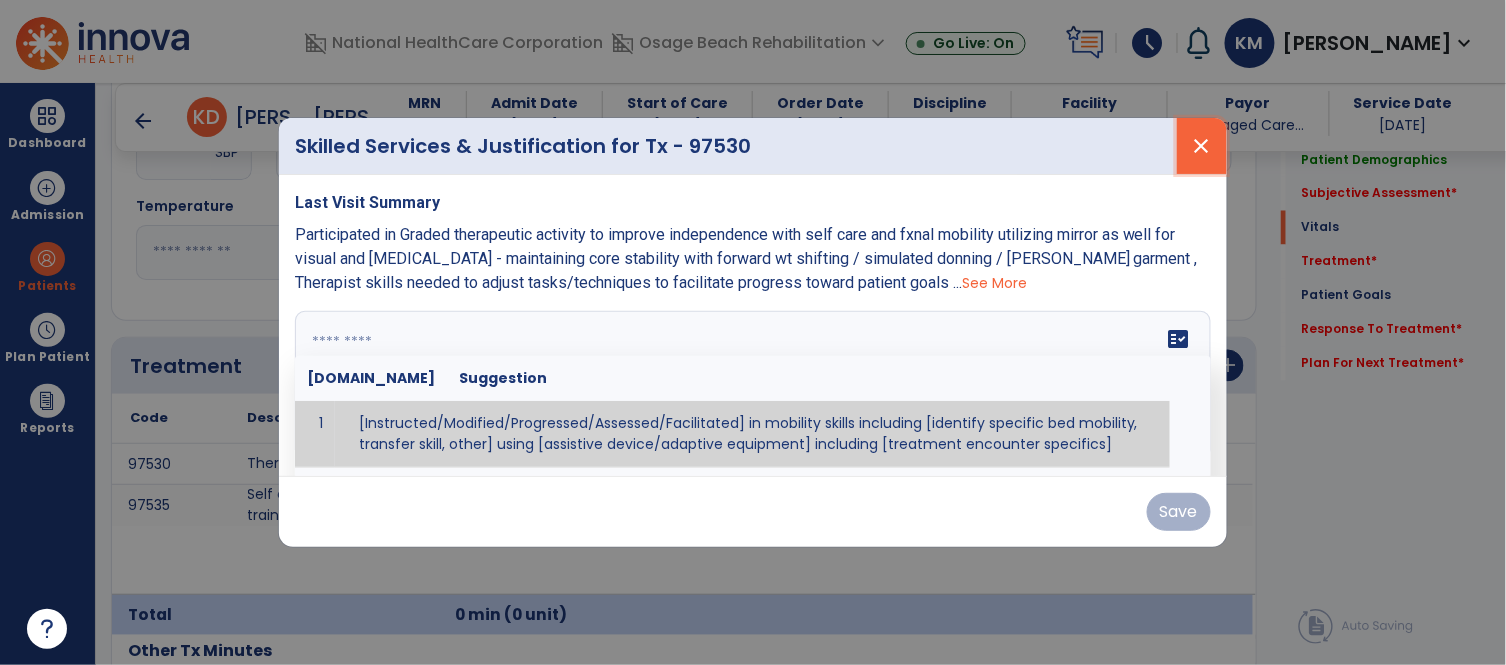 click on "close" at bounding box center (1202, 146) 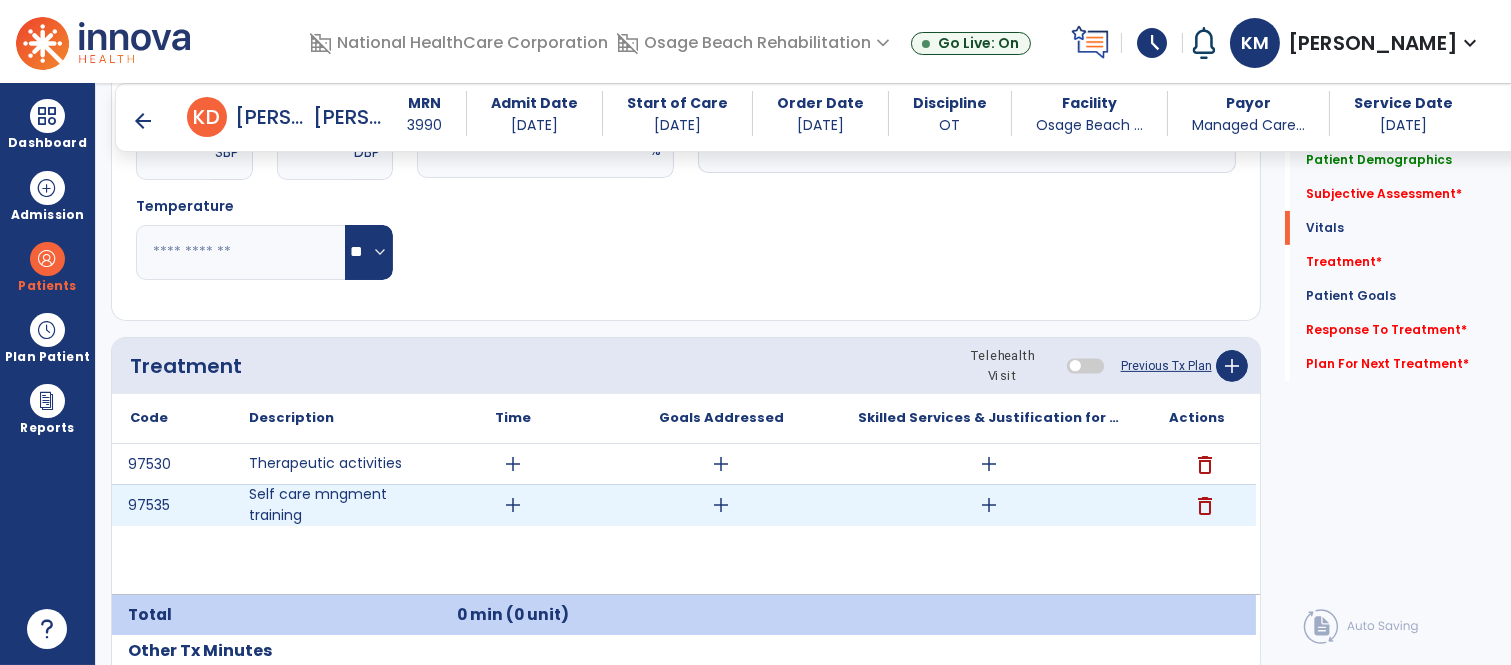 click on "add" at bounding box center (989, 505) 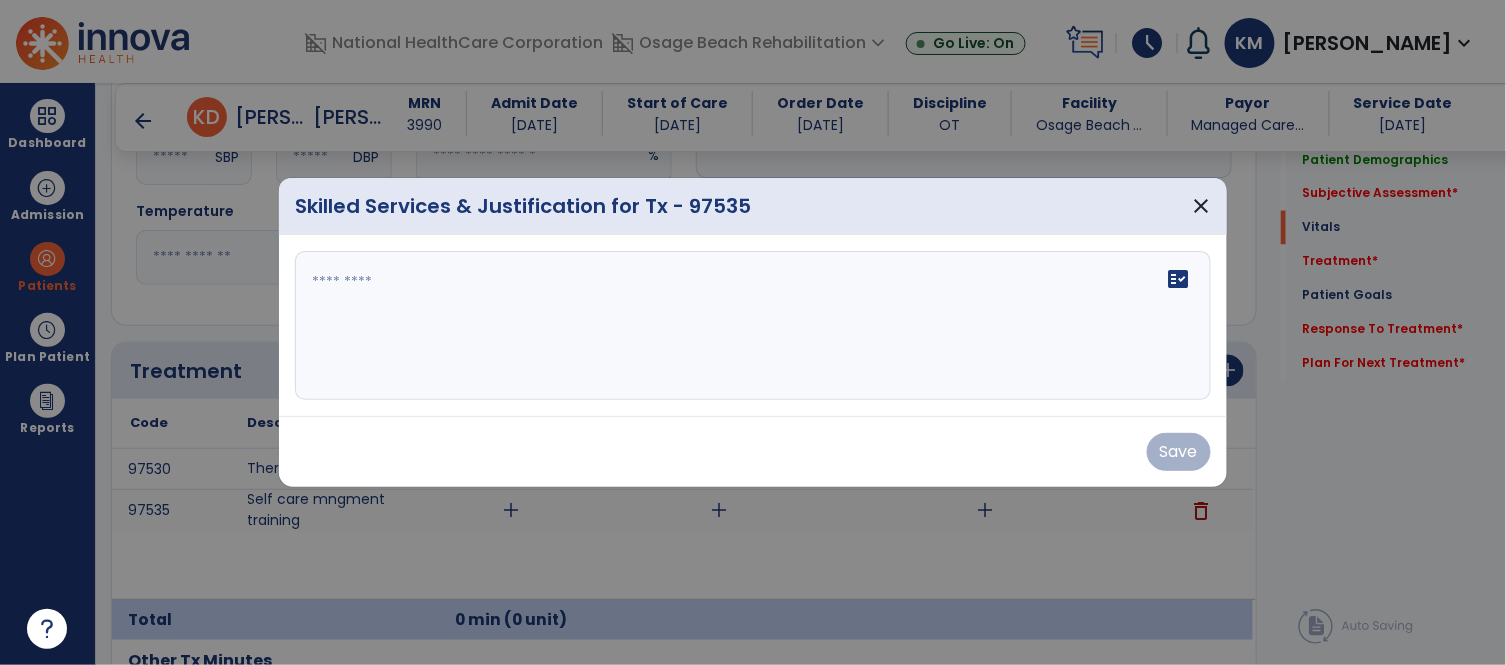 scroll, scrollTop: 1022, scrollLeft: 0, axis: vertical 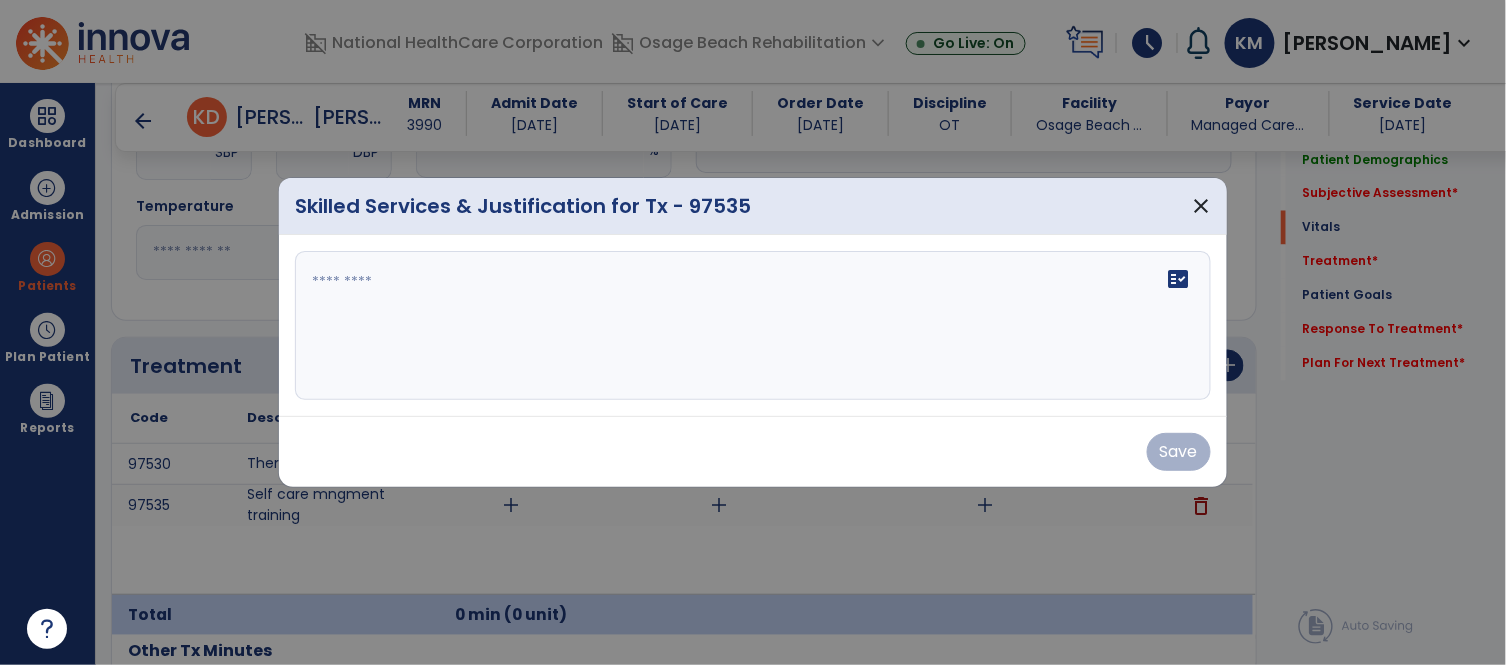click on "fact_check" at bounding box center [753, 326] 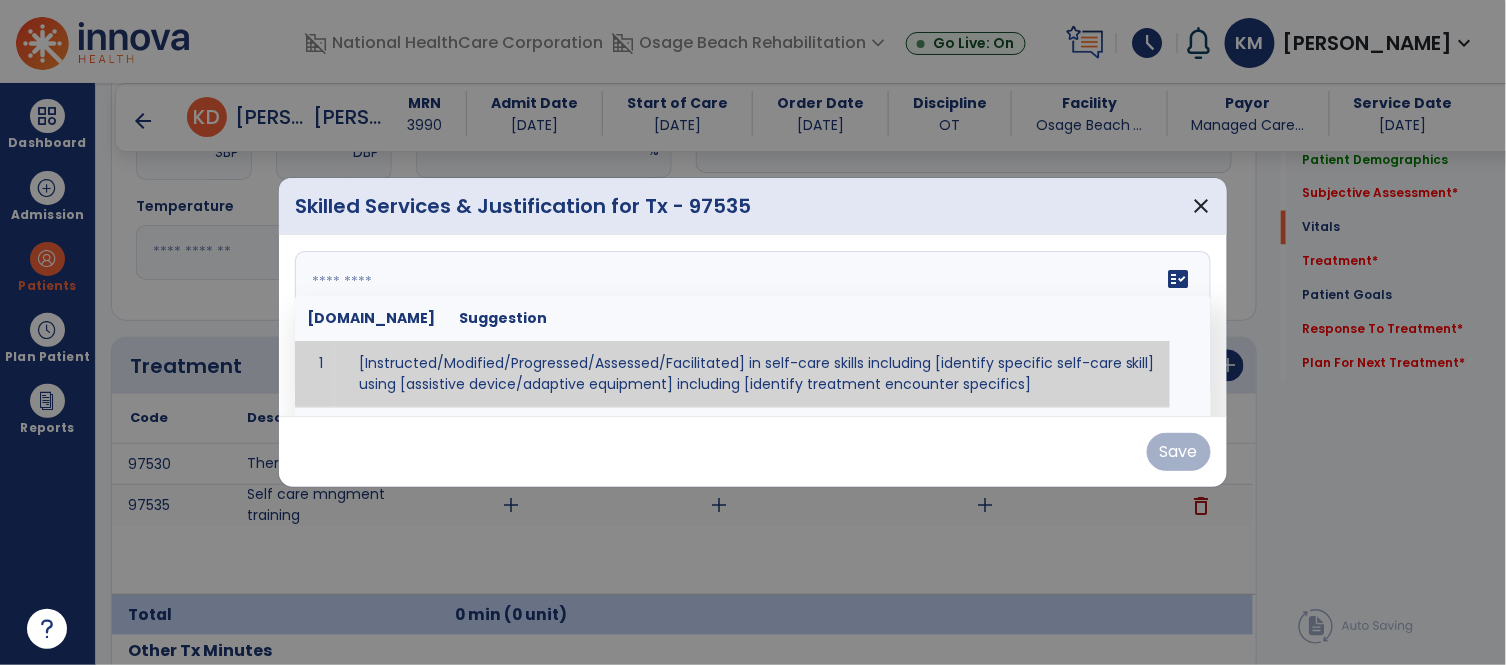 paste on "**********" 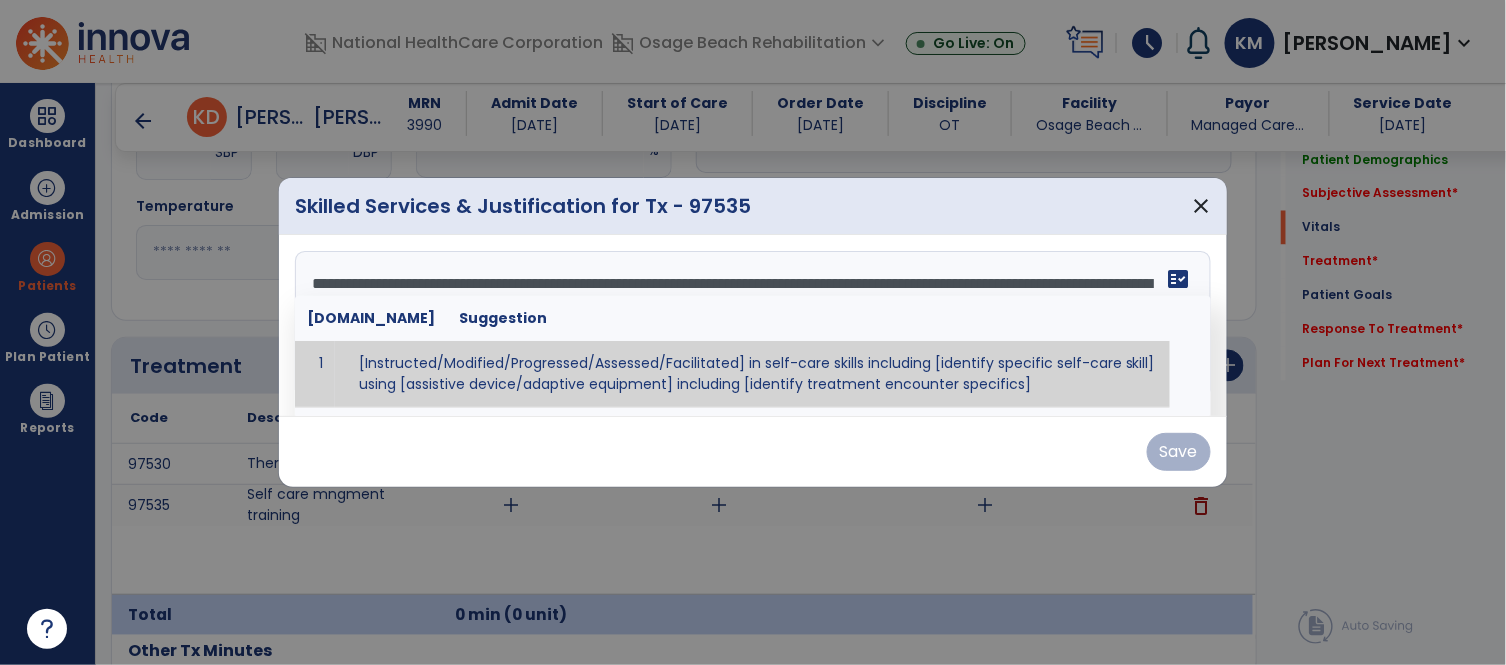 scroll, scrollTop: 62, scrollLeft: 0, axis: vertical 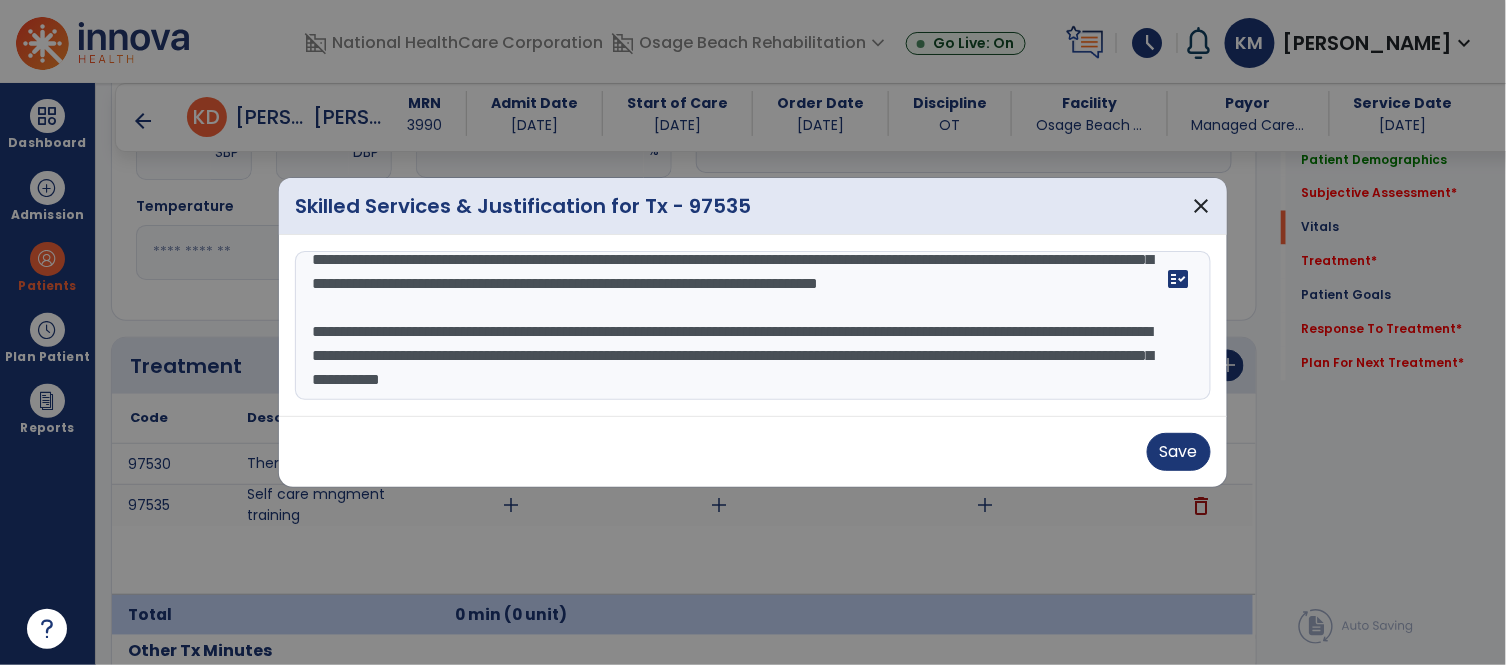 click on "**********" at bounding box center (753, 326) 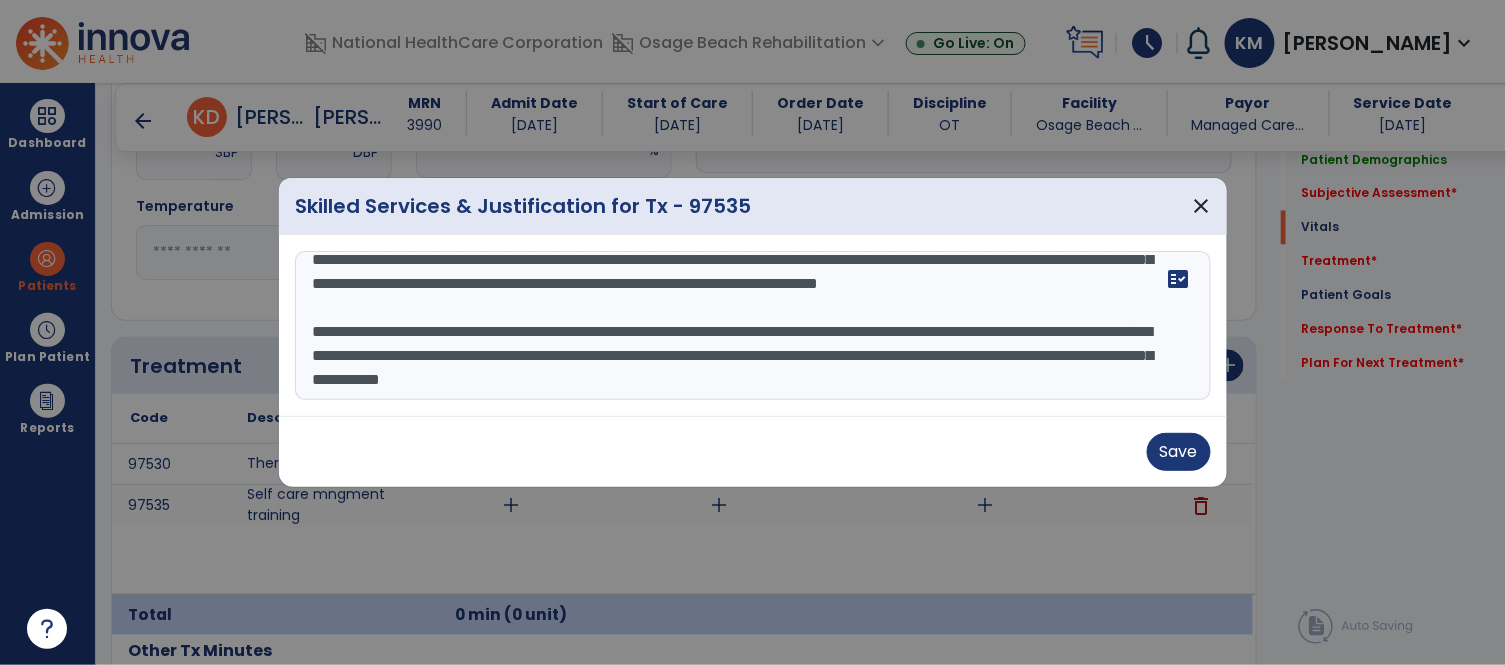 scroll, scrollTop: 43, scrollLeft: 0, axis: vertical 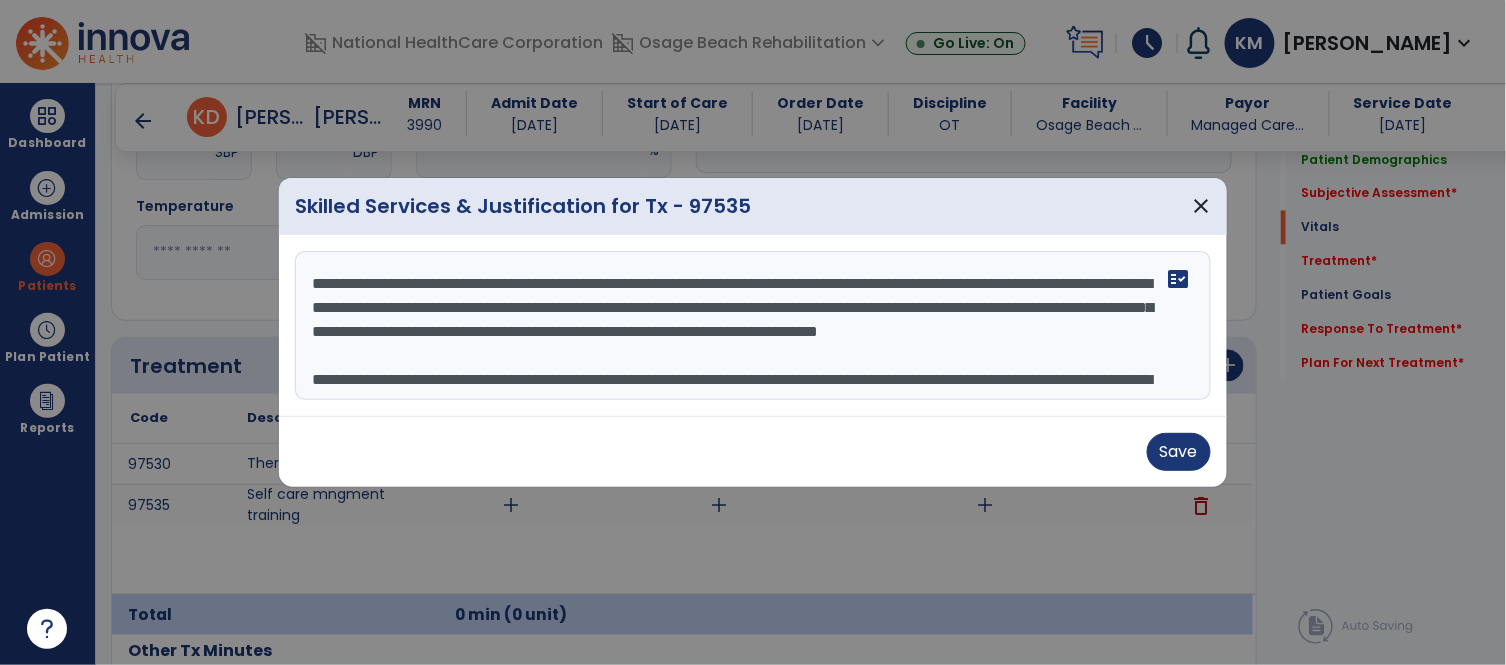 drag, startPoint x: 313, startPoint y: 262, endPoint x: 647, endPoint y: 285, distance: 334.791 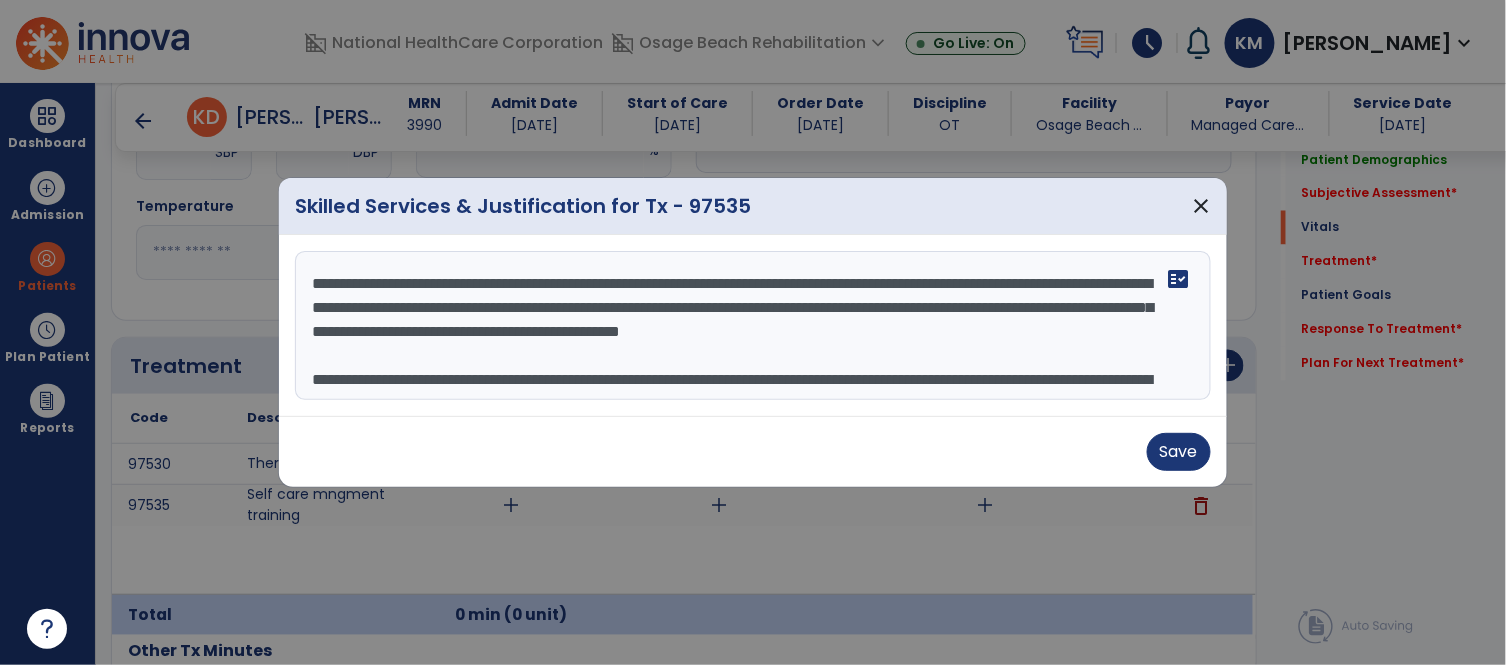 click on "**********" at bounding box center (753, 326) 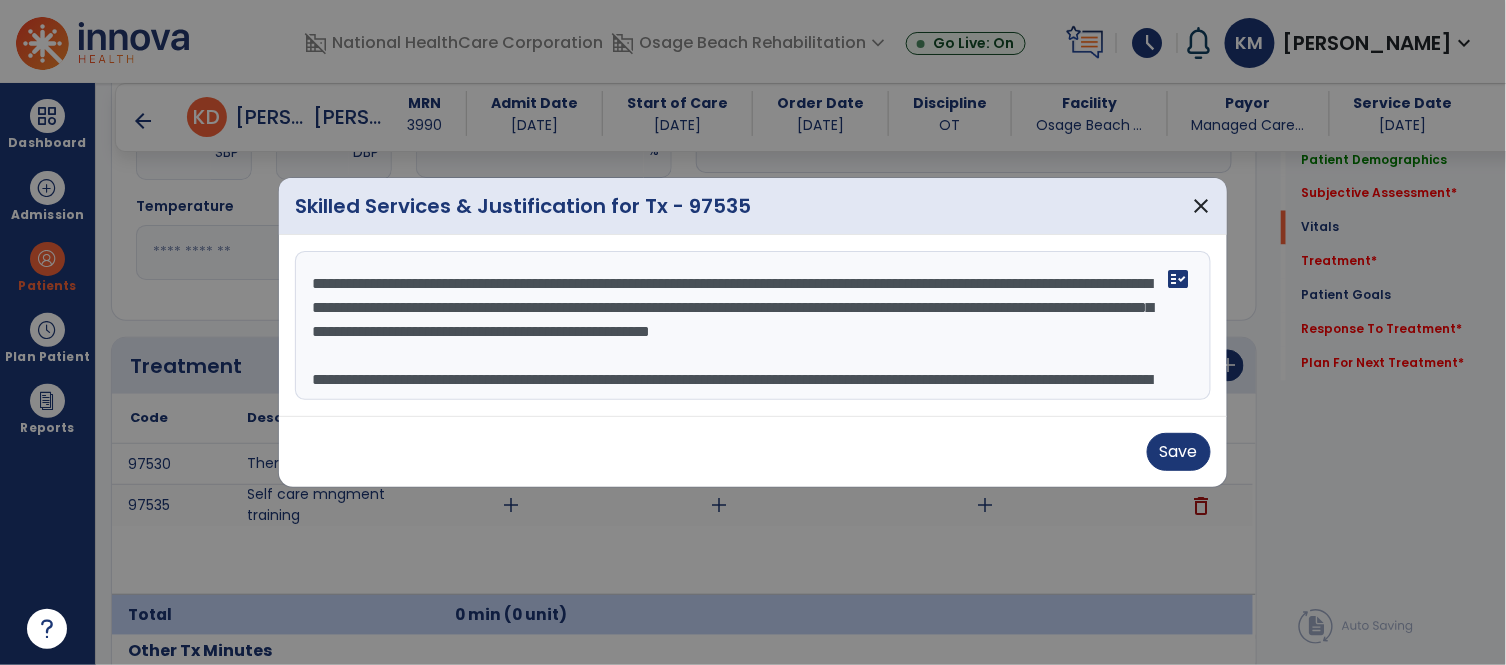 click on "**********" at bounding box center (753, 326) 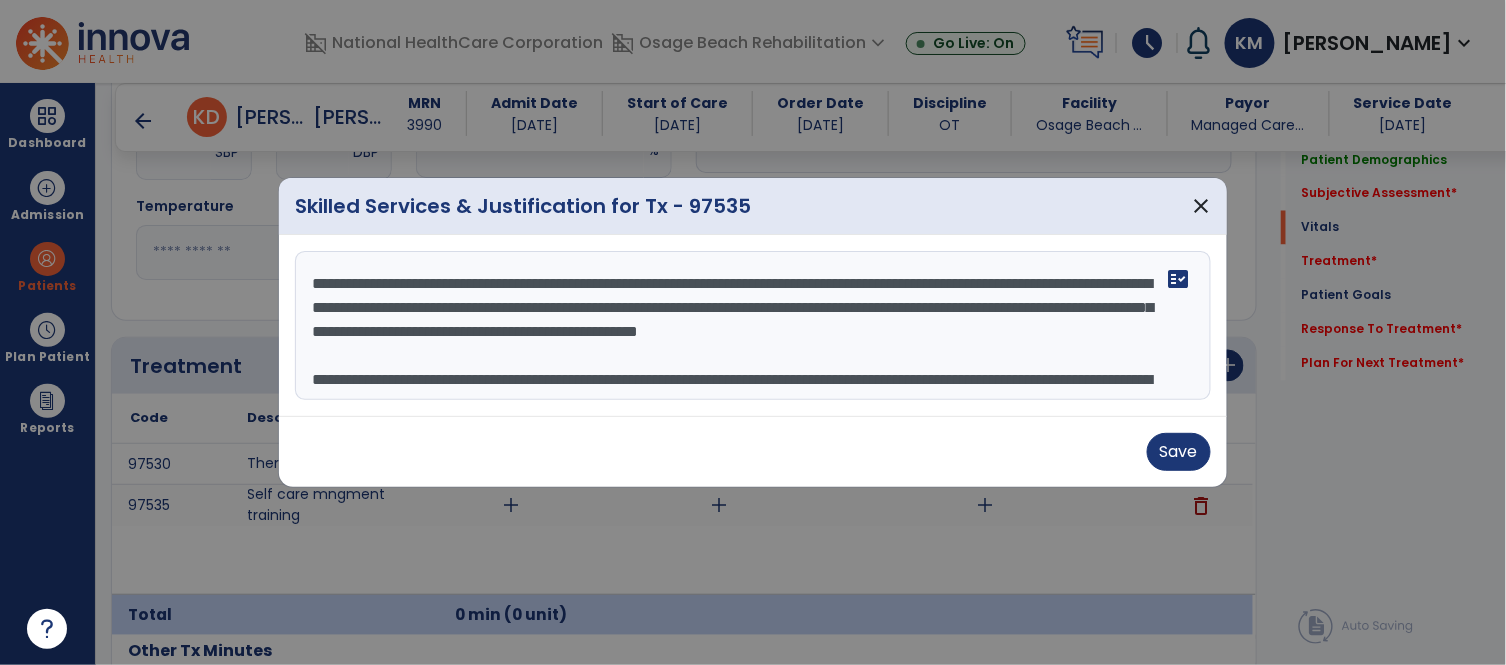 drag, startPoint x: 808, startPoint y: 283, endPoint x: 925, endPoint y: 287, distance: 117.06836 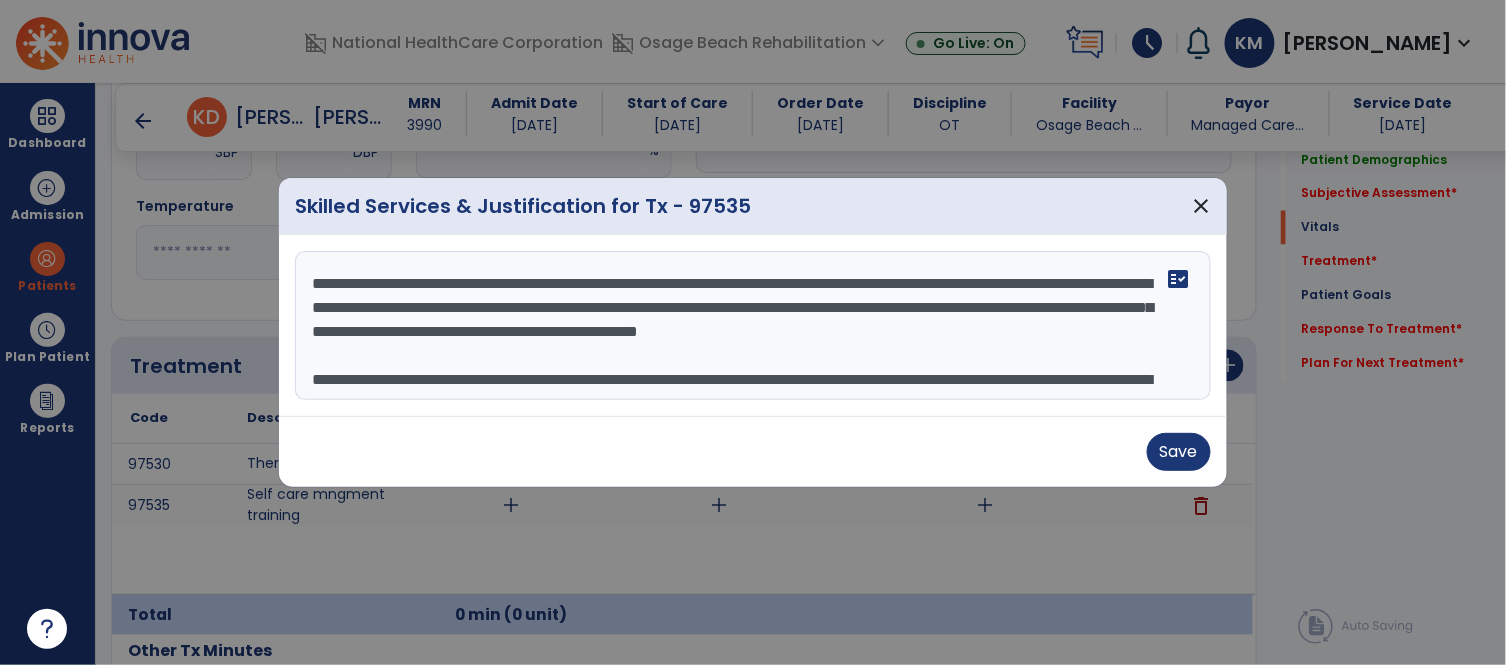click on "**********" at bounding box center (753, 326) 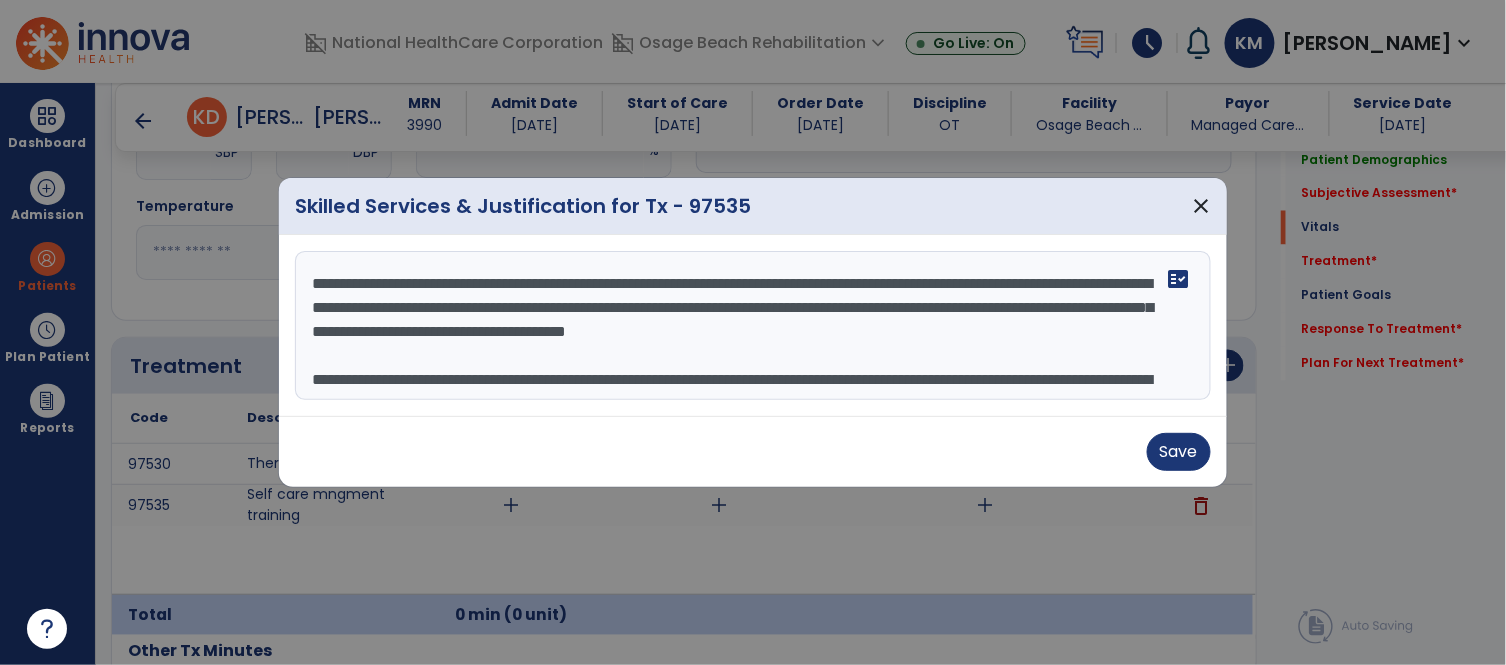 click on "**********" at bounding box center (753, 326) 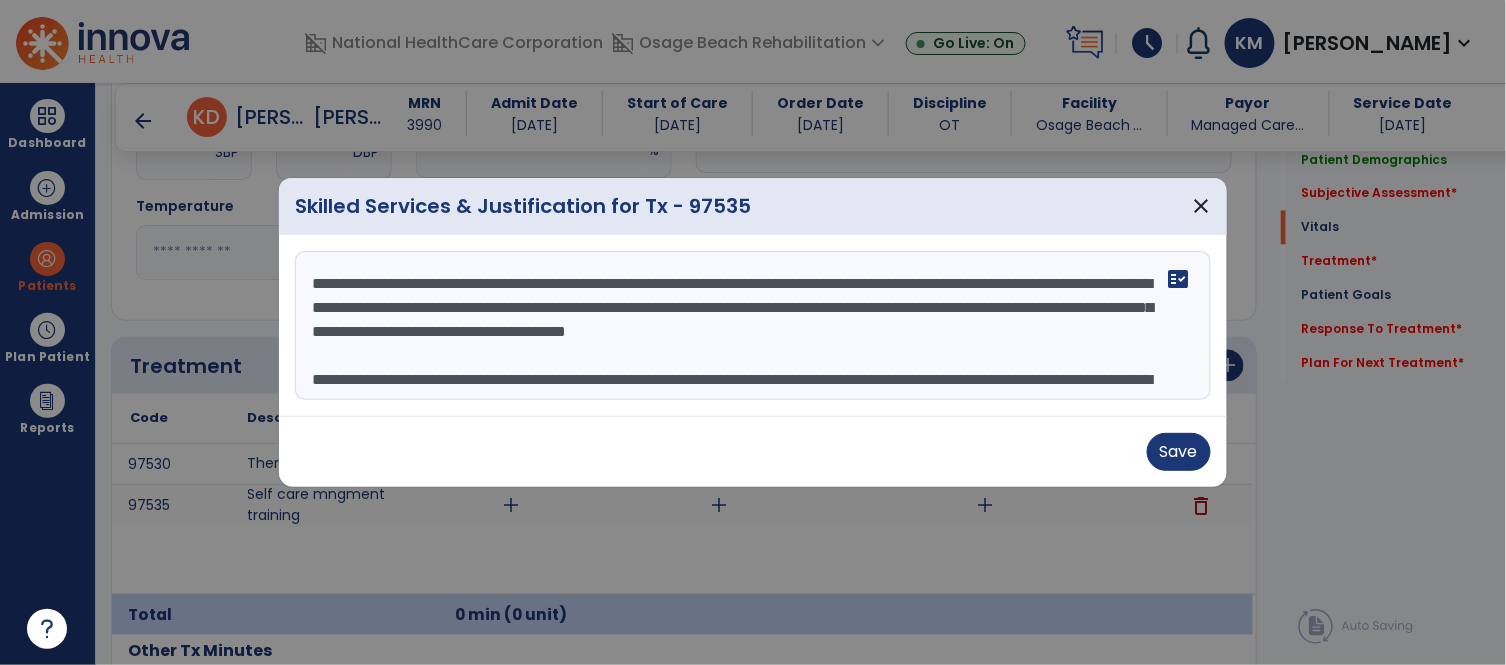 click on "**********" at bounding box center [753, 326] 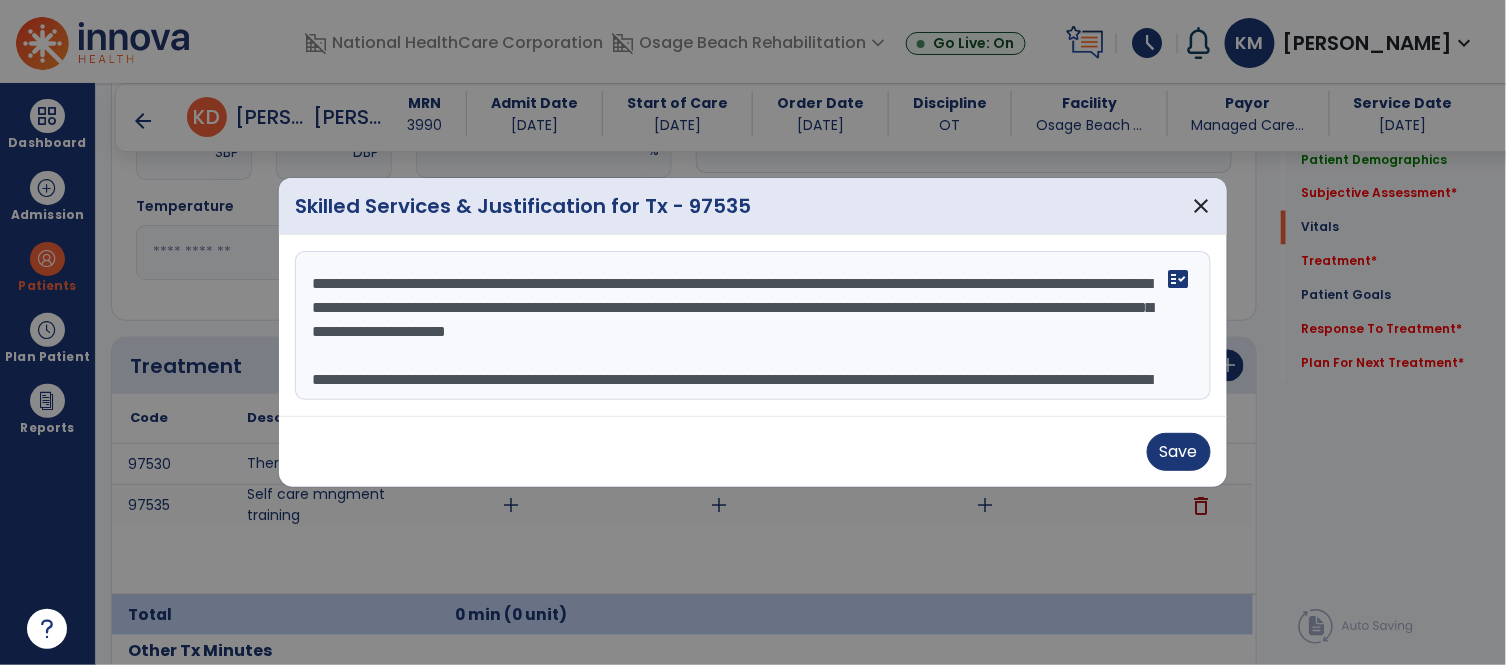click on "**********" at bounding box center [753, 326] 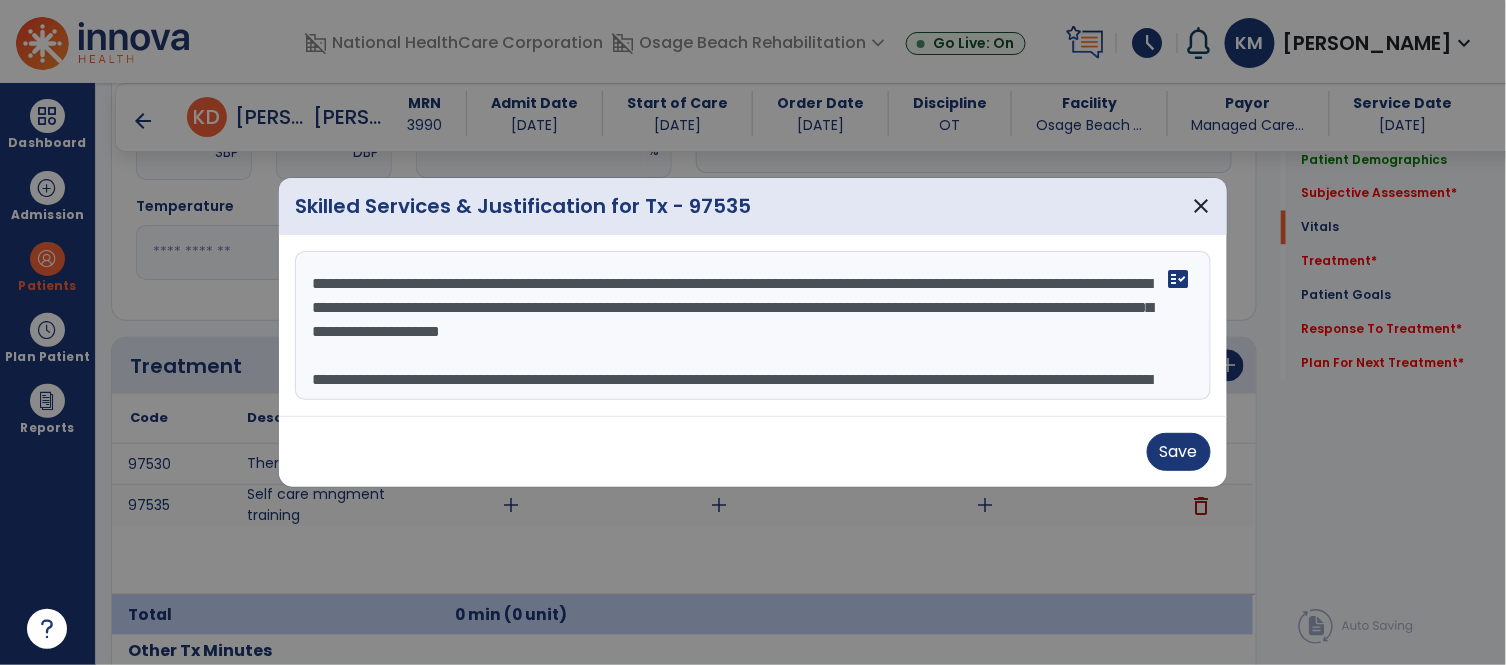 click on "**********" at bounding box center [753, 326] 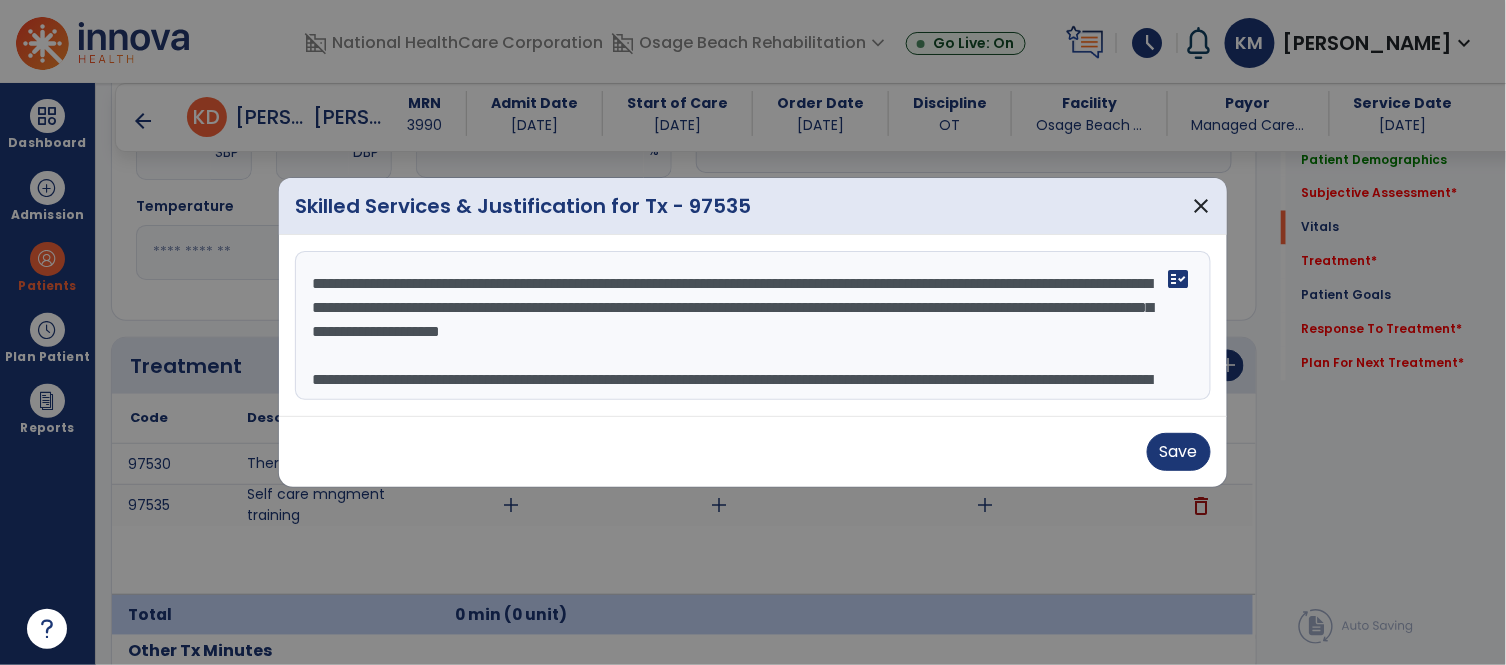click on "**********" at bounding box center (753, 326) 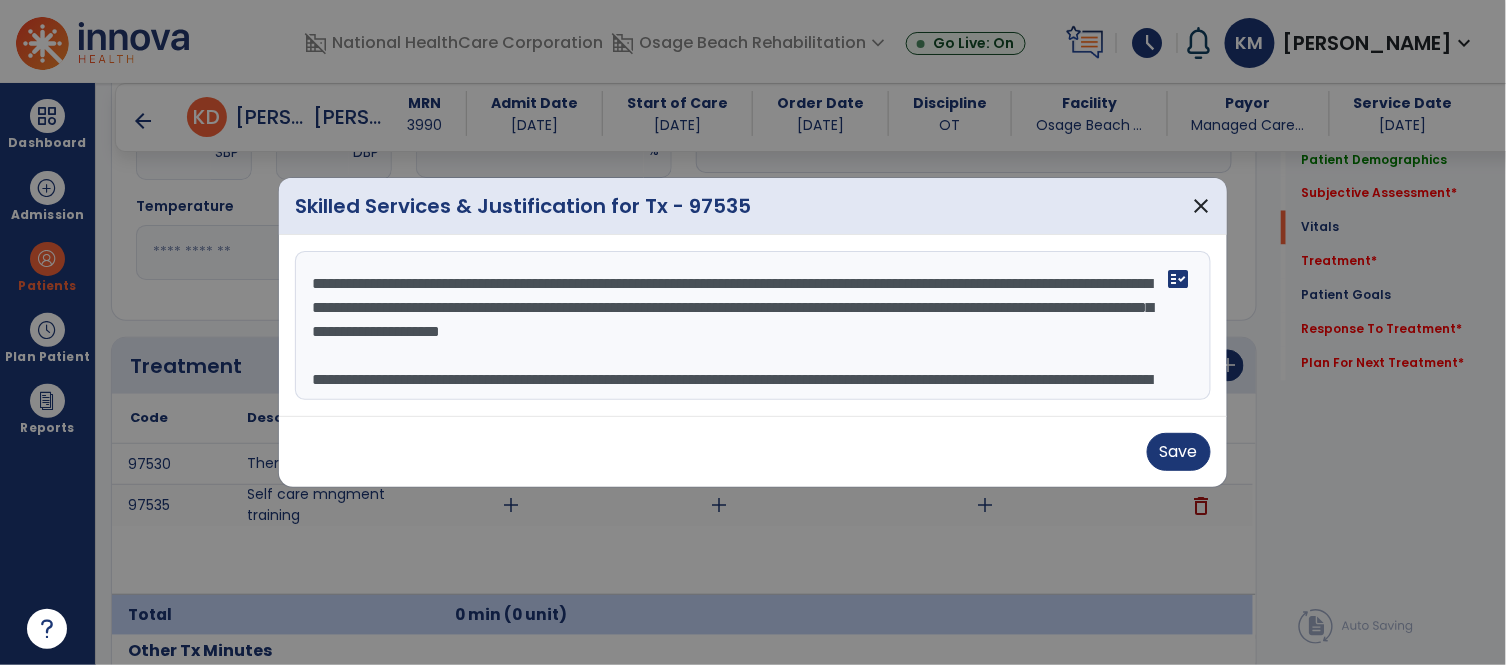 click on "Skilled Services & Justification for Tx - 97535" at bounding box center [523, 206] 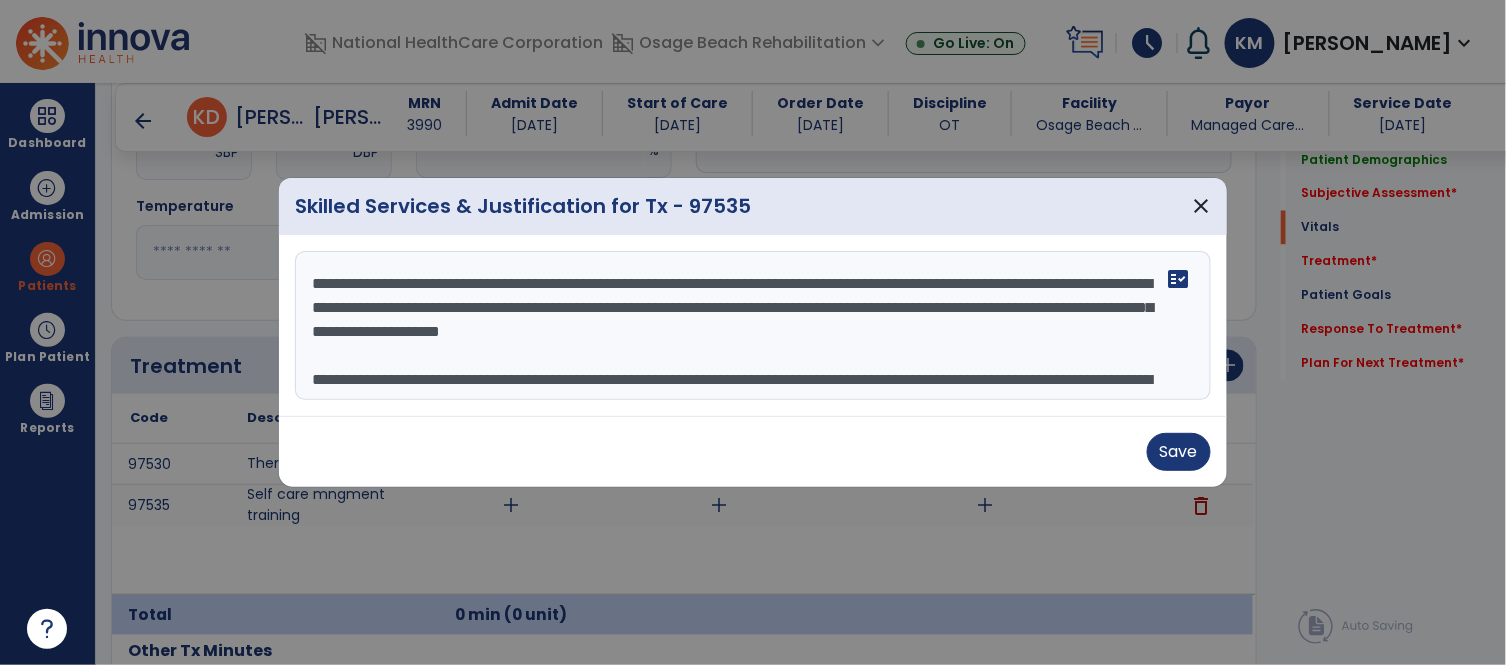 click on "**********" at bounding box center [753, 326] 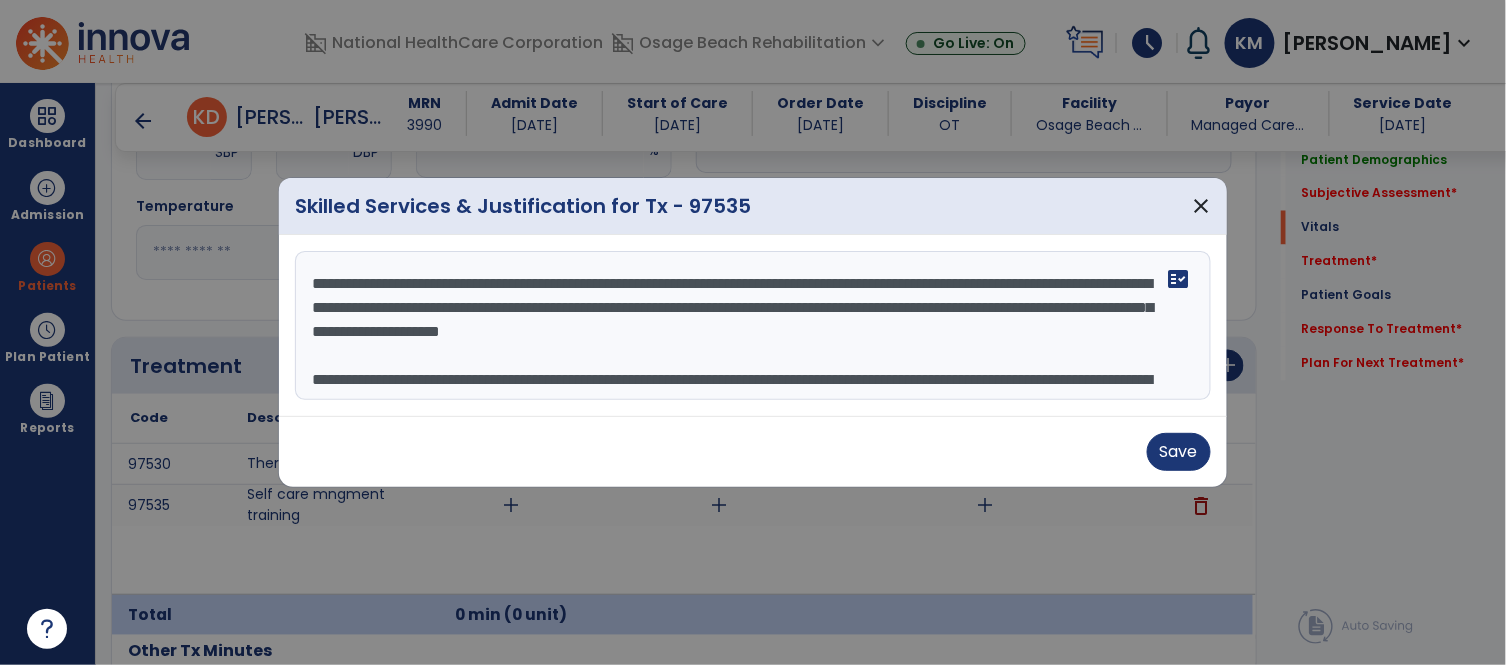 click on "**********" at bounding box center [753, 326] 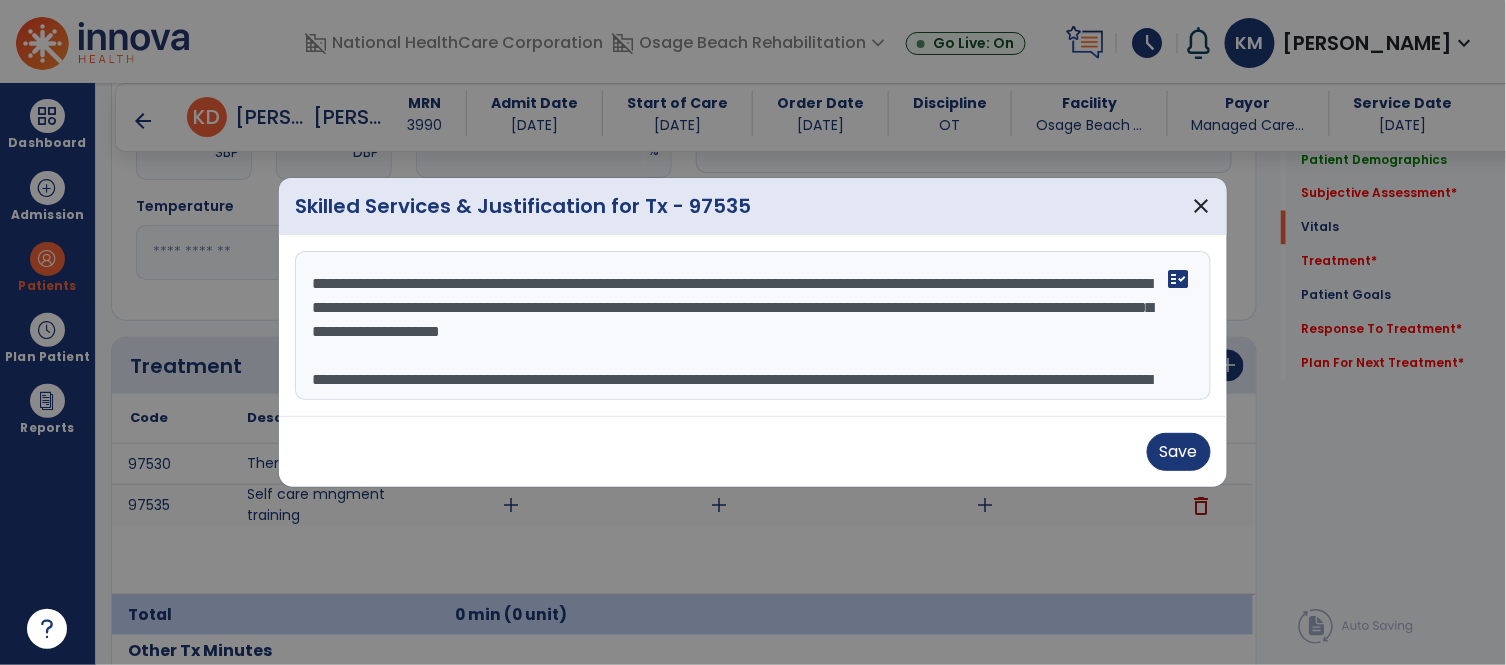click on "**********" at bounding box center (753, 326) 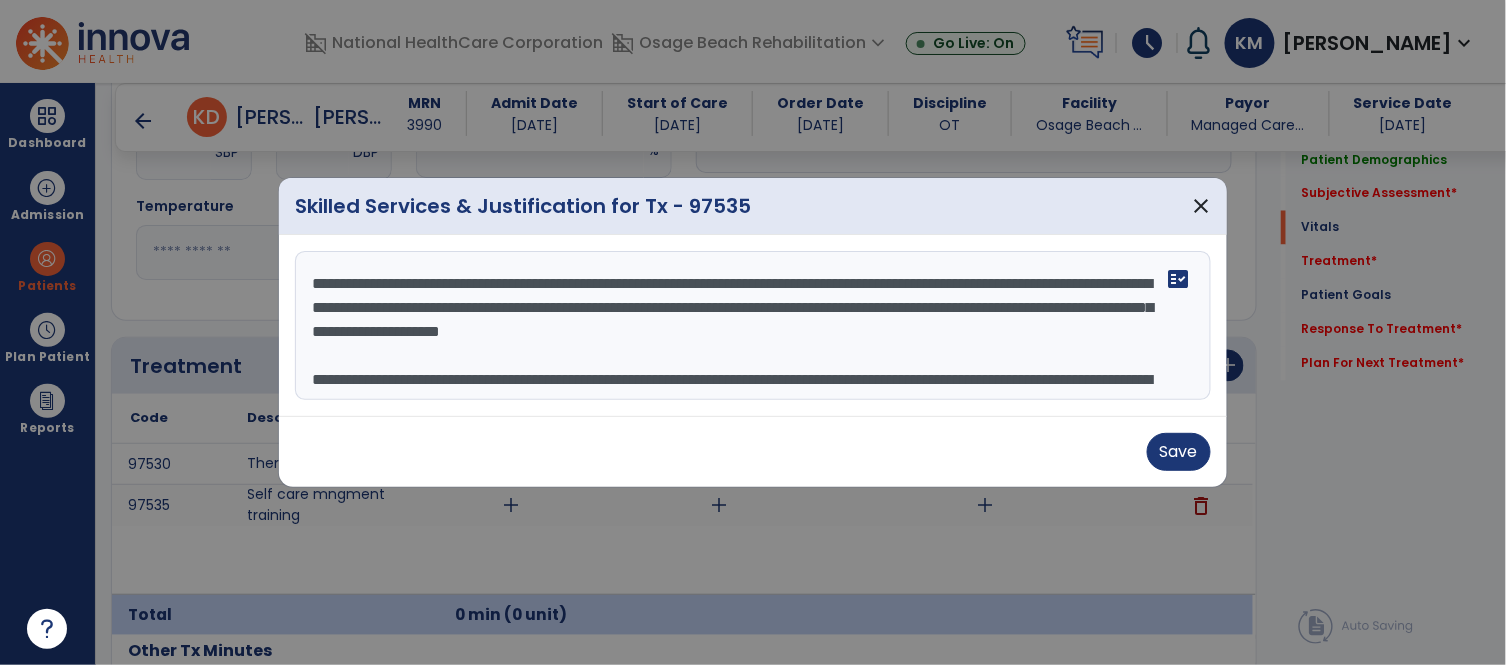 click on "**********" at bounding box center [753, 326] 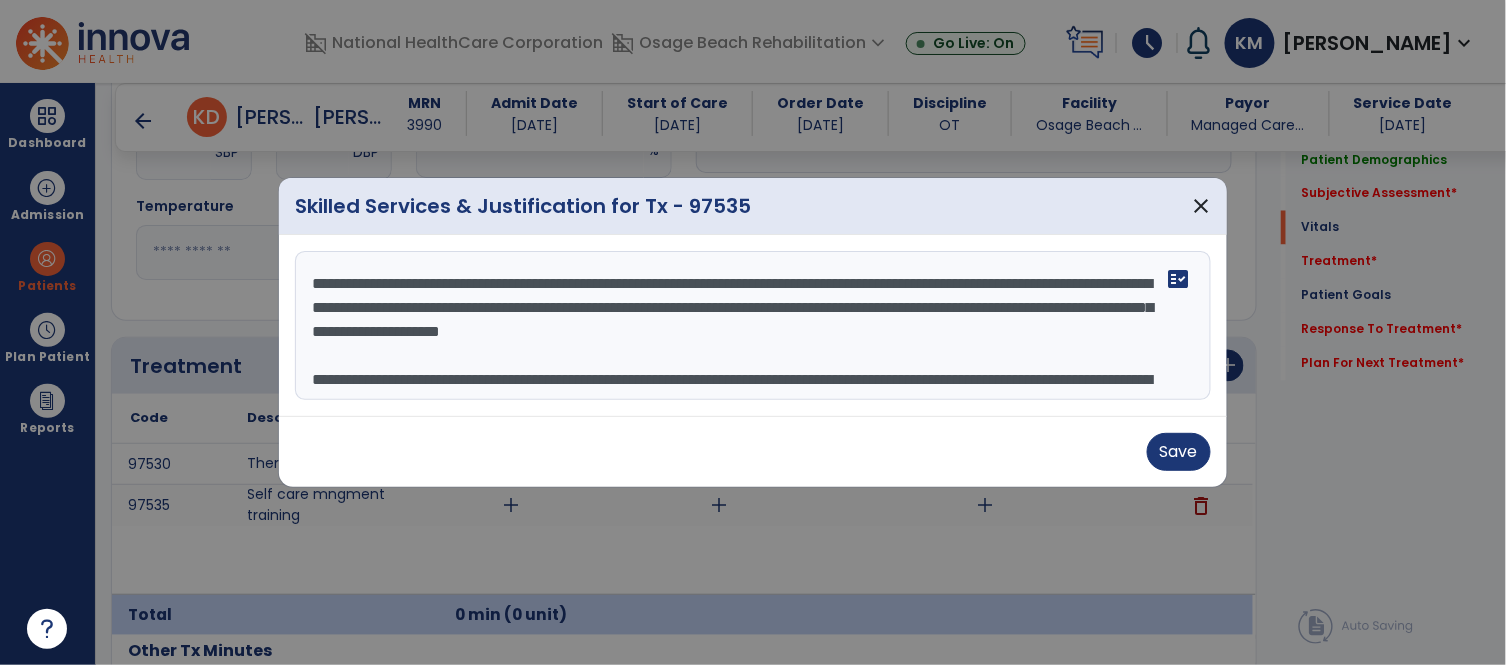 click on "**********" at bounding box center (753, 326) 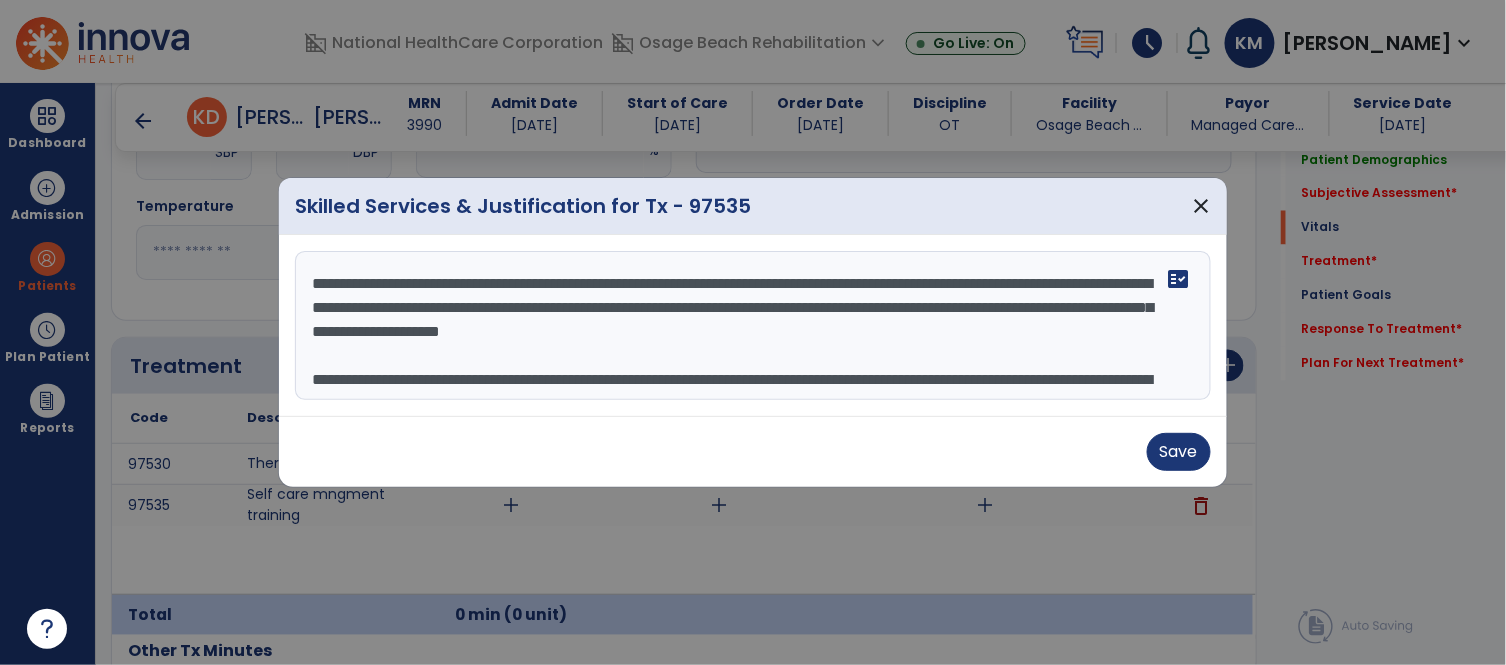 click on "**********" at bounding box center [753, 326] 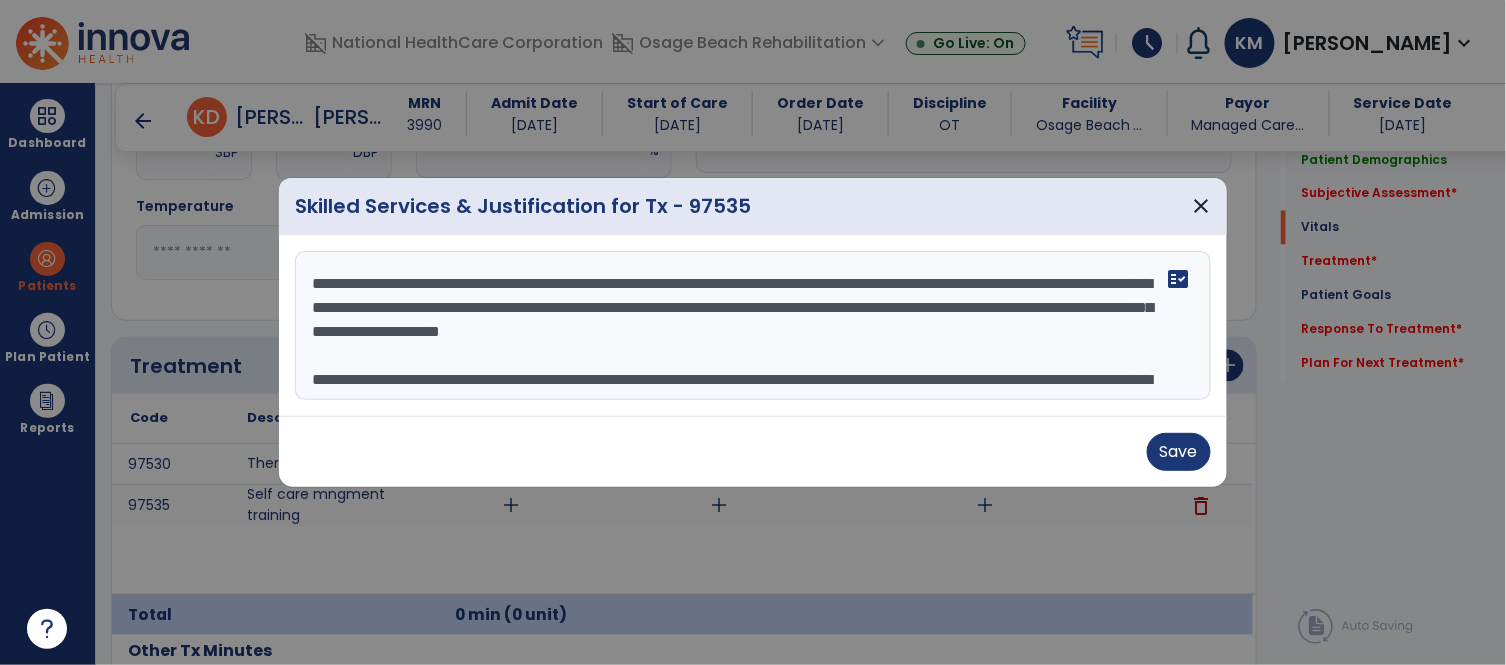 click on "**********" at bounding box center [753, 326] 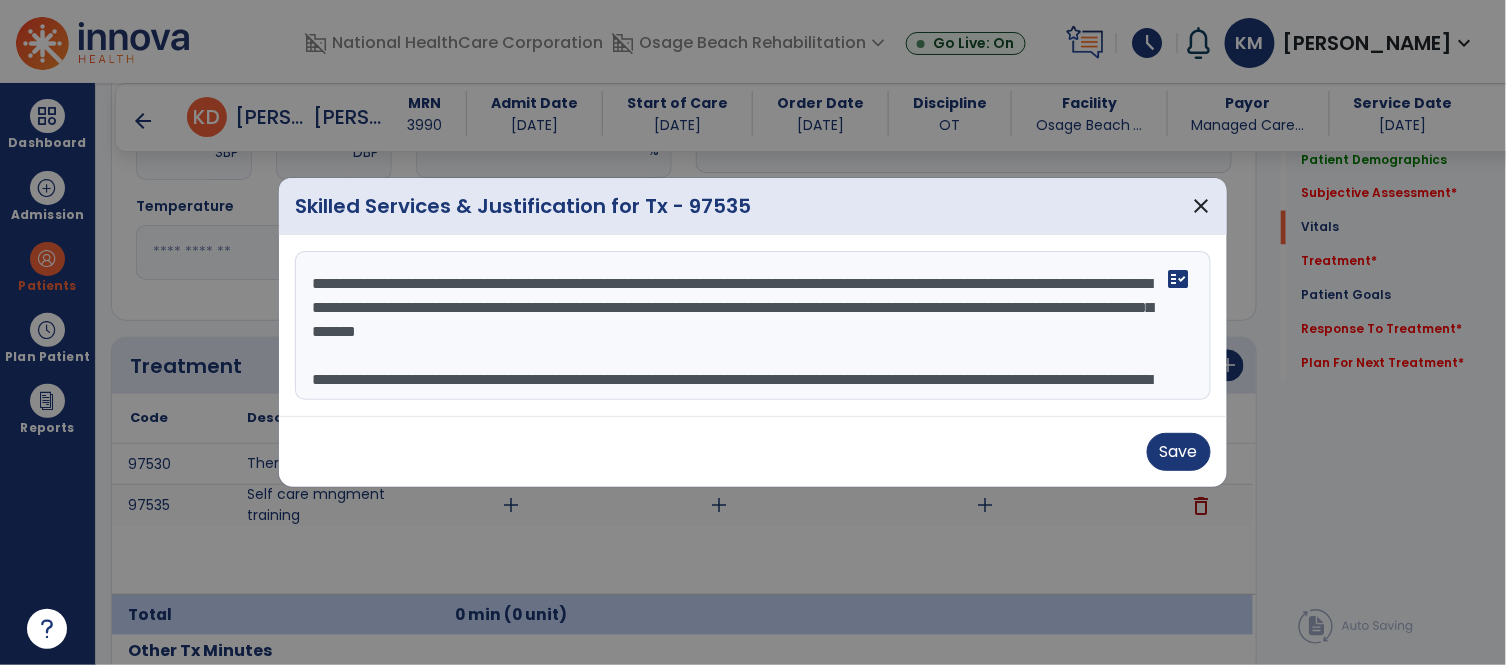 click on "**********" at bounding box center (753, 326) 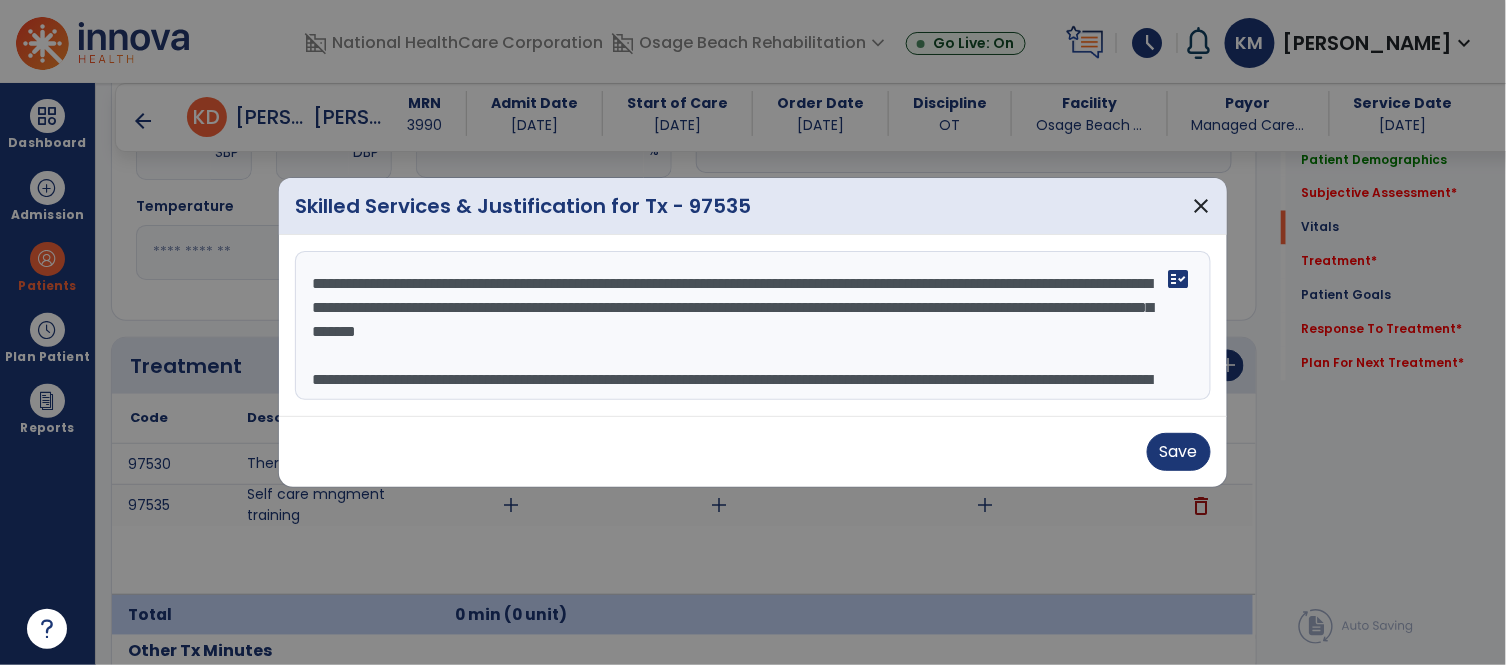 click on "**********" at bounding box center (753, 326) 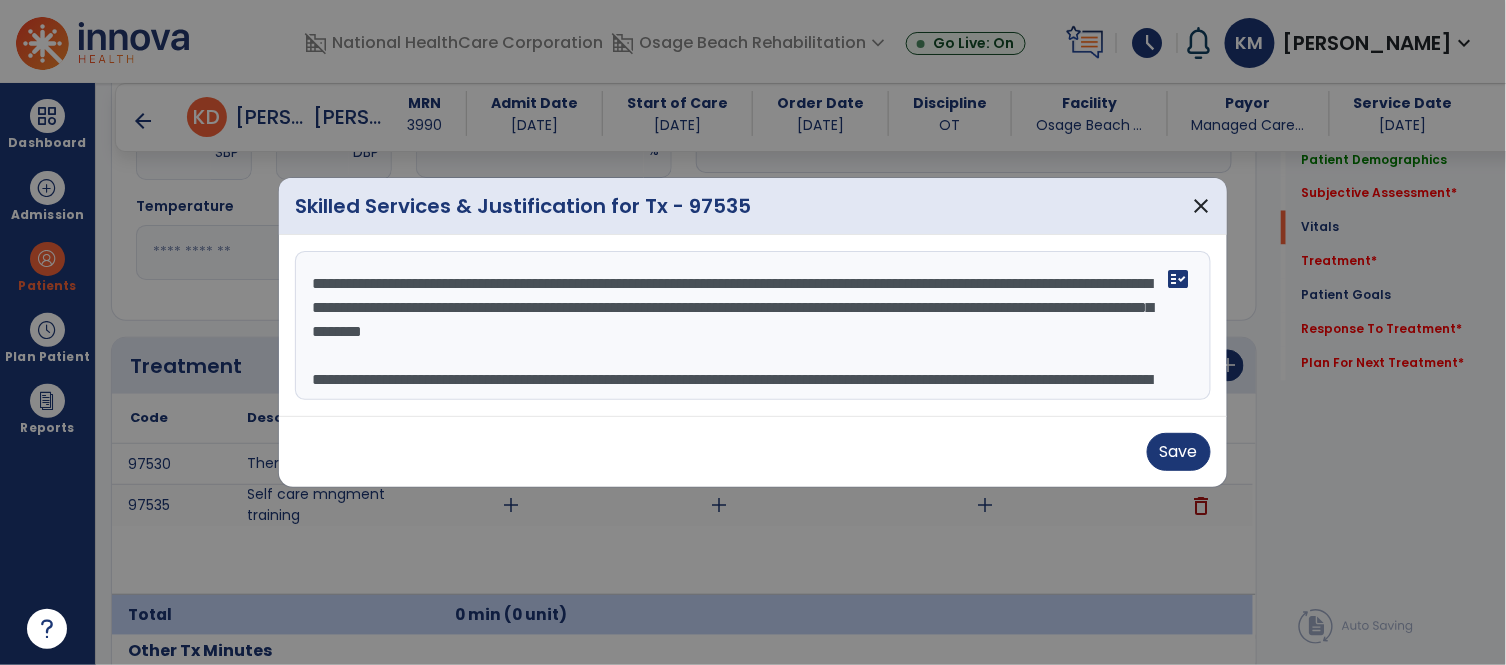 click on "**********" at bounding box center (753, 326) 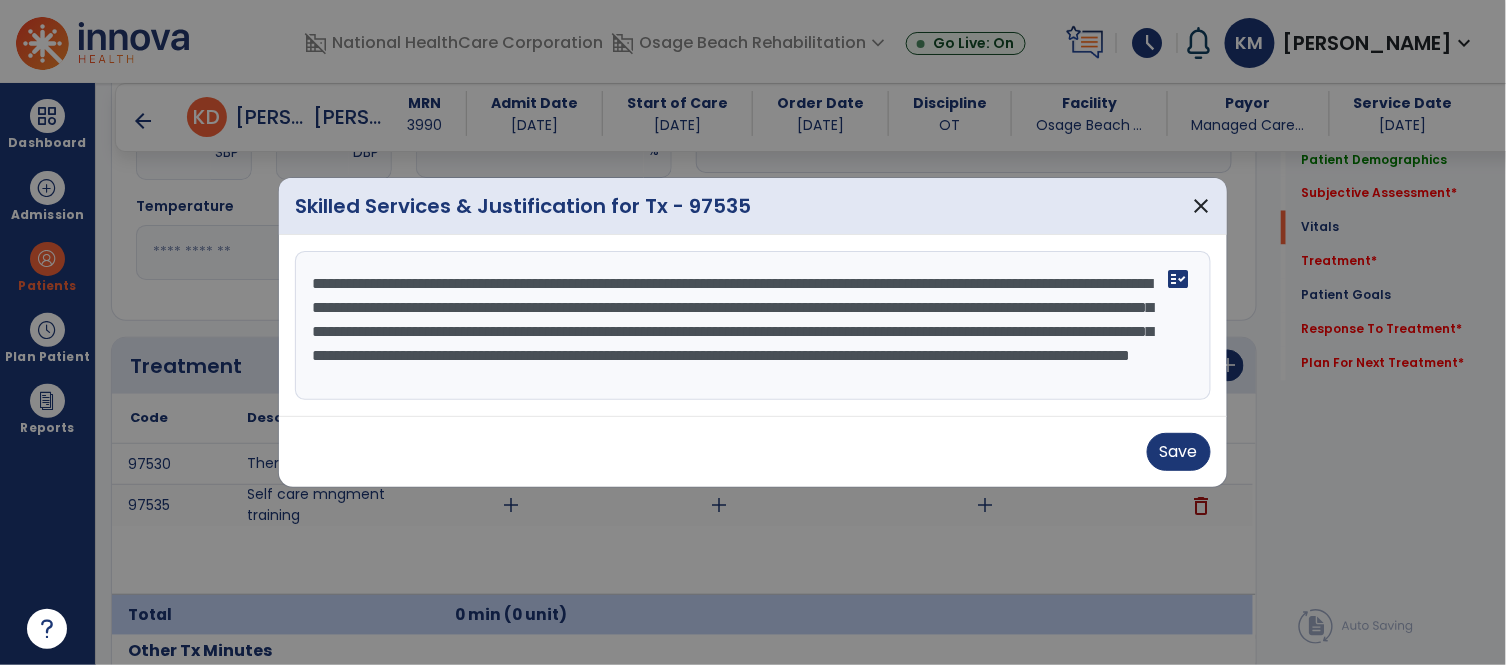 click on "**********" at bounding box center (753, 326) 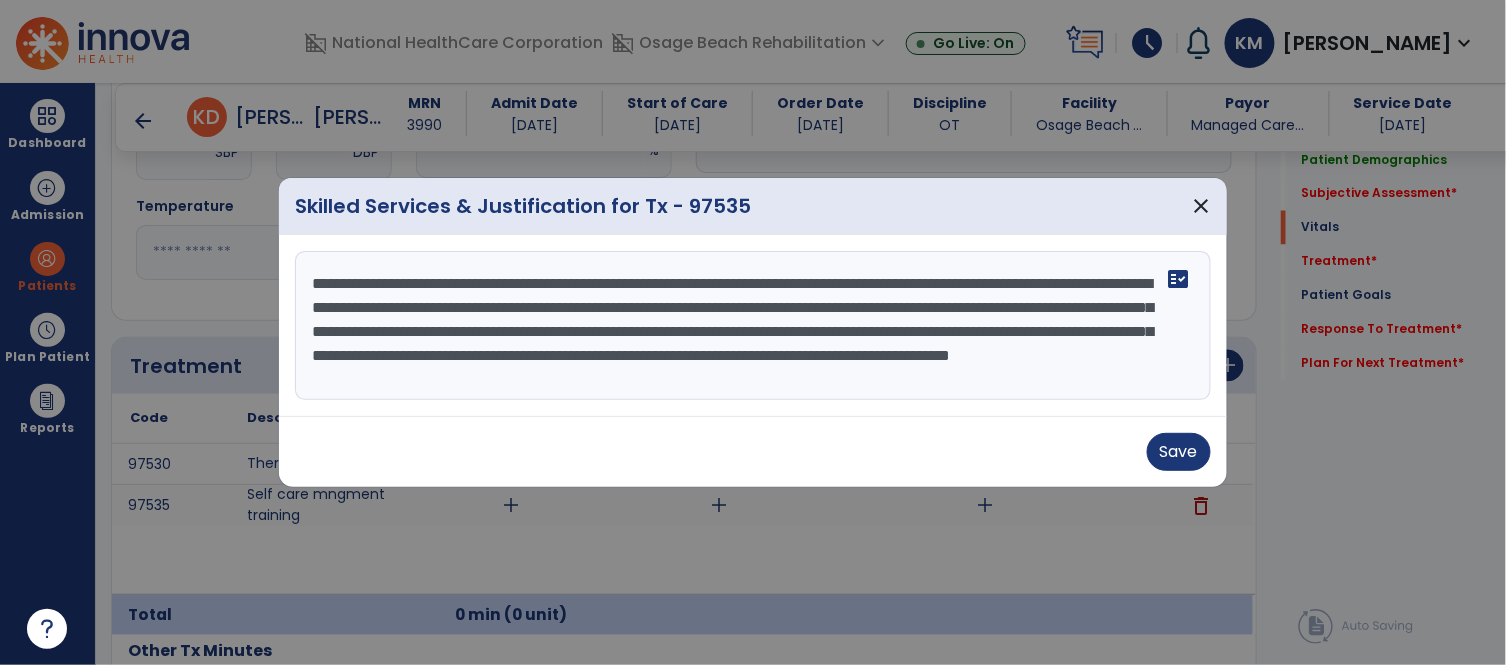 scroll, scrollTop: 24, scrollLeft: 0, axis: vertical 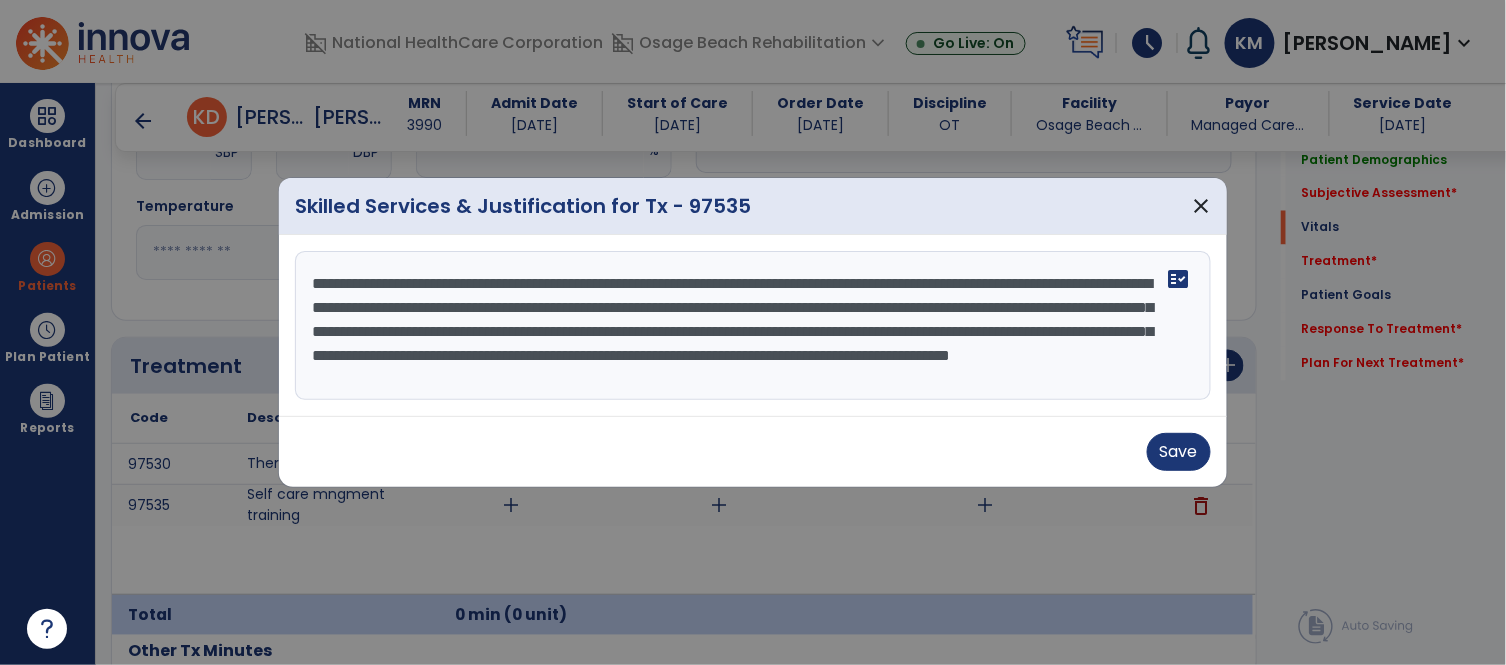 click on "**********" at bounding box center (753, 326) 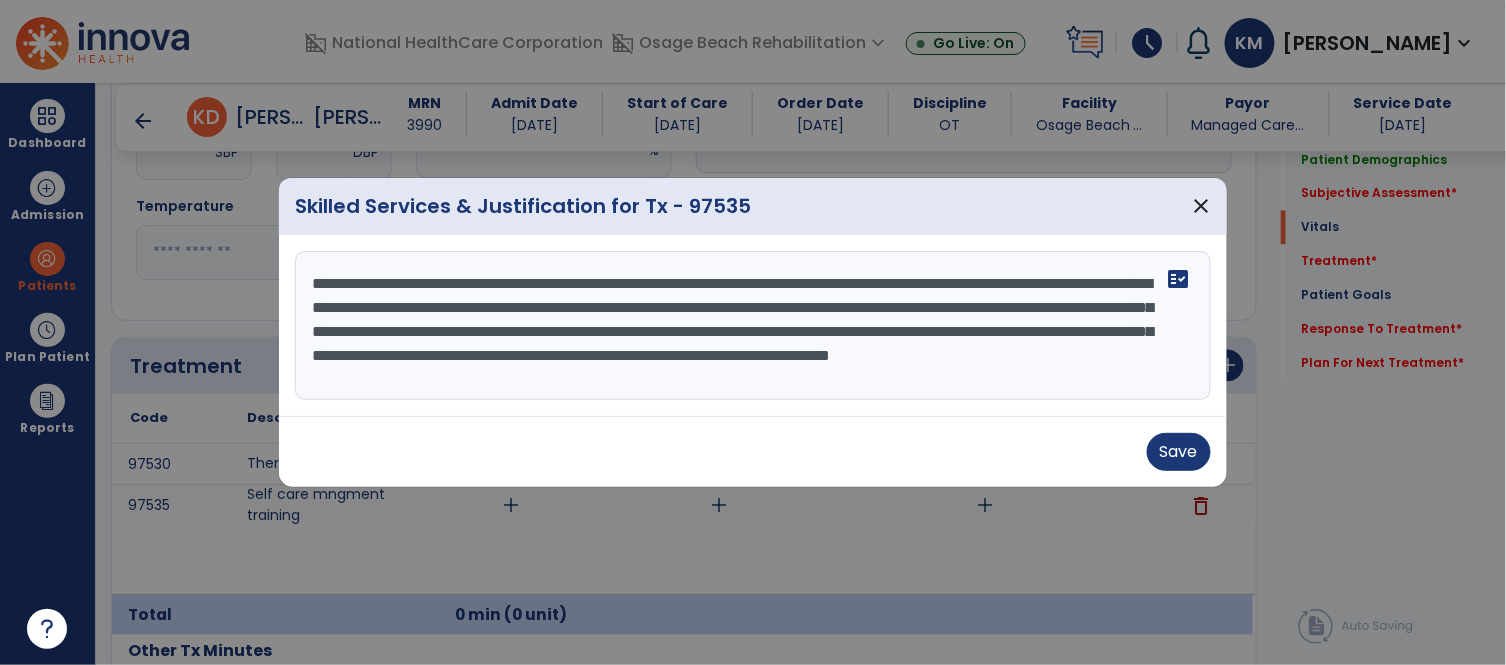 click on "**********" at bounding box center [753, 326] 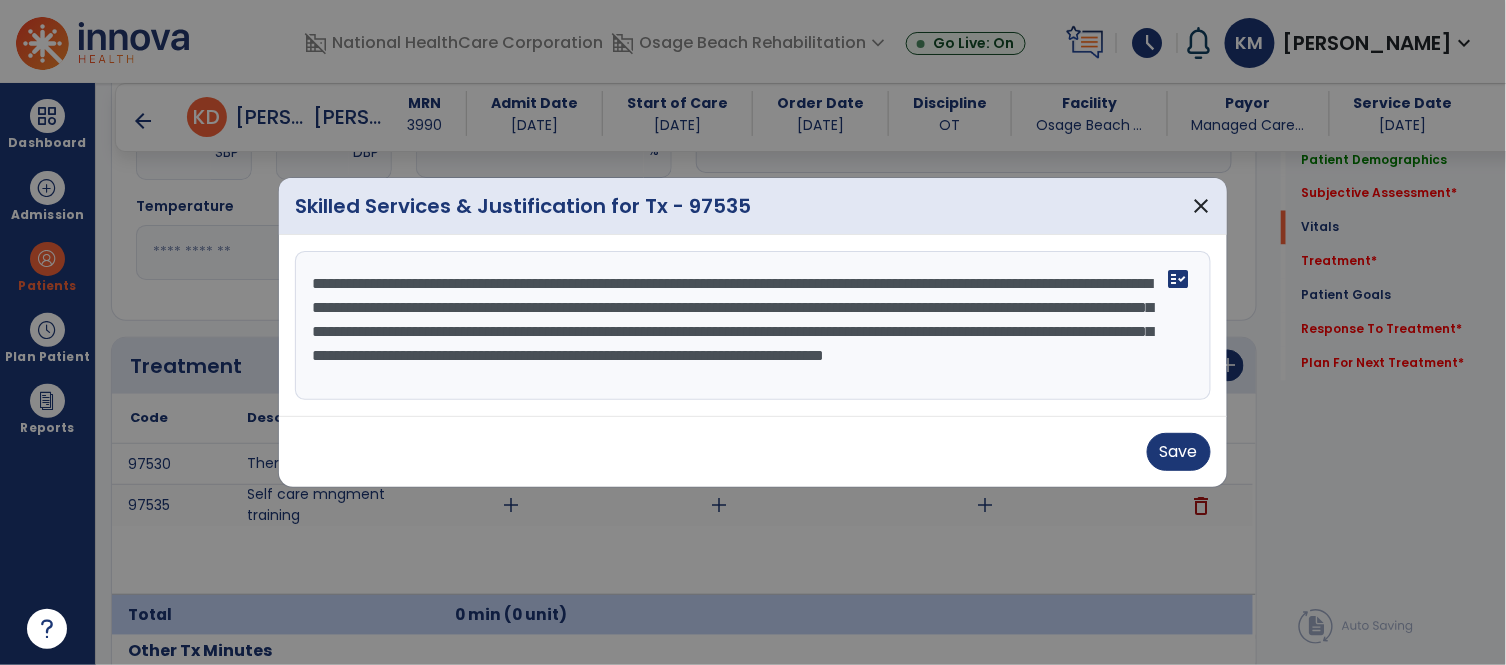click on "**********" at bounding box center [753, 326] 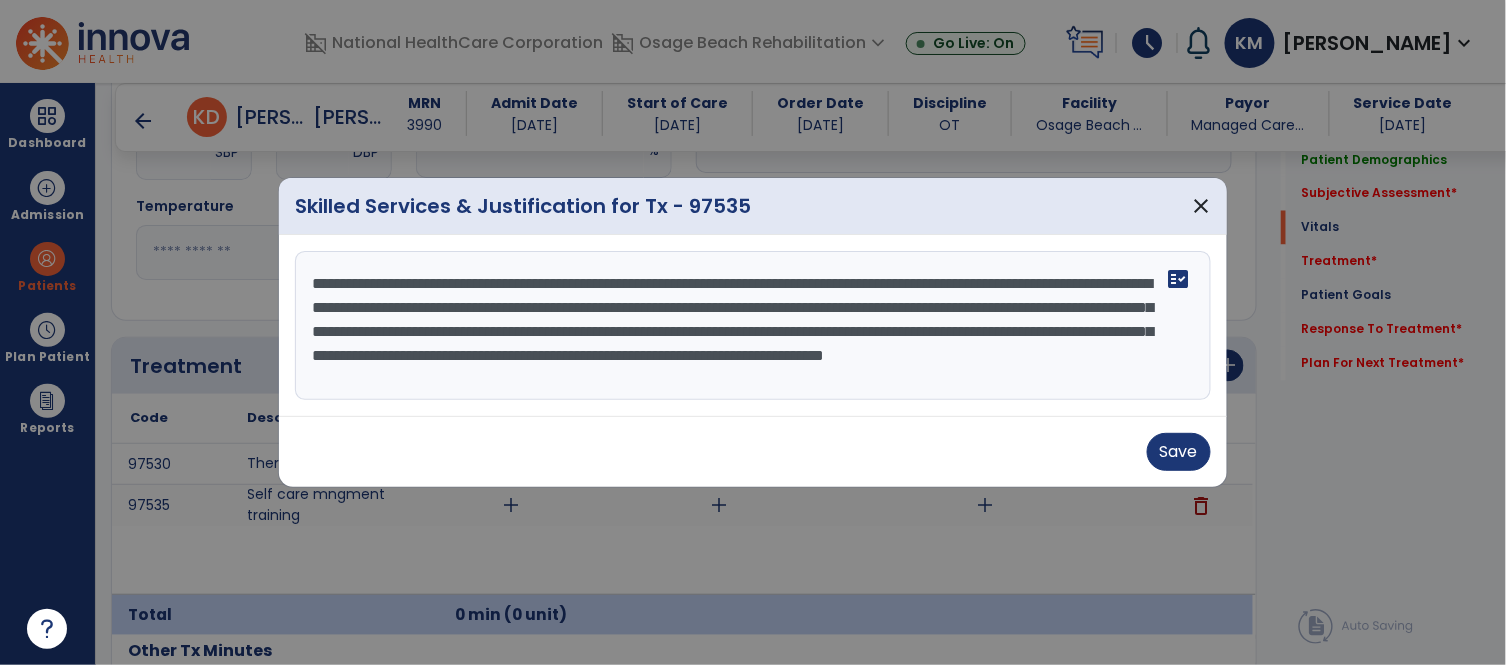 click on "**********" at bounding box center (753, 326) 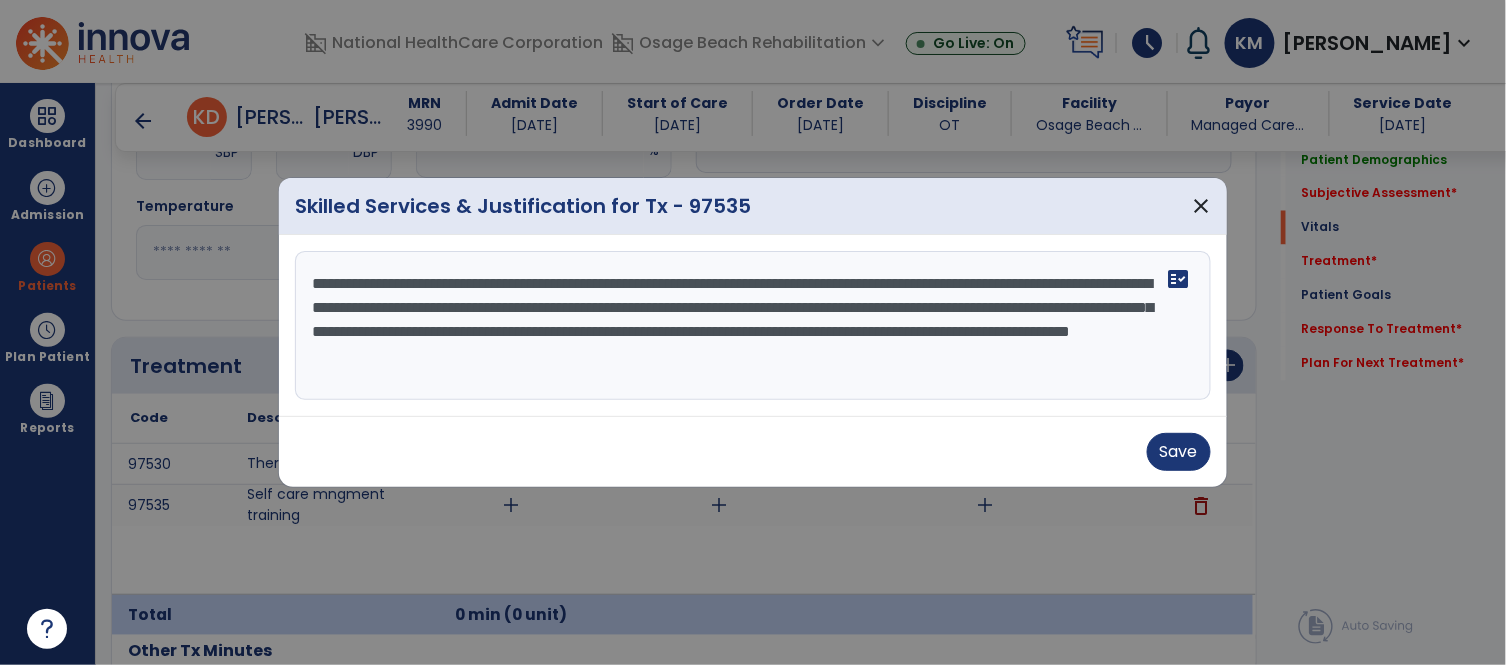 scroll, scrollTop: 0, scrollLeft: 0, axis: both 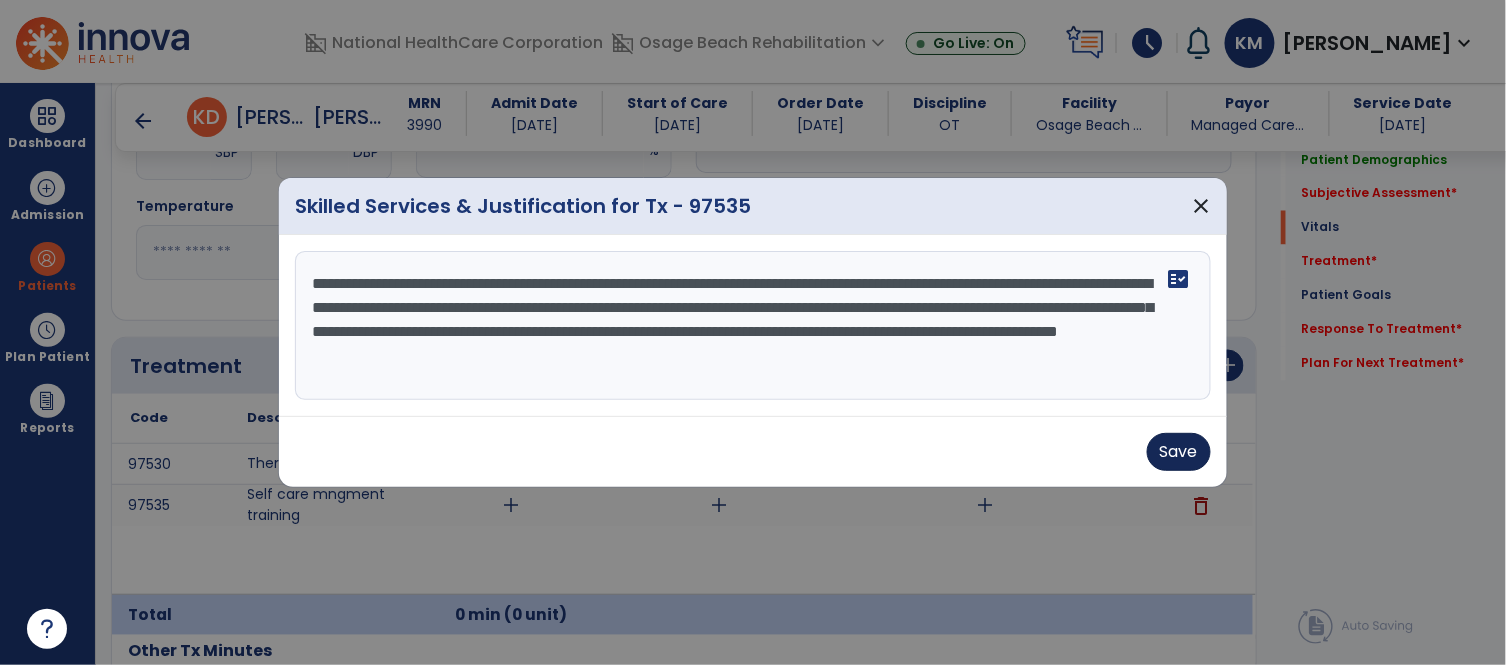 type on "**********" 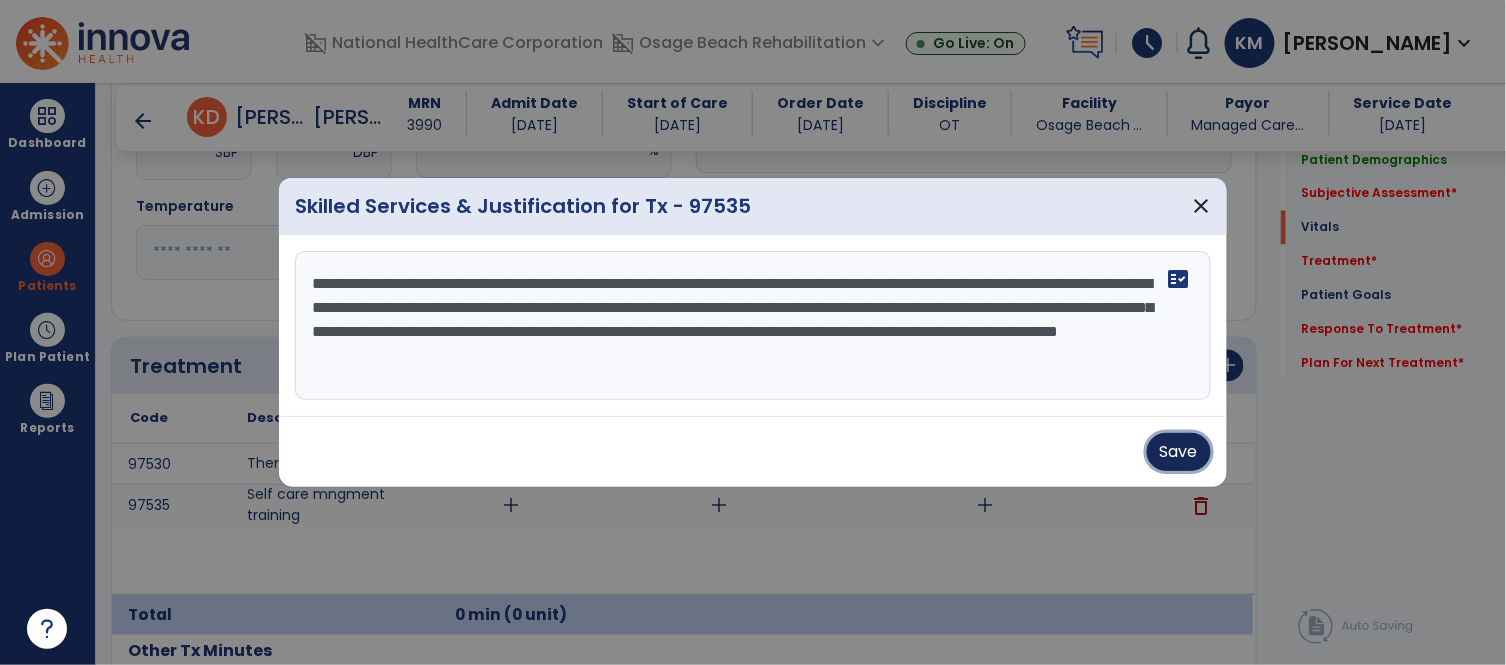 click on "Save" at bounding box center [1179, 452] 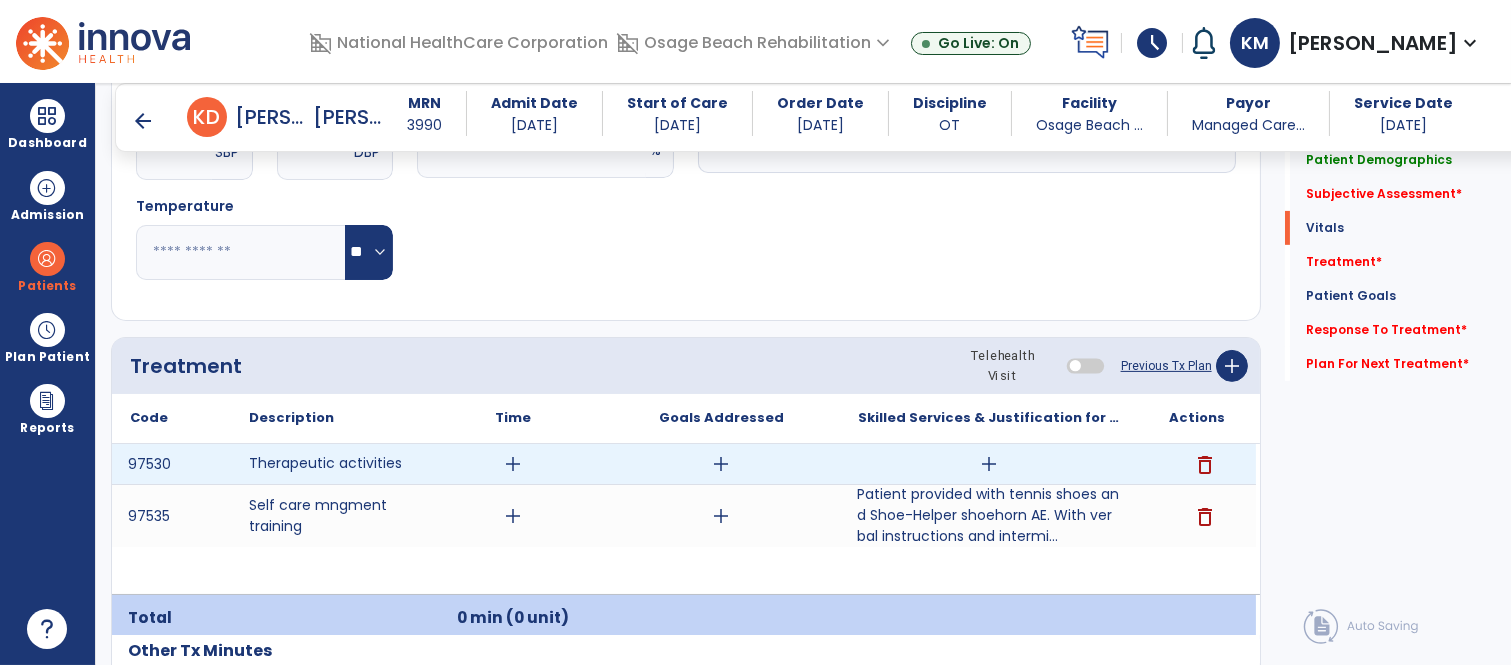 click on "add" at bounding box center [989, 464] 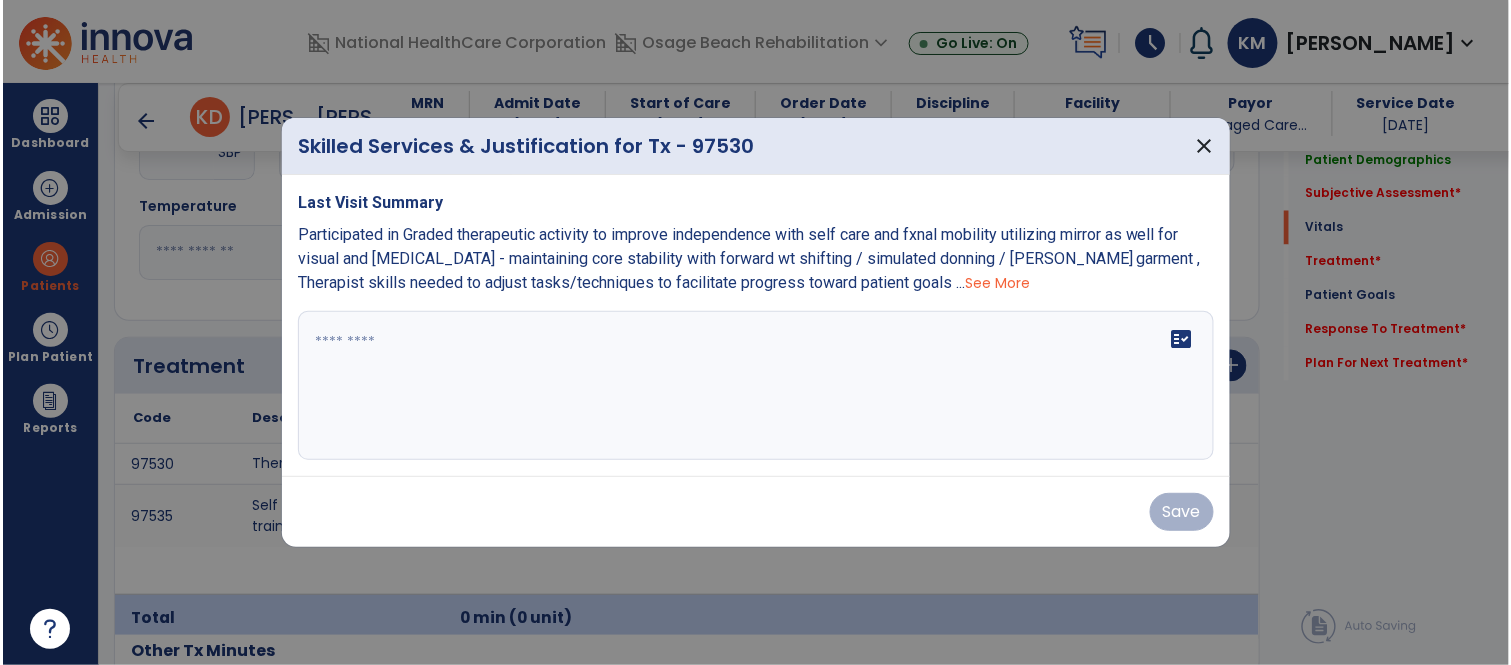 scroll, scrollTop: 1022, scrollLeft: 0, axis: vertical 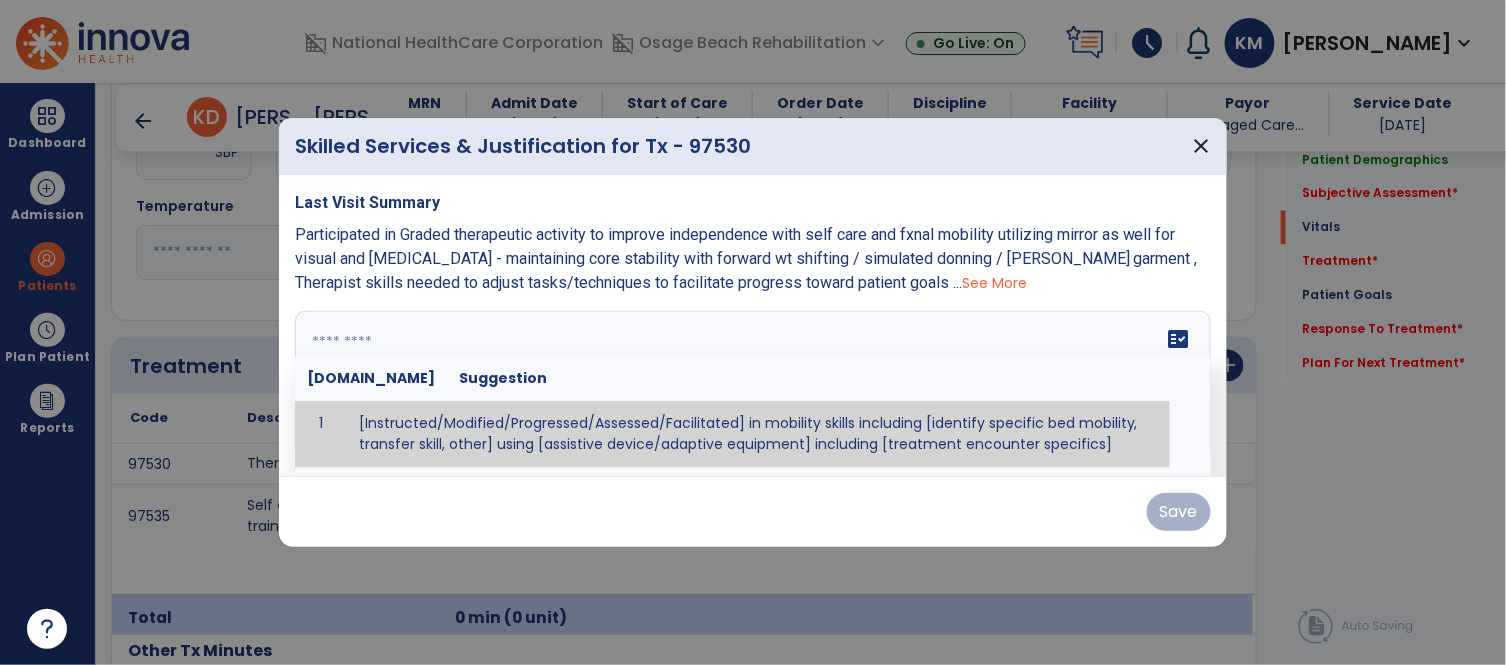 click at bounding box center (753, 386) 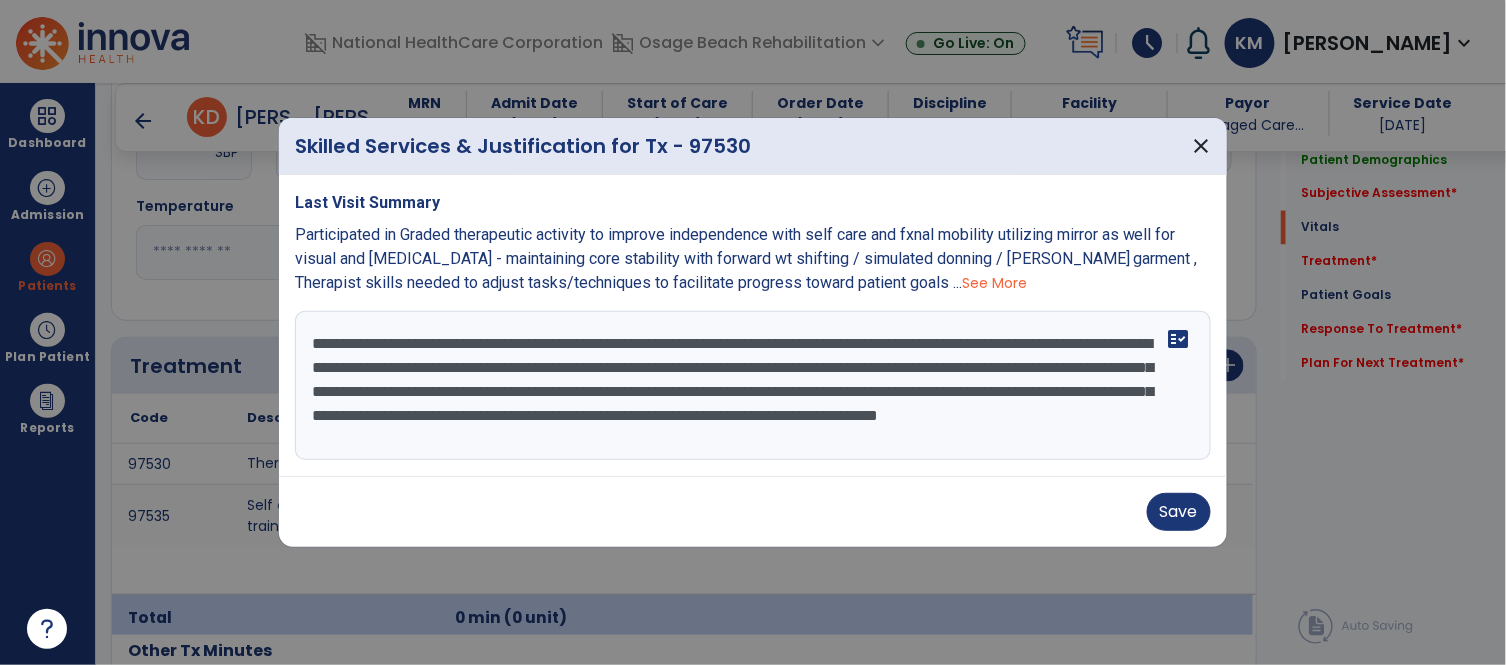 click on "**********" at bounding box center (753, 386) 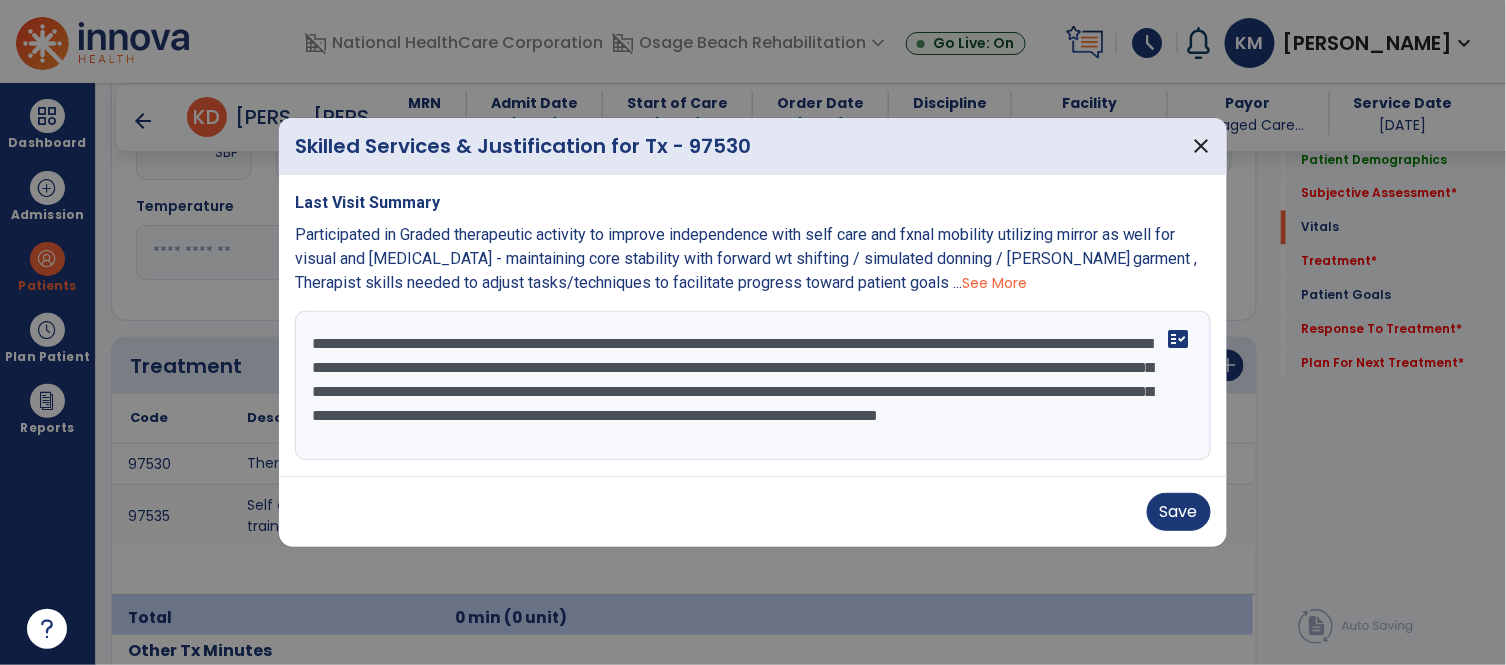 drag, startPoint x: 831, startPoint y: 346, endPoint x: 1038, endPoint y: 315, distance: 209.30838 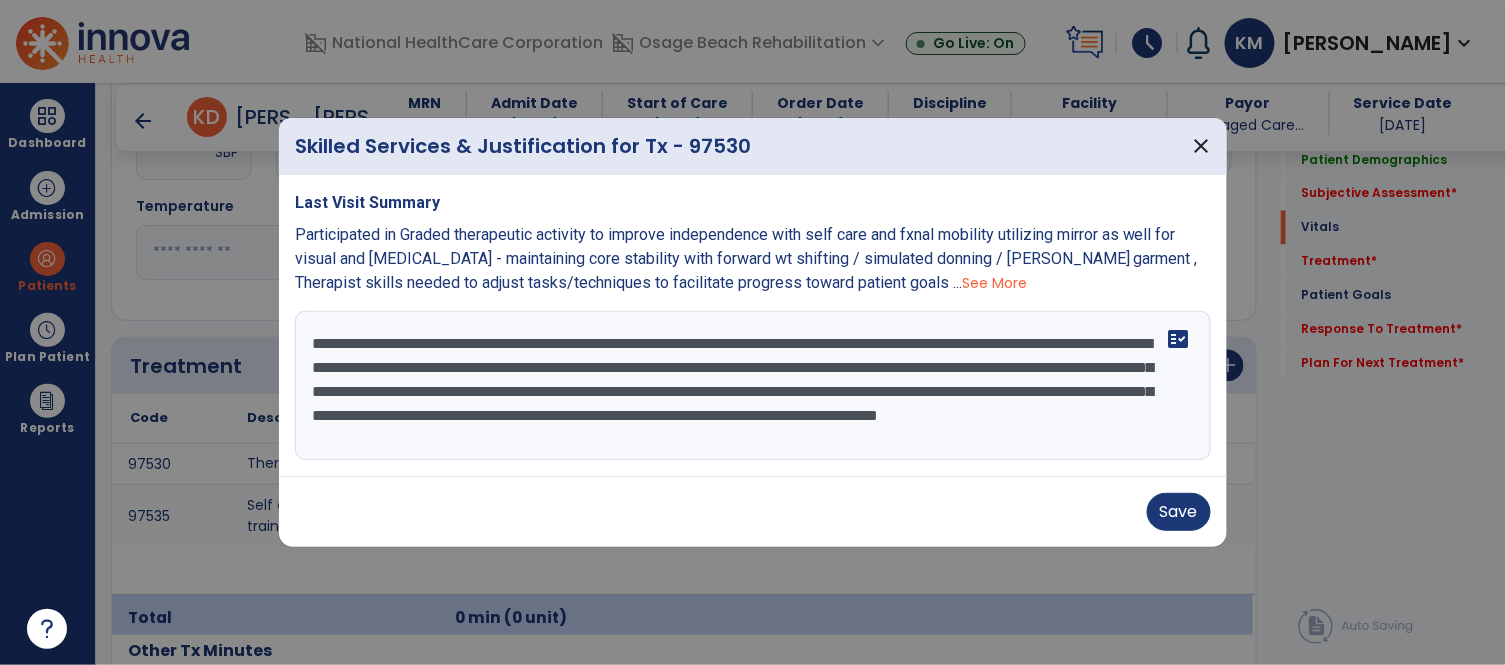 click on "**********" at bounding box center [753, 386] 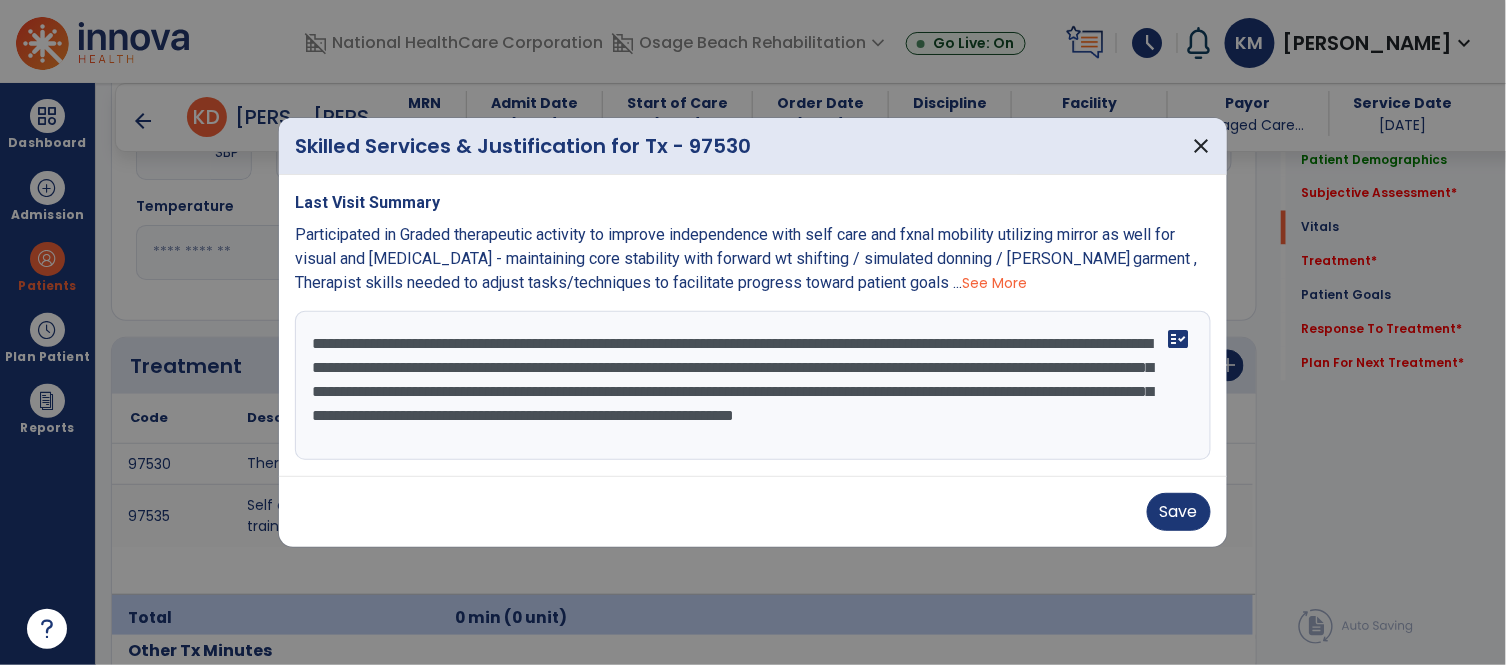 click on "**********" at bounding box center [753, 386] 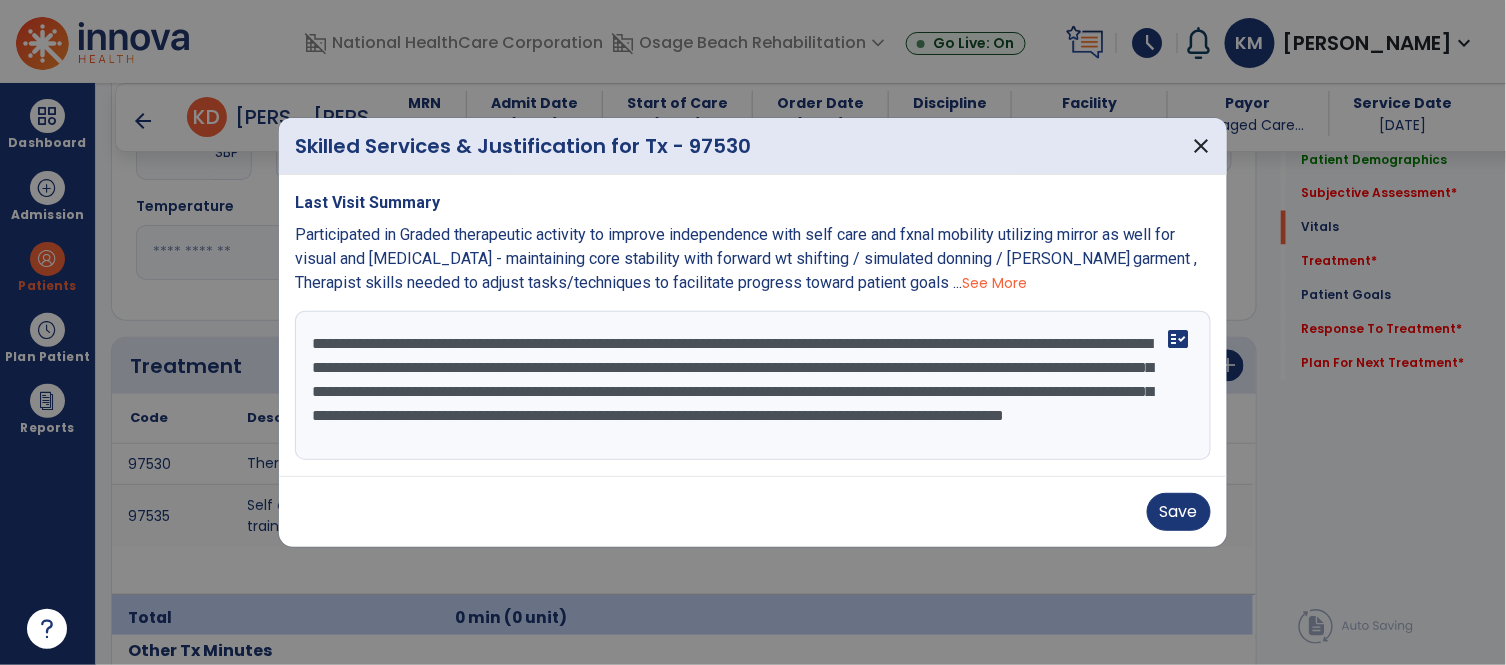 click on "**********" at bounding box center (753, 386) 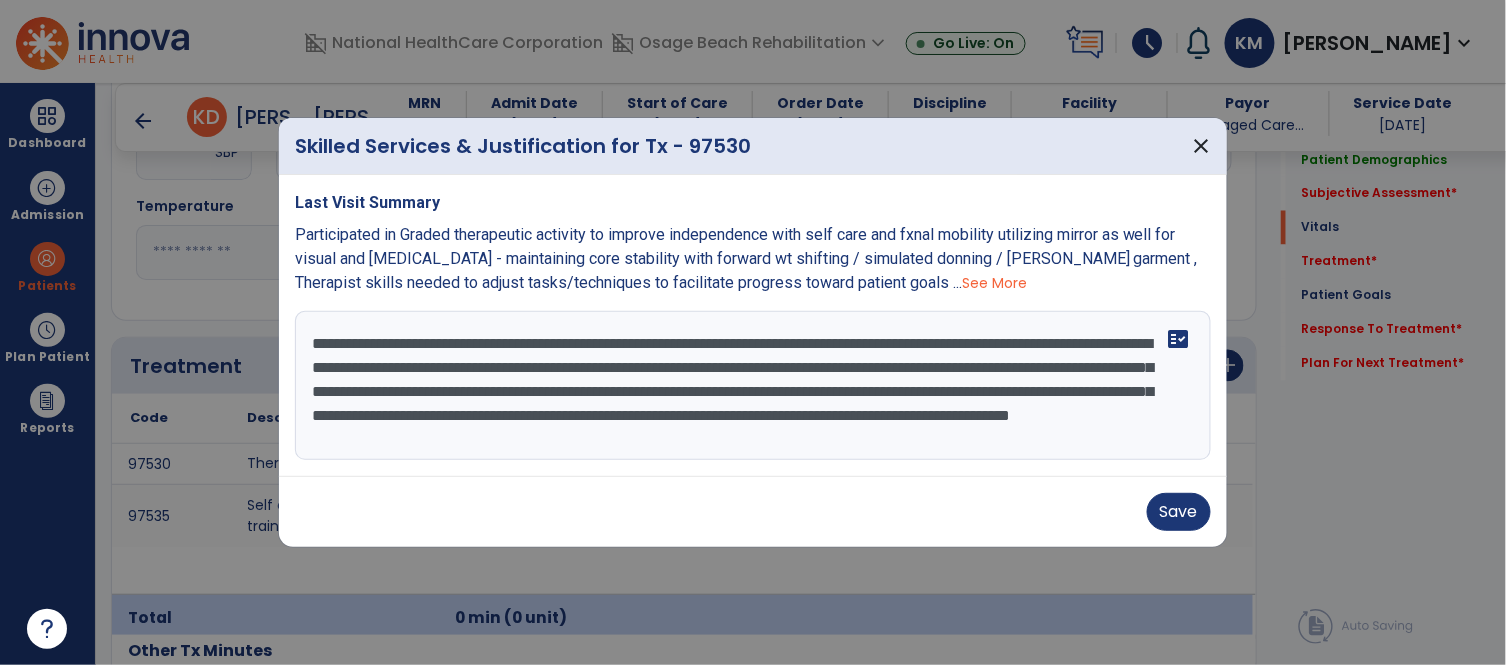 drag, startPoint x: 974, startPoint y: 361, endPoint x: 450, endPoint y: 394, distance: 525.0381 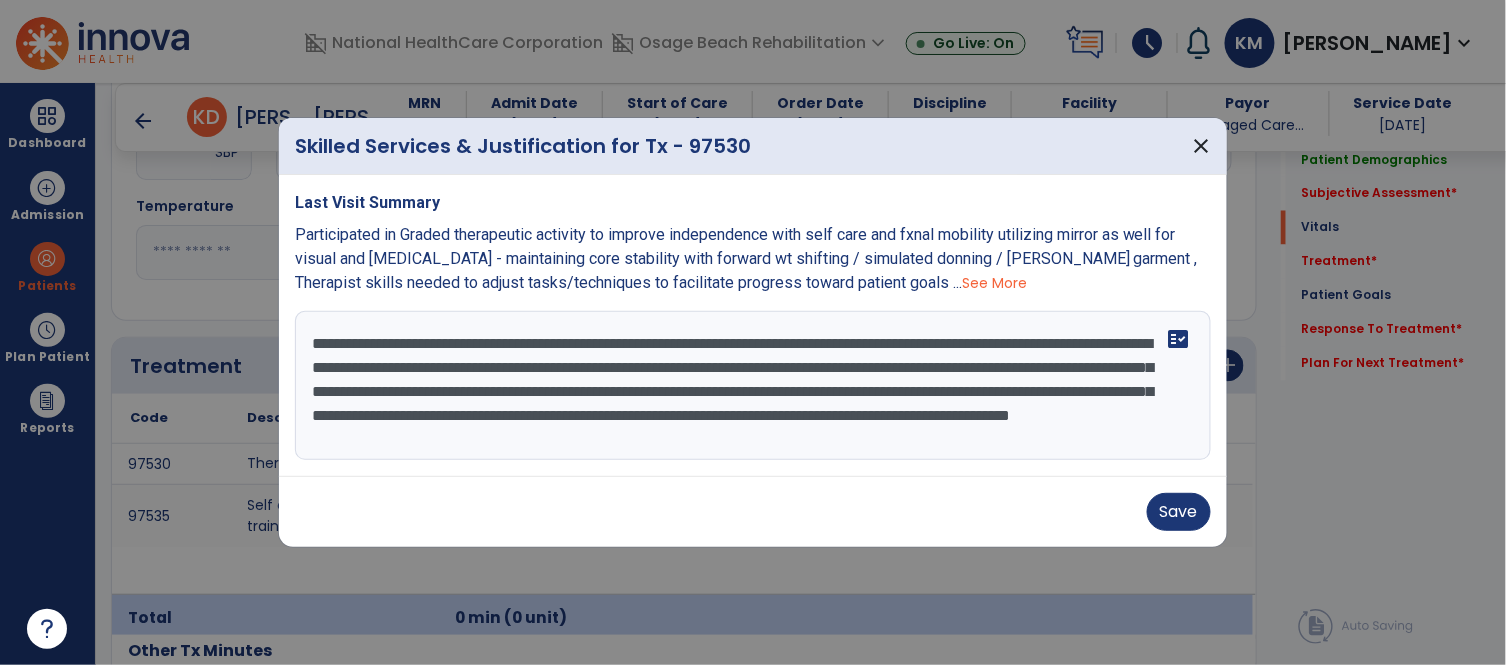 click on "**********" at bounding box center [753, 386] 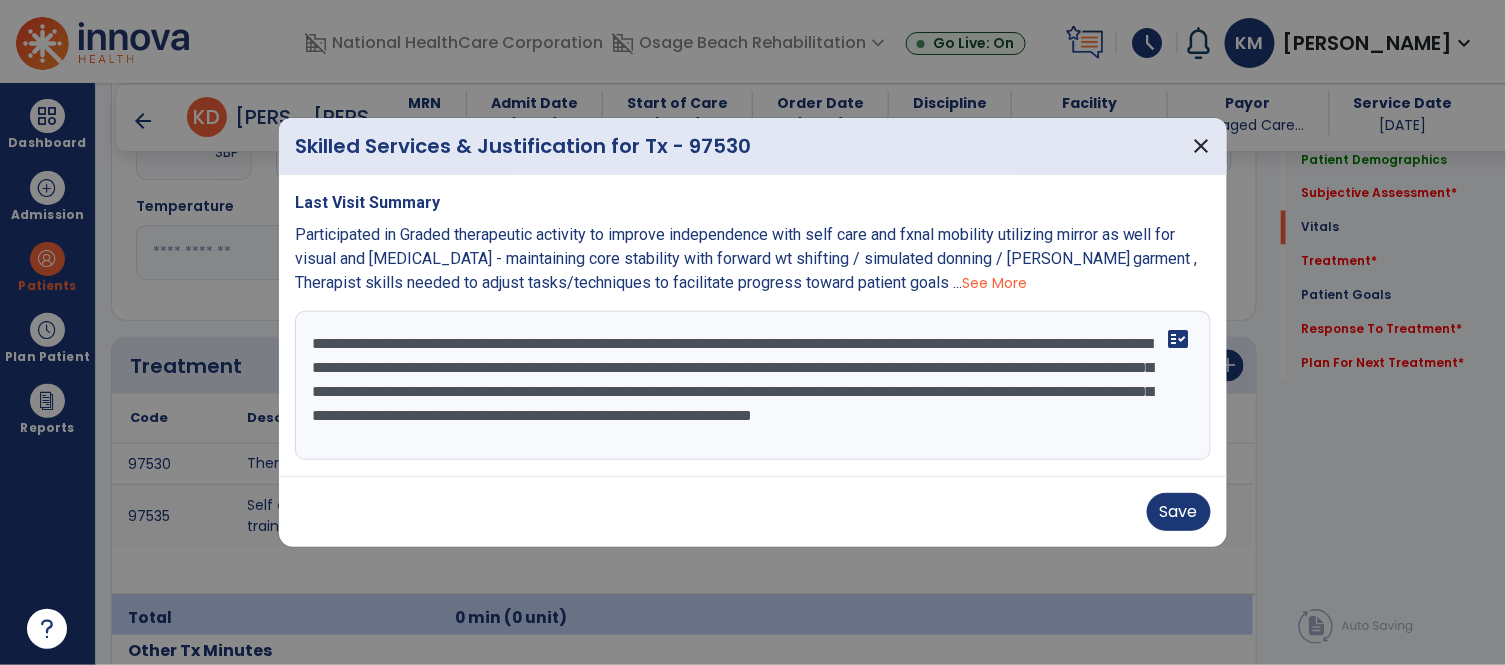 click on "**********" at bounding box center [753, 386] 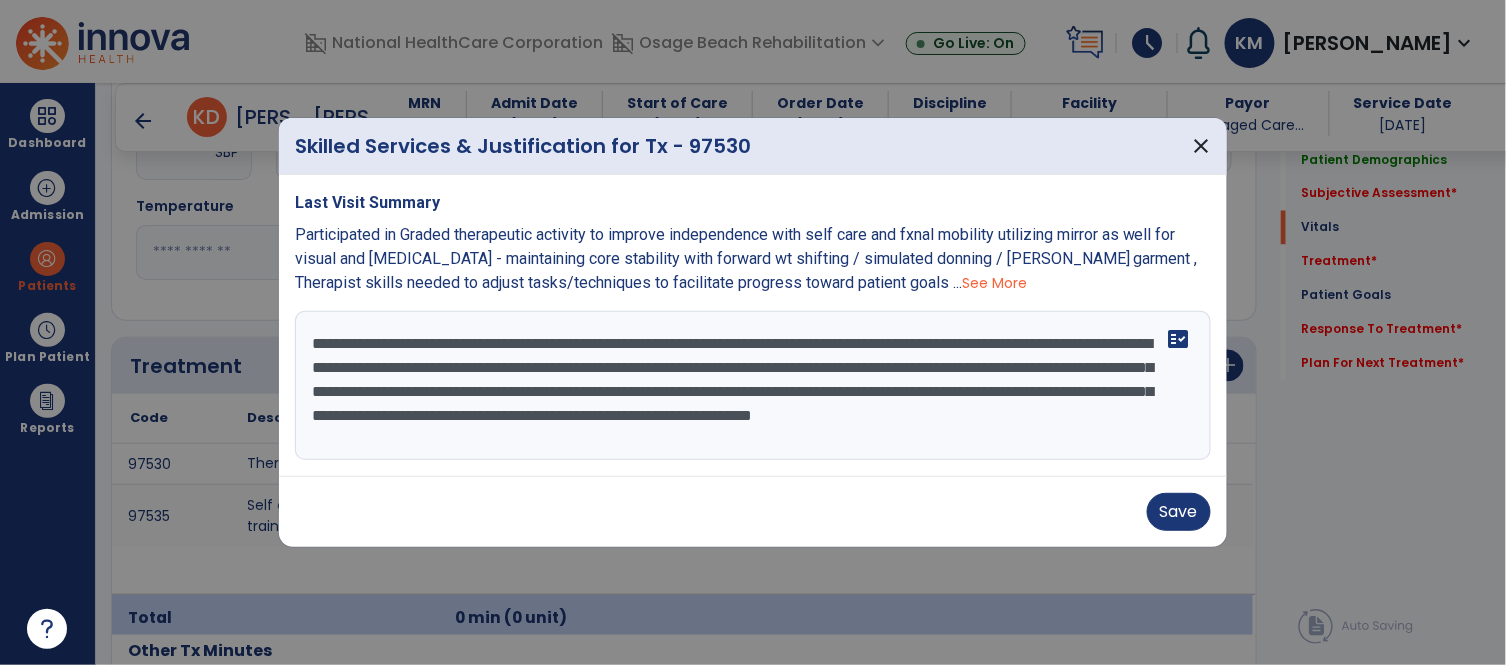 drag, startPoint x: 1116, startPoint y: 393, endPoint x: 384, endPoint y: 416, distance: 732.36127 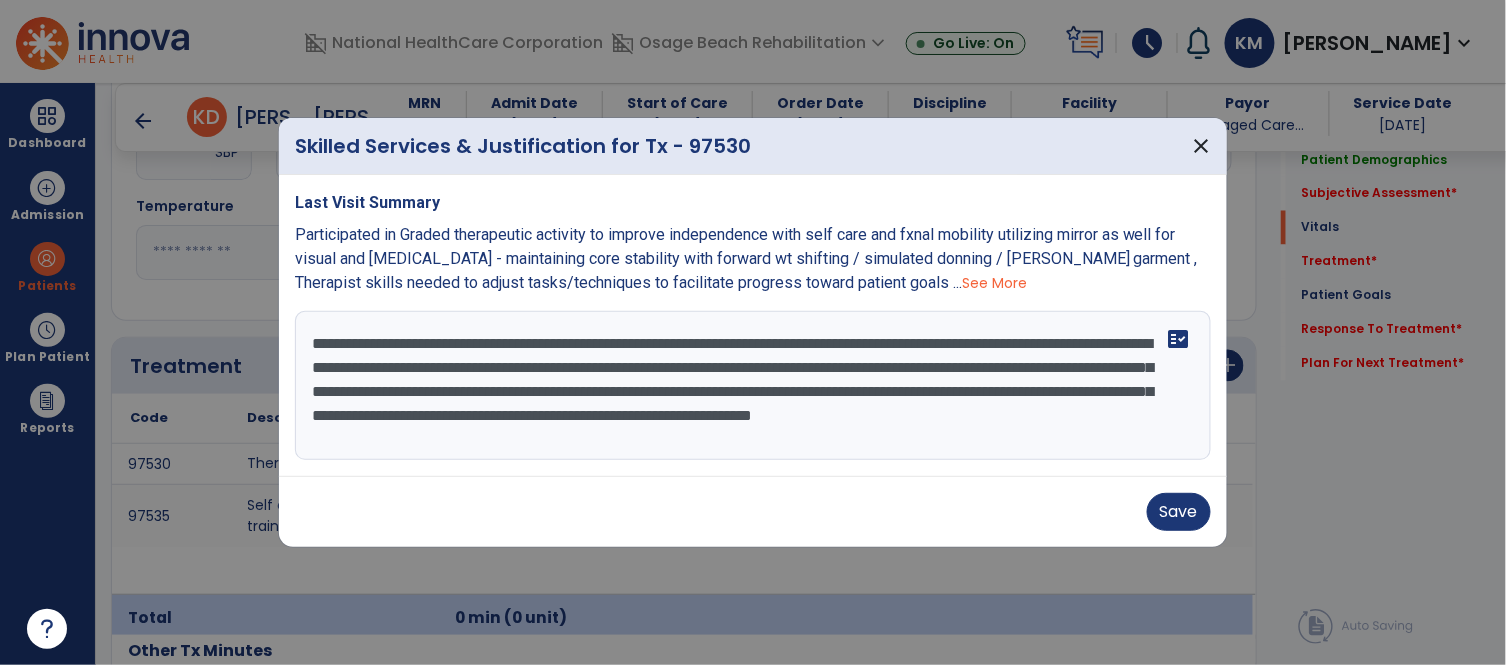 click on "**********" at bounding box center (753, 386) 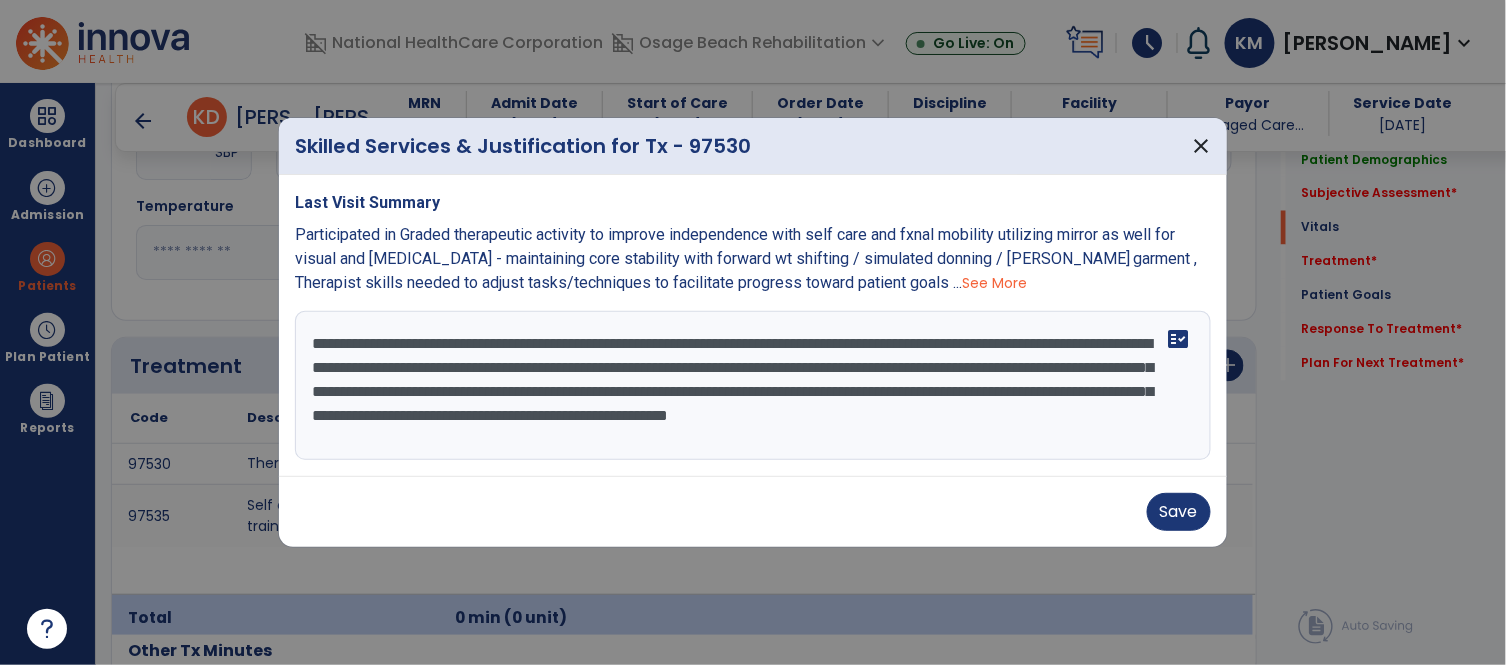 click on "**********" at bounding box center [753, 386] 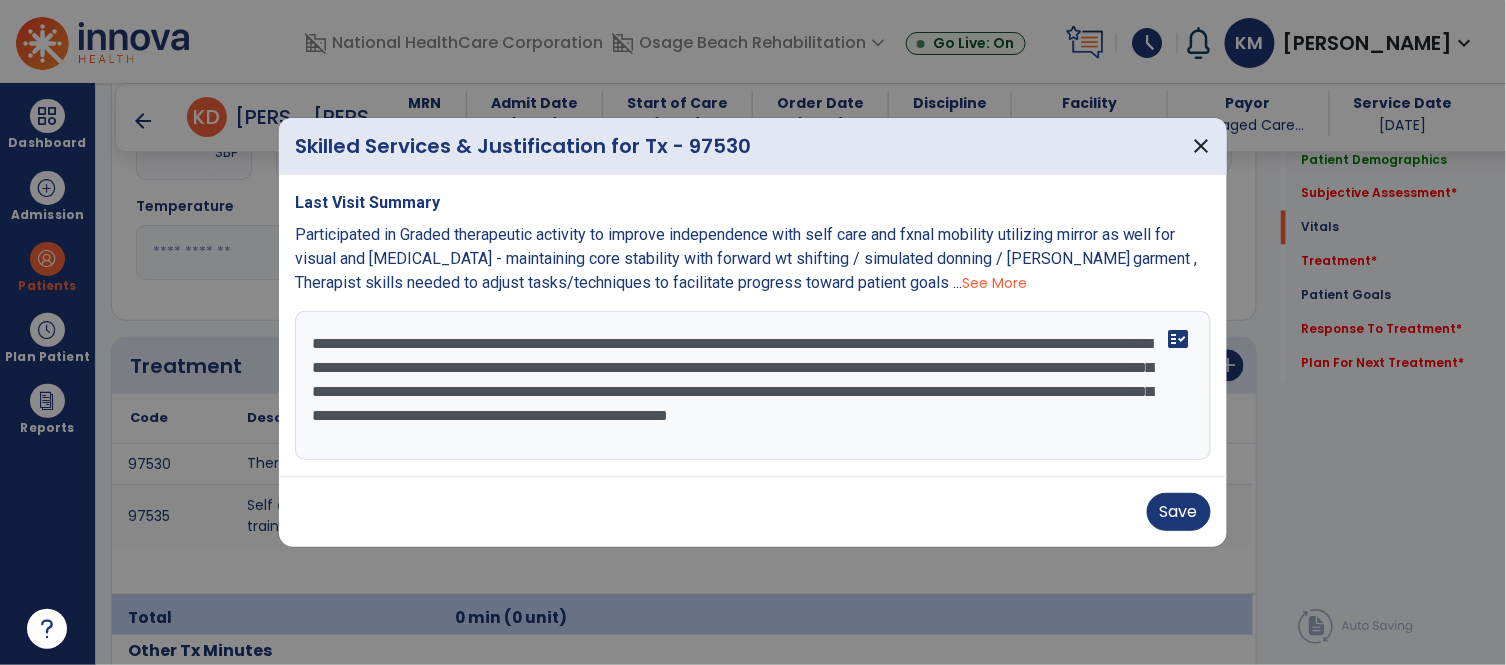 drag, startPoint x: 657, startPoint y: 418, endPoint x: 765, endPoint y: 410, distance: 108.29589 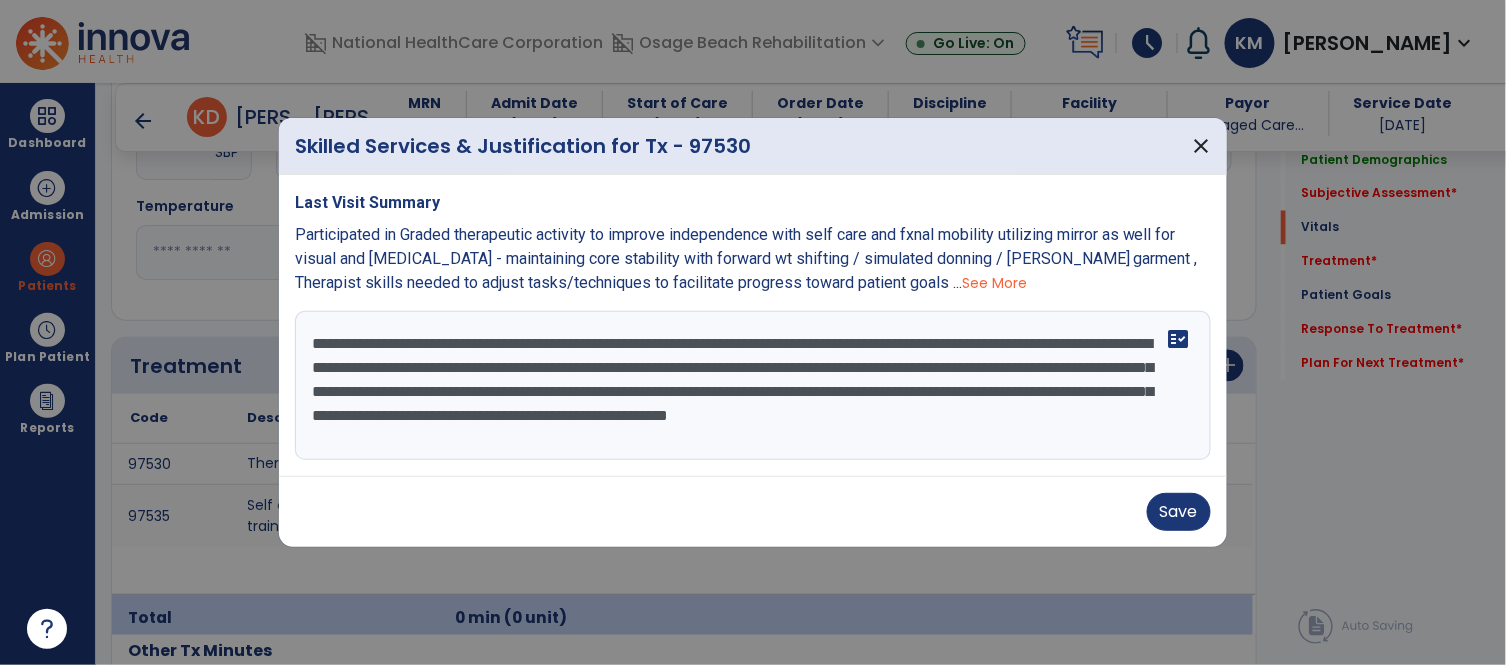 click on "**********" at bounding box center (753, 386) 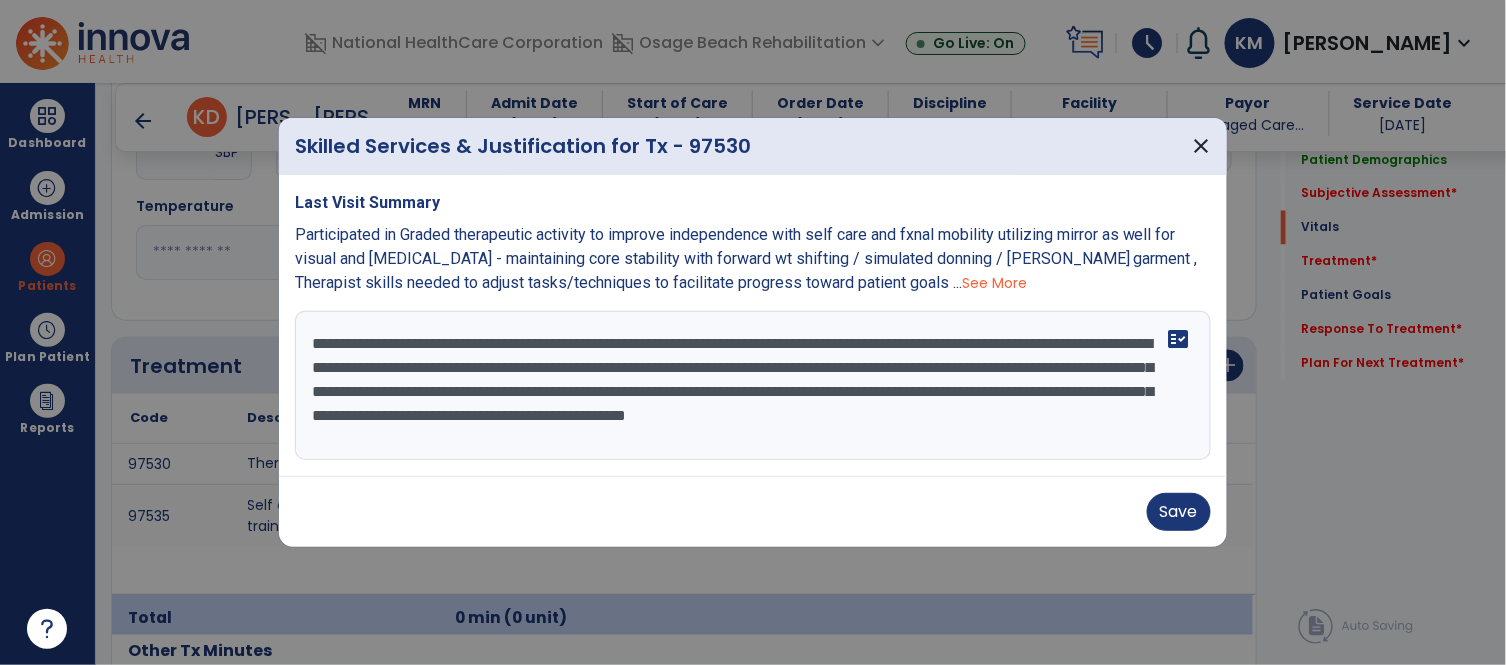 click on "**********" at bounding box center [753, 386] 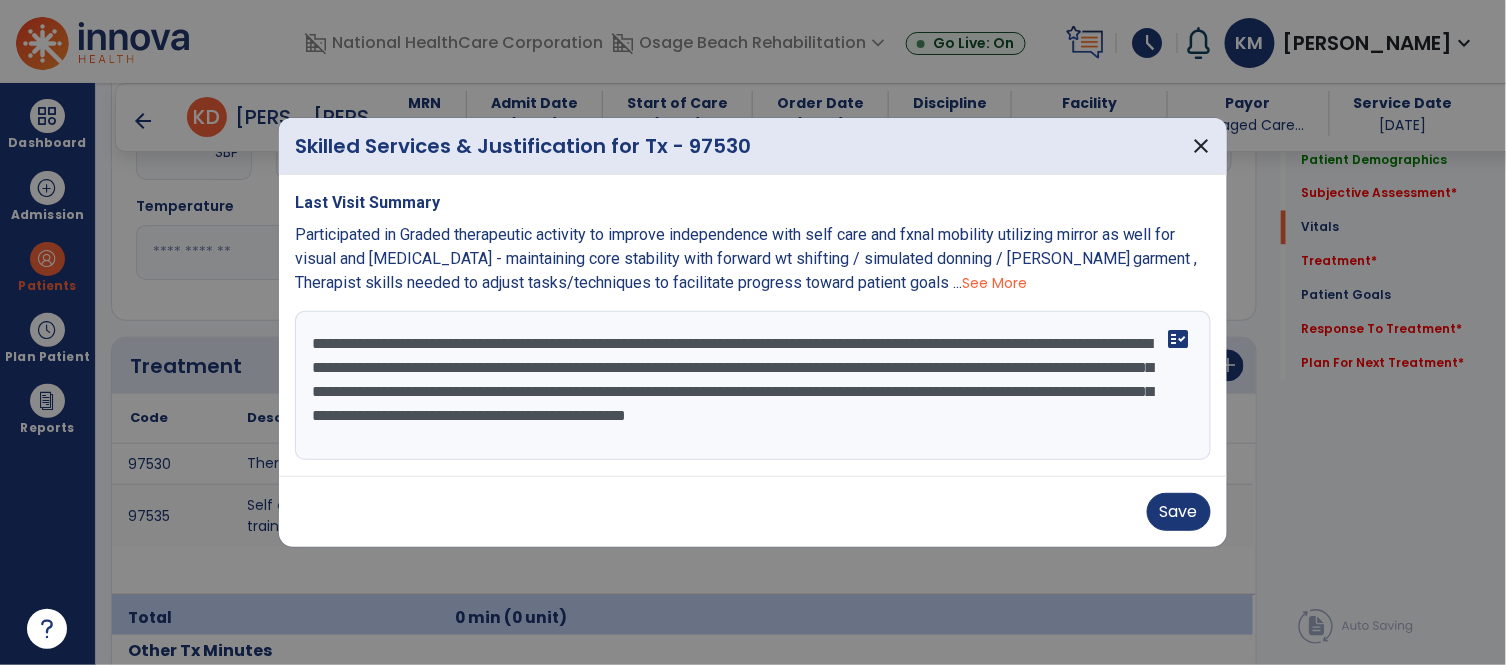 drag, startPoint x: 654, startPoint y: 415, endPoint x: 391, endPoint y: 442, distance: 264.3823 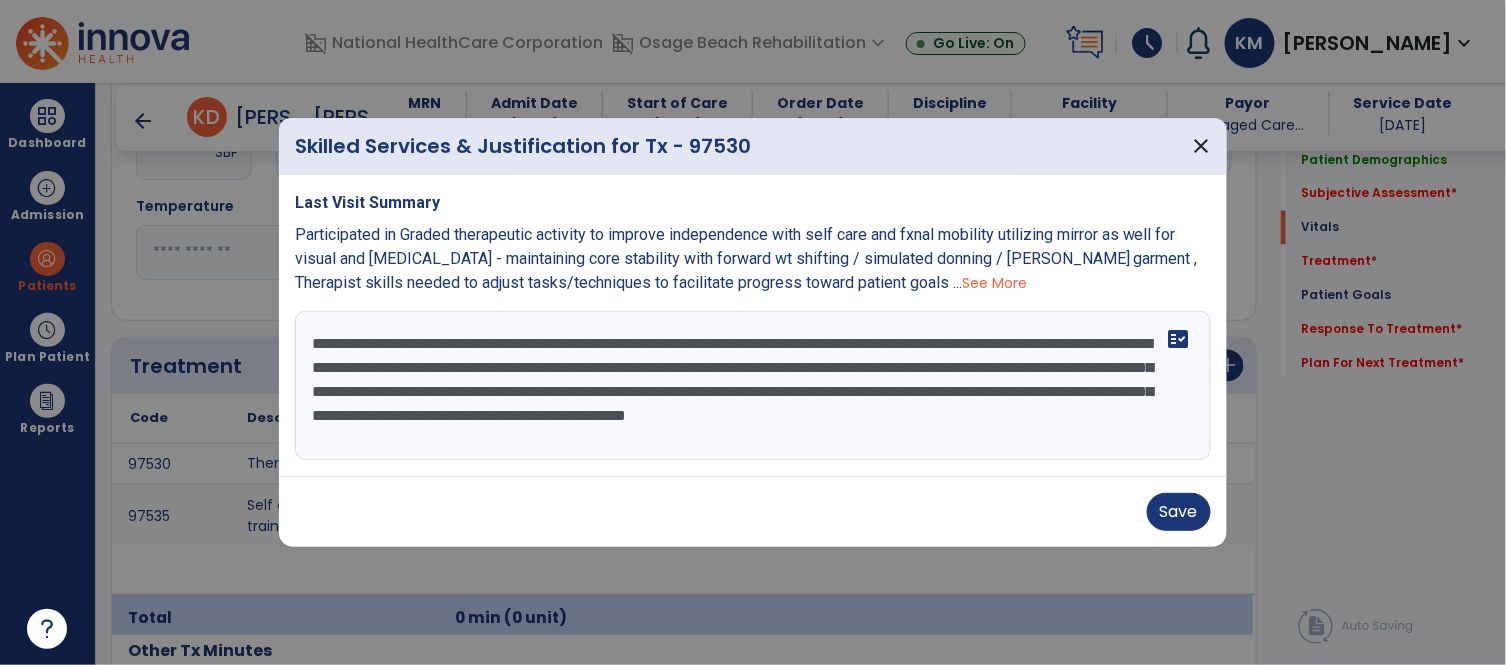 click on "**********" at bounding box center [753, 386] 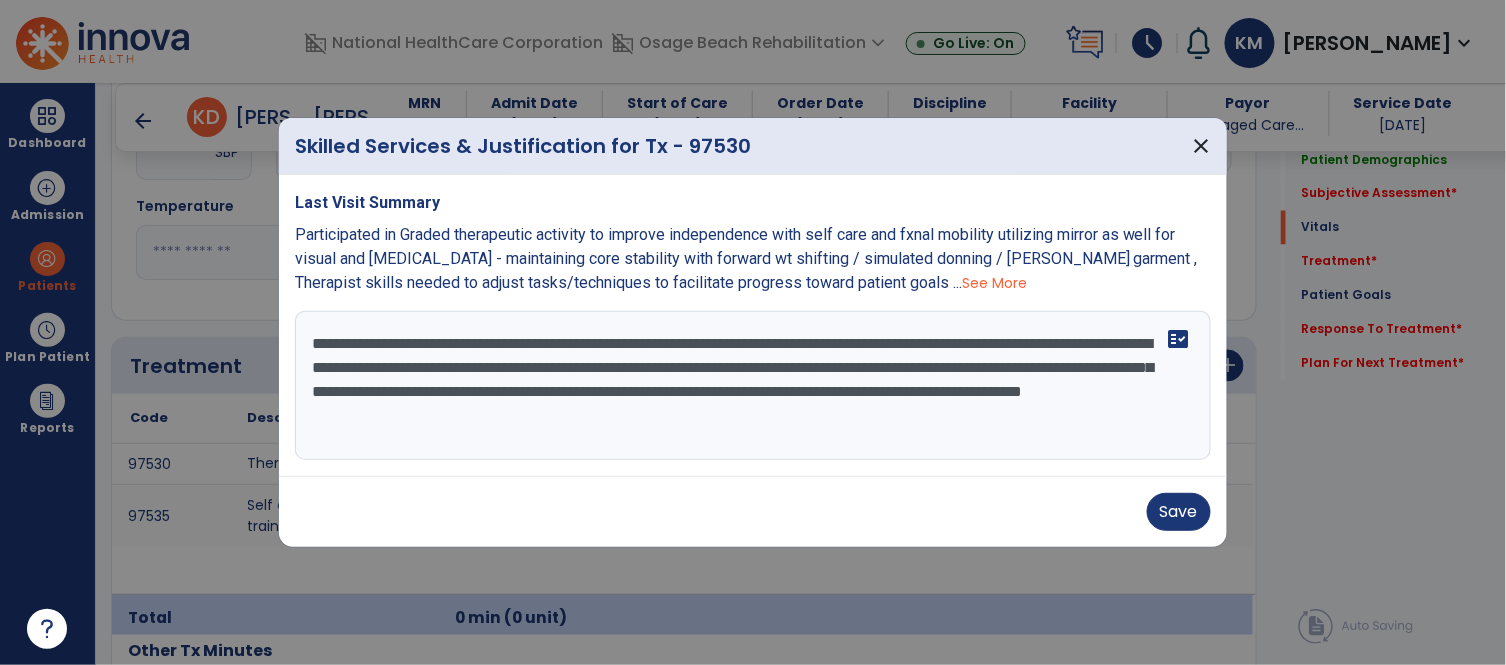 click on "**********" at bounding box center (753, 386) 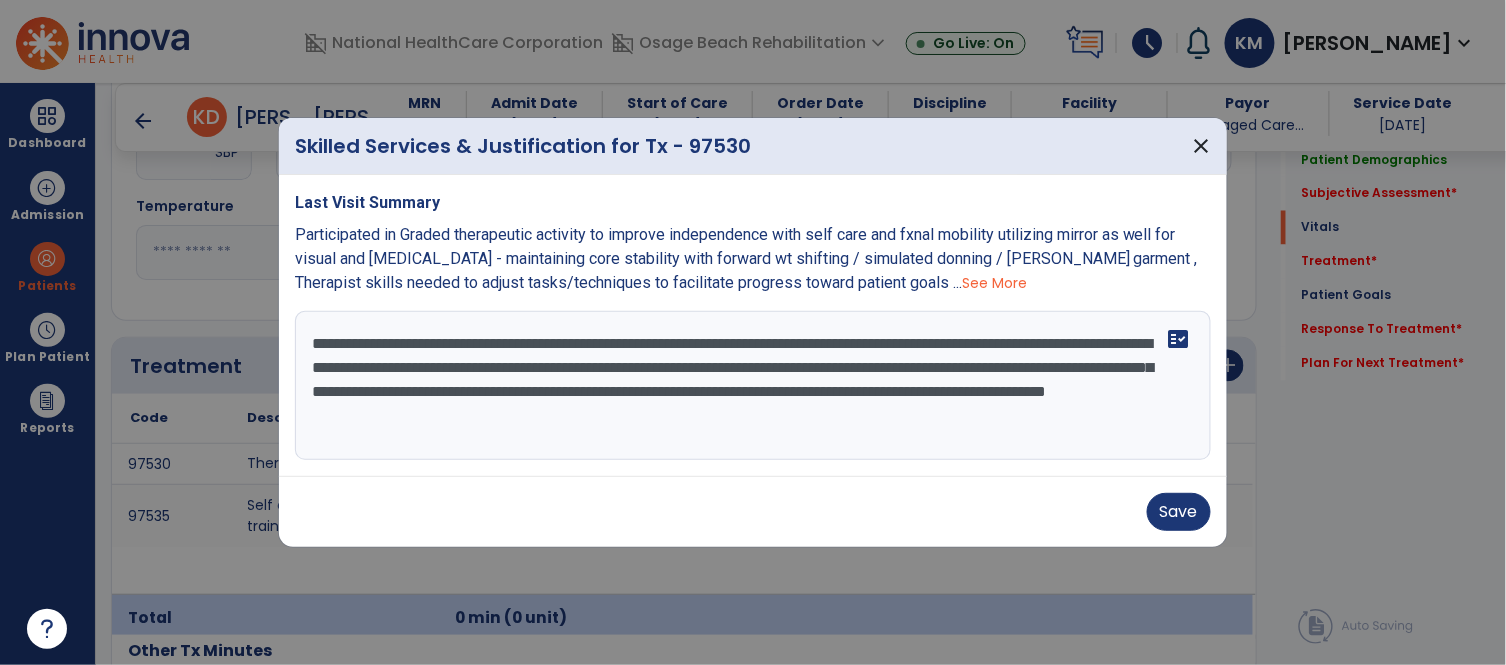 drag, startPoint x: 825, startPoint y: 414, endPoint x: 1253, endPoint y: 397, distance: 428.3375 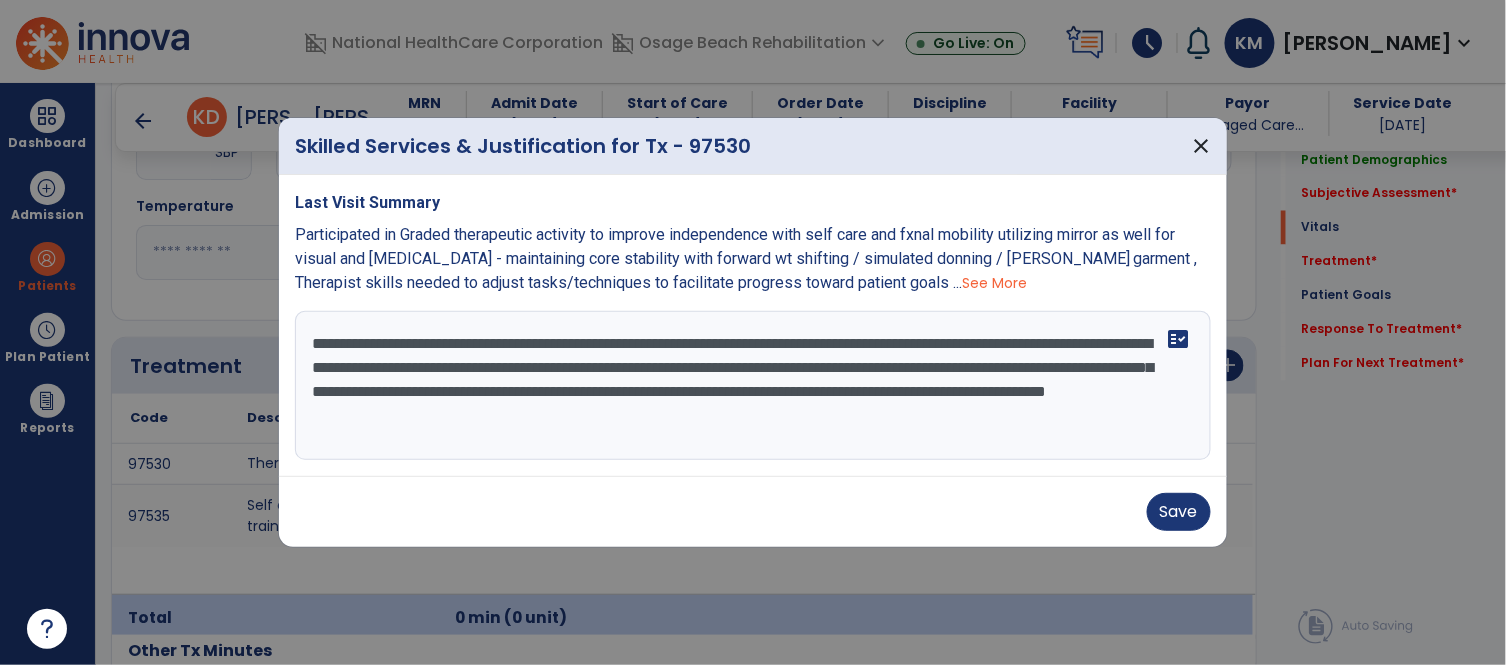 drag, startPoint x: 1102, startPoint y: 410, endPoint x: 824, endPoint y: 414, distance: 278.02878 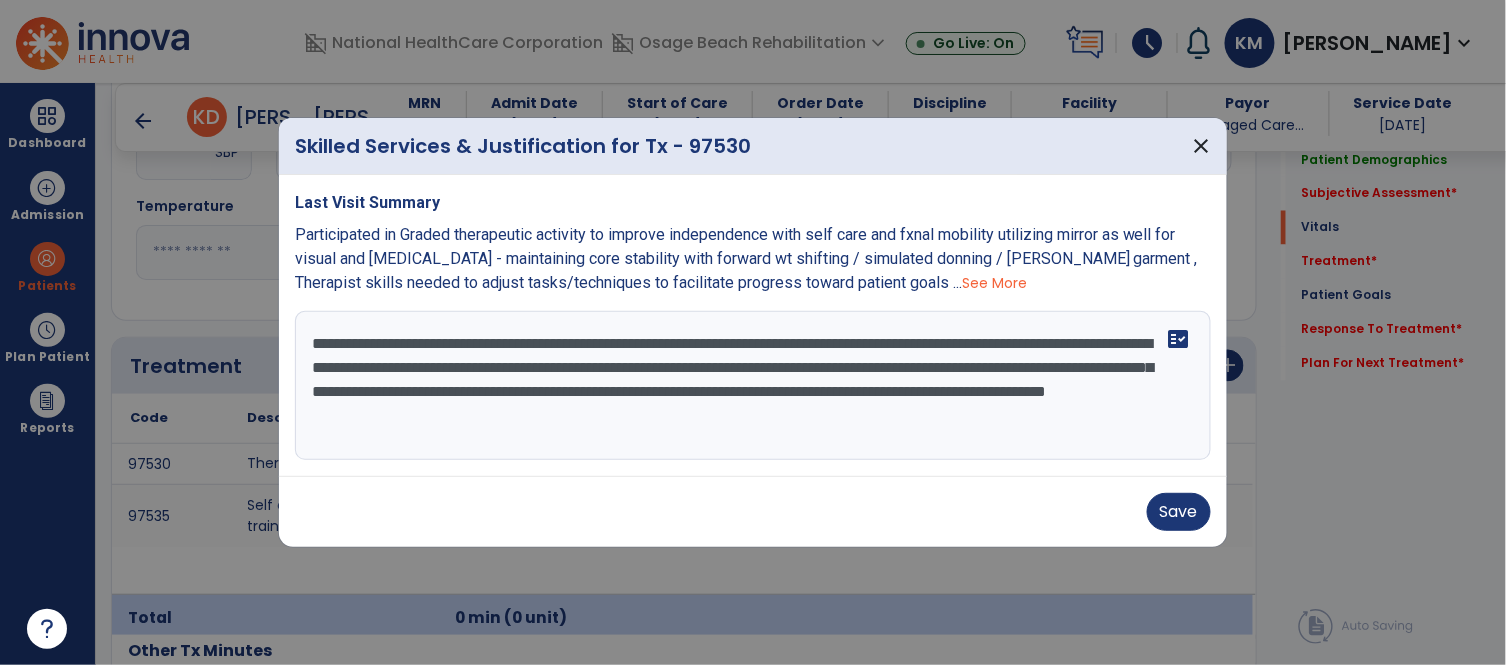 click on "**********" at bounding box center (753, 386) 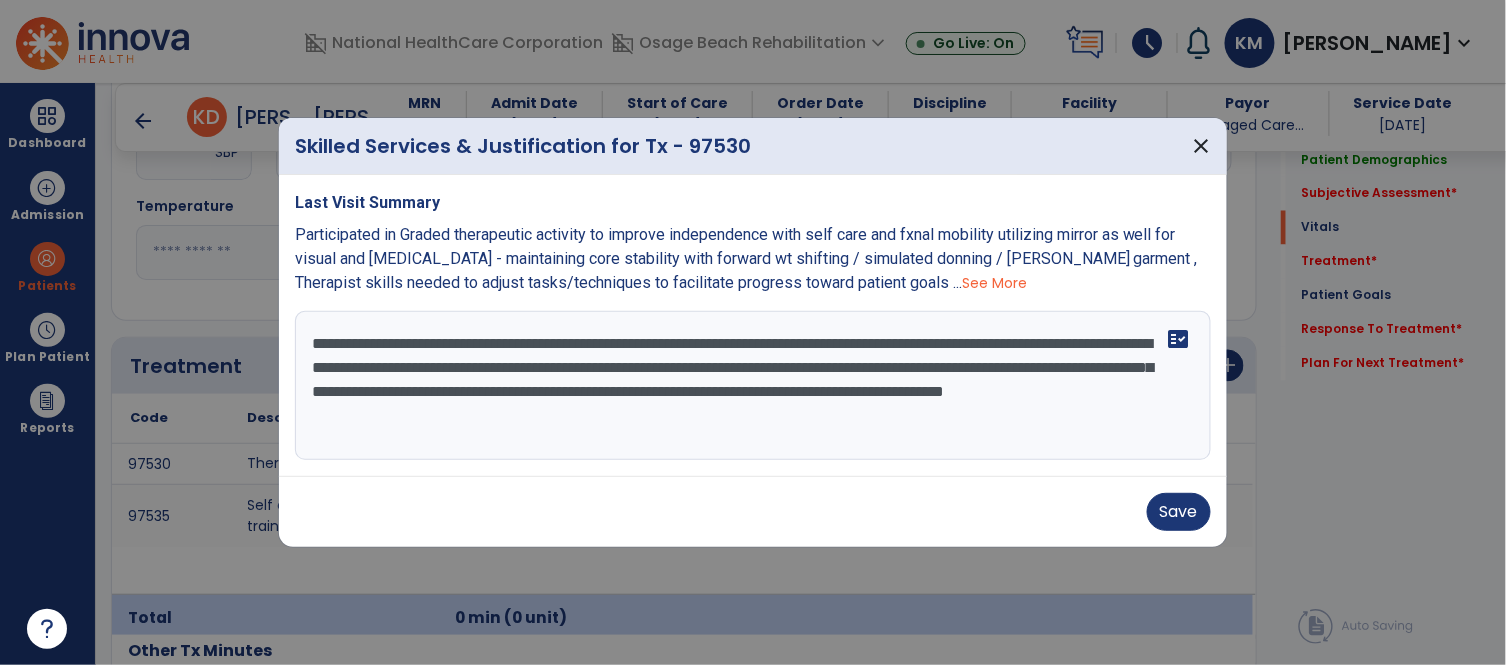 type on "**********" 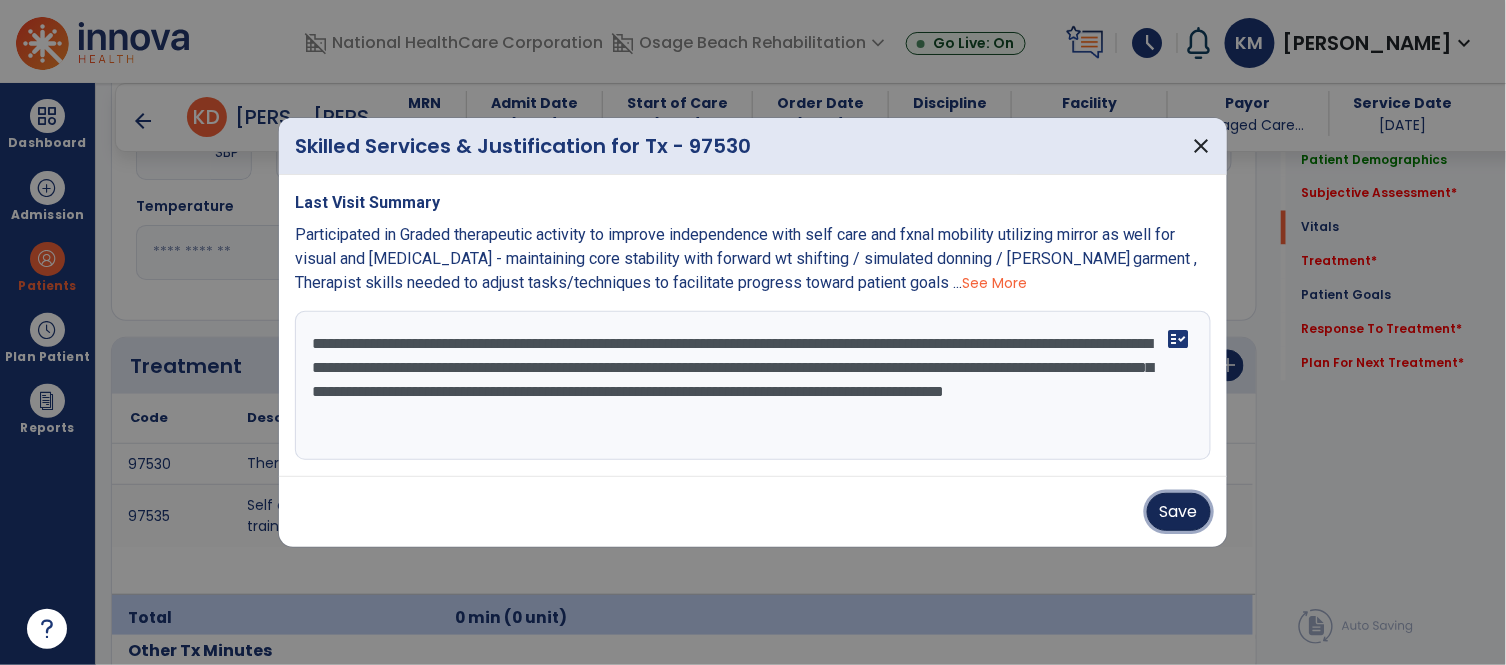 type 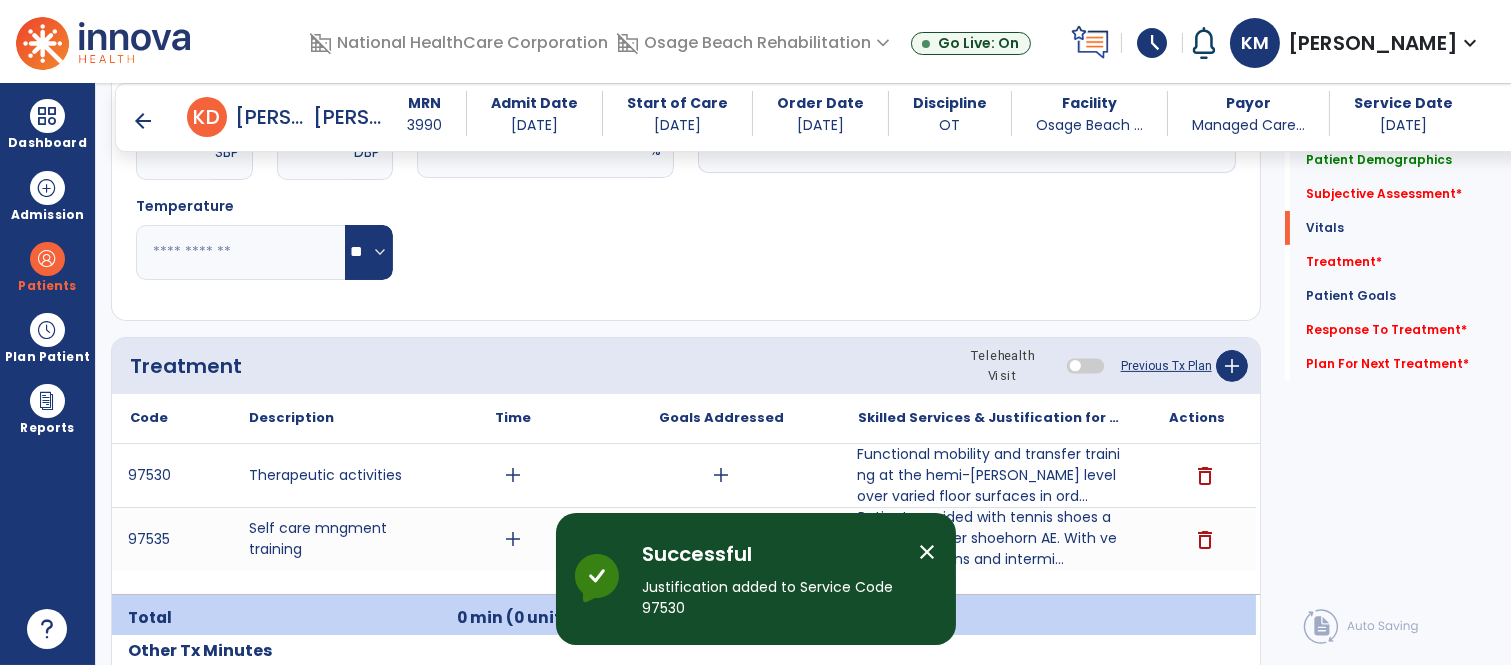 click on "Treatment Telehealth Visit  Previous Tx Plan   add" 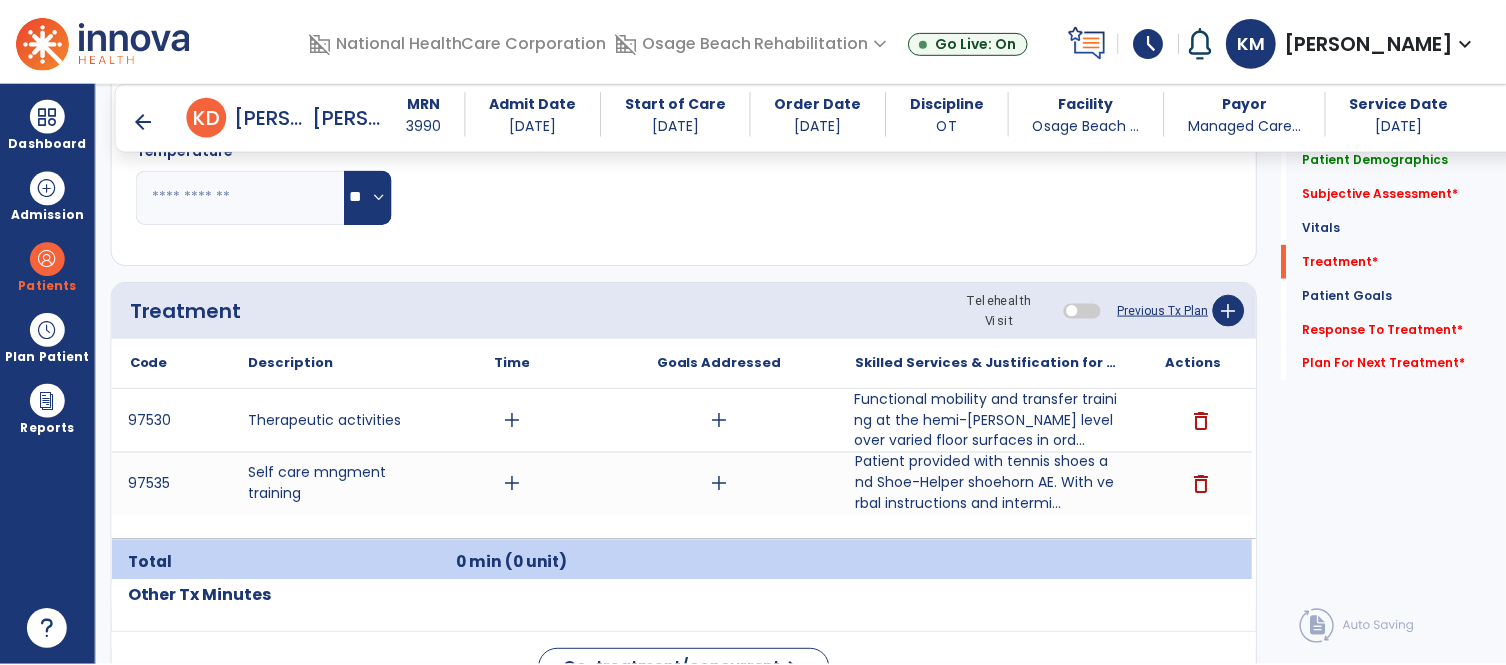 scroll, scrollTop: 1155, scrollLeft: 0, axis: vertical 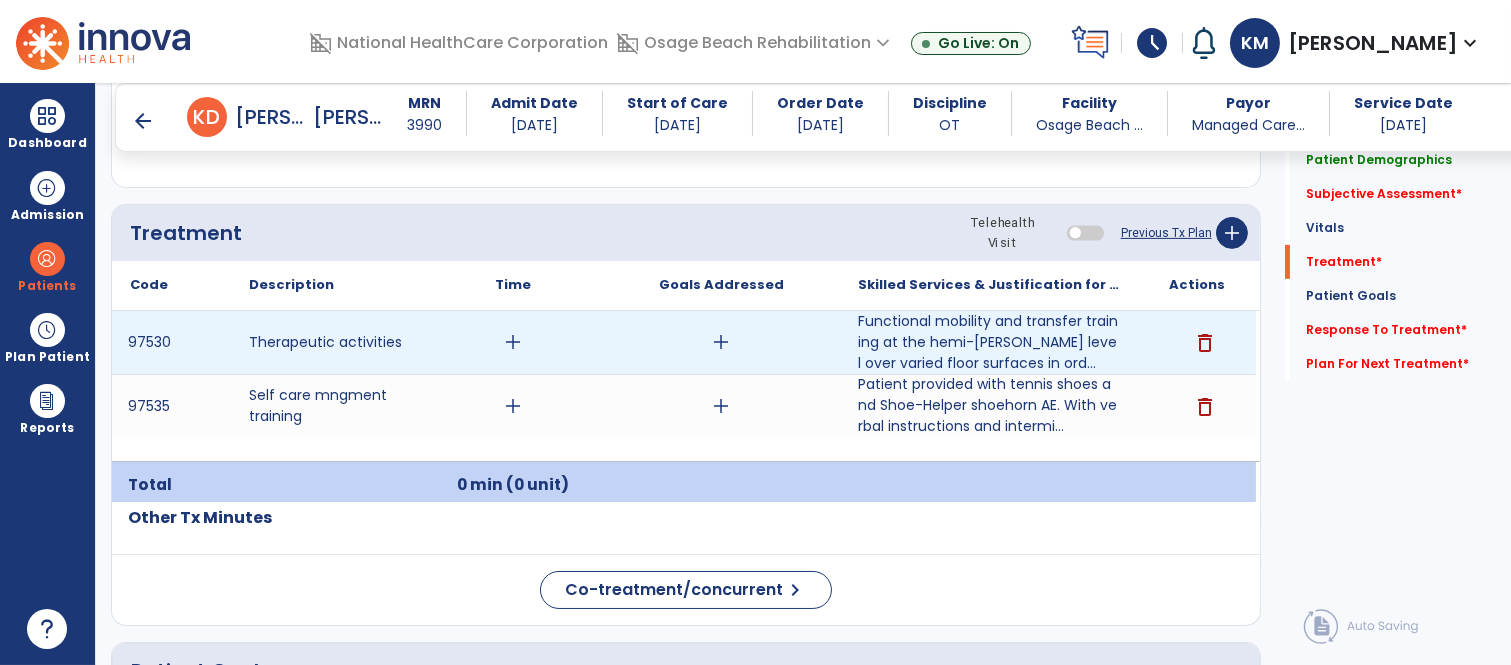 click on "add" at bounding box center [513, 342] 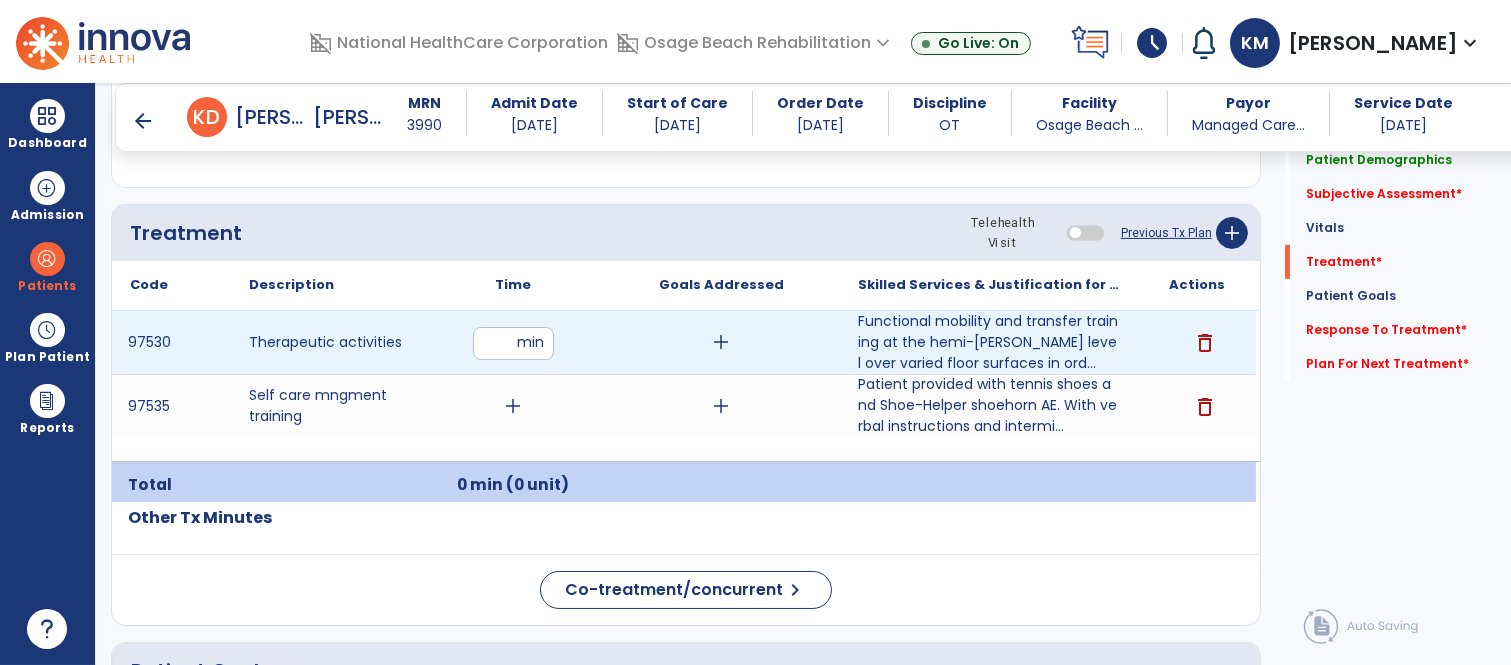 type on "**" 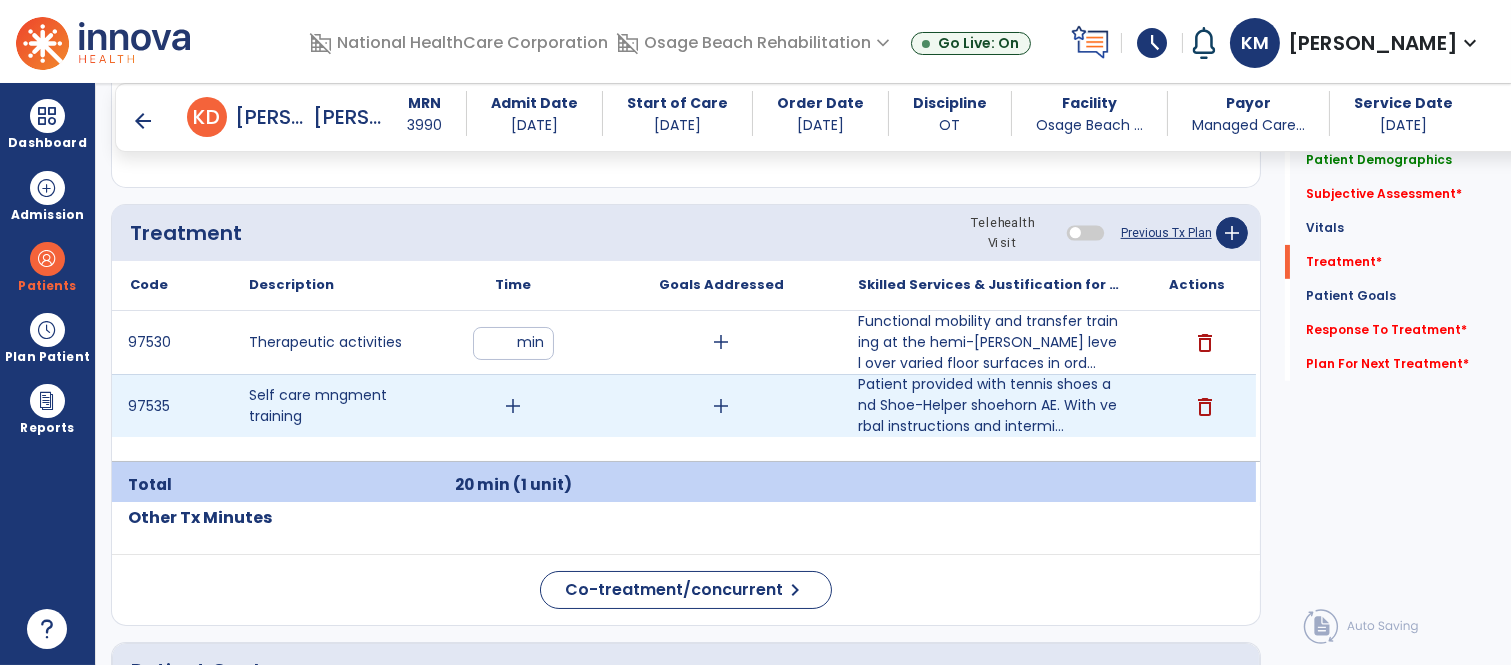 click on "add" at bounding box center [513, 406] 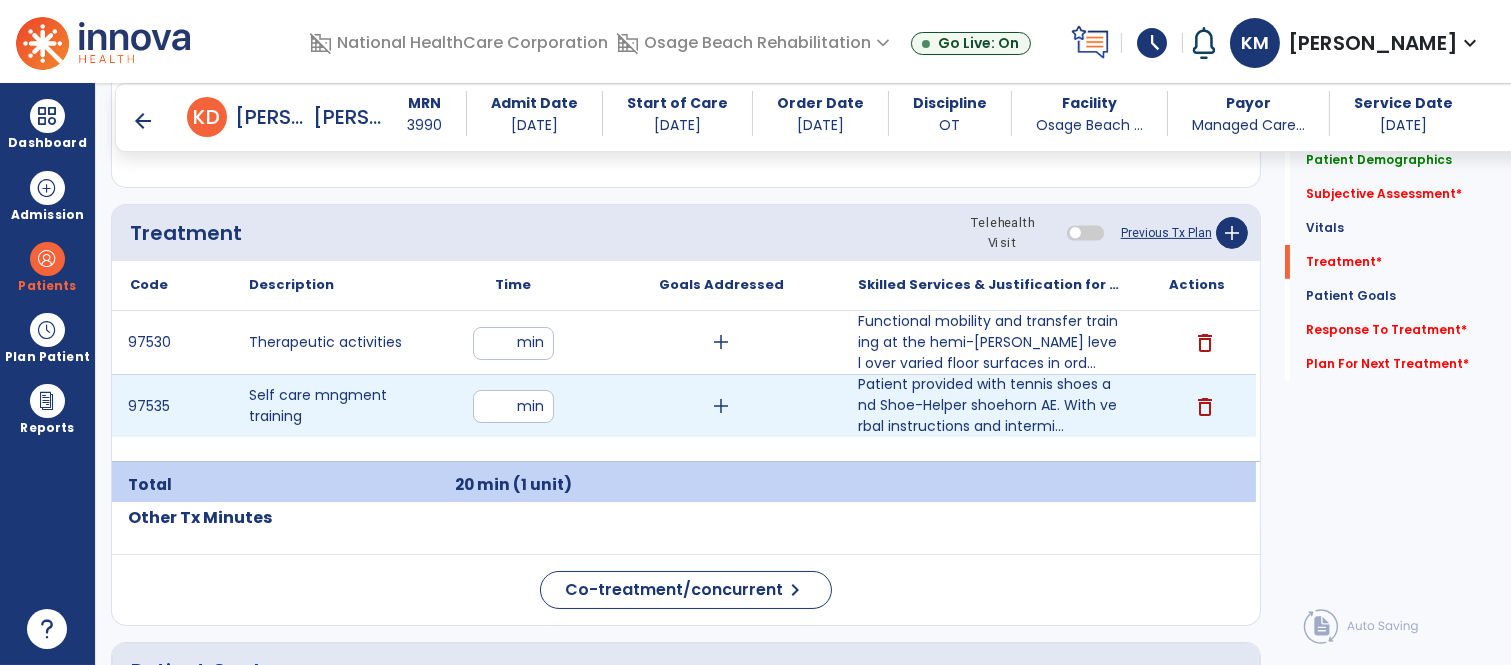 type on "**" 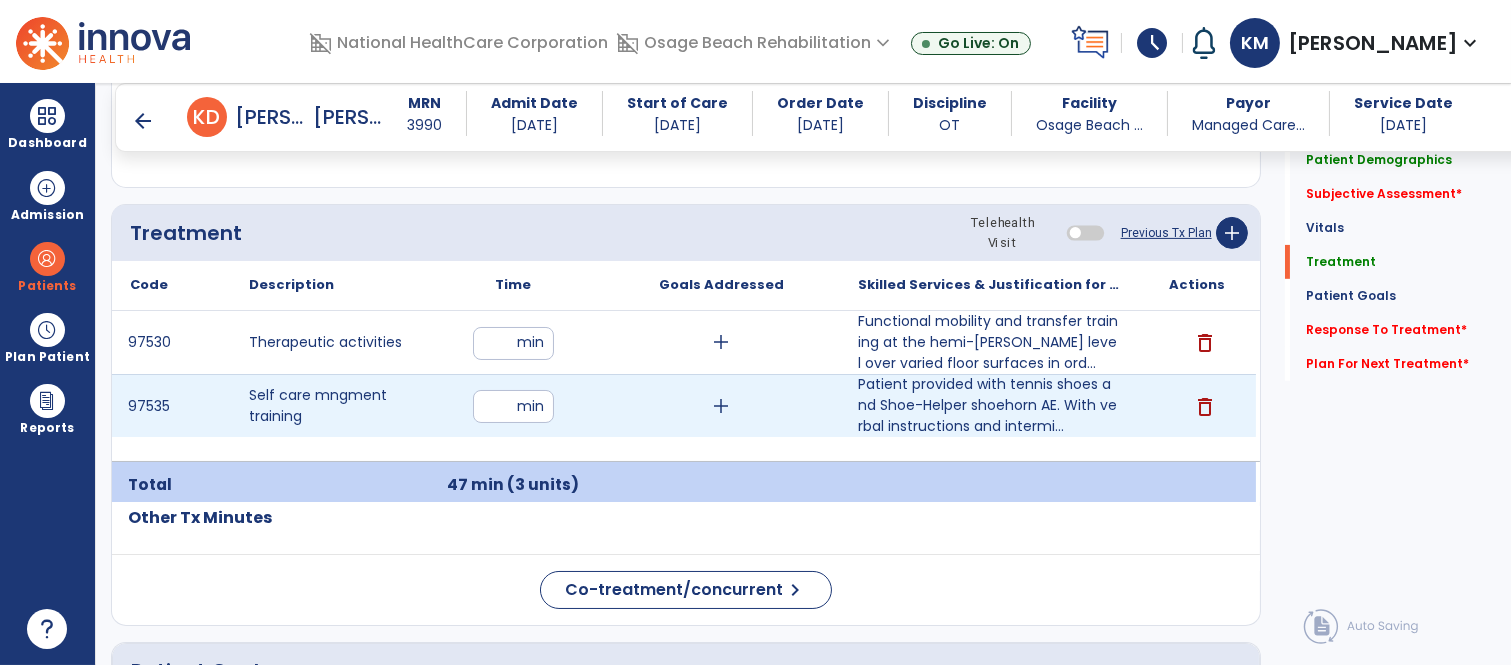 click on "add" at bounding box center (721, 406) 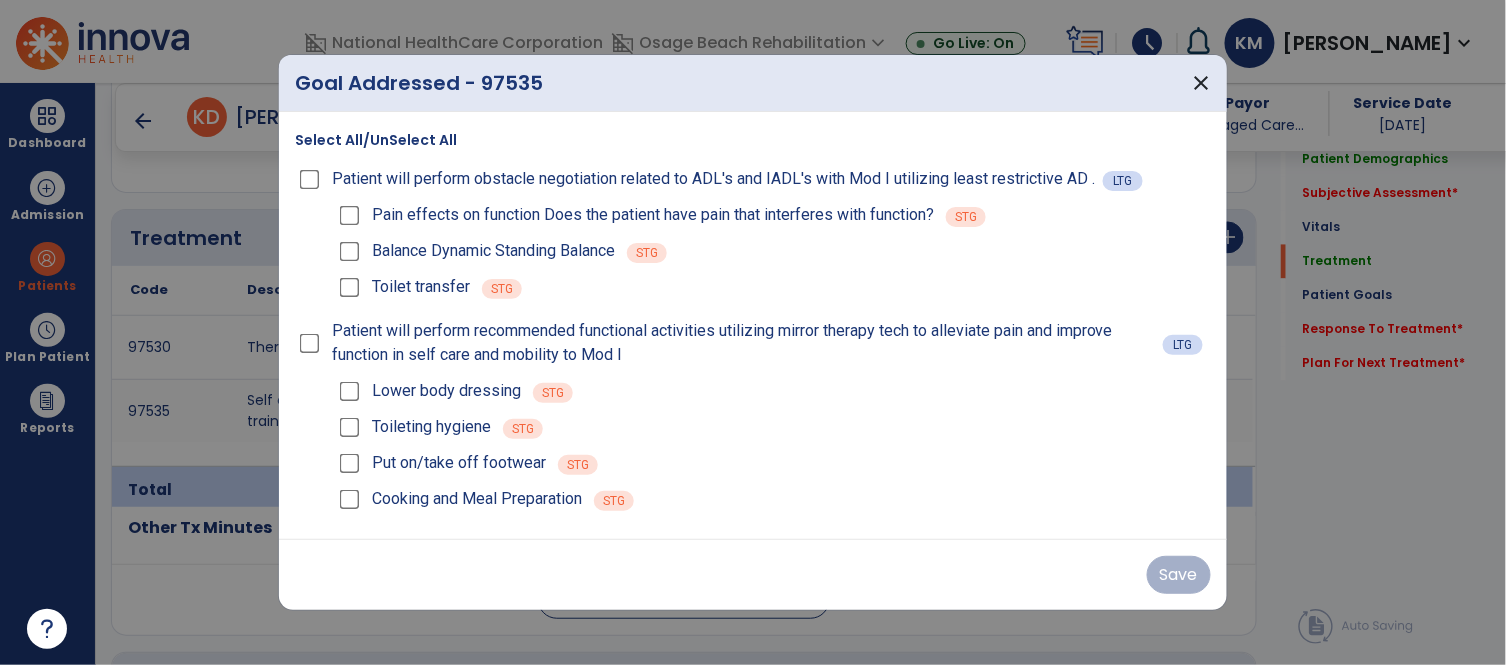 scroll, scrollTop: 1155, scrollLeft: 0, axis: vertical 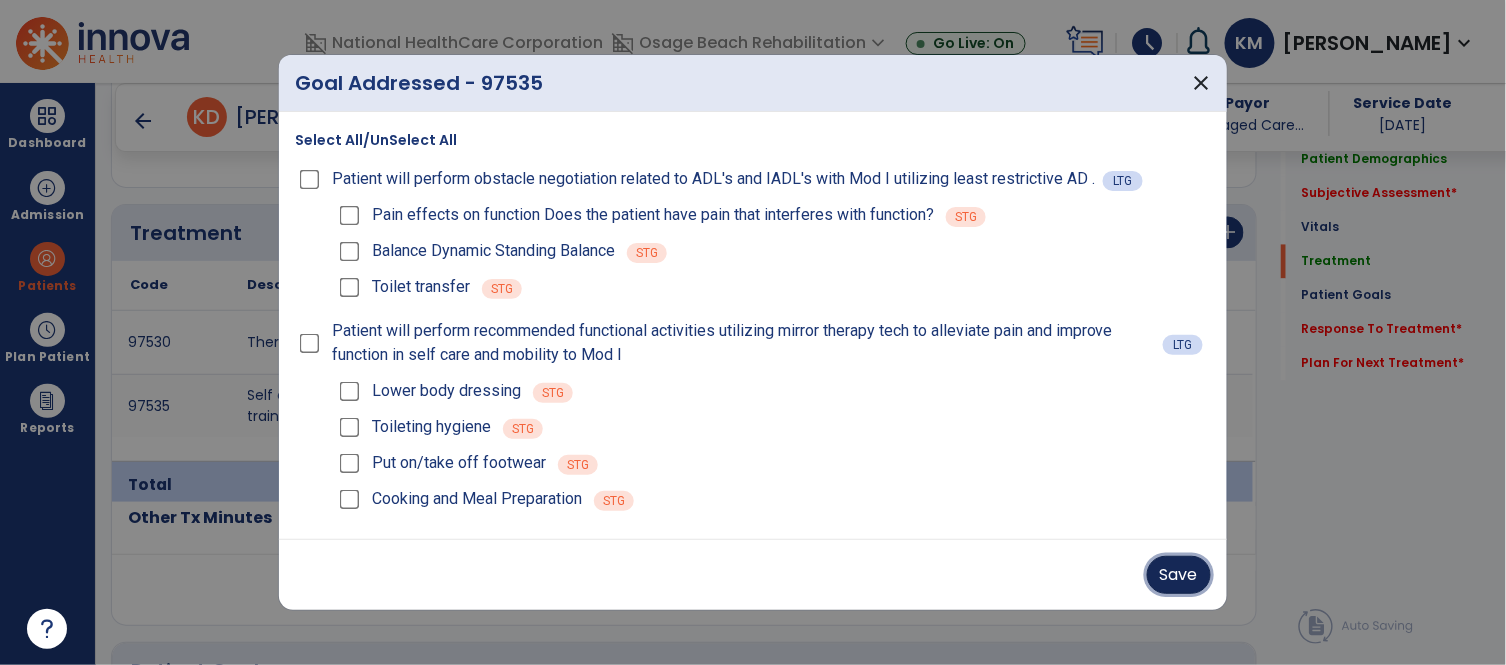 click on "Save" at bounding box center [1179, 575] 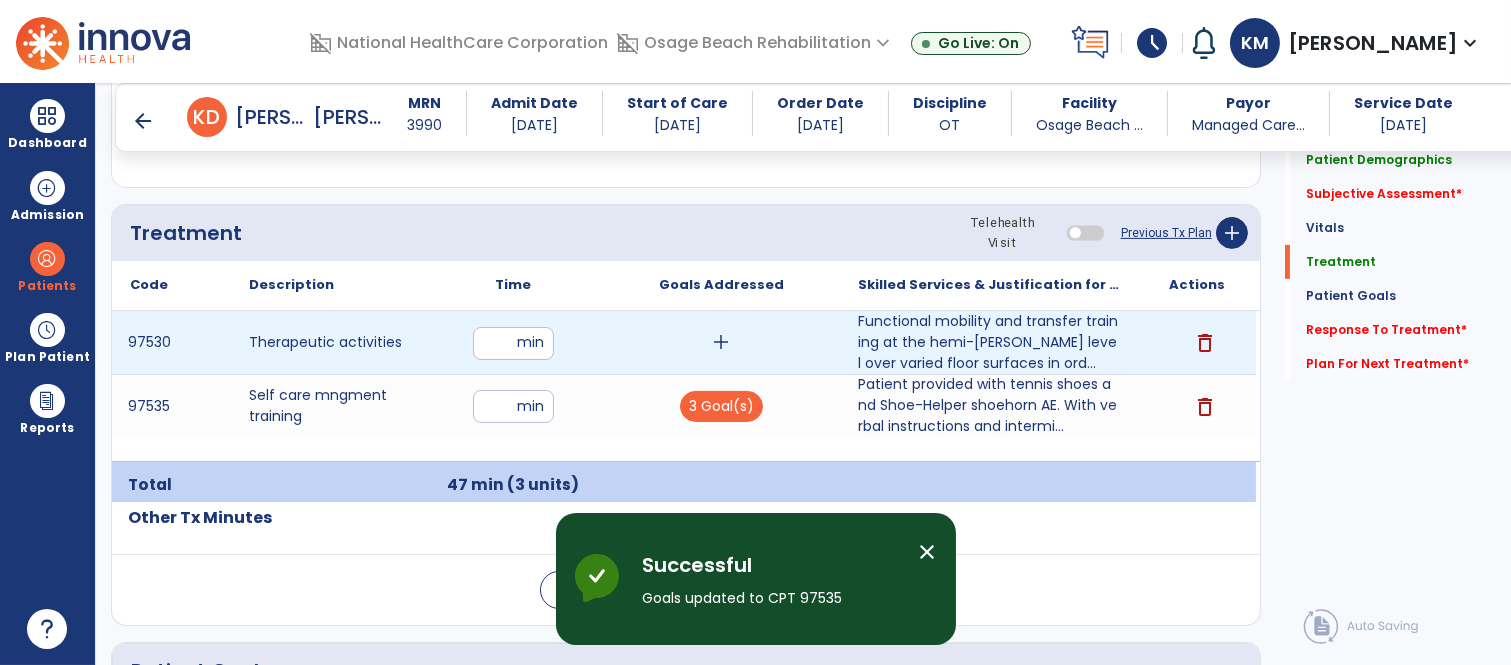 click on "add" at bounding box center (721, 342) 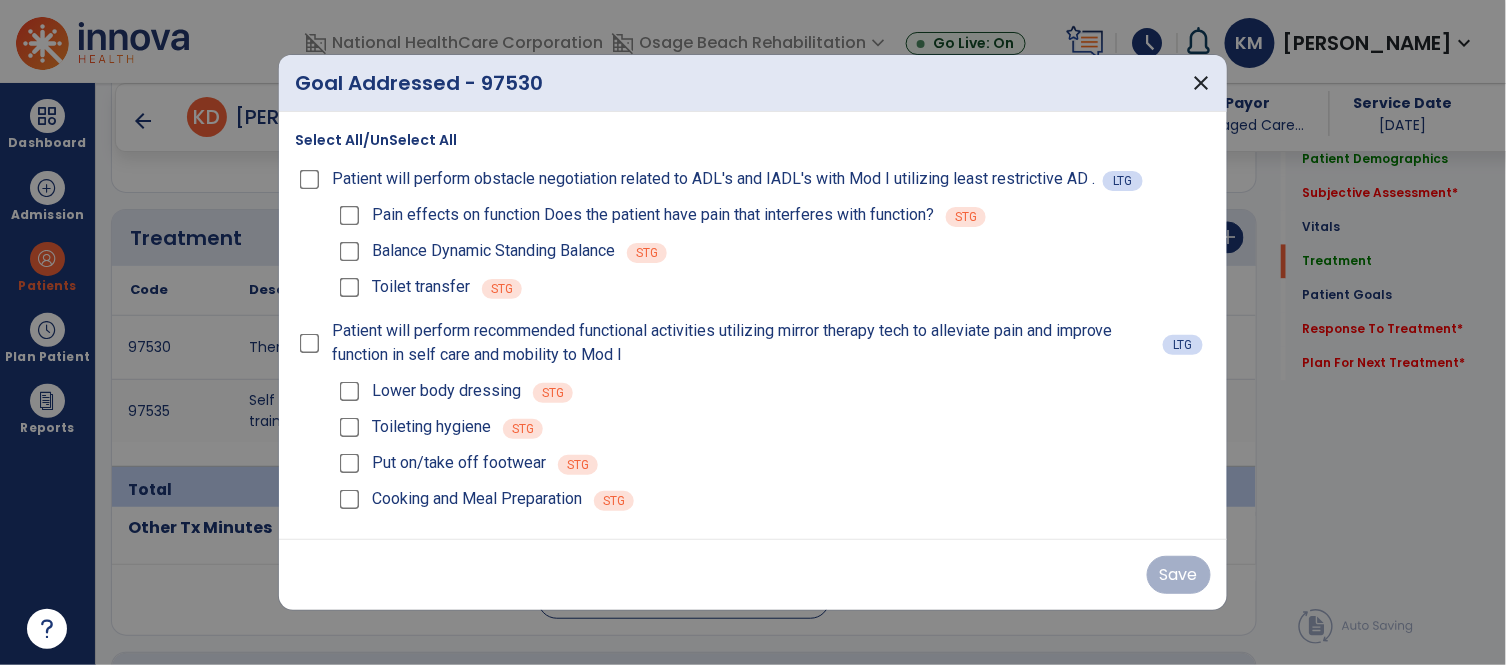 scroll, scrollTop: 1155, scrollLeft: 0, axis: vertical 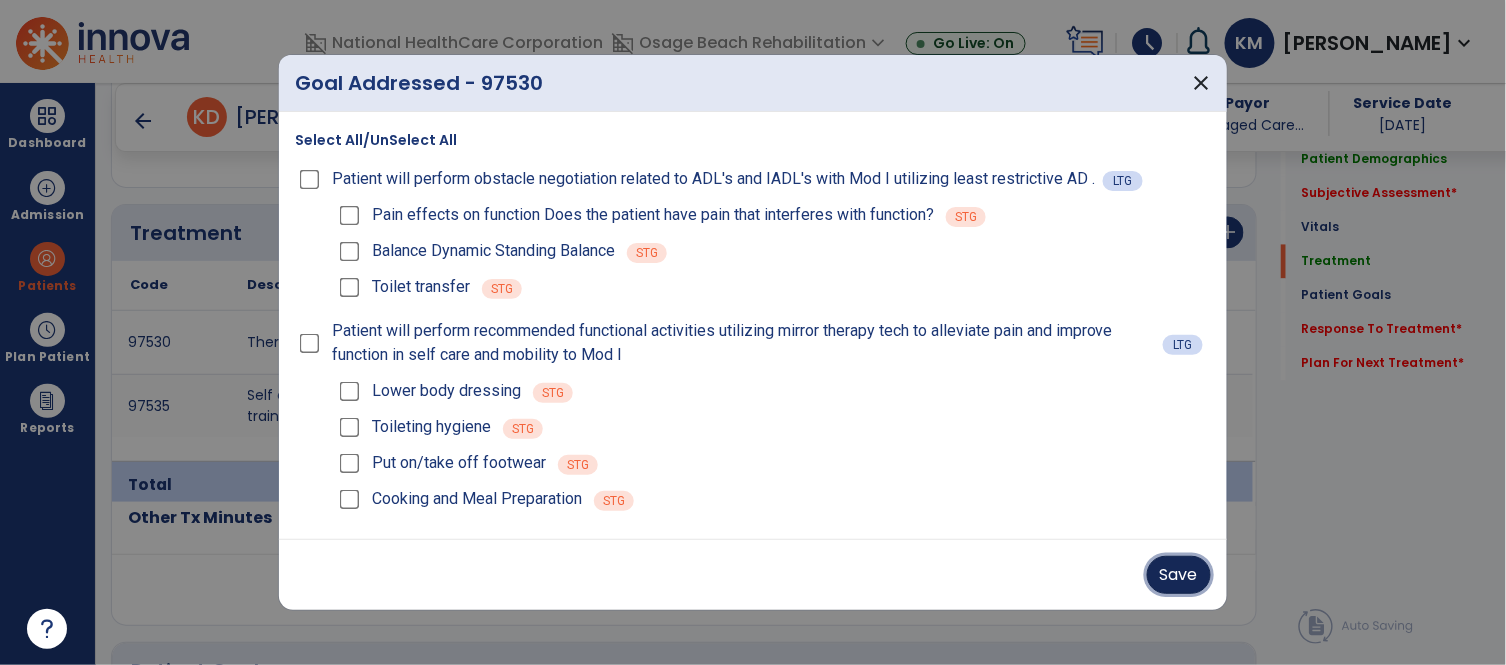 click on "Save" at bounding box center [1179, 575] 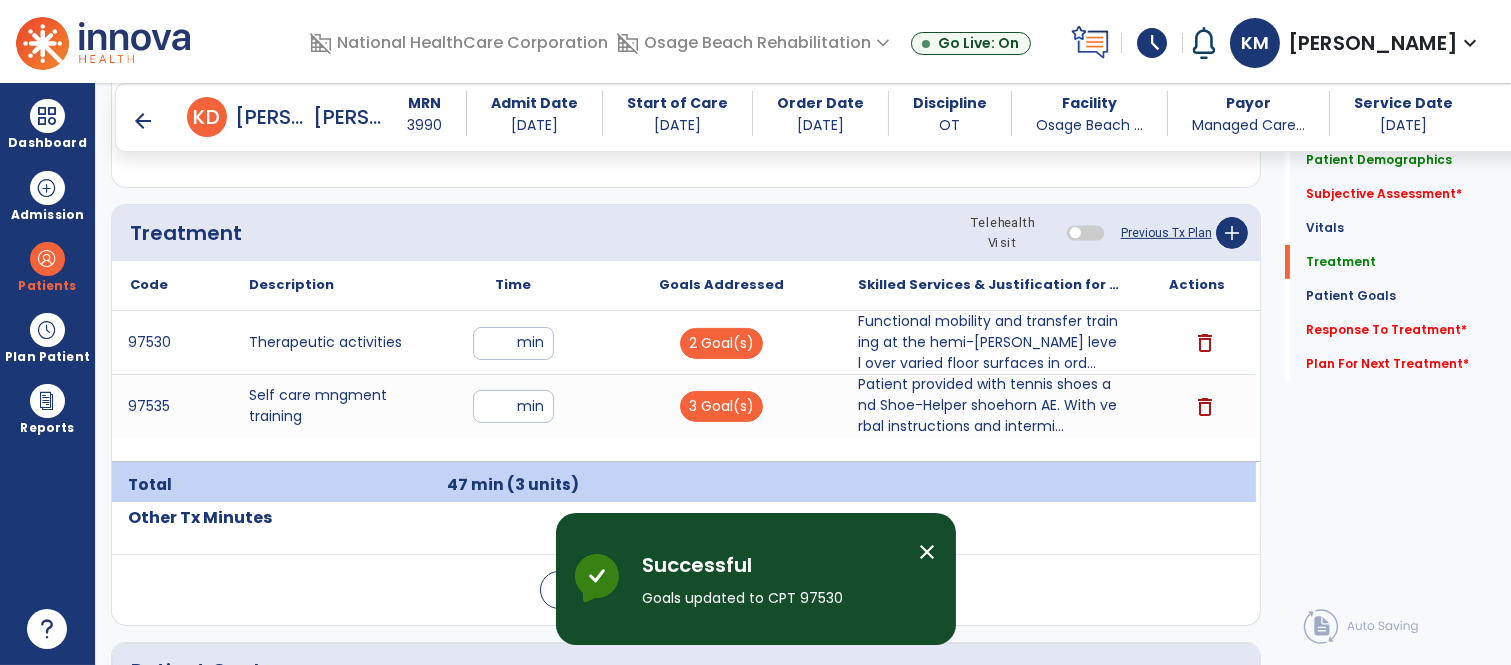 click at bounding box center (988, 485) 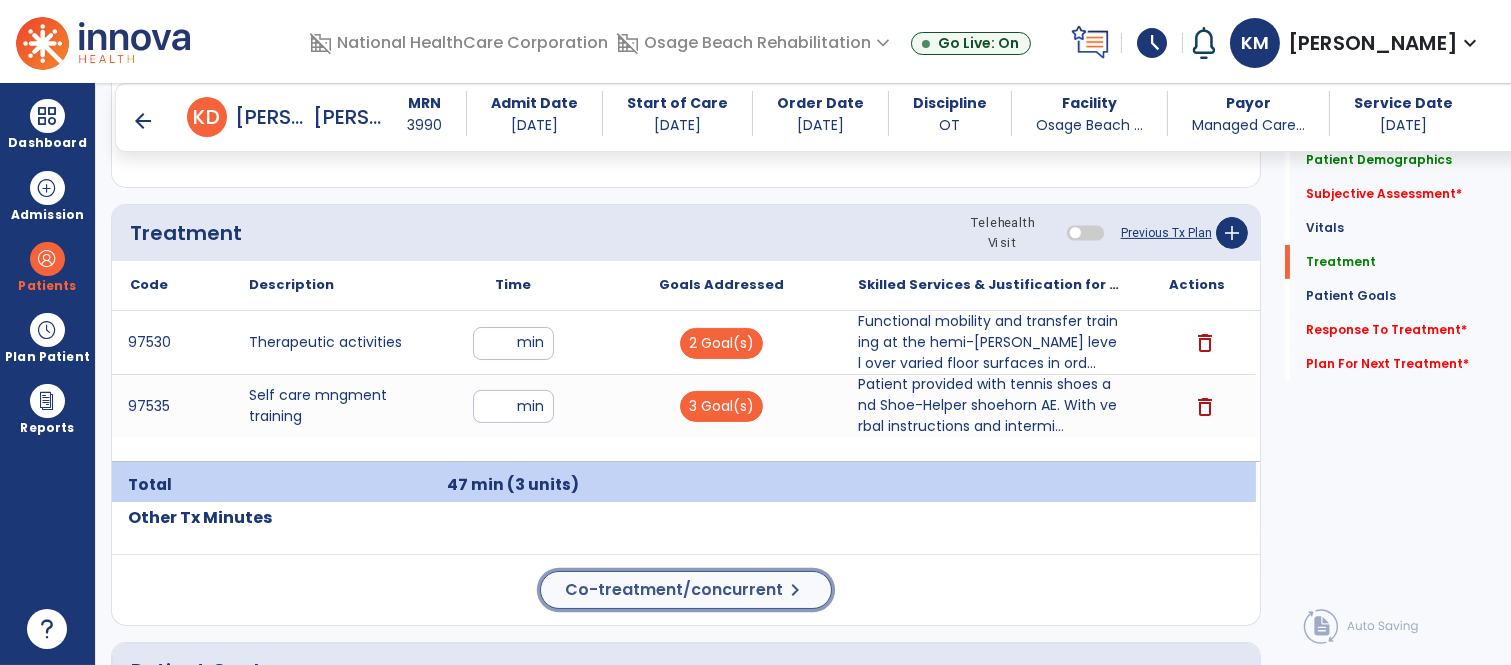 click on "Co-treatment/concurrent" 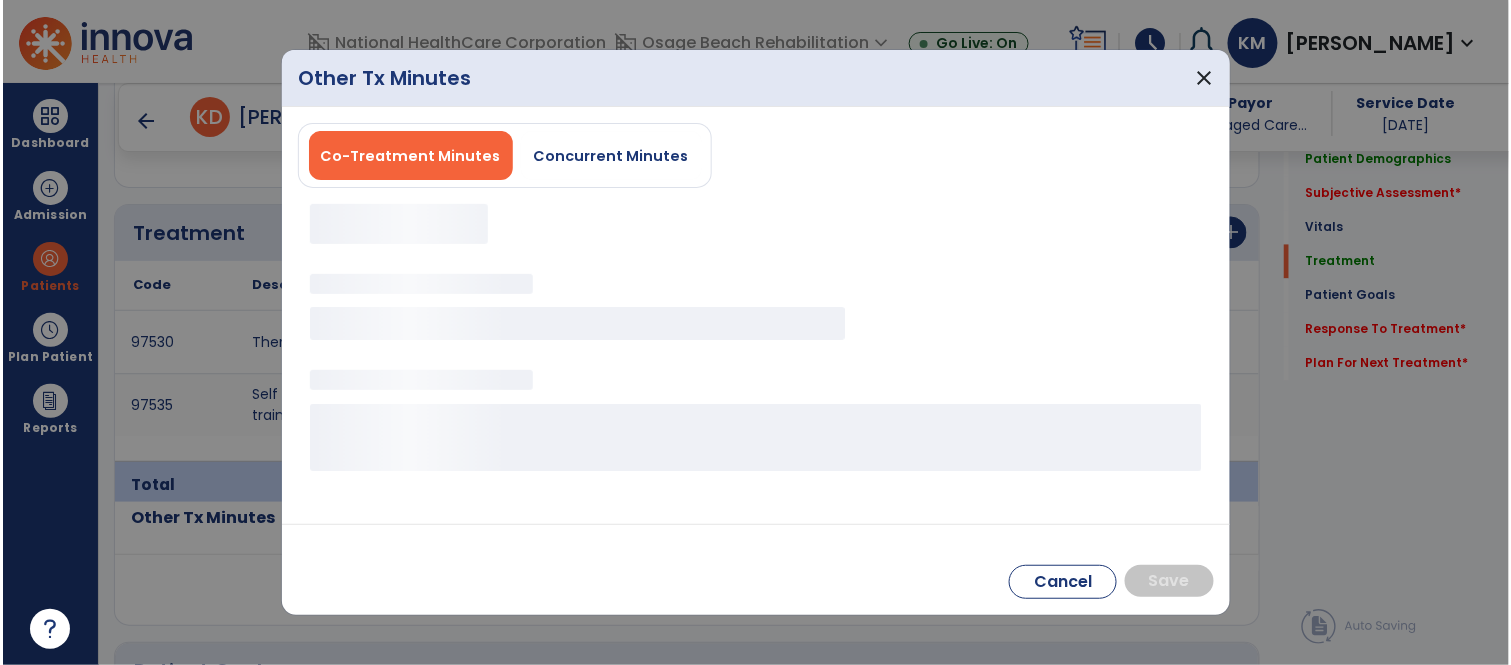 scroll, scrollTop: 1155, scrollLeft: 0, axis: vertical 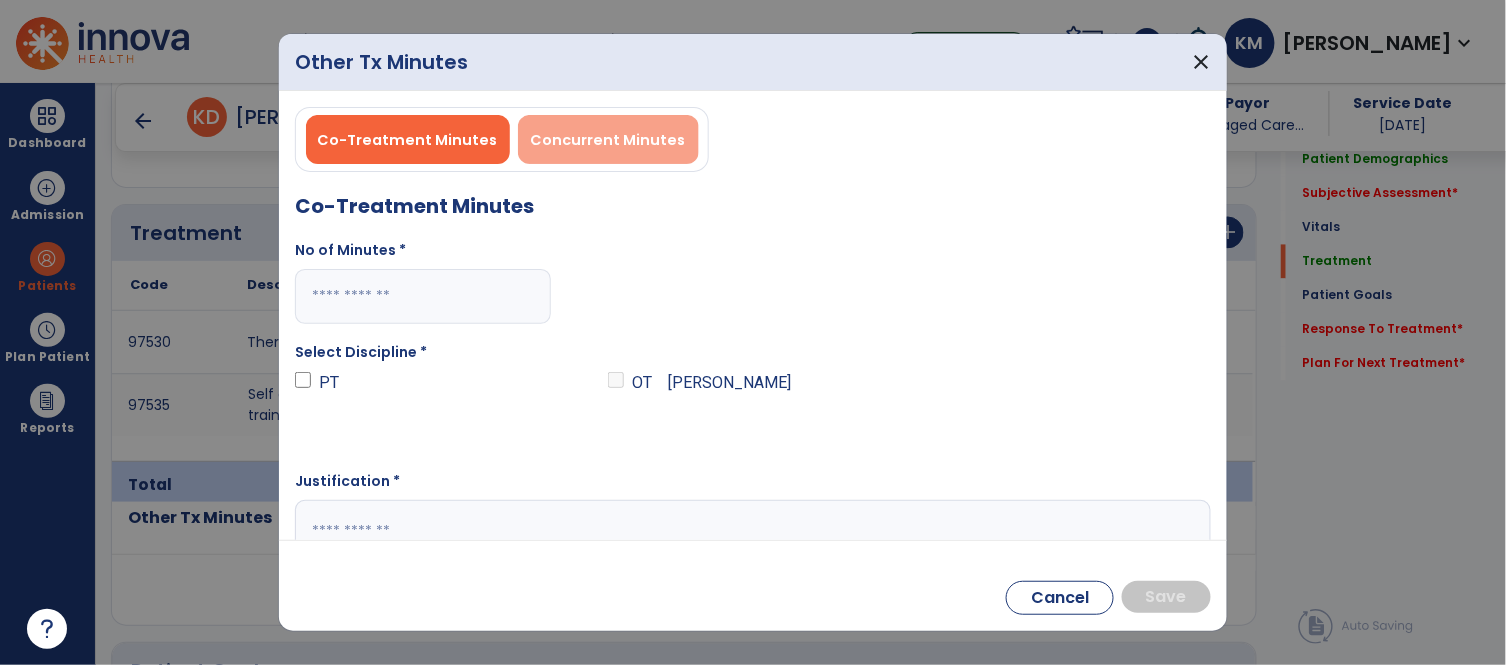 click on "Concurrent Minutes" at bounding box center (608, 140) 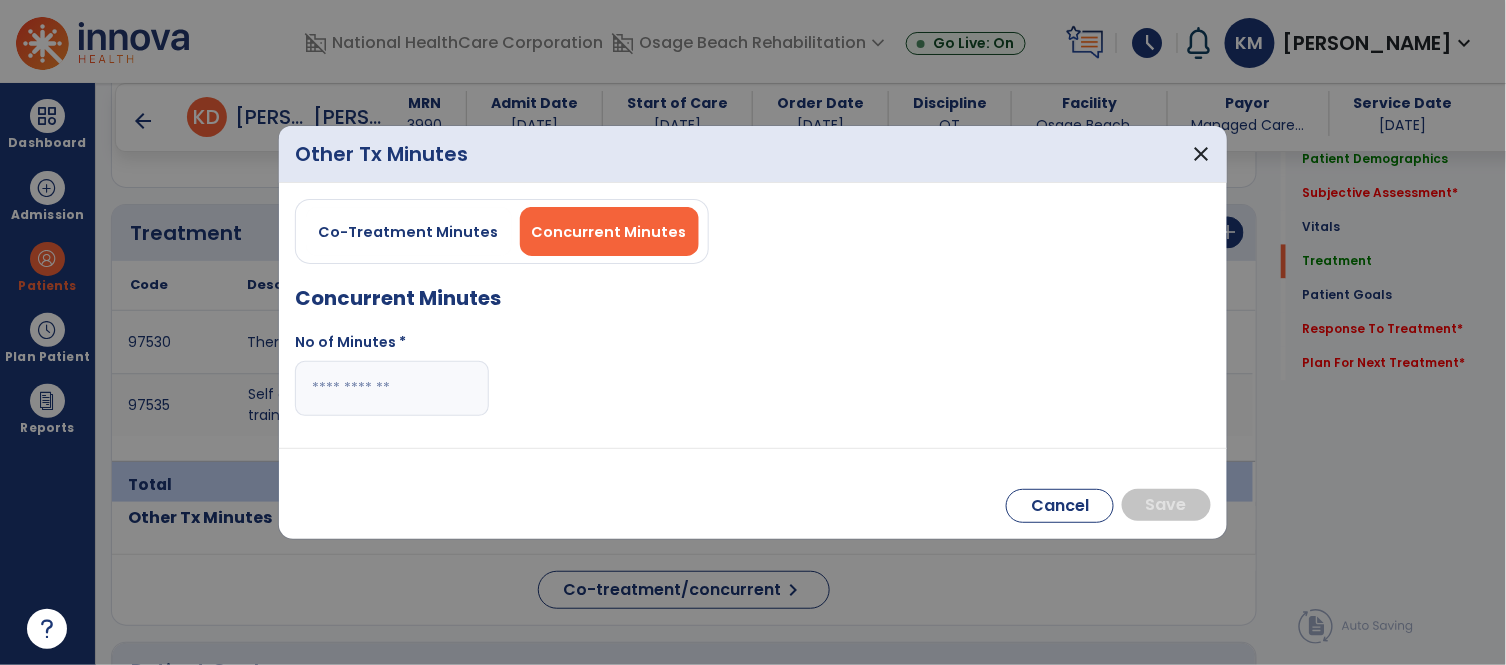 click at bounding box center [392, 388] 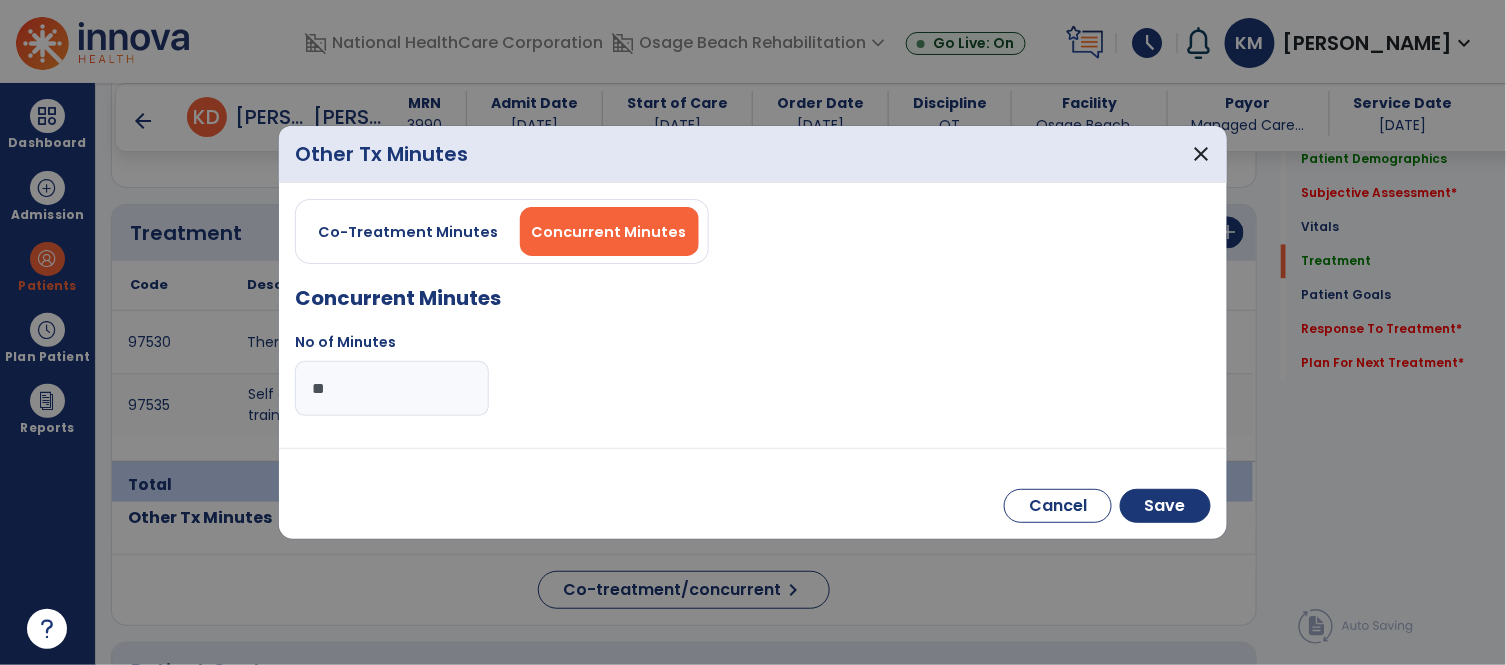 type on "**" 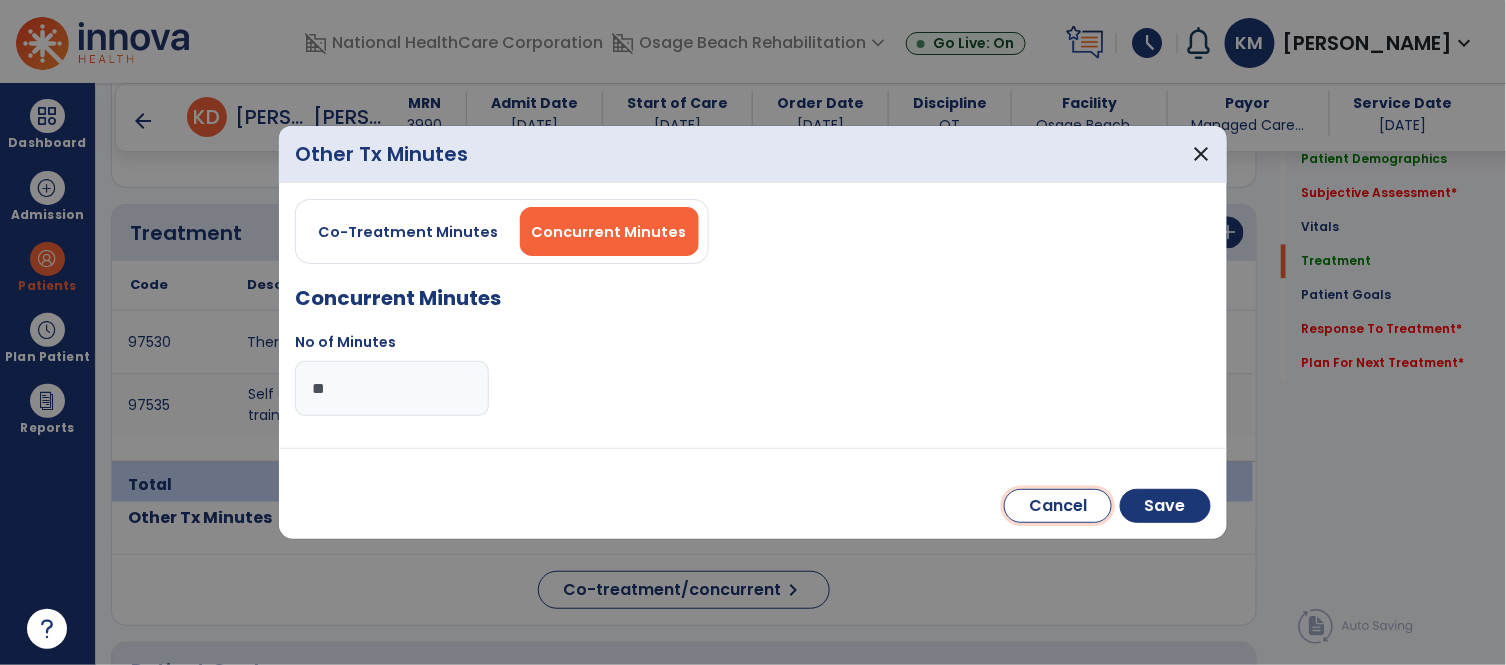 type 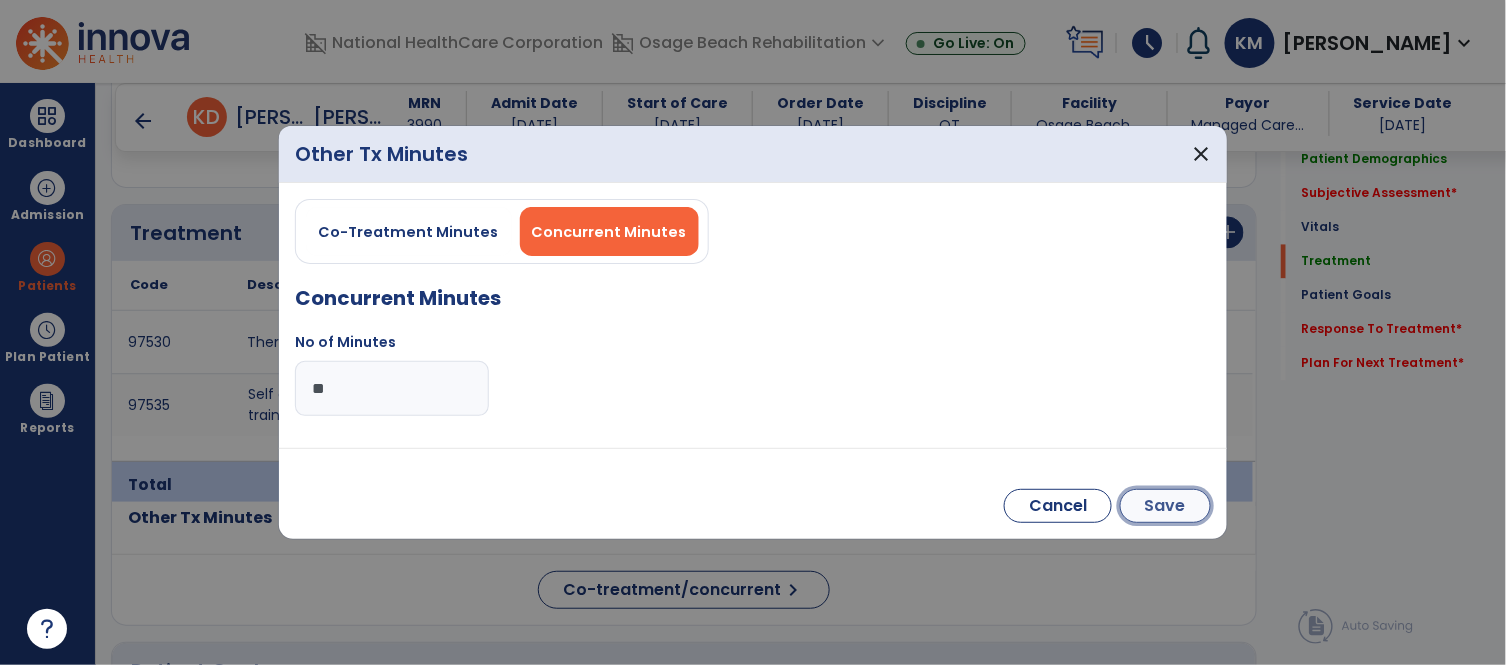 click on "Save" at bounding box center [1165, 506] 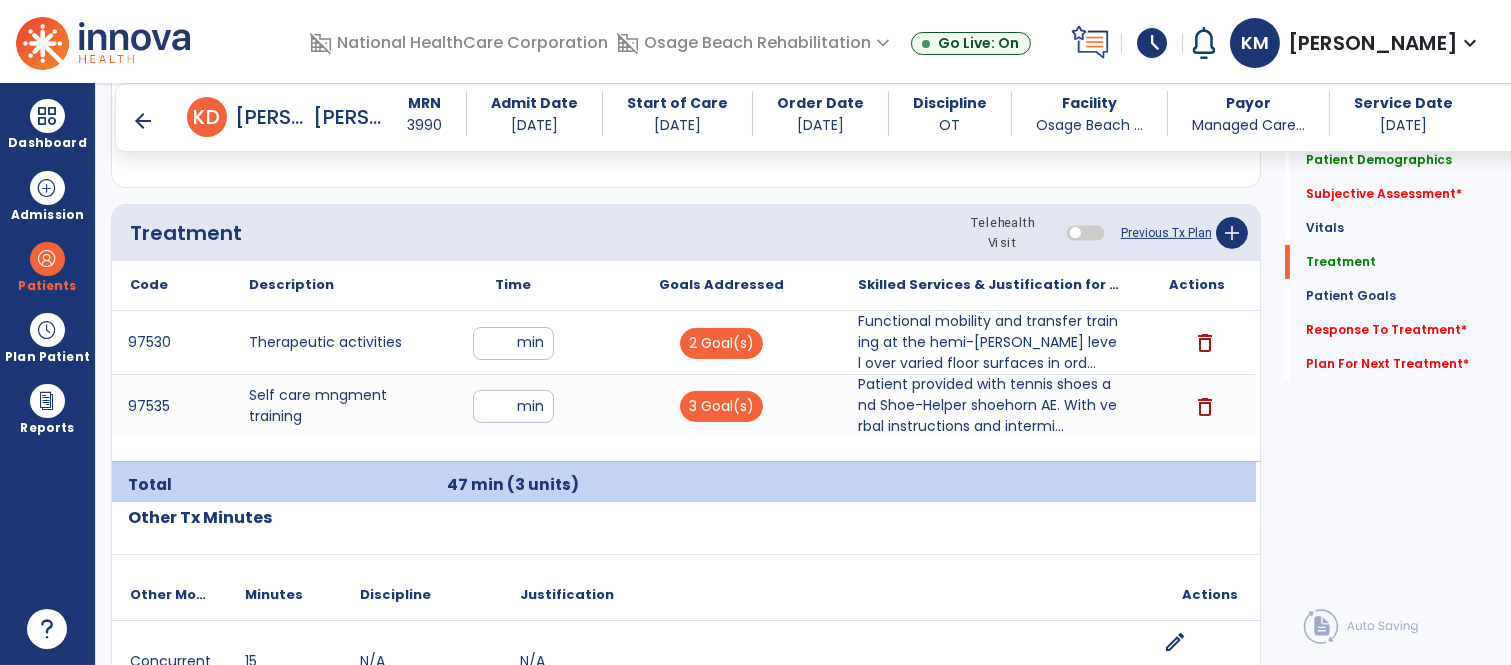 click on "Treatment Telehealth Visit  Previous Tx Plan   add" 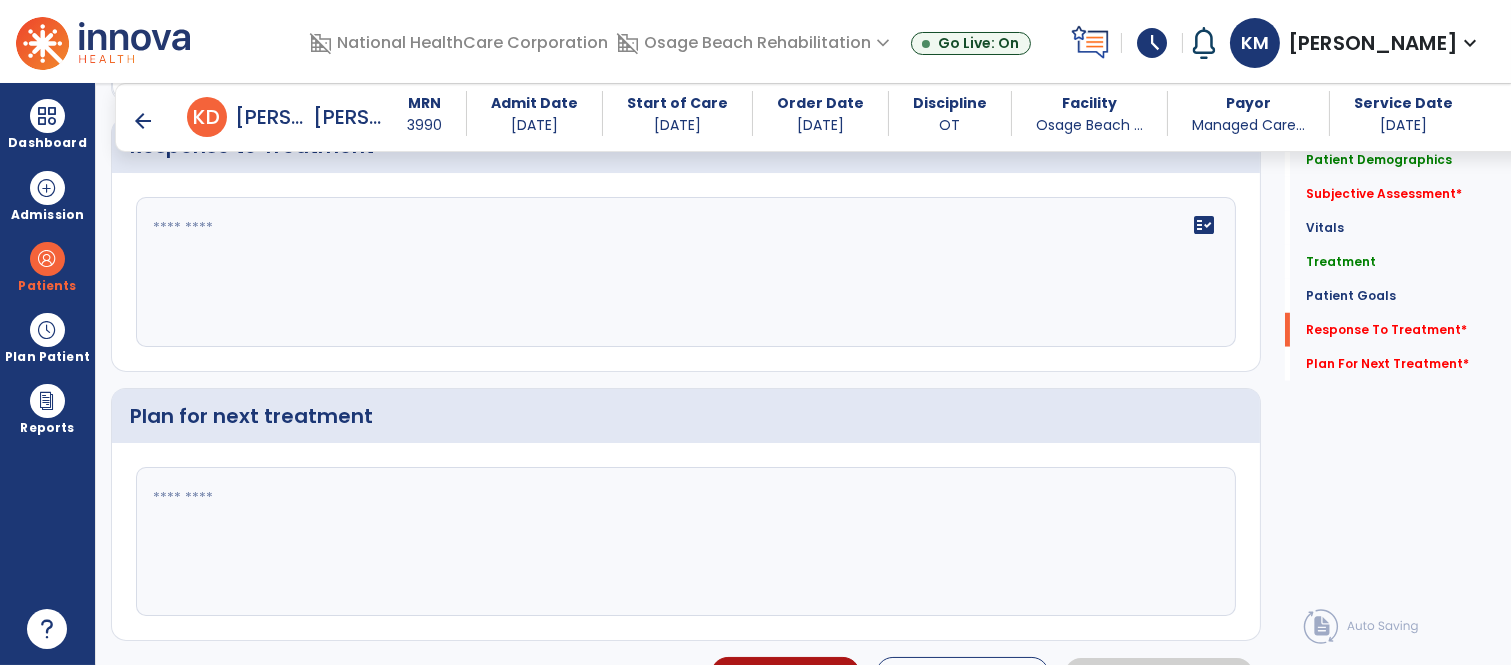 scroll, scrollTop: 3228, scrollLeft: 0, axis: vertical 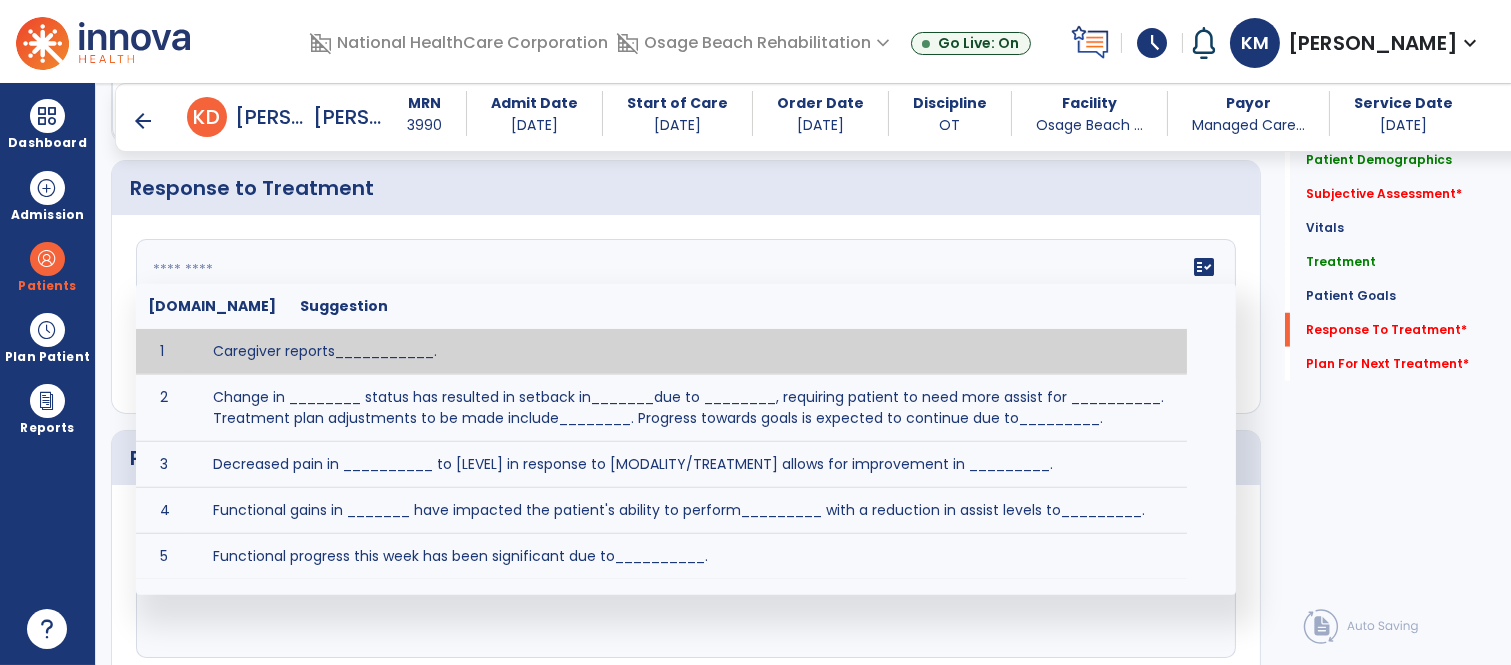 click on "fact_check  [DOMAIN_NAME] Suggestion 1 Caregiver reports___________. 2 Change in ________ status has resulted in setback in_______due to ________, requiring patient to need more assist for __________.   Treatment plan adjustments to be made include________.  Progress towards goals is expected to continue due to_________. 3 Decreased pain in __________ to [LEVEL] in response to [MODALITY/TREATMENT] allows for improvement in _________. 4 Functional gains in _______ have impacted the patient's ability to perform_________ with a reduction in assist levels to_________. 5 Functional progress this week has been significant due to__________. 6 Gains in ________ have improved the patient's ability to perform ______with decreased levels of assist to___________. 7 Improvement in ________allows patient to tolerate higher levels of challenges in_________. 8 Pain in [AREA] has decreased to [LEVEL] in response to [TREATMENT/MODALITY], allowing fore ease in completing__________. 9 10 11 12 13 14 15 16 17 18 19 20 21" 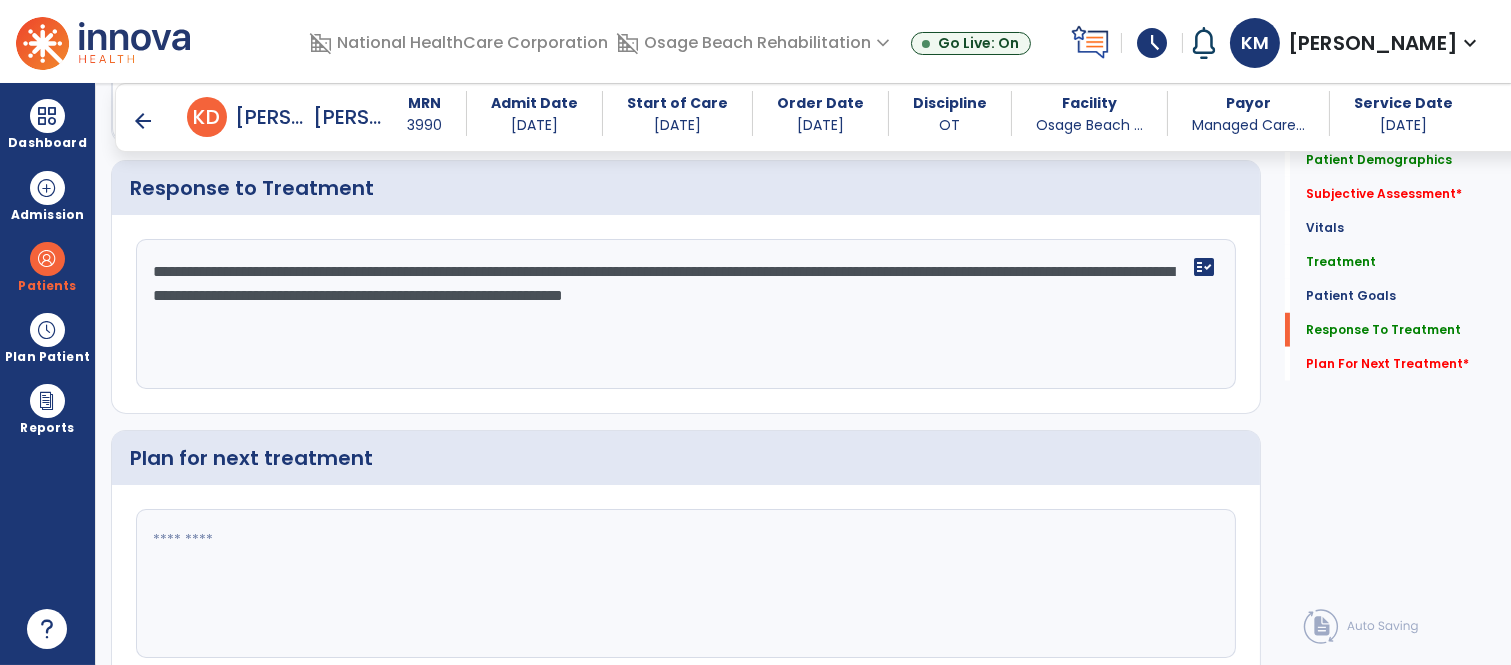 type on "**********" 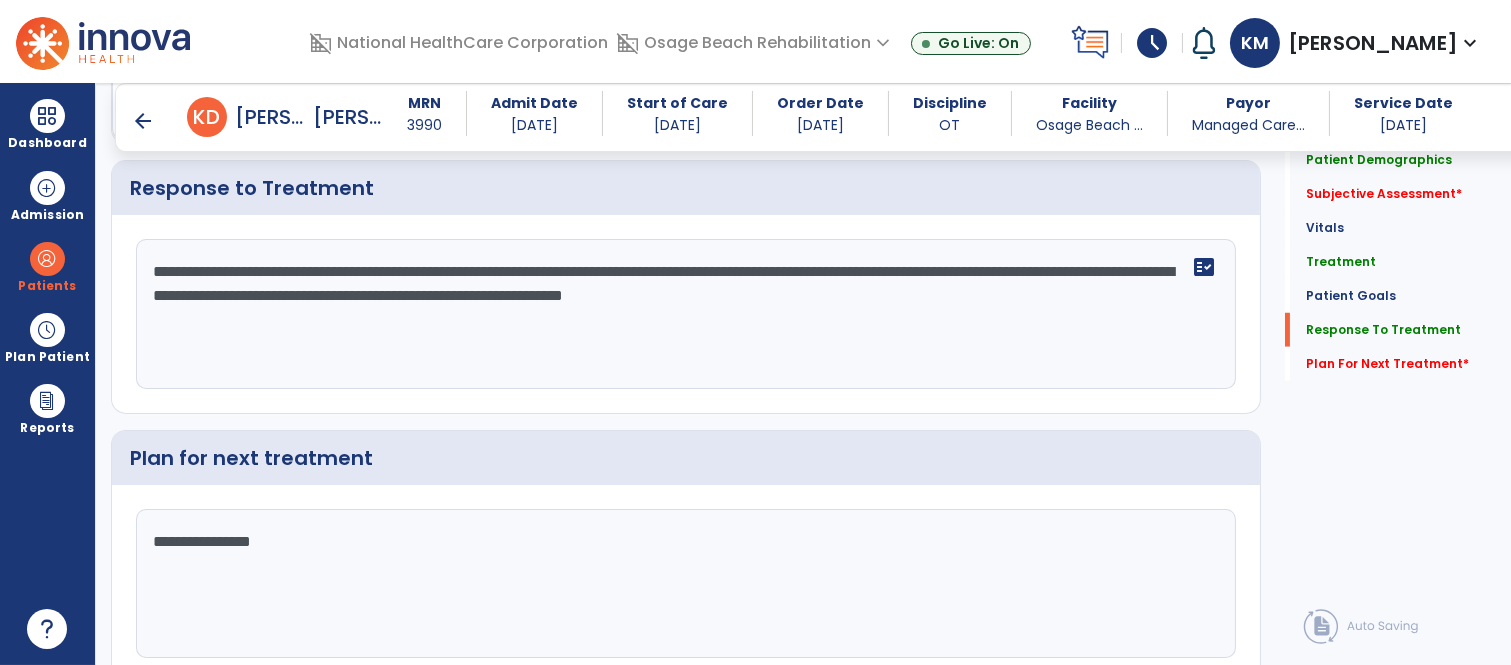 type on "**********" 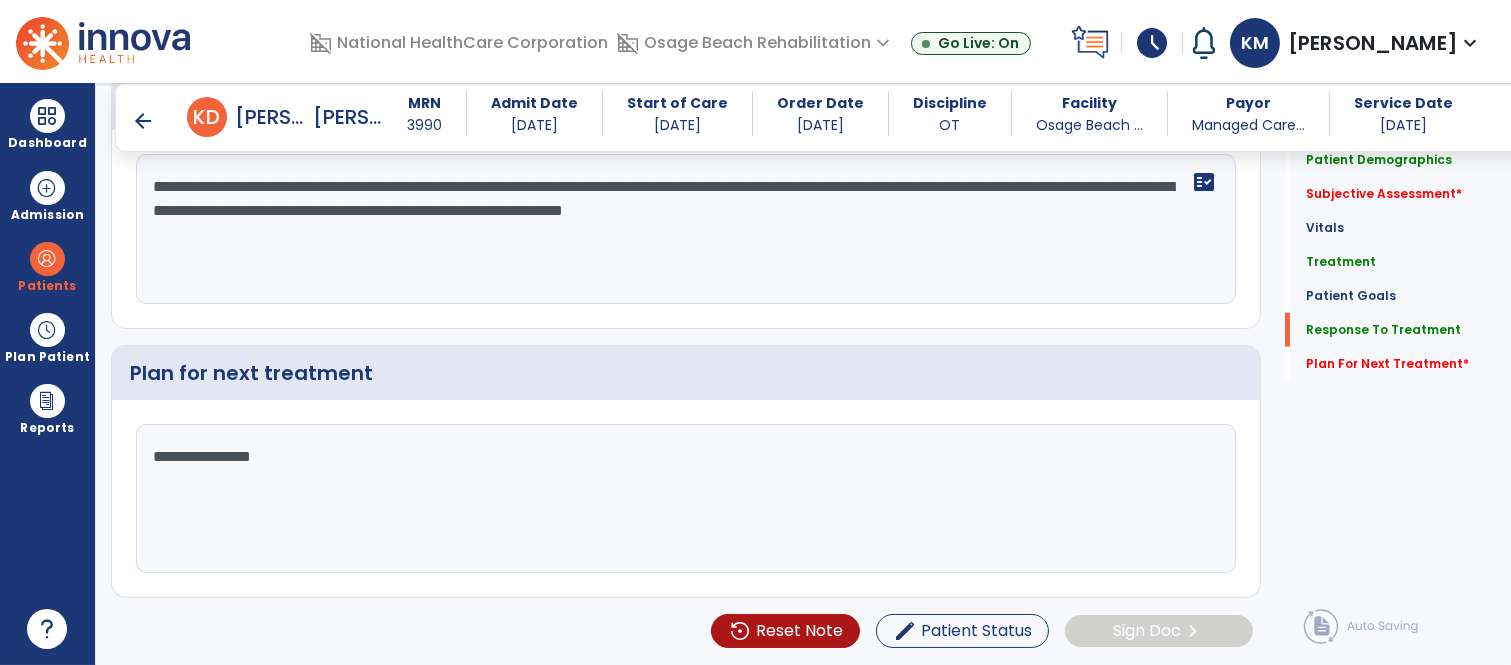 click on "**********" 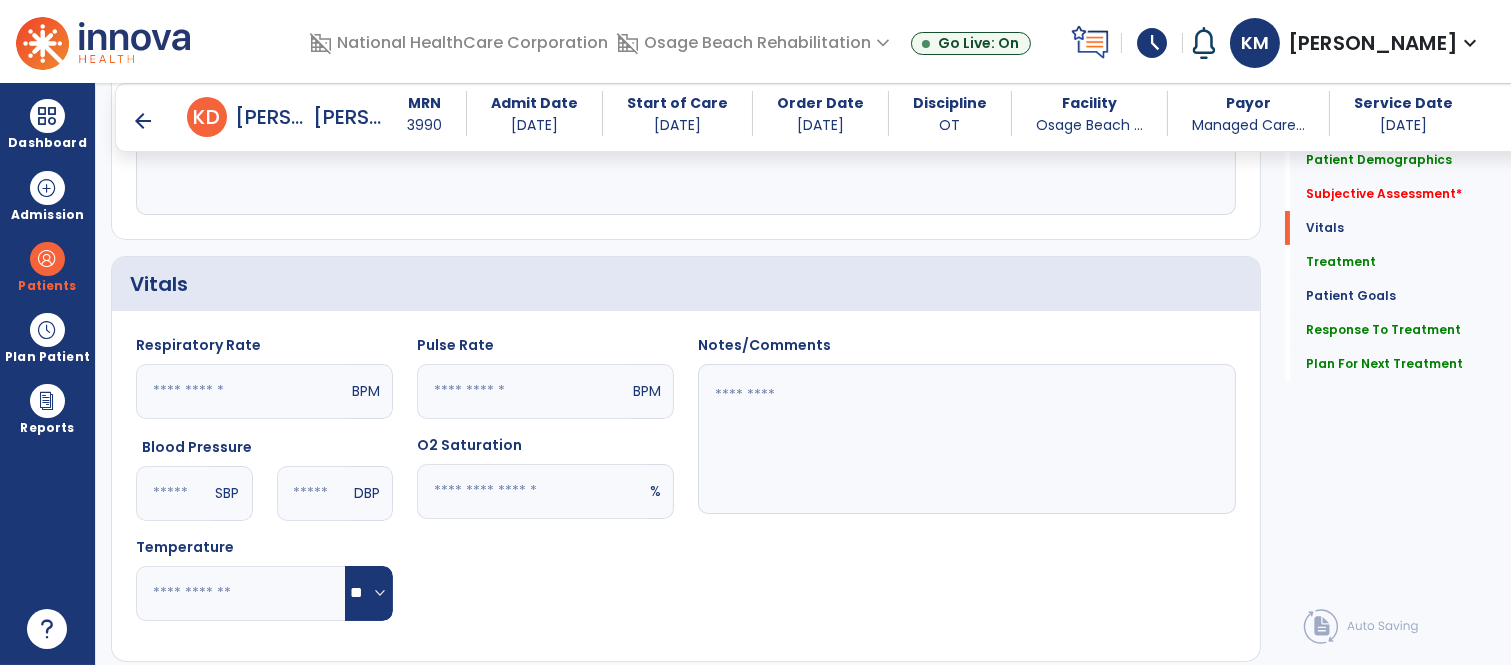 scroll, scrollTop: 562, scrollLeft: 0, axis: vertical 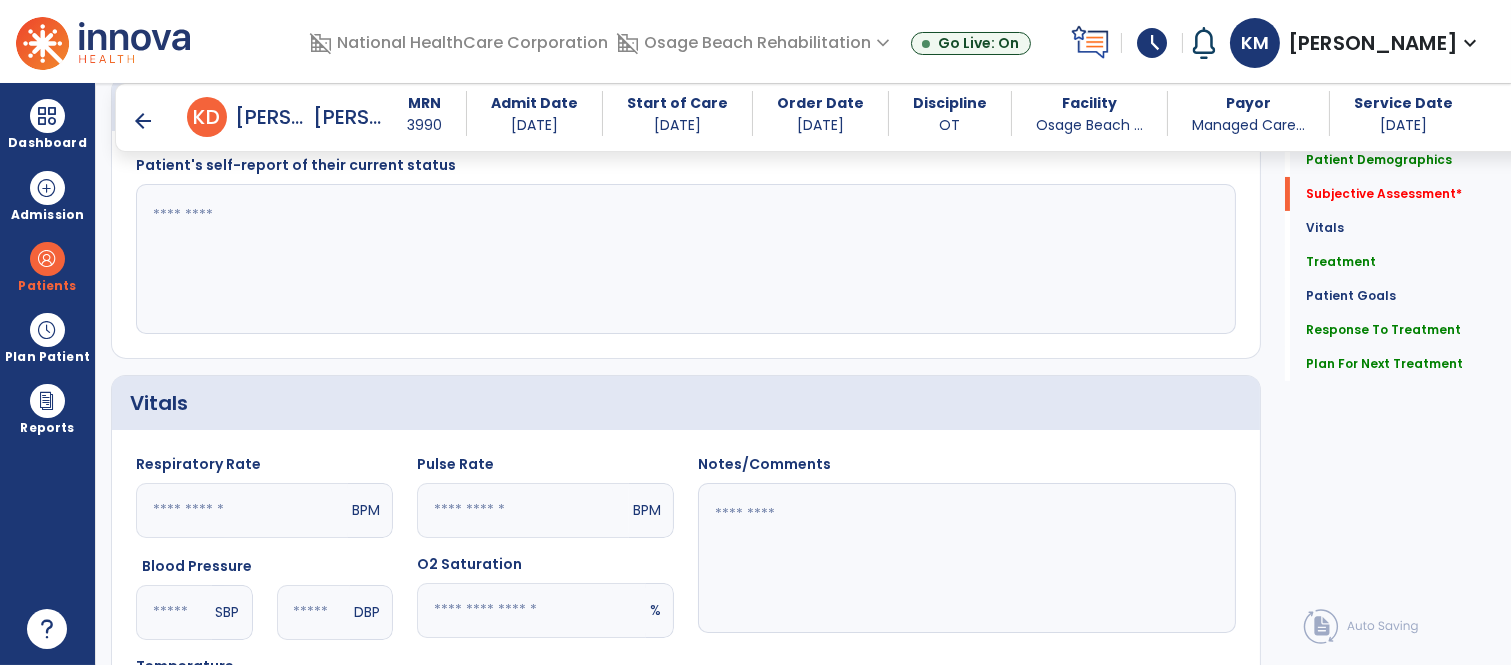 click 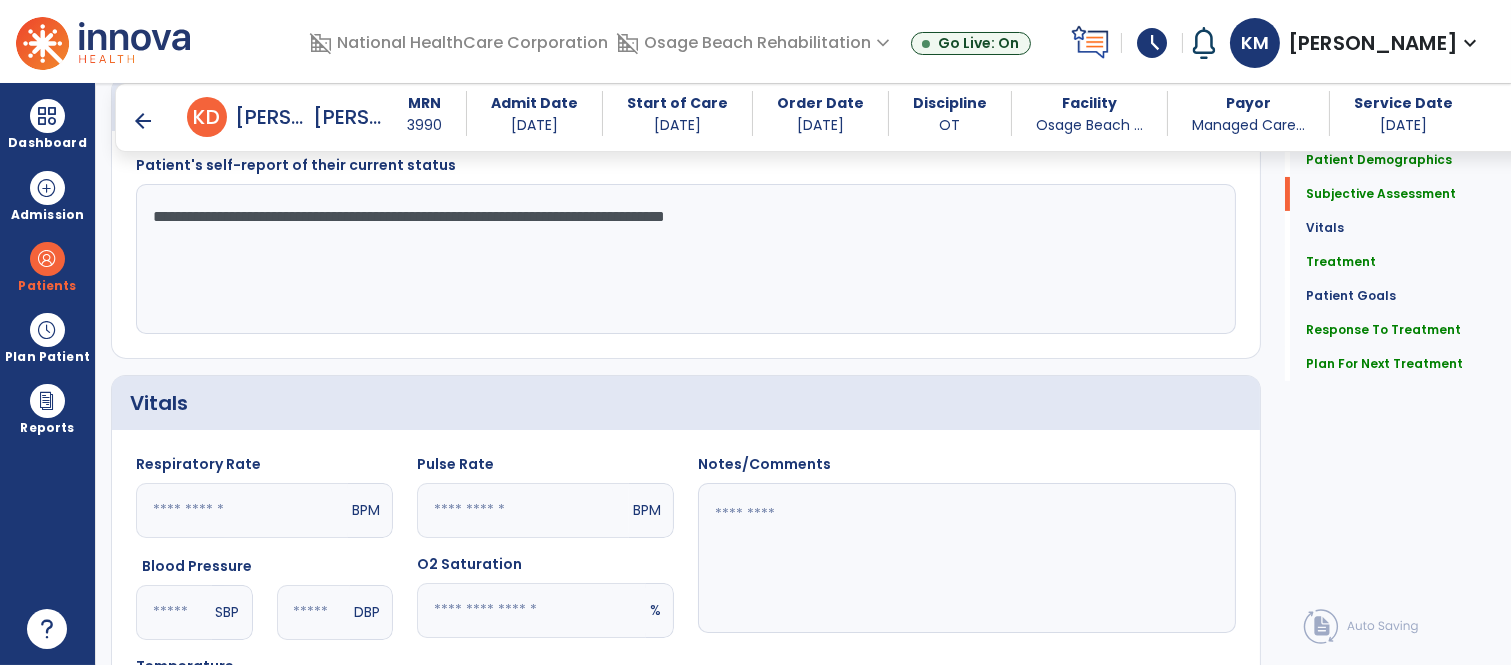 drag, startPoint x: 872, startPoint y: 326, endPoint x: 952, endPoint y: 340, distance: 81.21576 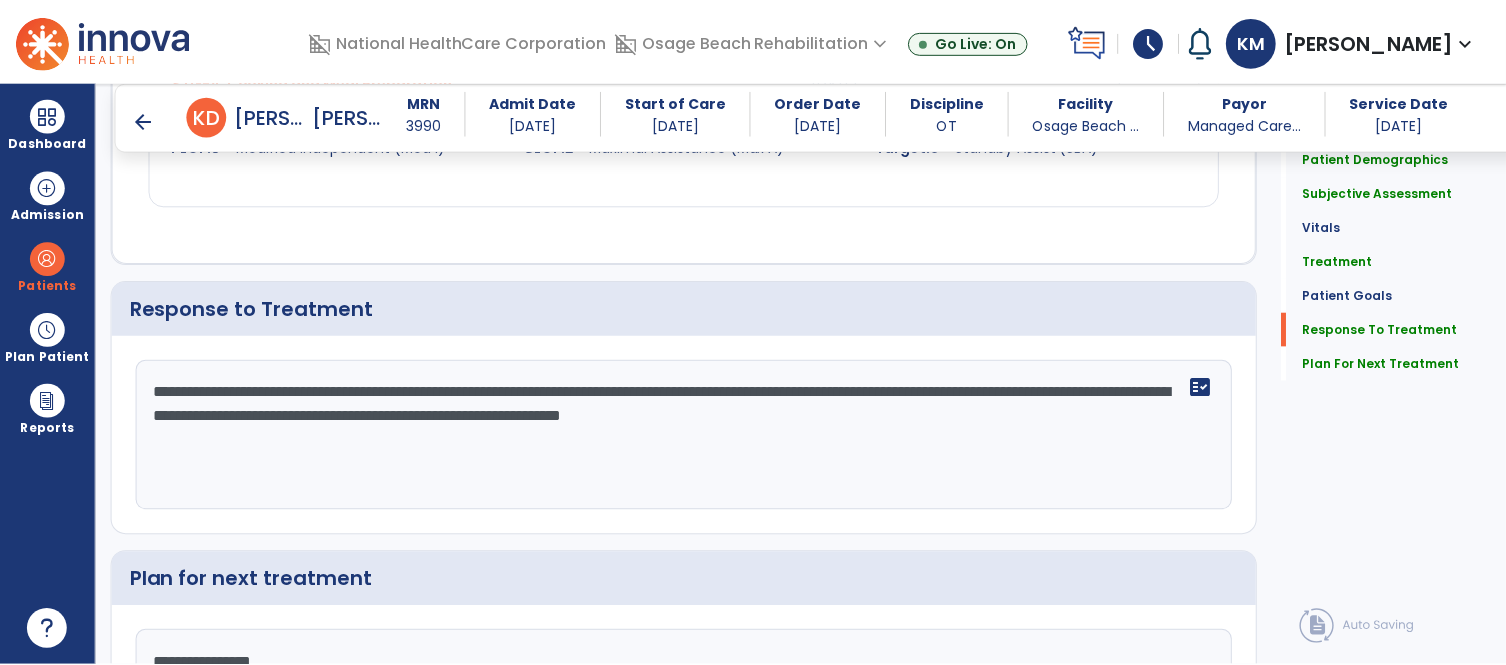 scroll, scrollTop: 3317, scrollLeft: 0, axis: vertical 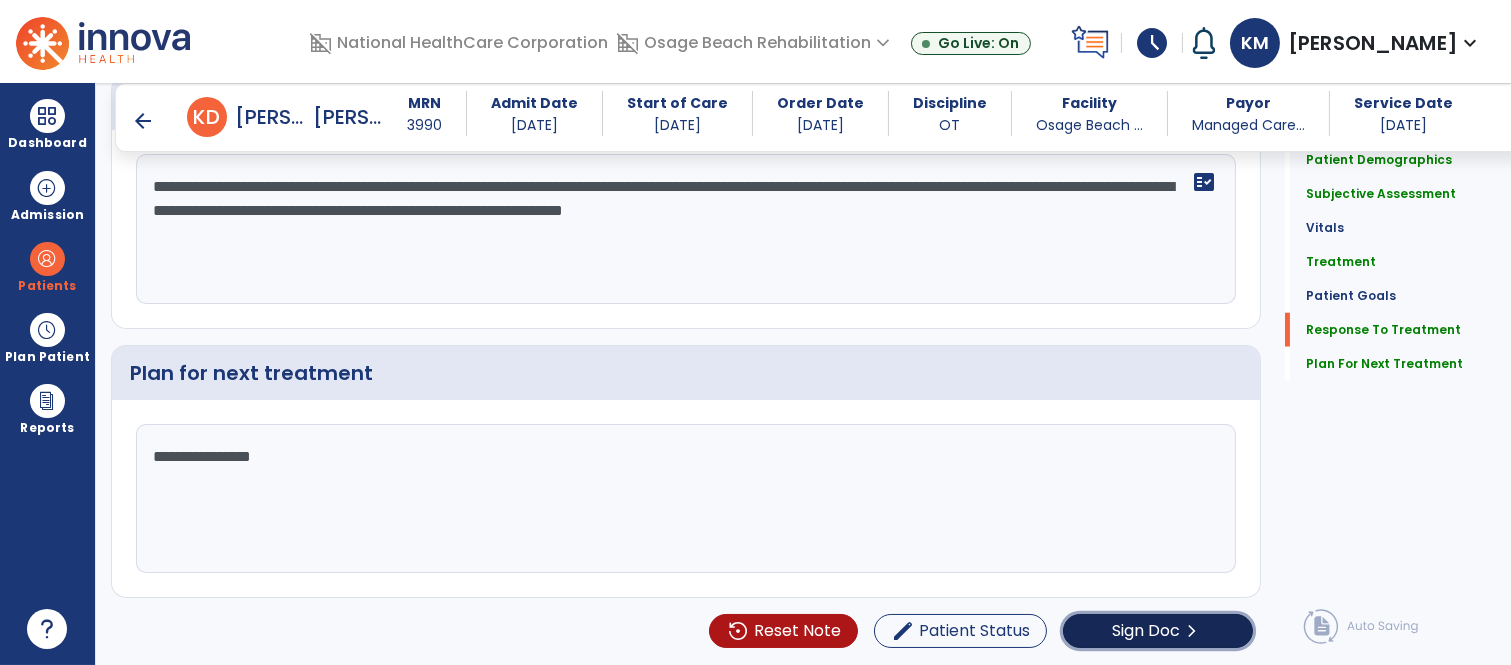 click on "Sign Doc" 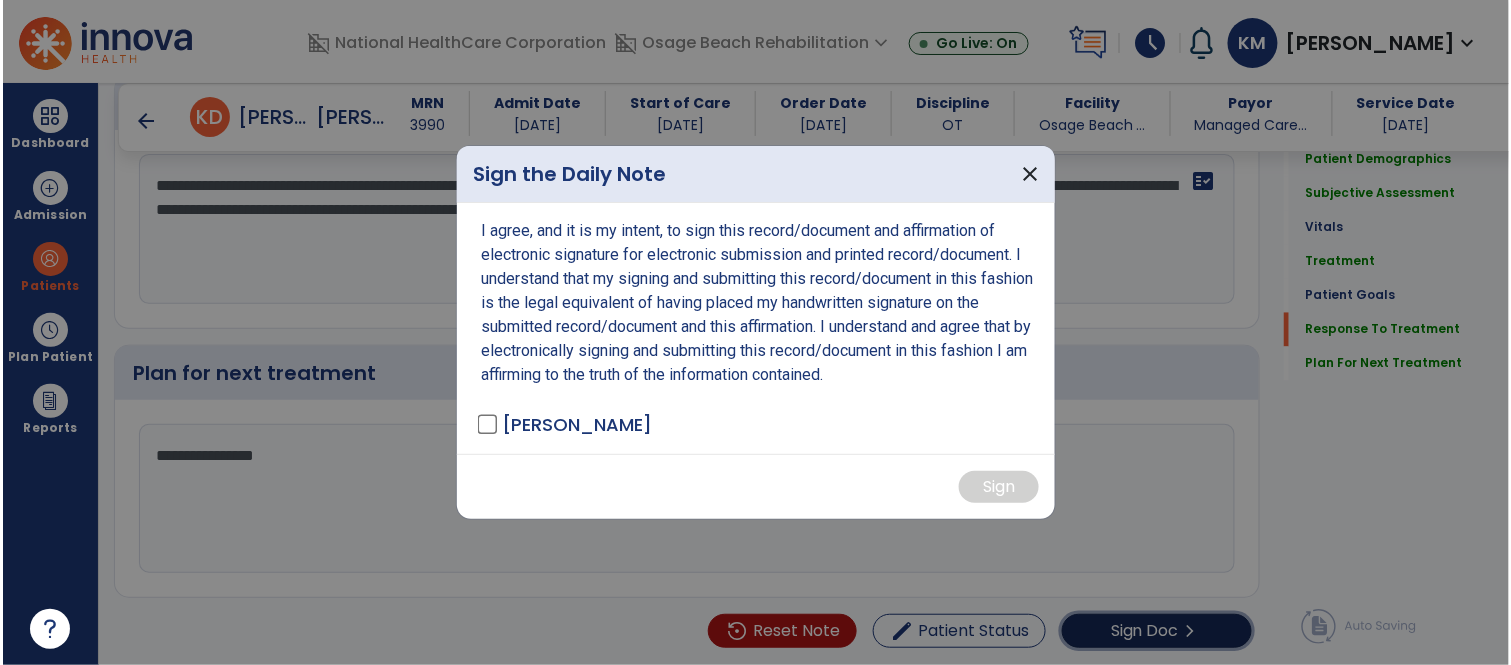 scroll, scrollTop: 3317, scrollLeft: 0, axis: vertical 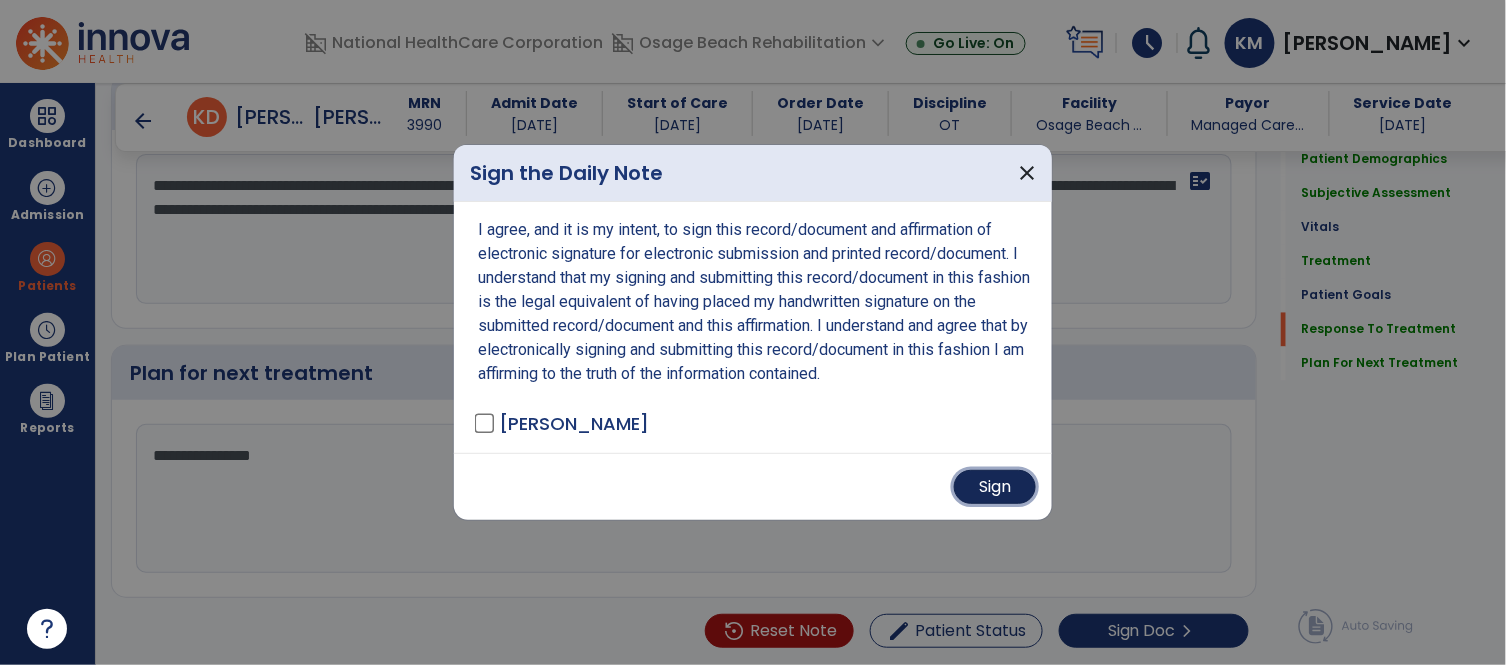 click on "Sign" at bounding box center [995, 487] 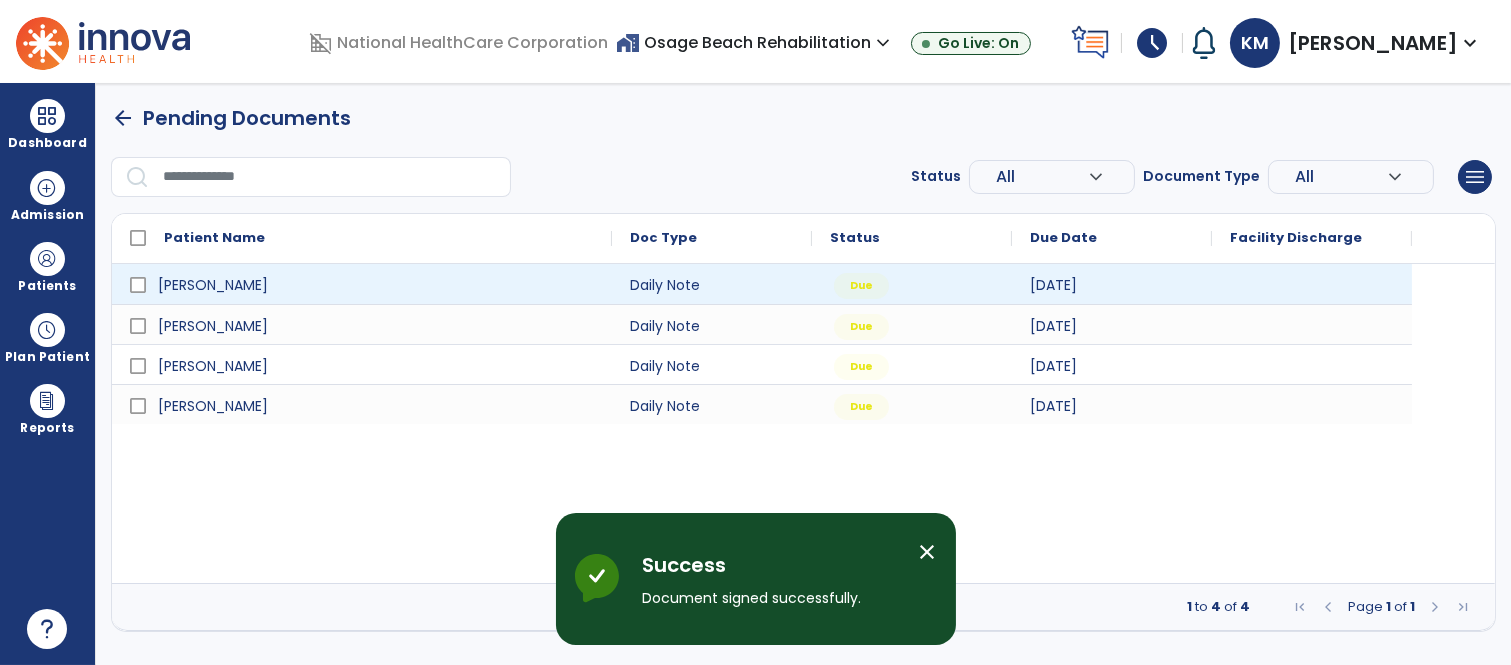 scroll, scrollTop: 0, scrollLeft: 0, axis: both 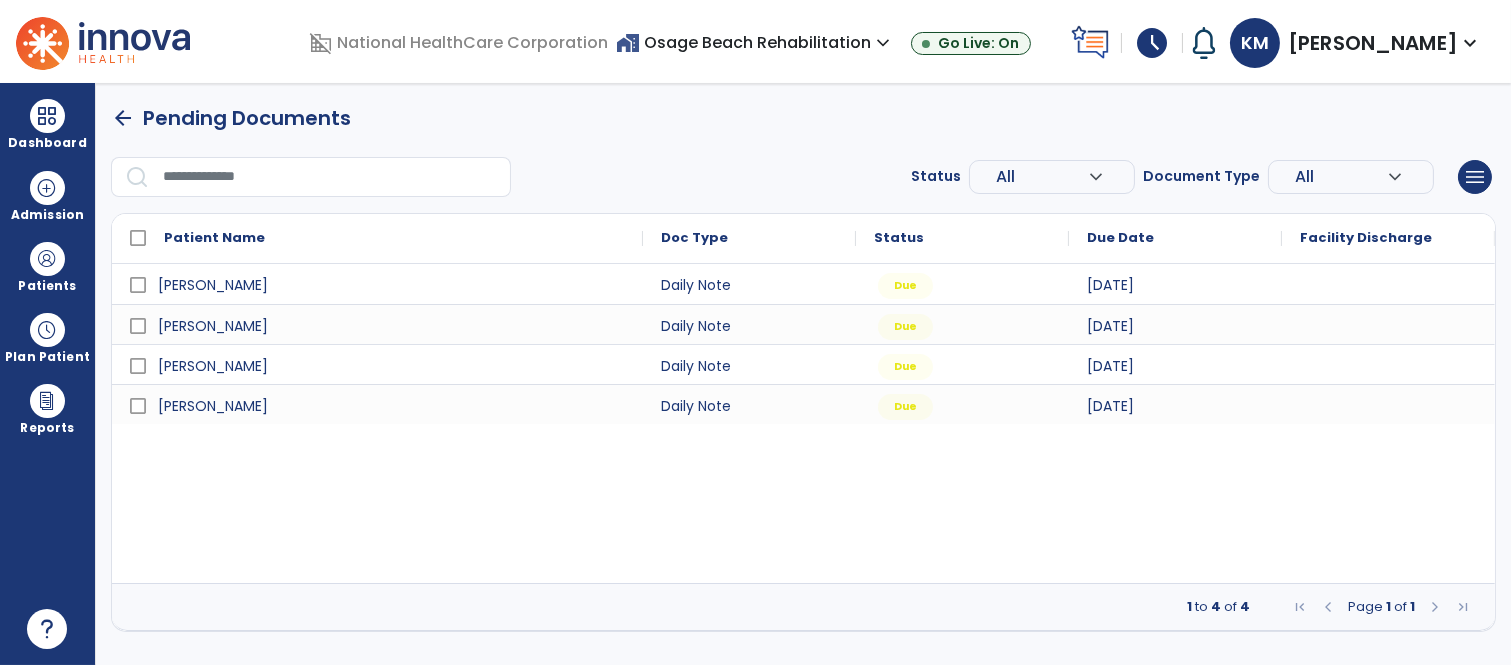 click on "arrow_back   Pending Documents  Status All  expand_more  ALL Due Past Due Incomplete Document Type All  expand_more  ALL Daily Note Progress Note Evaluation Discharge Note Recertification  menu   Export List   Print List
Patient Name
Doc Type
Status 1" at bounding box center [803, 367] 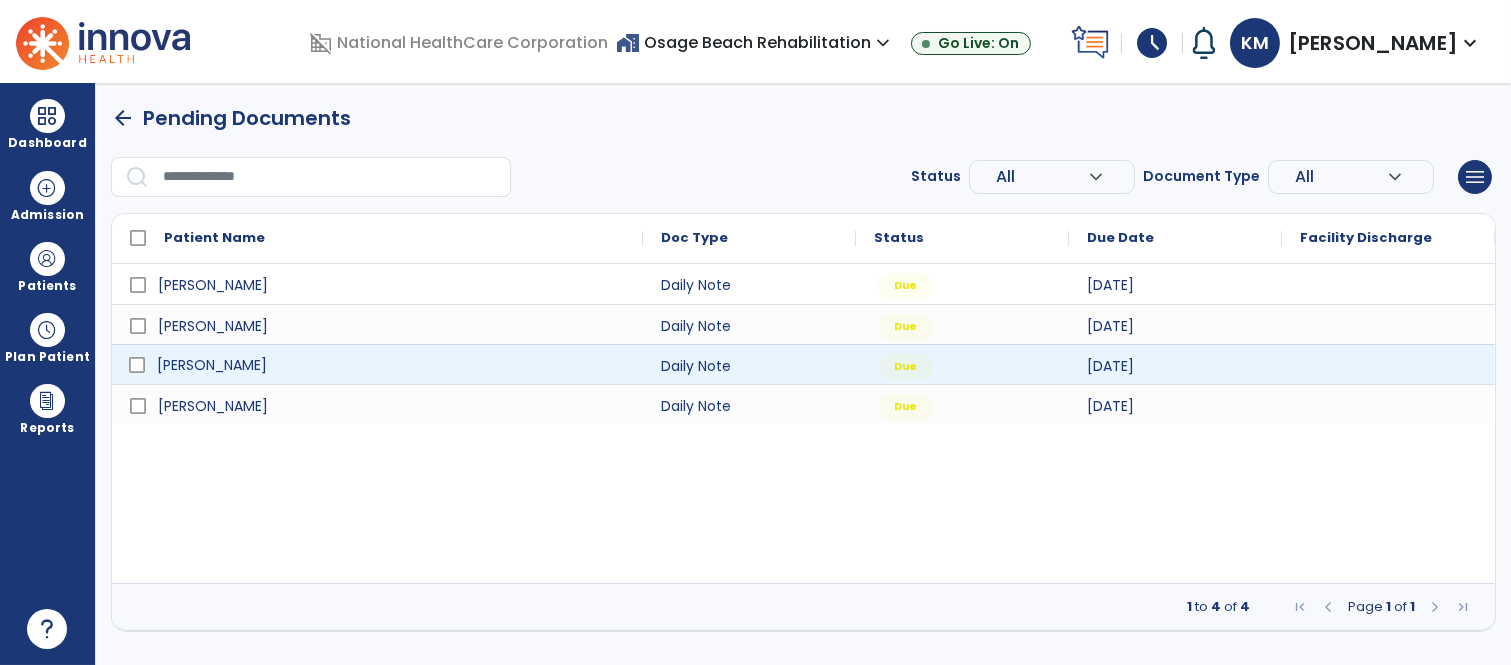 click on "[PERSON_NAME]" at bounding box center [212, 365] 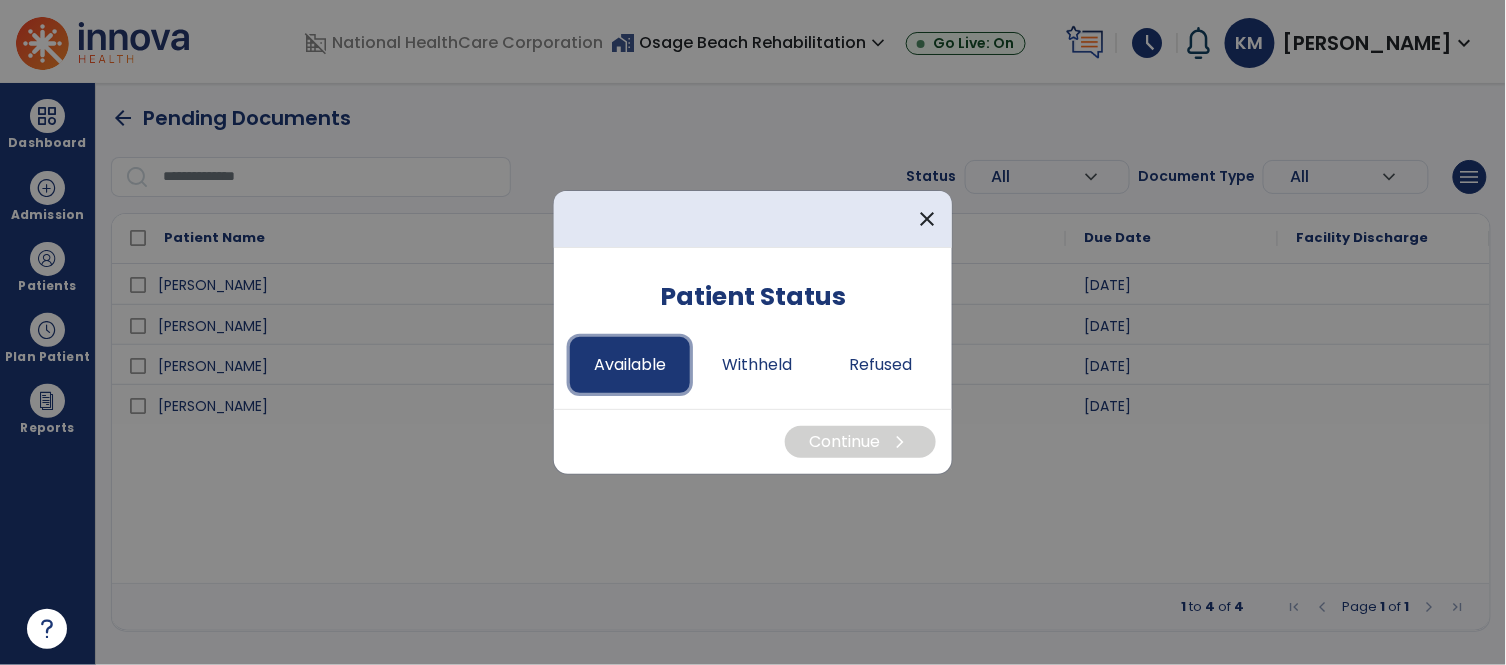 click on "Available" at bounding box center (630, 365) 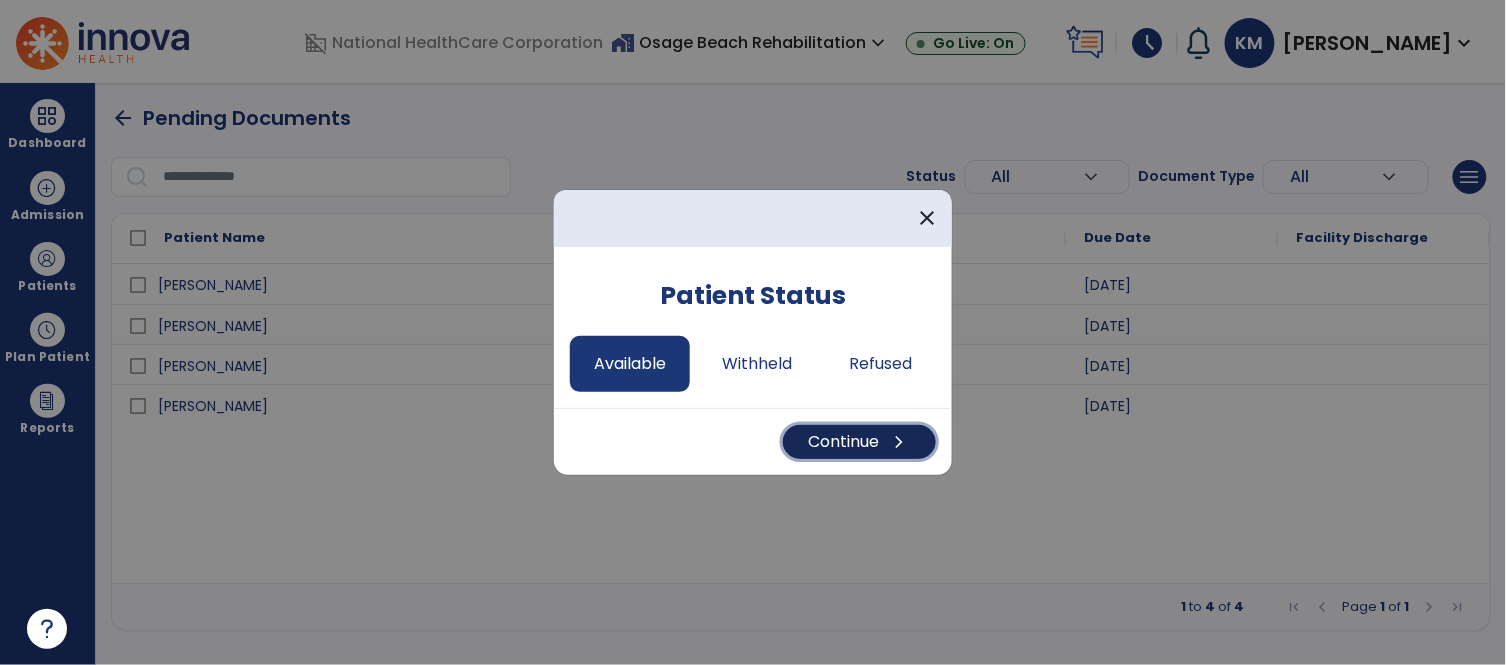 click on "Continue   chevron_right" at bounding box center [859, 442] 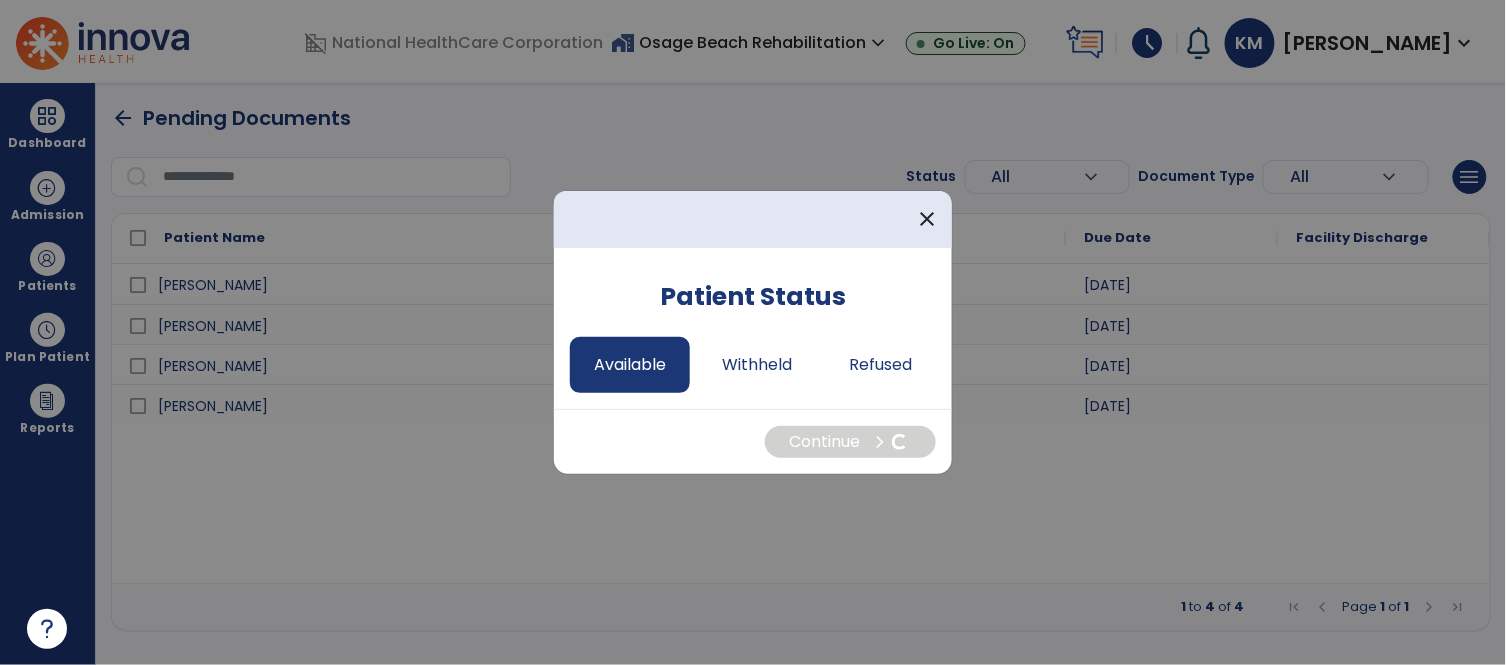 select on "*" 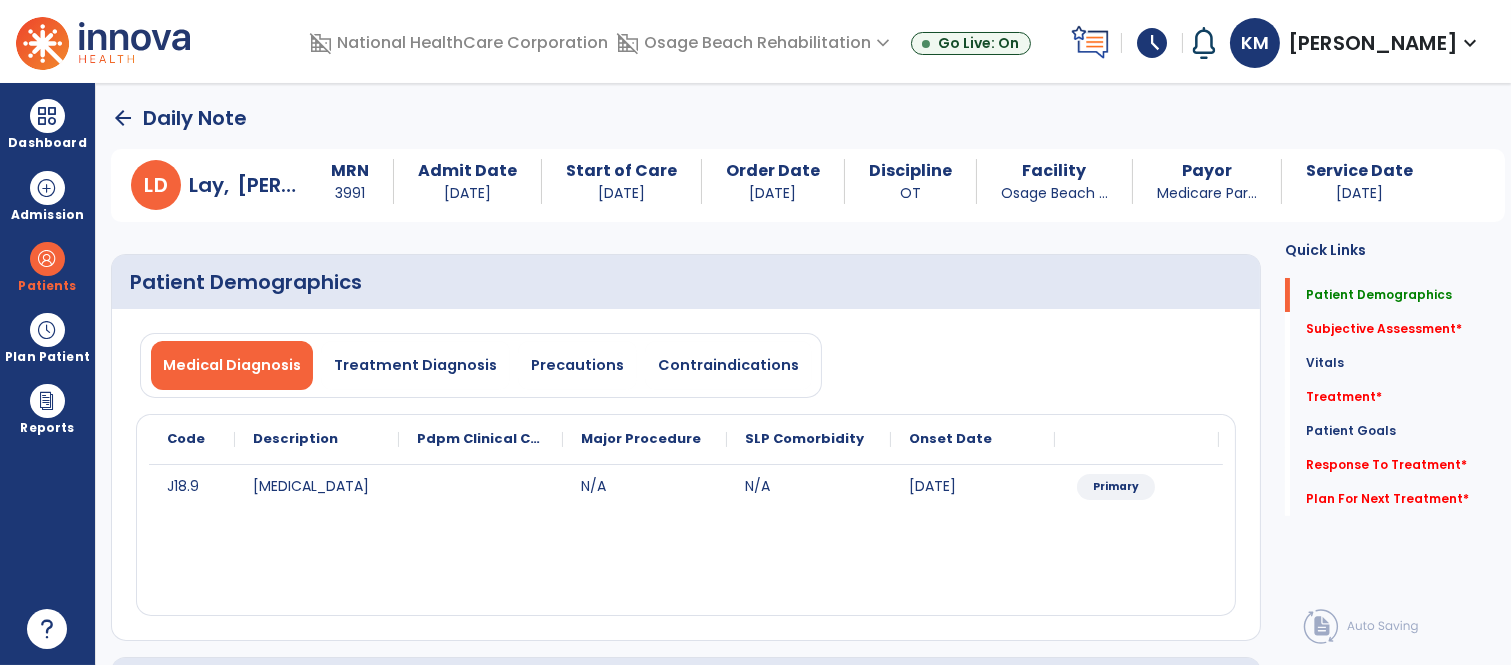 click on "Medical Diagnosis   Treatment Diagnosis   Precautions   Contraindications" 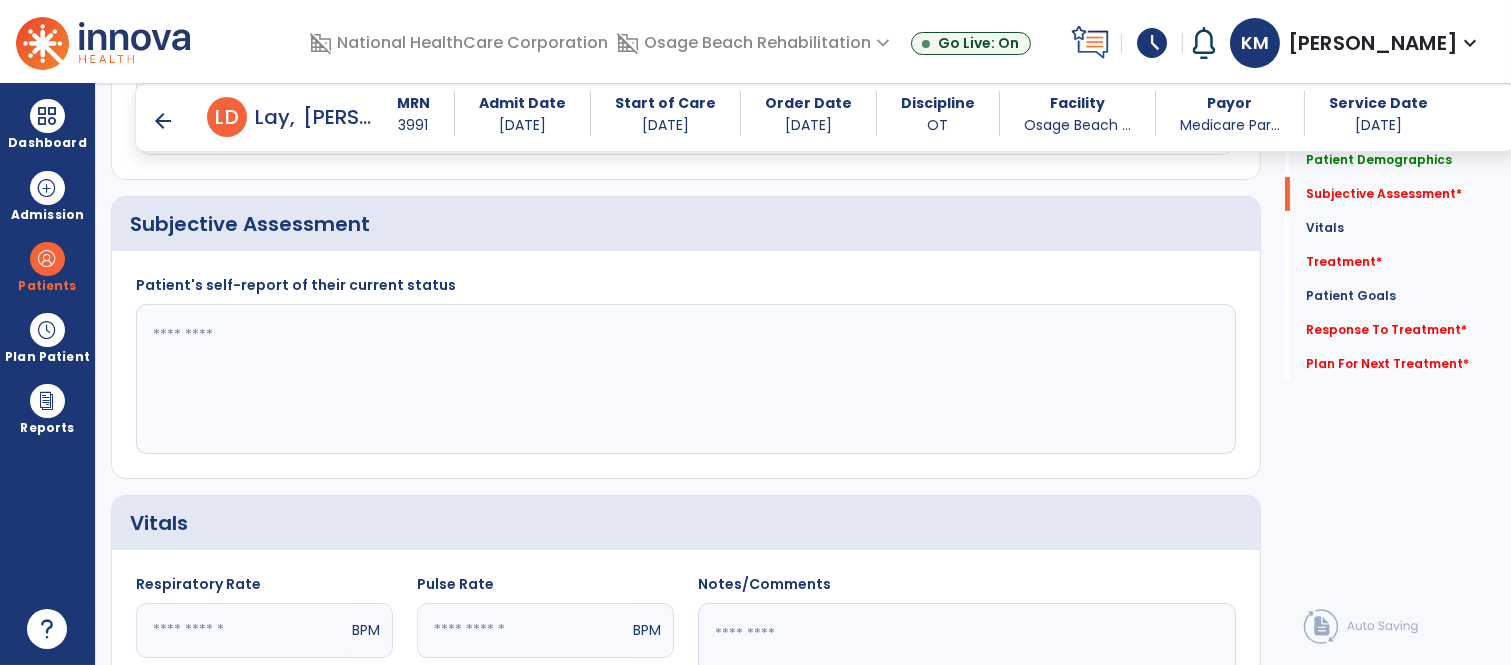 scroll, scrollTop: 444, scrollLeft: 0, axis: vertical 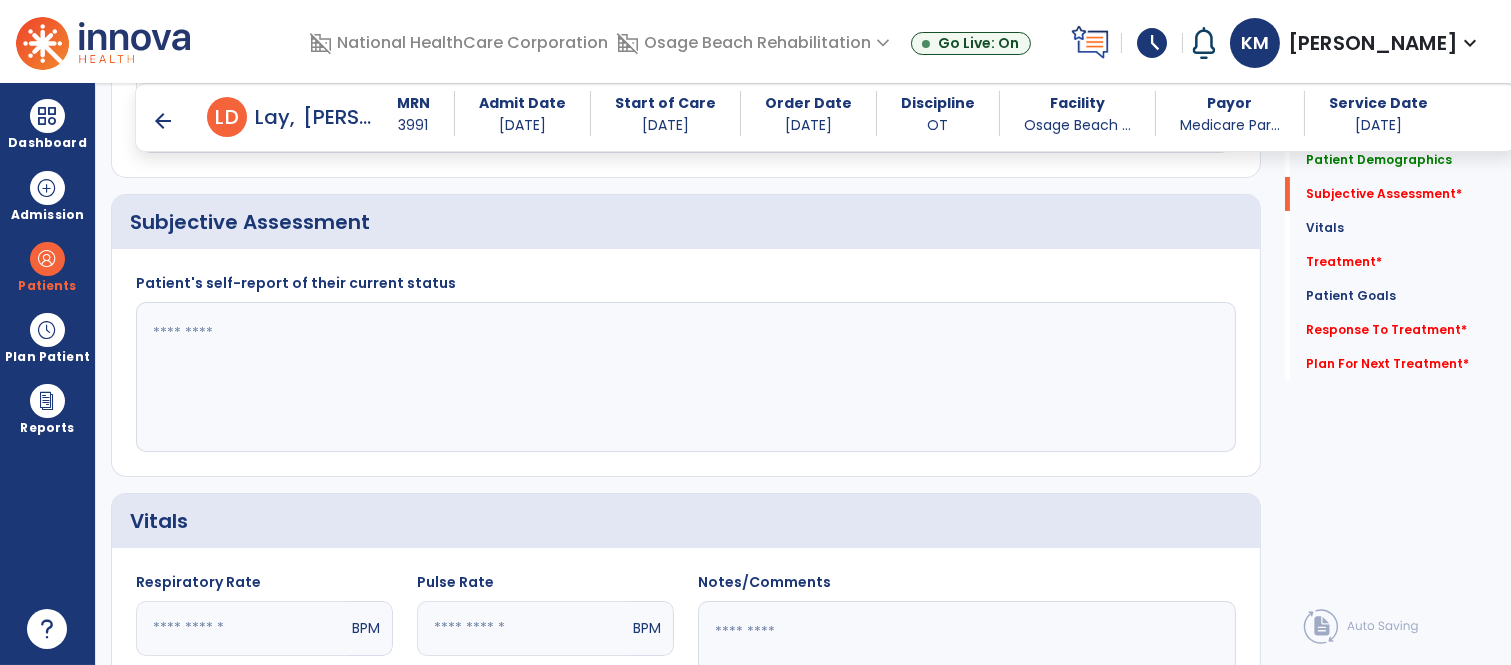 click 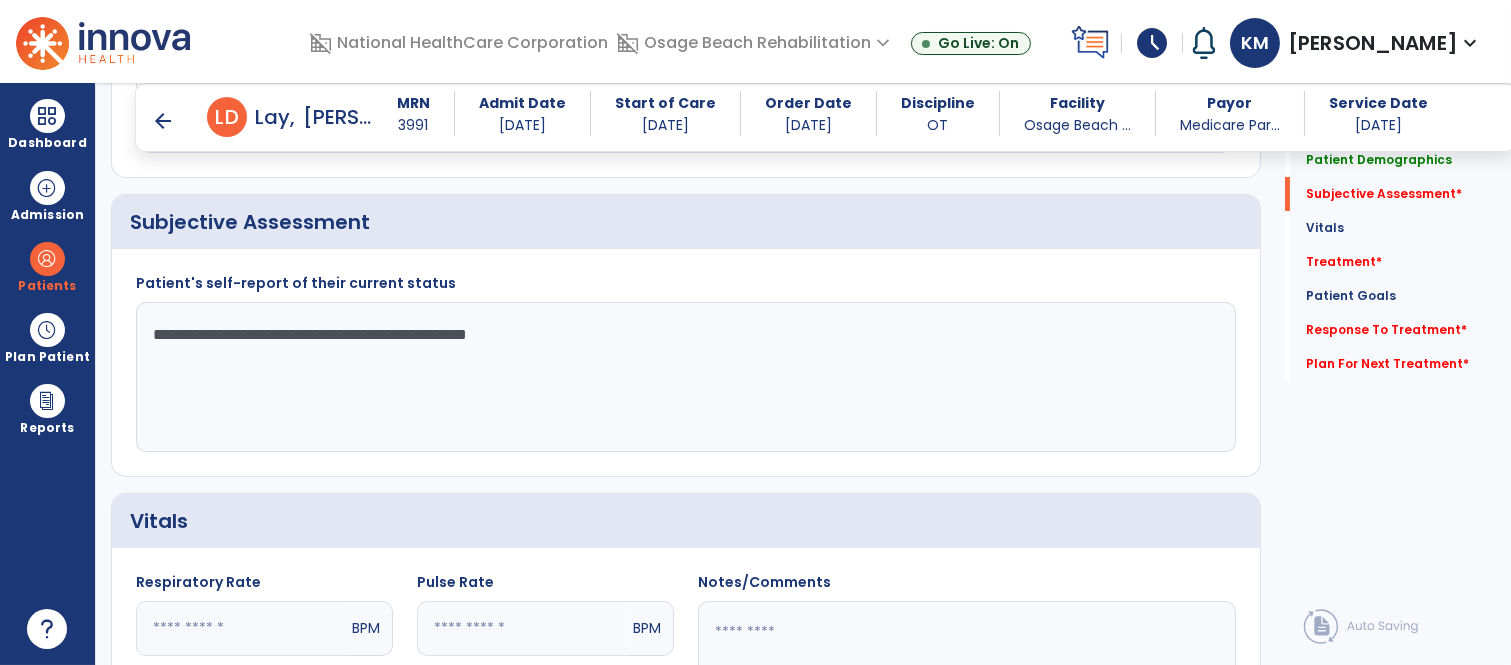 type on "**********" 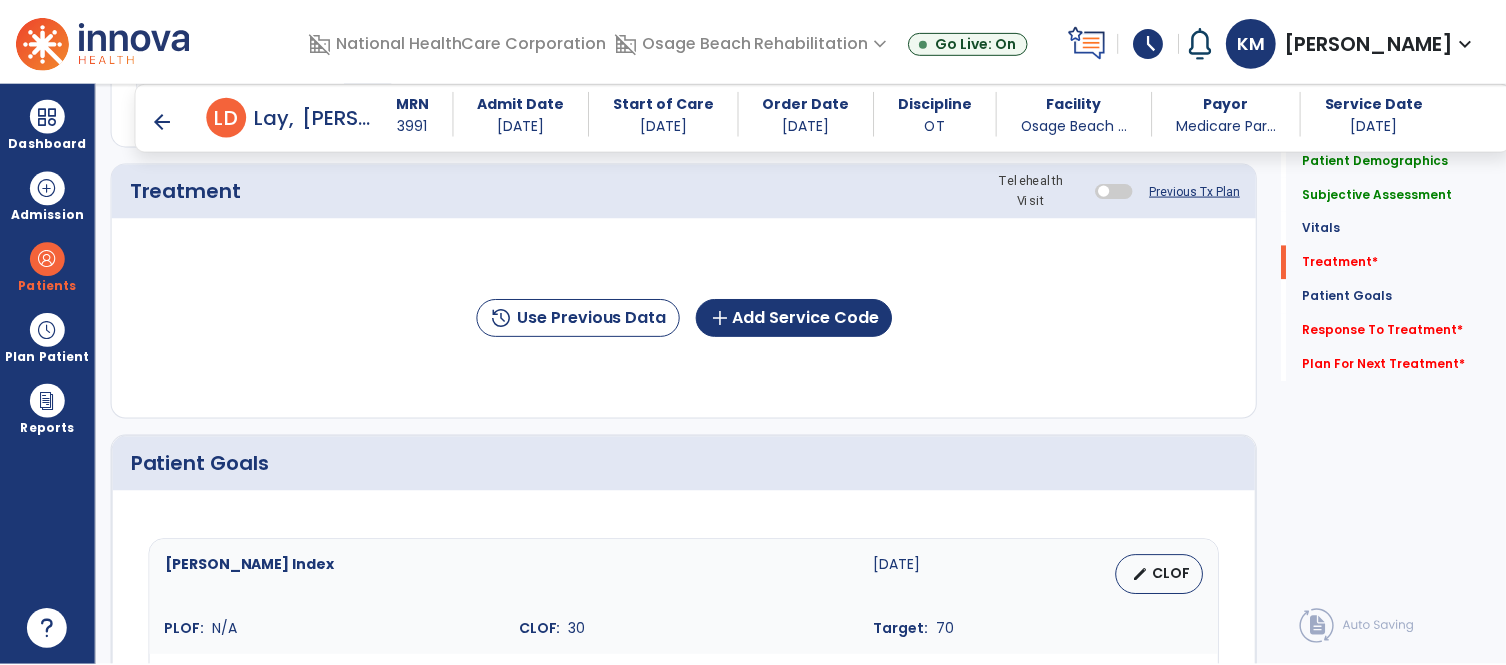 scroll, scrollTop: 1200, scrollLeft: 0, axis: vertical 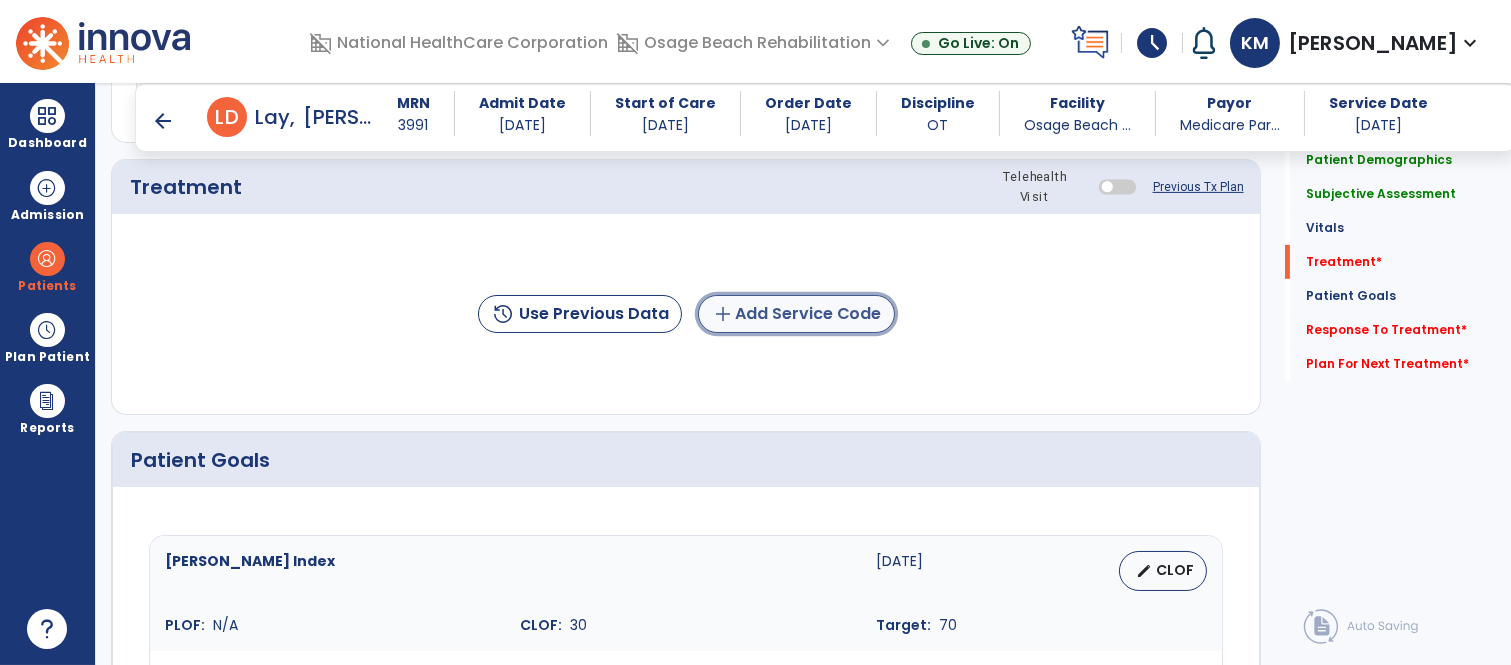 click on "add  Add Service Code" 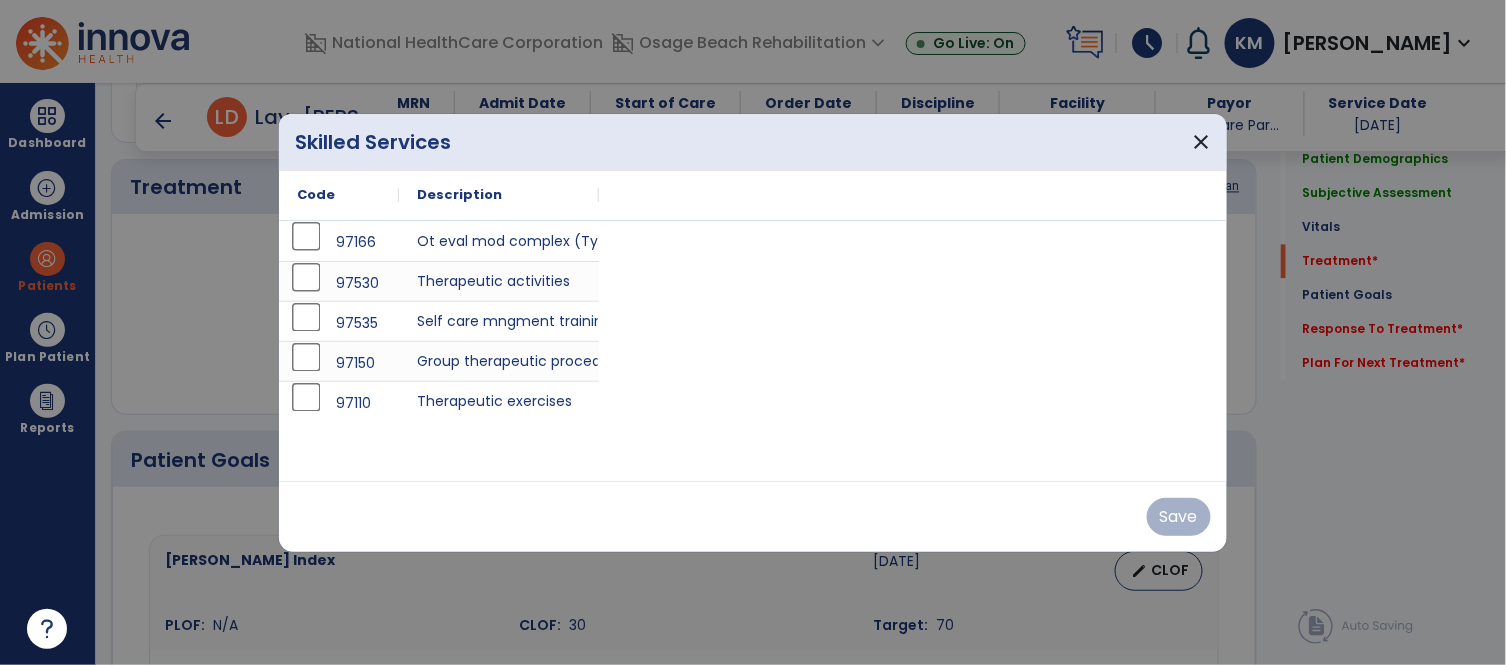 scroll, scrollTop: 1200, scrollLeft: 0, axis: vertical 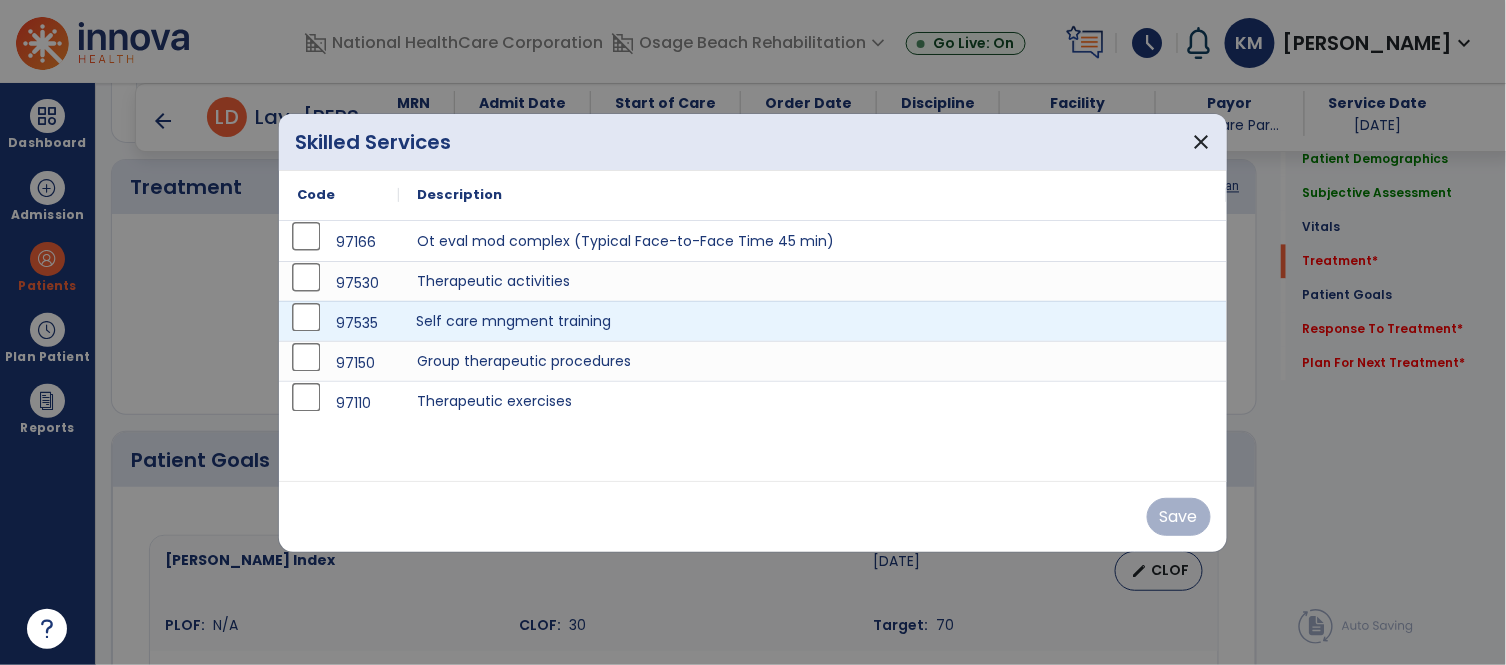 click on "Self care mngment training" at bounding box center (813, 321) 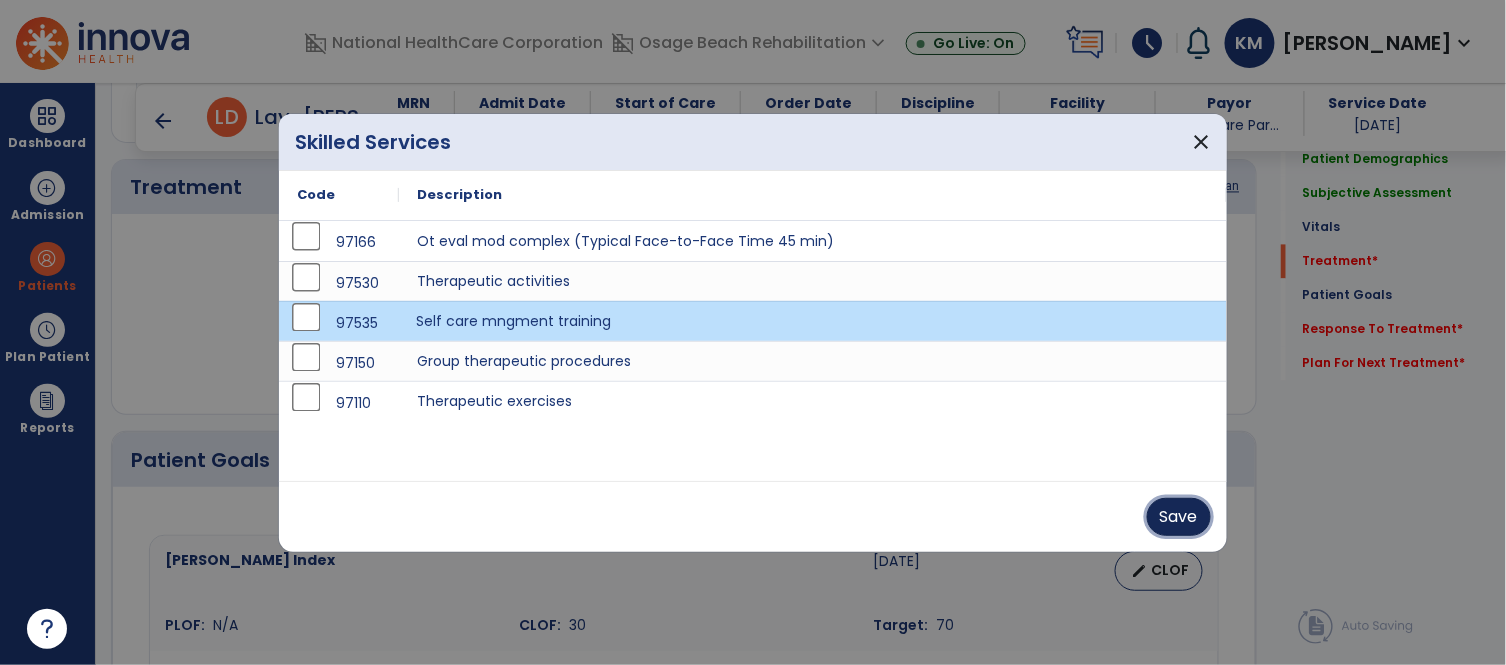 click on "Save" at bounding box center [1179, 517] 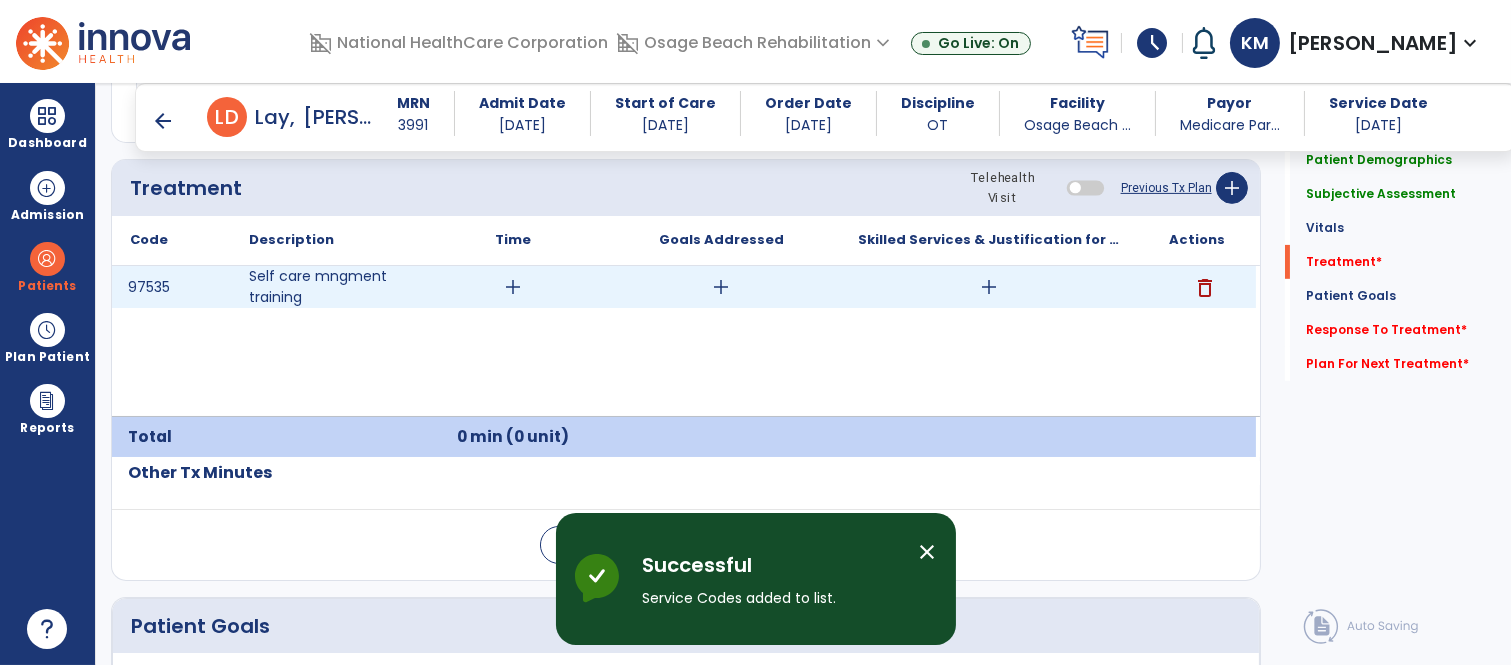 click on "add" at bounding box center (513, 287) 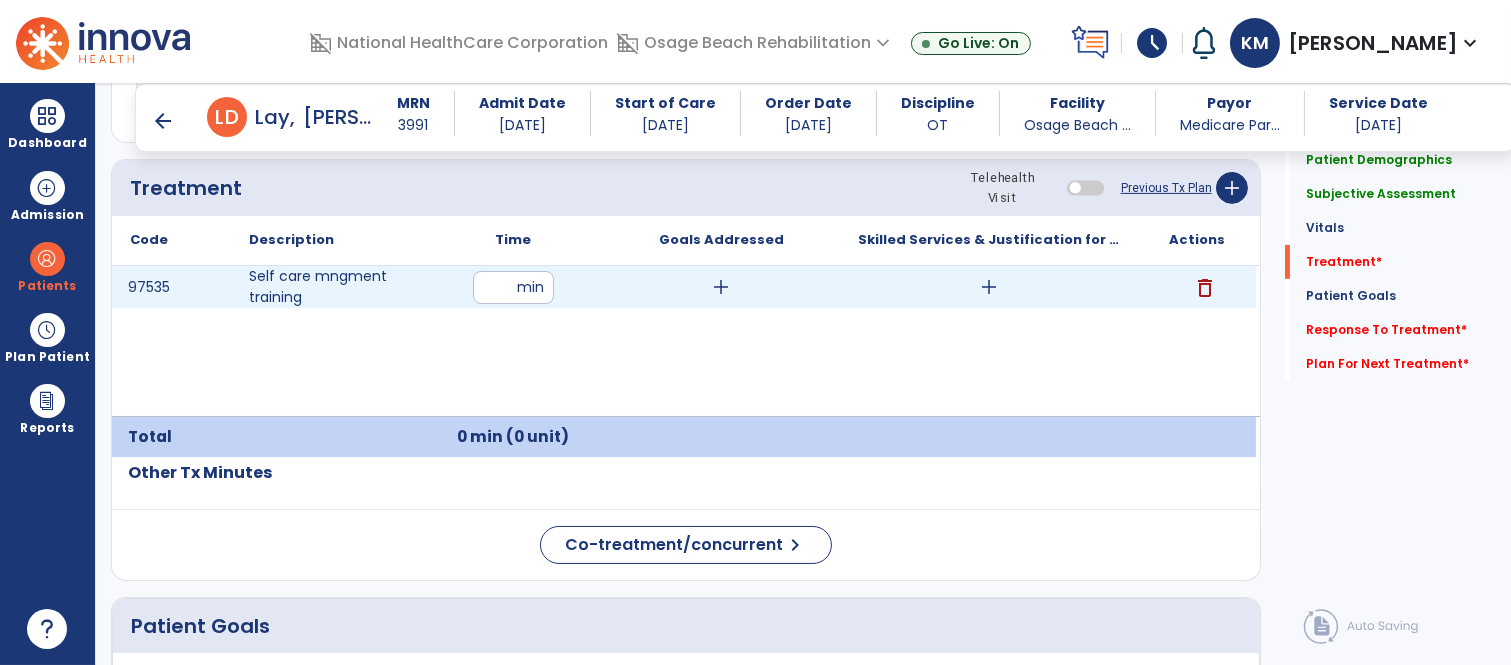 type on "**" 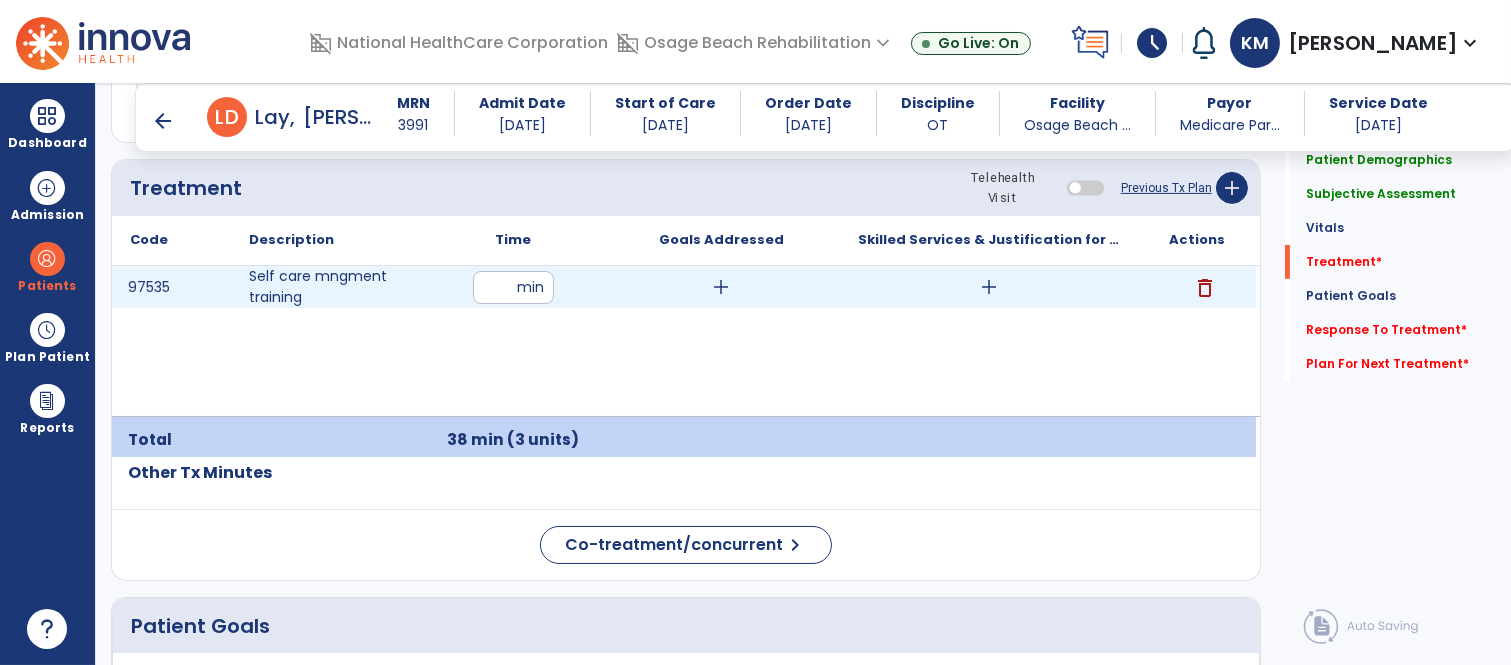 click on "add" at bounding box center (721, 287) 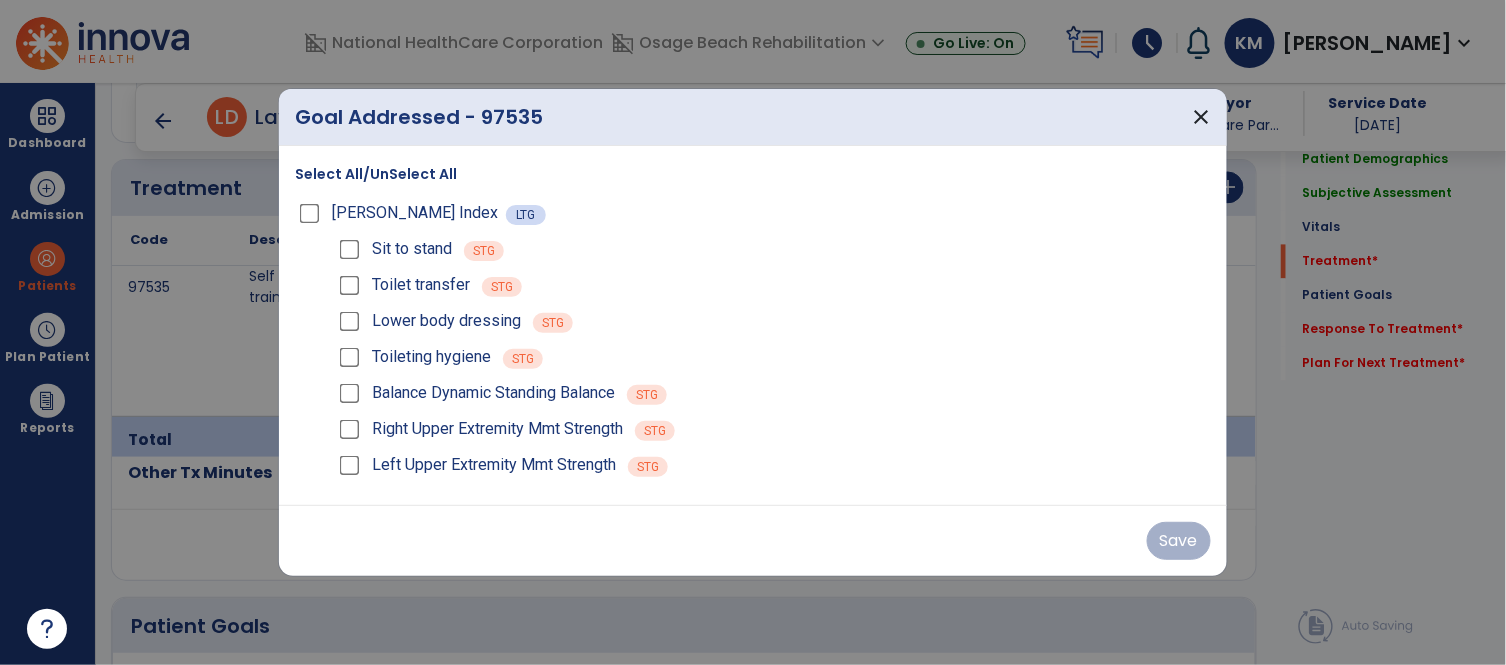 scroll, scrollTop: 1200, scrollLeft: 0, axis: vertical 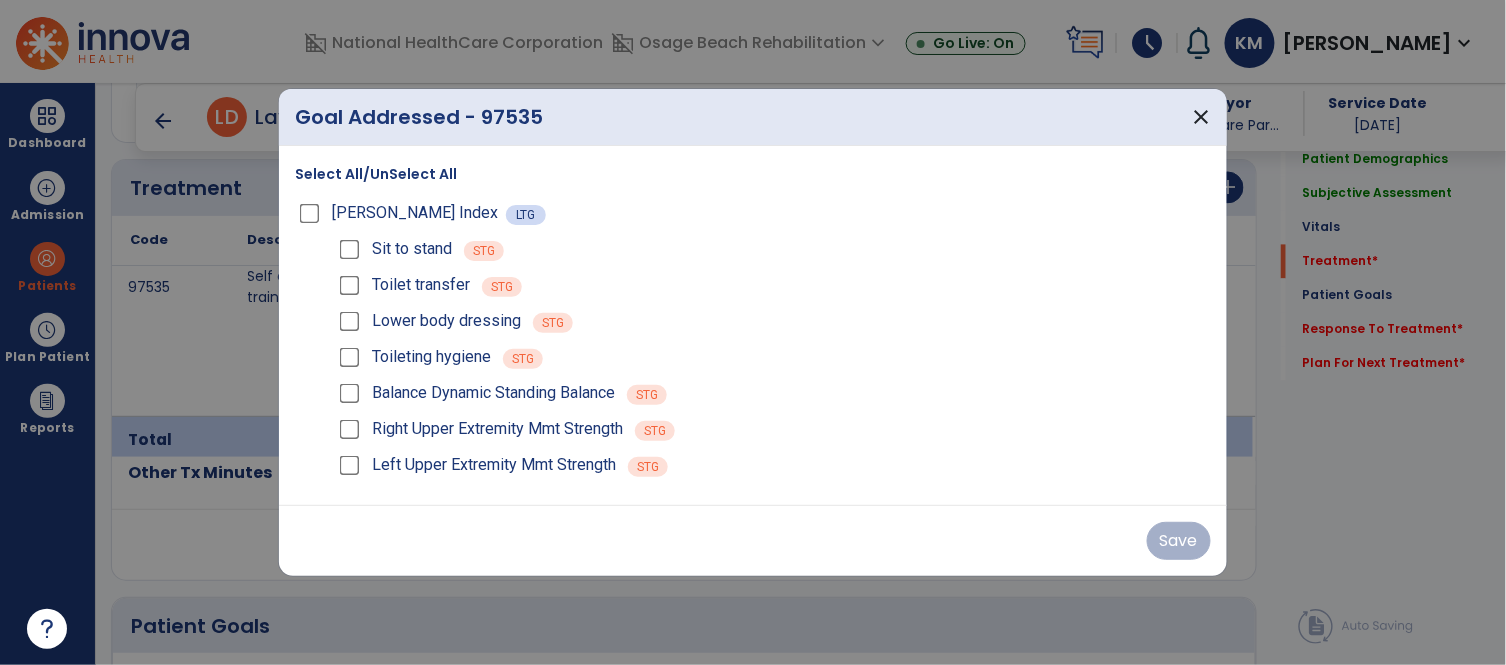 click on "Select All/UnSelect All [PERSON_NAME] Index  LTG  Sit to stand  STG  Toilet transfer  STG  Lower body dressing  STG  Toileting hygiene  STG  Balance  Dynamic Standing Balance  STG  Right [MEDICAL_DATA] Mmt Strength  STG  Left [MEDICAL_DATA] Mmt Strength  STG" at bounding box center (753, 325) 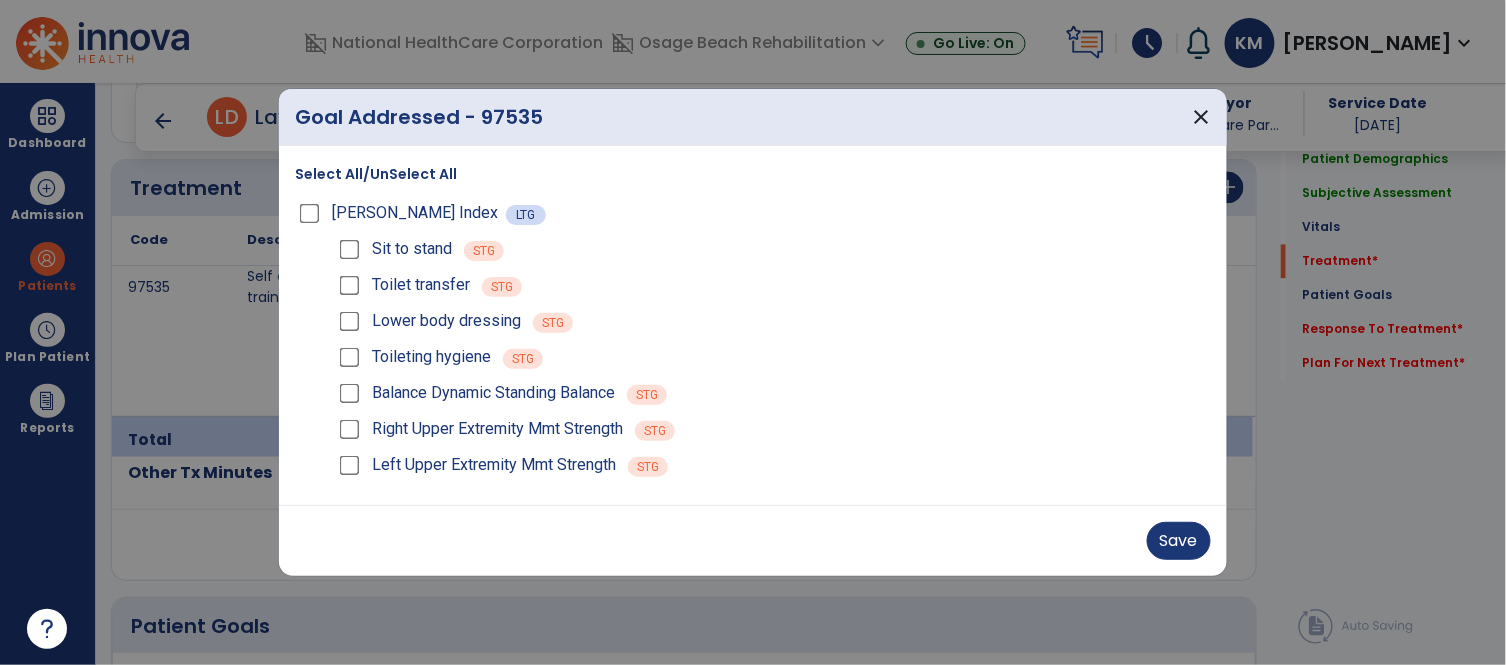 click on "Select All/UnSelect All" at bounding box center [376, 174] 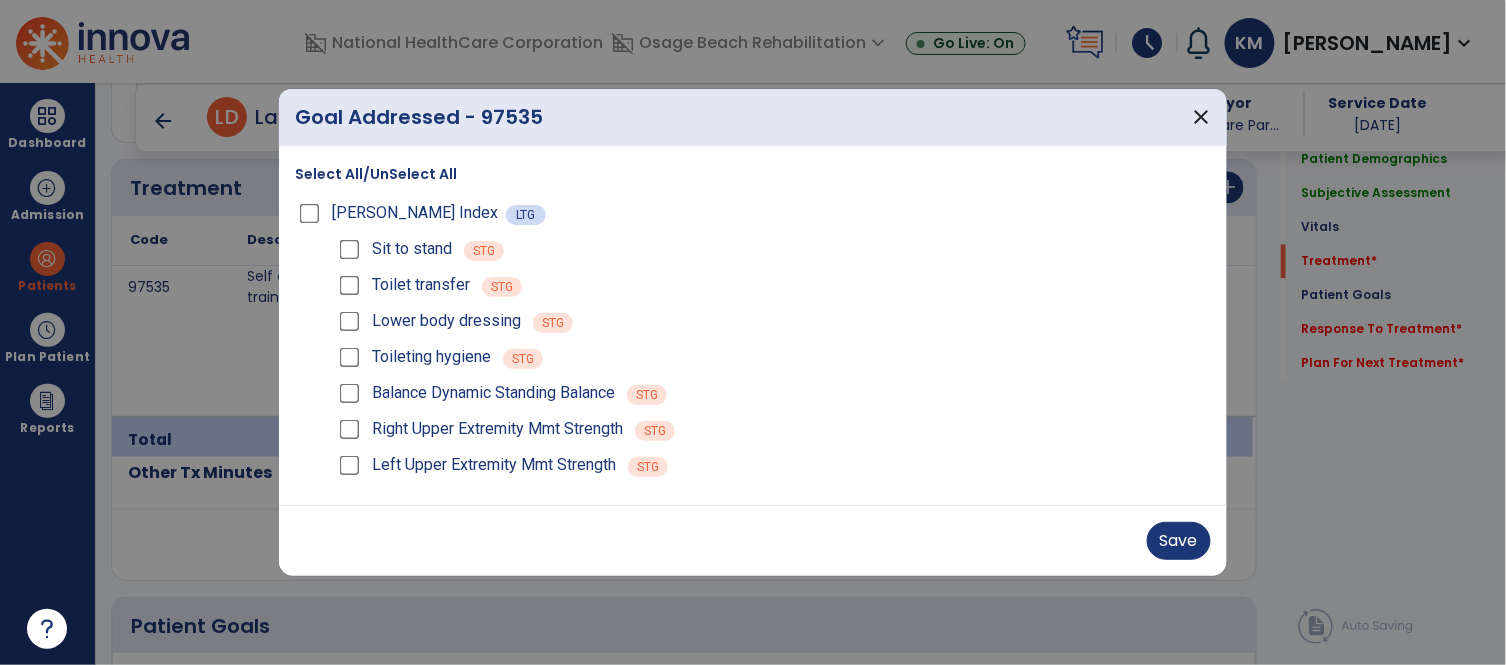 click on "Right Upper Extremity Mmt Strength" at bounding box center (479, 429) 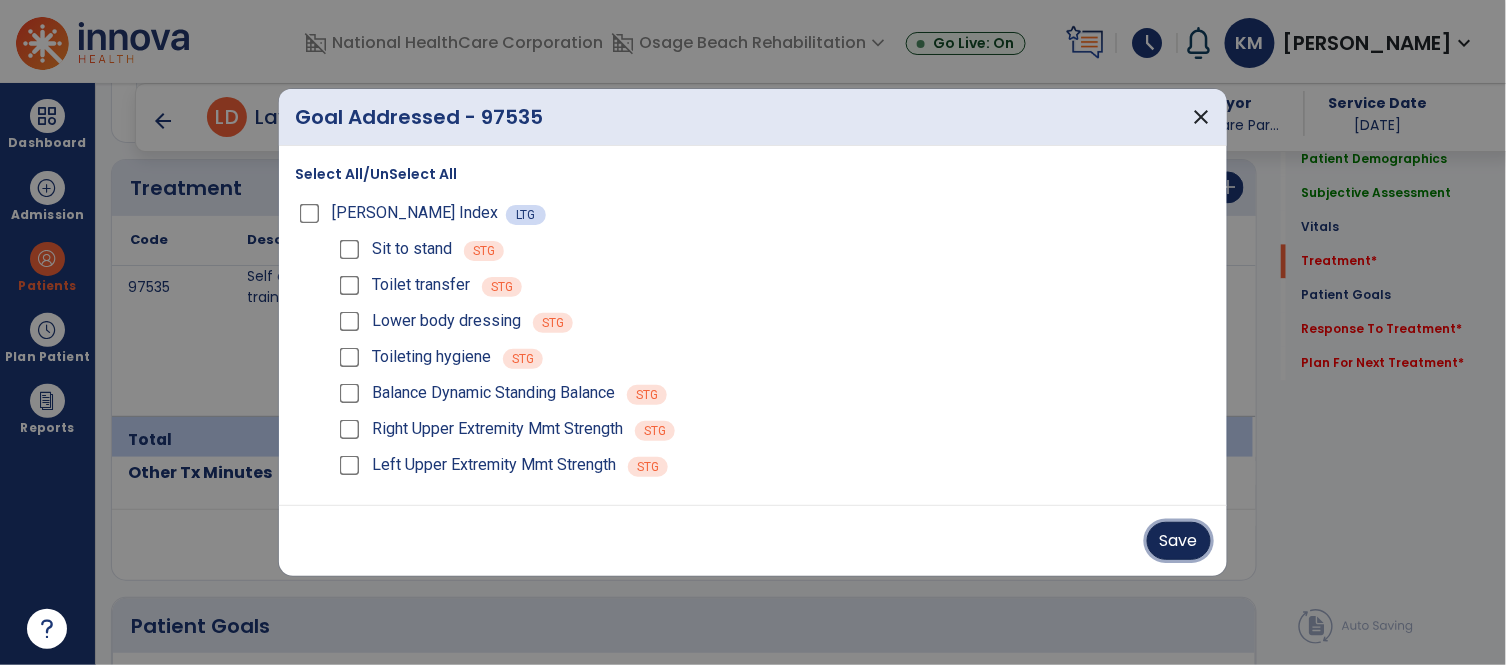 click on "Save" at bounding box center [1179, 541] 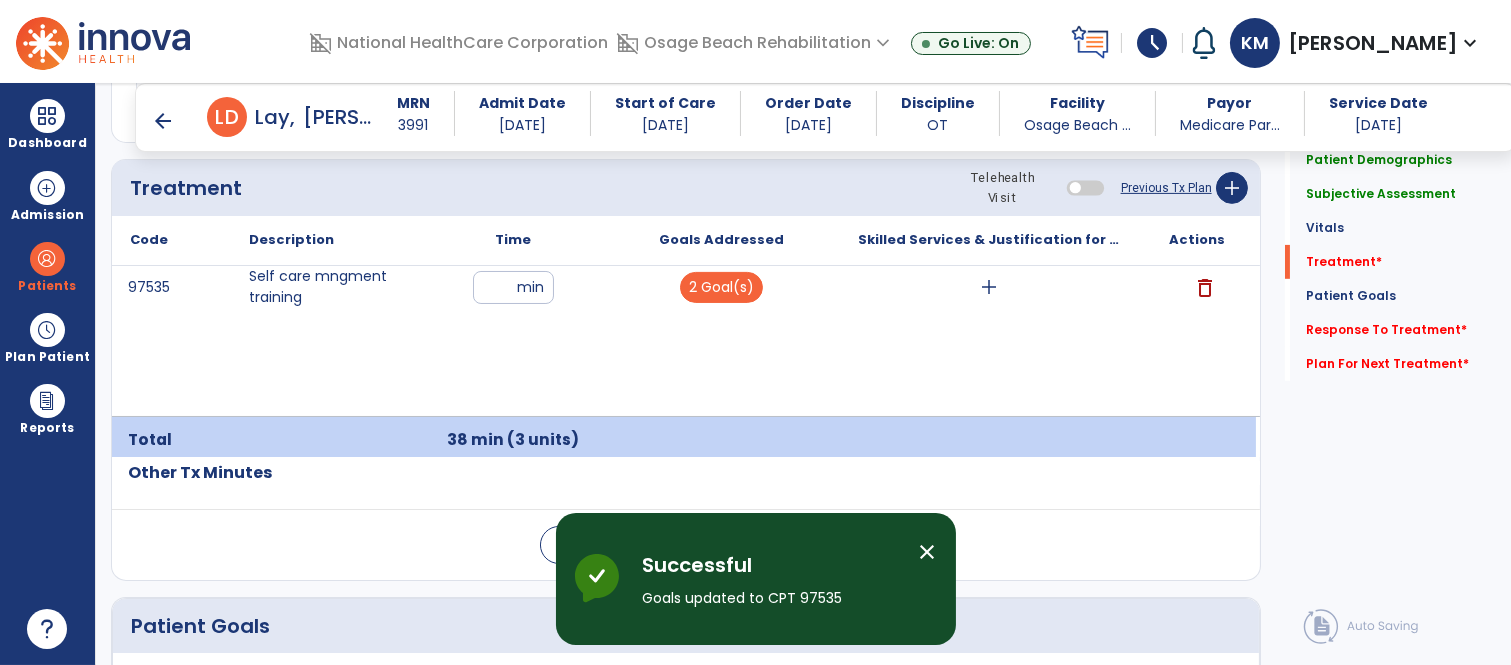 click on "Skilled Services & Justification for Tx" at bounding box center (988, 240) 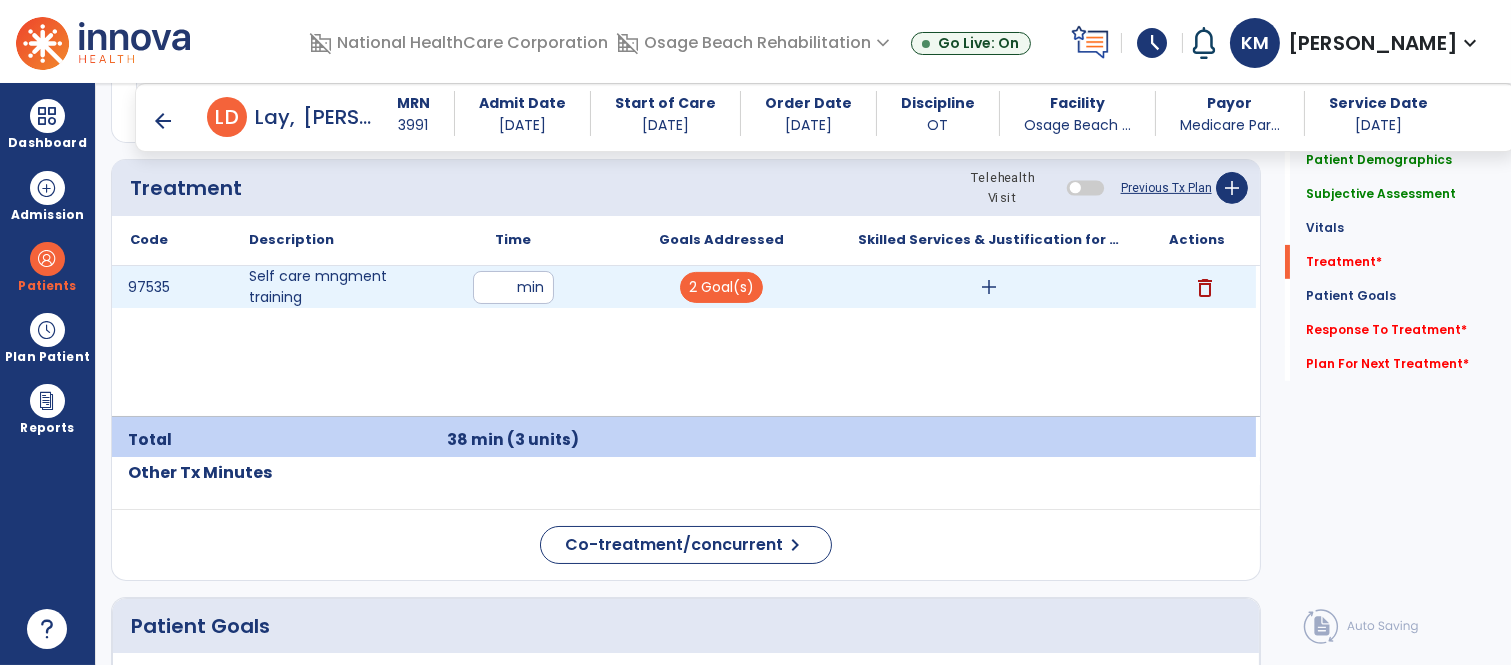 click on "add" at bounding box center [989, 287] 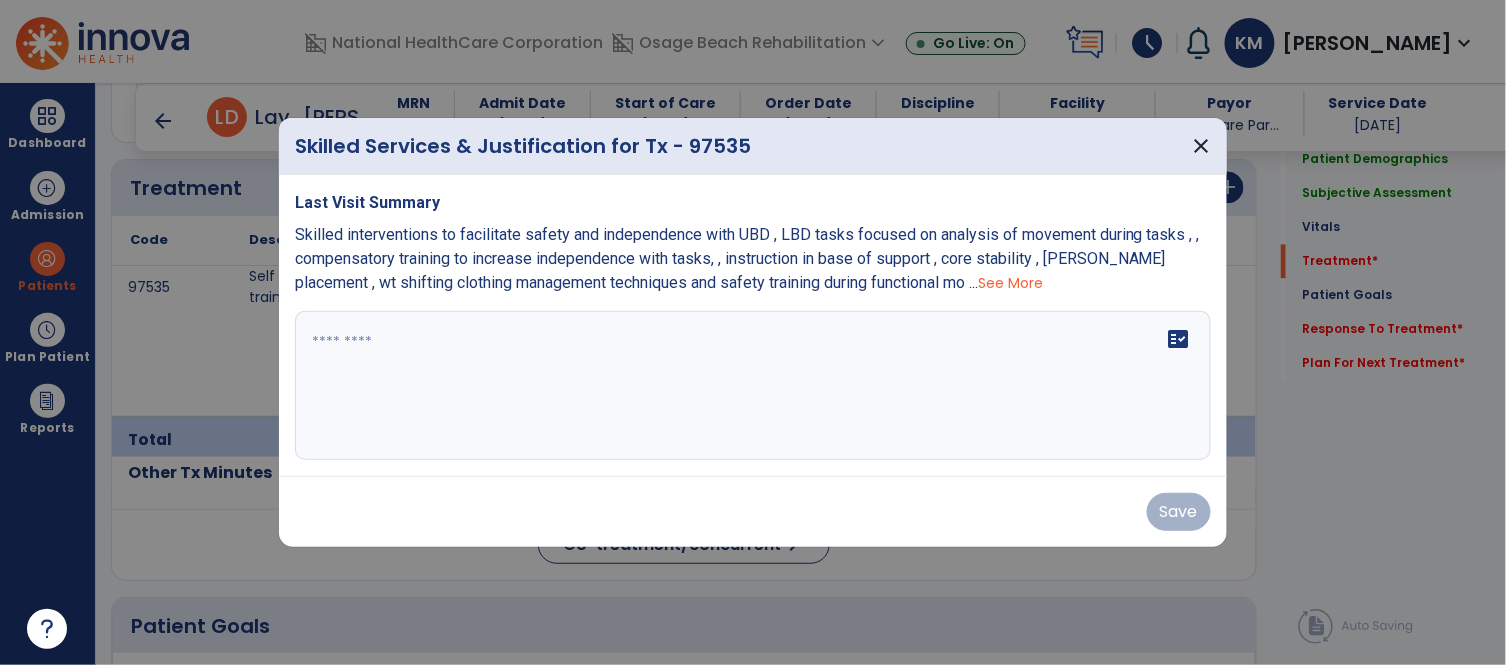 scroll, scrollTop: 1200, scrollLeft: 0, axis: vertical 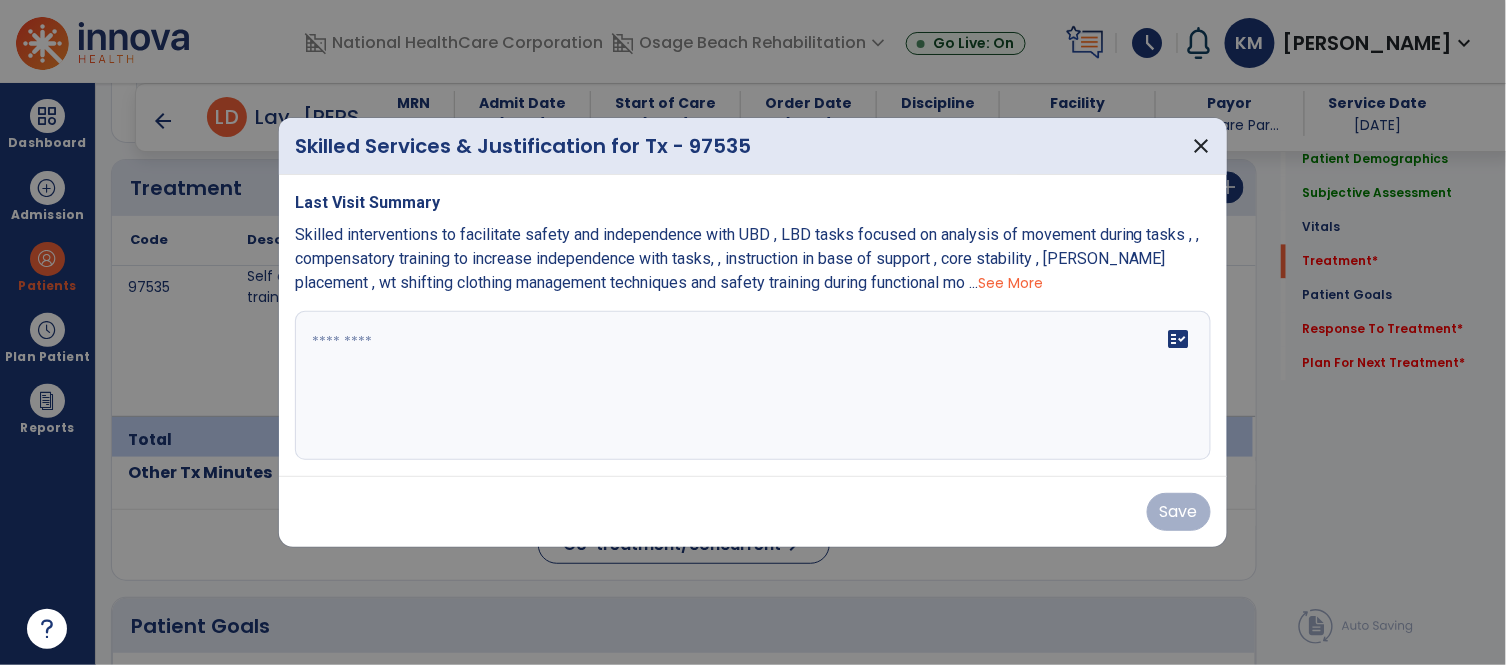 click at bounding box center [753, 386] 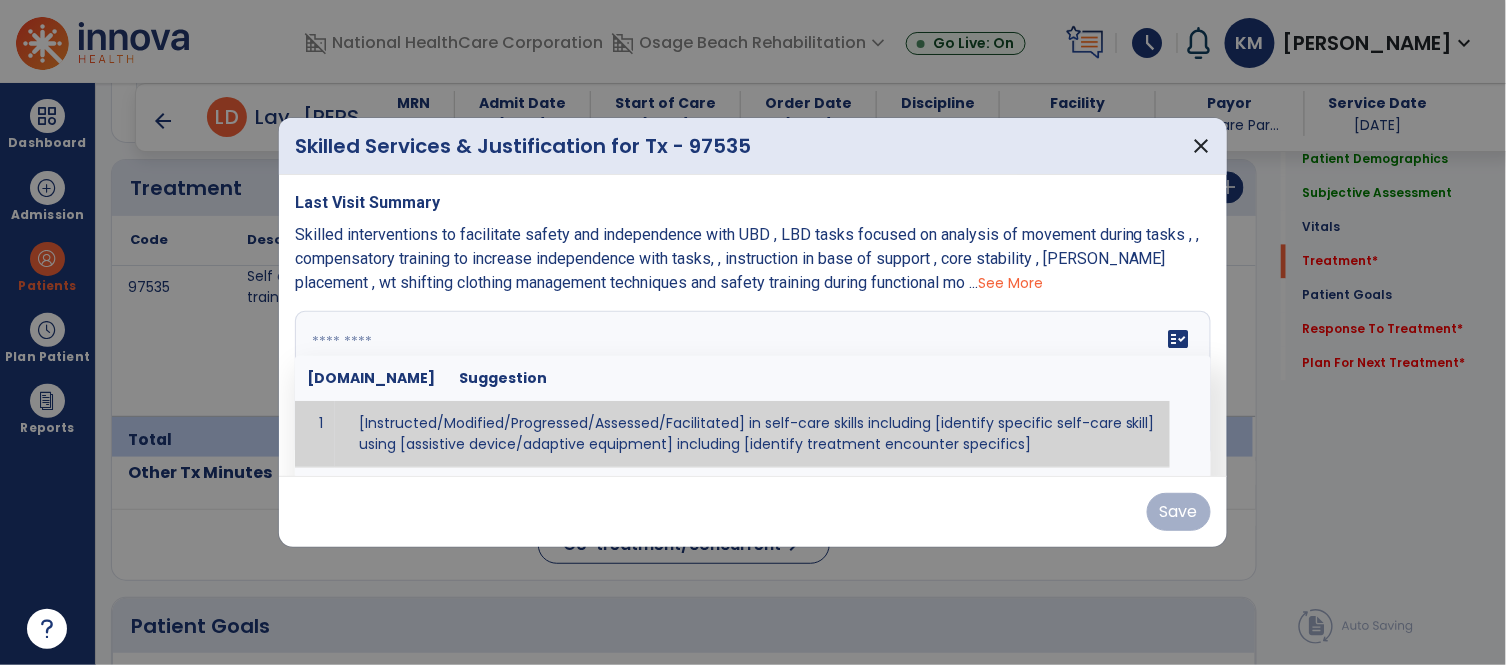 paste on "**********" 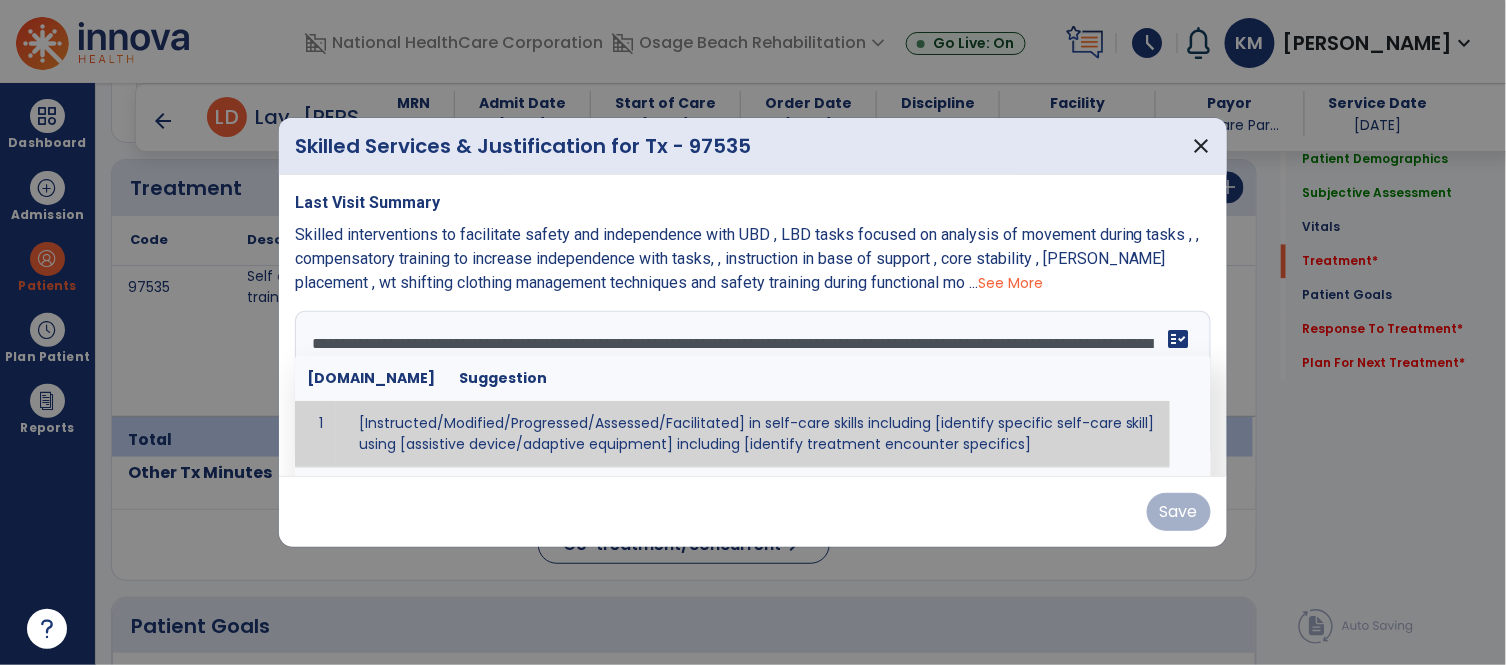 scroll, scrollTop: 14, scrollLeft: 0, axis: vertical 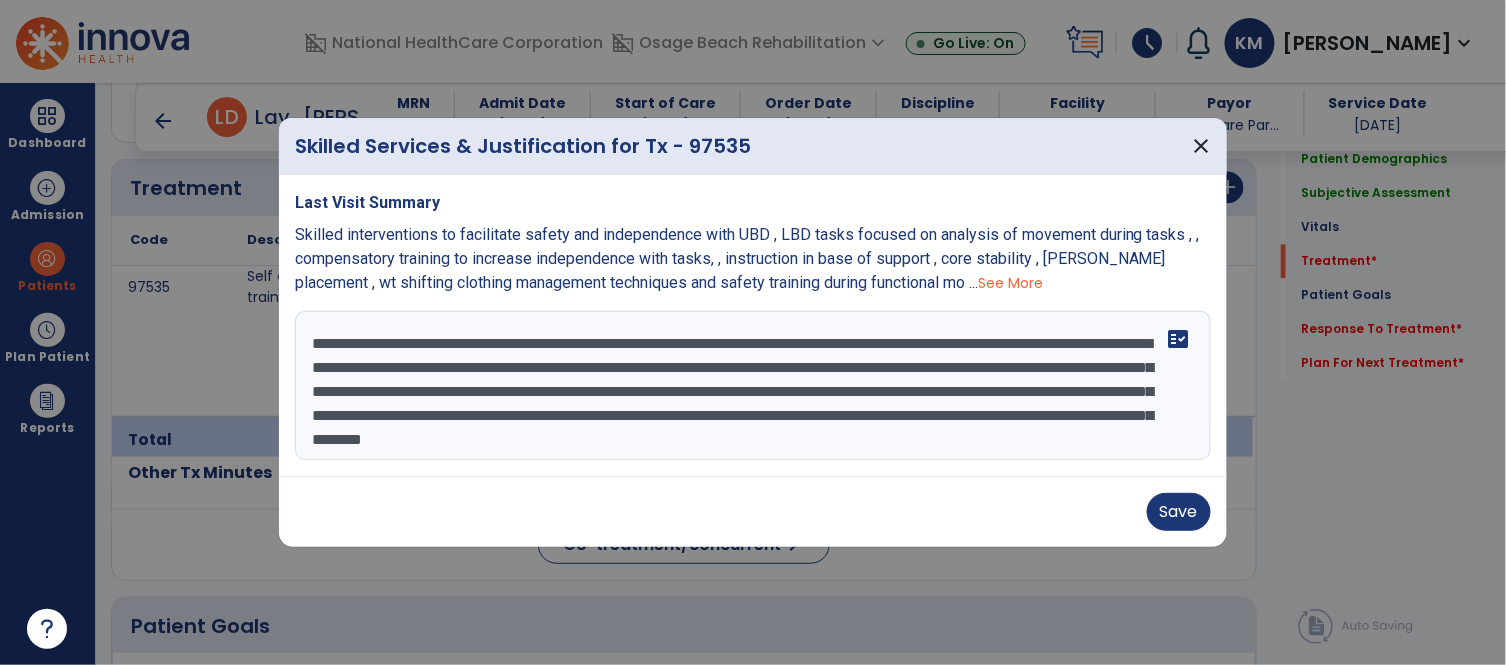 click on "Skilled interventions to facilitate safety and independence with UBD , LBD  tasks focused on analysis of
movement during  tasks , , compensatory training to increase independence with tasks,
, instruction in   base of support , core stability , [PERSON_NAME] placement , wt shifting clothing management techniques and safety
training during functional mo ..." at bounding box center (747, 258) 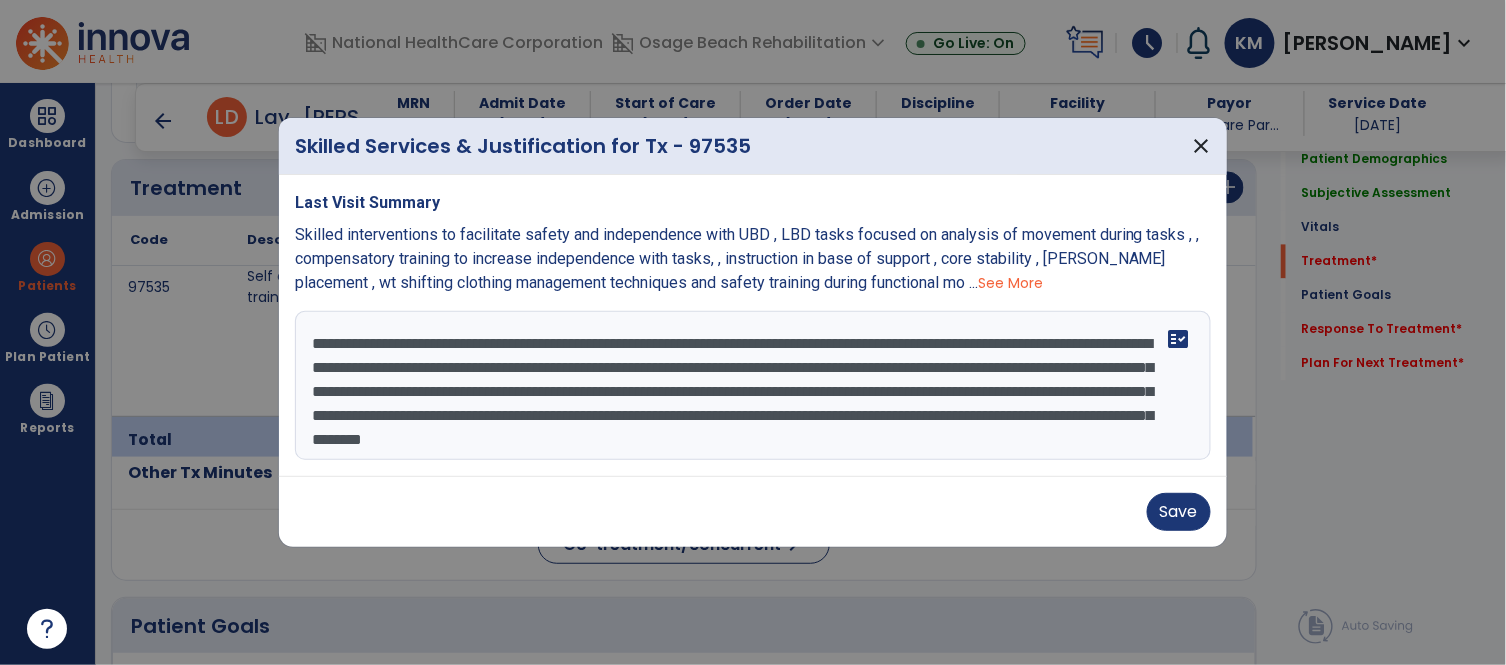 click on "**********" at bounding box center [753, 386] 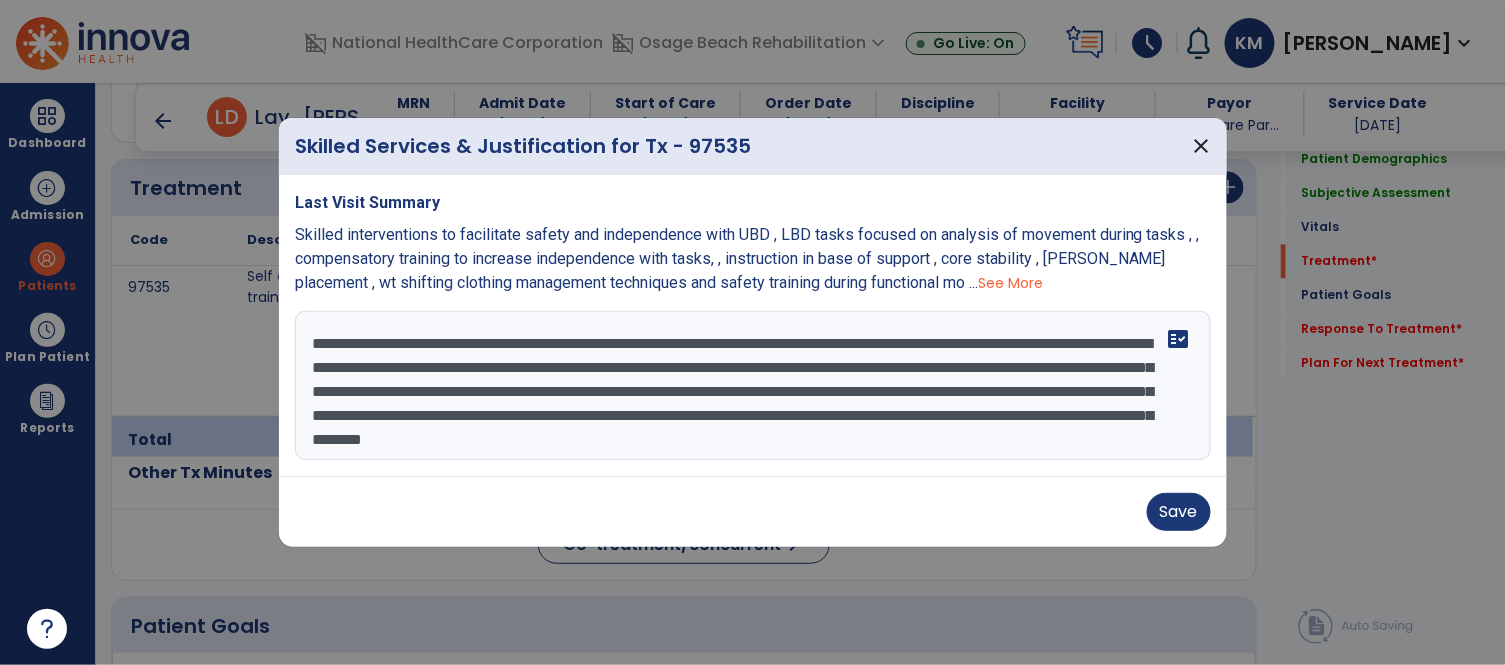click on "**********" at bounding box center (753, 386) 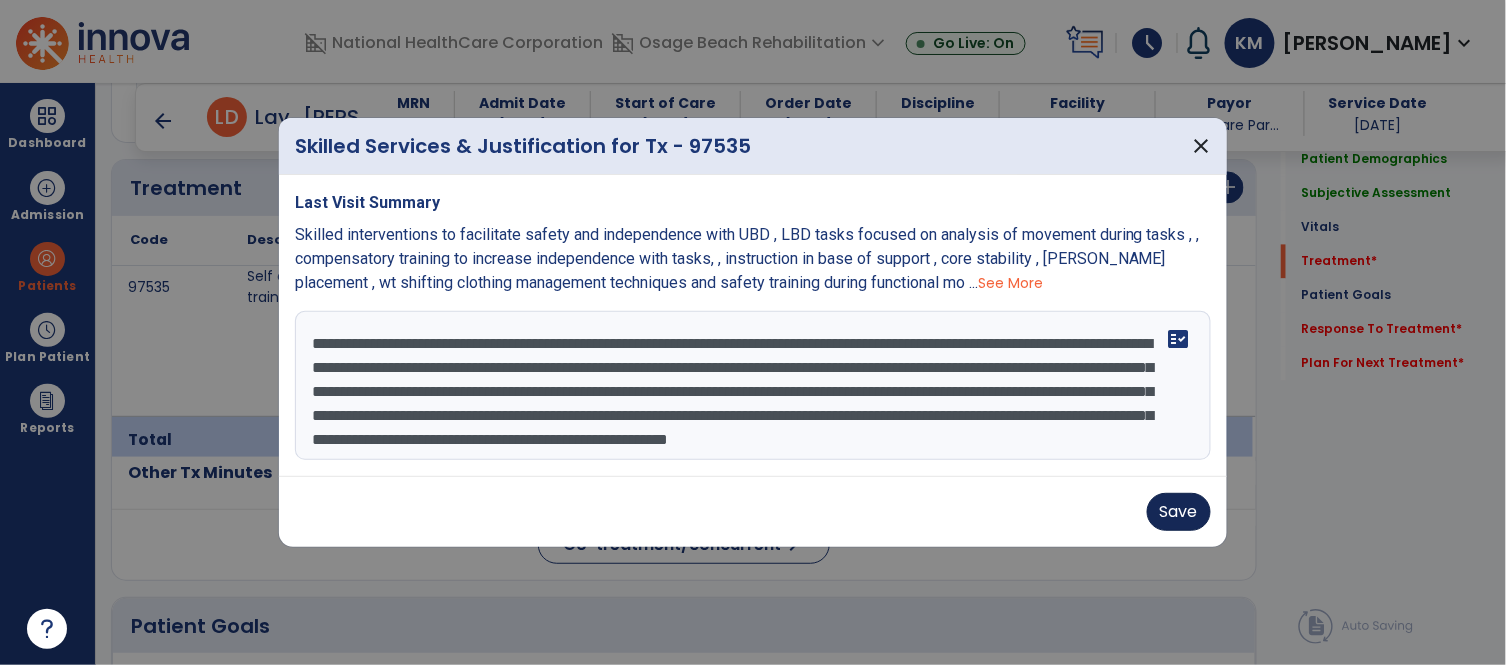 type on "**********" 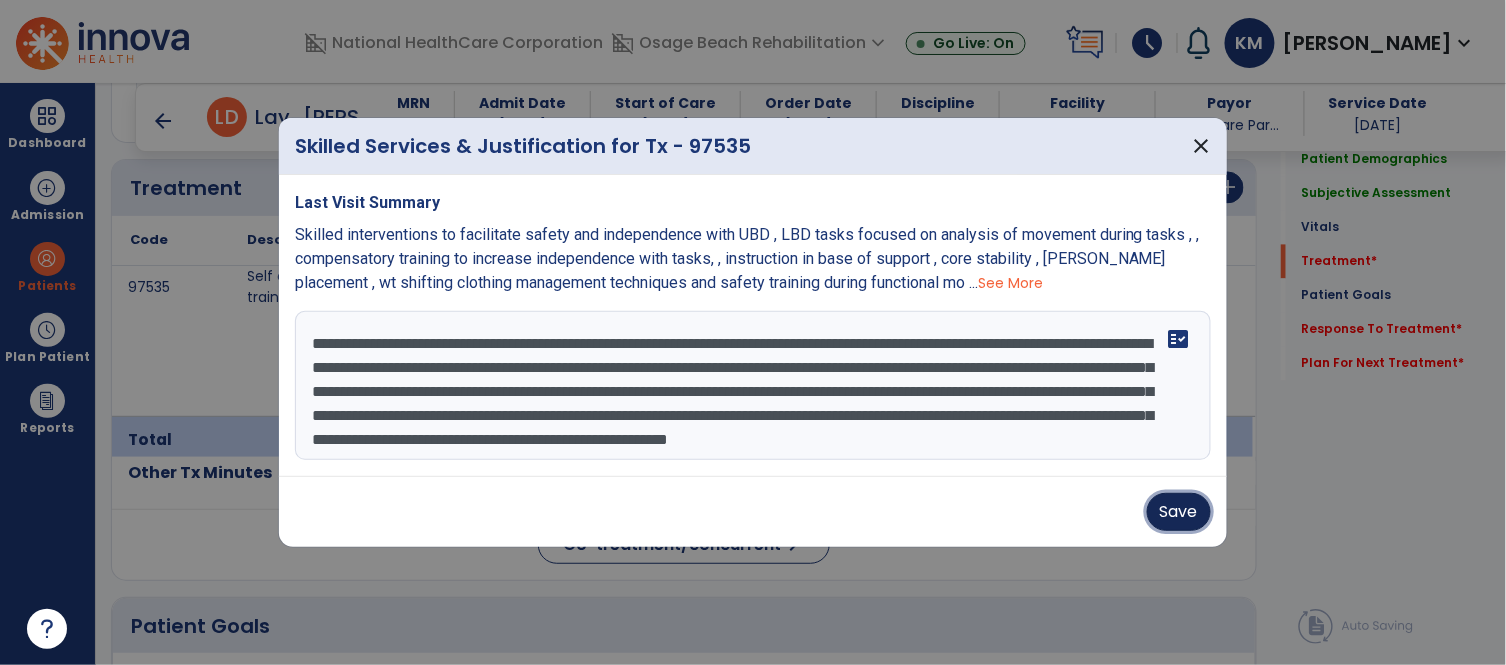 click on "Save" at bounding box center [1179, 512] 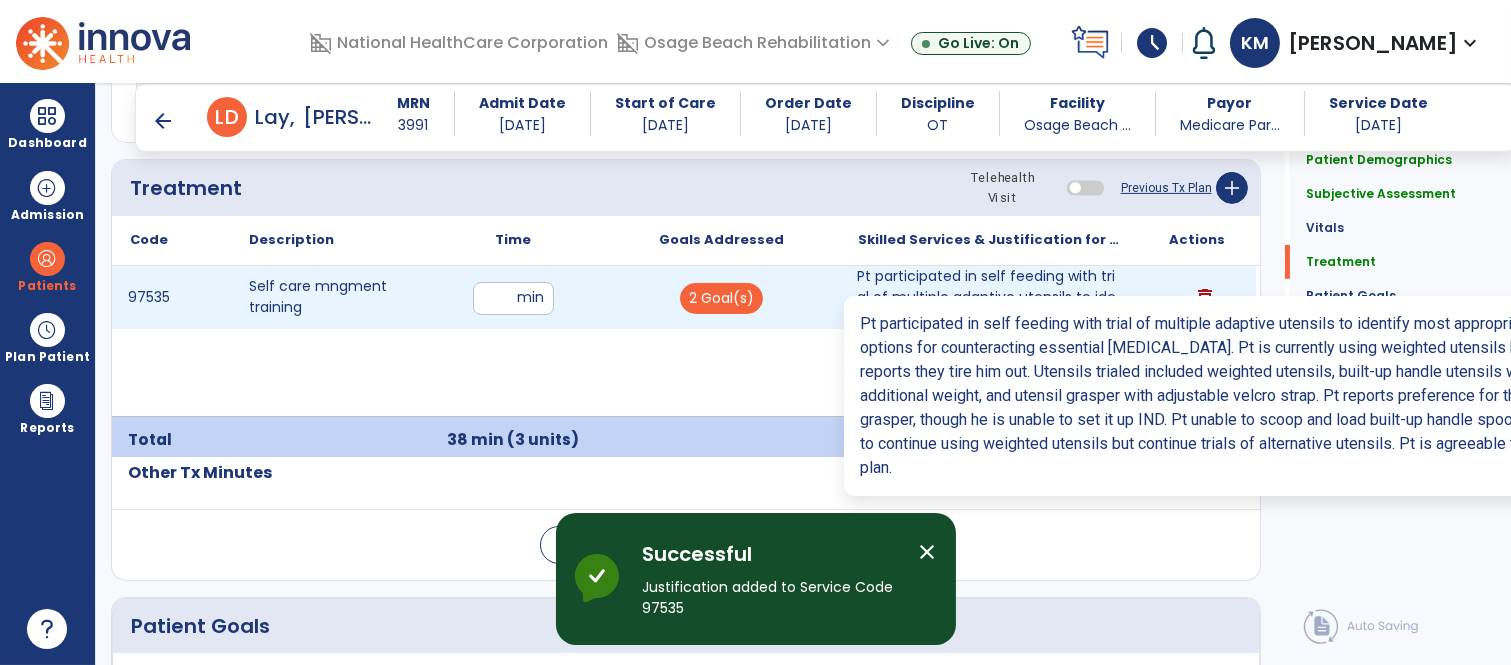 click on "Pt participated in self feeding with trial of multiple adaptive utensils to identify most appropriat..." at bounding box center (988, 297) 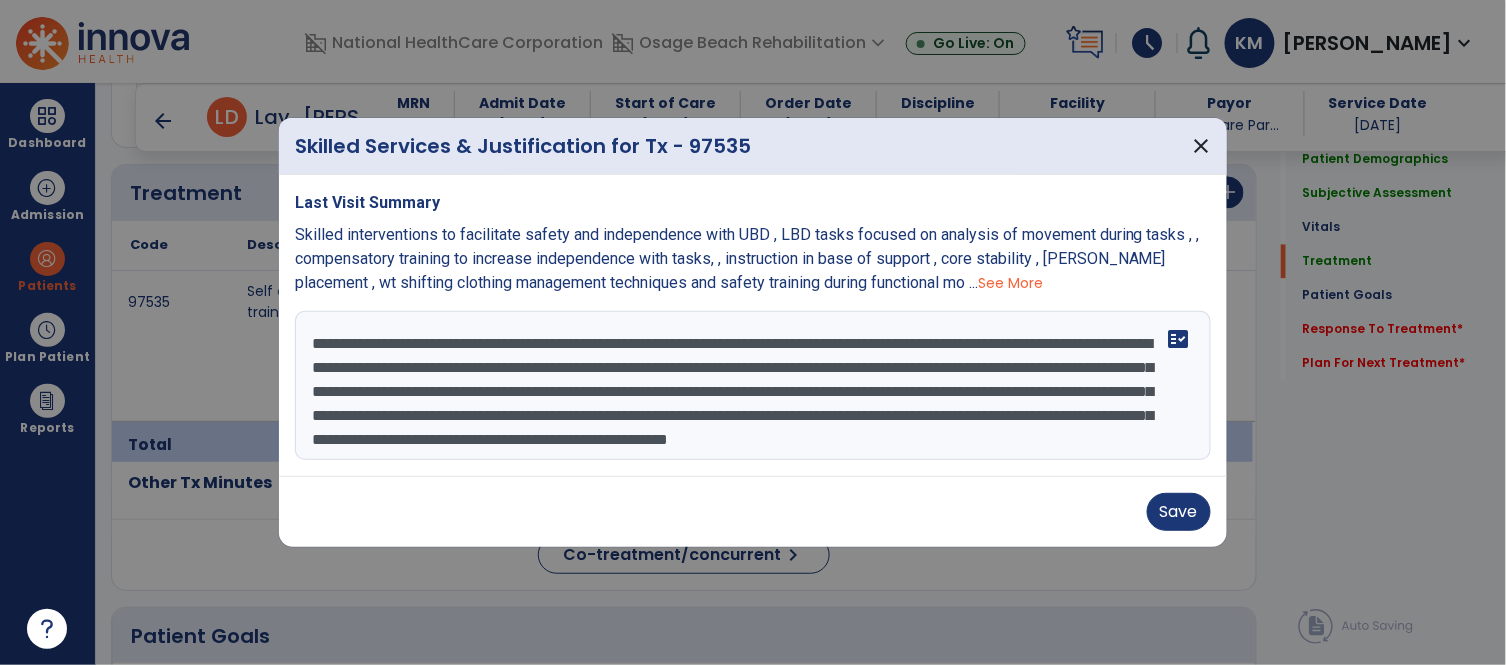 scroll, scrollTop: 1200, scrollLeft: 0, axis: vertical 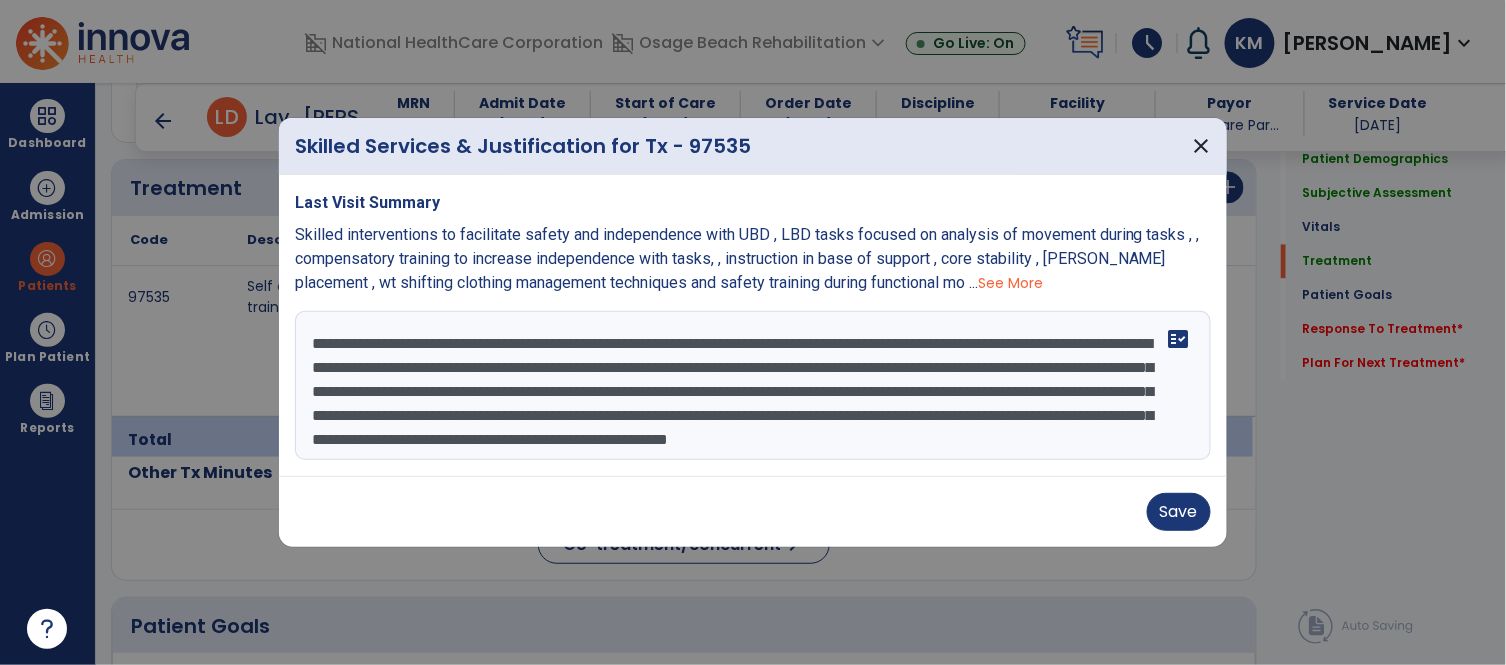 click on "**********" at bounding box center (753, 386) 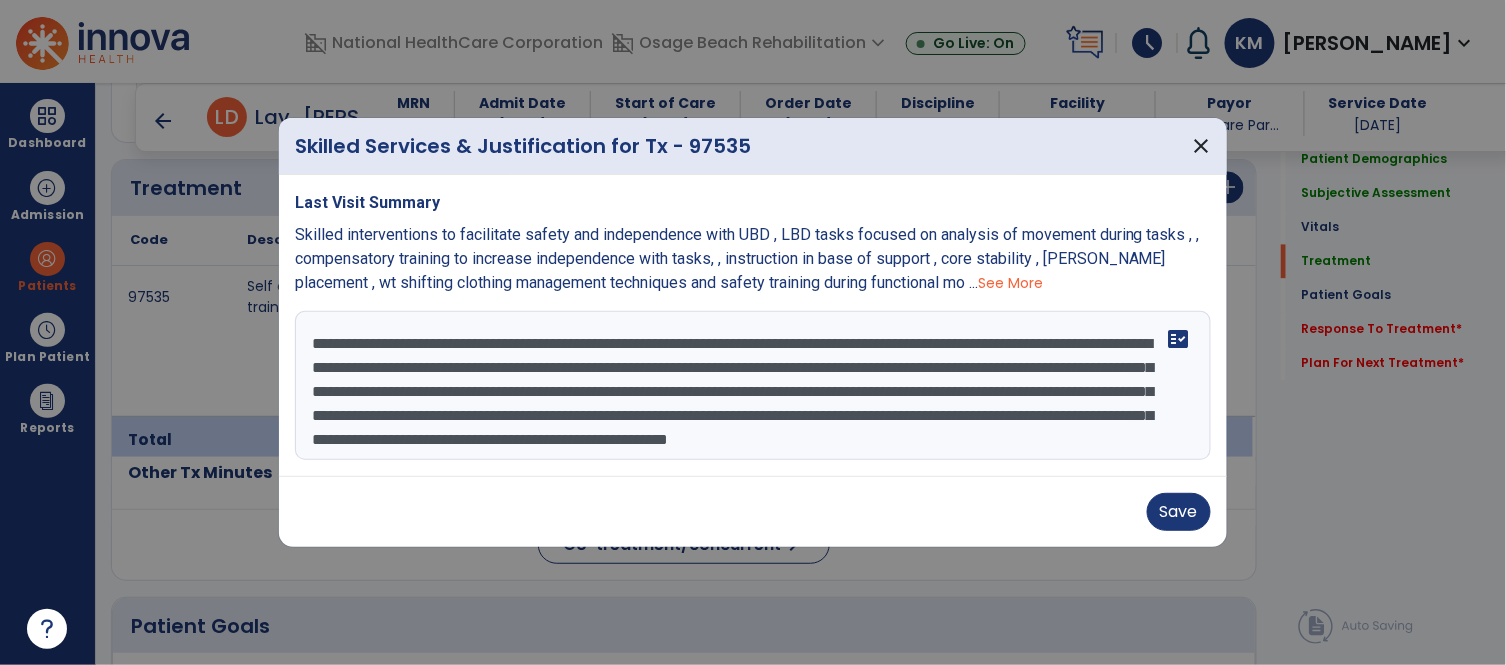 scroll, scrollTop: 24, scrollLeft: 0, axis: vertical 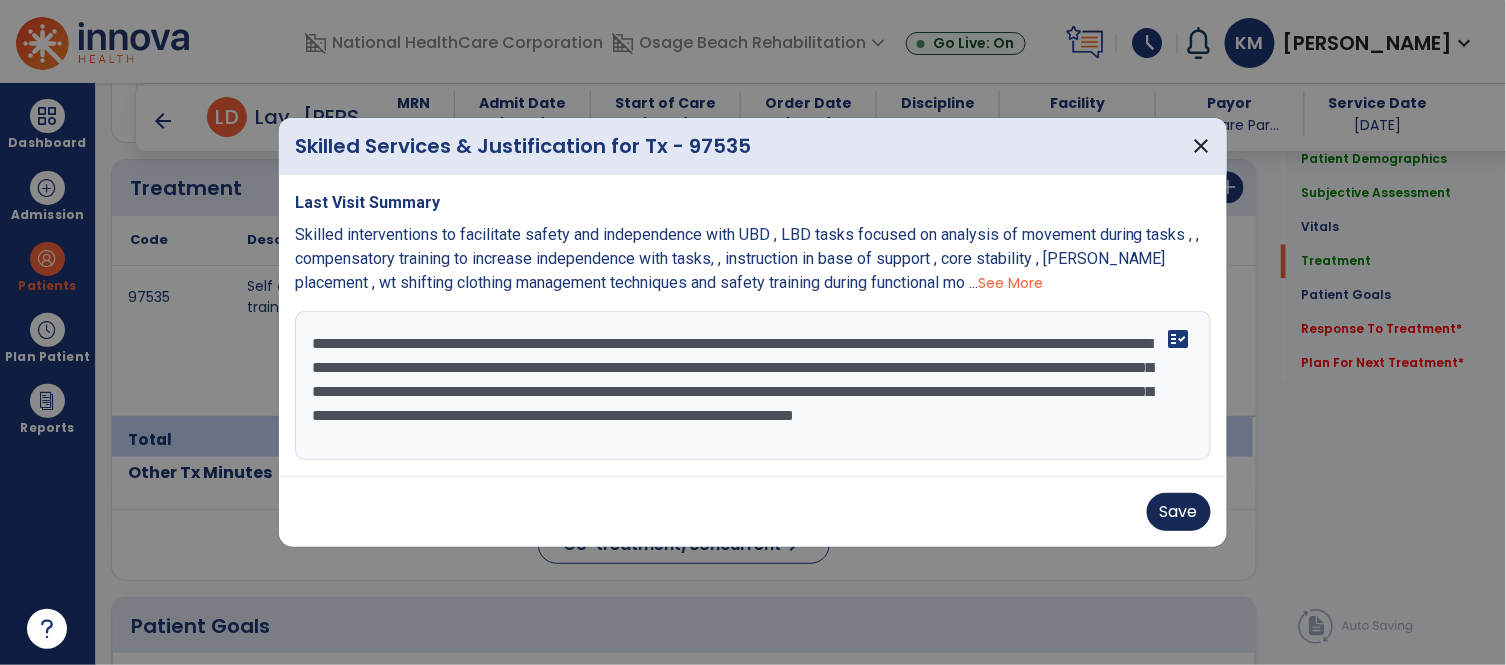 type on "**********" 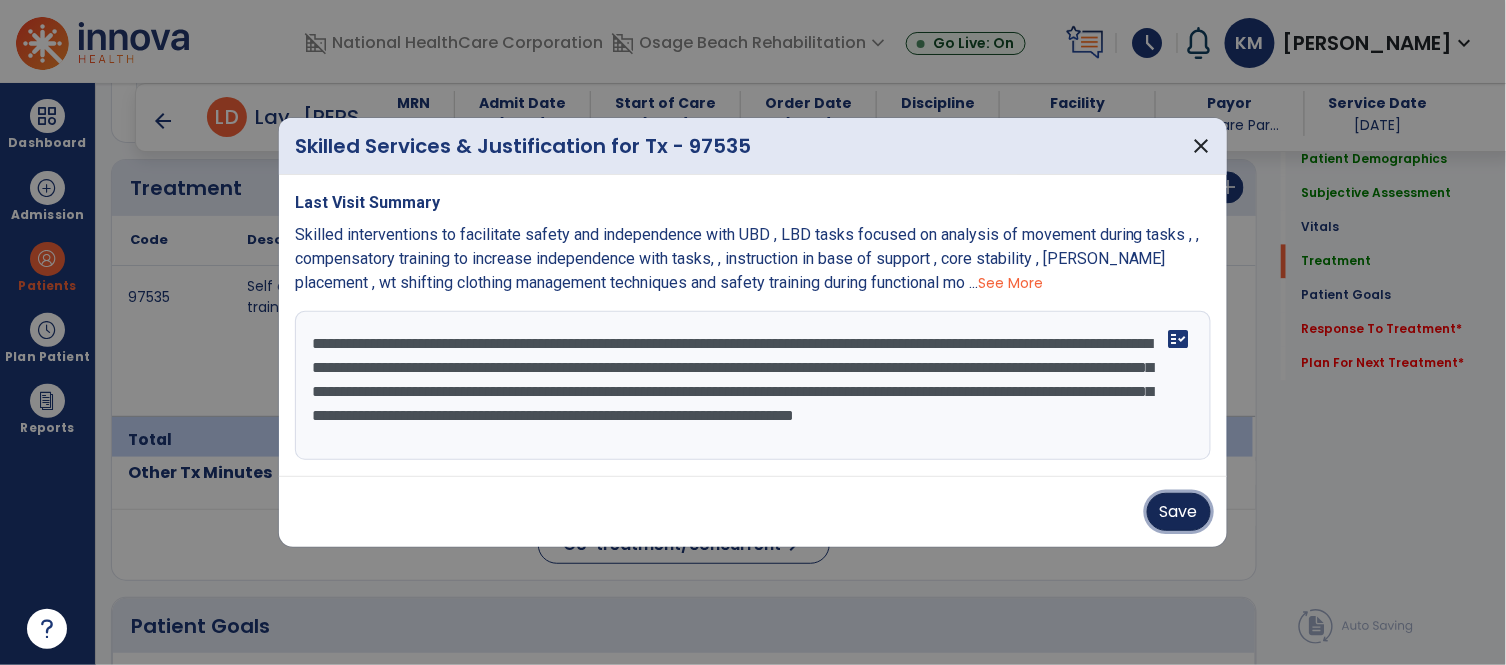 click on "Save" at bounding box center (1179, 512) 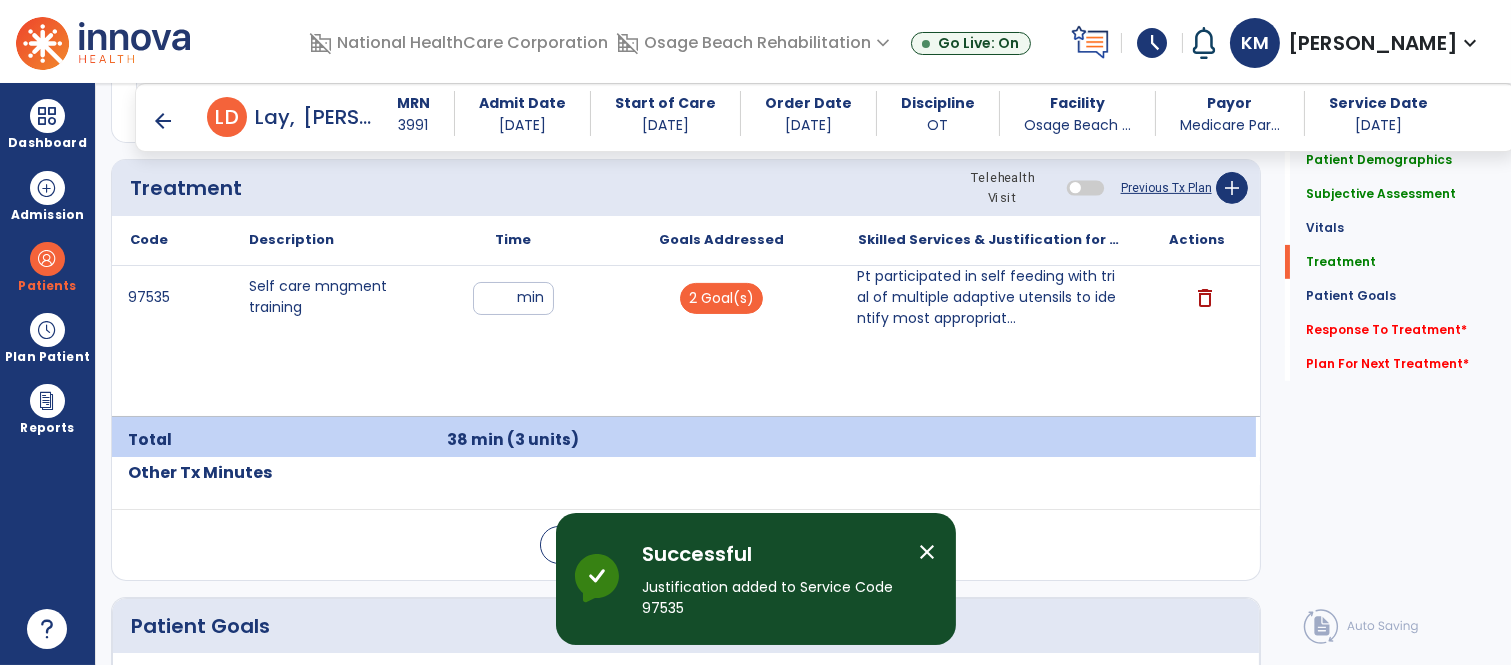 click on "Treatment Telehealth Visit  Previous Tx Plan   add
Code
Description
Time" 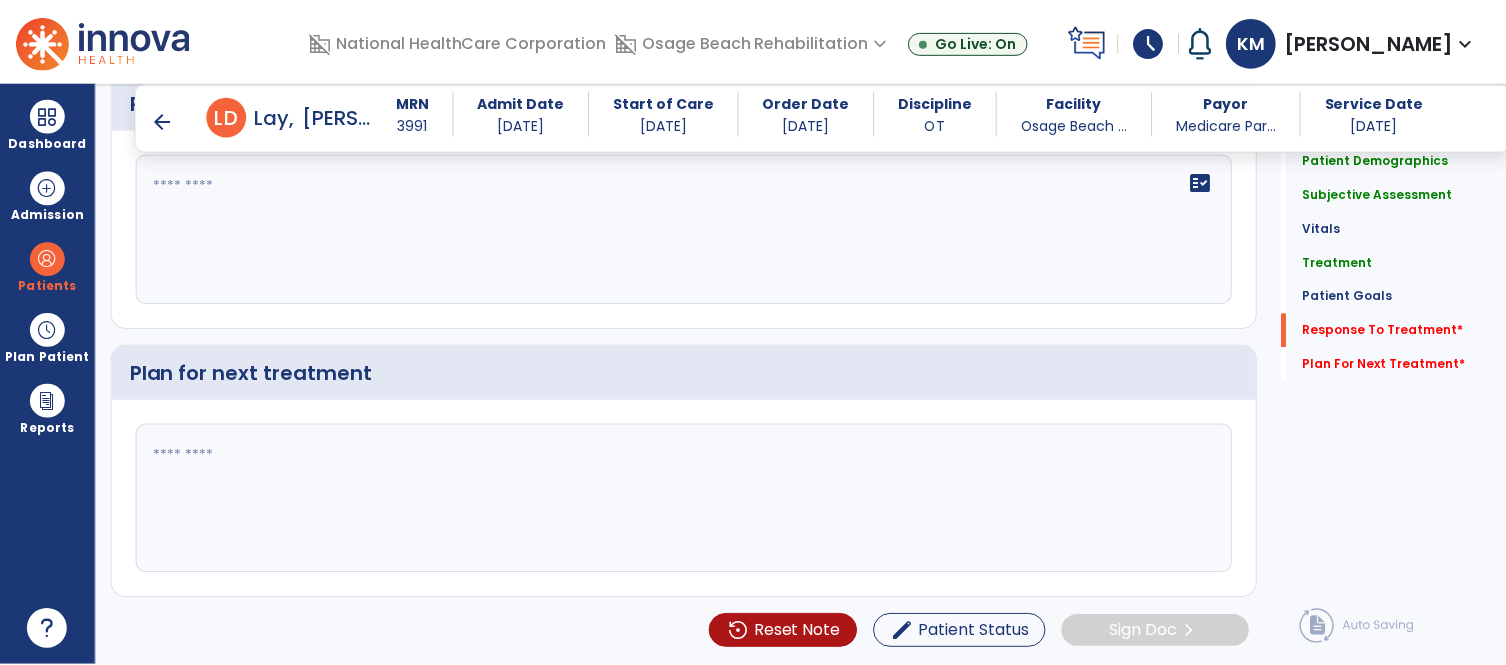 scroll, scrollTop: 2912, scrollLeft: 0, axis: vertical 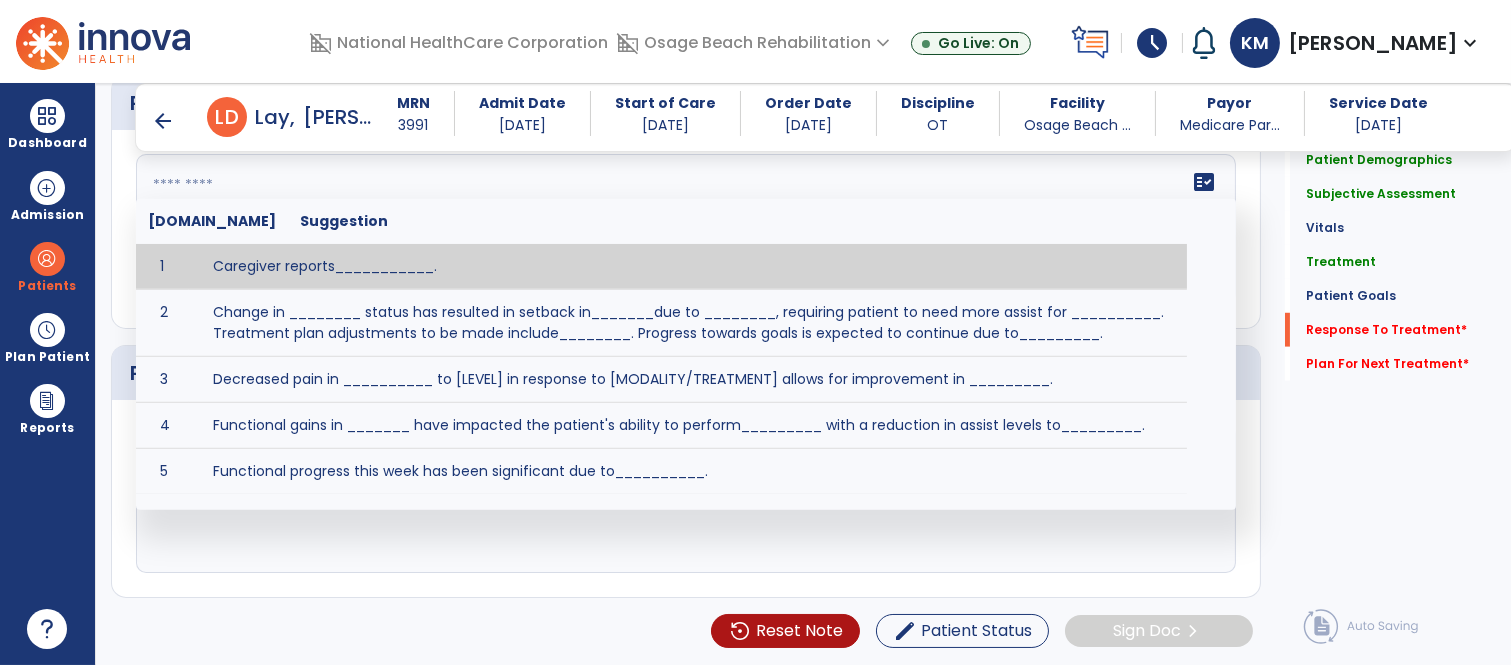 click on "fact_check  [DOMAIN_NAME] Suggestion 1 Caregiver reports___________. 2 Change in ________ status has resulted in setback in_______due to ________, requiring patient to need more assist for __________.   Treatment plan adjustments to be made include________.  Progress towards goals is expected to continue due to_________. 3 Decreased pain in __________ to [LEVEL] in response to [MODALITY/TREATMENT] allows for improvement in _________. 4 Functional gains in _______ have impacted the patient's ability to perform_________ with a reduction in assist levels to_________. 5 Functional progress this week has been significant due to__________. 6 Gains in ________ have improved the patient's ability to perform ______with decreased levels of assist to___________. 7 Improvement in ________allows patient to tolerate higher levels of challenges in_________. 8 Pain in [AREA] has decreased to [LEVEL] in response to [TREATMENT/MODALITY], allowing fore ease in completing__________. 9 10 11 12 13 14 15 16 17 18 19 20 21" 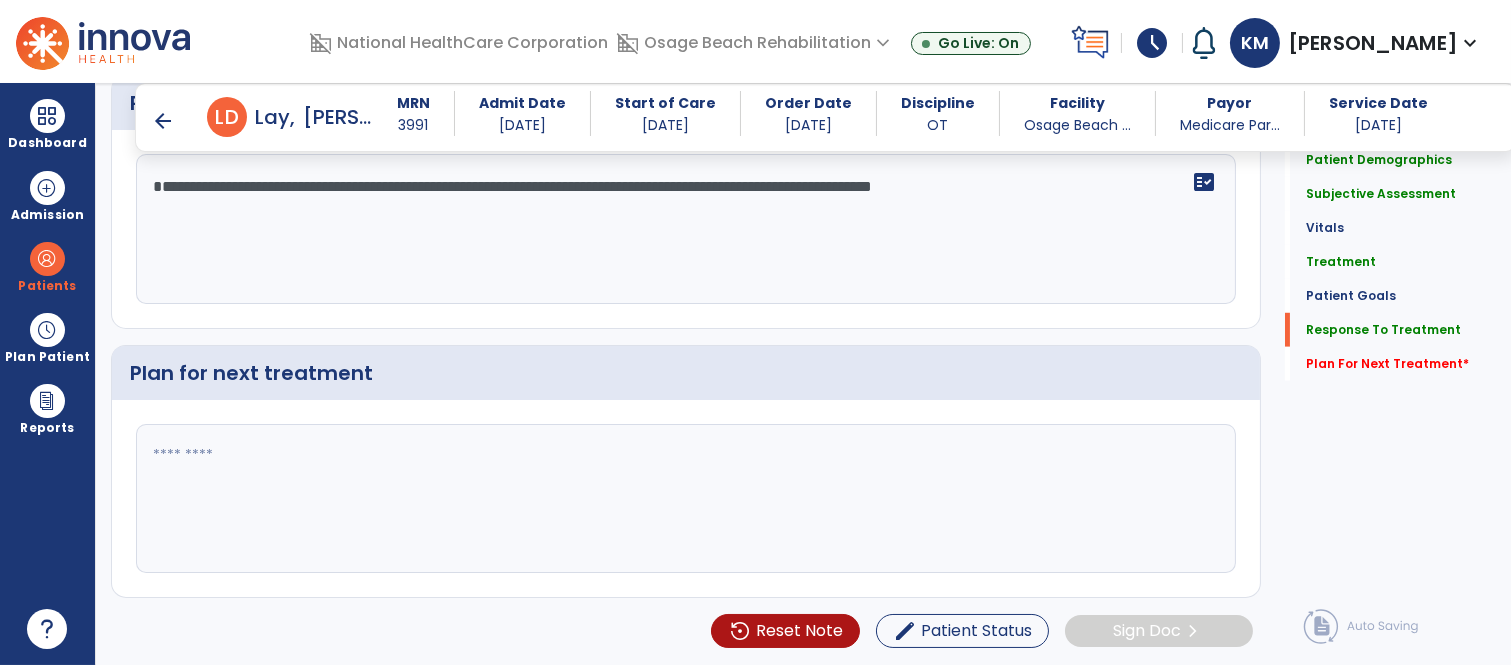click on "**********" 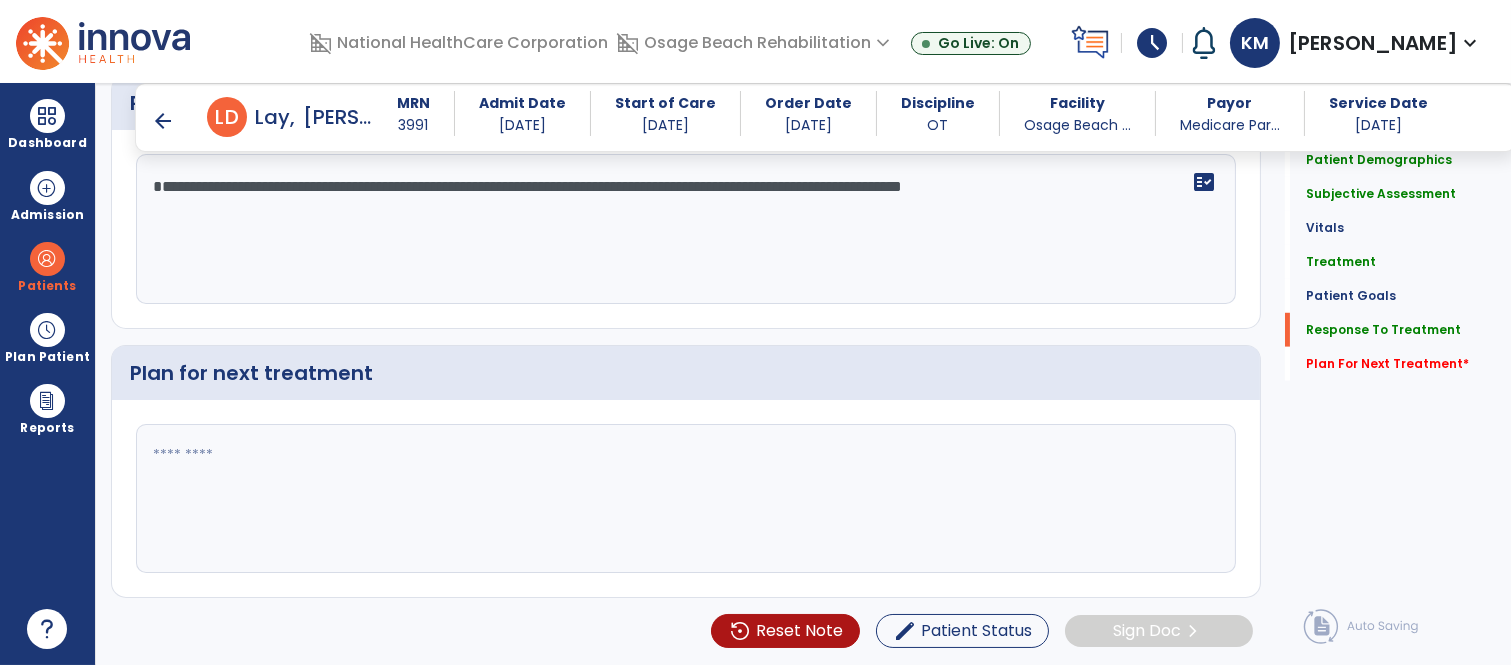 drag, startPoint x: 874, startPoint y: 184, endPoint x: 1296, endPoint y: 242, distance: 425.96713 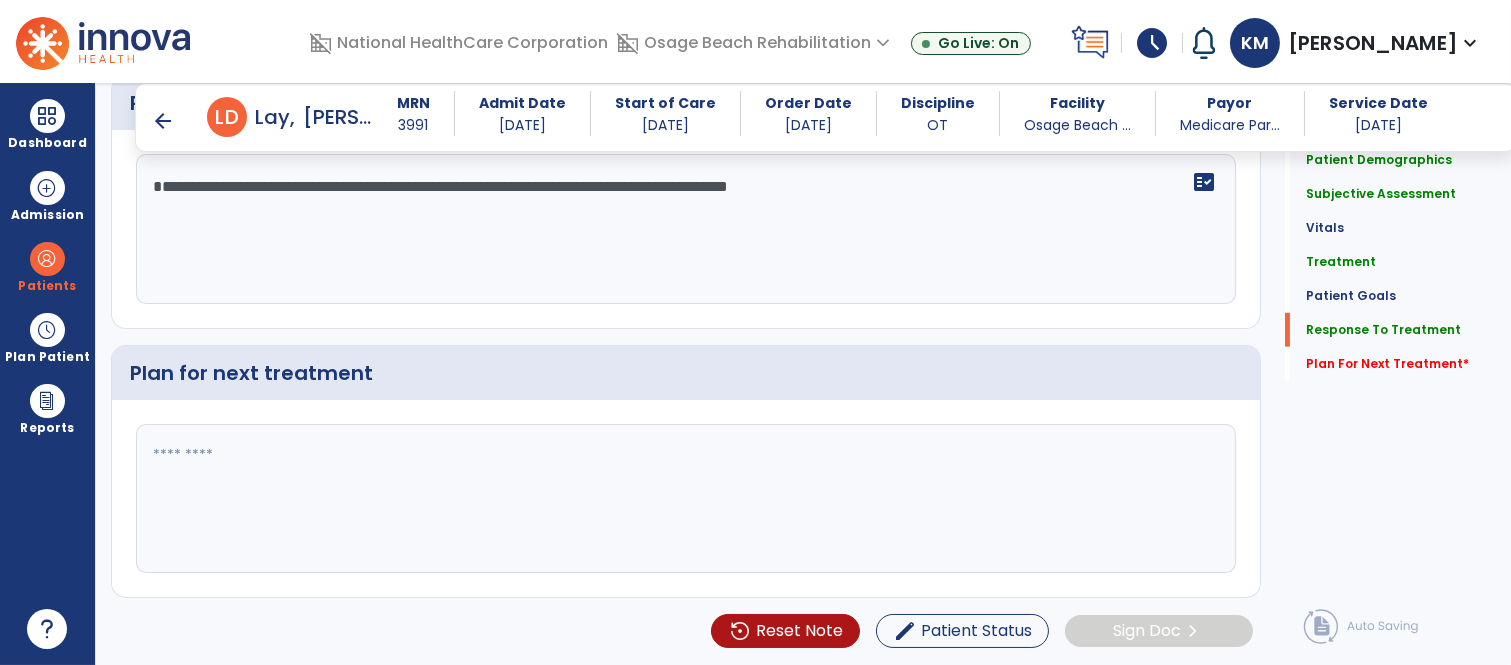 type on "**********" 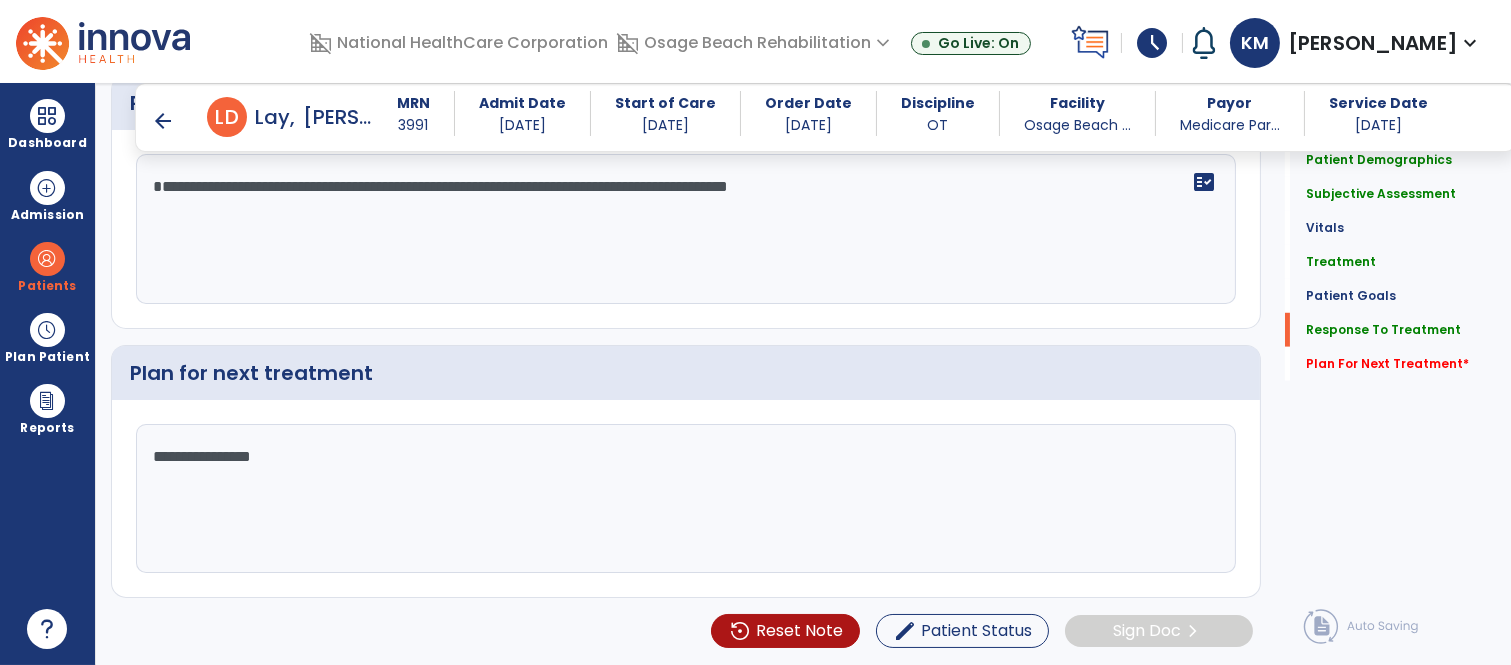 type on "**********" 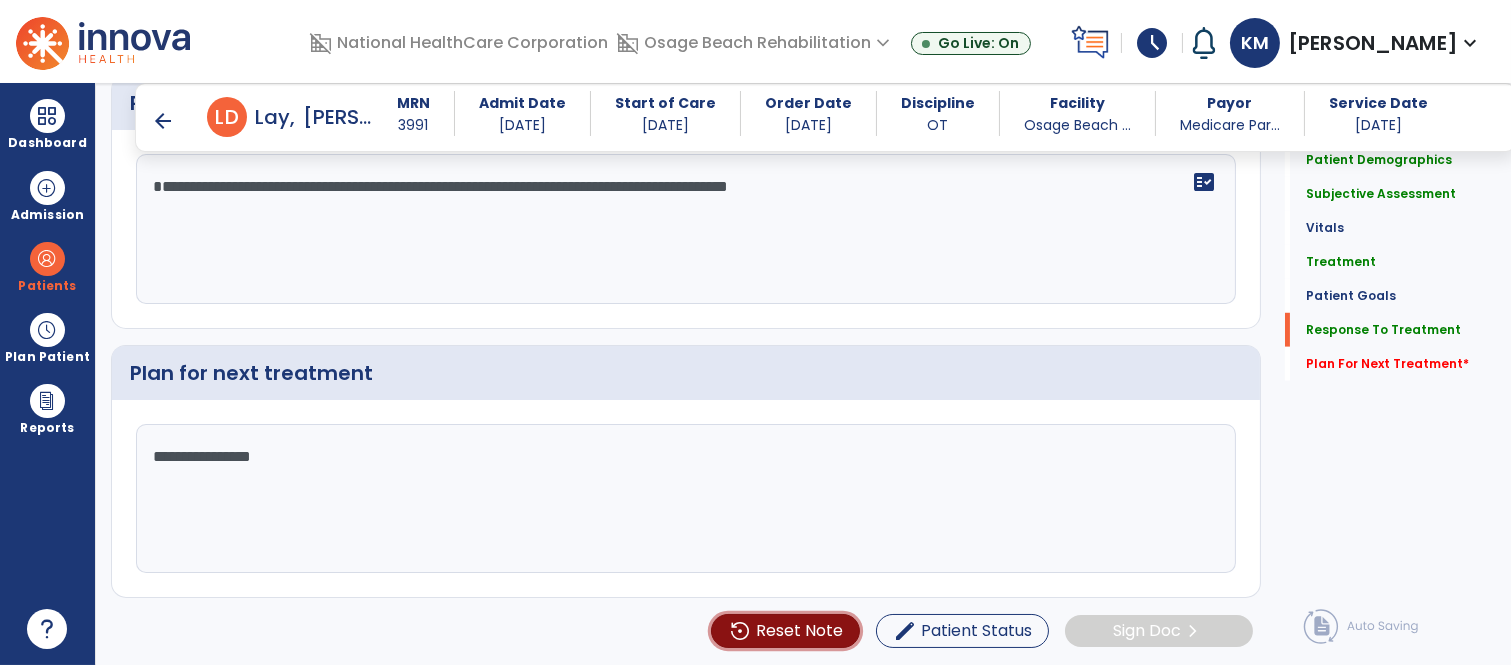 type 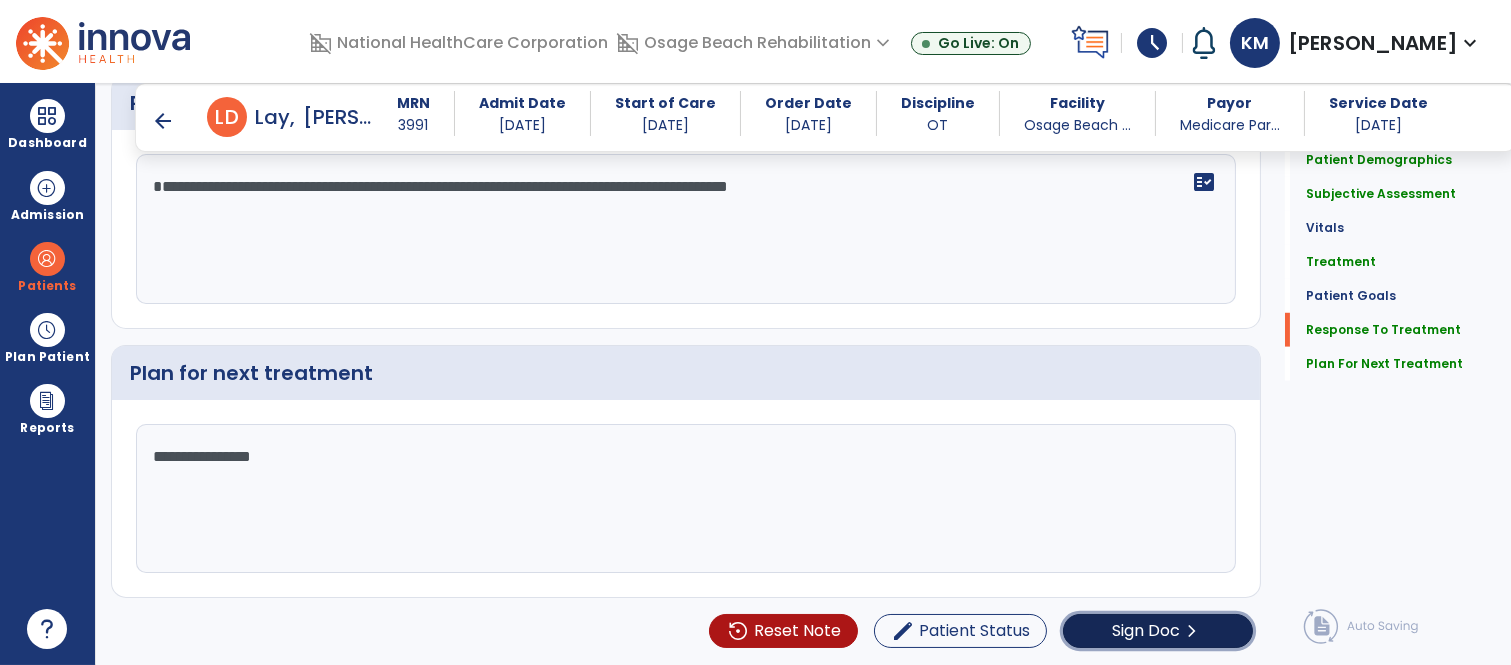 click on "Sign Doc" 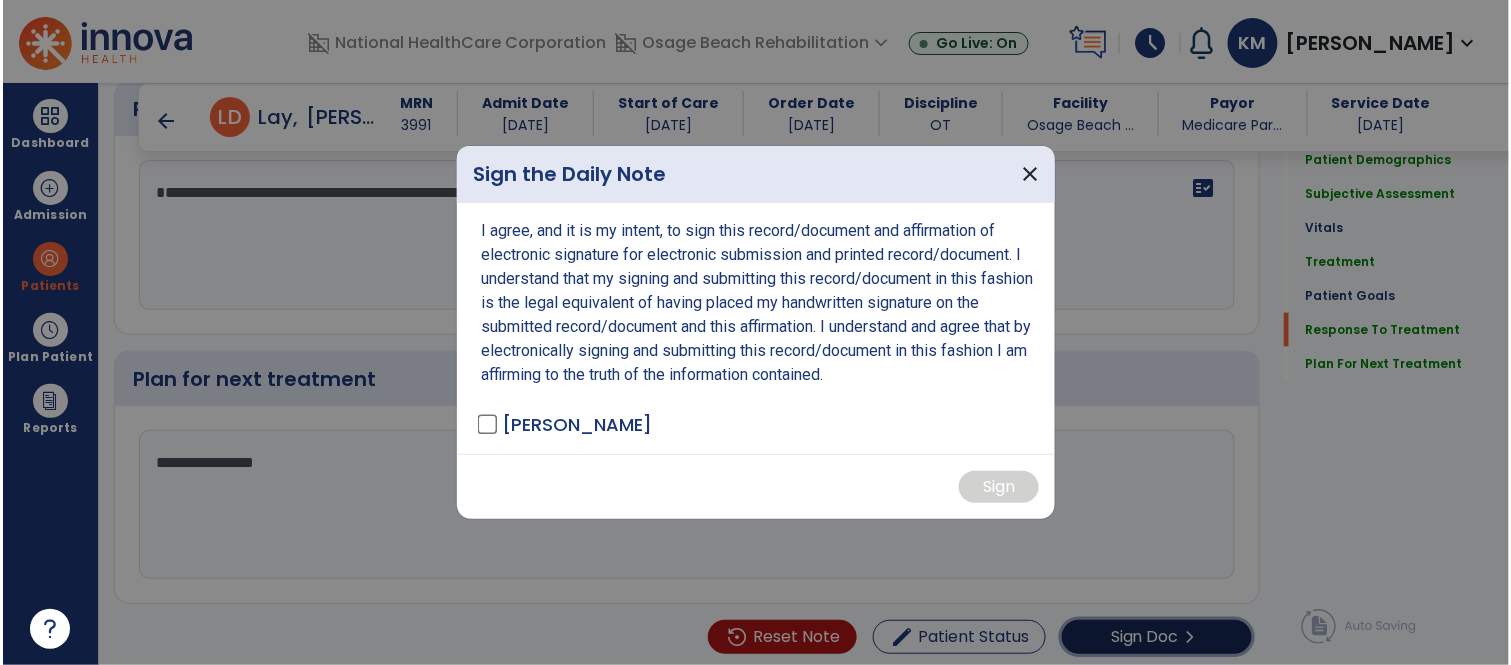 scroll, scrollTop: 2912, scrollLeft: 0, axis: vertical 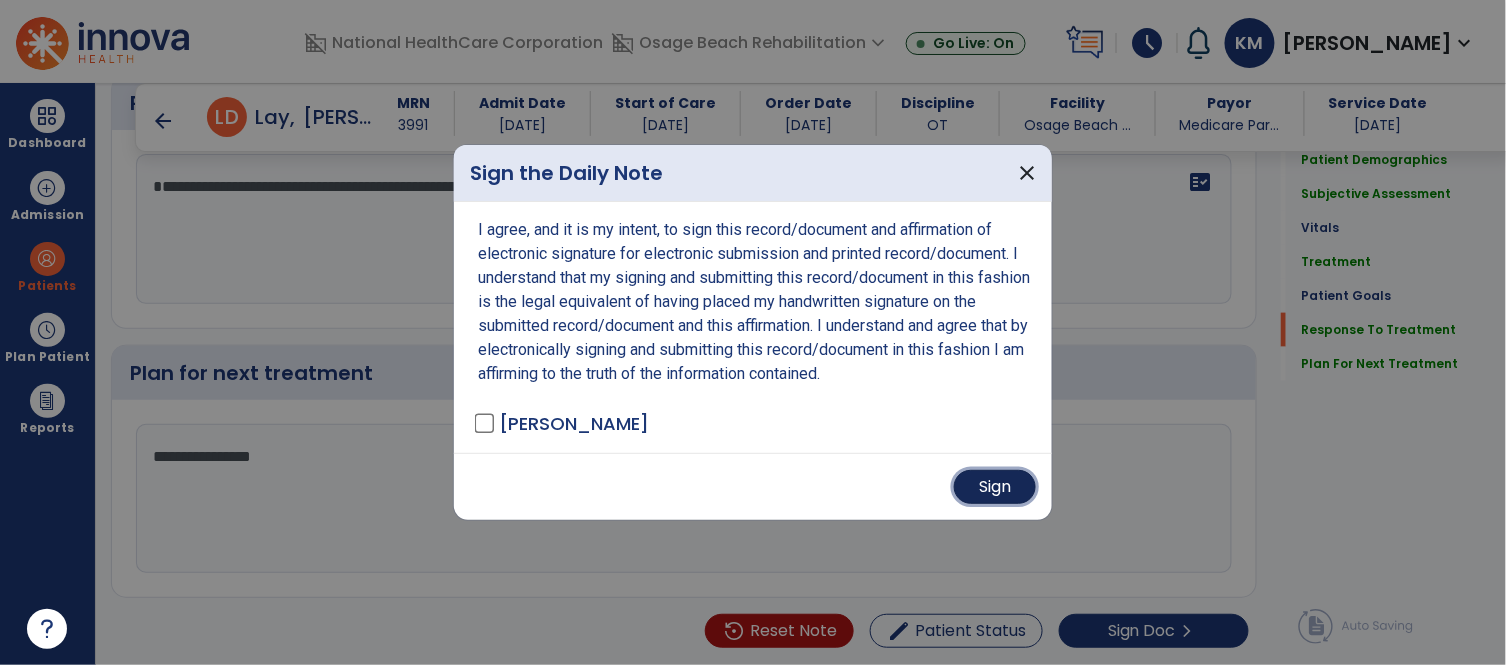 click on "Sign" at bounding box center [995, 487] 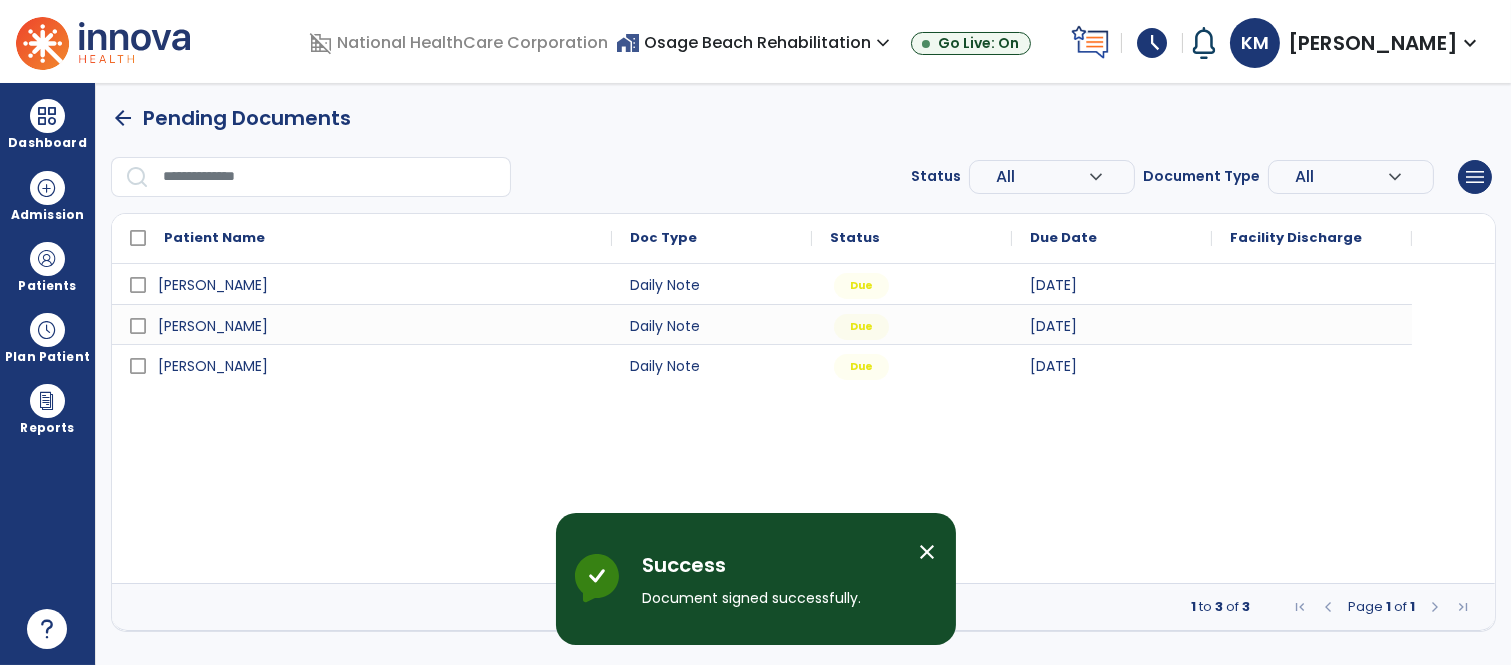 scroll, scrollTop: 0, scrollLeft: 0, axis: both 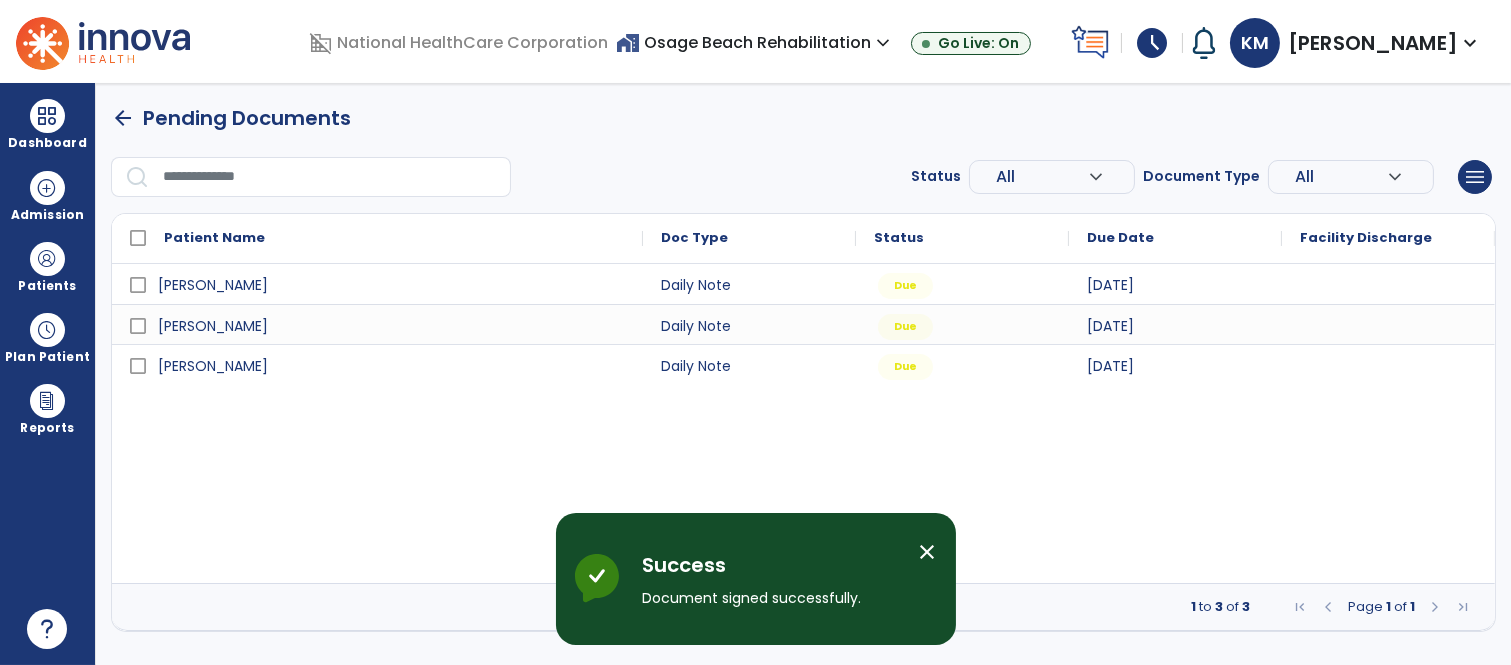 click on "close" at bounding box center [928, 552] 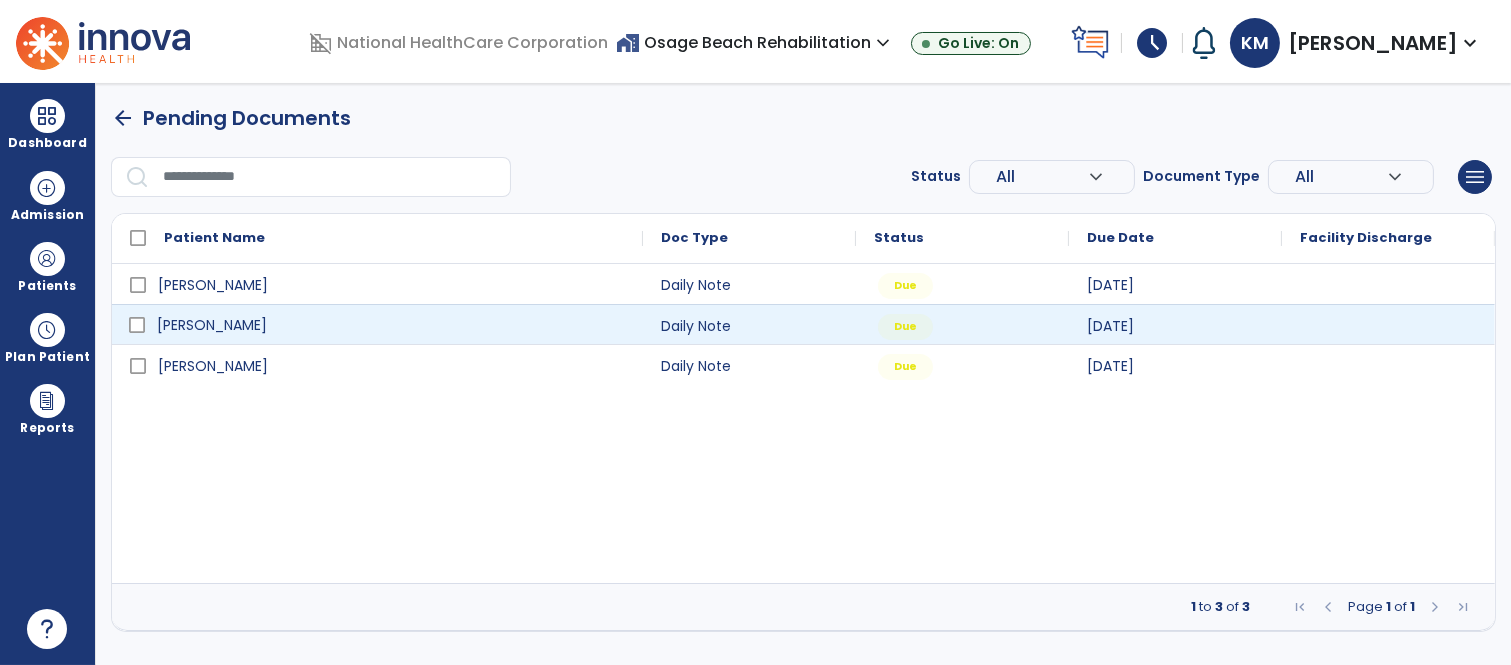click on "[PERSON_NAME]" at bounding box center [212, 325] 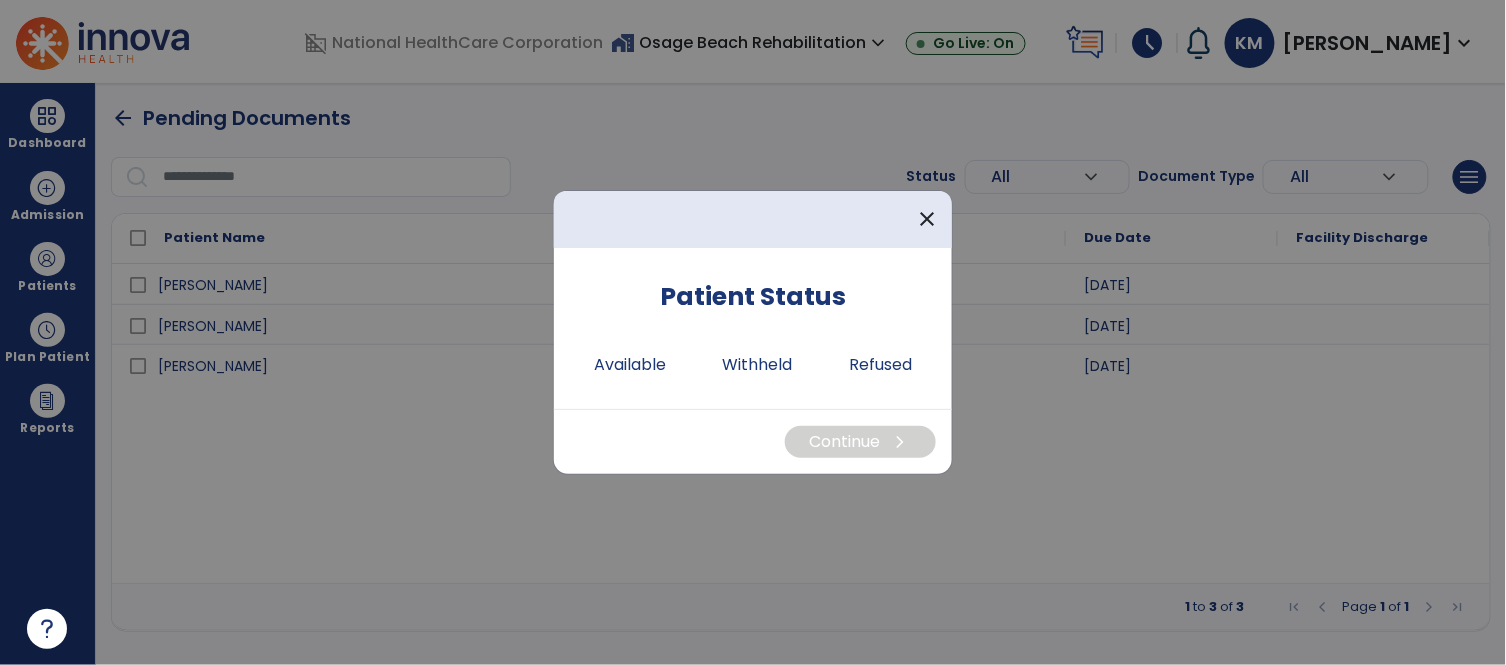 click at bounding box center [753, 332] 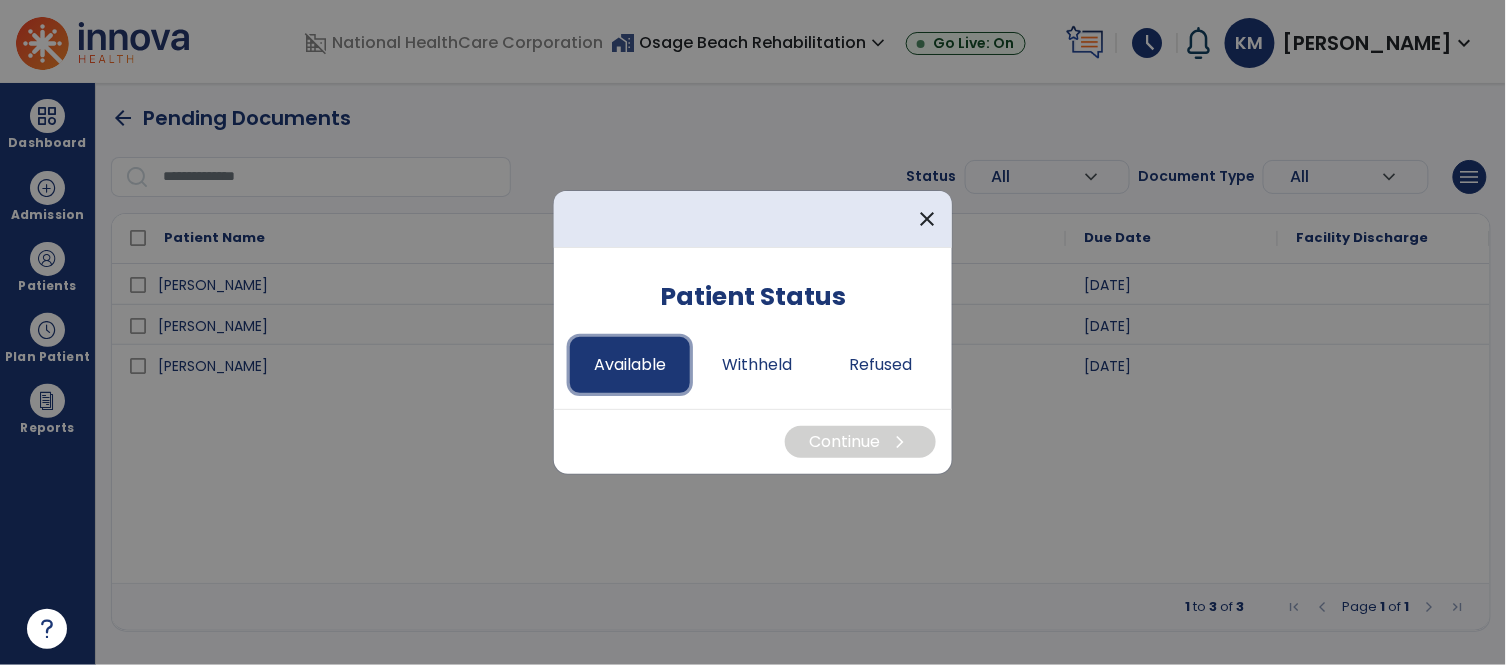 click on "Available" at bounding box center [630, 365] 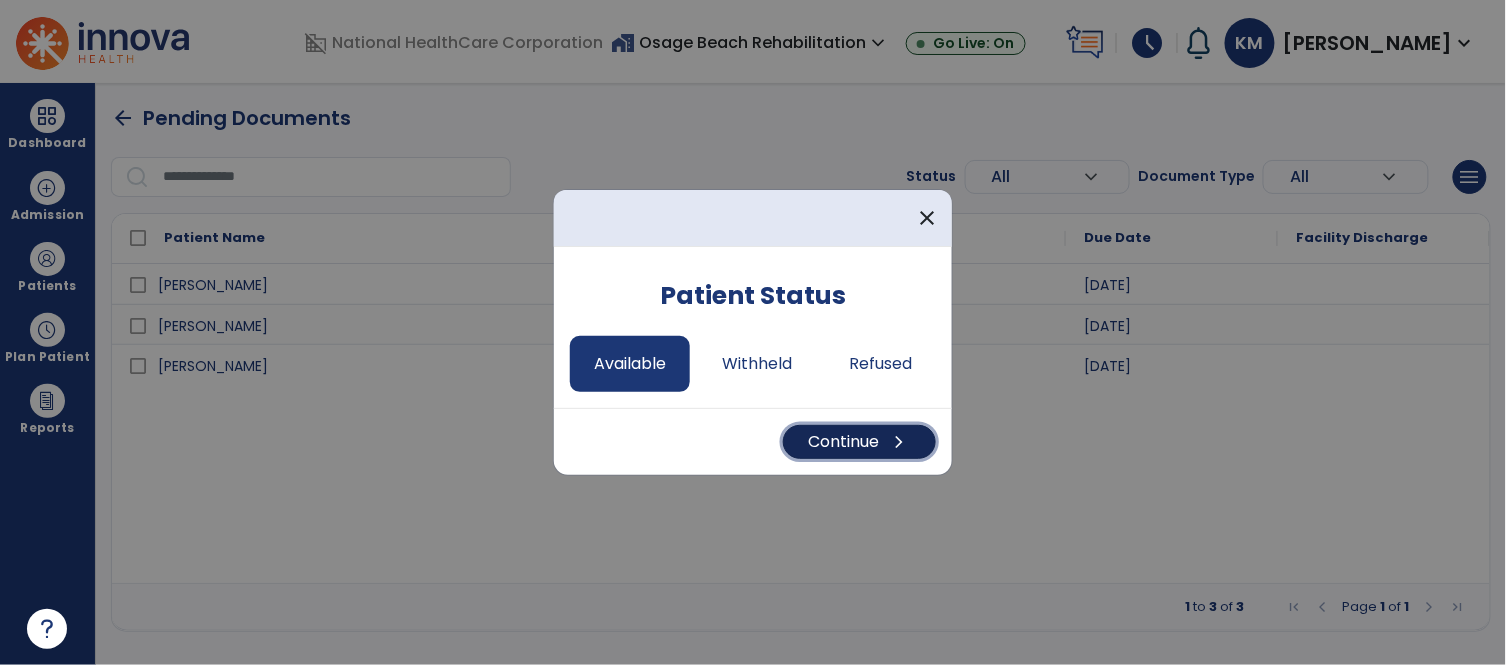 click on "Continue   chevron_right" at bounding box center [859, 442] 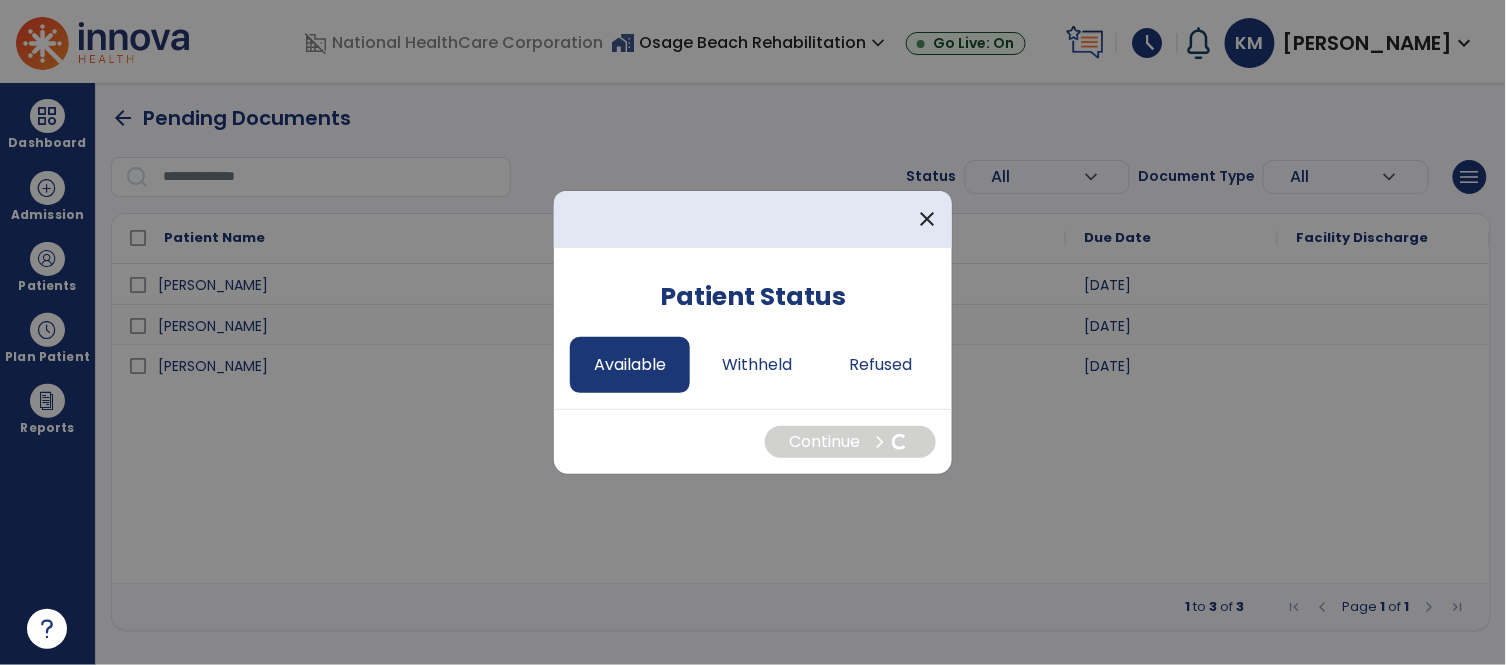 select on "*" 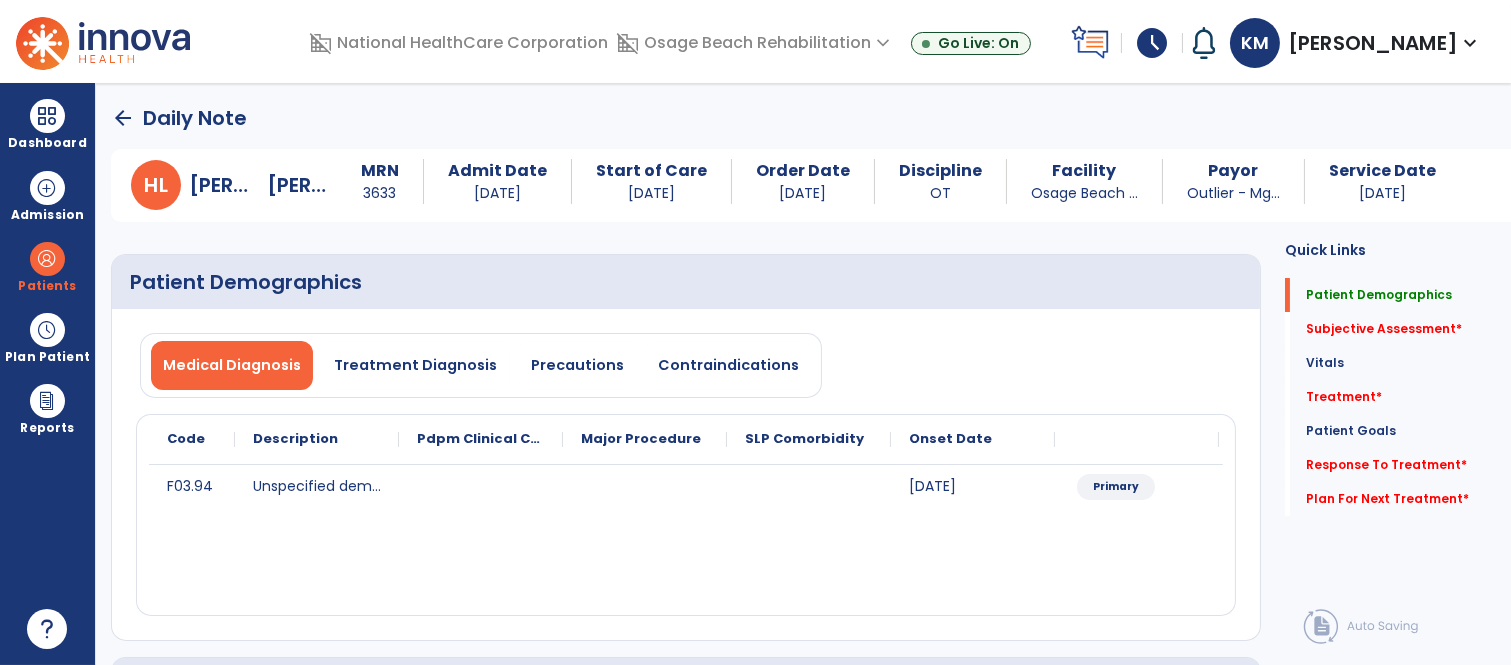 click on "Medical Diagnosis   Treatment Diagnosis   Precautions   Contraindications" 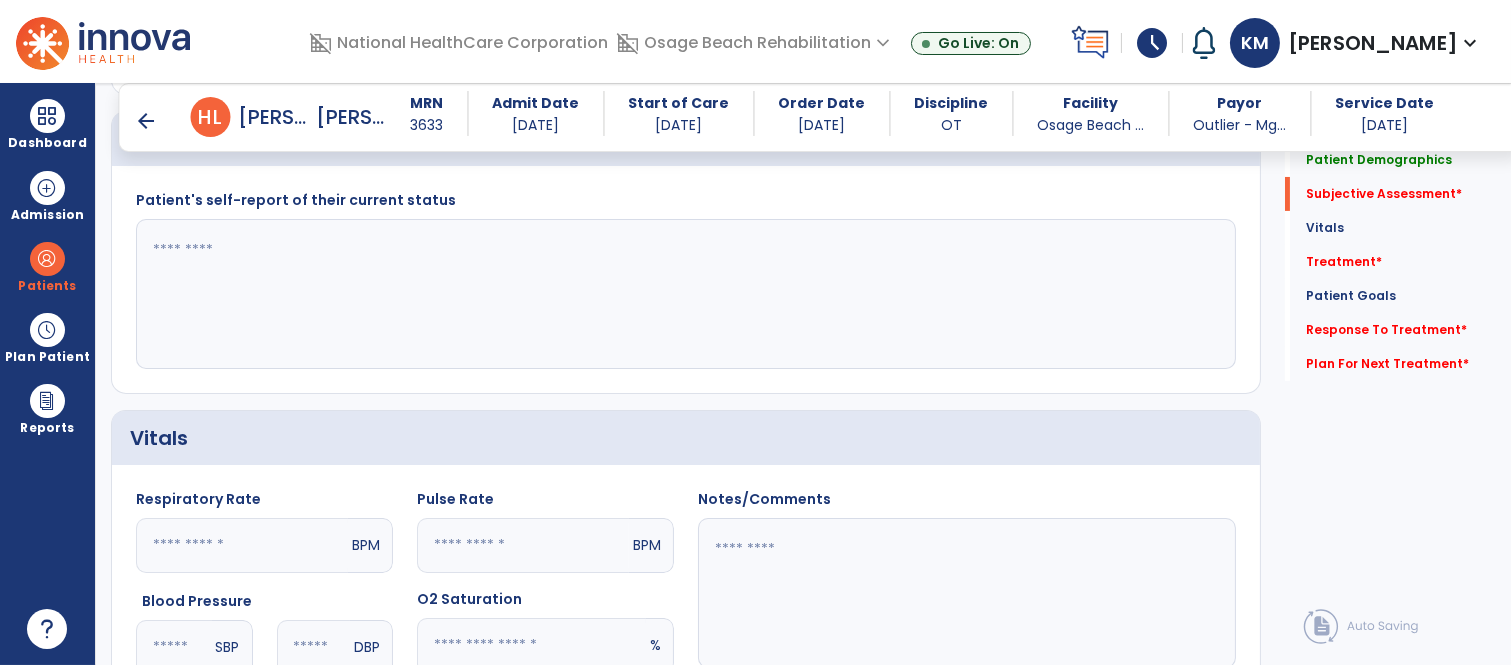 scroll, scrollTop: 533, scrollLeft: 0, axis: vertical 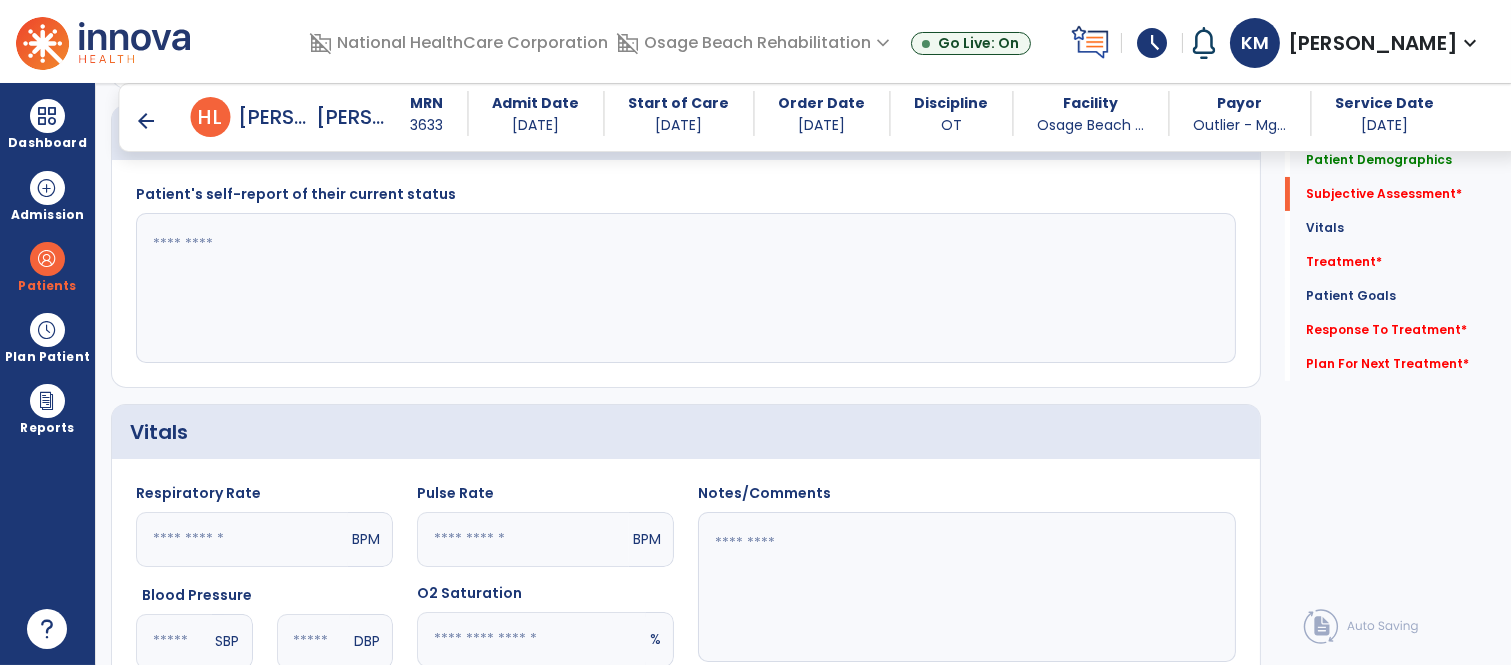 click 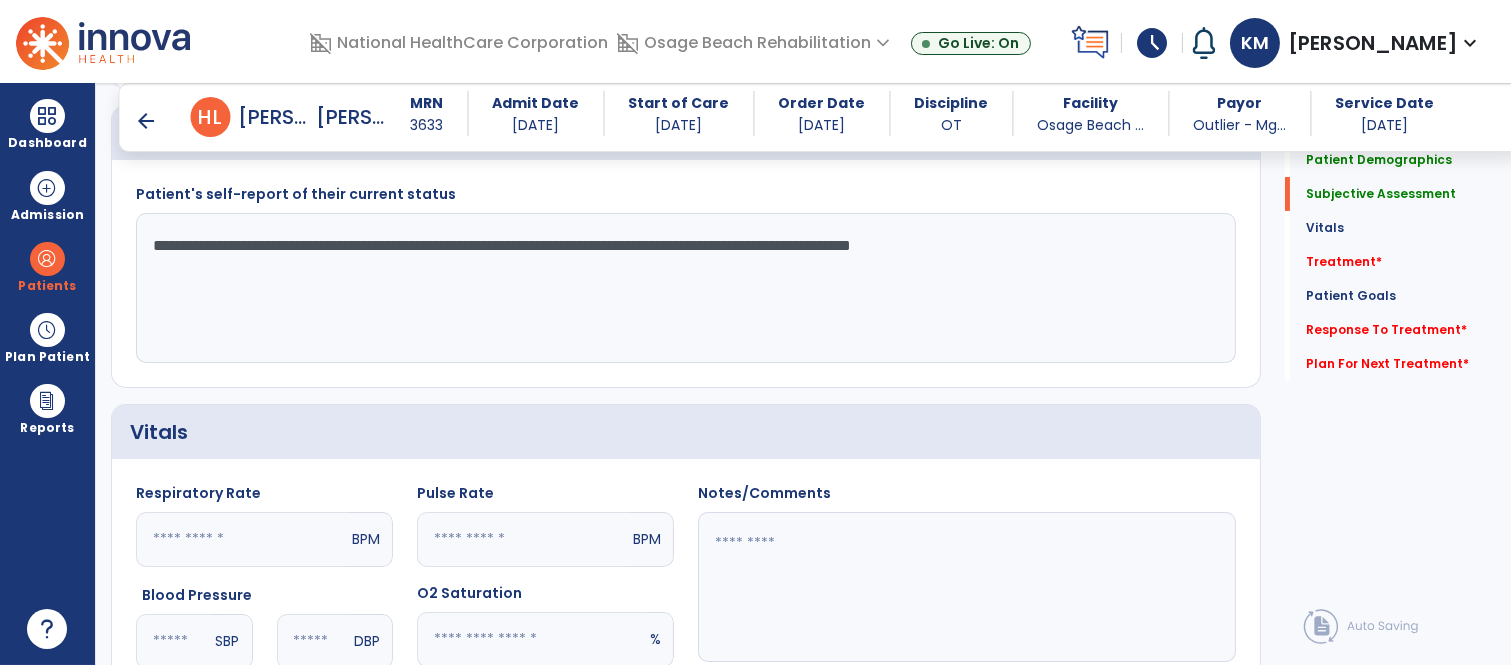 type on "**********" 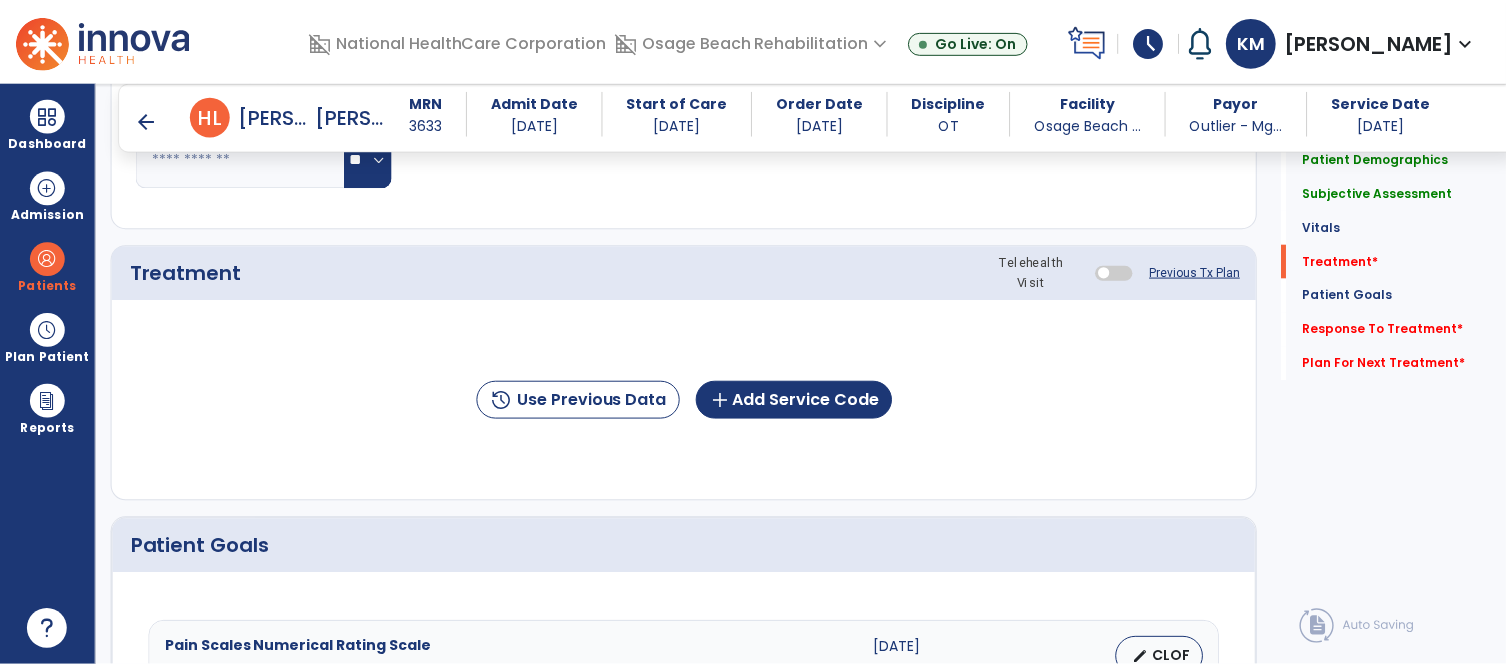 scroll, scrollTop: 1200, scrollLeft: 0, axis: vertical 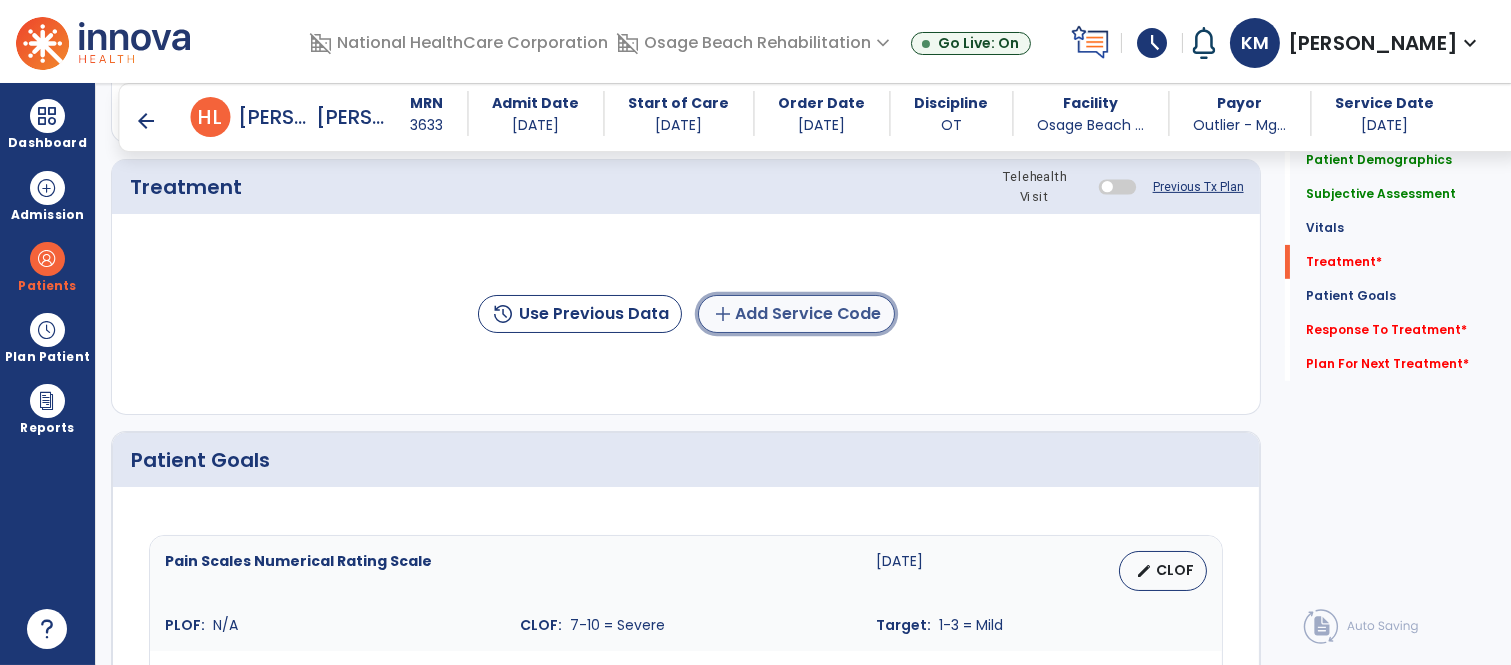 click on "add  Add Service Code" 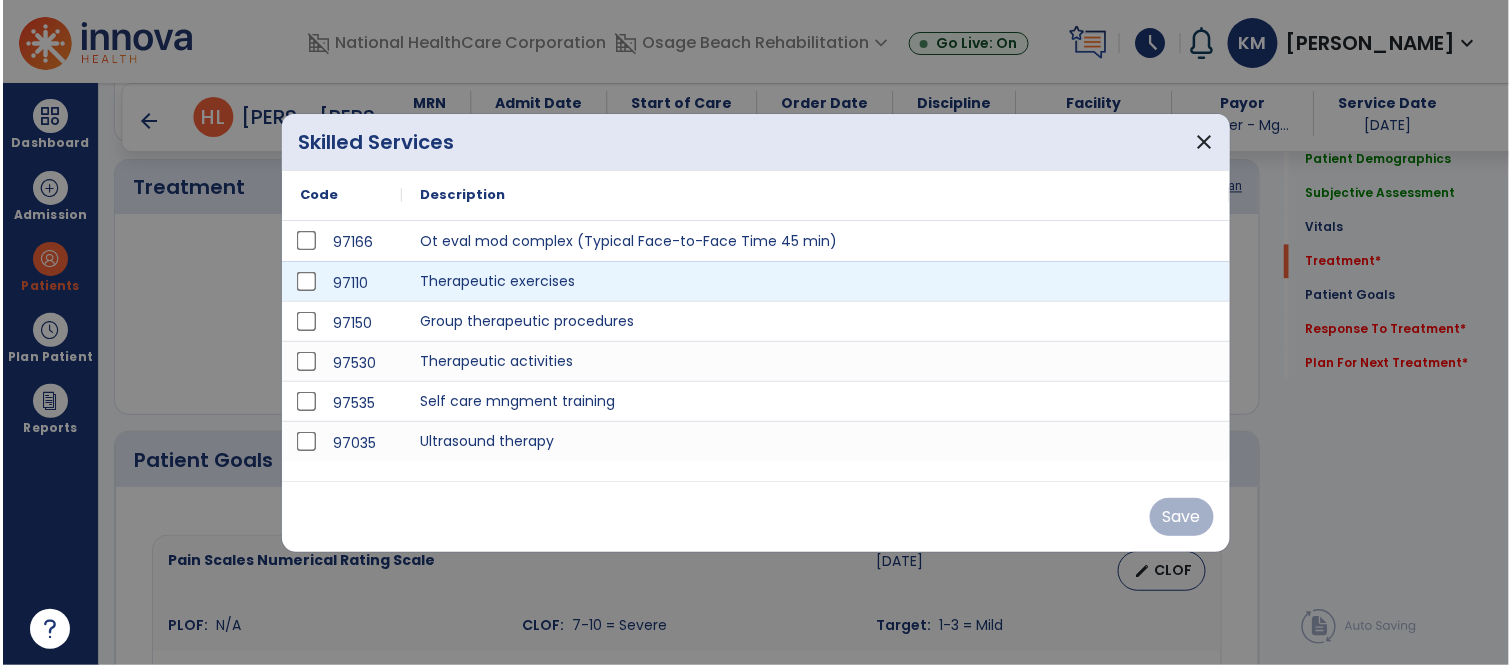 scroll, scrollTop: 1200, scrollLeft: 0, axis: vertical 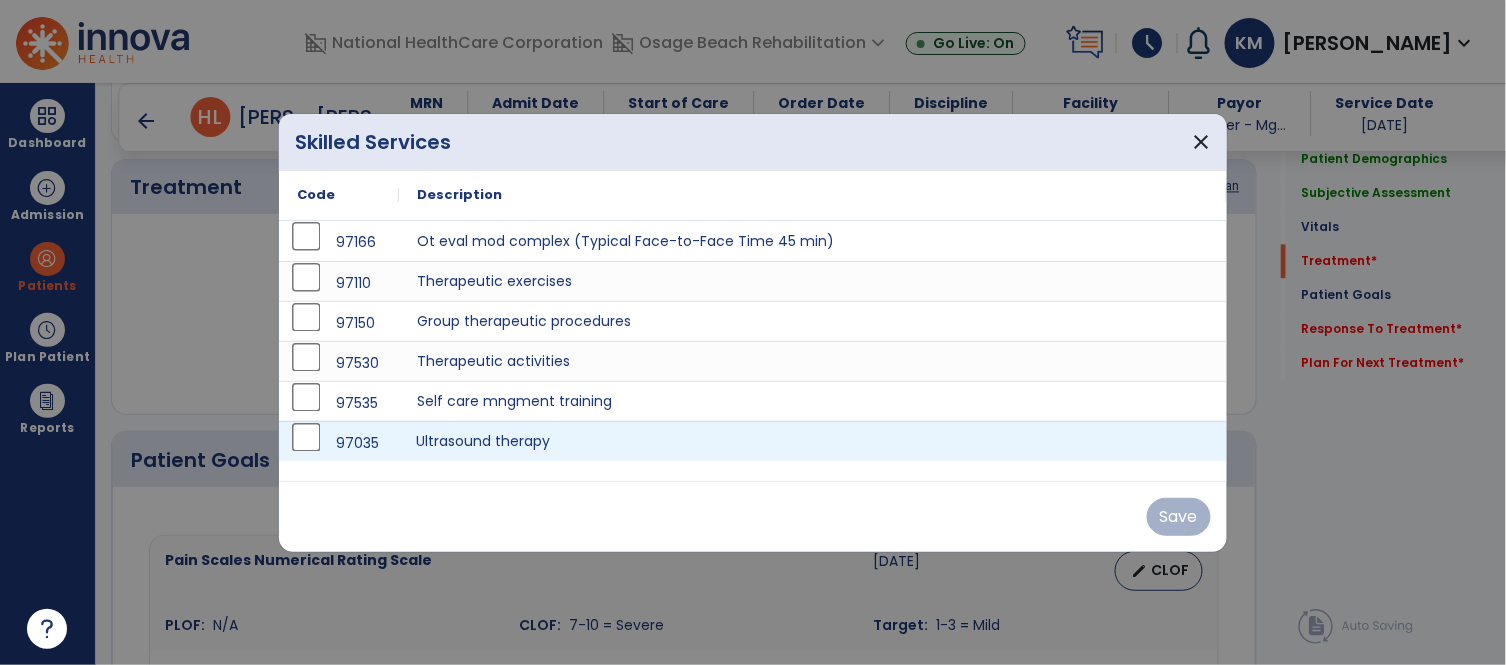click on "Ultrasound therapy" at bounding box center [813, 441] 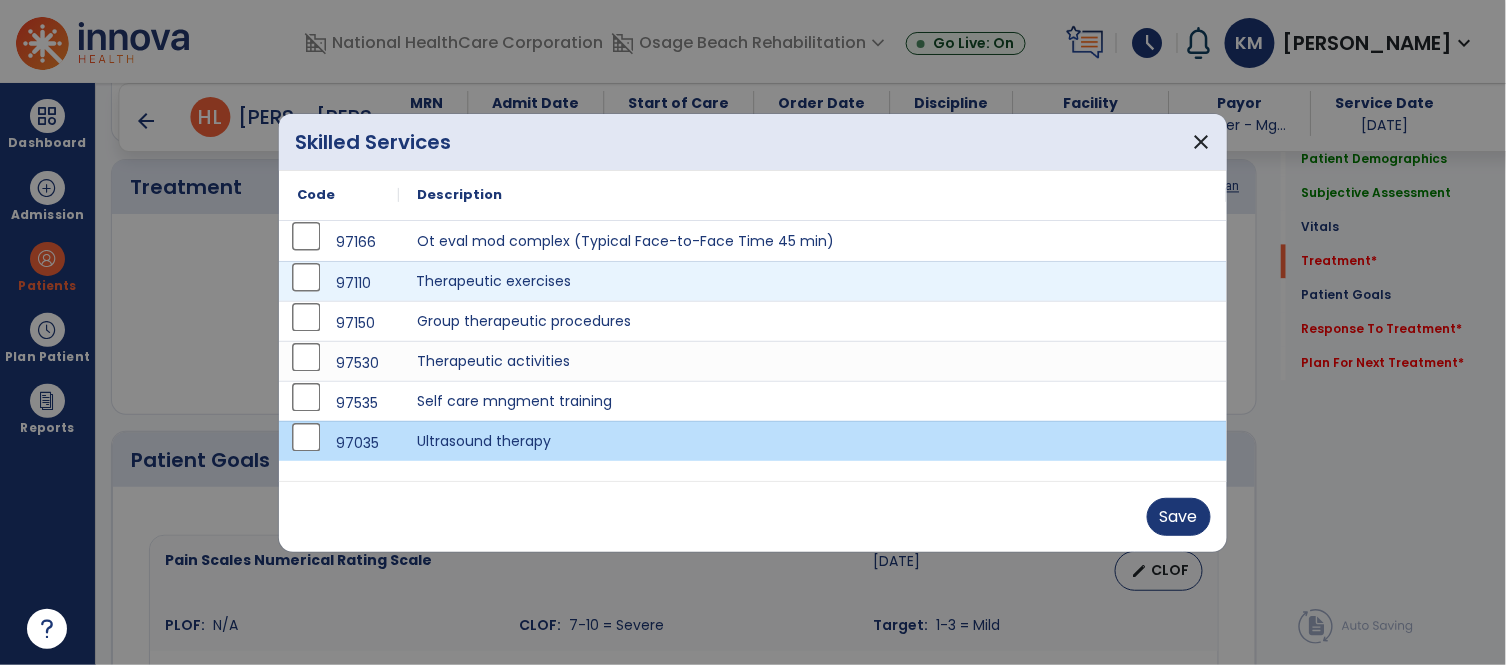 click on "Therapeutic exercises" at bounding box center (813, 281) 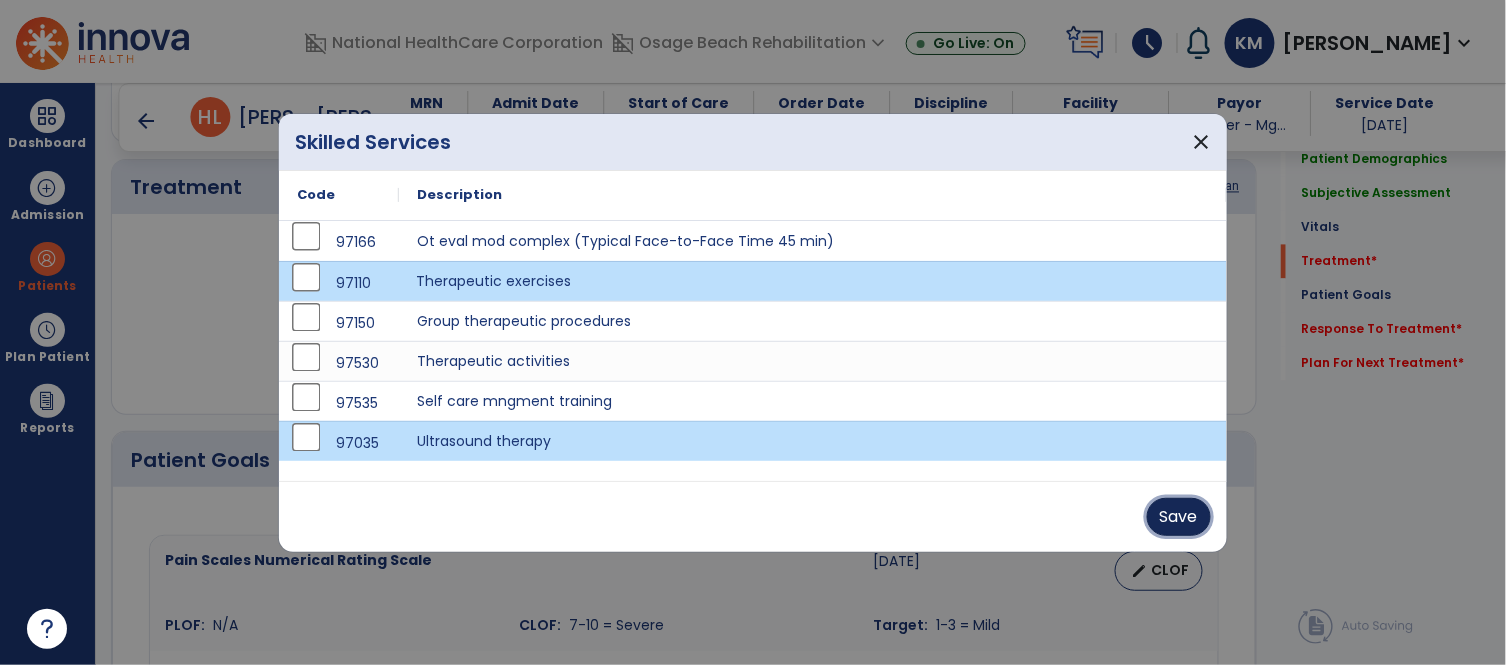 drag, startPoint x: 1188, startPoint y: 528, endPoint x: 1170, endPoint y: 536, distance: 19.697716 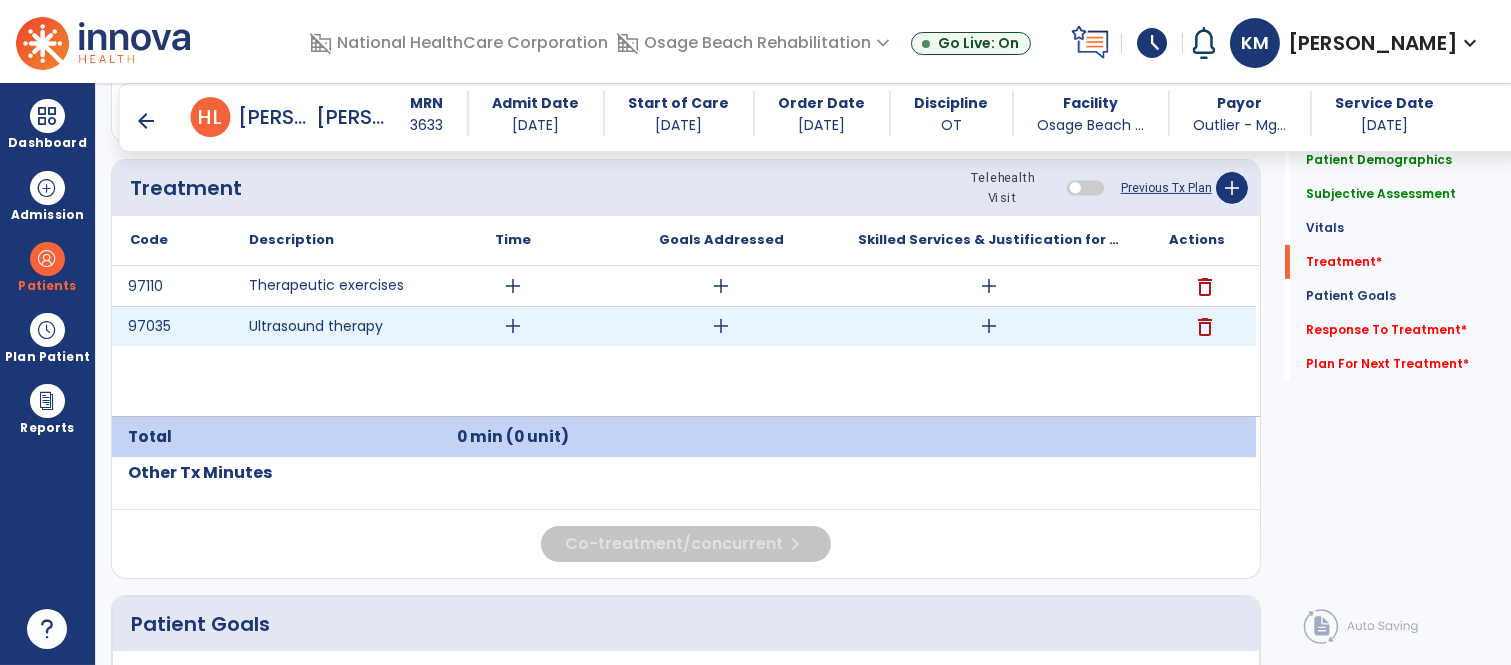 click on "add" at bounding box center (989, 326) 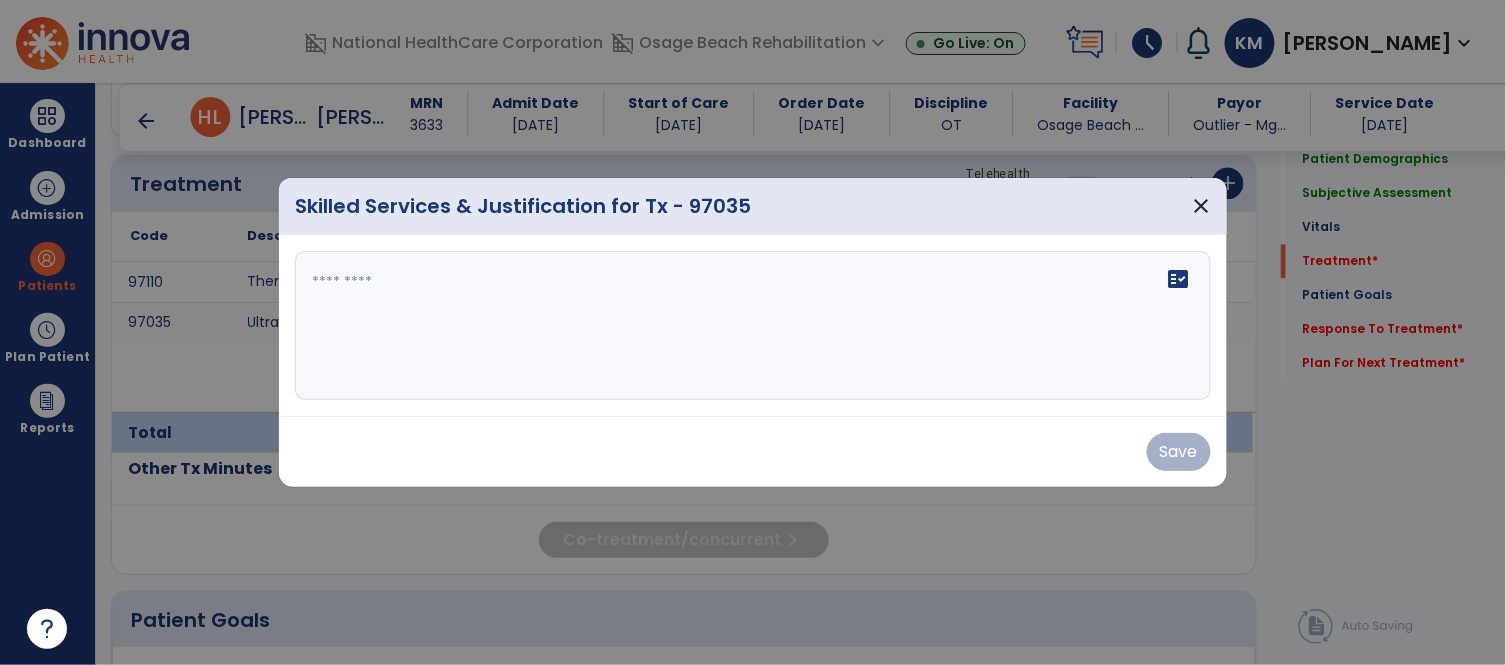 scroll, scrollTop: 1200, scrollLeft: 0, axis: vertical 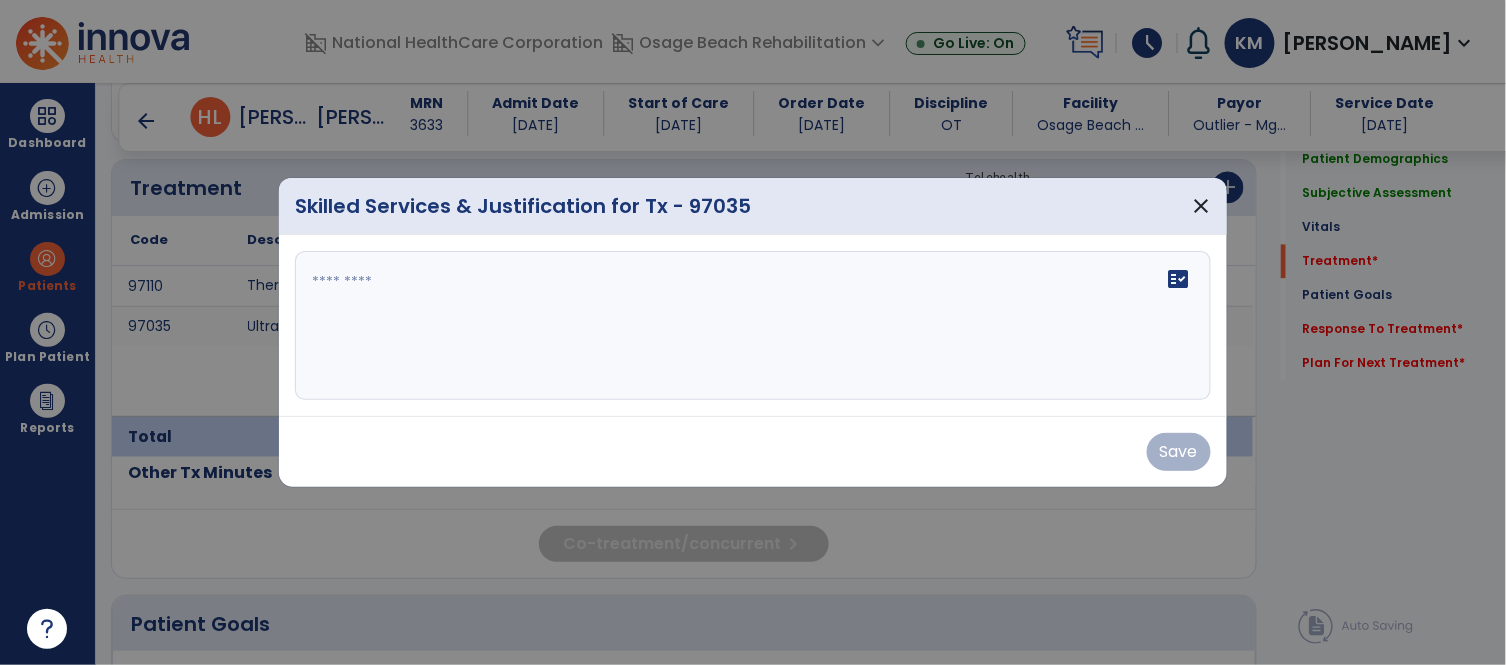 click on "fact_check" at bounding box center [753, 326] 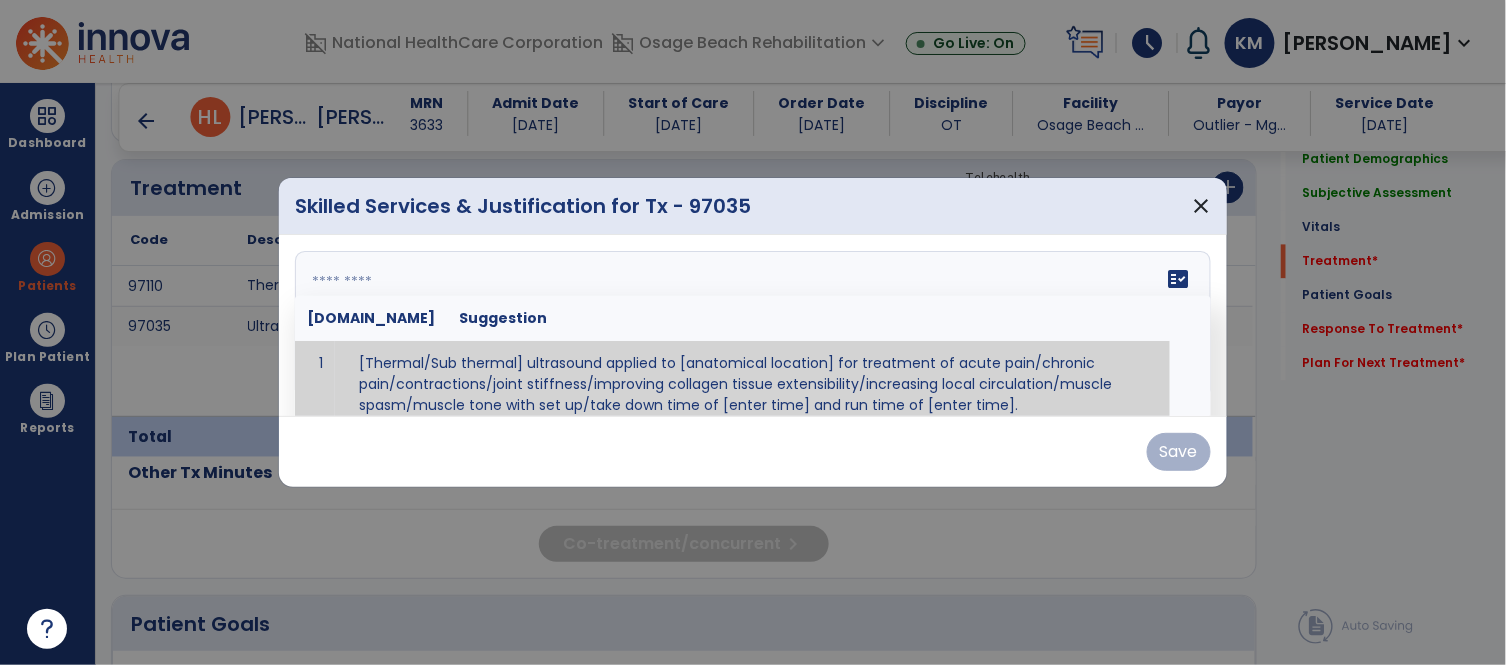 paste on "**********" 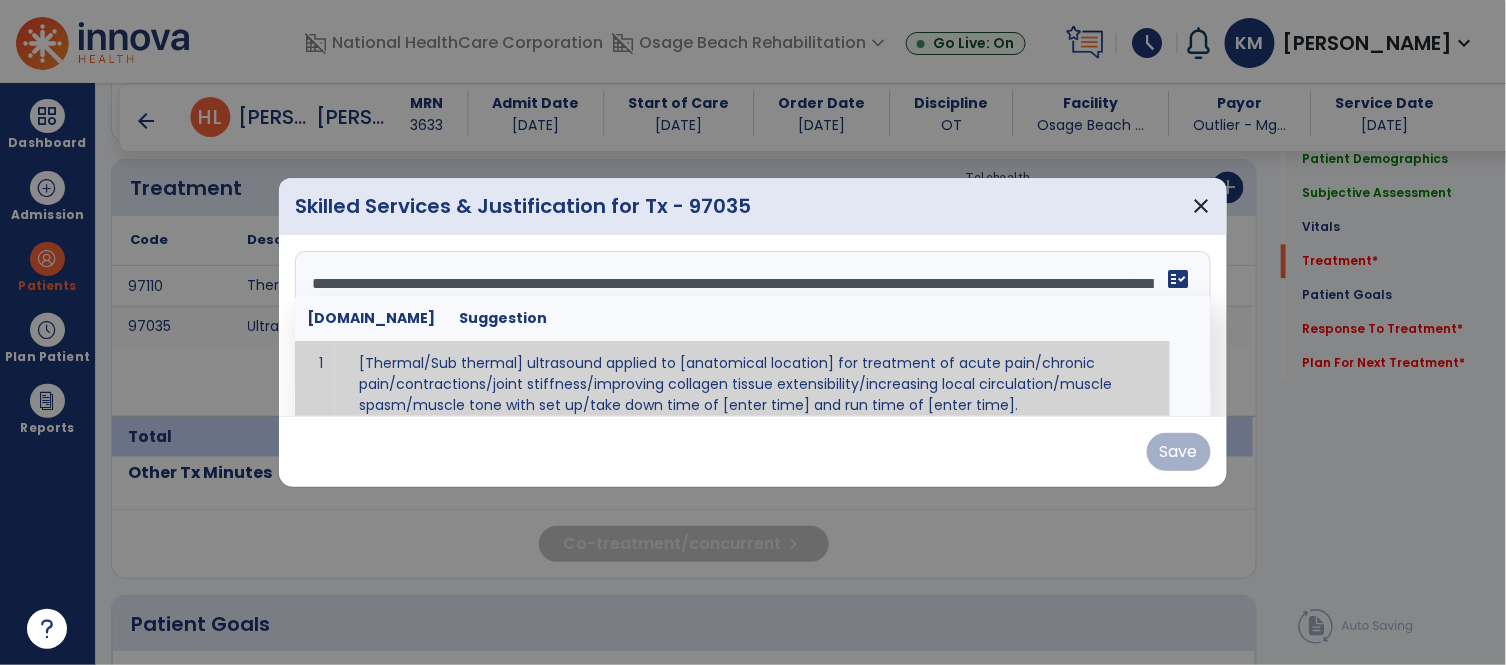 scroll, scrollTop: 0, scrollLeft: 0, axis: both 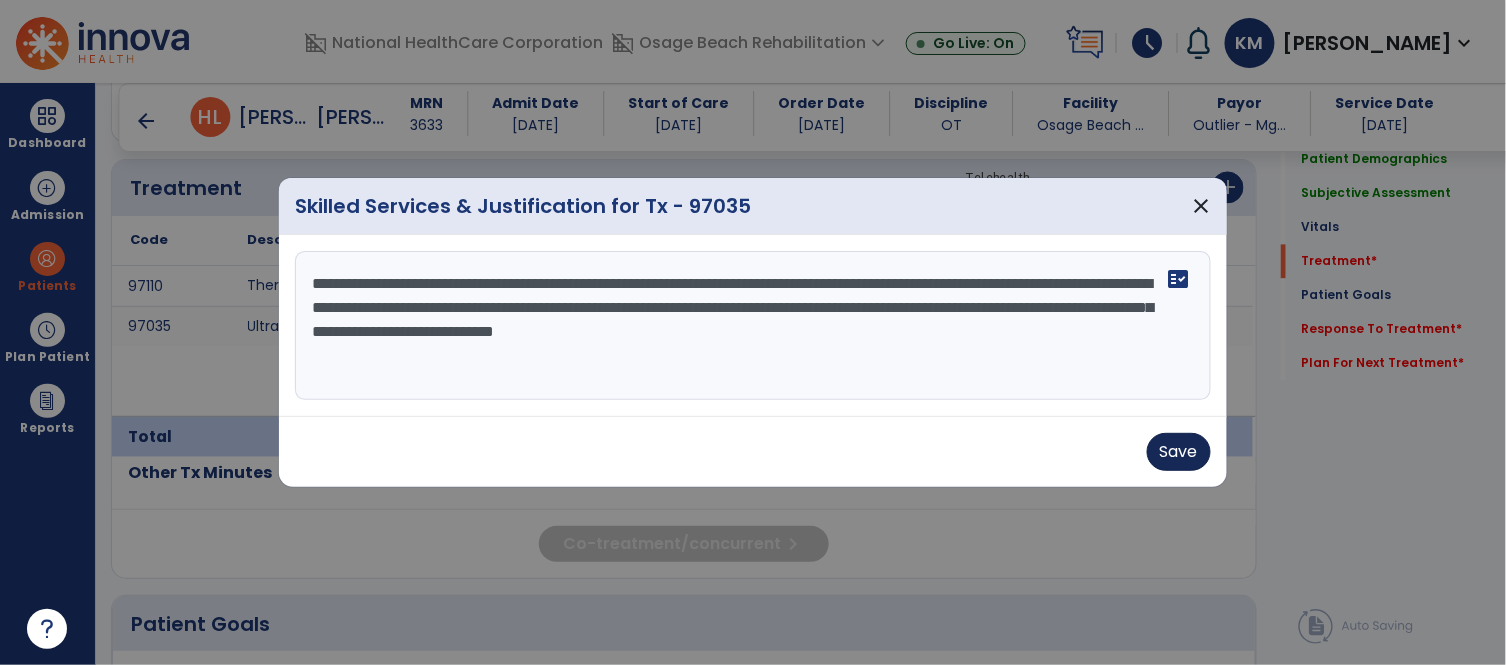 type on "**********" 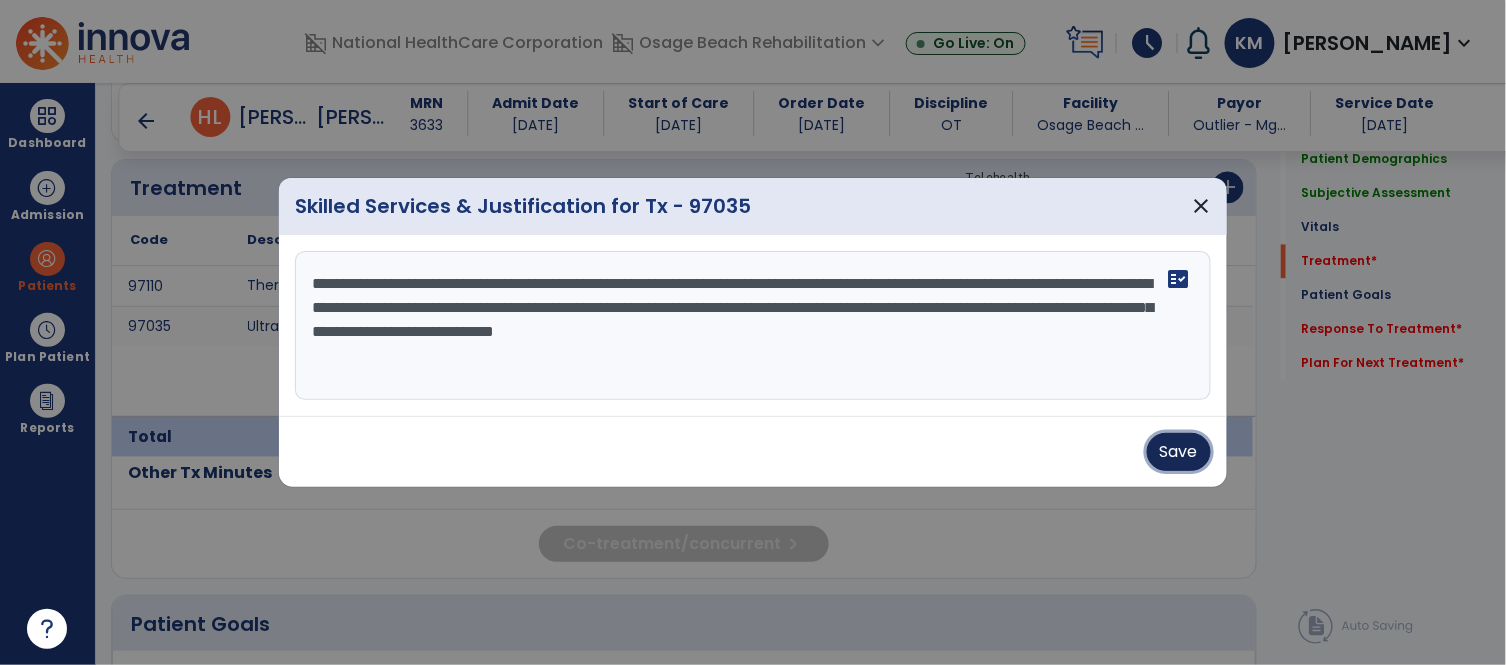 click on "Save" at bounding box center [1179, 452] 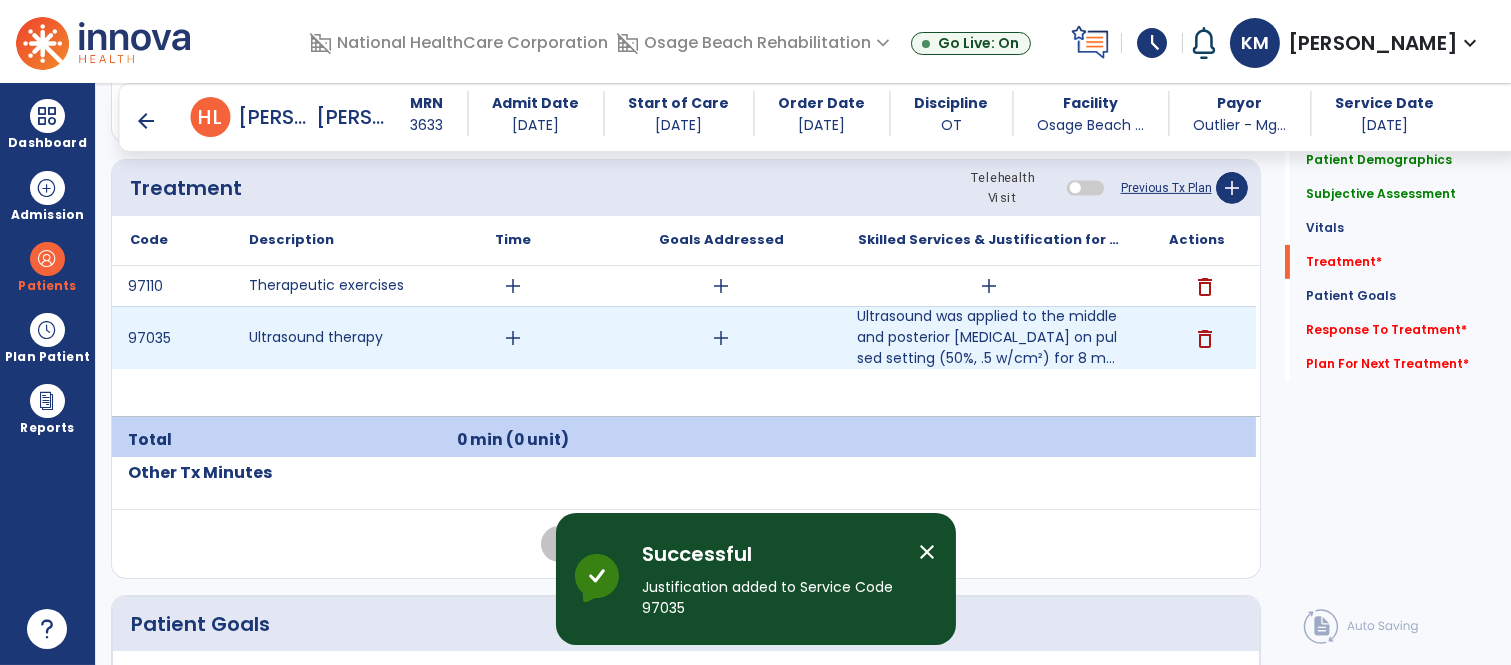 click on "add" at bounding box center (513, 338) 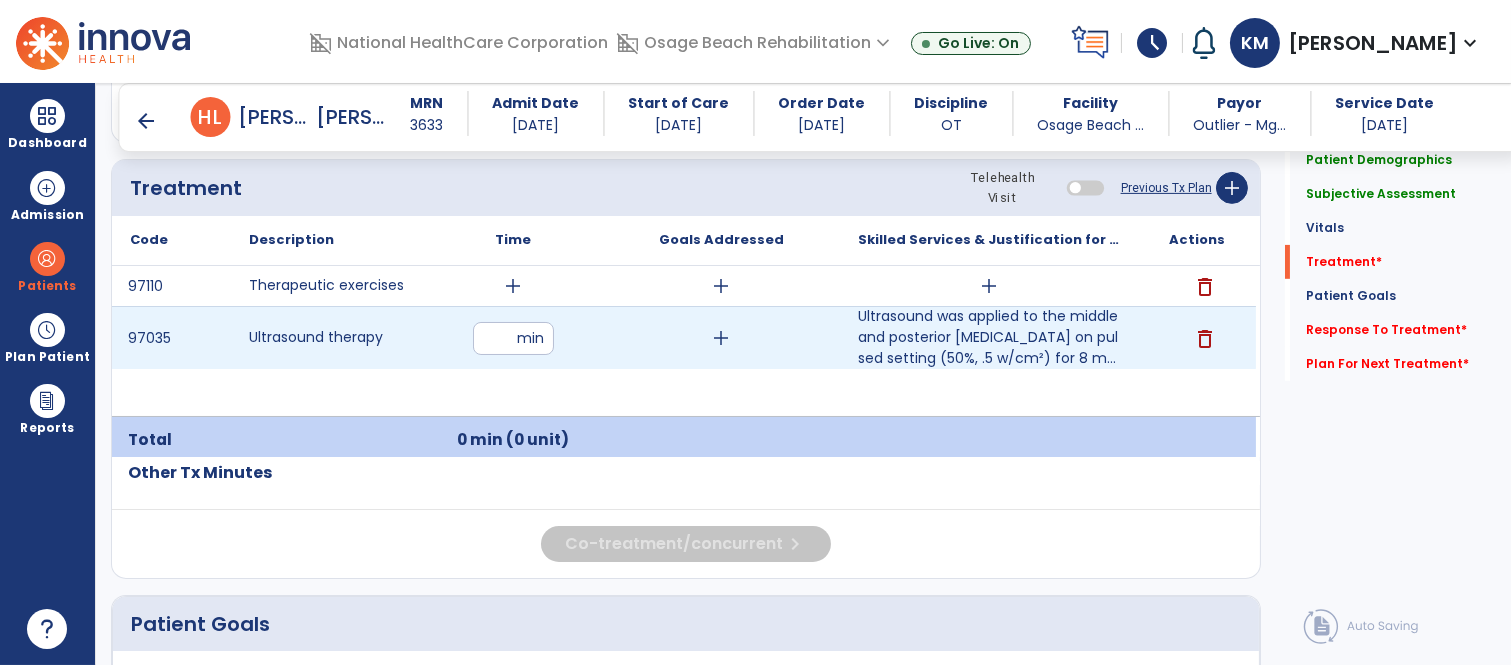 type on "**" 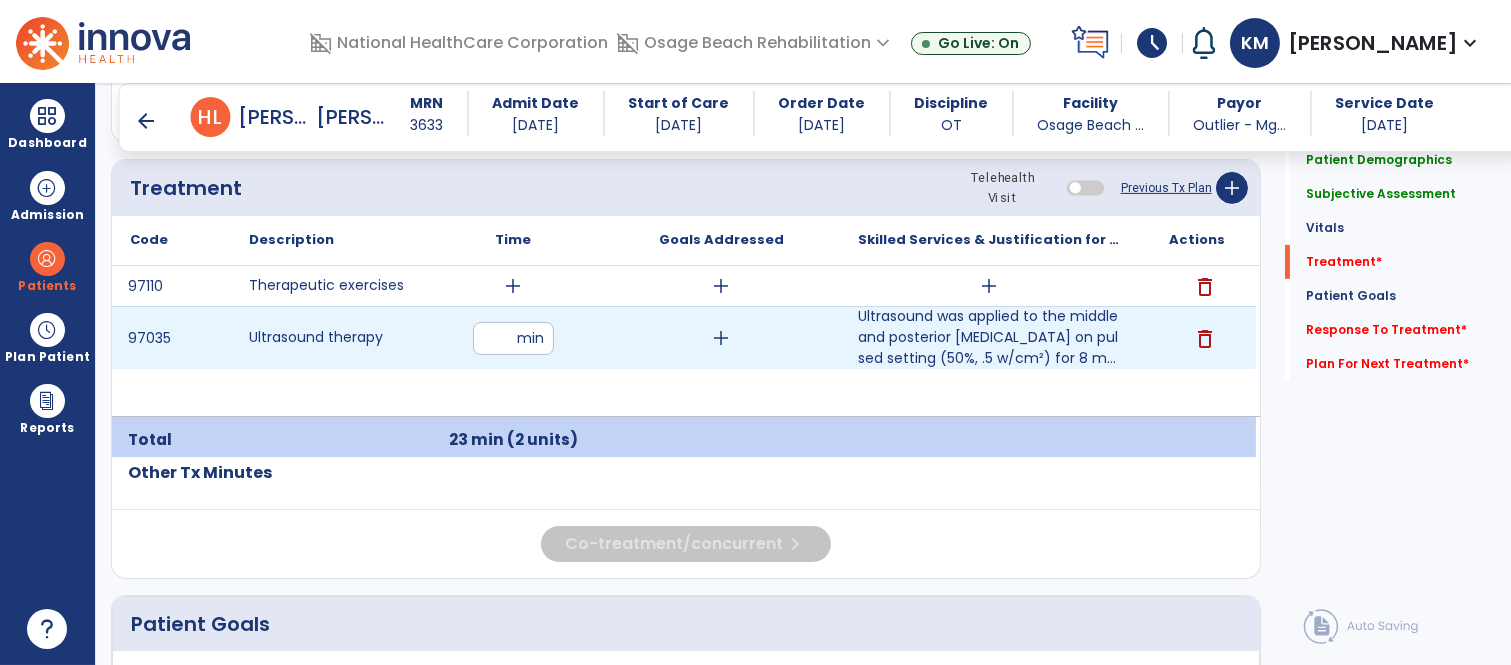 click on "**" at bounding box center (513, 338) 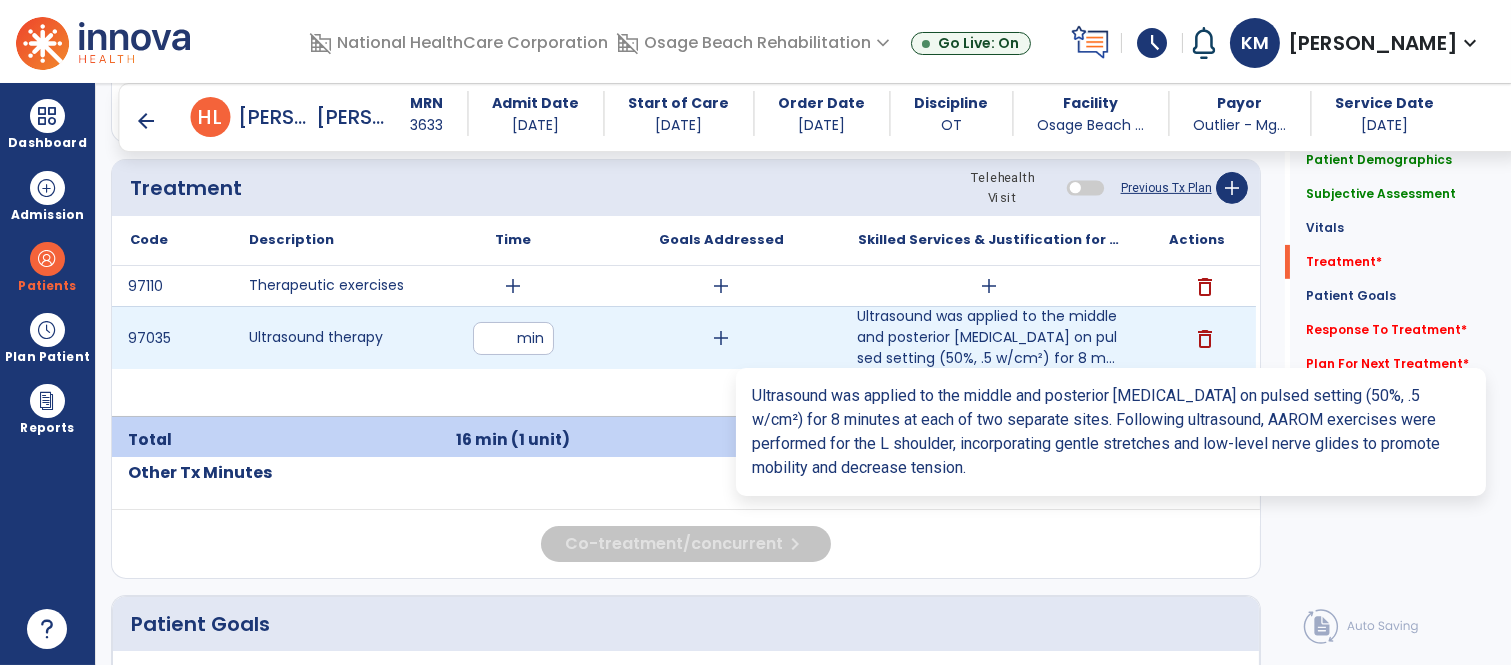click on "Ultrasound was applied to the middle and posterior [MEDICAL_DATA] on pulsed setting (50%, .5 w/cm²) for 8 m..." at bounding box center (988, 337) 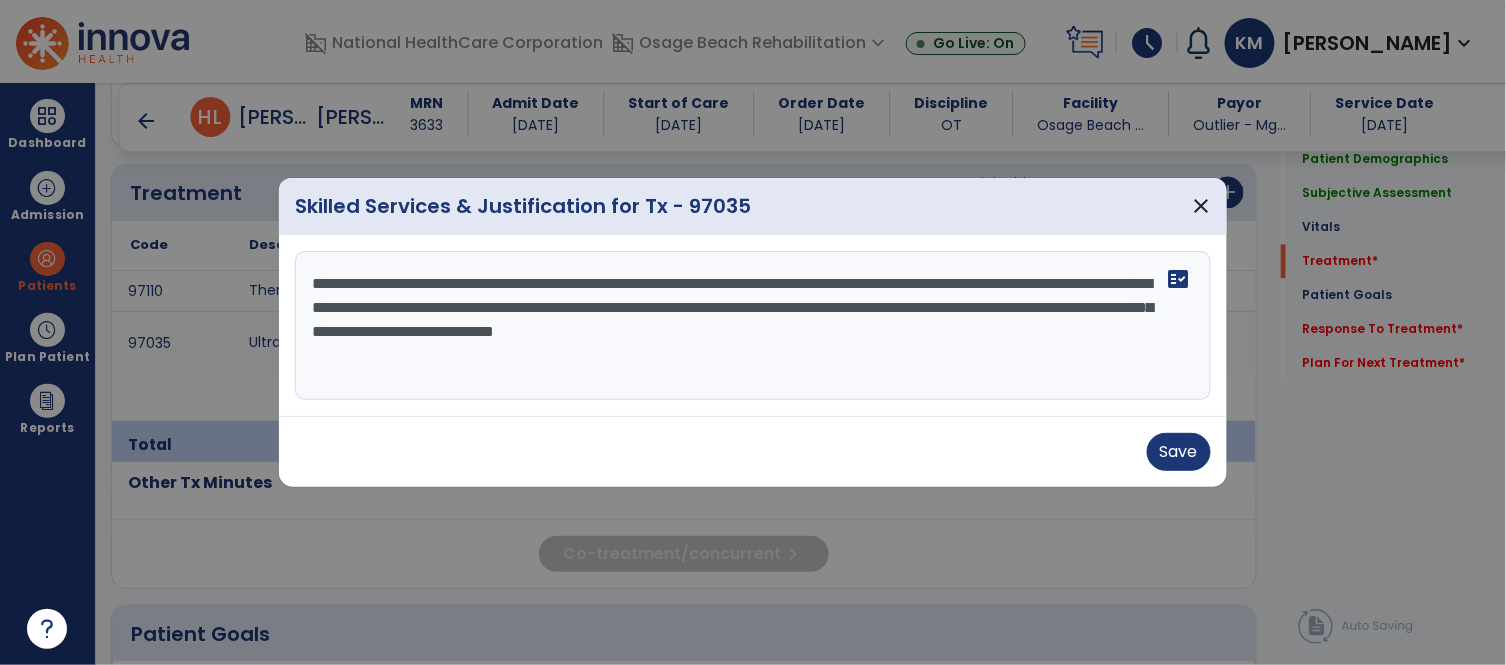 scroll, scrollTop: 1200, scrollLeft: 0, axis: vertical 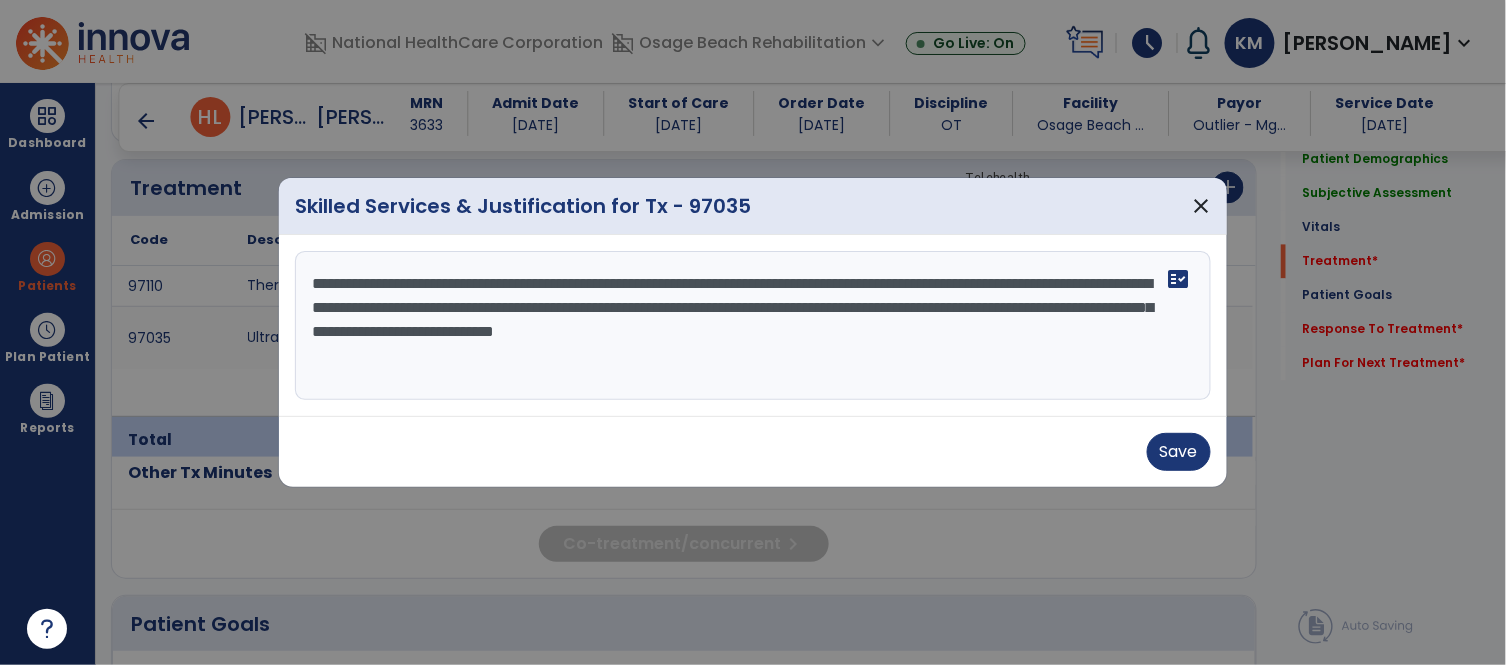 click on "**********" at bounding box center [753, 326] 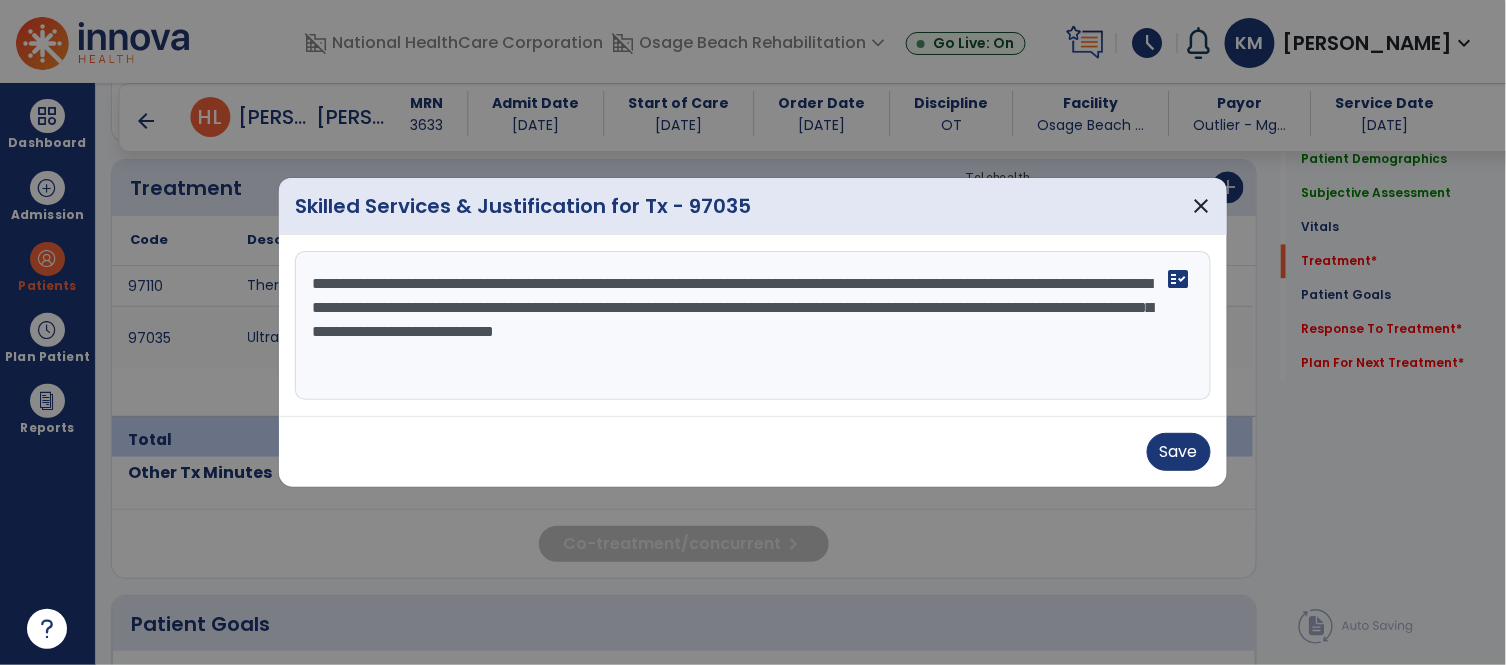drag, startPoint x: 621, startPoint y: 304, endPoint x: 860, endPoint y: 394, distance: 255.38402 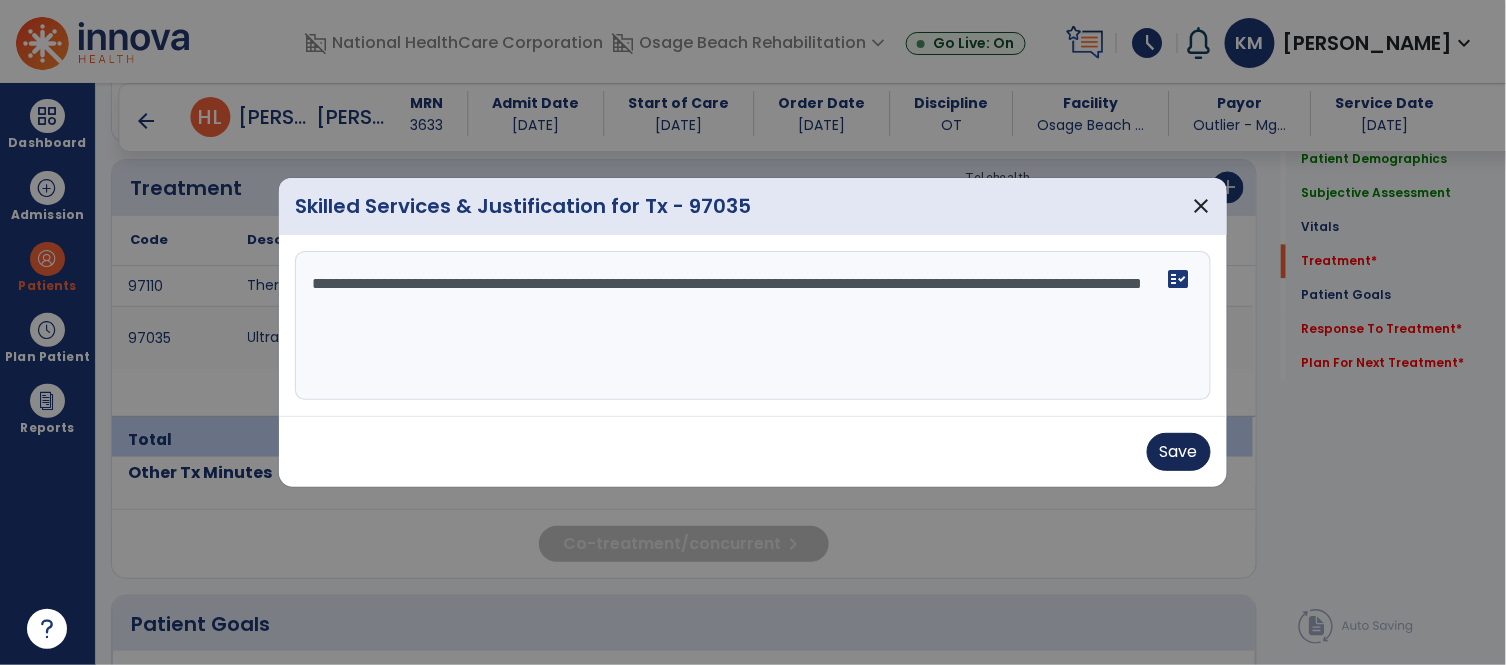 type on "**********" 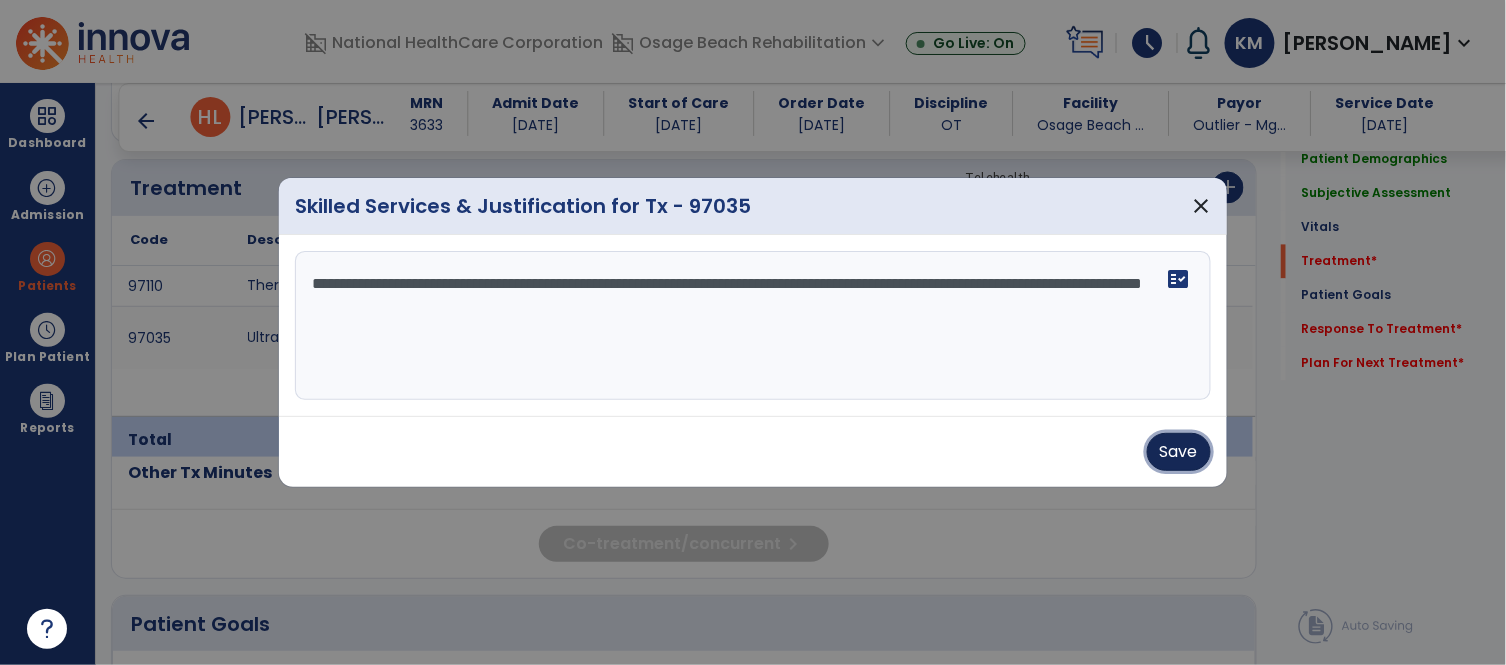 click on "Save" at bounding box center [1179, 452] 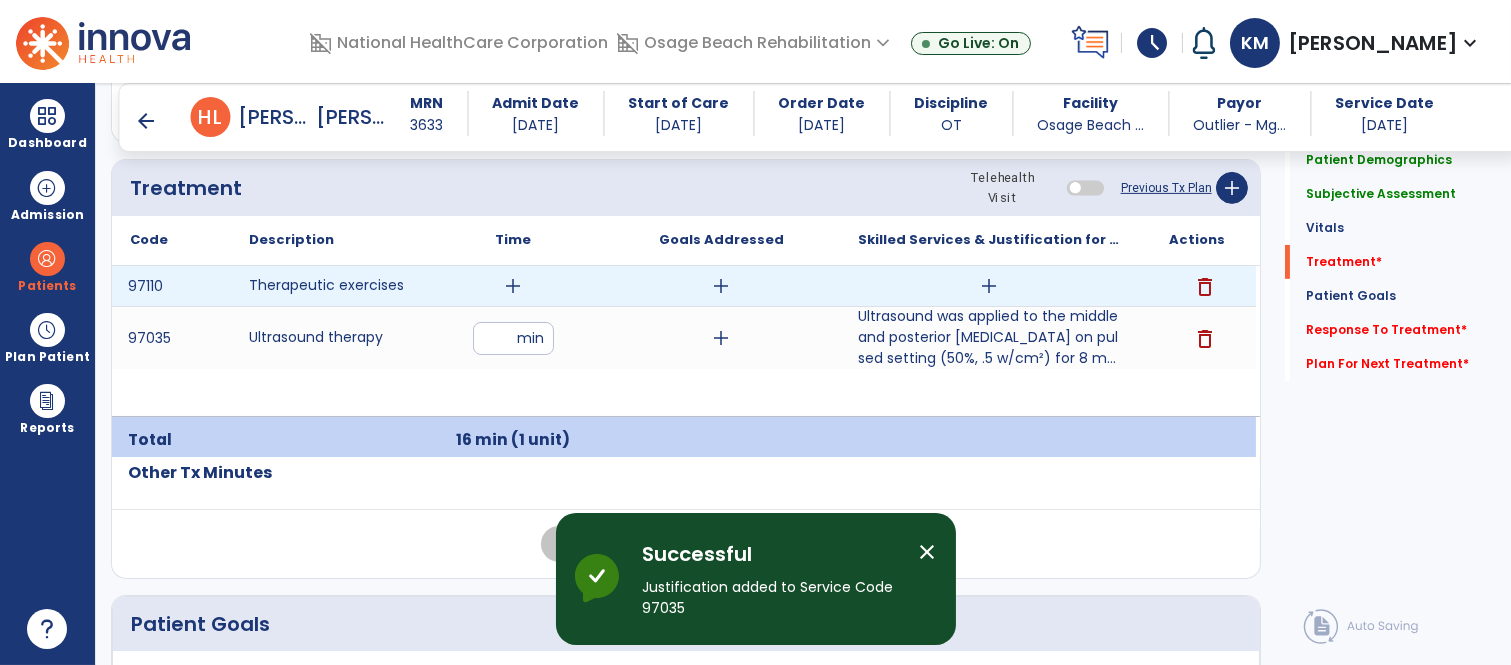 click on "add" at bounding box center [989, 286] 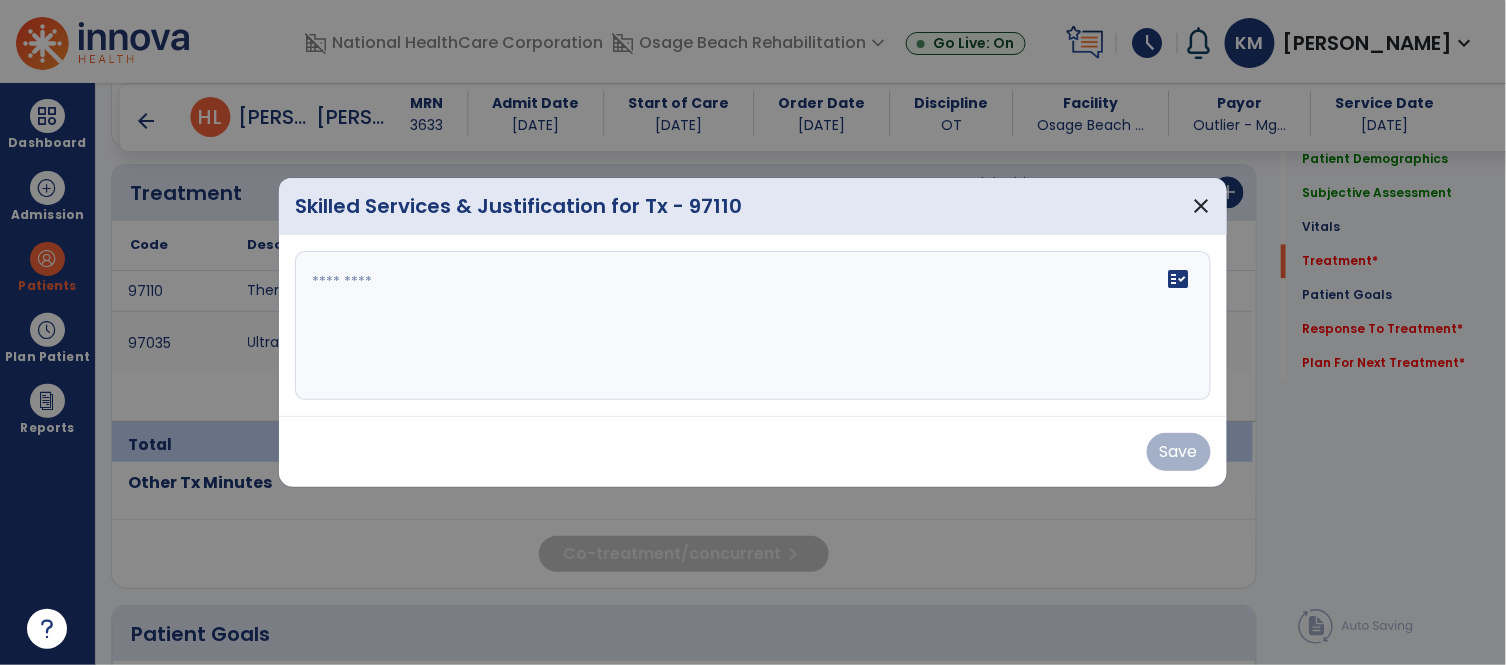 scroll, scrollTop: 1200, scrollLeft: 0, axis: vertical 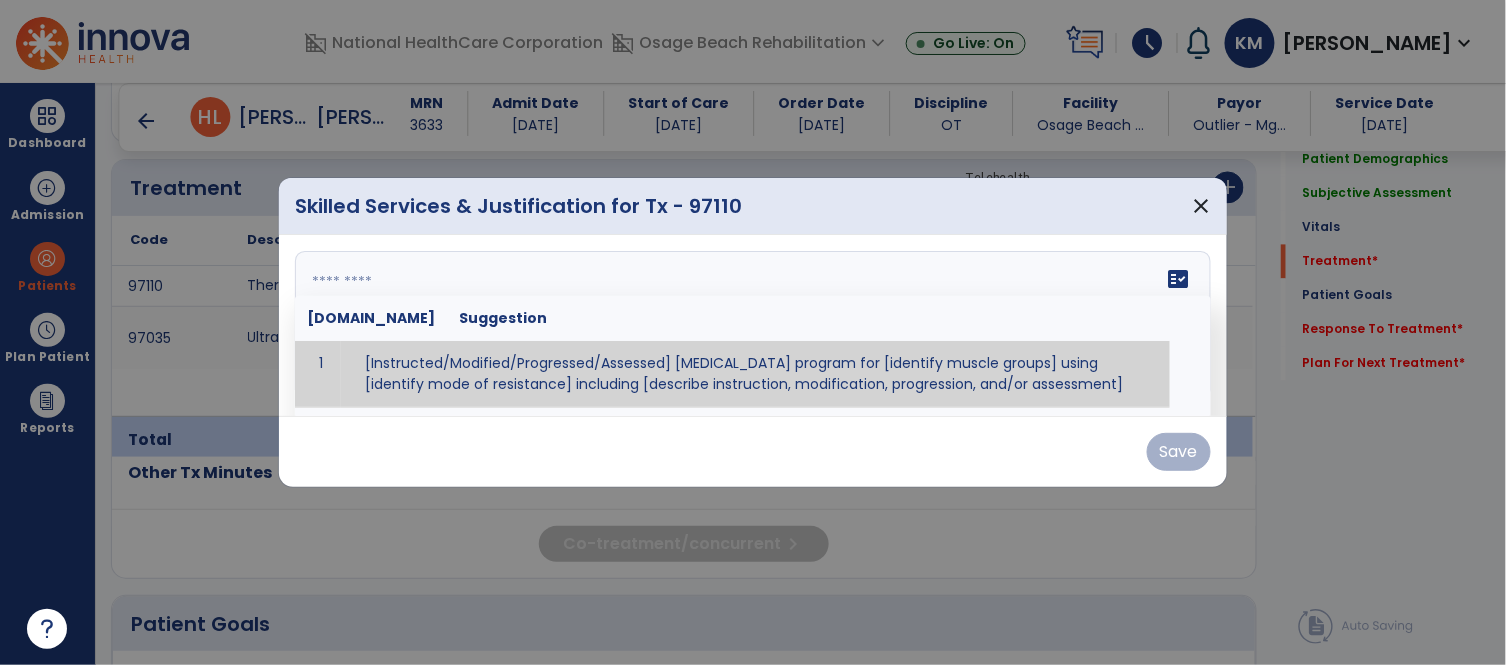 click at bounding box center (750, 326) 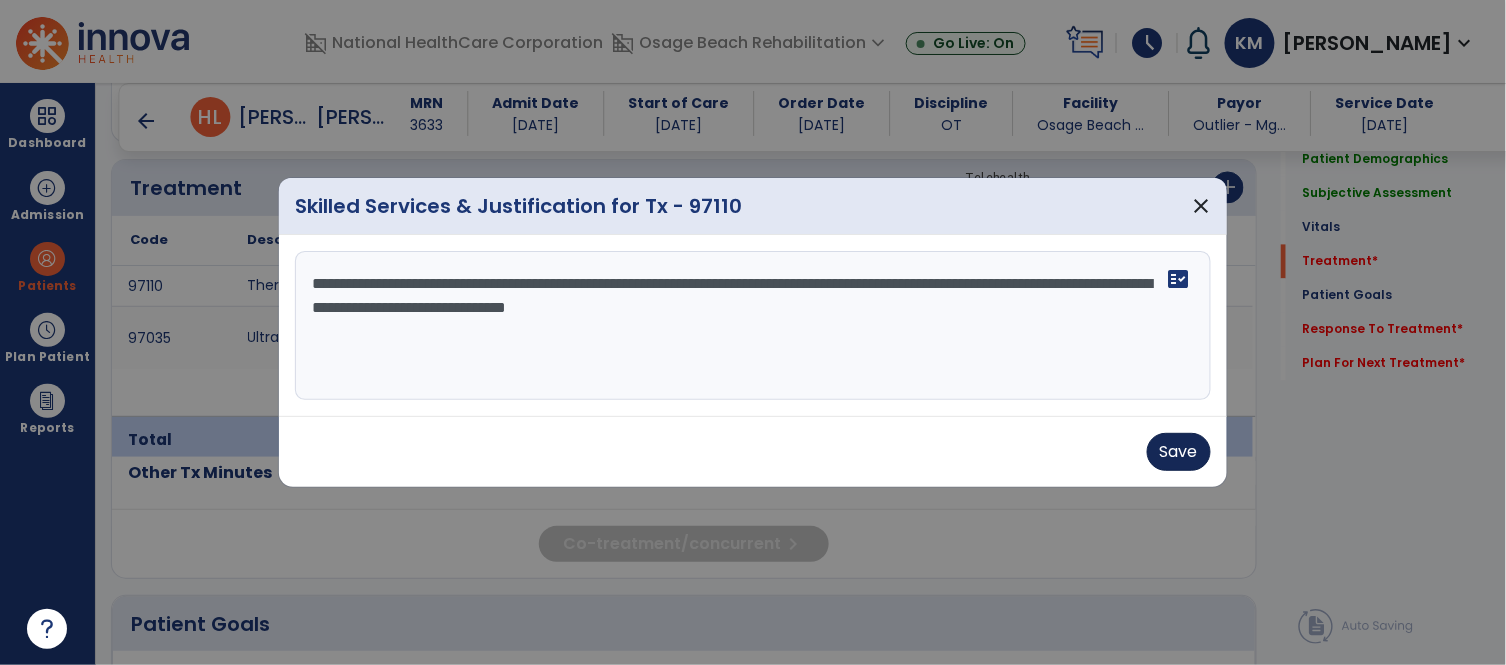 type on "**********" 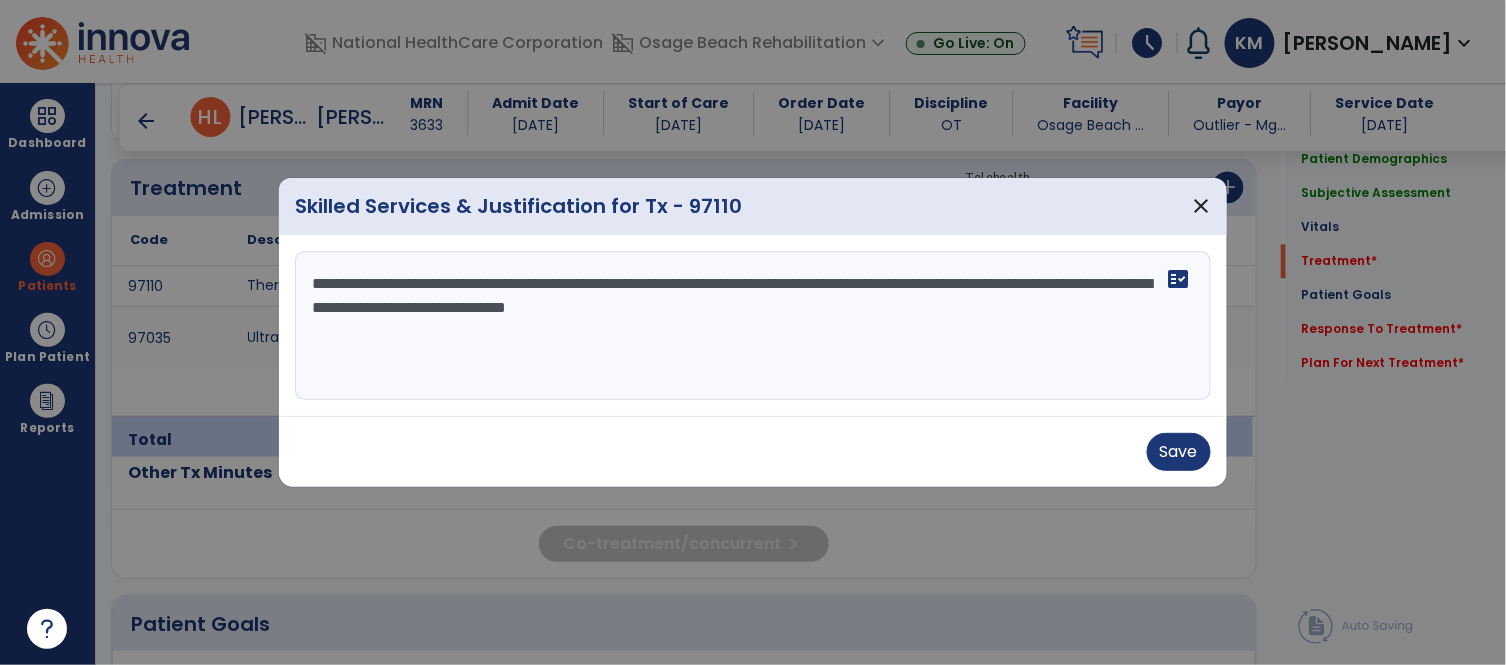 drag, startPoint x: 1166, startPoint y: 466, endPoint x: 661, endPoint y: 335, distance: 521.7145 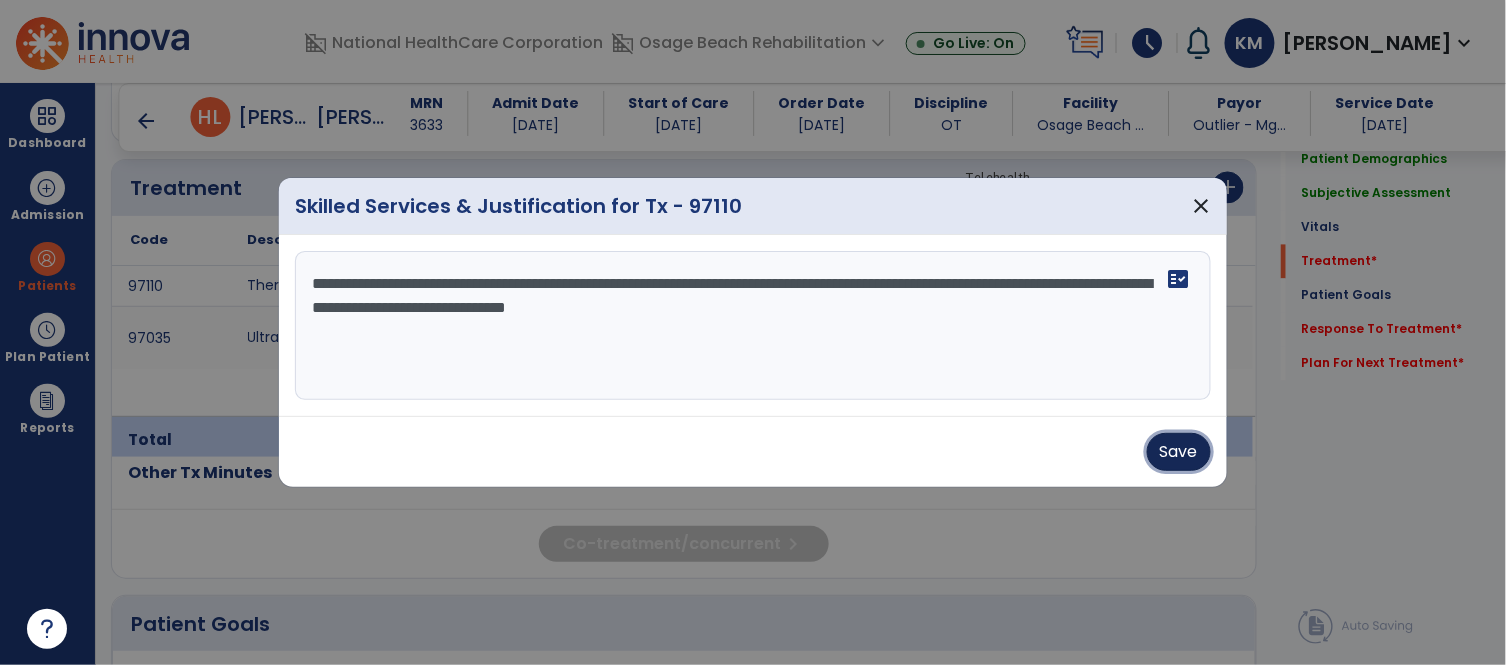 click on "Save" at bounding box center [1179, 452] 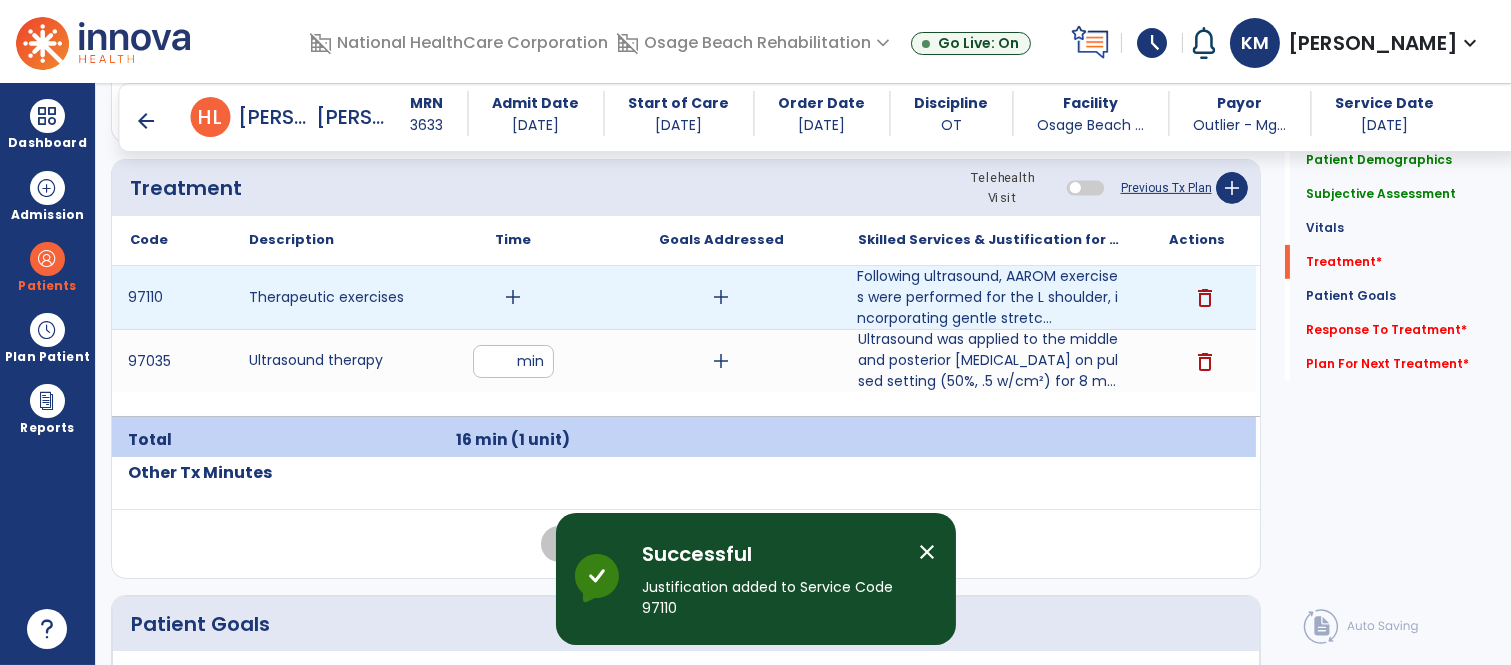 click on "add" at bounding box center [513, 297] 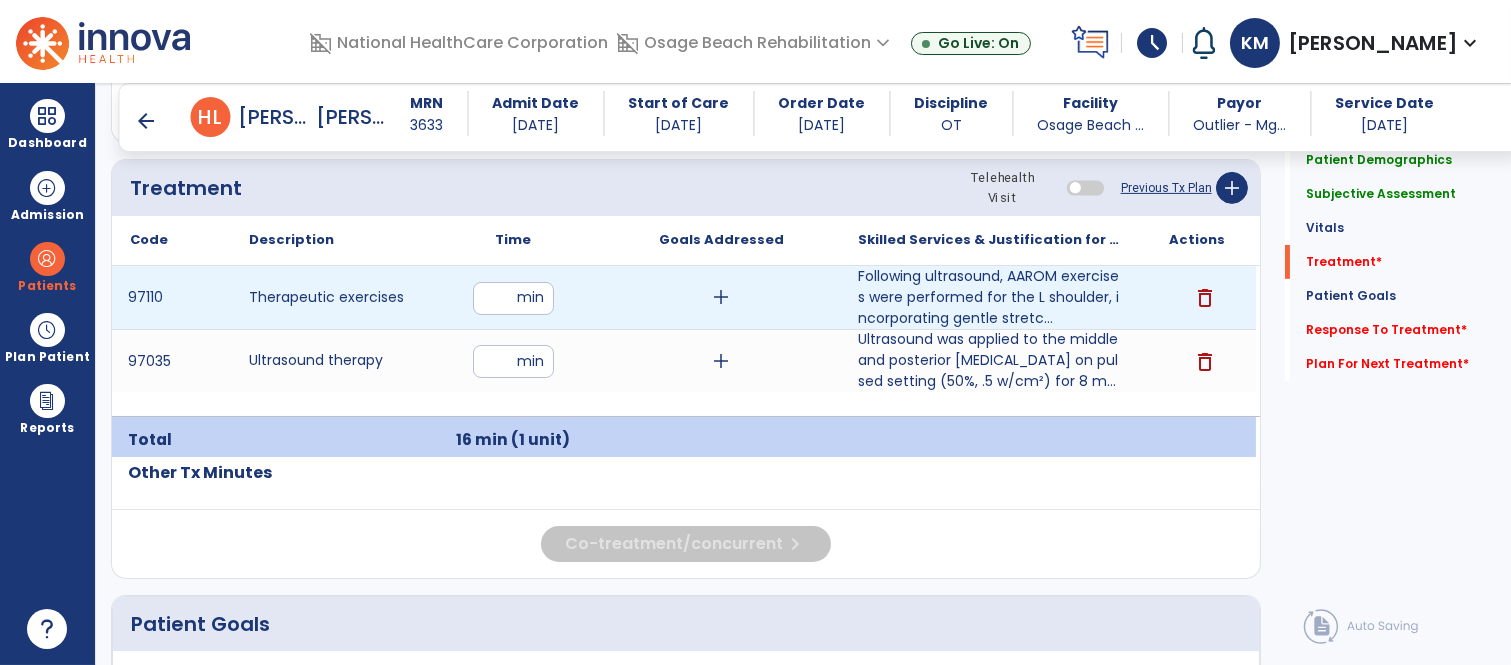 type on "*" 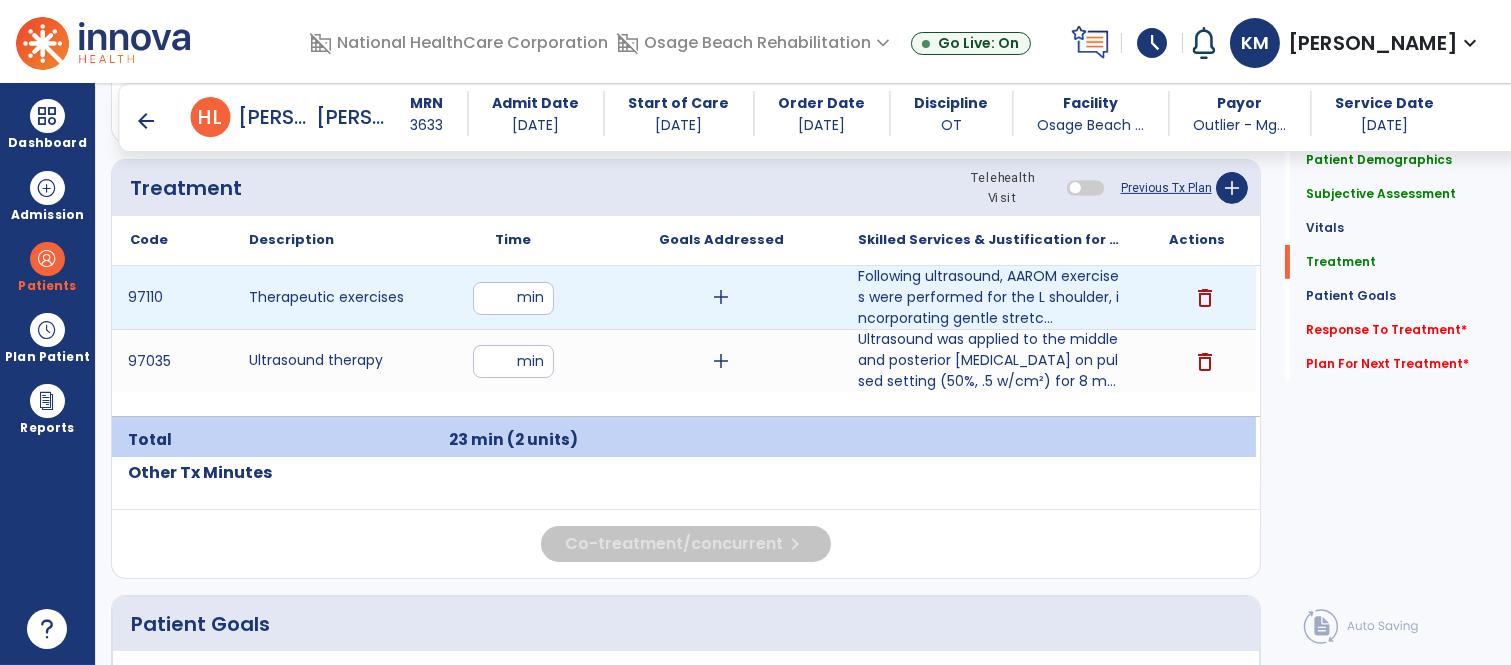 click on "add" at bounding box center [721, 297] 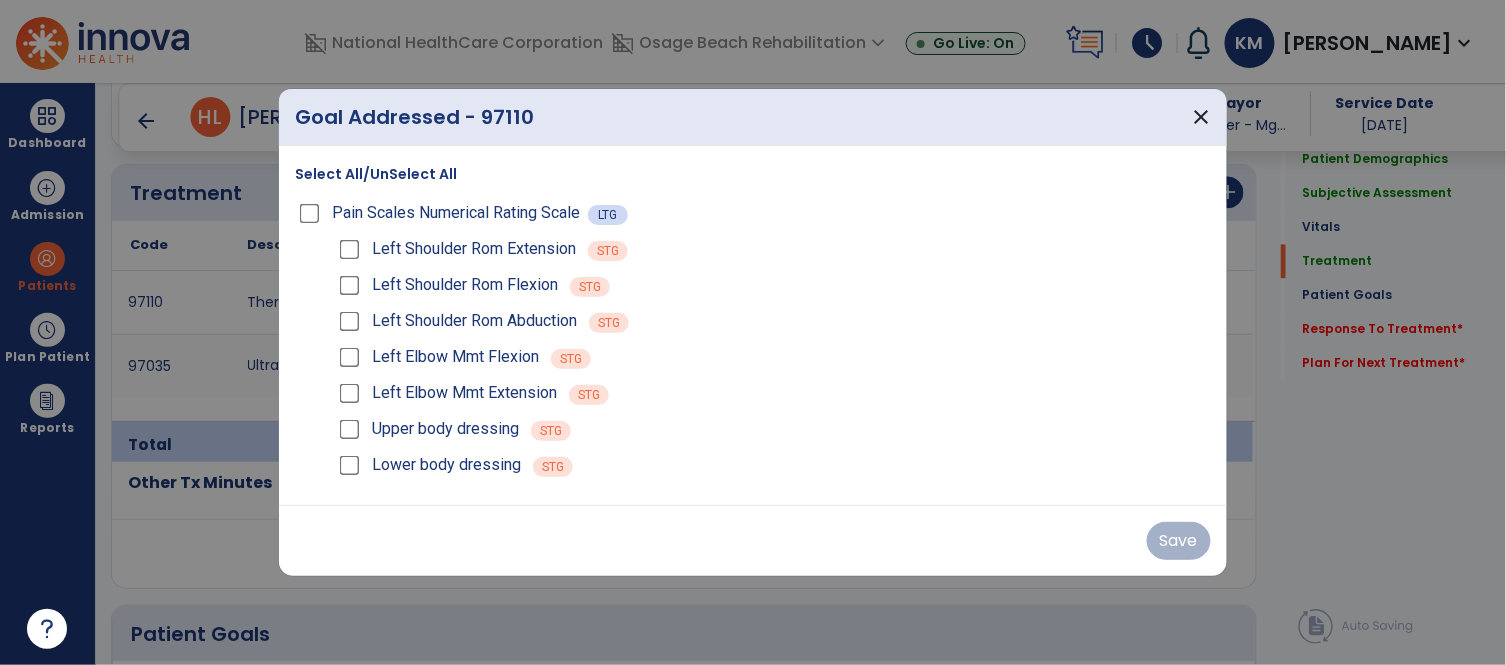 scroll, scrollTop: 1200, scrollLeft: 0, axis: vertical 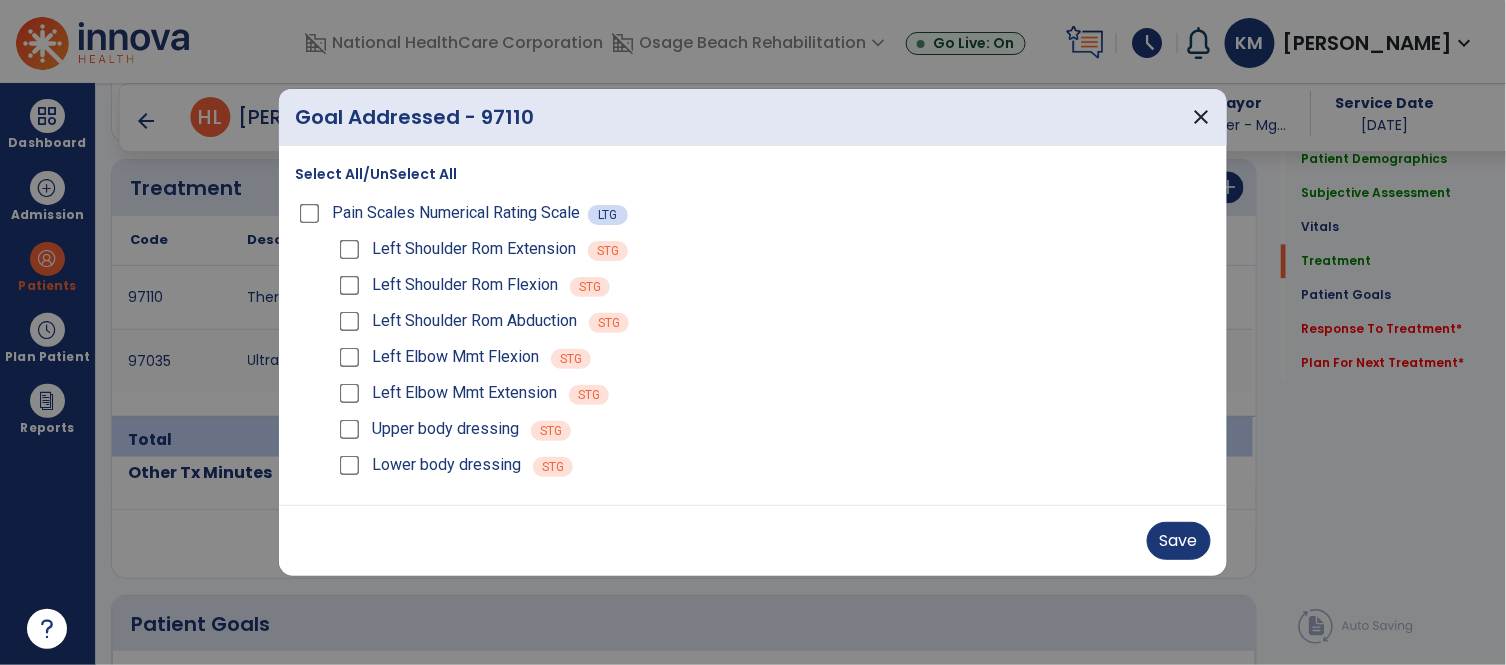click on "Select All/UnSelect All" at bounding box center (376, 174) 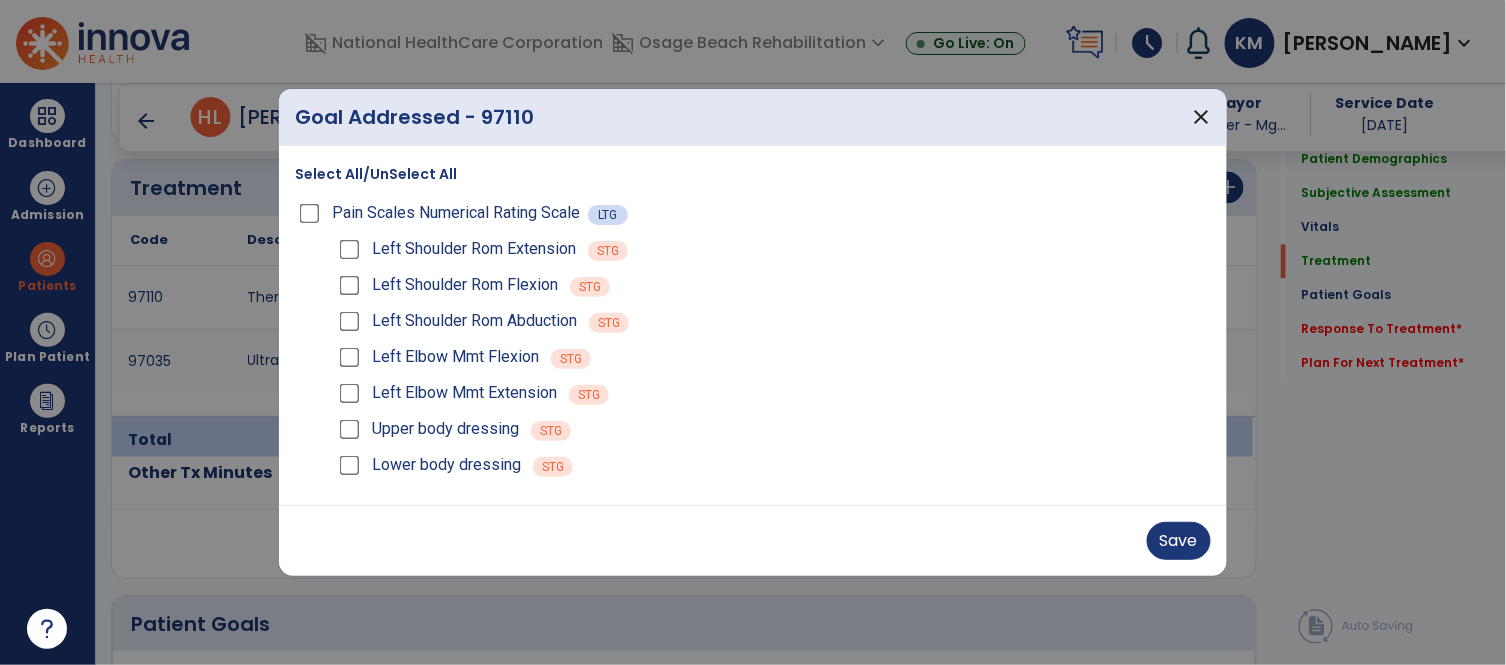 click on "Save" at bounding box center (753, 541) 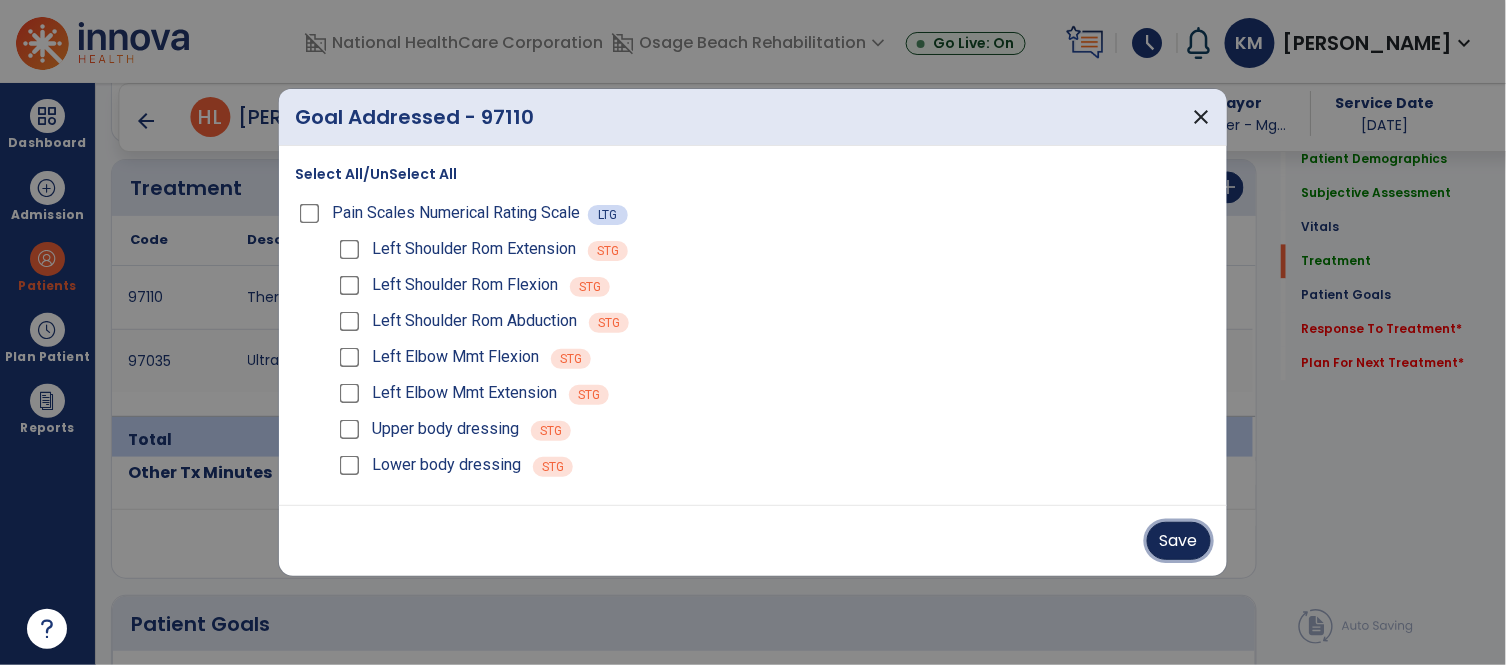 click on "Save" at bounding box center (1179, 541) 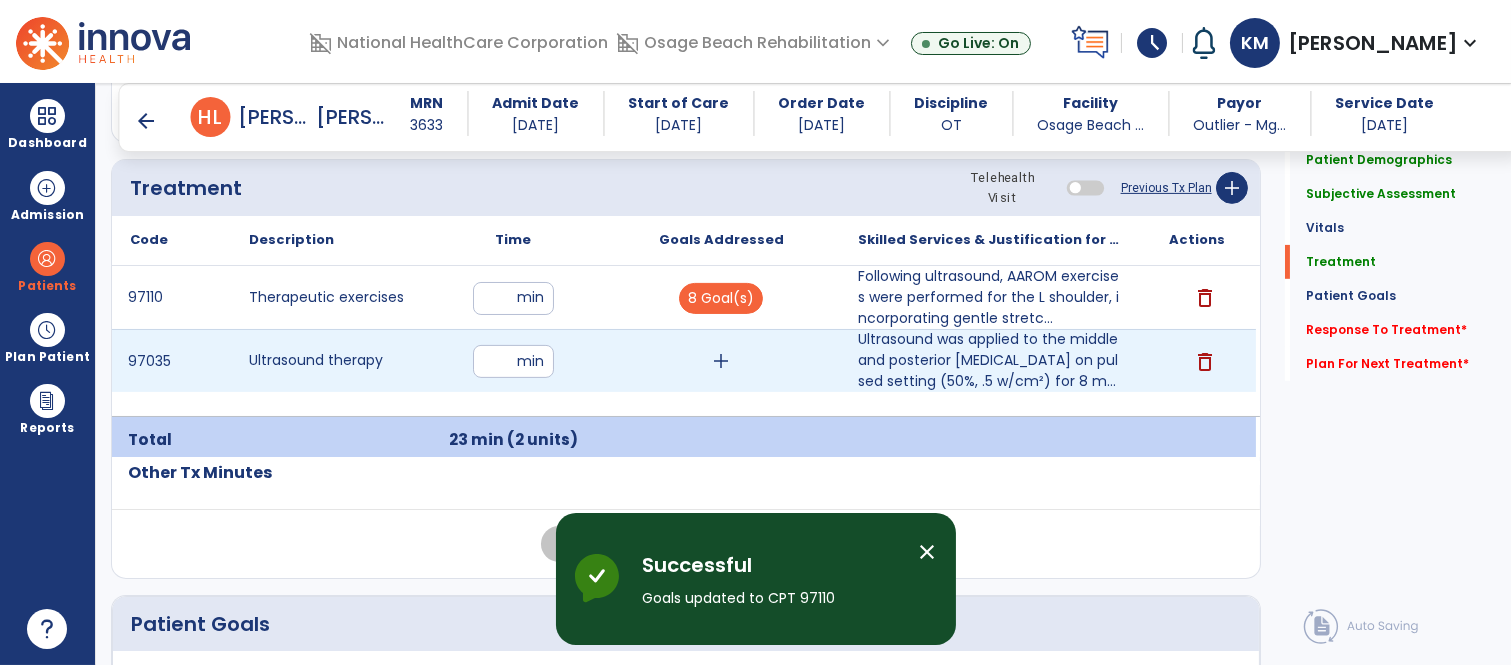 click on "add" at bounding box center (721, 361) 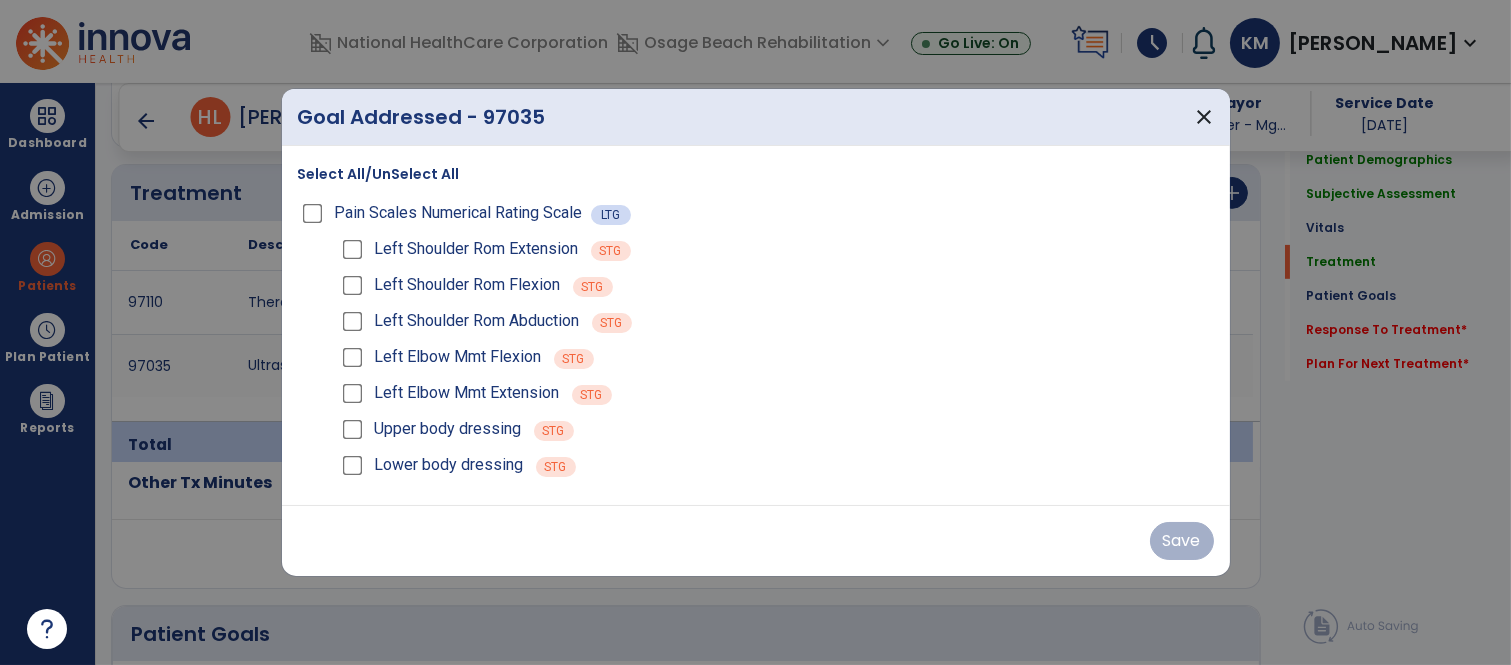 scroll, scrollTop: 1200, scrollLeft: 0, axis: vertical 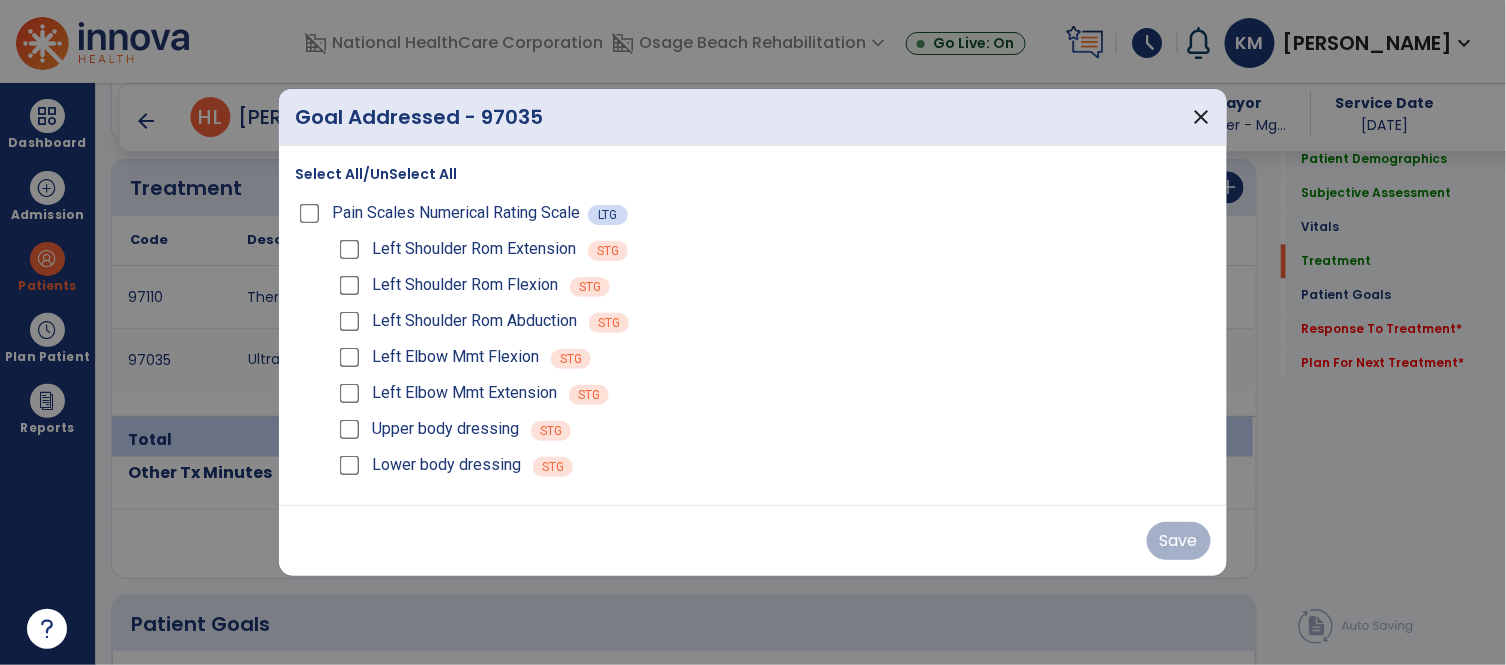 click on "Select All/UnSelect All" at bounding box center (376, 174) 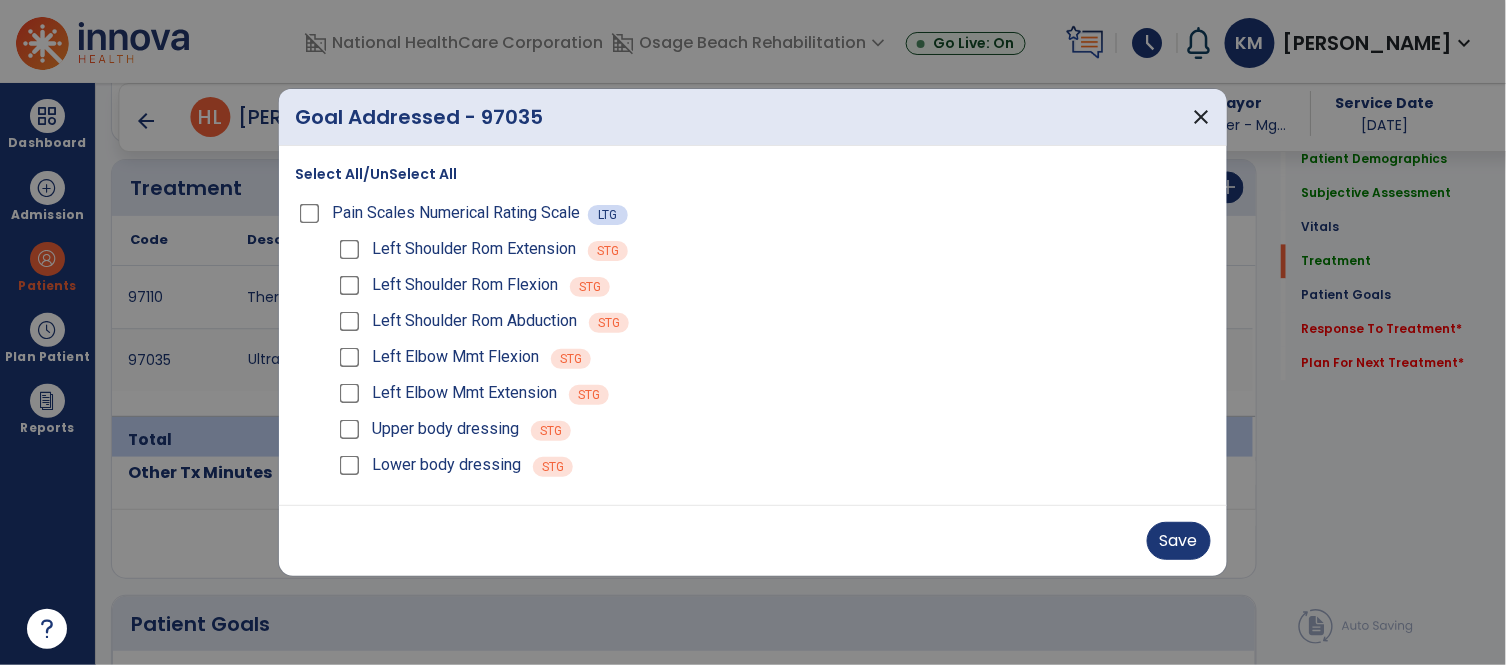 click on "Save" at bounding box center [753, 540] 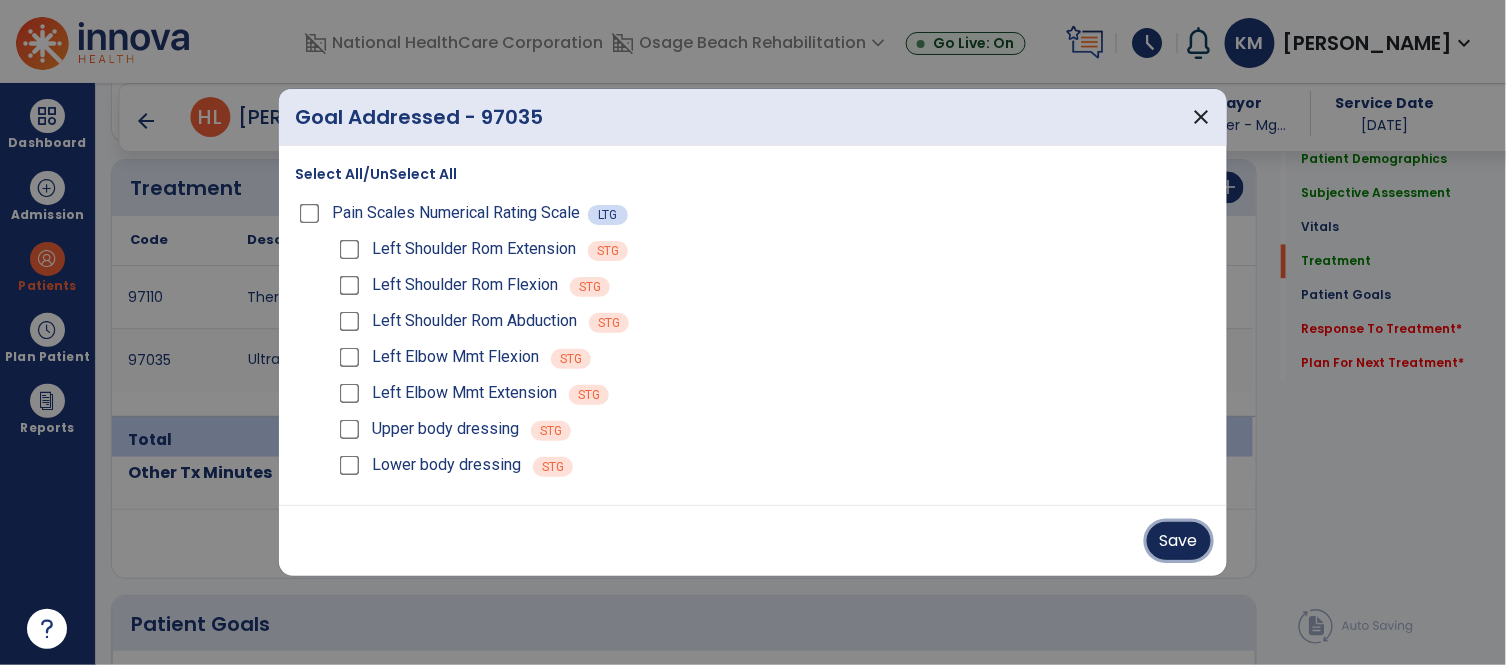 click on "Save" at bounding box center (1179, 541) 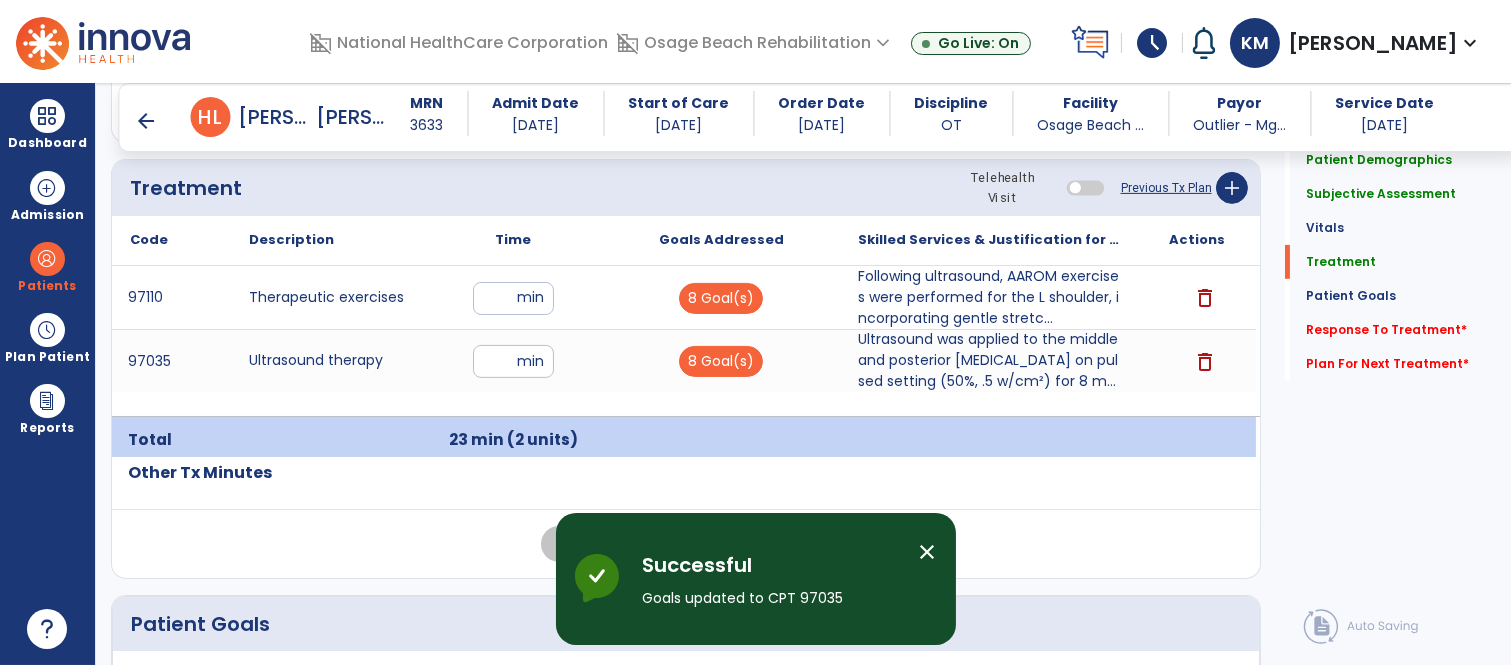 click on "Treatment Telehealth Visit  Previous Tx Plan   add" 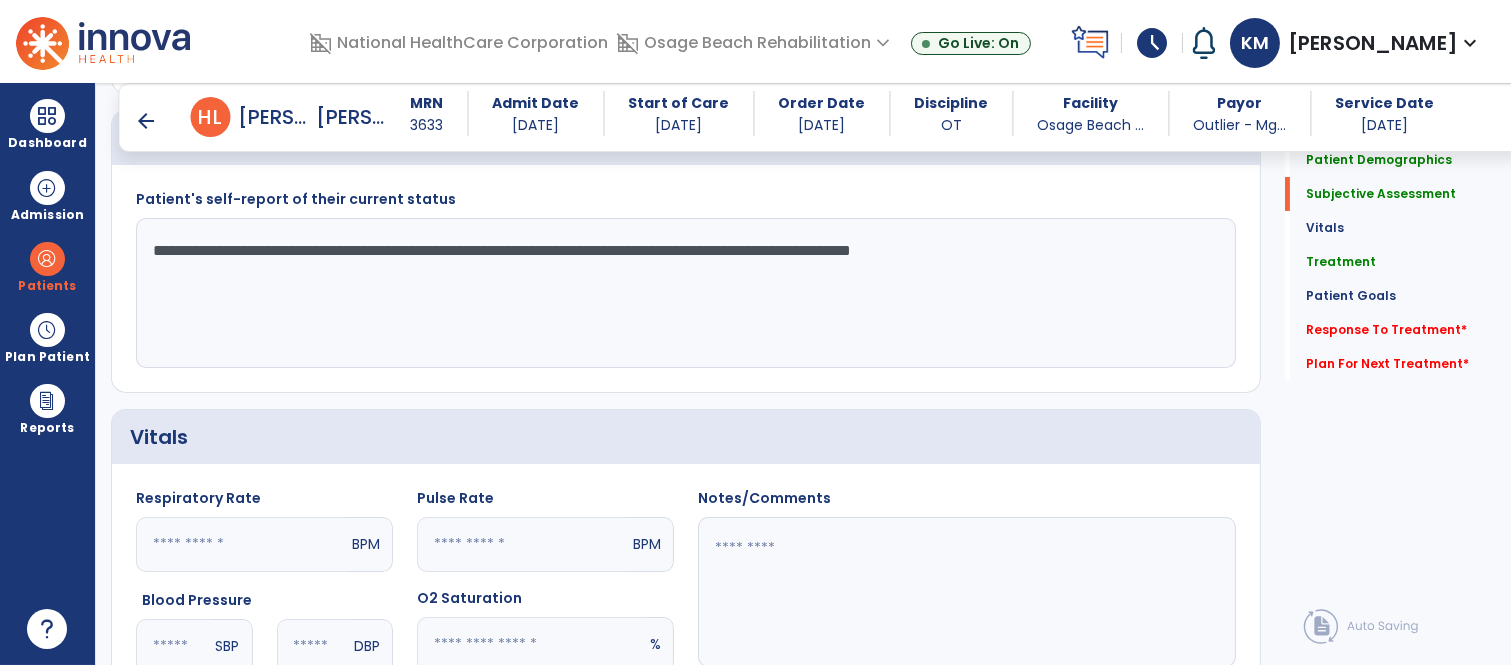 scroll, scrollTop: 533, scrollLeft: 0, axis: vertical 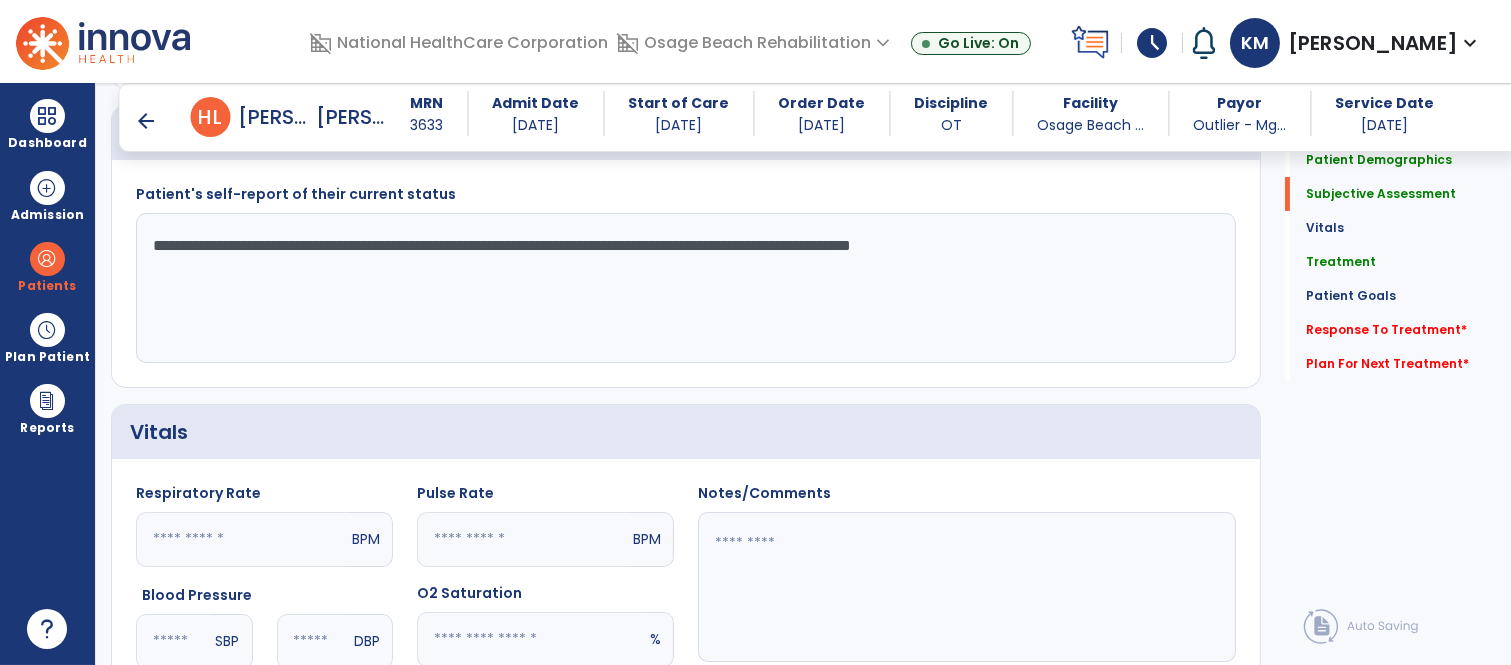 click on "**********" 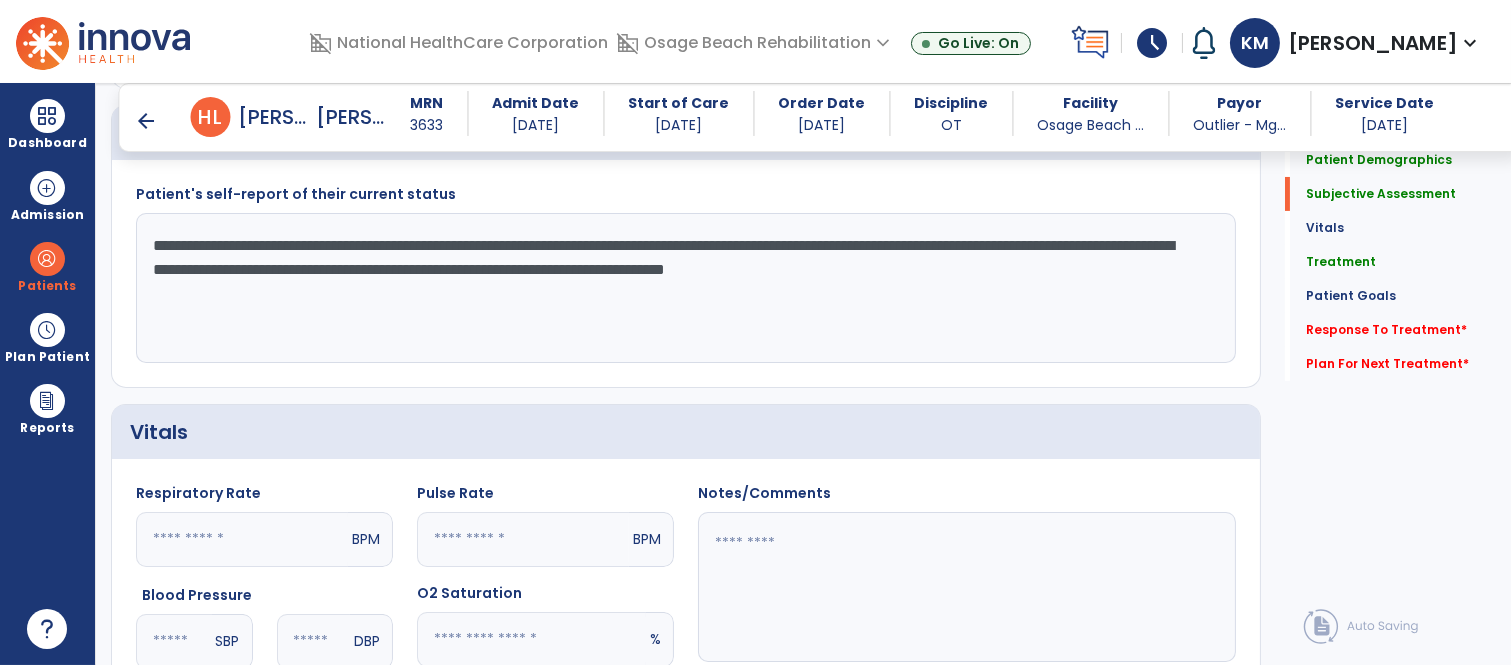 type on "**********" 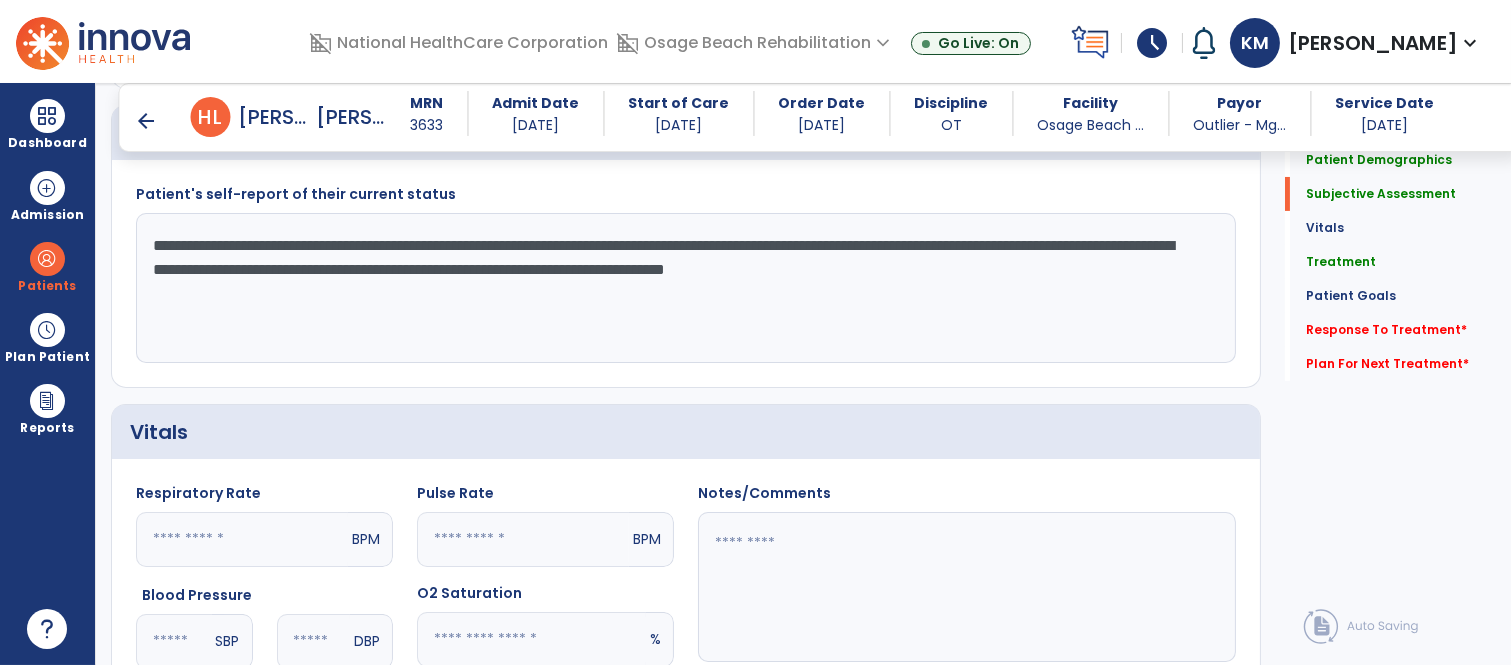 click on "Vitals" 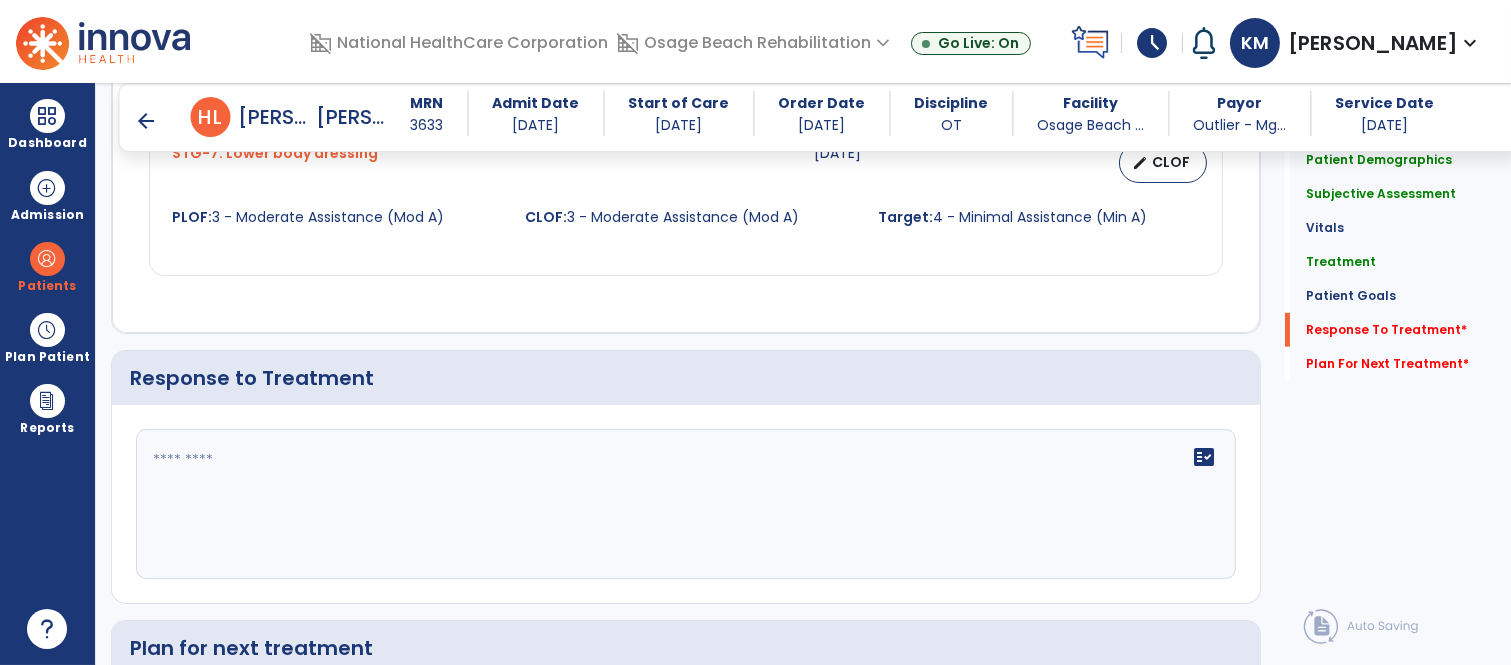 scroll, scrollTop: 2711, scrollLeft: 0, axis: vertical 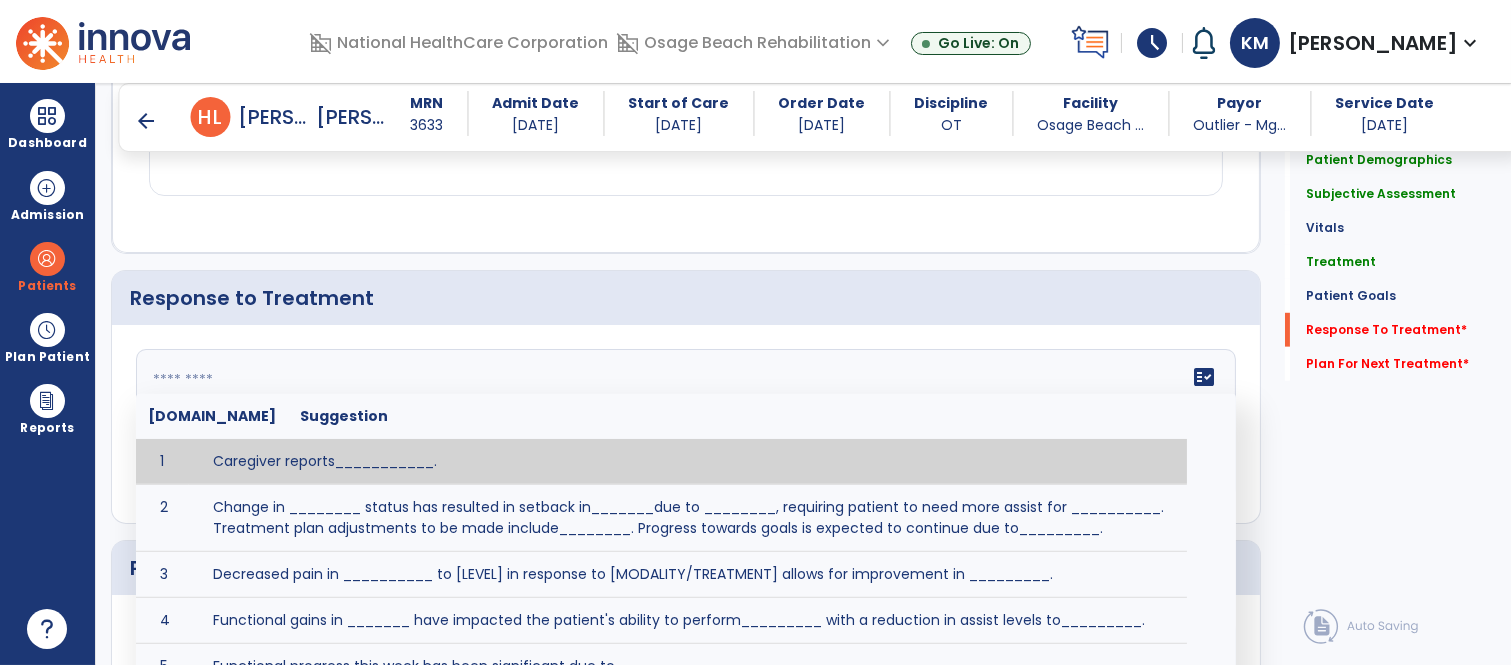 click on "fact_check  [DOMAIN_NAME] Suggestion 1 Caregiver reports___________. 2 Change in ________ status has resulted in setback in_______due to ________, requiring patient to need more assist for __________.   Treatment plan adjustments to be made include________.  Progress towards goals is expected to continue due to_________. 3 Decreased pain in __________ to [LEVEL] in response to [MODALITY/TREATMENT] allows for improvement in _________. 4 Functional gains in _______ have impacted the patient's ability to perform_________ with a reduction in assist levels to_________. 5 Functional progress this week has been significant due to__________. 6 Gains in ________ have improved the patient's ability to perform ______with decreased levels of assist to___________. 7 Improvement in ________allows patient to tolerate higher levels of challenges in_________. 8 Pain in [AREA] has decreased to [LEVEL] in response to [TREATMENT/MODALITY], allowing fore ease in completing__________. 9 10 11 12 13 14 15 16 17 18 19 20 21" 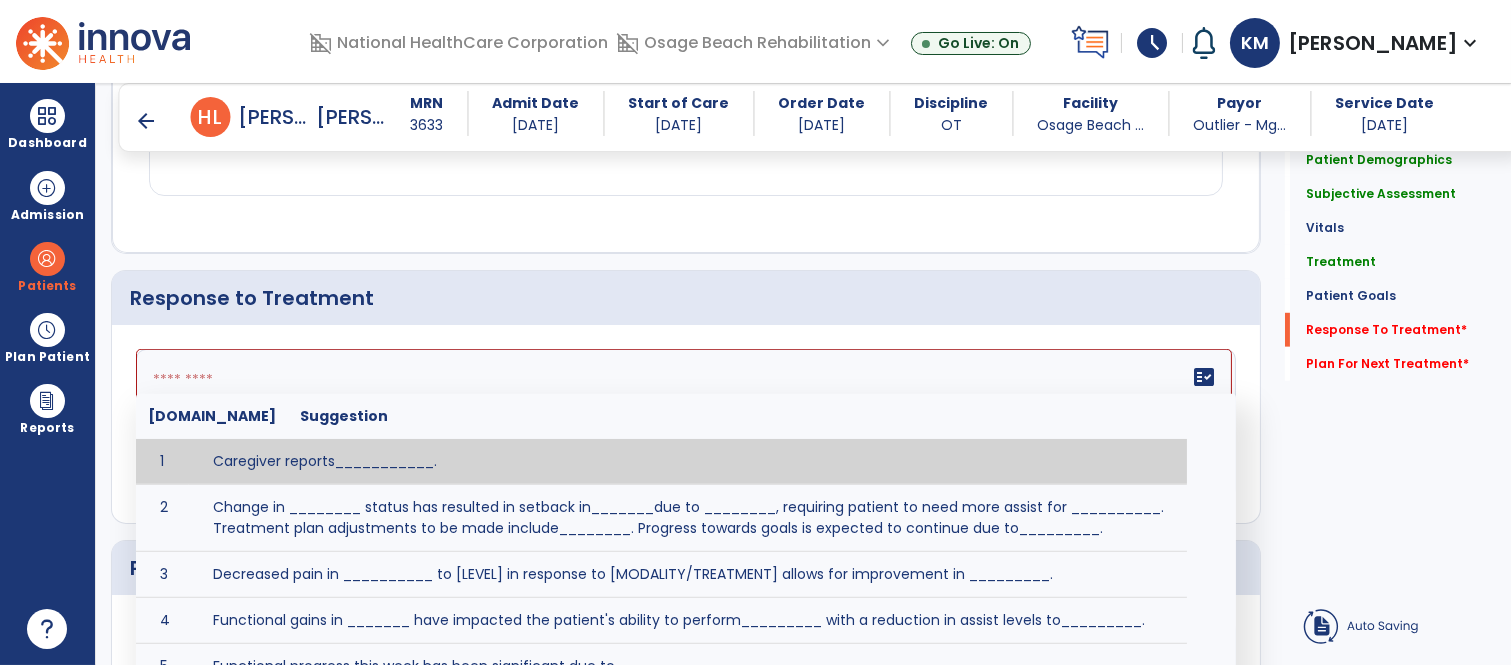 type on "*" 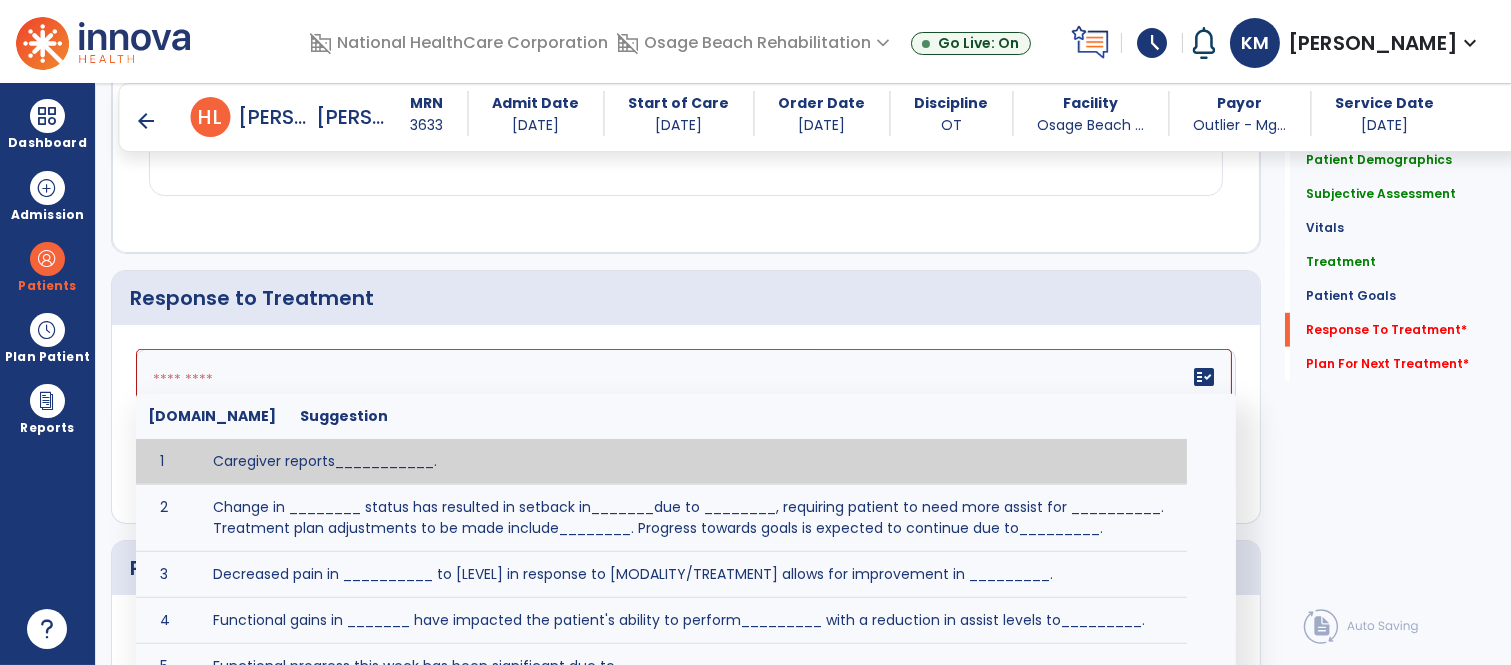 click 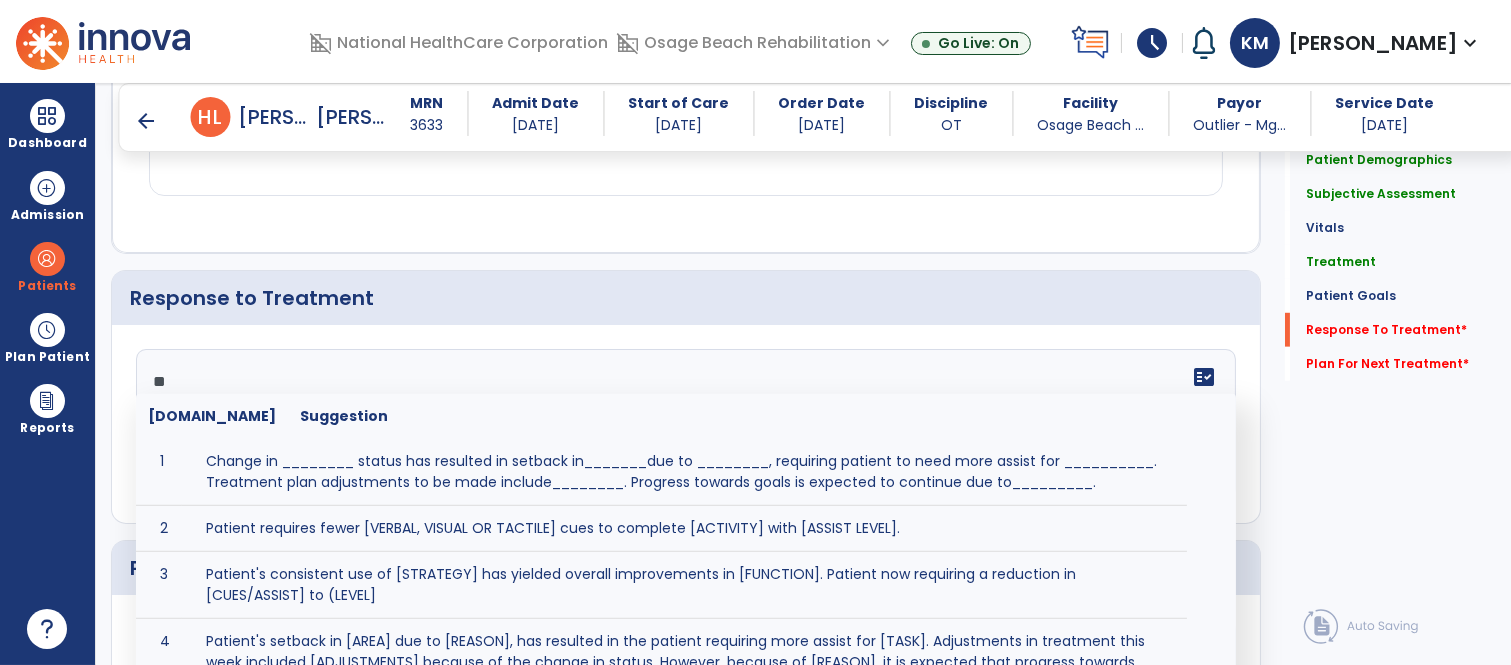 type on "*" 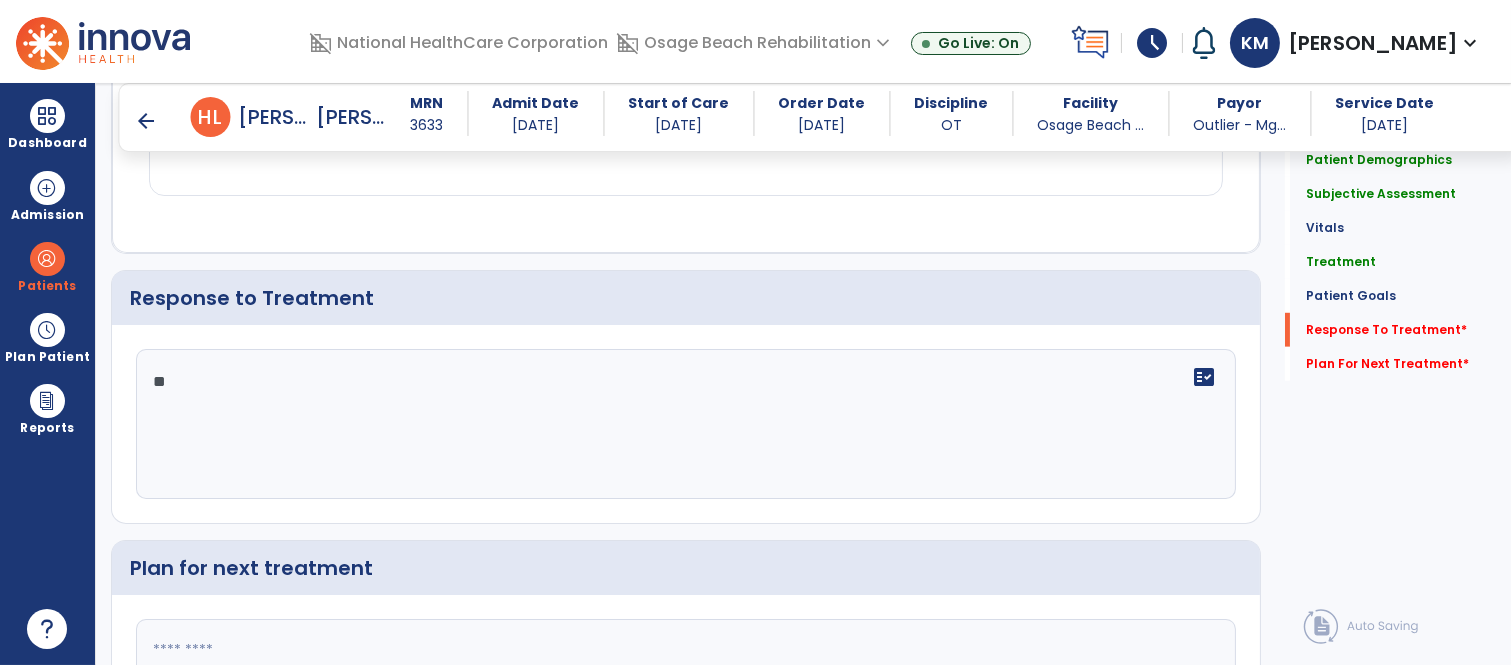 type on "*" 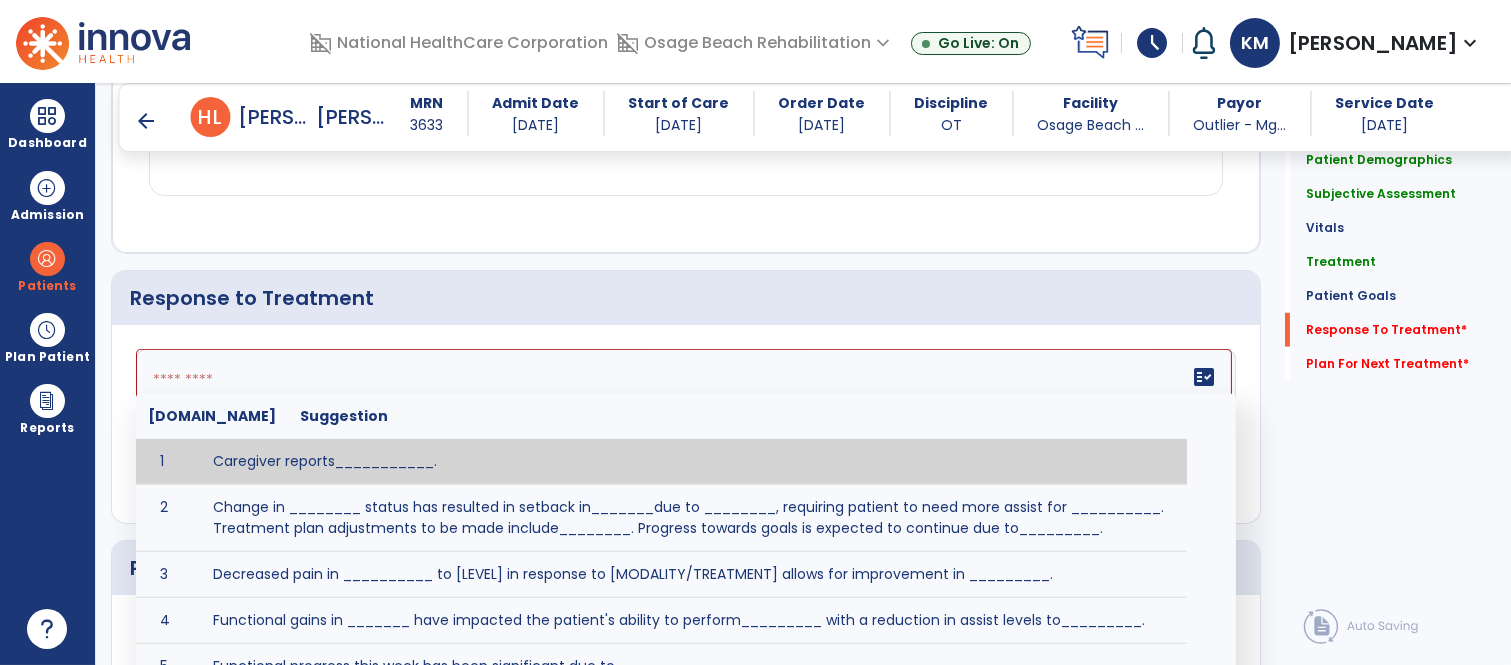 paste on "**********" 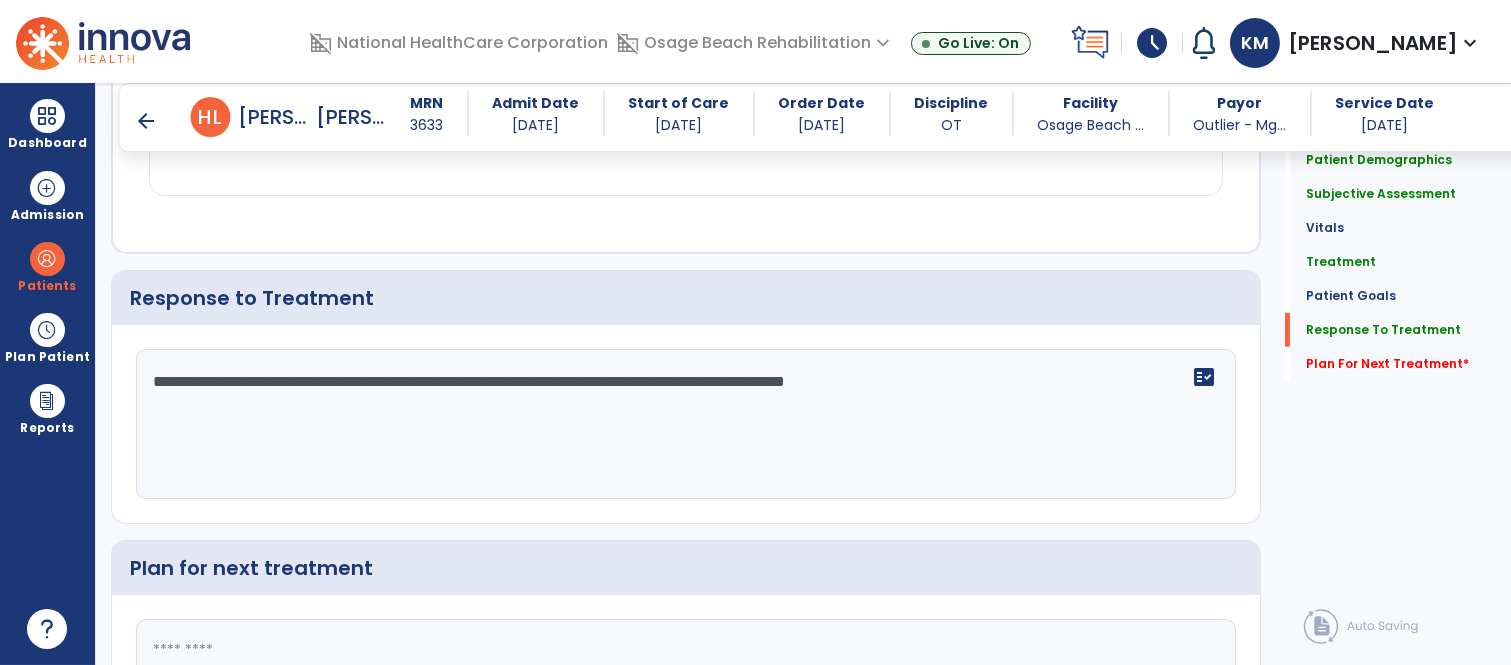 type on "**********" 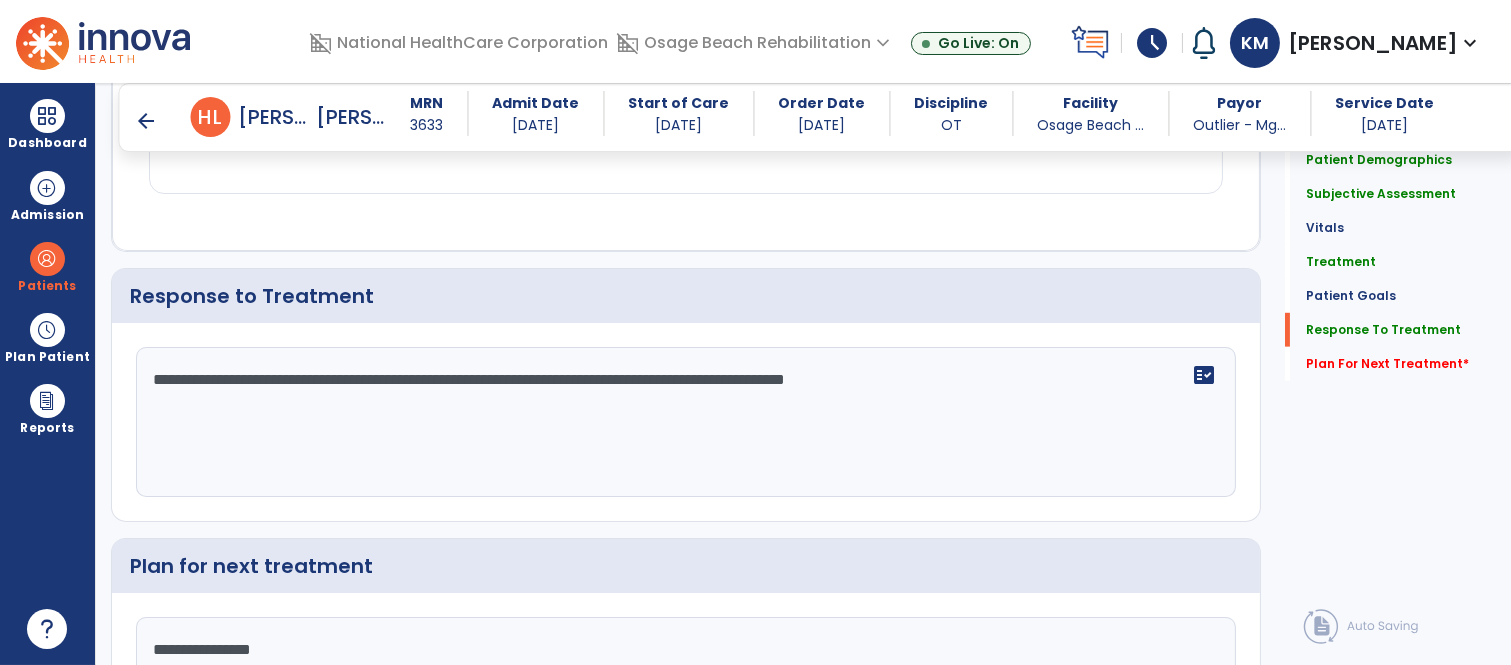 type on "**********" 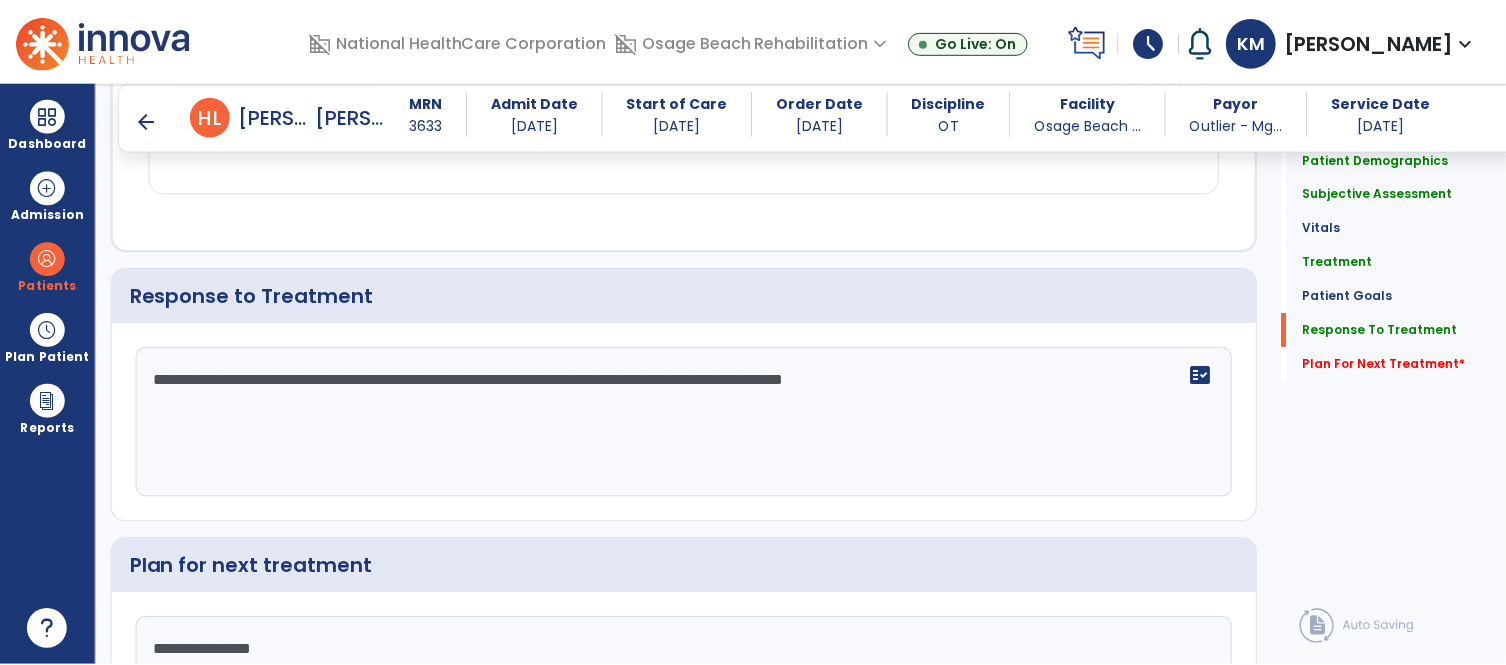 scroll, scrollTop: 2910, scrollLeft: 0, axis: vertical 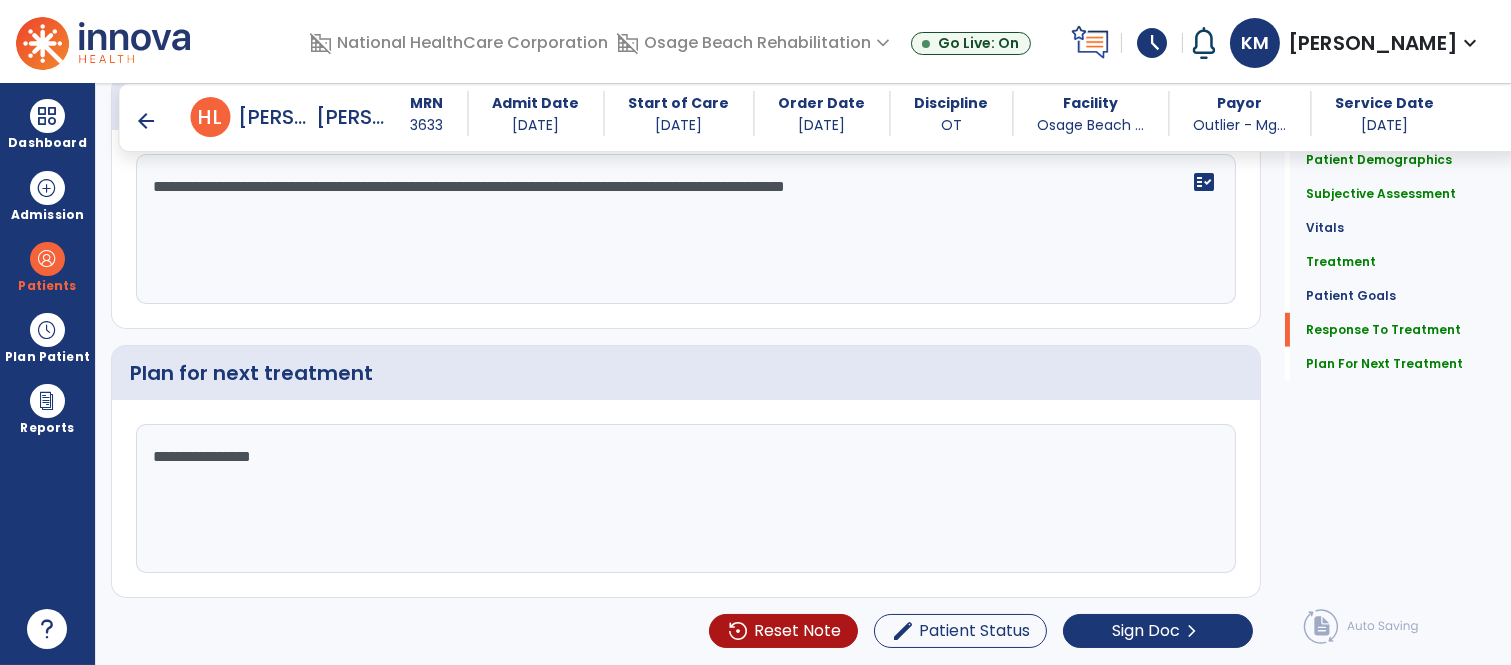 click on "Patient Demographics  Medical Diagnosis   Treatment Diagnosis   Precautions   Contraindications
Code
Description
Pdpm Clinical Category
F03.94" 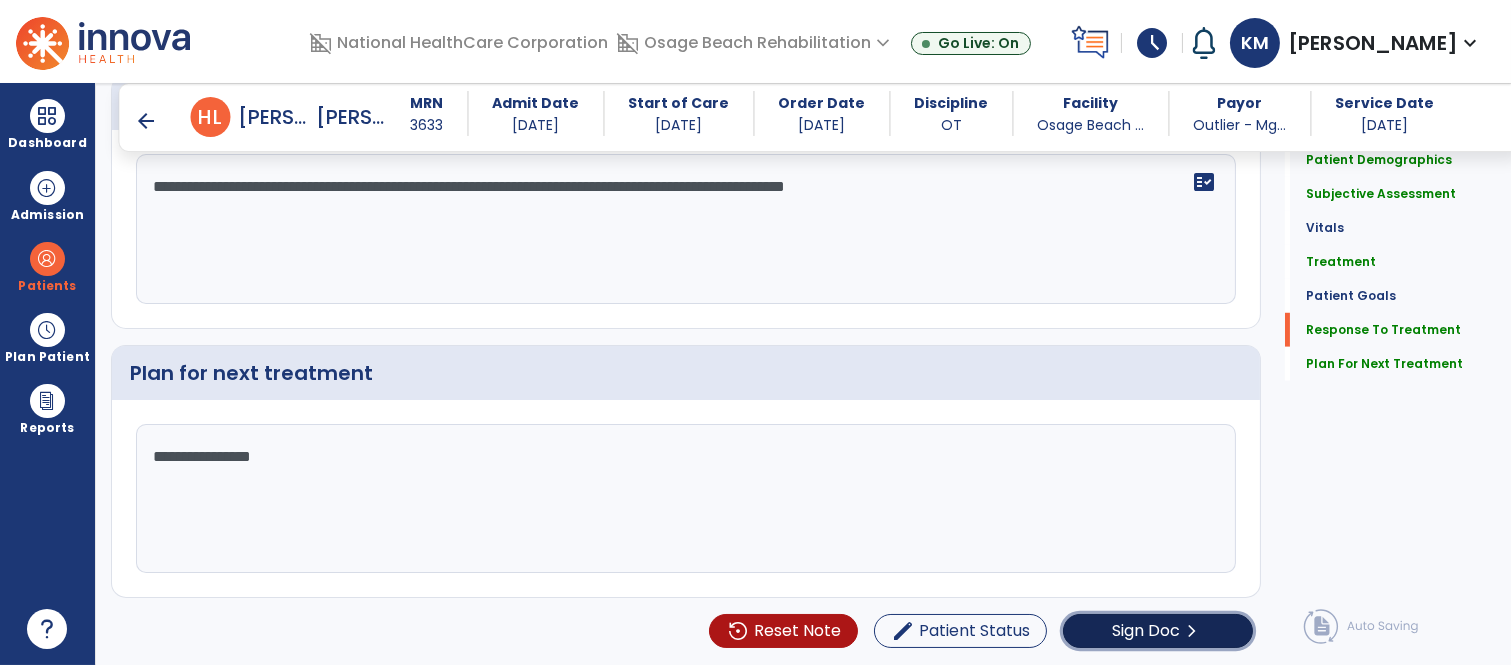 click on "Sign Doc  chevron_right" 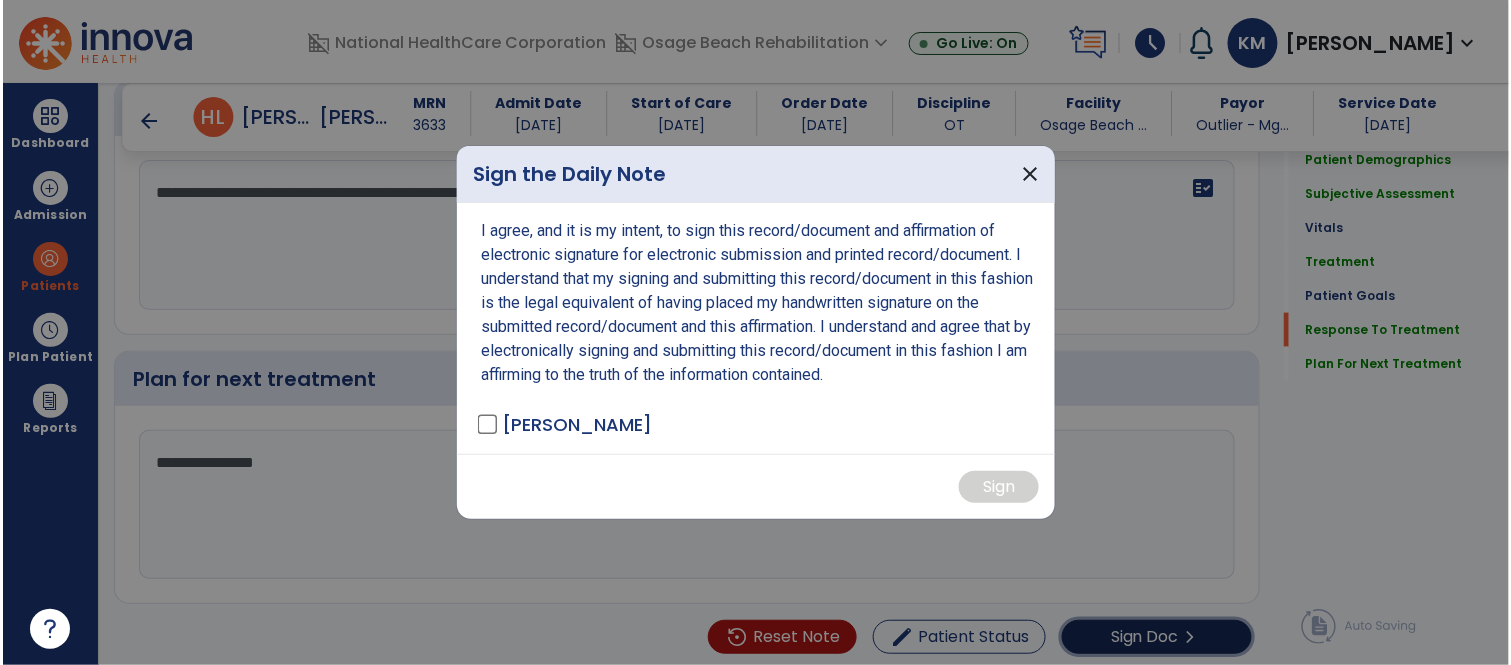 scroll, scrollTop: 2910, scrollLeft: 0, axis: vertical 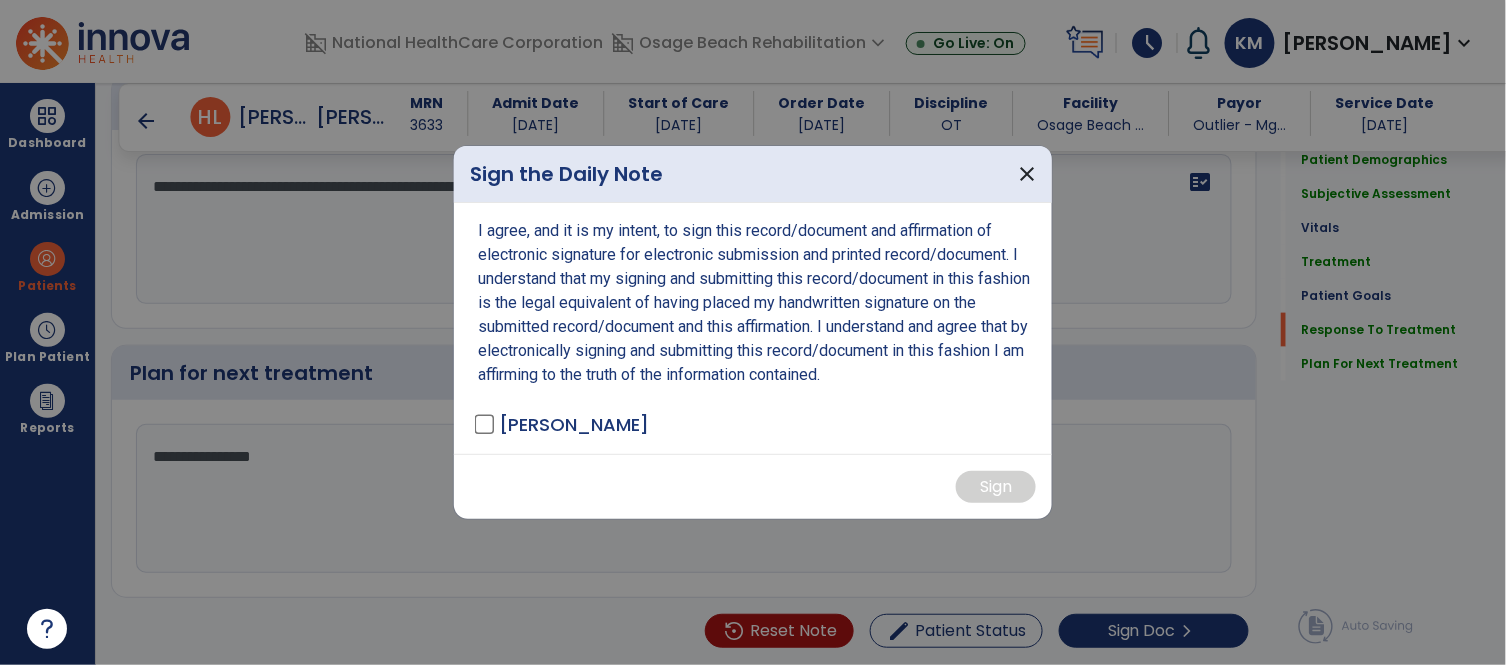 click on "I agree, and it is my intent, to sign this record/document and affirmation of electronic signature for electronic submission and printed record/document. I understand that my signing and submitting this record/document in this fashion is the legal equivalent of having placed my handwritten signature on the submitted record/document and this affirmation. I understand and agree that by electronically signing and submitting this record/document in this fashion I am affirming to the truth of the information contained.  [PERSON_NAME]" at bounding box center [753, 328] 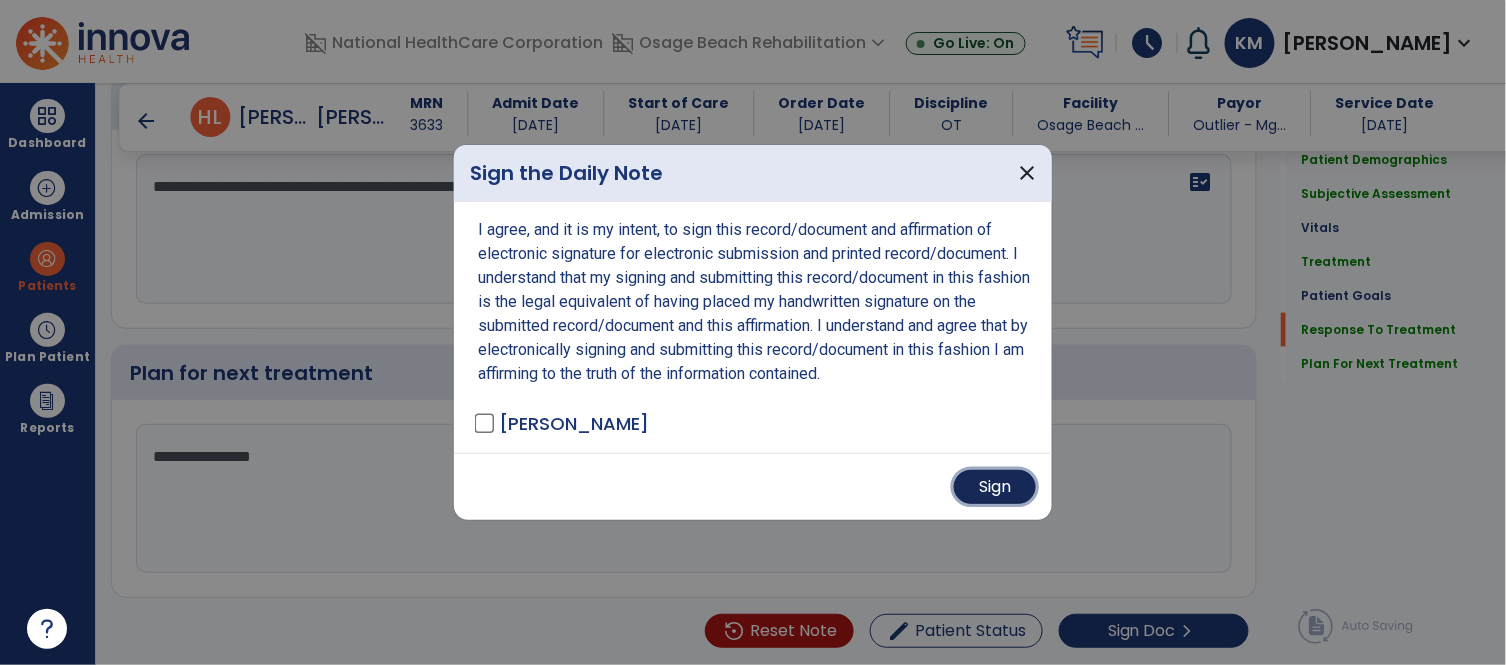 click on "Sign" at bounding box center (995, 487) 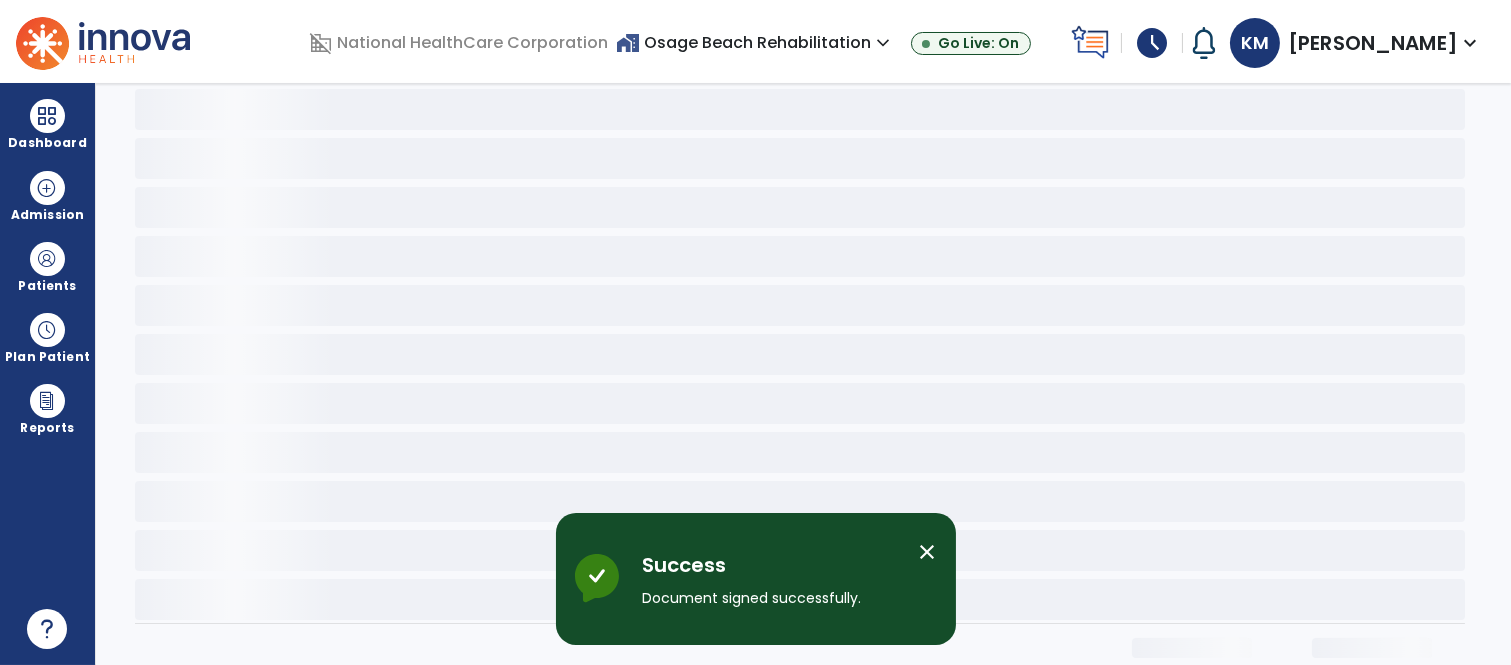 scroll, scrollTop: 0, scrollLeft: 0, axis: both 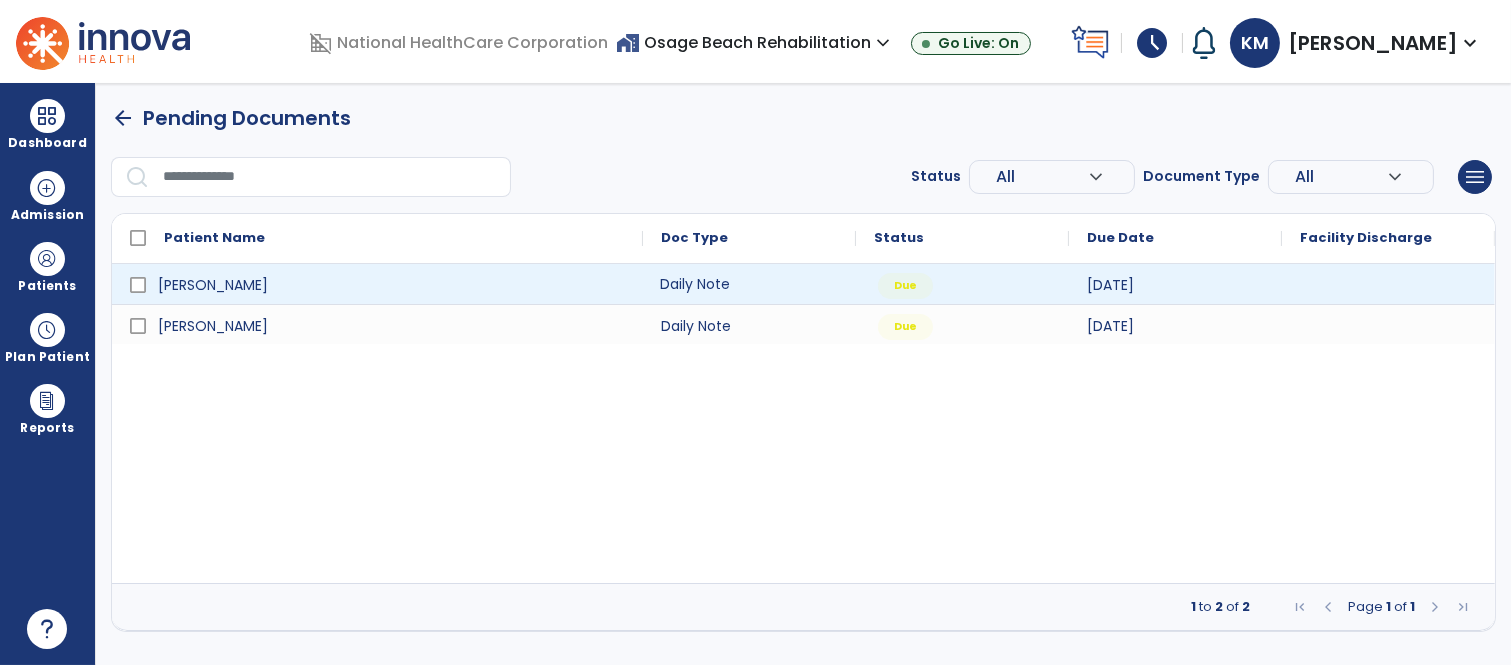 click on "Daily Note" at bounding box center (749, 284) 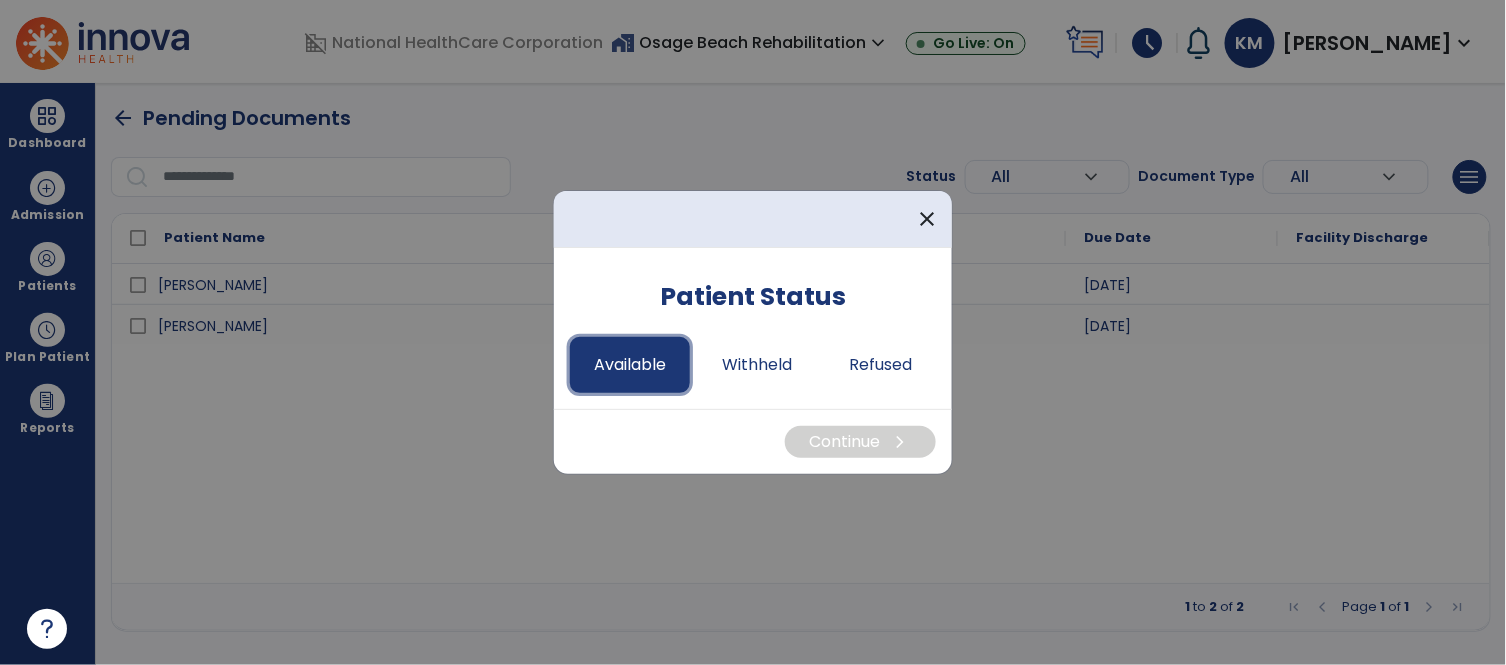 click on "Available" at bounding box center [630, 365] 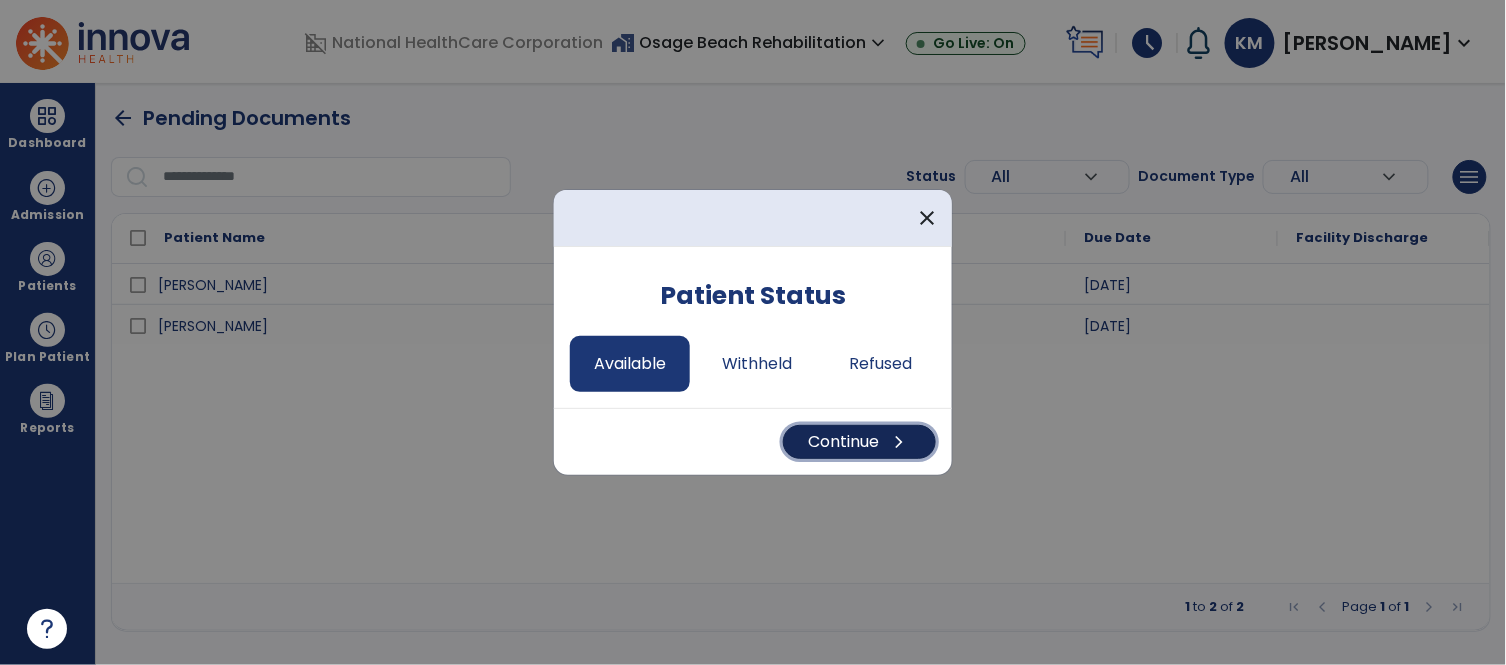 click on "chevron_right" at bounding box center (899, 442) 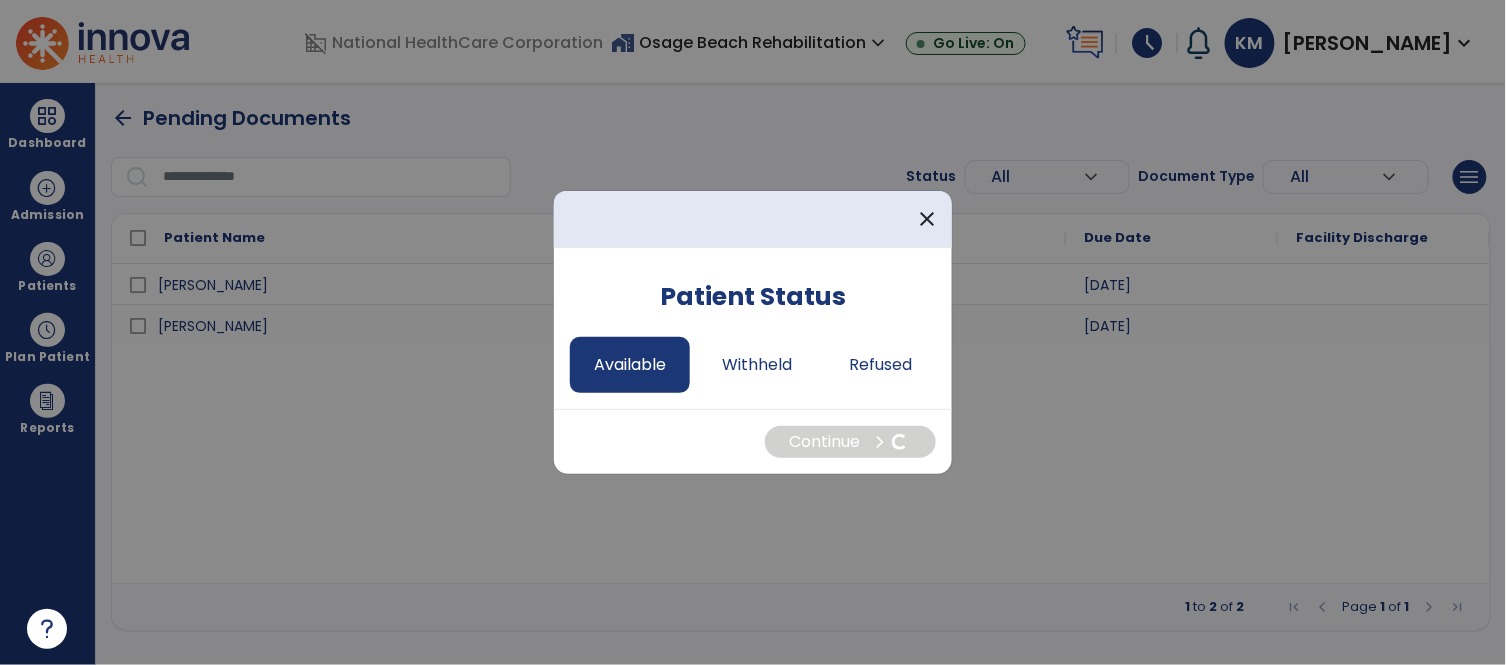 select on "*" 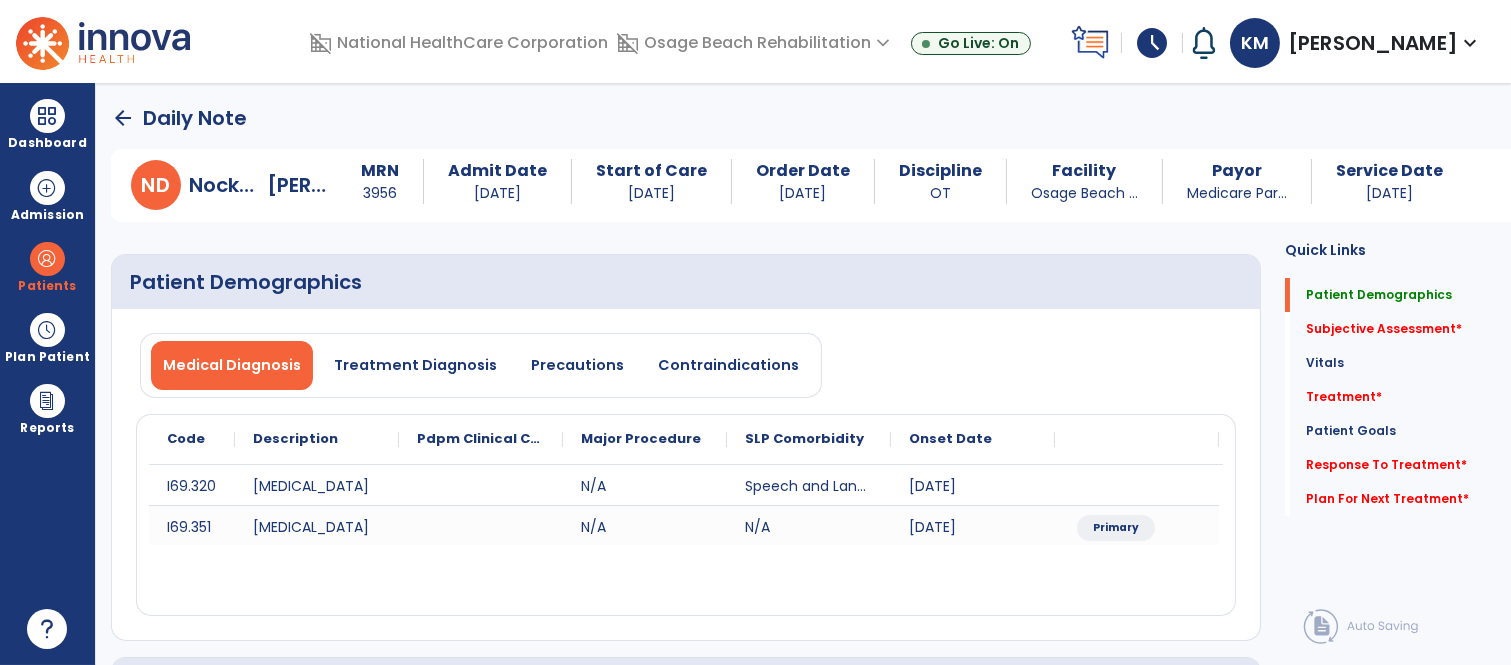 click on "Medical Diagnosis   Treatment Diagnosis   Precautions   Contraindications" 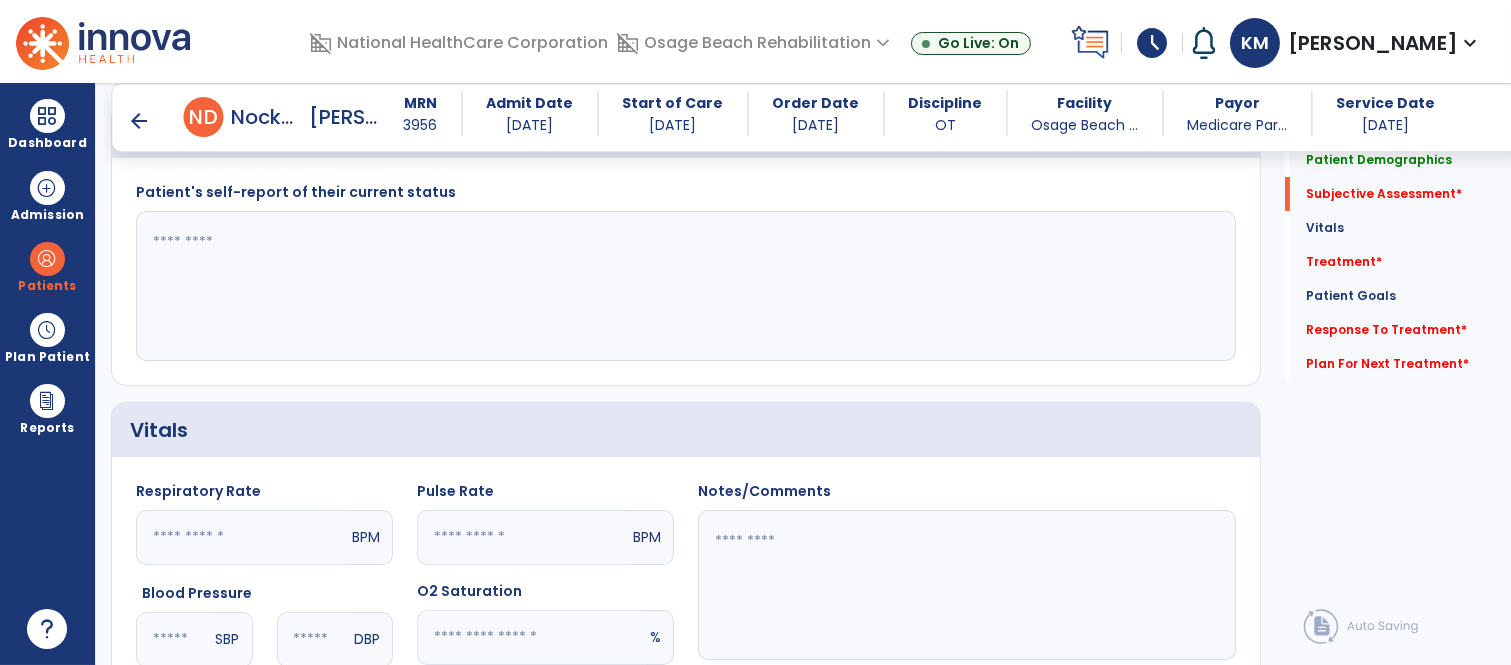 scroll, scrollTop: 577, scrollLeft: 0, axis: vertical 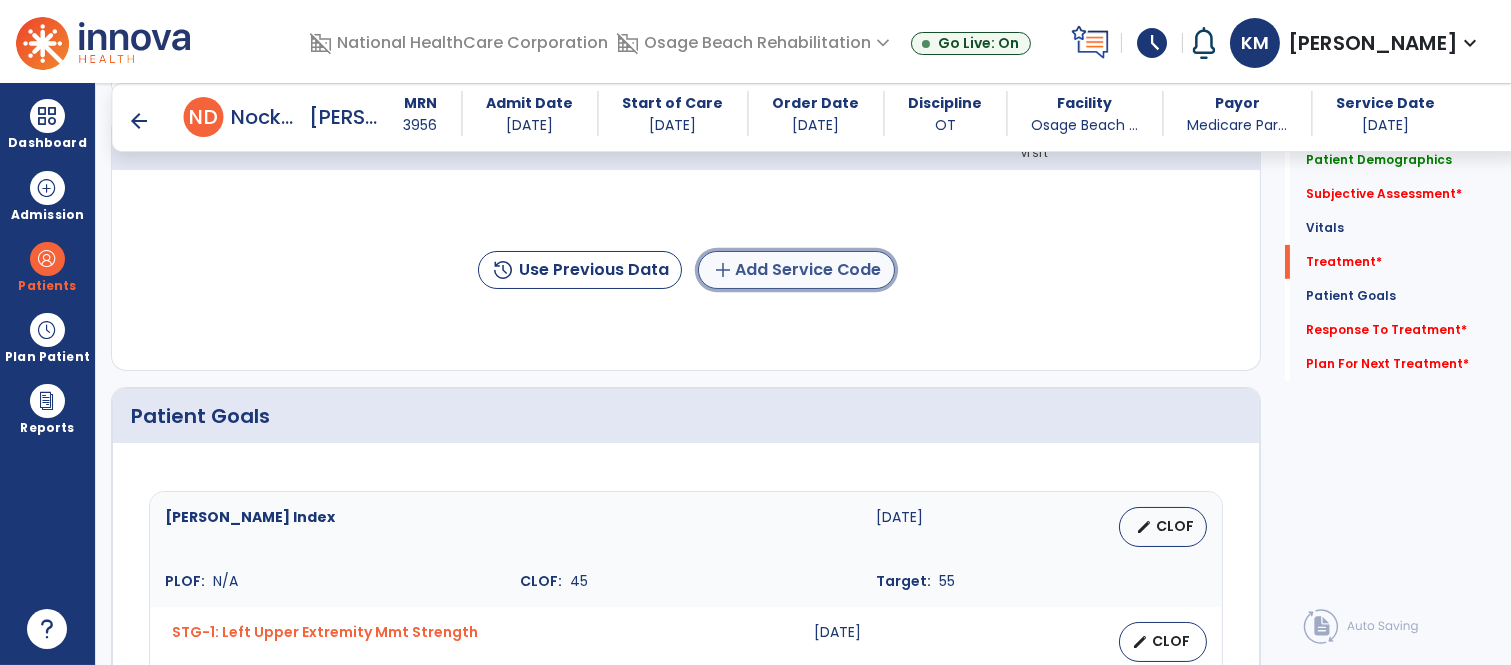 click on "add  Add Service Code" 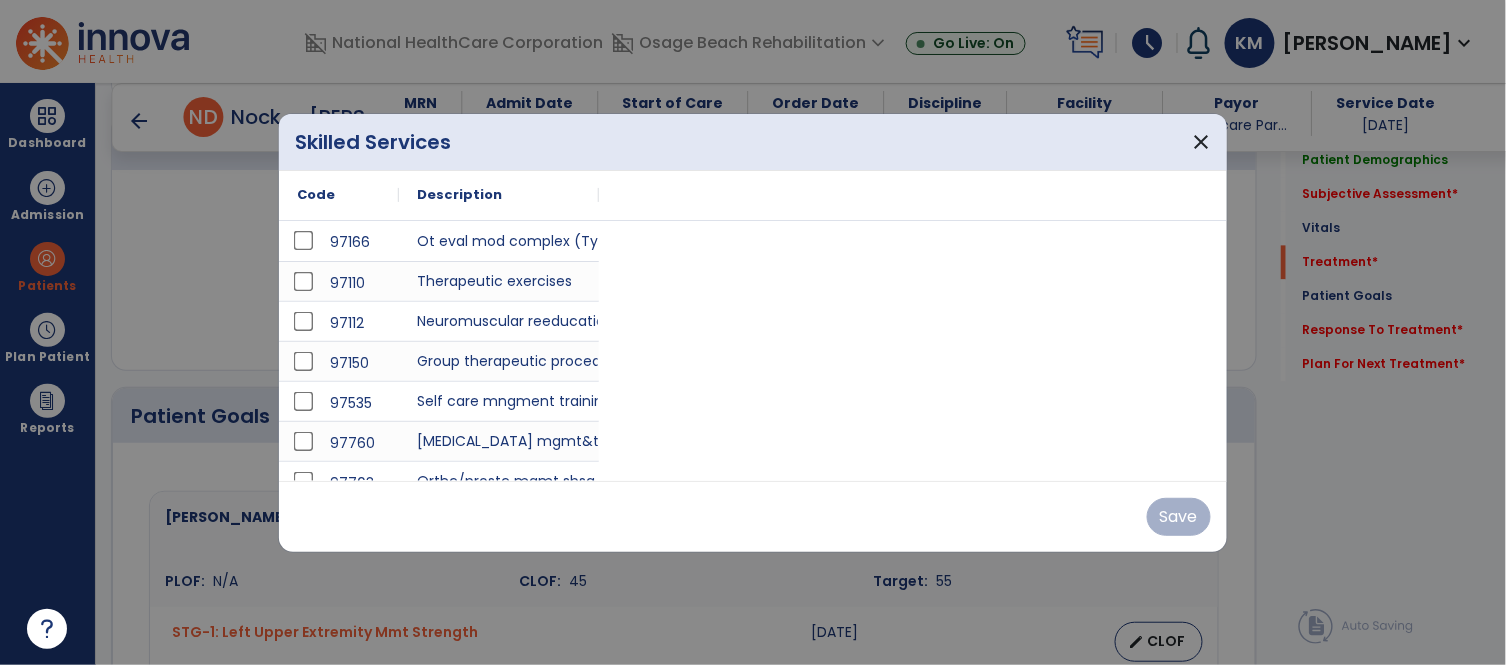 scroll, scrollTop: 1244, scrollLeft: 0, axis: vertical 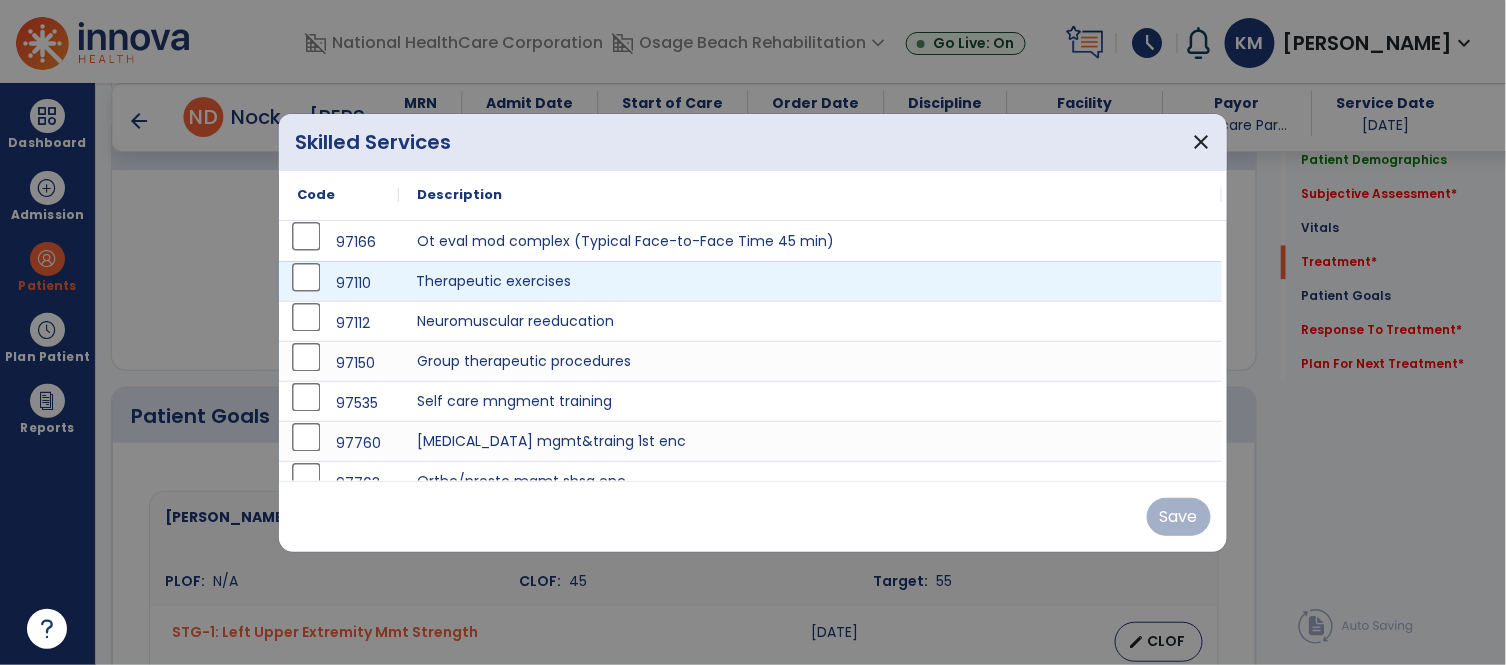 click on "Therapeutic exercises" at bounding box center (810, 281) 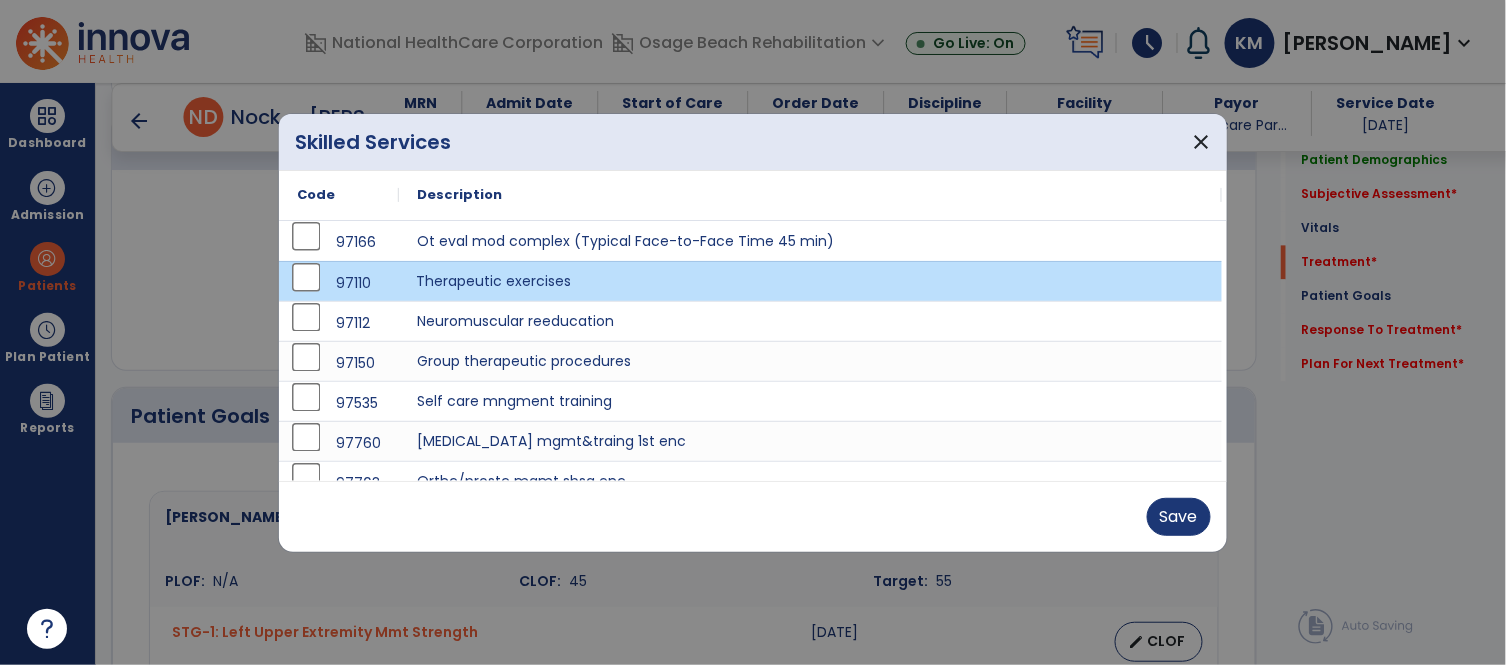 scroll, scrollTop: 20, scrollLeft: 0, axis: vertical 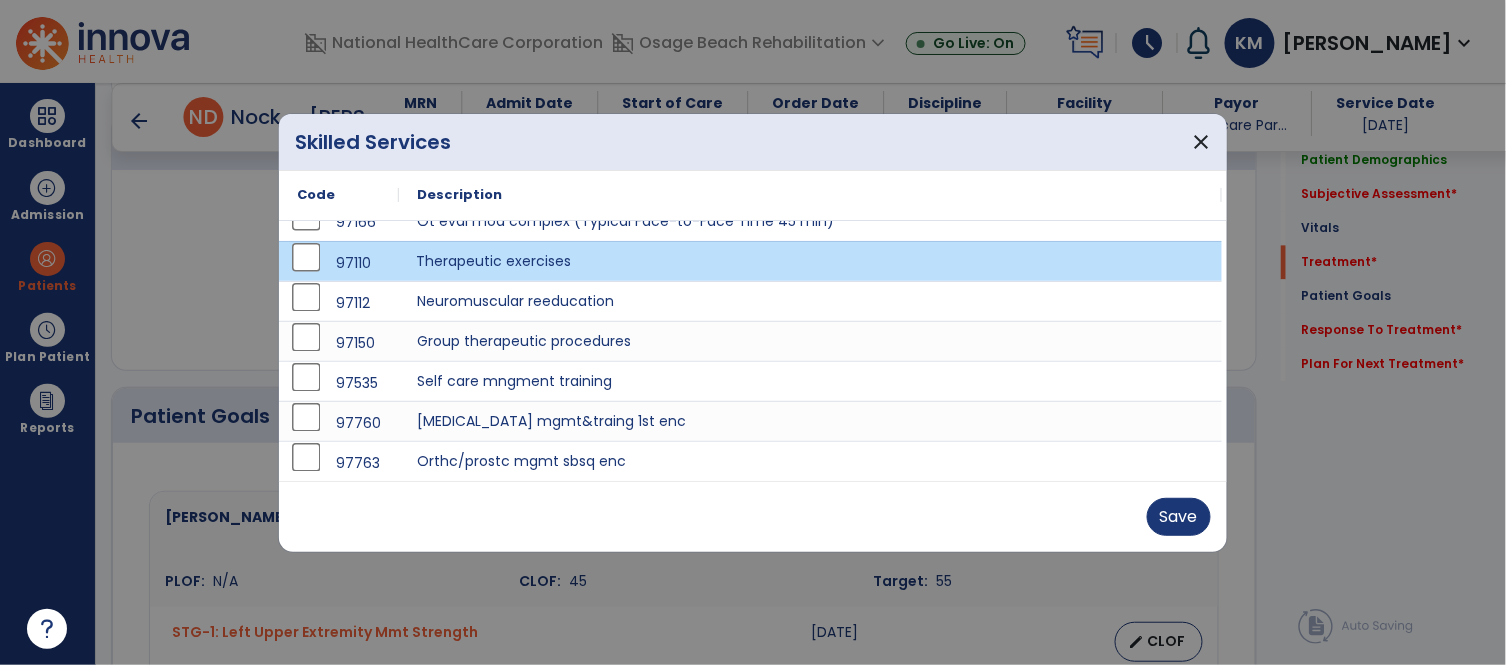 click on "Save" at bounding box center (753, 516) 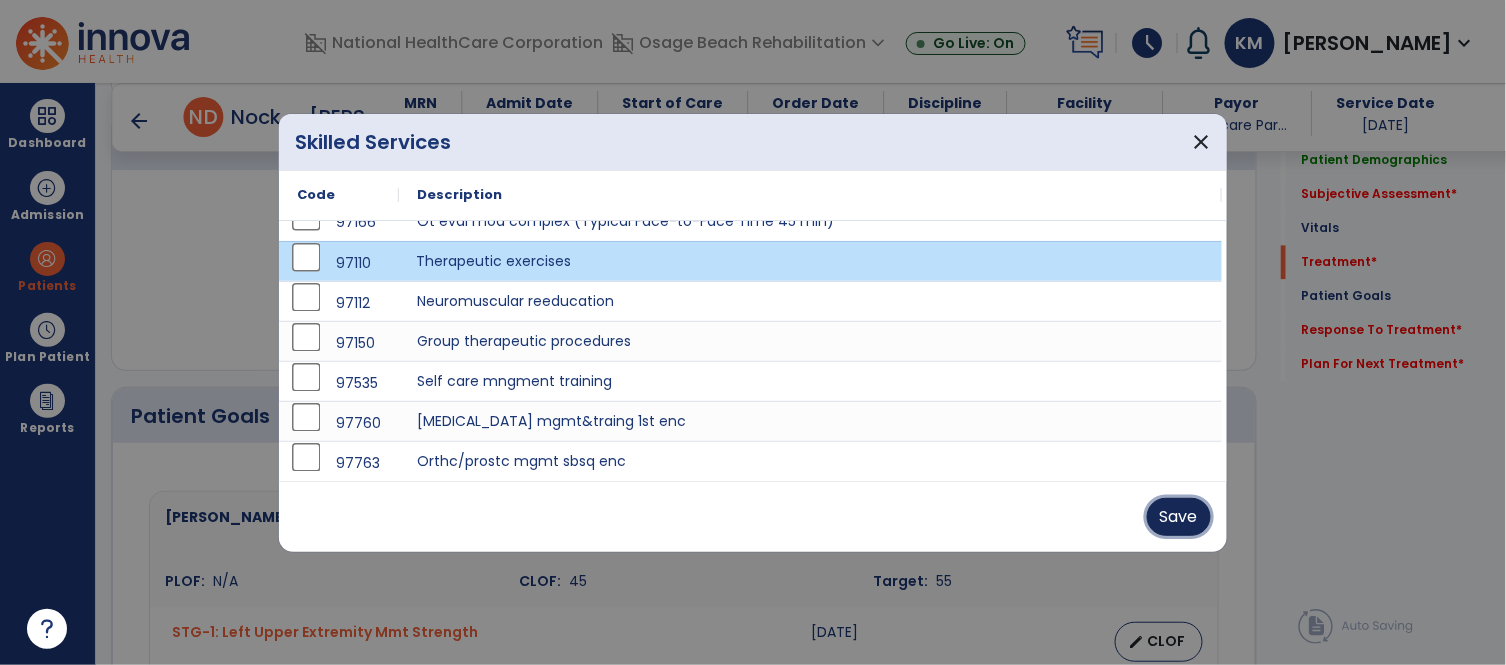 click on "Save" at bounding box center (1179, 517) 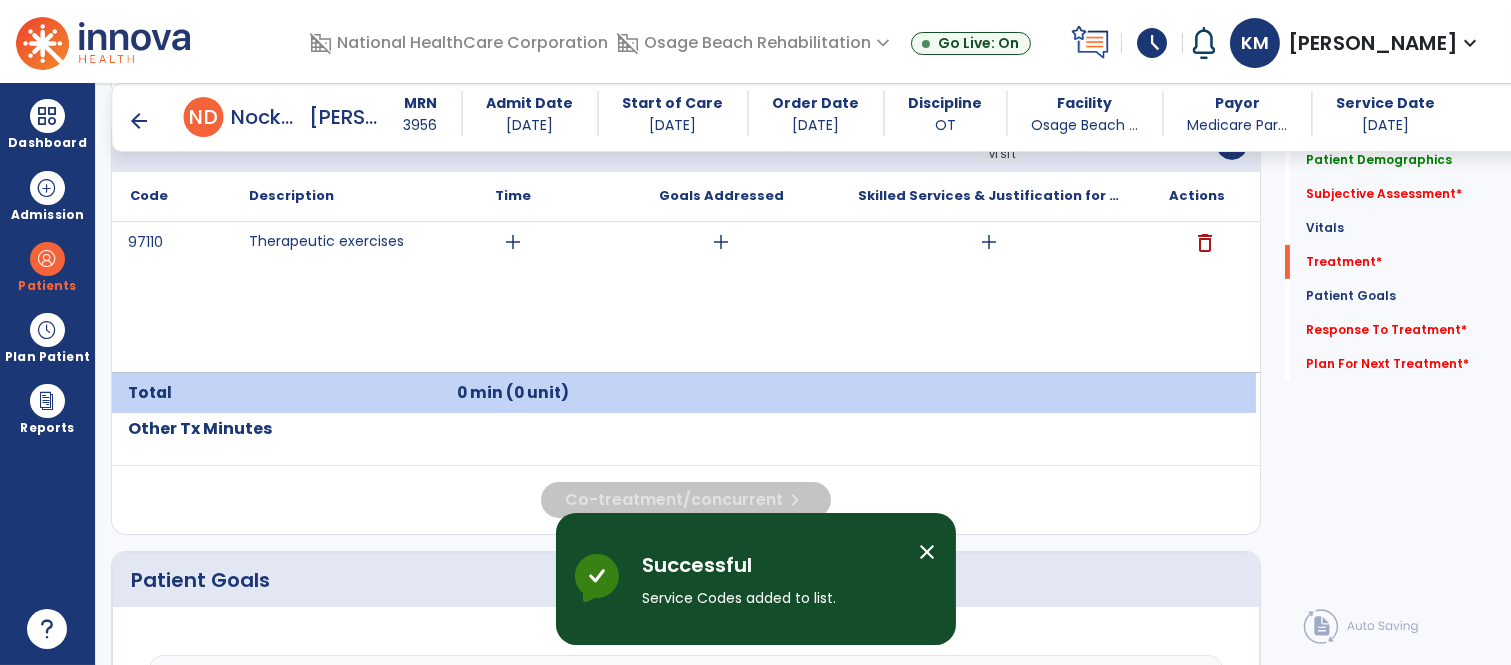 click on "97110  Therapeutic exercises  add add add delete" at bounding box center [684, 297] 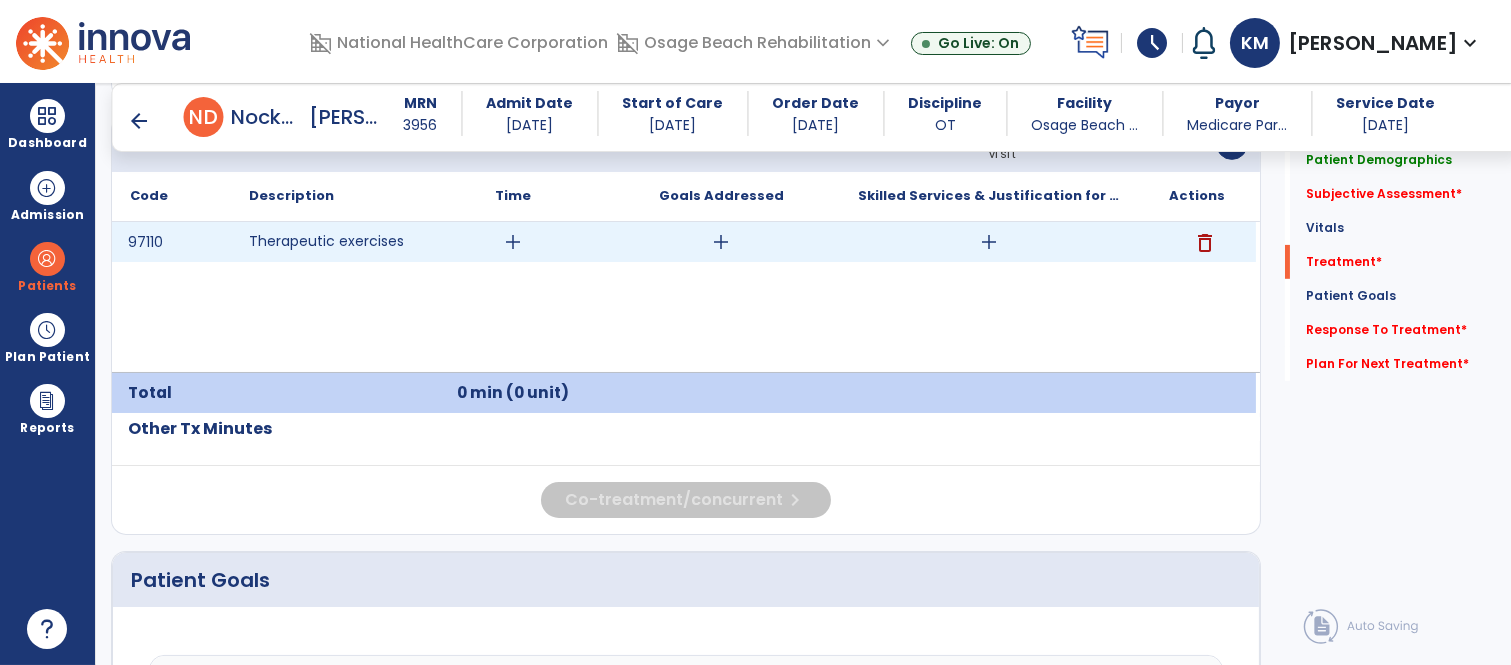 click on "add" at bounding box center [988, 242] 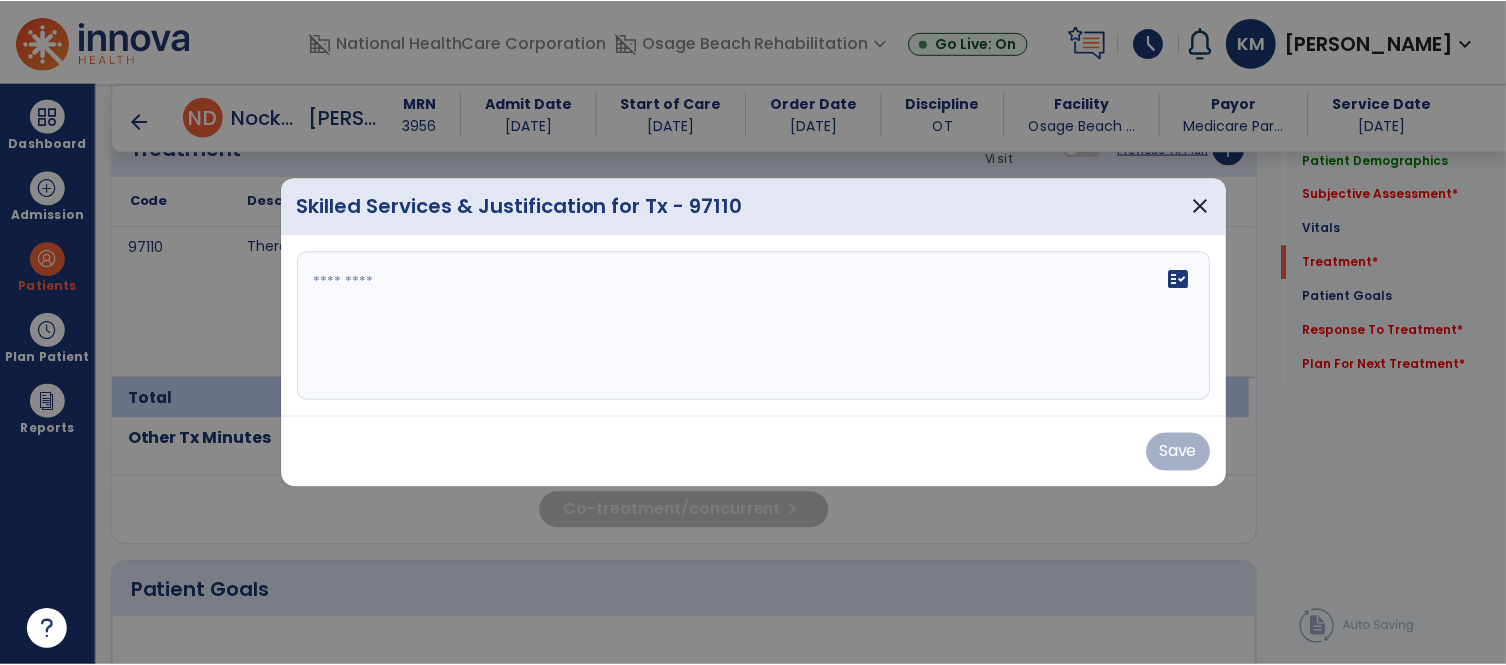 scroll, scrollTop: 1244, scrollLeft: 0, axis: vertical 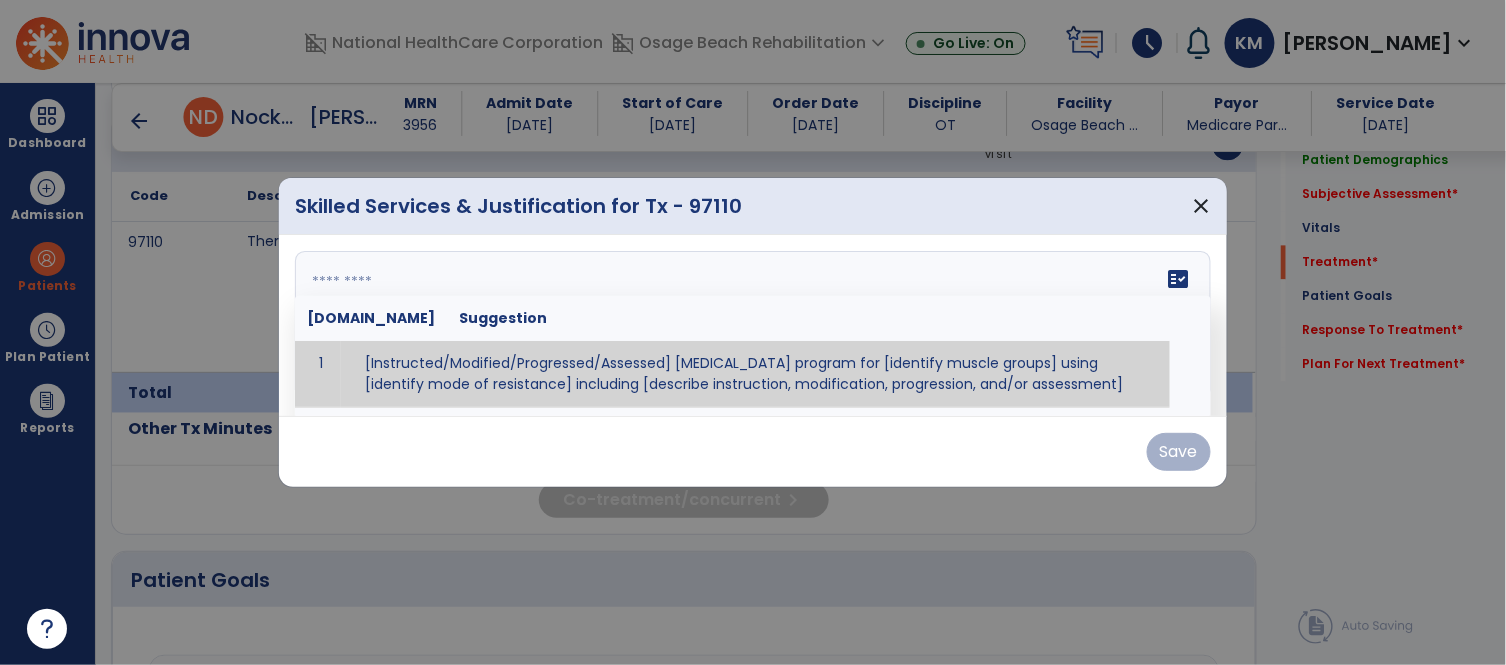 click on "fact_check  [DOMAIN_NAME] Suggestion 1 [Instructed/Modified/Progressed/Assessed] [MEDICAL_DATA] program for [identify muscle groups] using [identify mode of resistance] including [describe instruction, modification, progression, and/or assessment] 2 [Instructed/Modified/Progressed/Assessed] aerobic exercise program using [identify equipment/mode] including [describe instruction, modification,progression, and/or assessment] 3 [Instructed/Modified/Progressed/Assessed] [PROM/A/AROM/AROM] program for [identify joint movements] using [contract-relax, over-pressure, inhibitory techniques, other] 4 [Assessed/Tested] aerobic capacity with administration of [aerobic capacity test]" at bounding box center [753, 326] 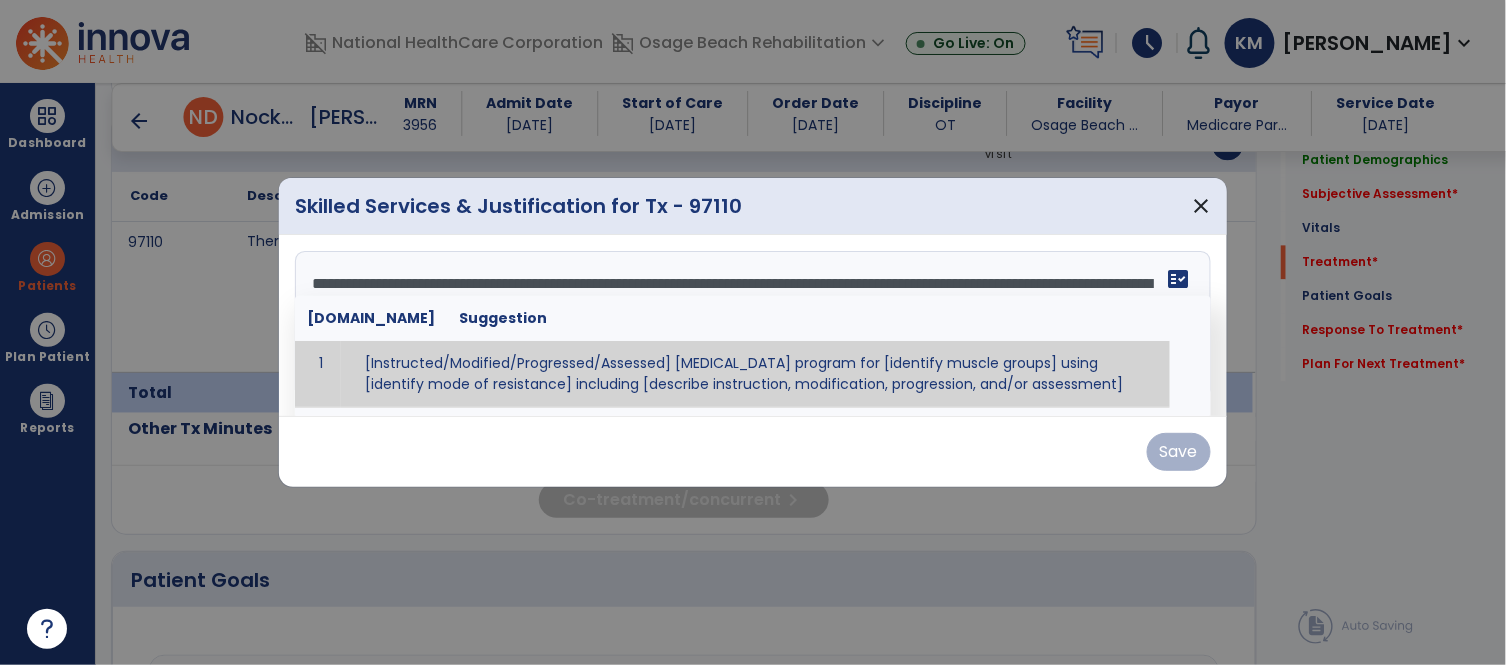 scroll, scrollTop: 86, scrollLeft: 0, axis: vertical 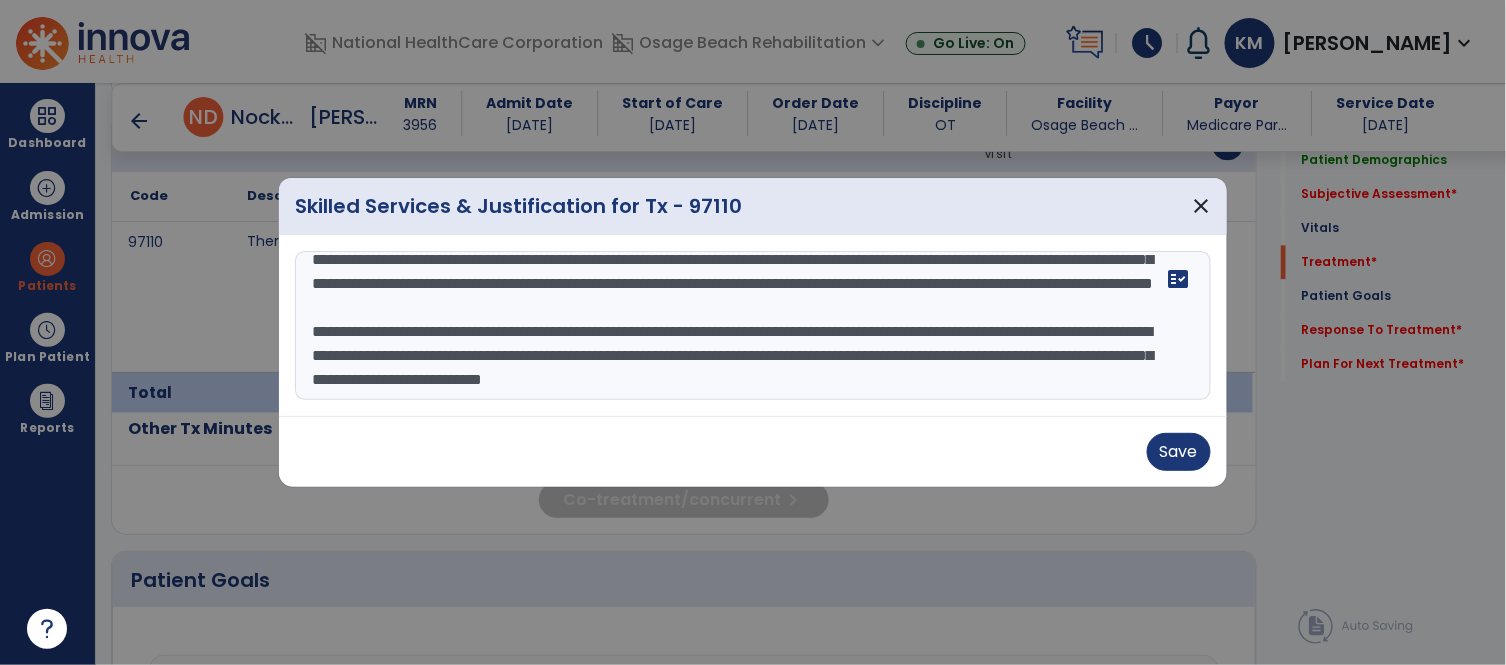 click on "**********" at bounding box center [753, 326] 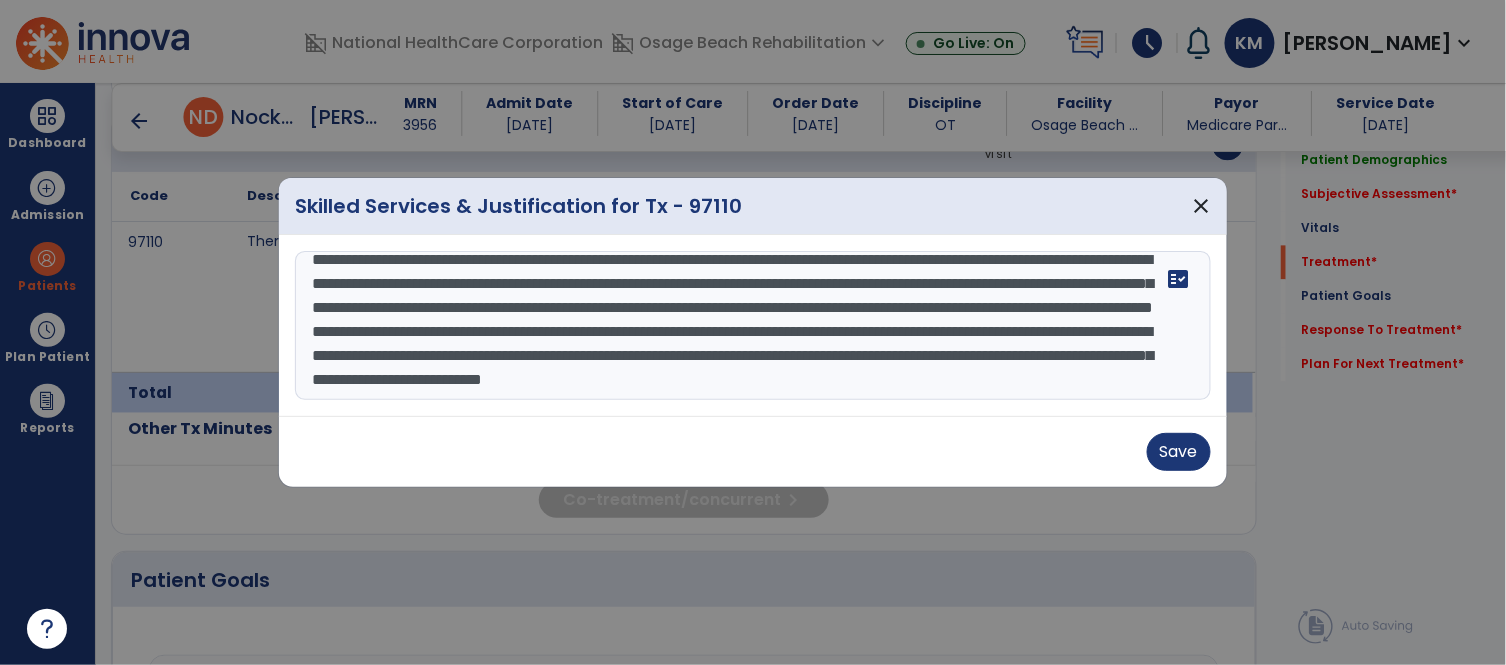 scroll, scrollTop: 72, scrollLeft: 0, axis: vertical 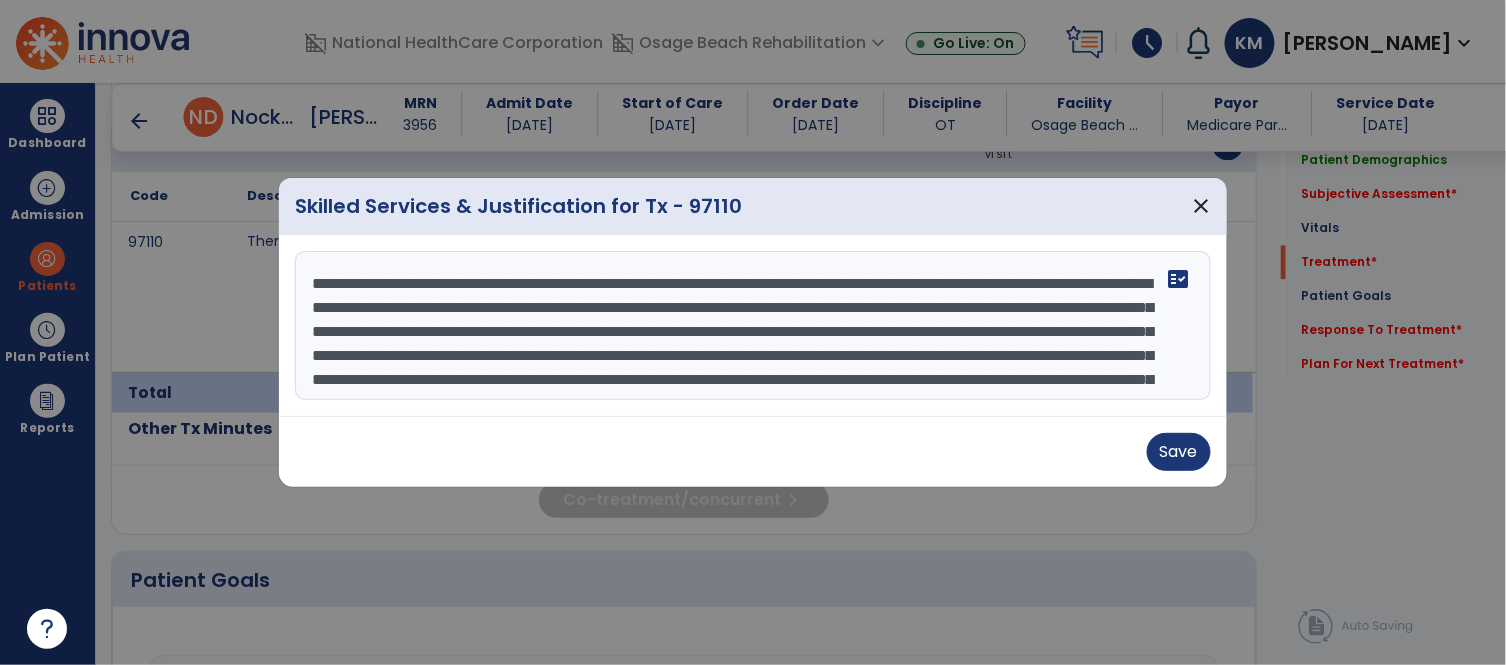 click on "**********" at bounding box center (753, 326) 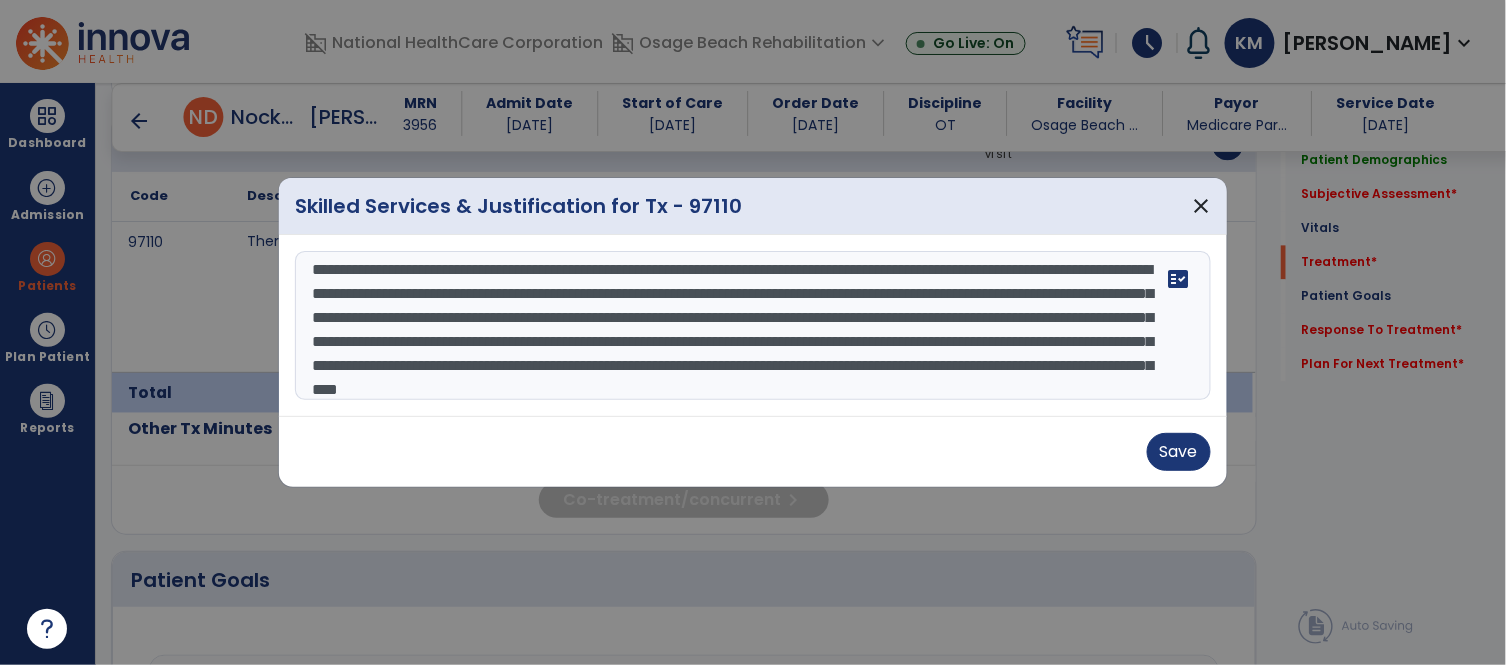 scroll, scrollTop: 38, scrollLeft: 0, axis: vertical 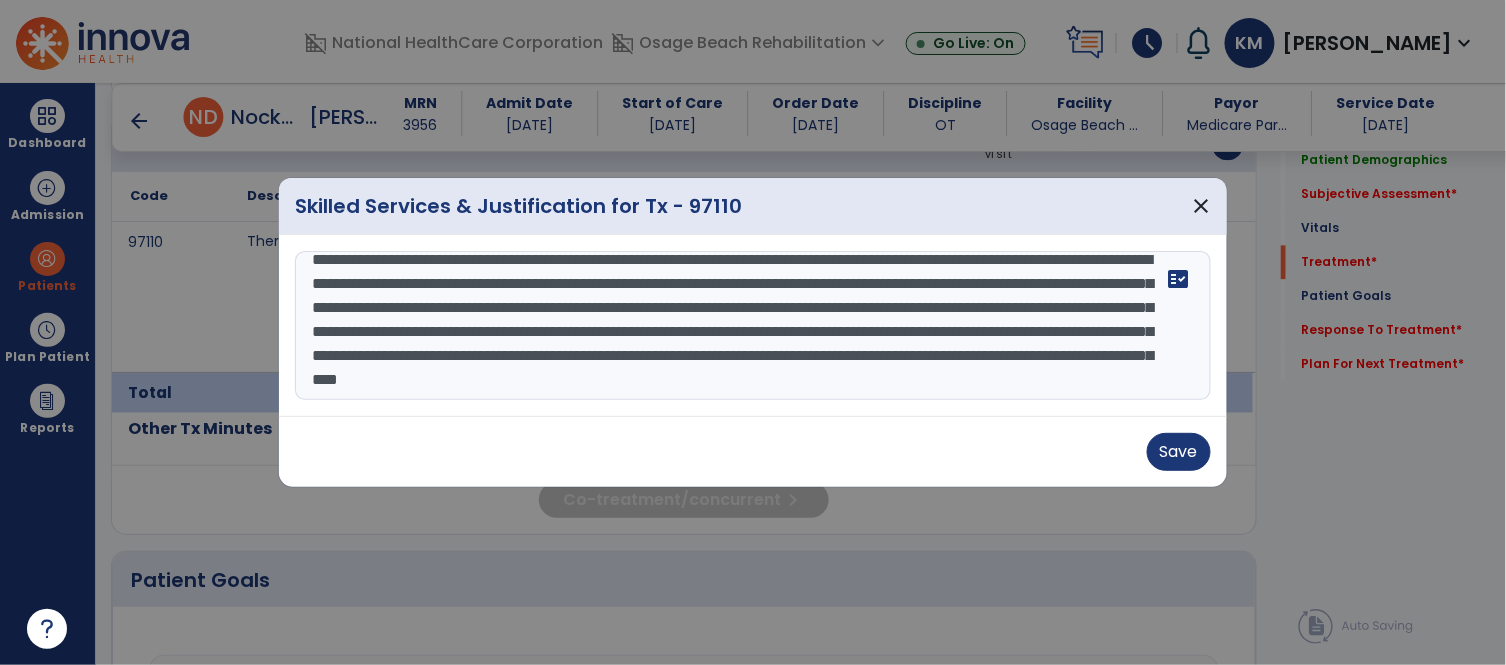 click on "**********" at bounding box center [753, 326] 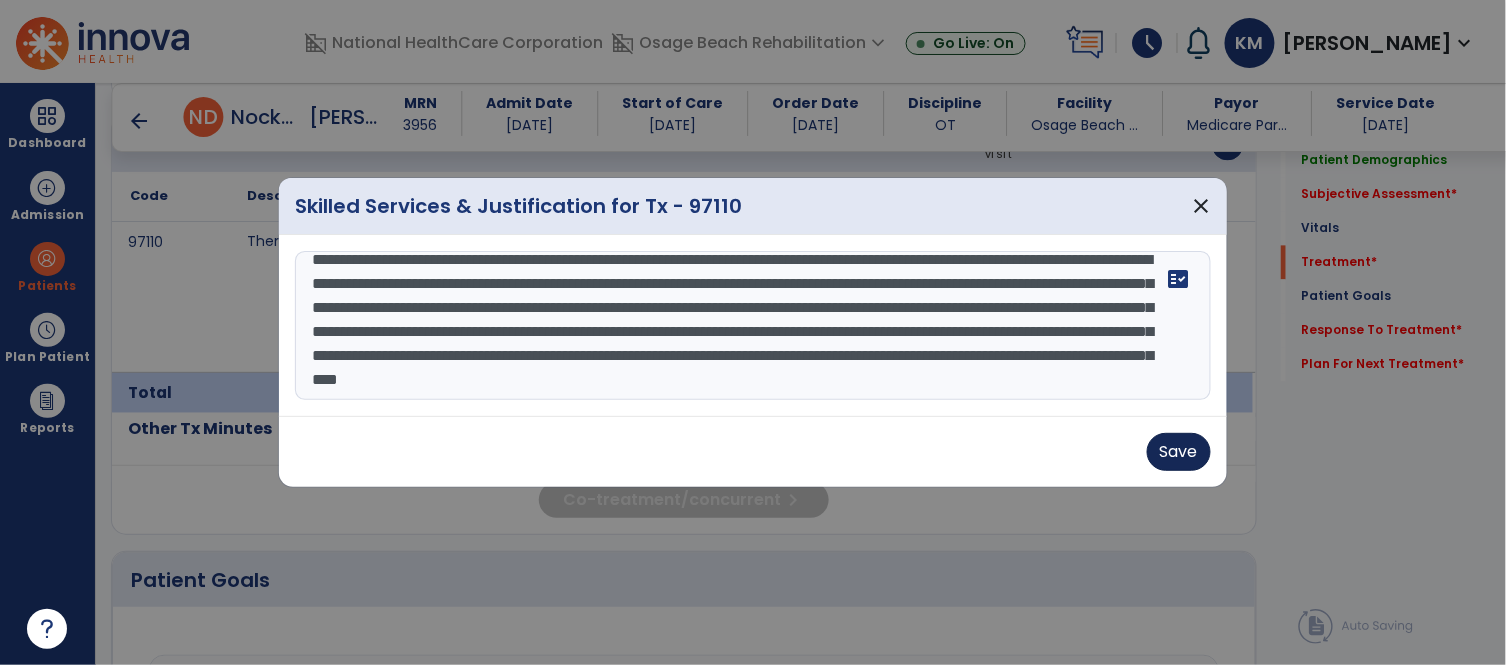 type on "**********" 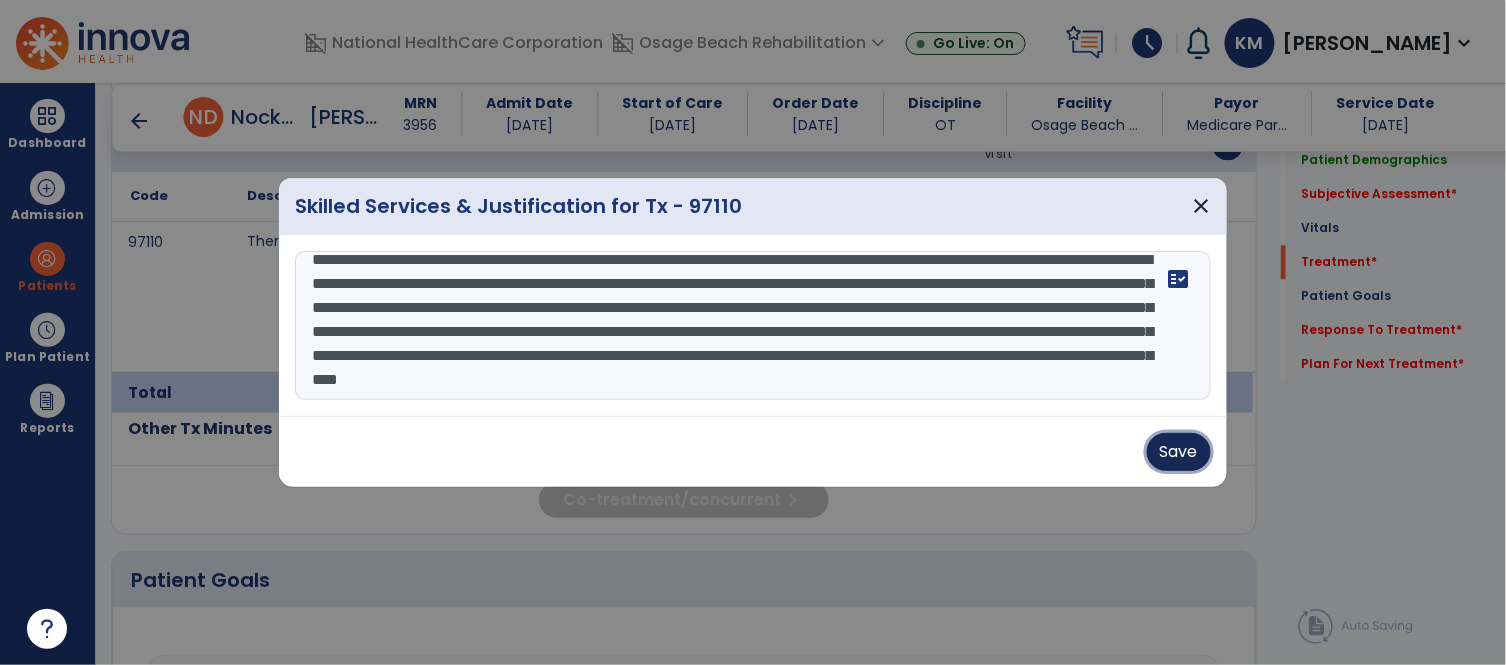 click on "Save" at bounding box center [1179, 452] 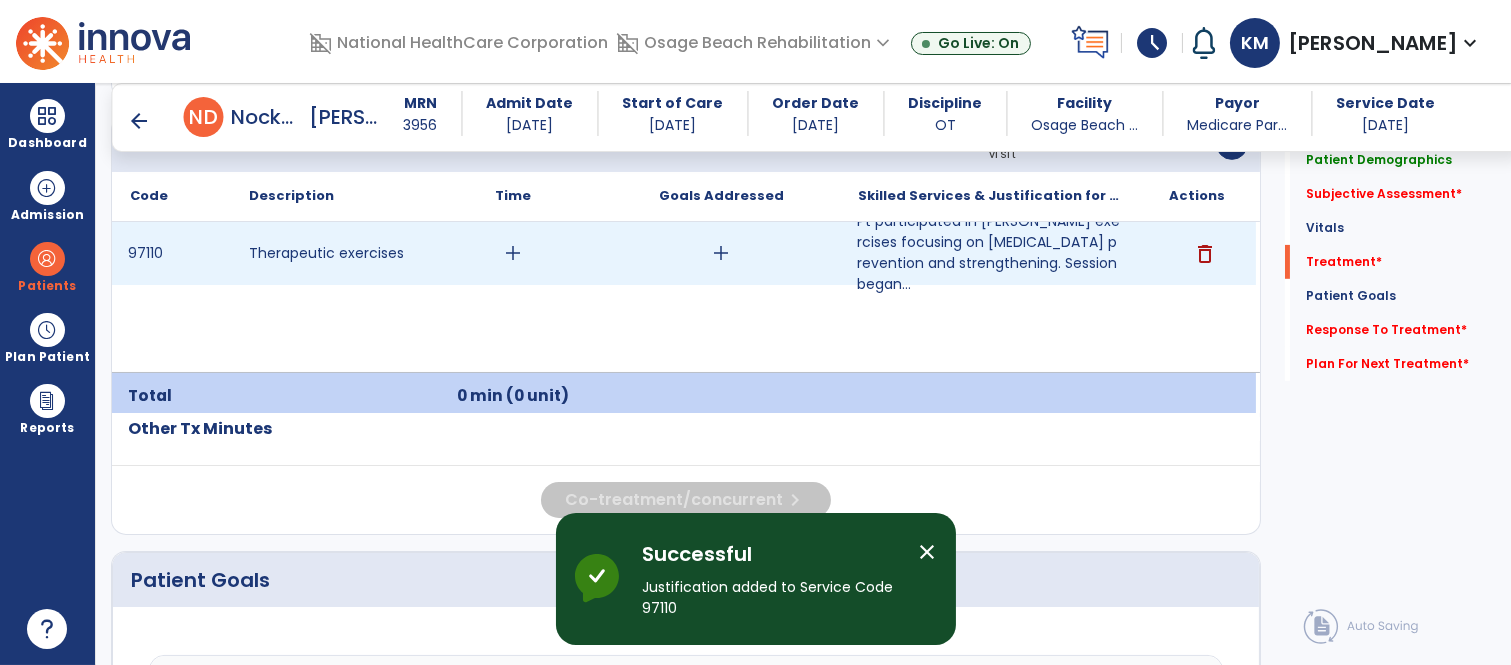 drag, startPoint x: 845, startPoint y: 256, endPoint x: 832, endPoint y: 260, distance: 13.601471 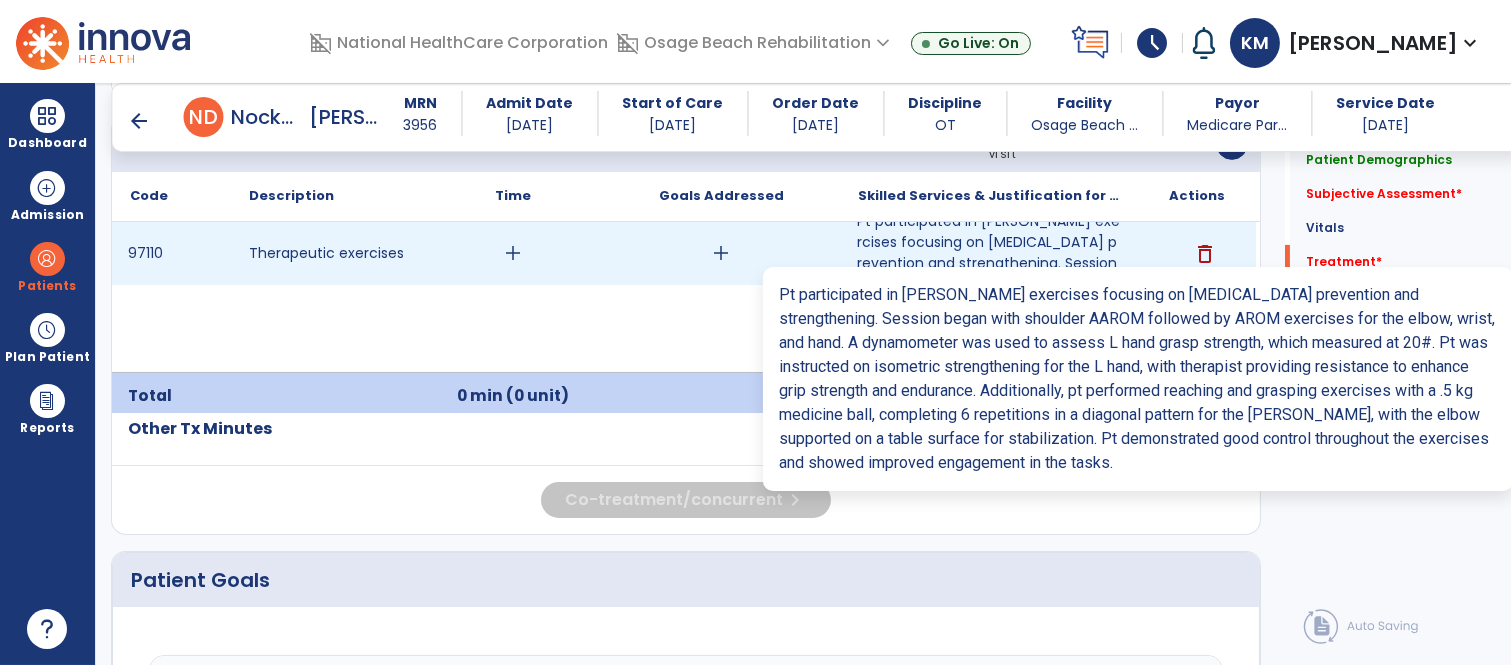 click on "Pt participated in [PERSON_NAME] exercises focusing on [MEDICAL_DATA] prevention and strengthening. Session began..." at bounding box center (988, 253) 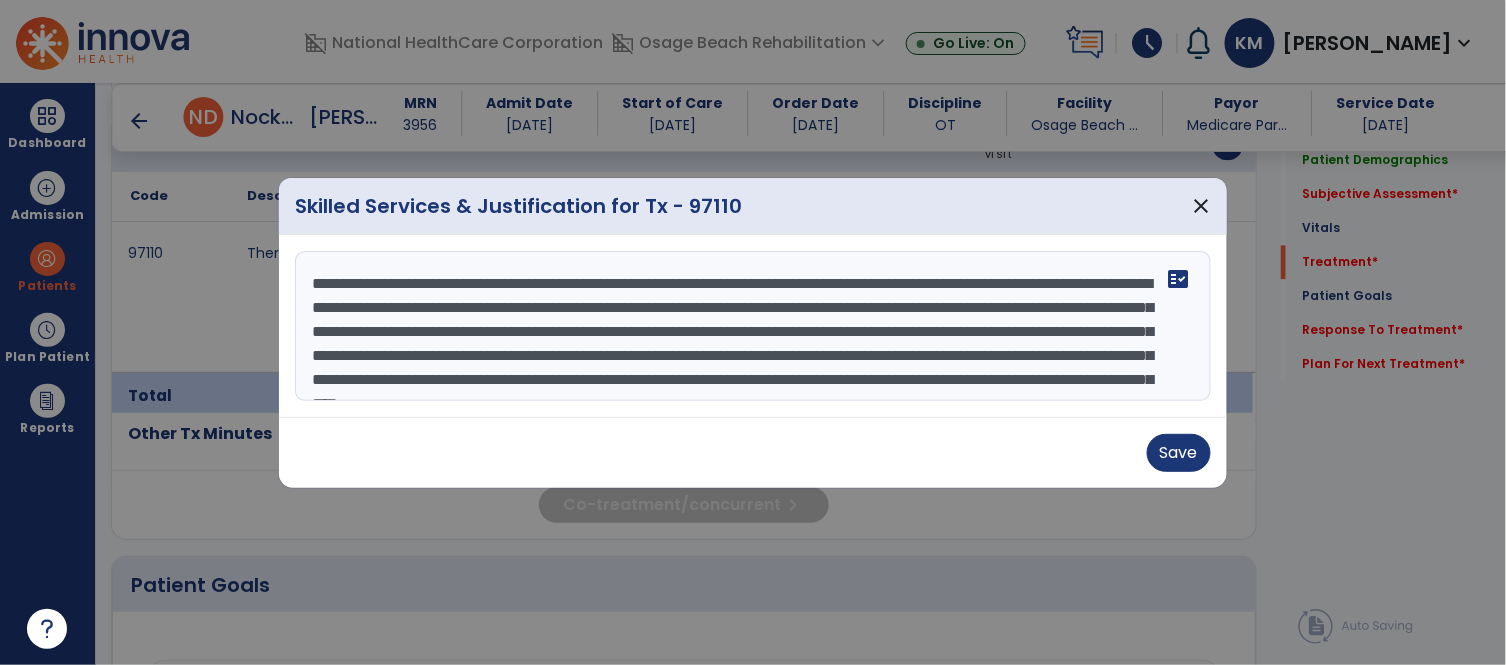 scroll, scrollTop: 1244, scrollLeft: 0, axis: vertical 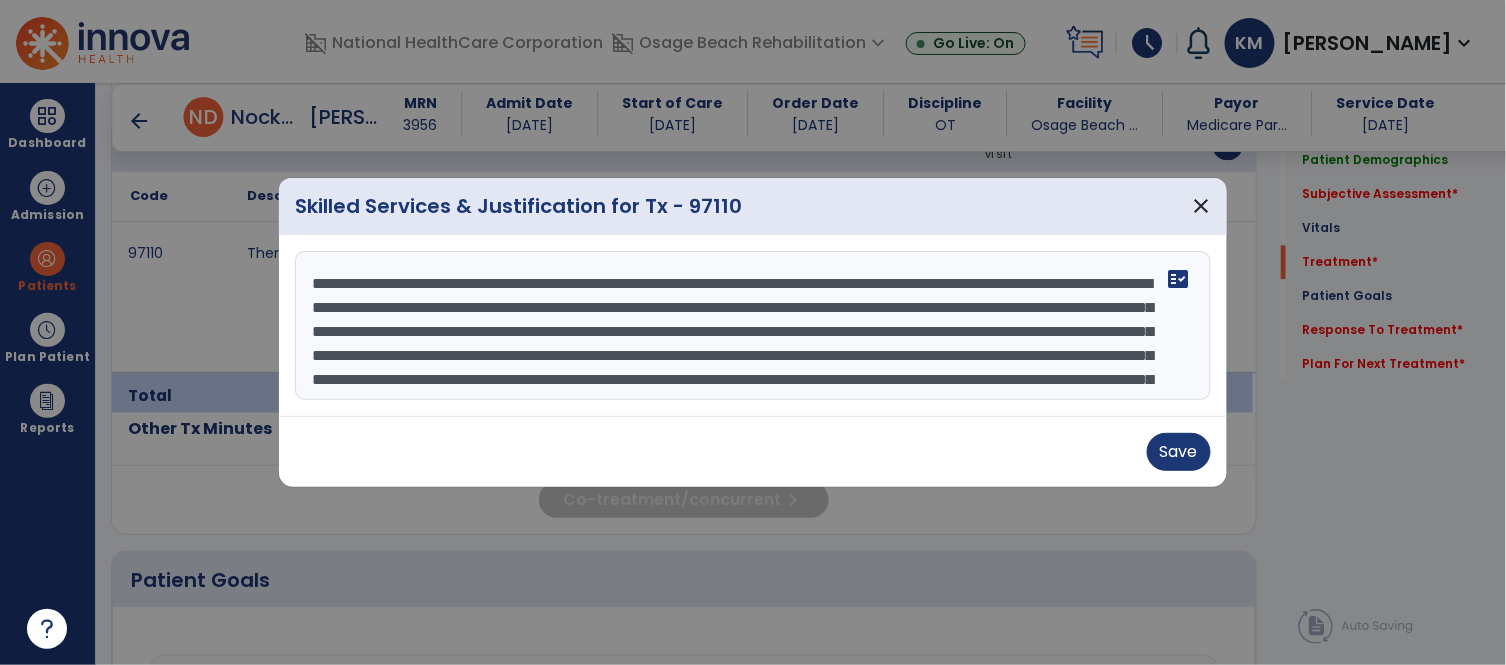 click on "**********" at bounding box center (753, 326) 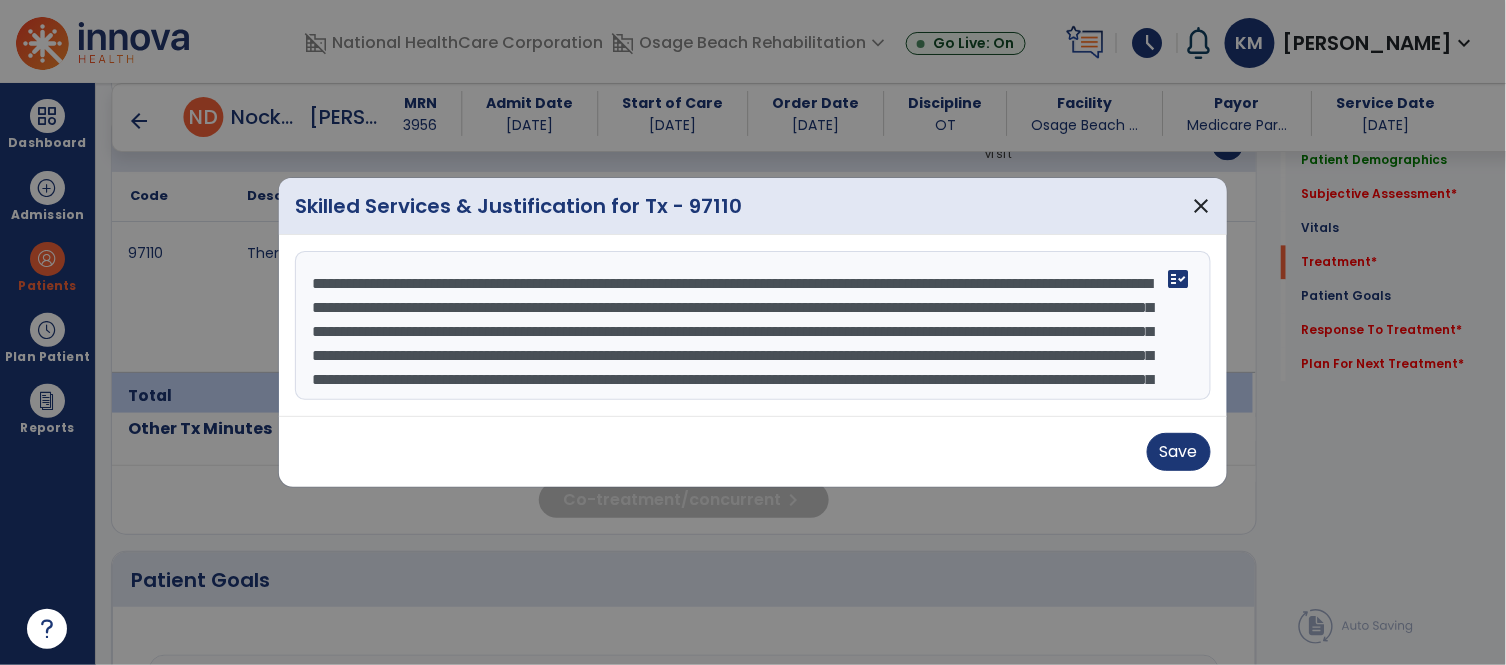 click on "**********" at bounding box center (753, 326) 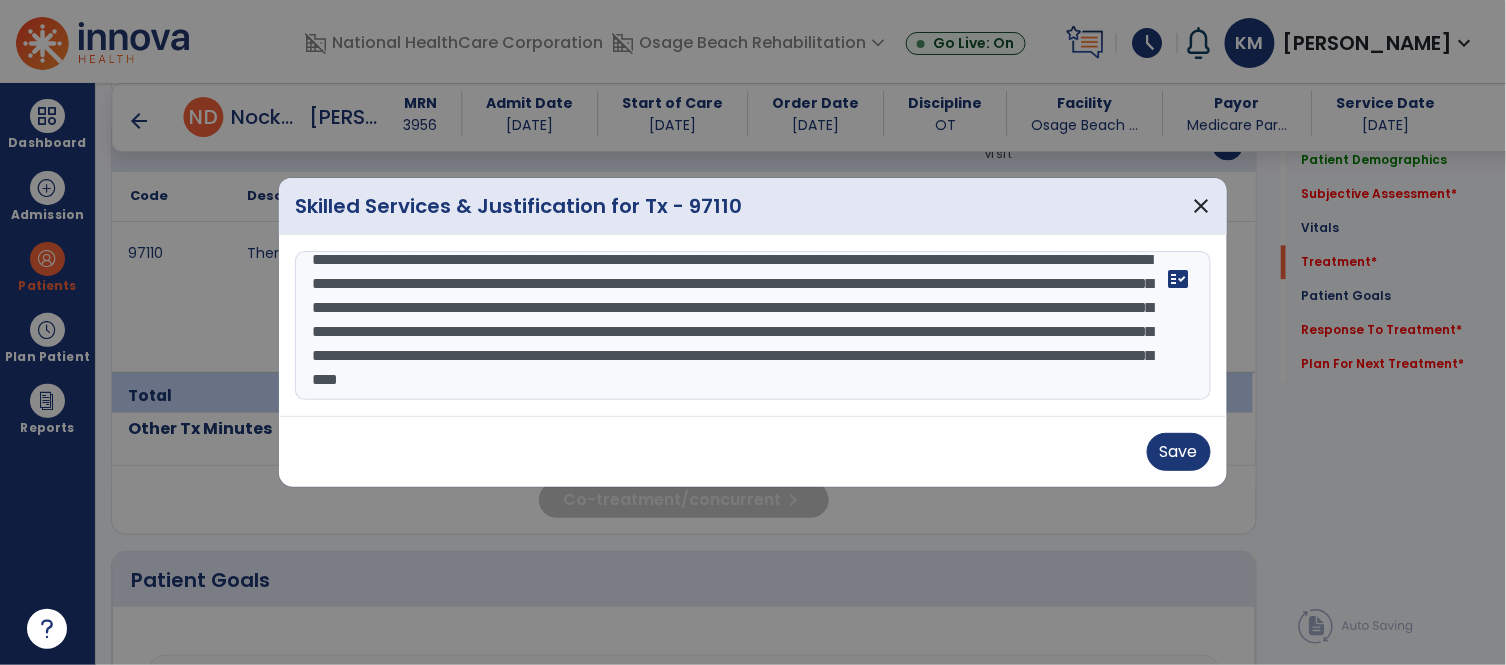 click on "**********" at bounding box center [753, 326] 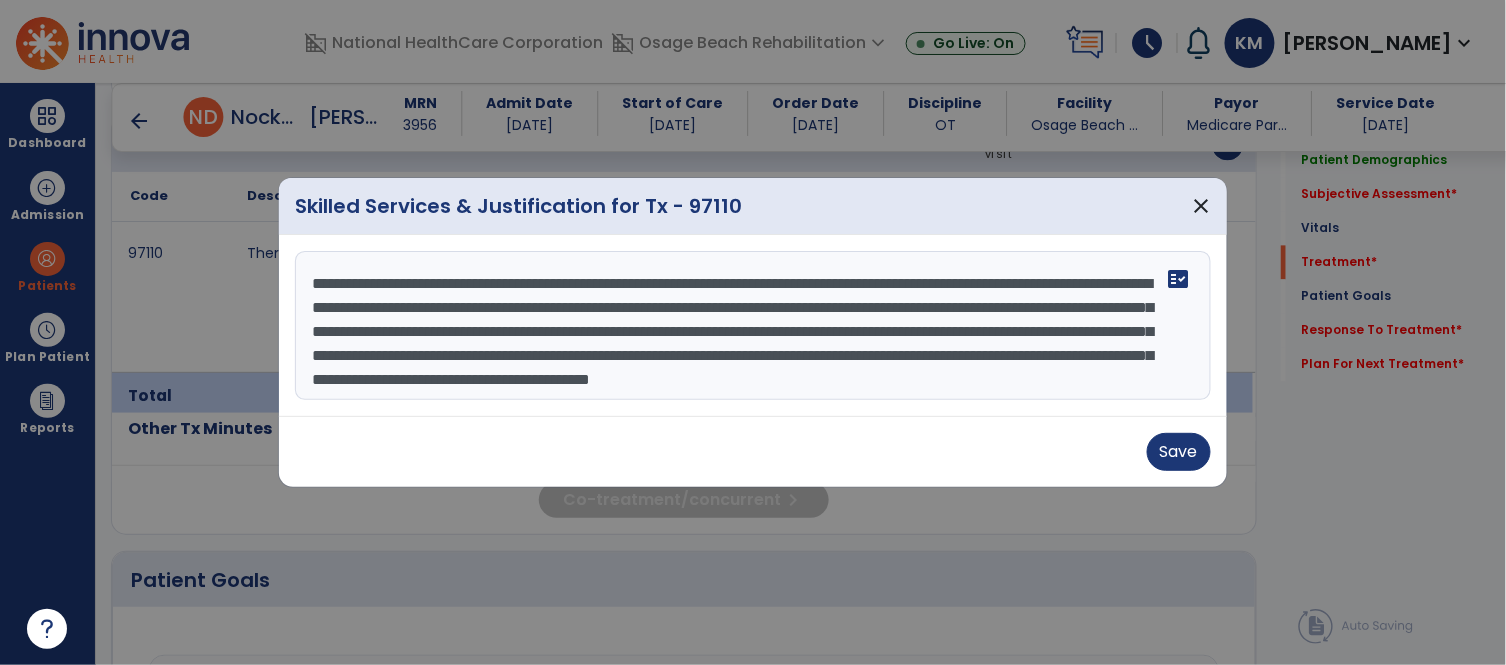 scroll, scrollTop: 47, scrollLeft: 0, axis: vertical 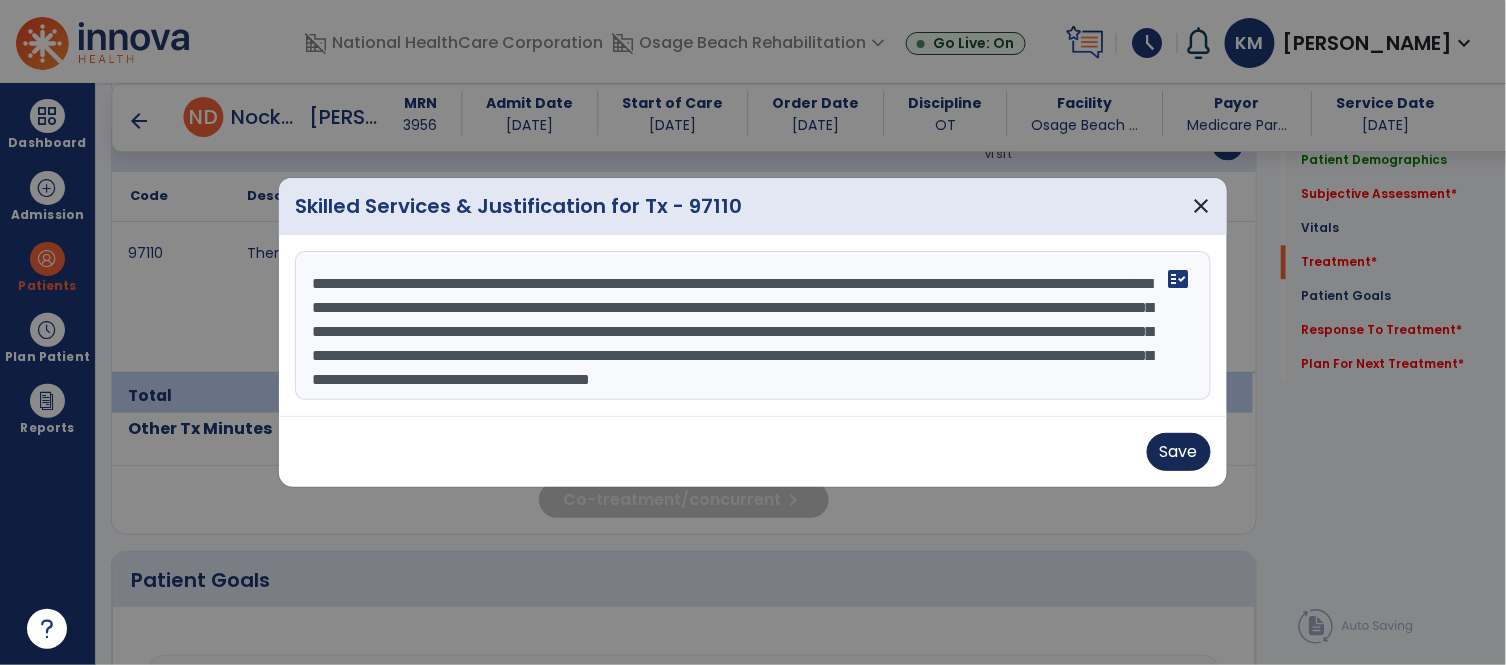 type on "**********" 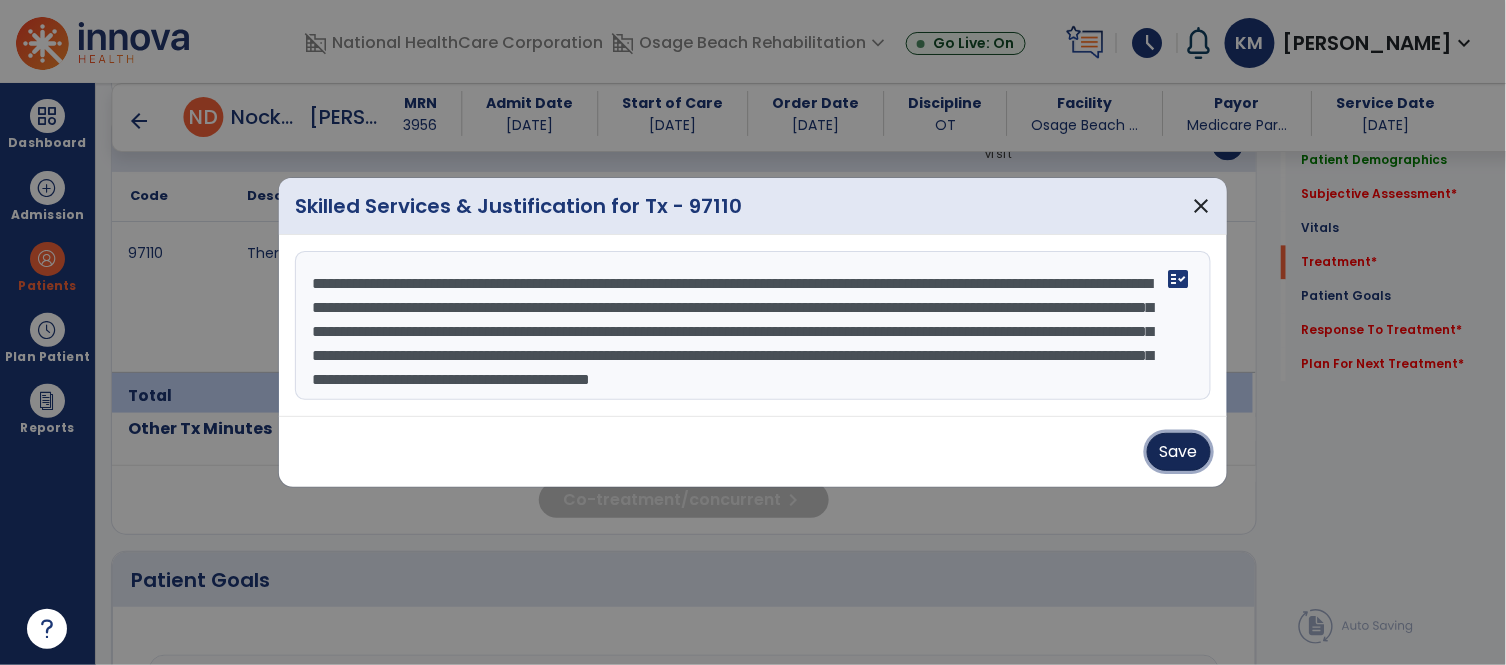 click on "Save" at bounding box center (1179, 452) 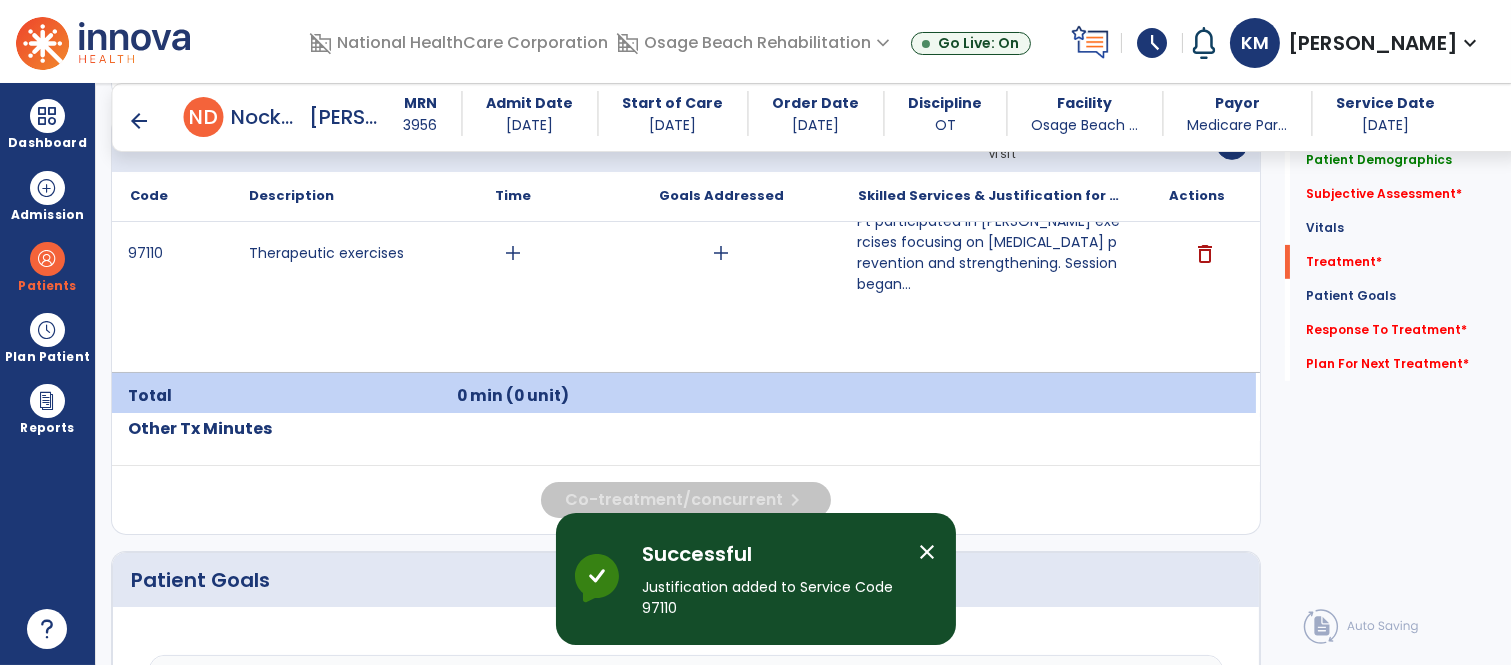 click on "Co-treatment/concurrent  chevron_right" 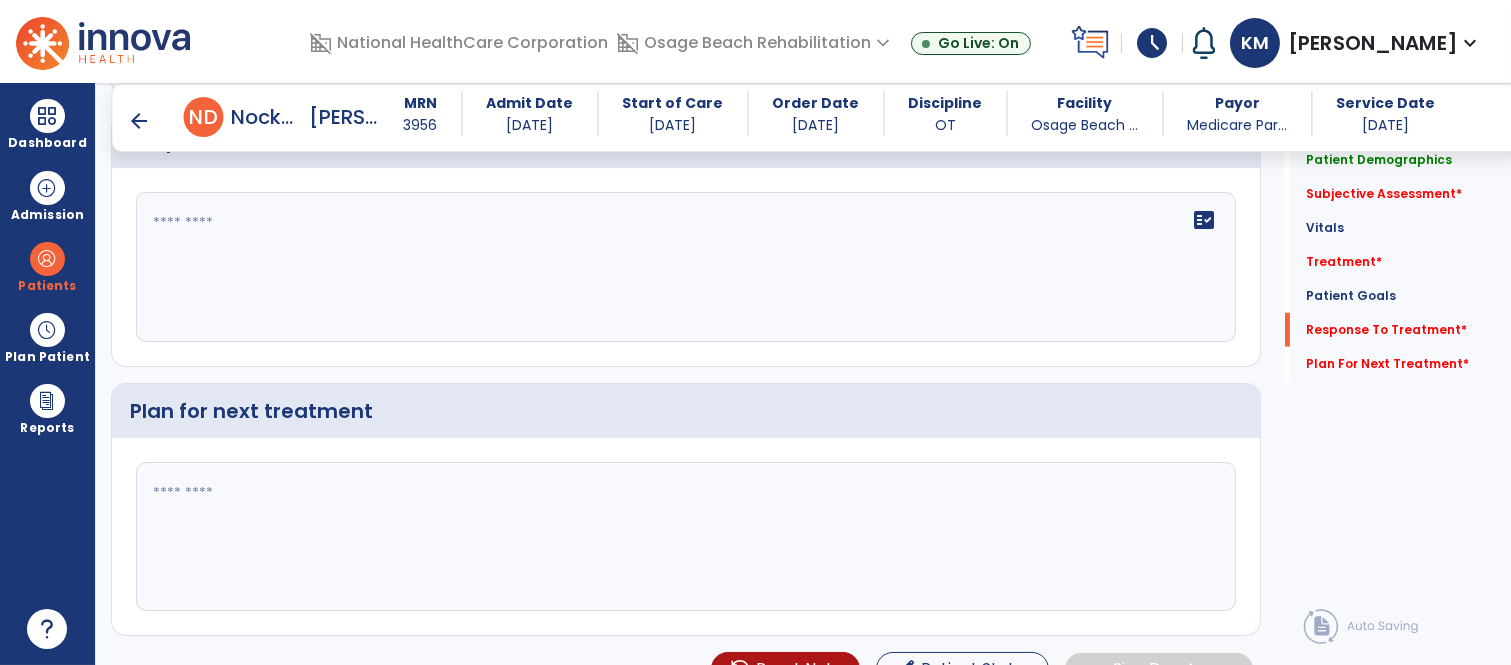 scroll, scrollTop: 3104, scrollLeft: 0, axis: vertical 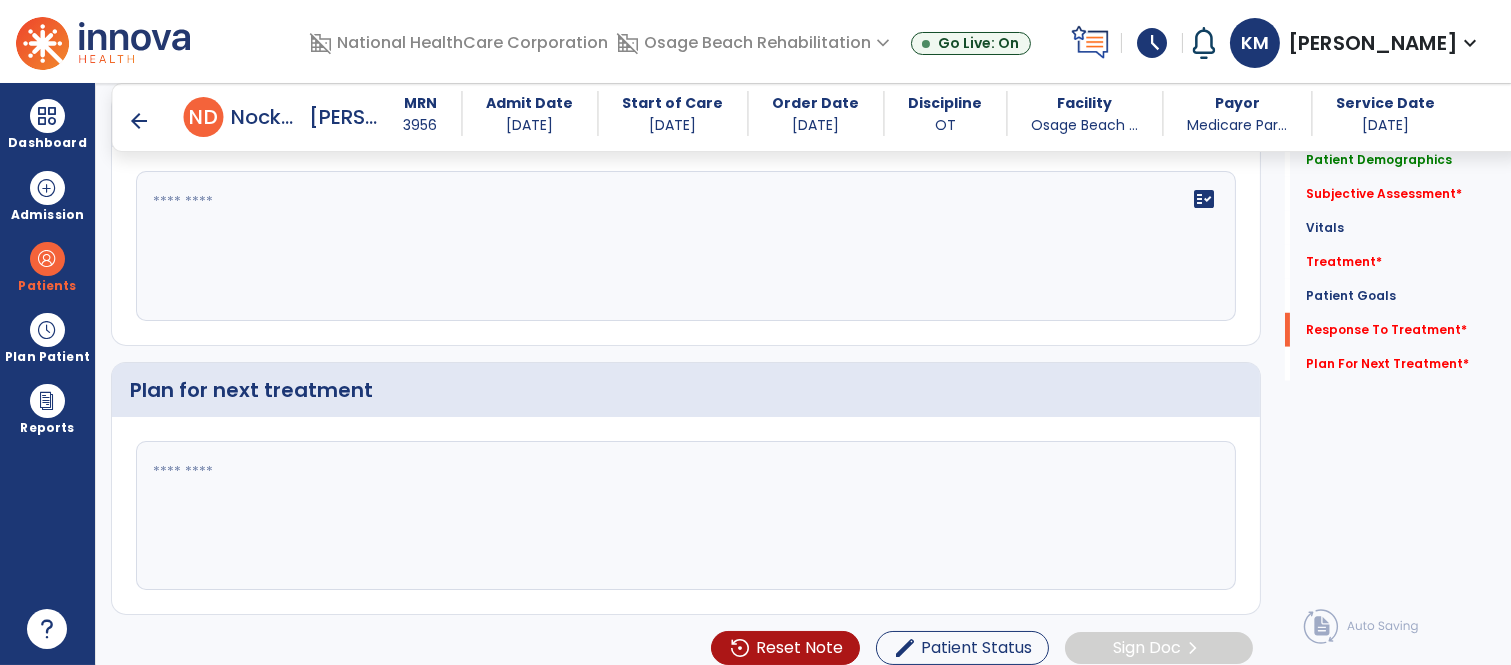 click 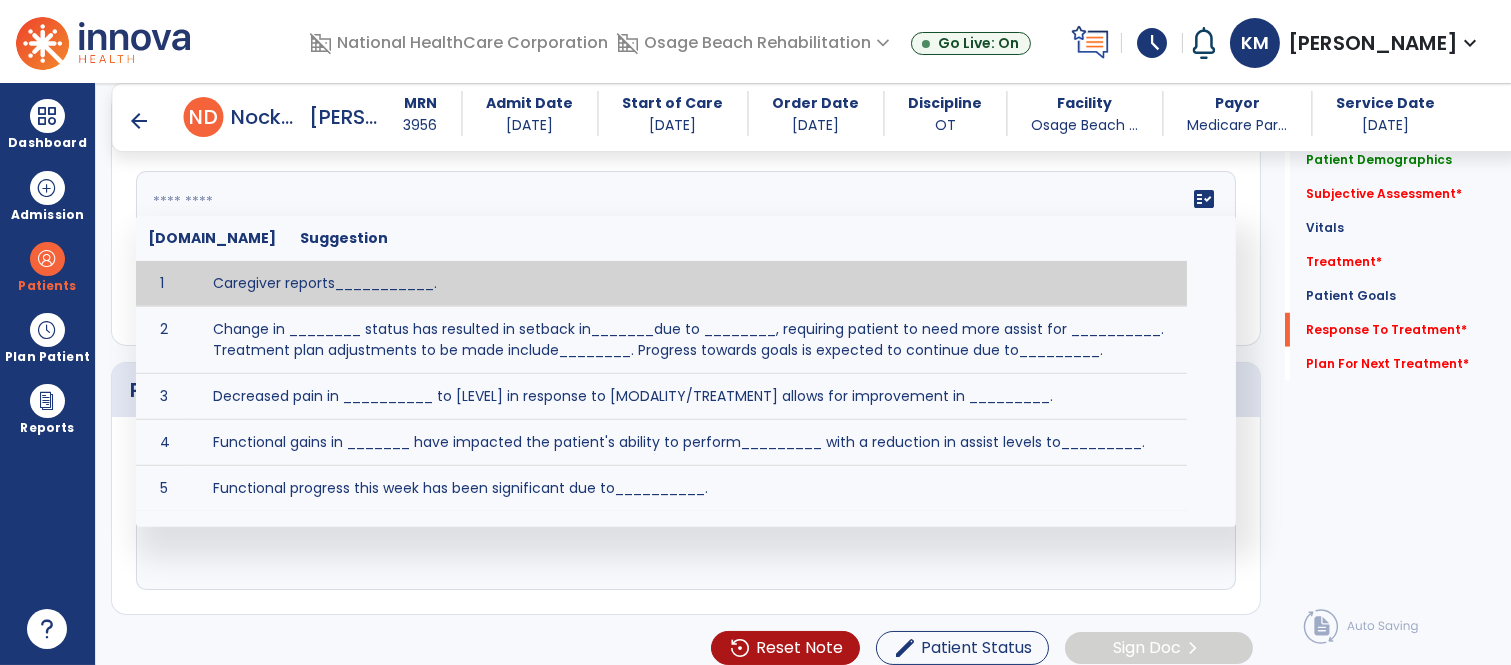 paste on "**********" 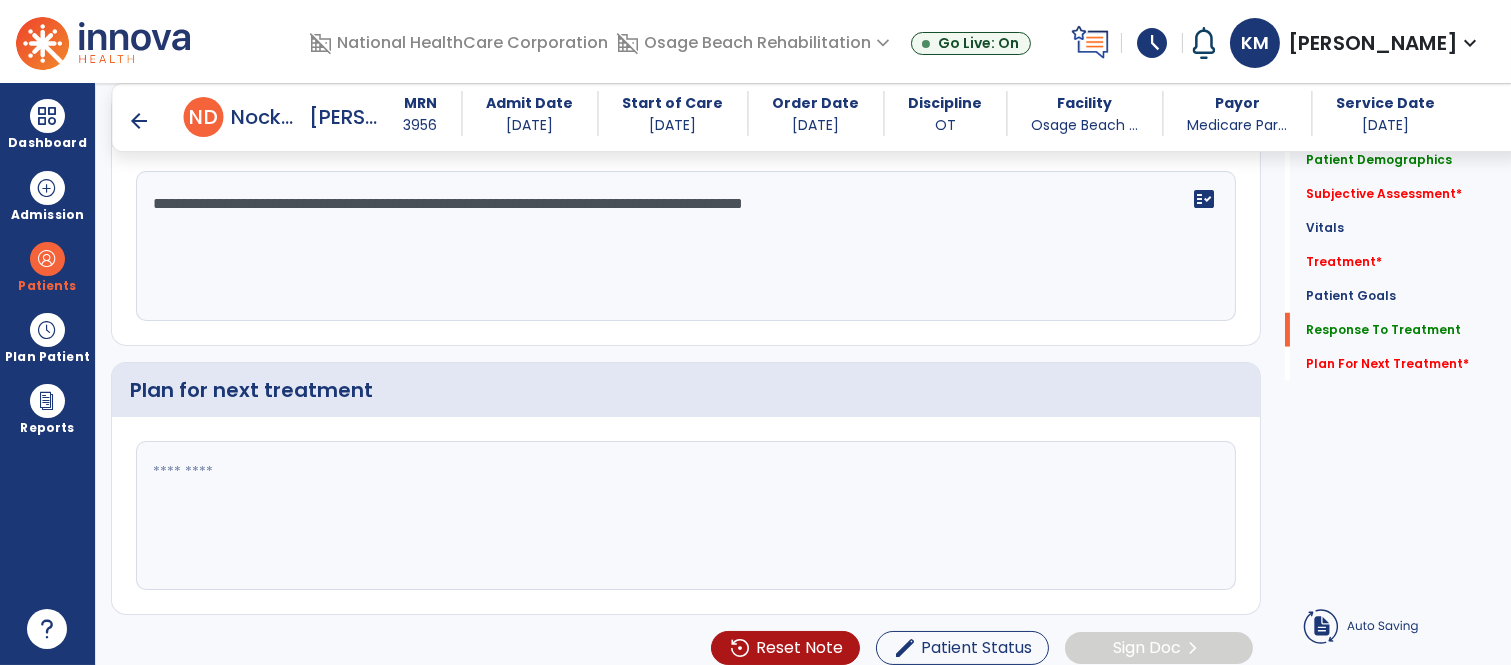 click on "**********" 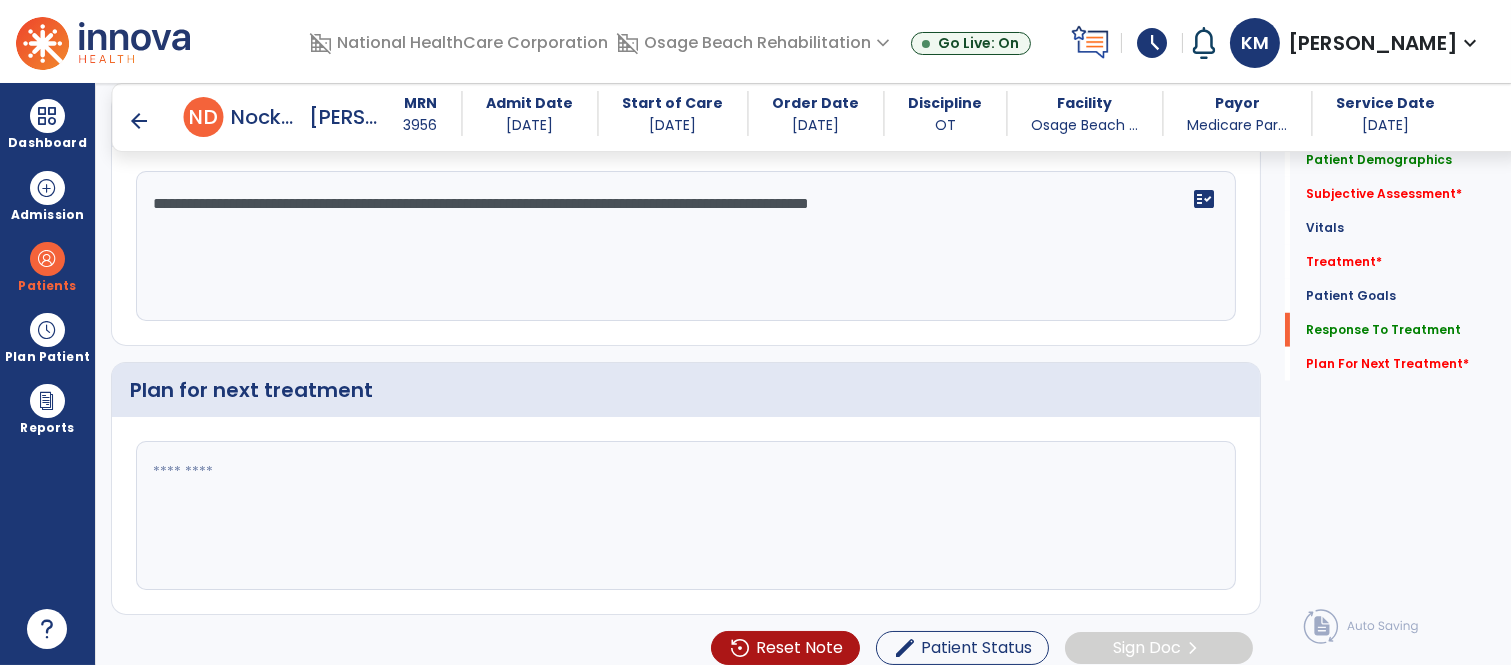 click on "**********" 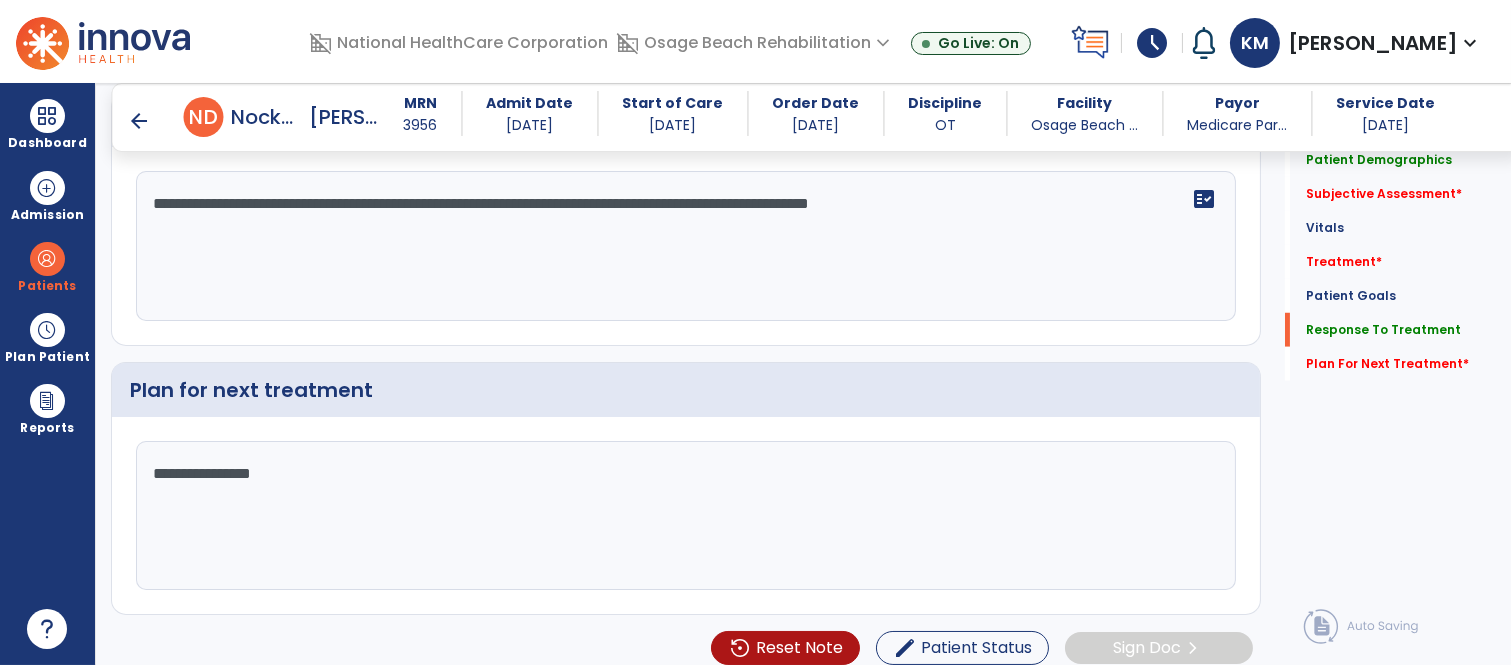 type on "**********" 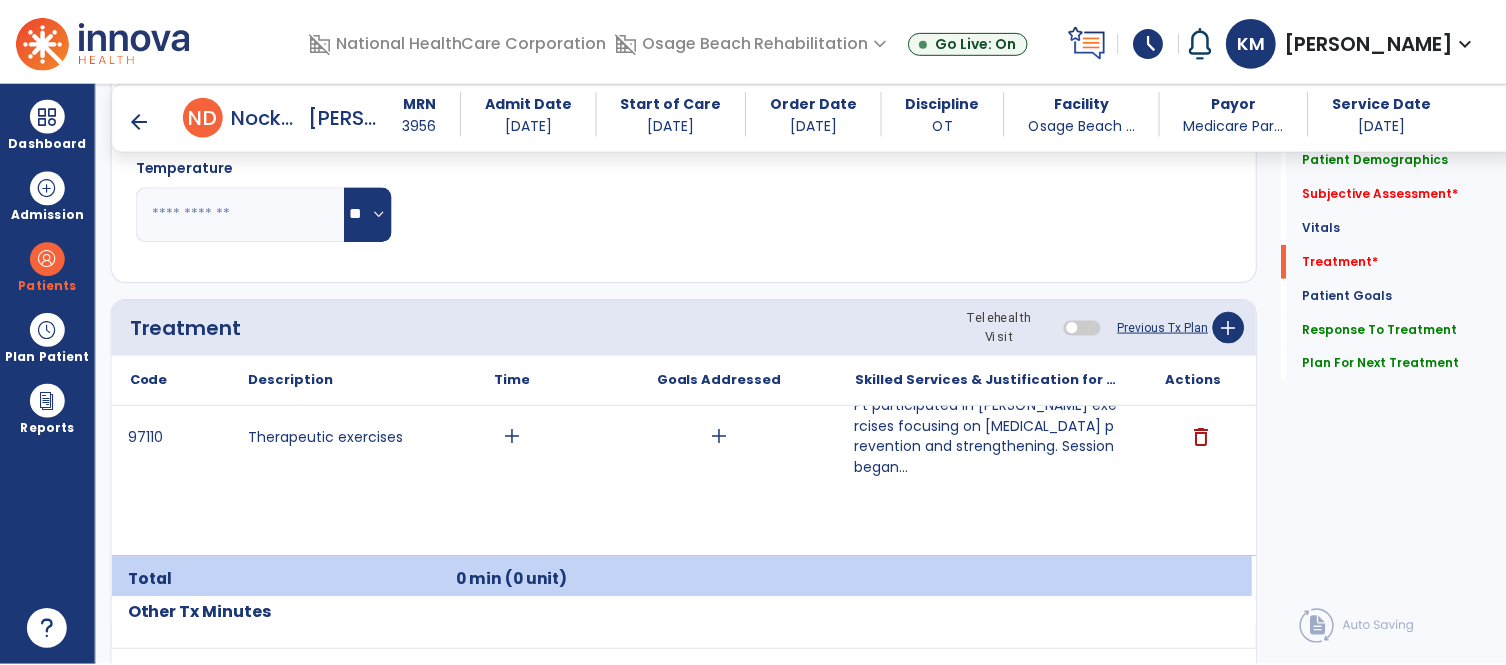scroll, scrollTop: 1015, scrollLeft: 0, axis: vertical 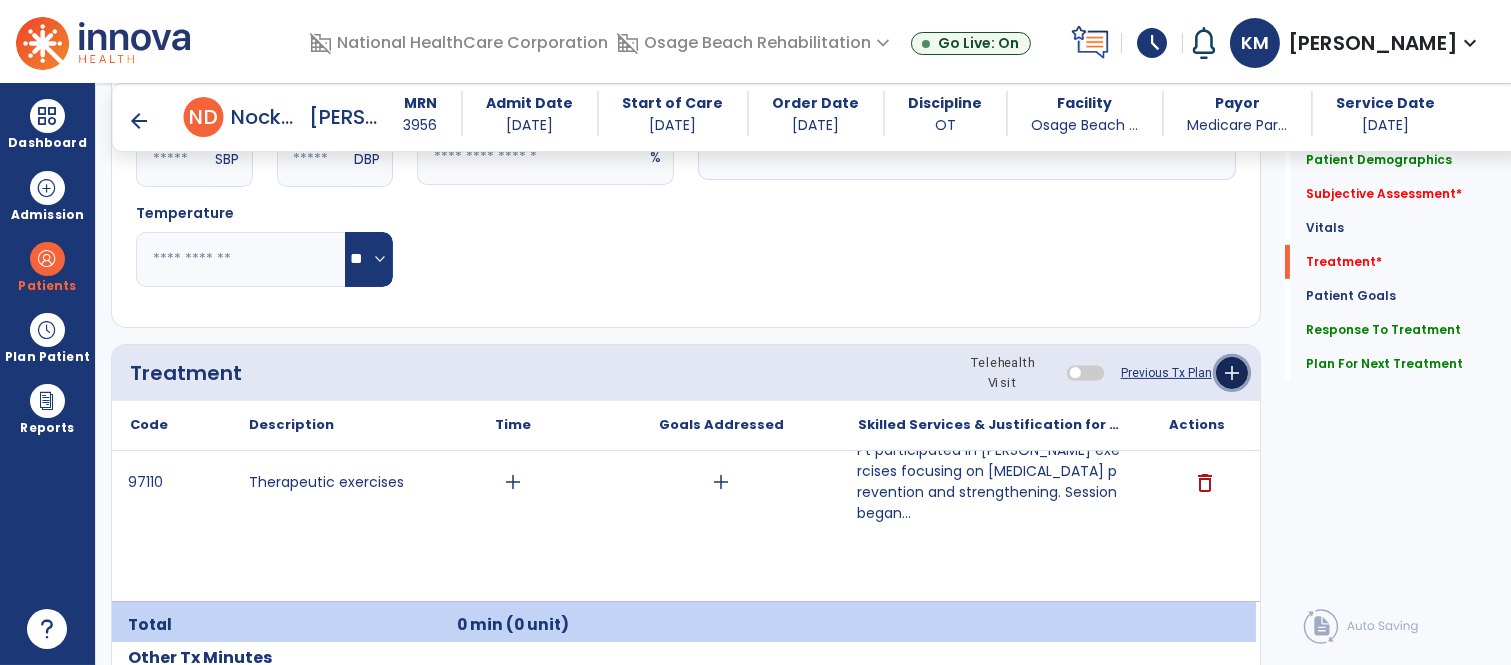 click on "add" 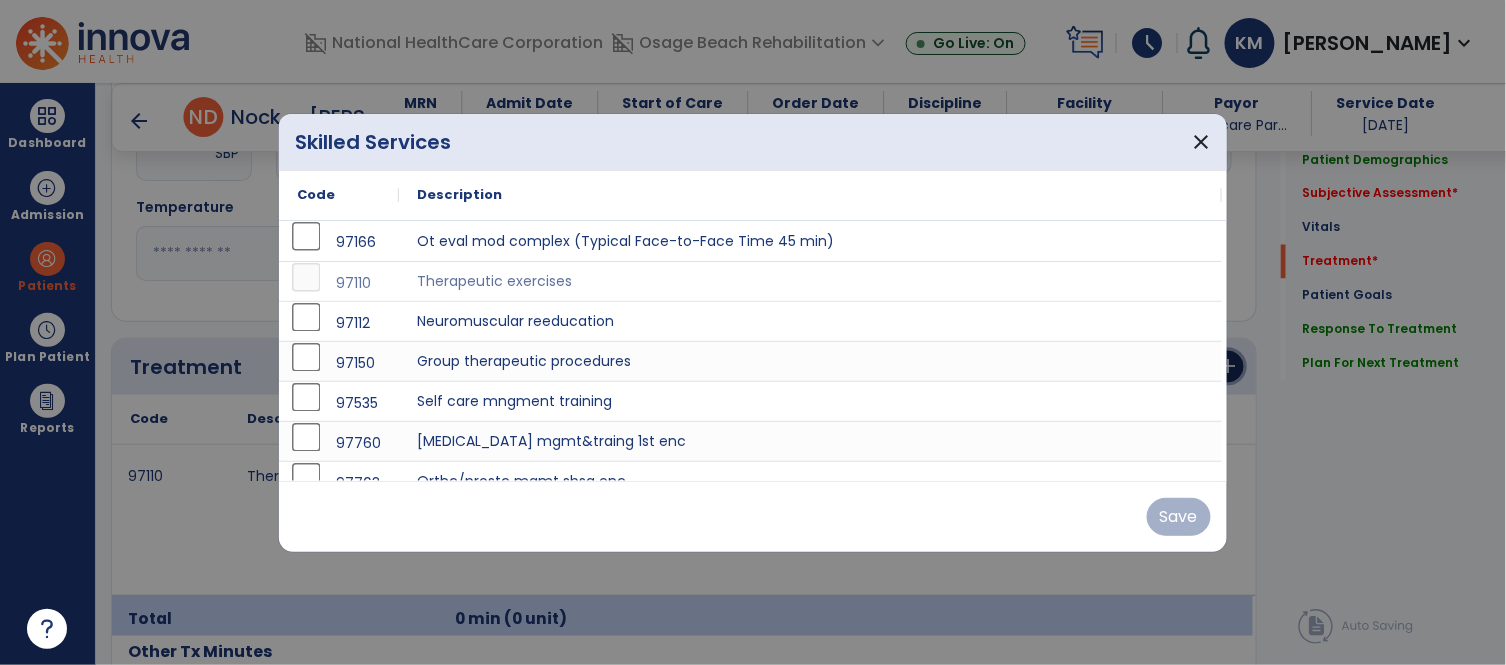 scroll, scrollTop: 1015, scrollLeft: 0, axis: vertical 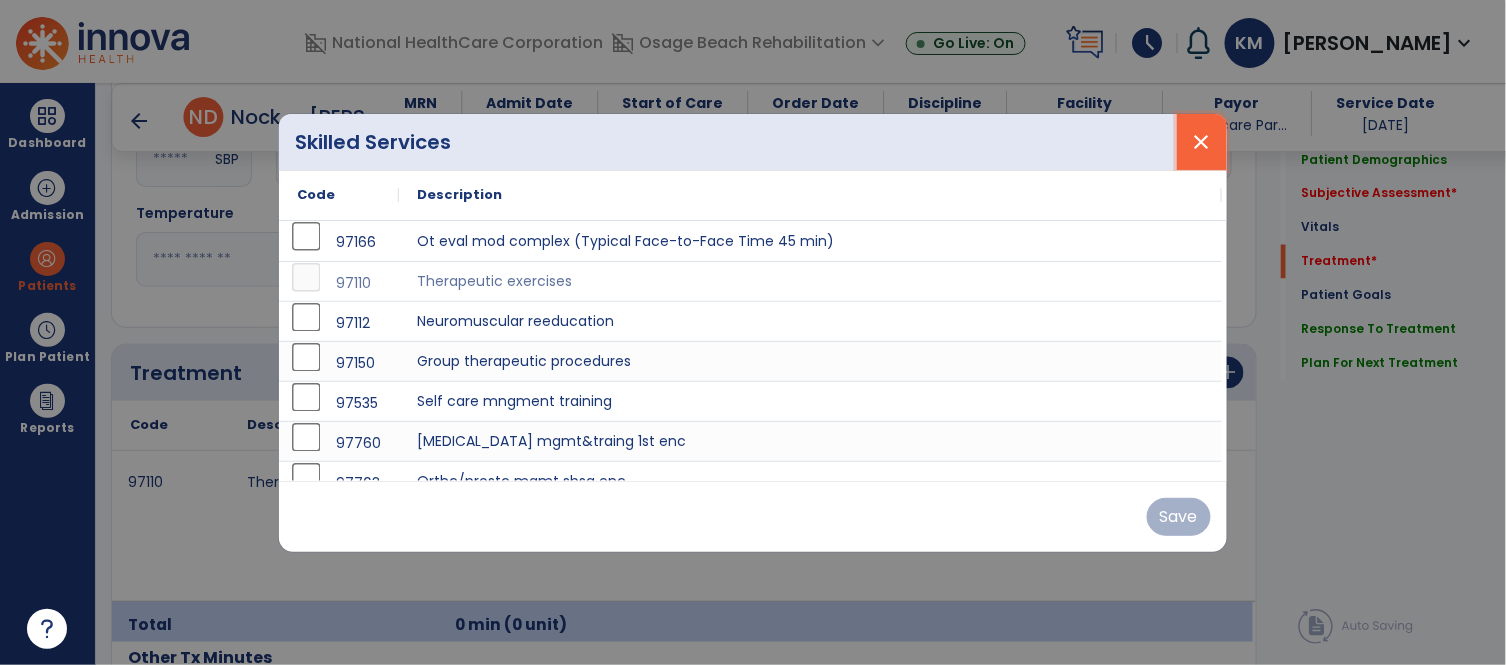 click on "close" at bounding box center [1202, 142] 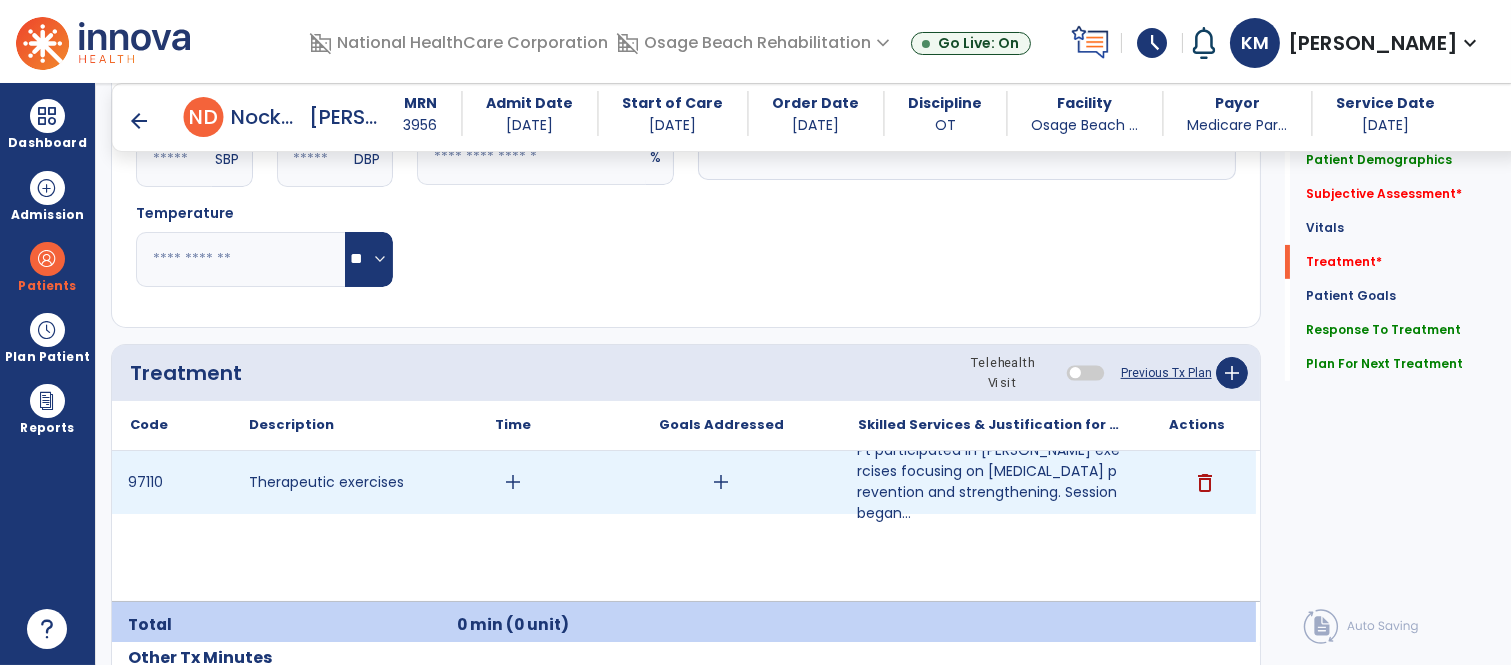 click on "add" at bounding box center [513, 482] 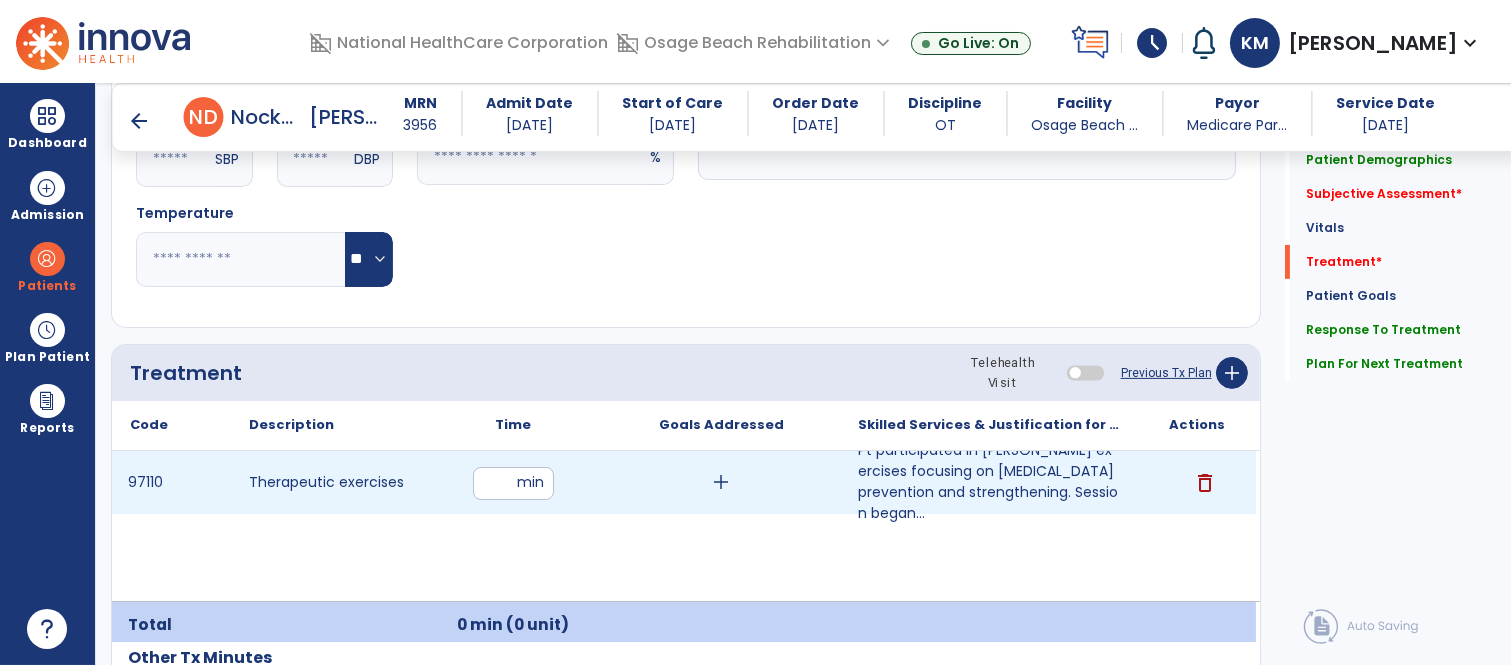 type on "**" 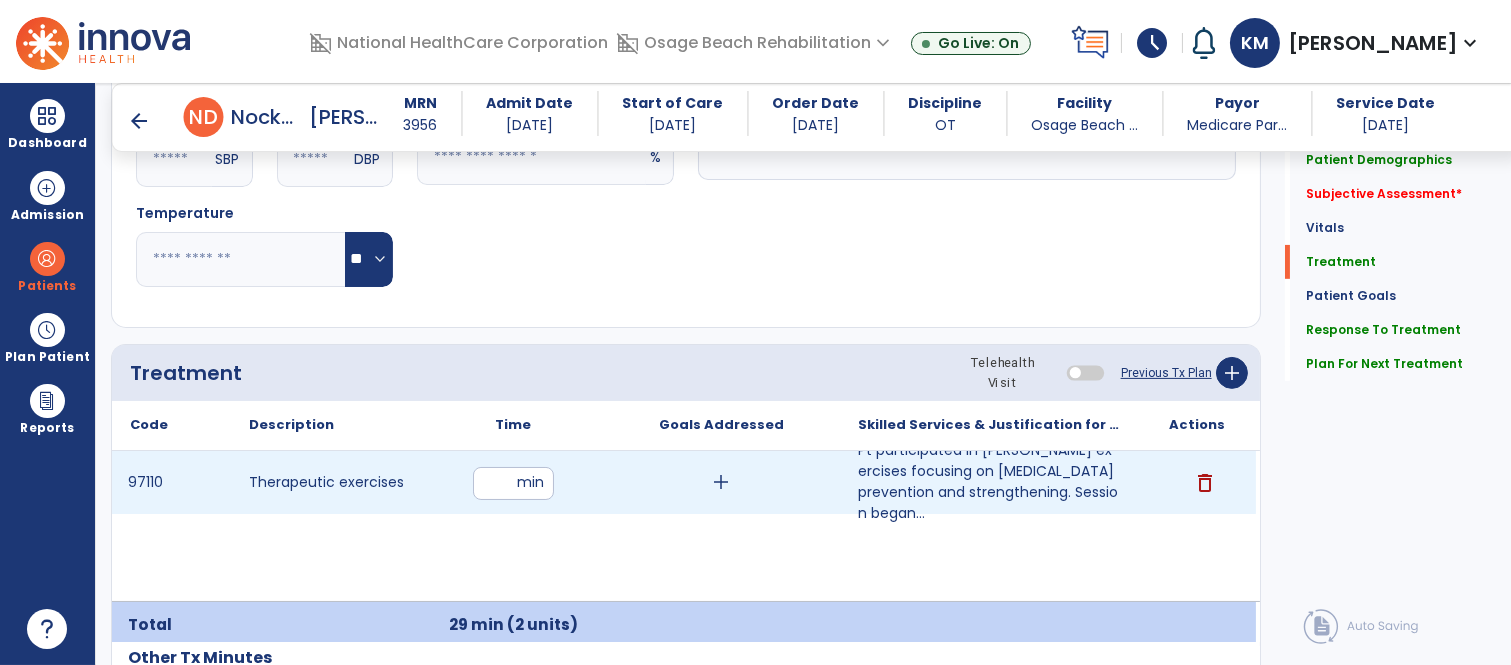 click on "add" at bounding box center (721, 482) 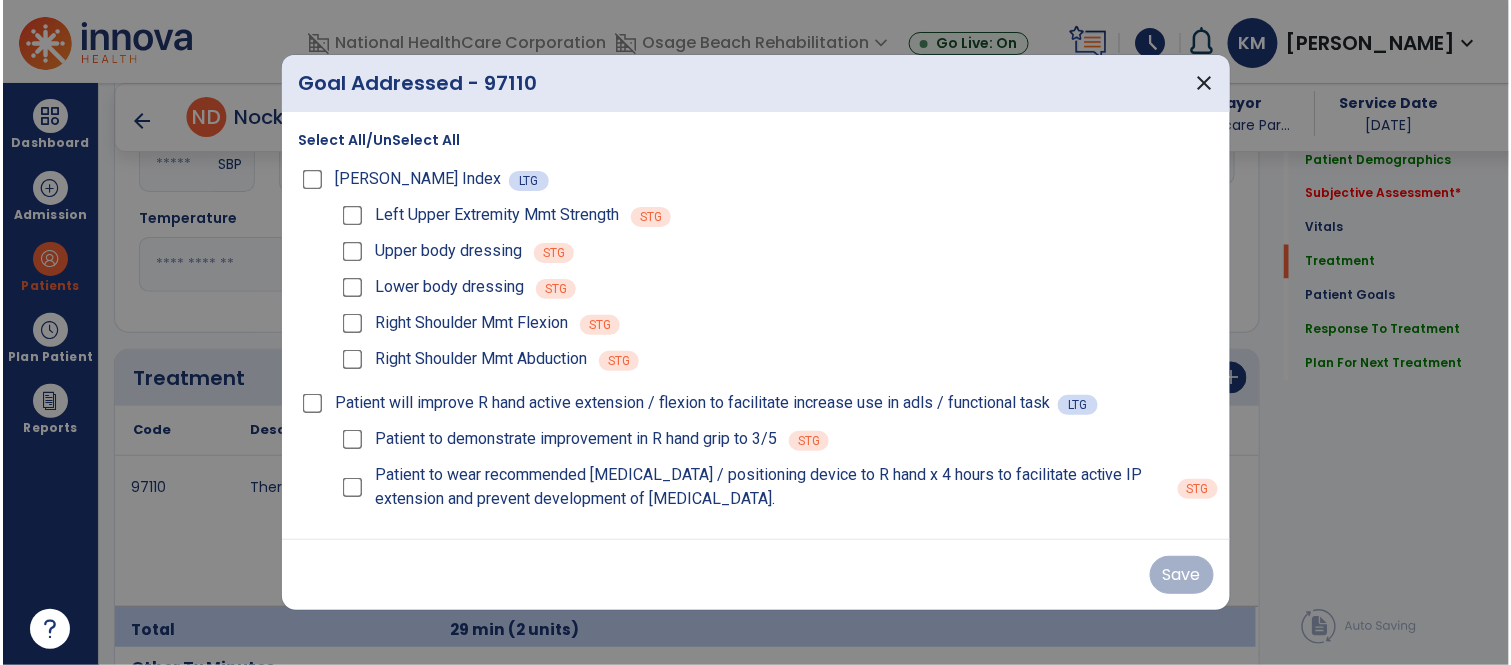 scroll, scrollTop: 1015, scrollLeft: 0, axis: vertical 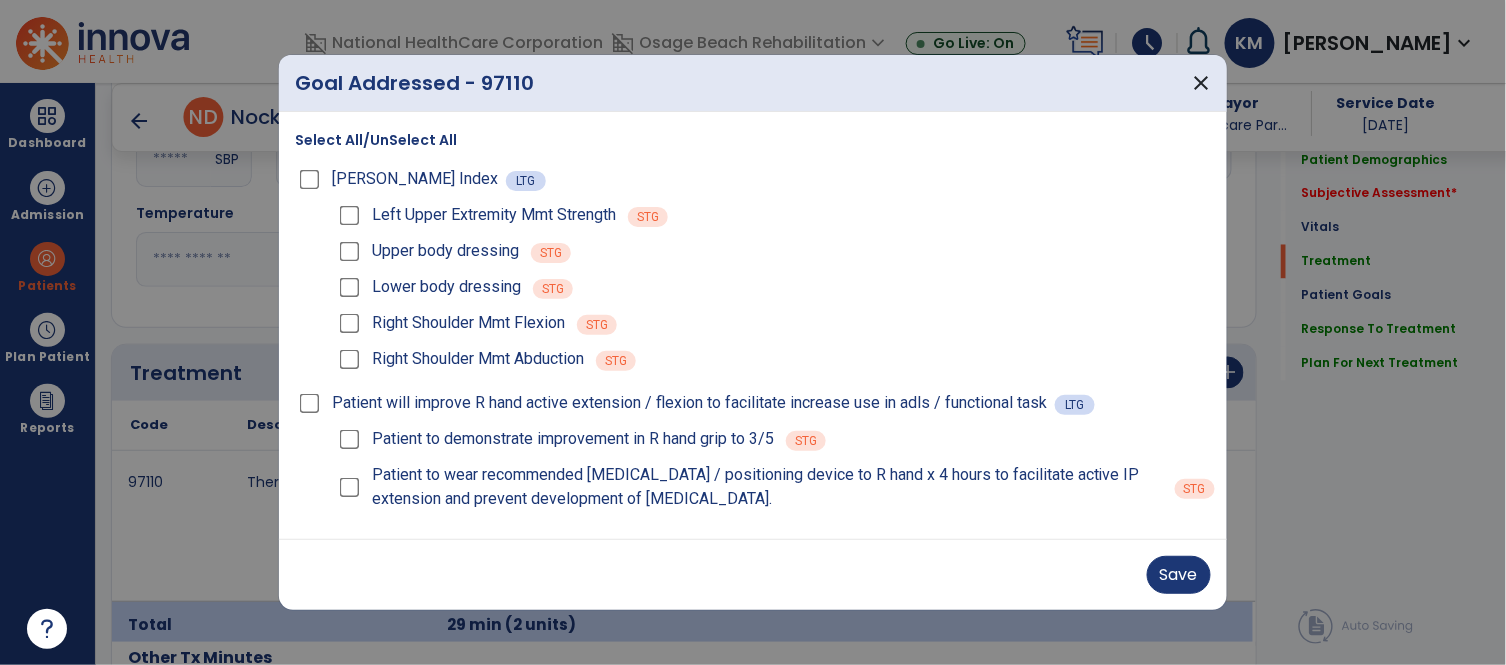 click on "Right Shoulder Mmt Flexion" at bounding box center (450, 323) 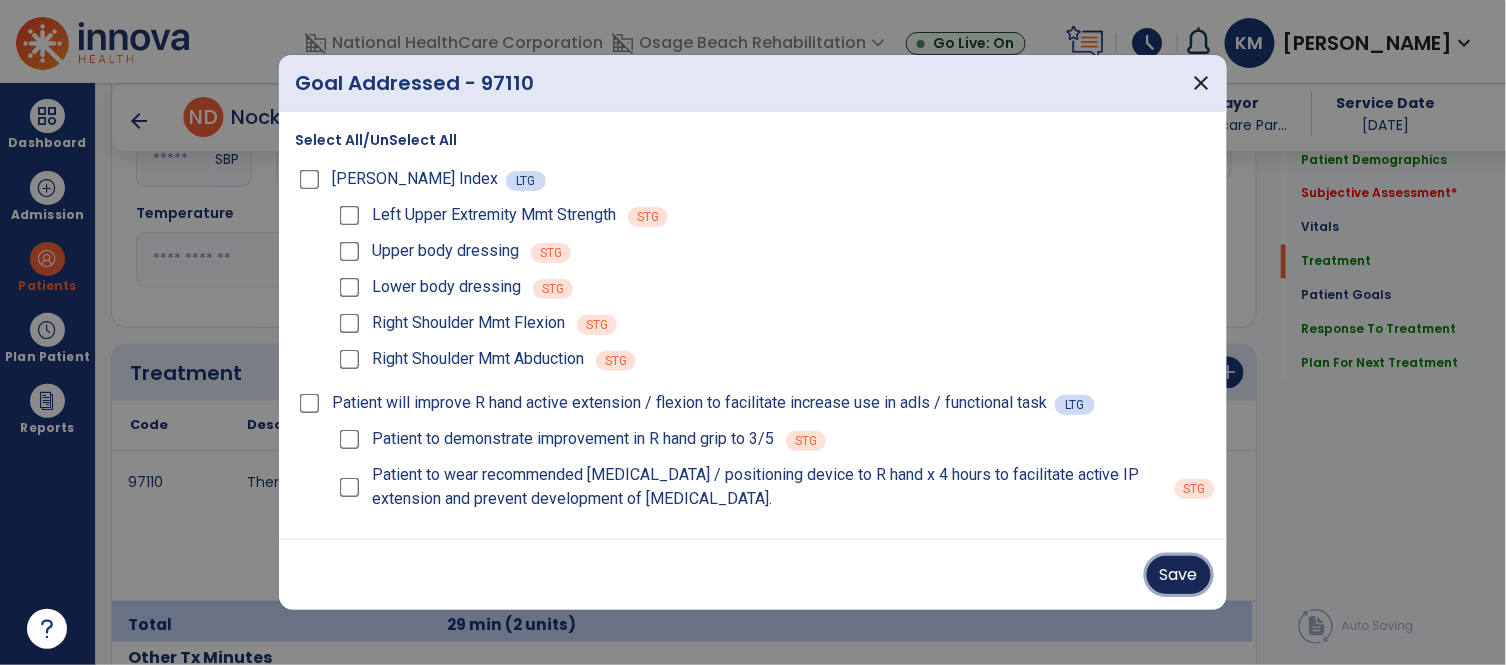 click on "Save" at bounding box center (1179, 575) 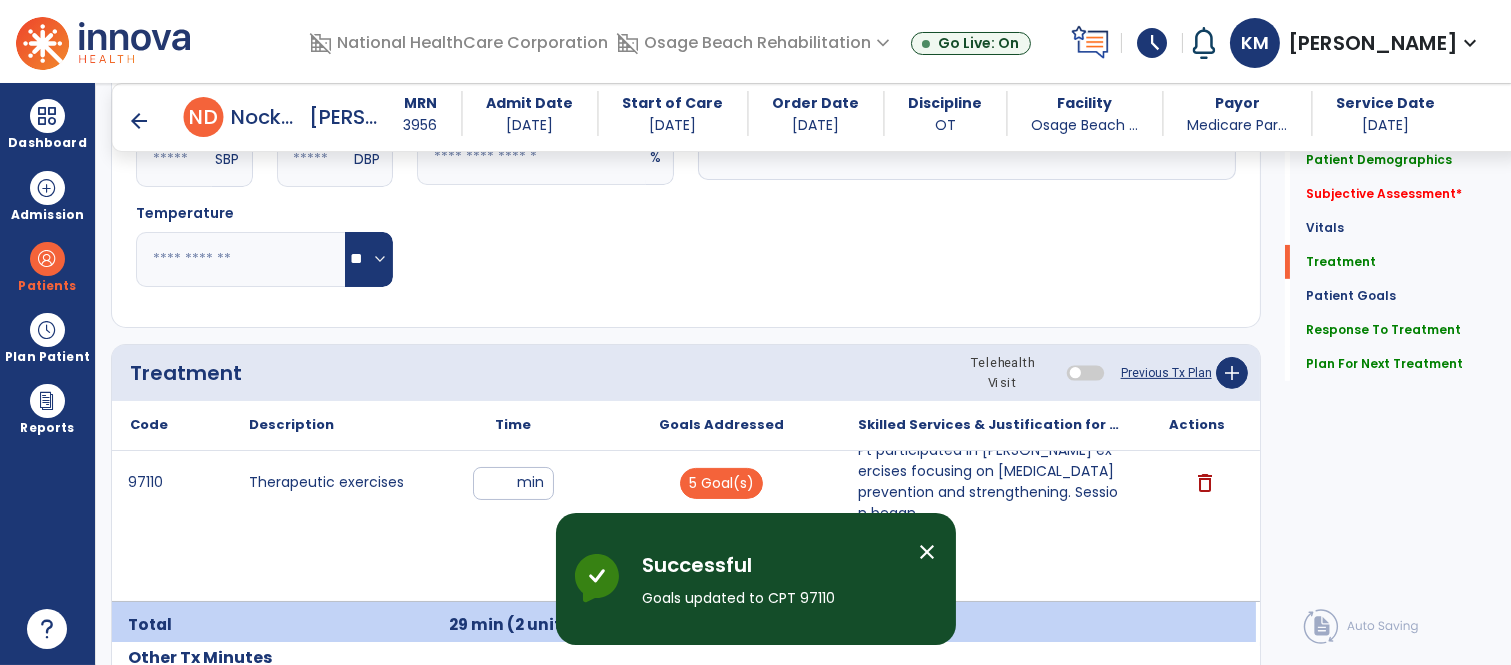 click on "Treatment Telehealth Visit  Previous Tx Plan   add" 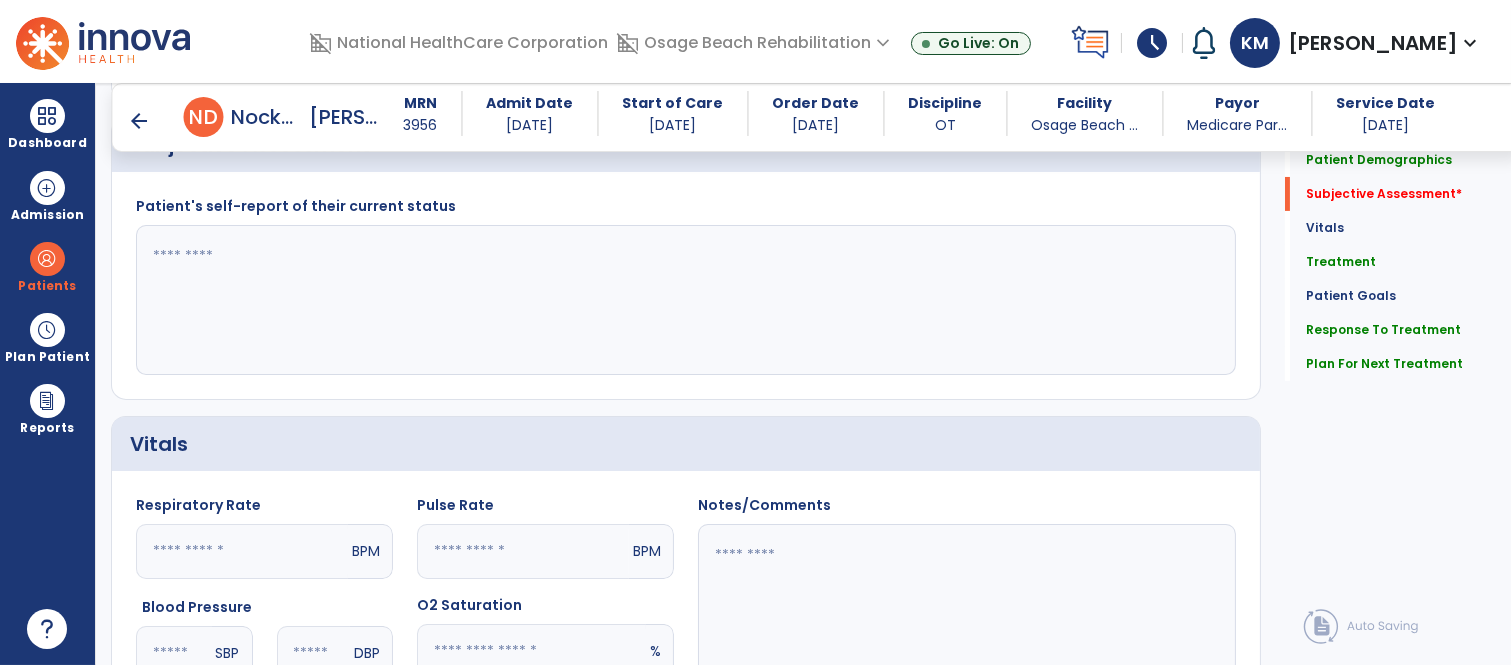 scroll, scrollTop: 482, scrollLeft: 0, axis: vertical 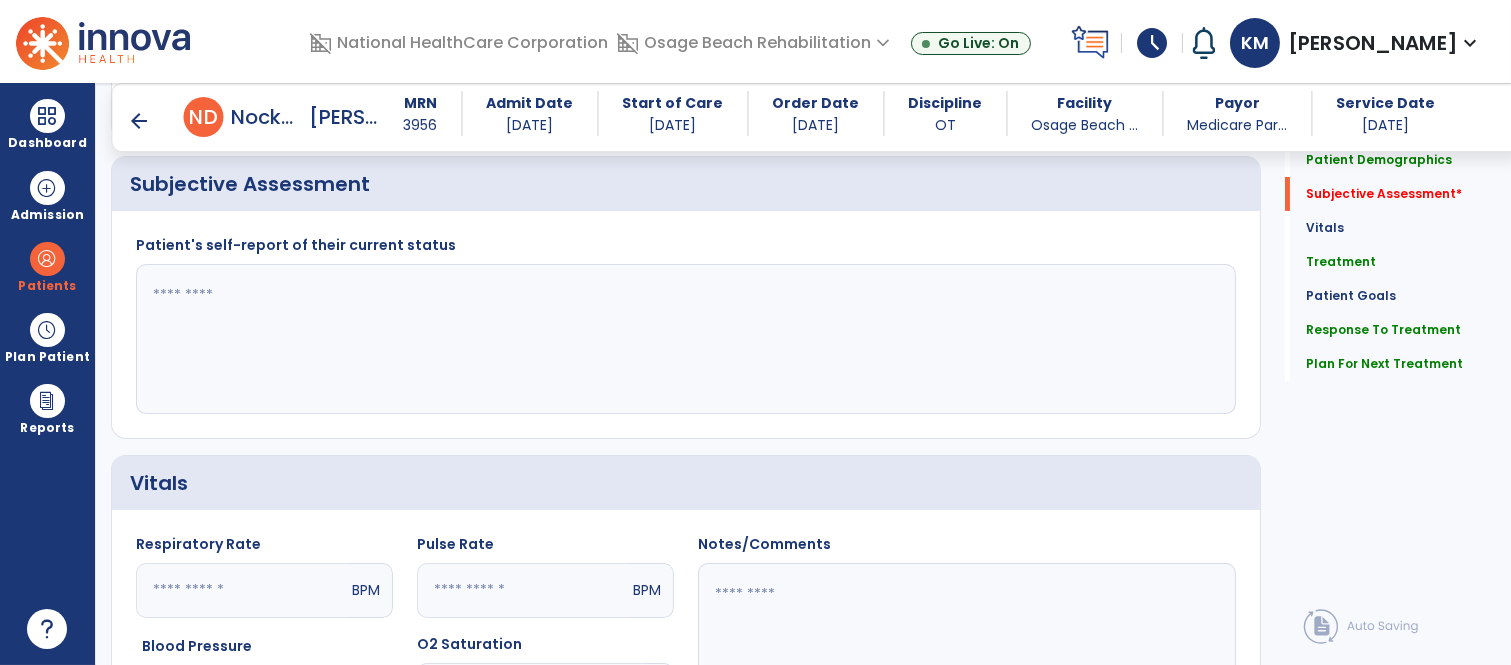 drag, startPoint x: 875, startPoint y: 363, endPoint x: 867, endPoint y: 356, distance: 10.630146 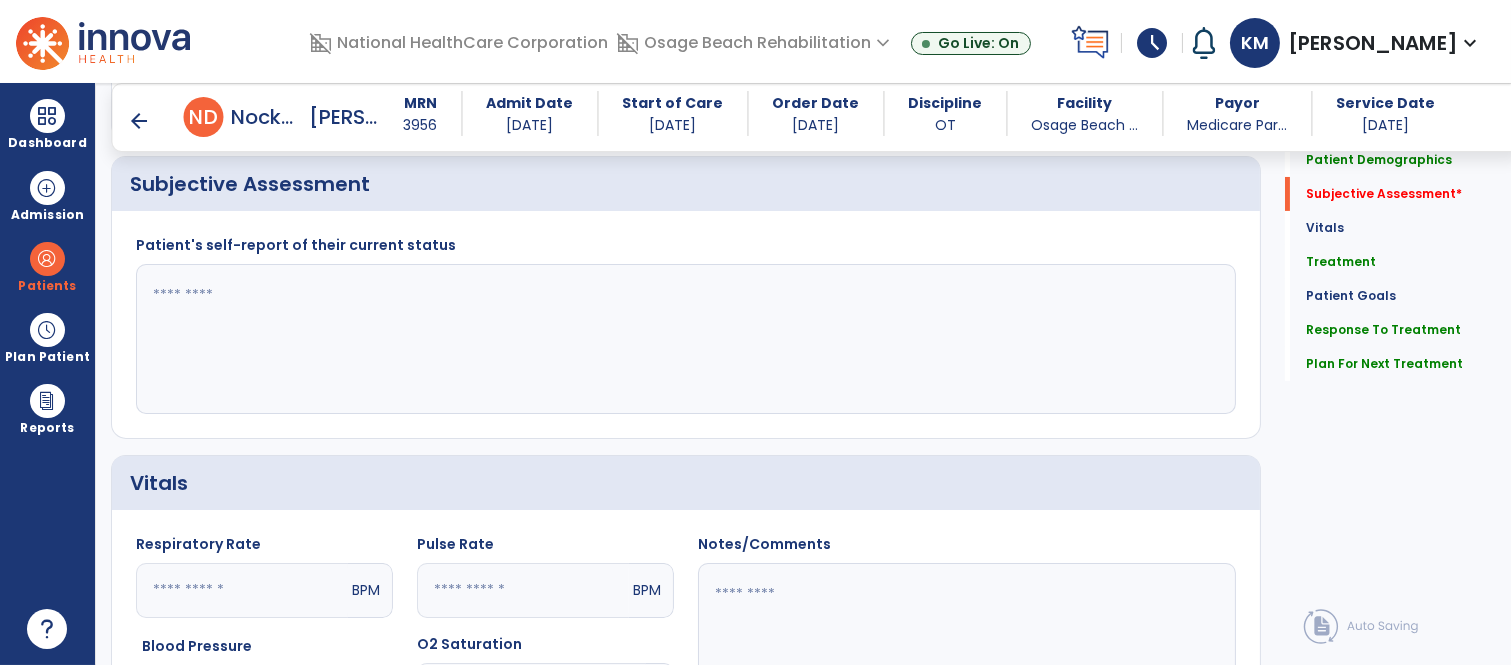 type on "*" 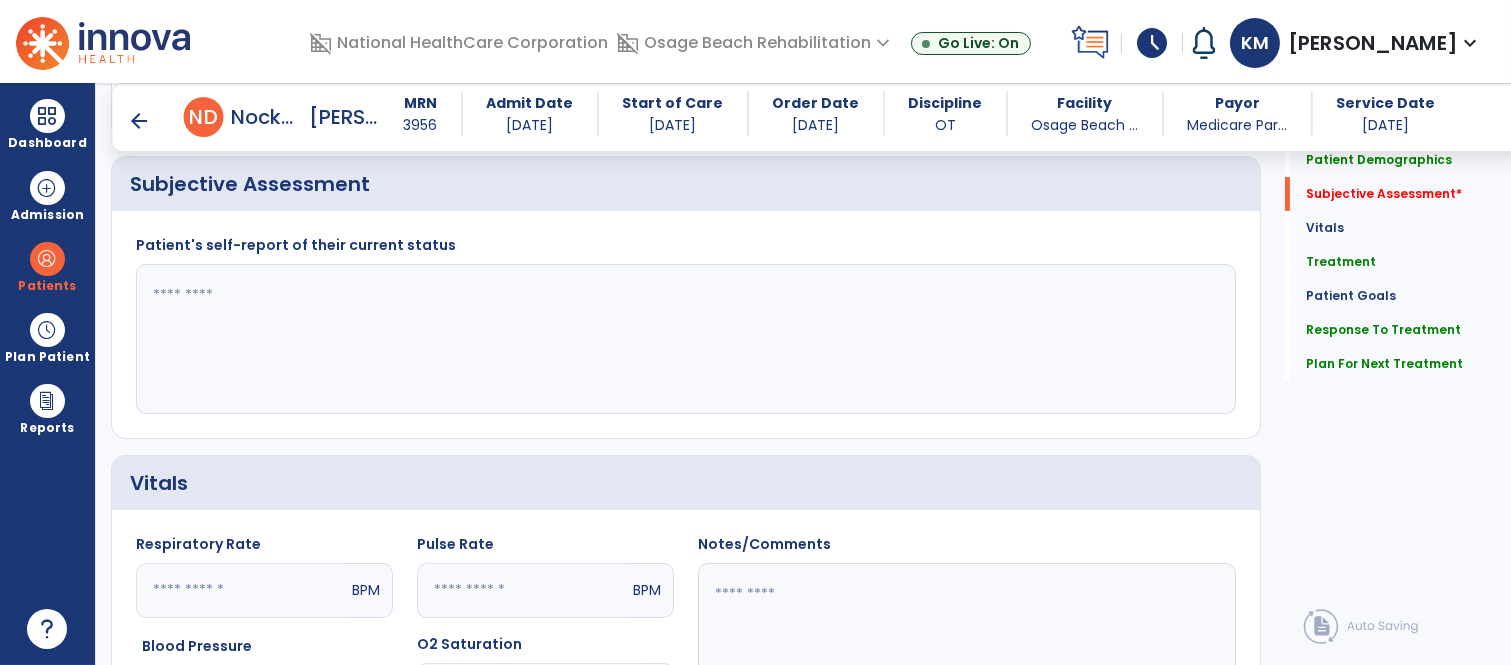 click 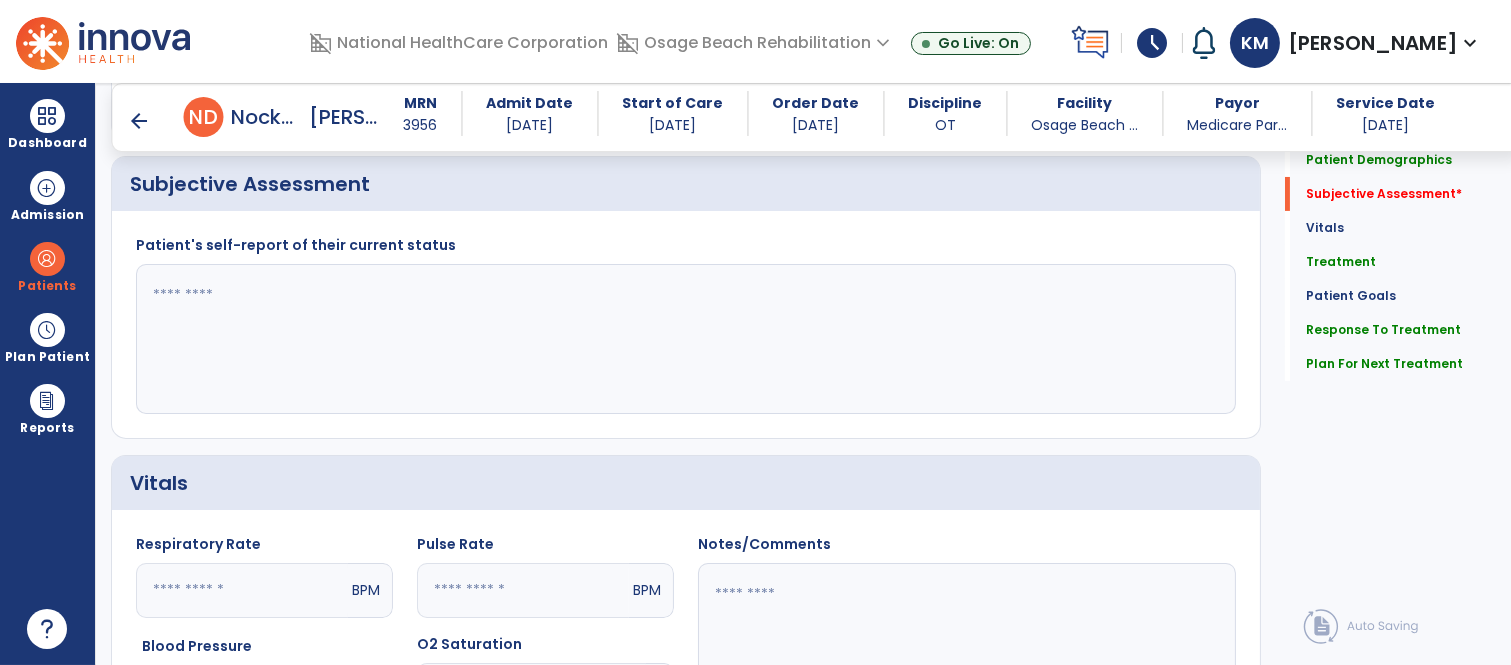 type on "*" 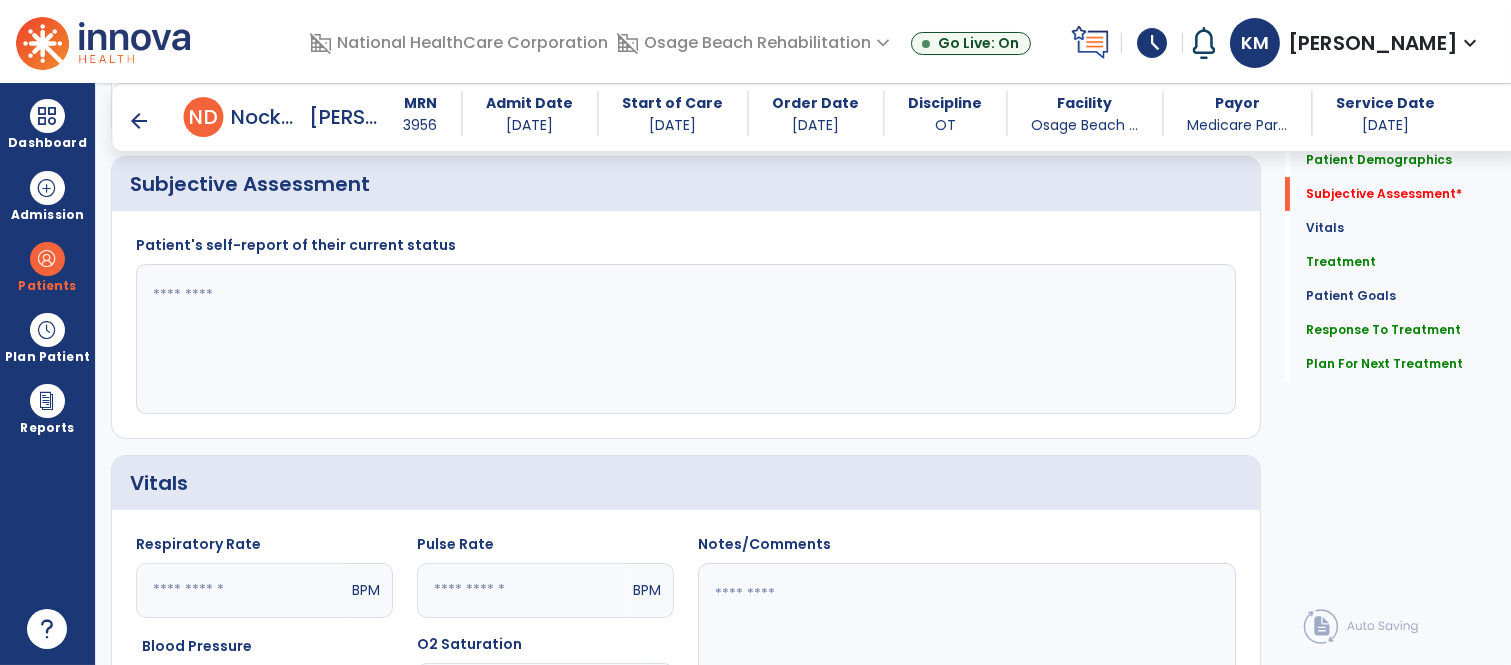 type on "*" 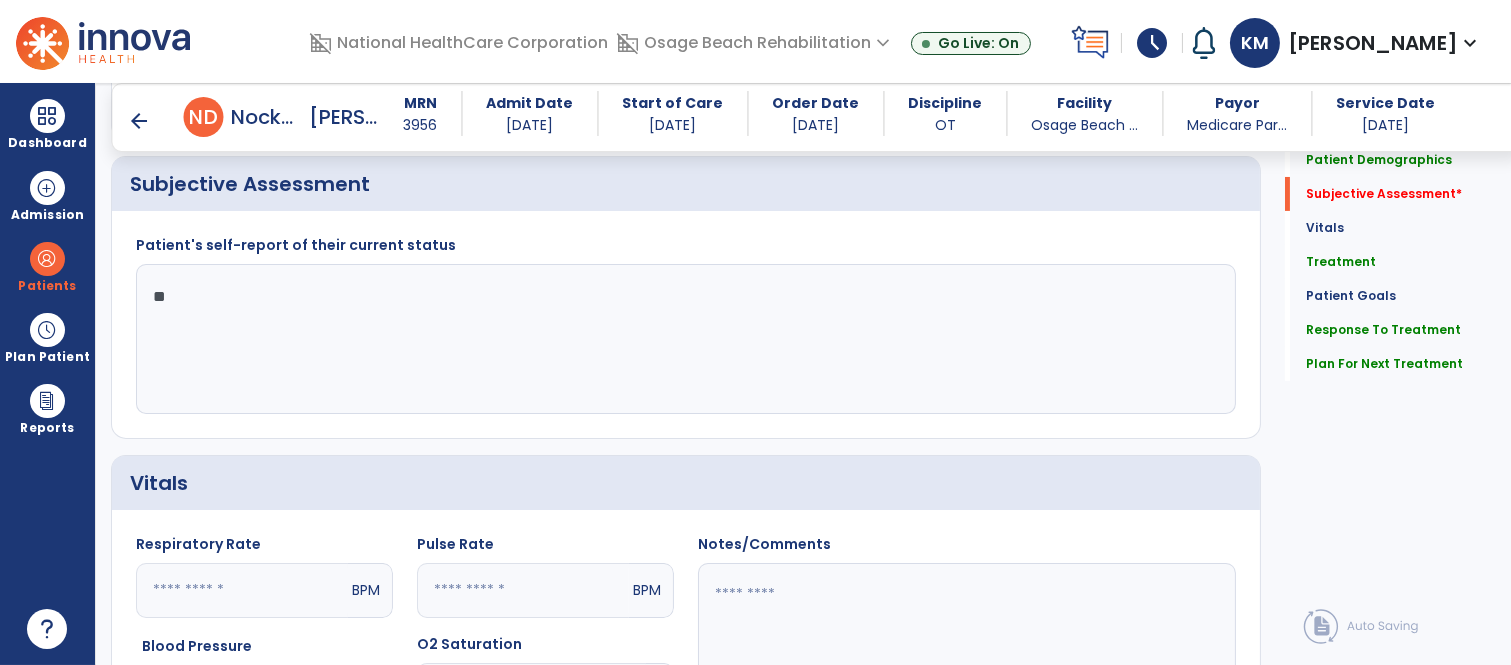 type on "*" 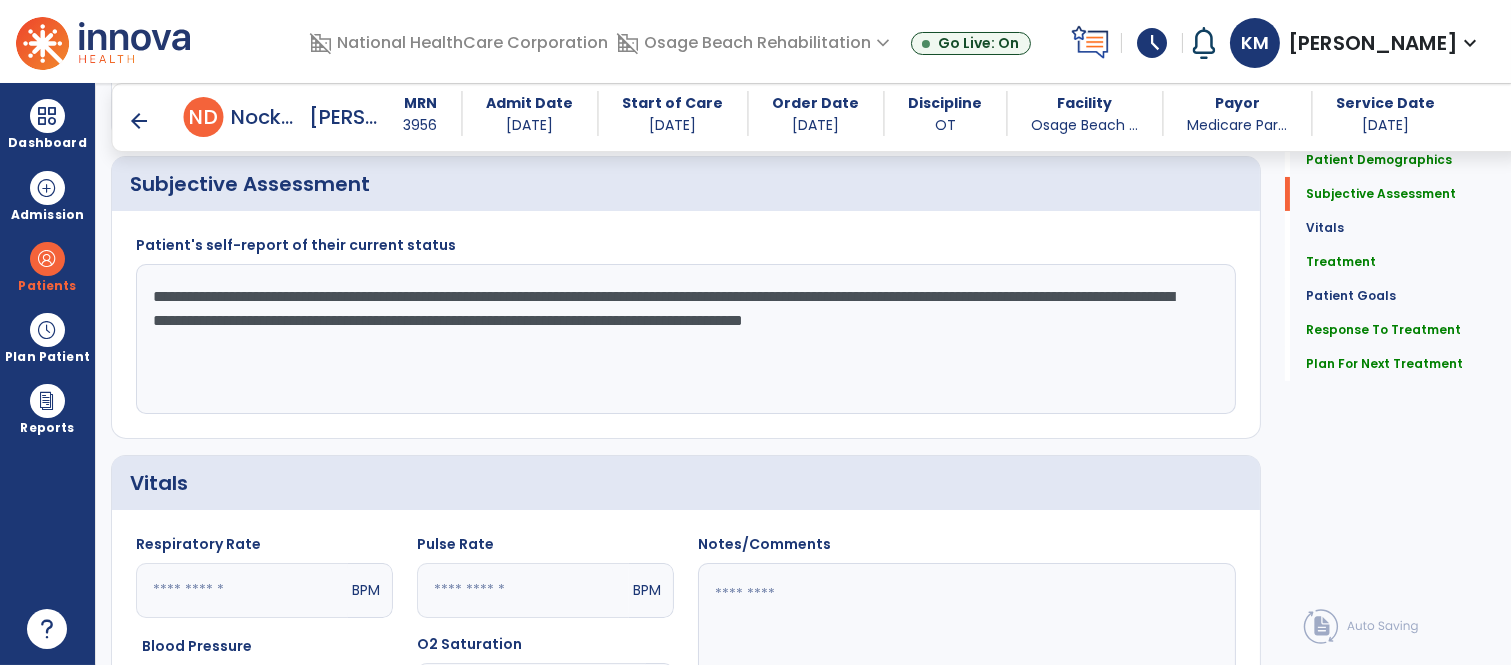 type on "**********" 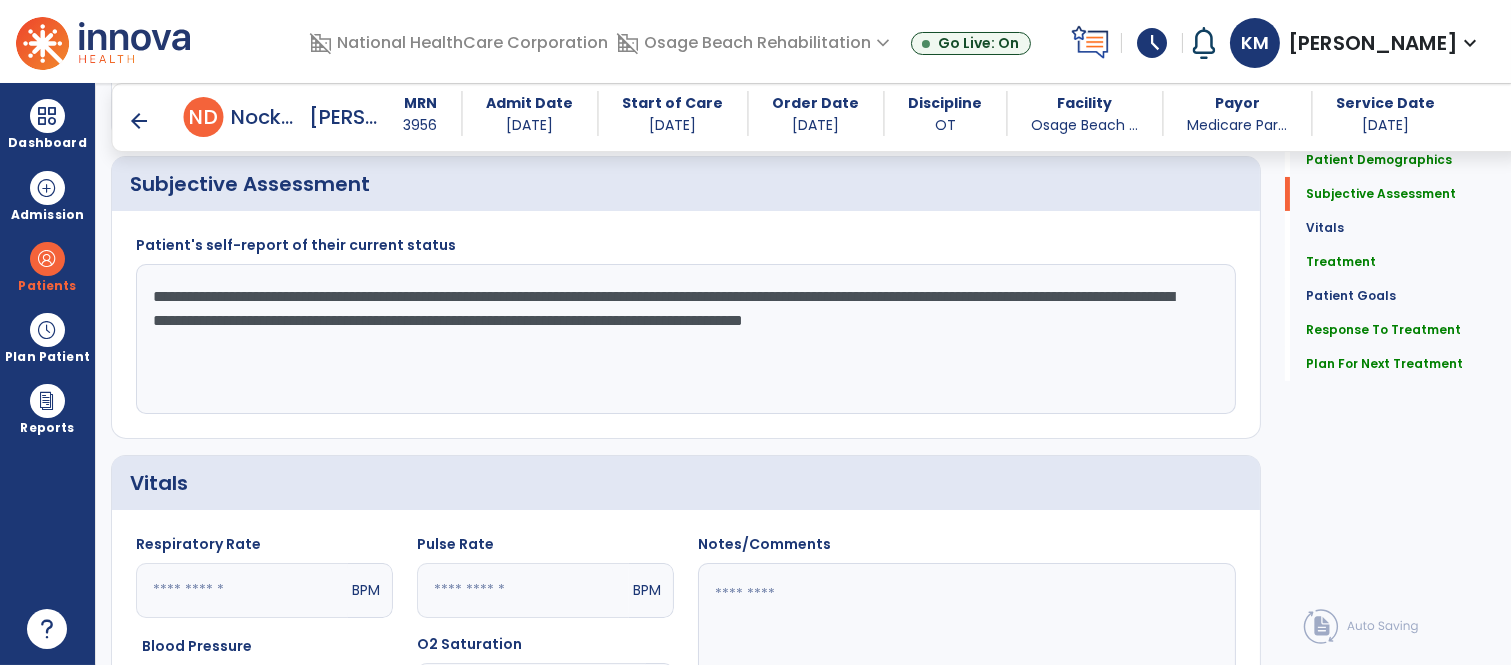 click on "Vitals Respiratory Rate  BPM Blood Pressure   SBP   DBP Temperature  ** ** Pulse Rate  BPM O2 Saturation  % Notes/Comments" 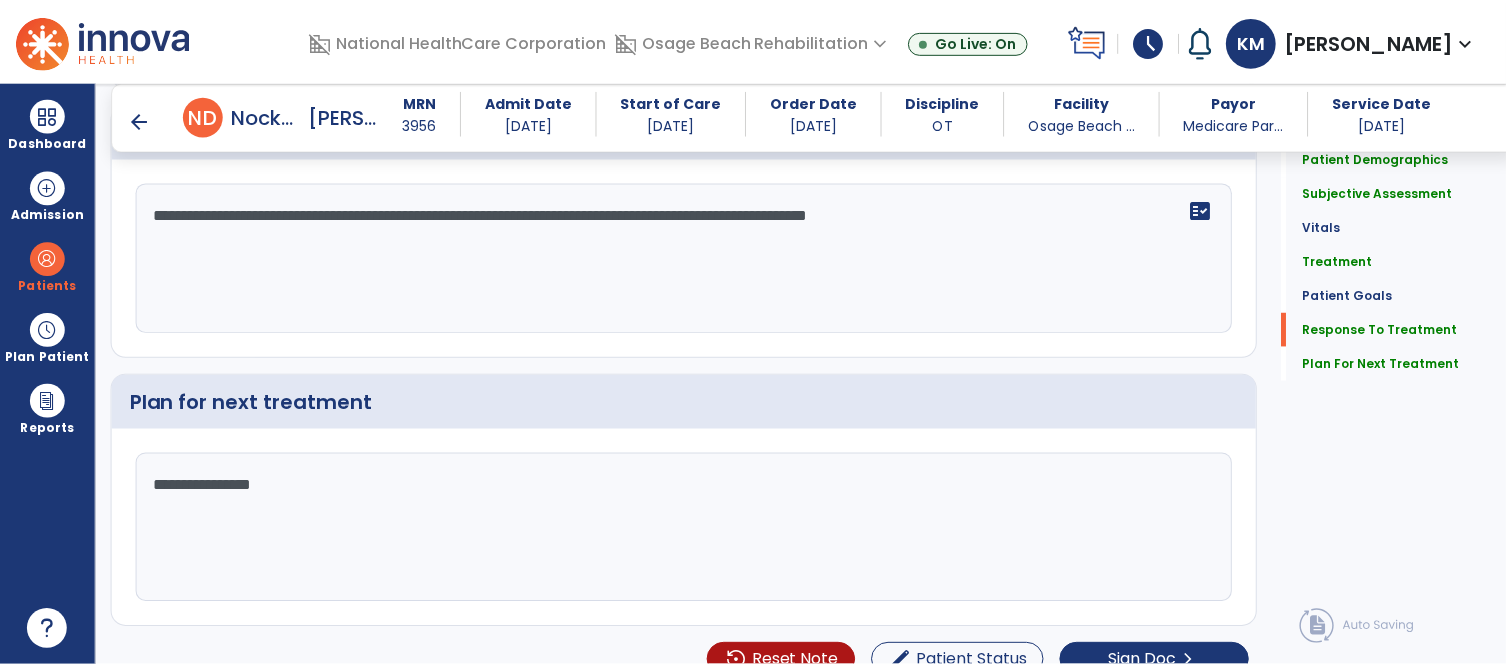 scroll, scrollTop: 3104, scrollLeft: 0, axis: vertical 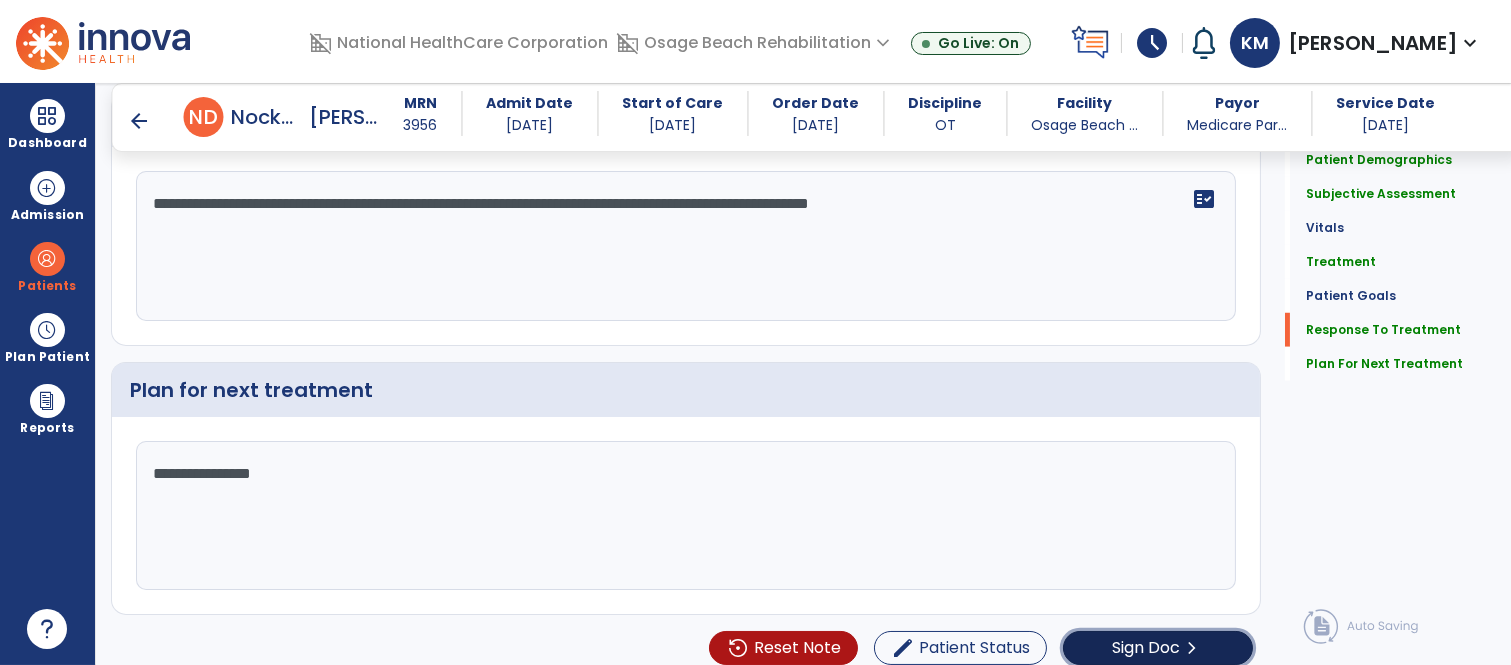 click on "chevron_right" 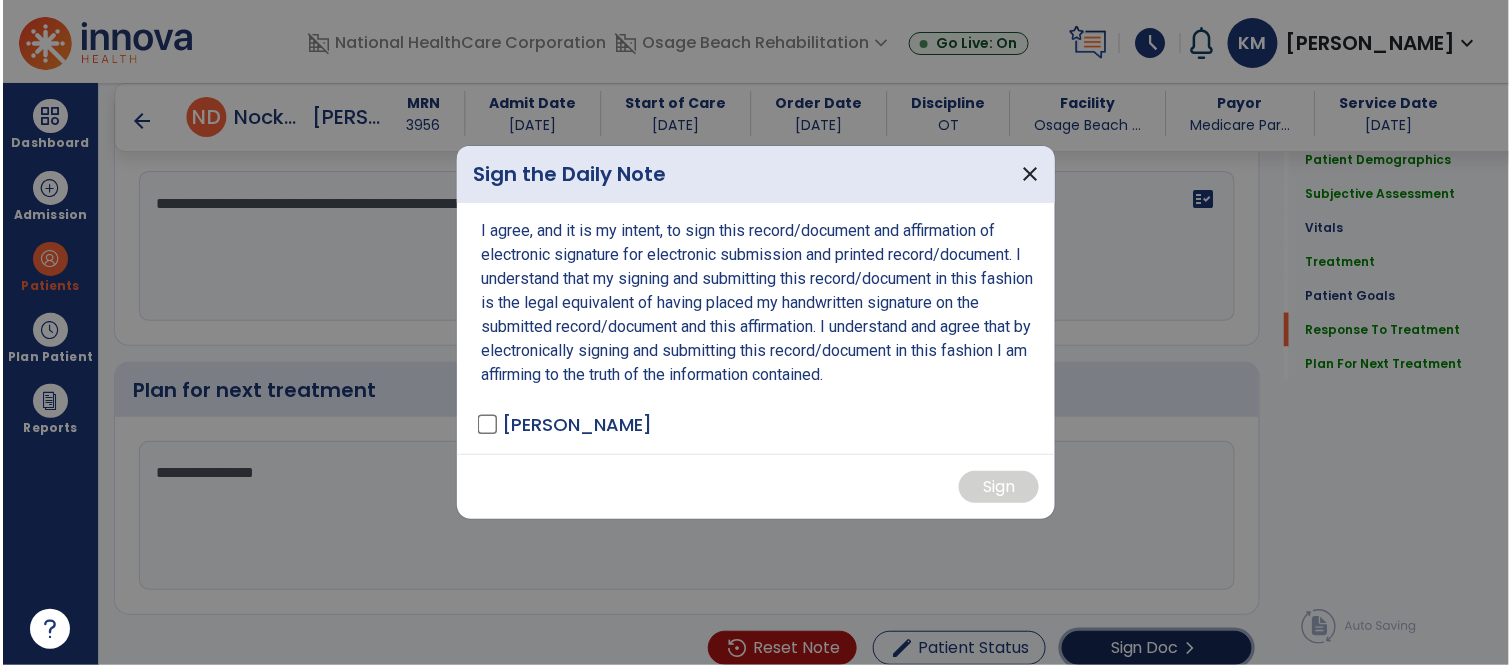 scroll, scrollTop: 3104, scrollLeft: 0, axis: vertical 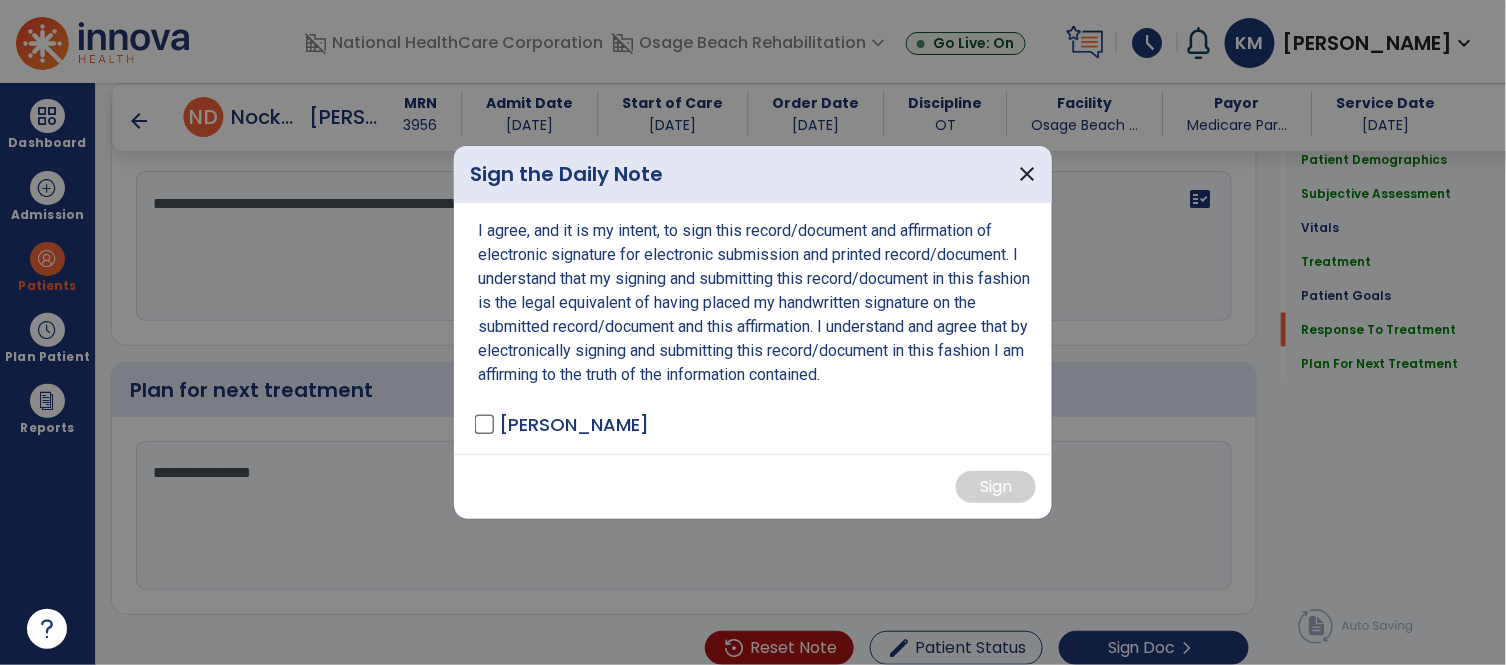 click on "[PERSON_NAME]" at bounding box center [563, 424] 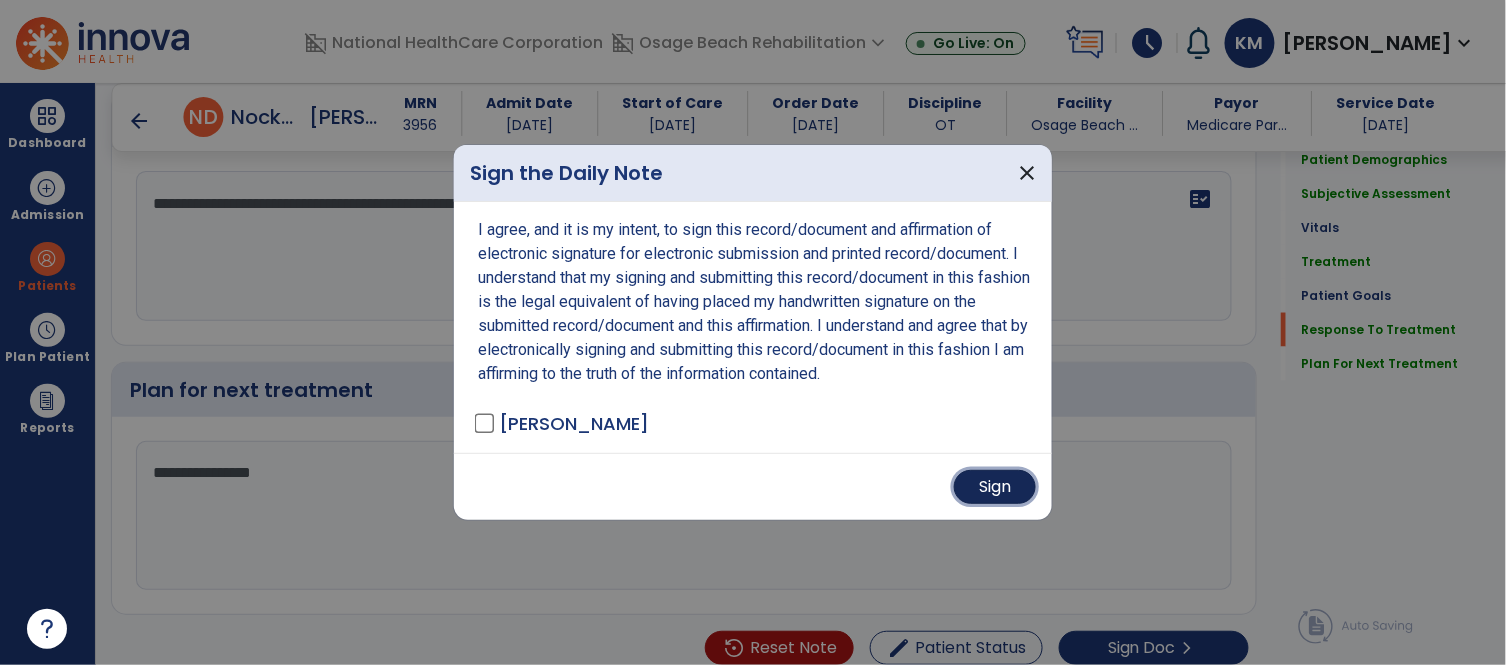 drag, startPoint x: 980, startPoint y: 463, endPoint x: 973, endPoint y: 483, distance: 21.189621 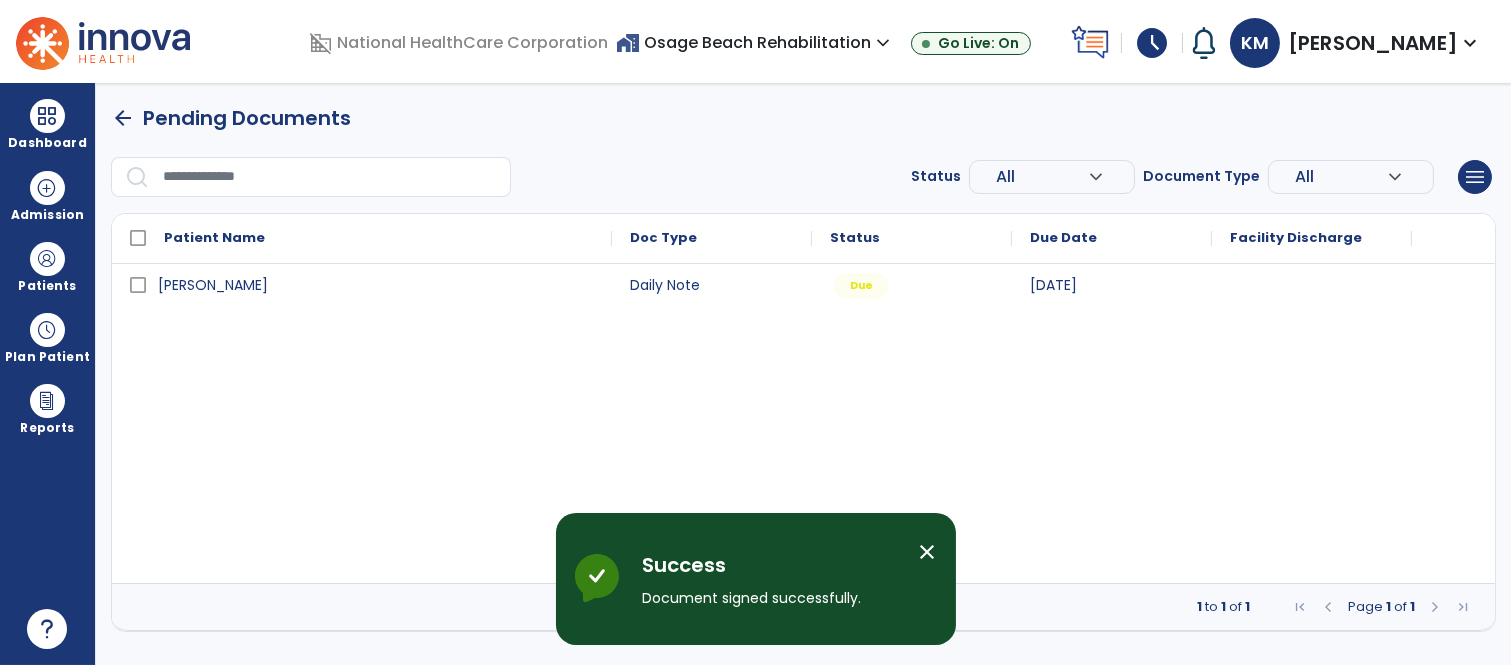 scroll, scrollTop: 0, scrollLeft: 0, axis: both 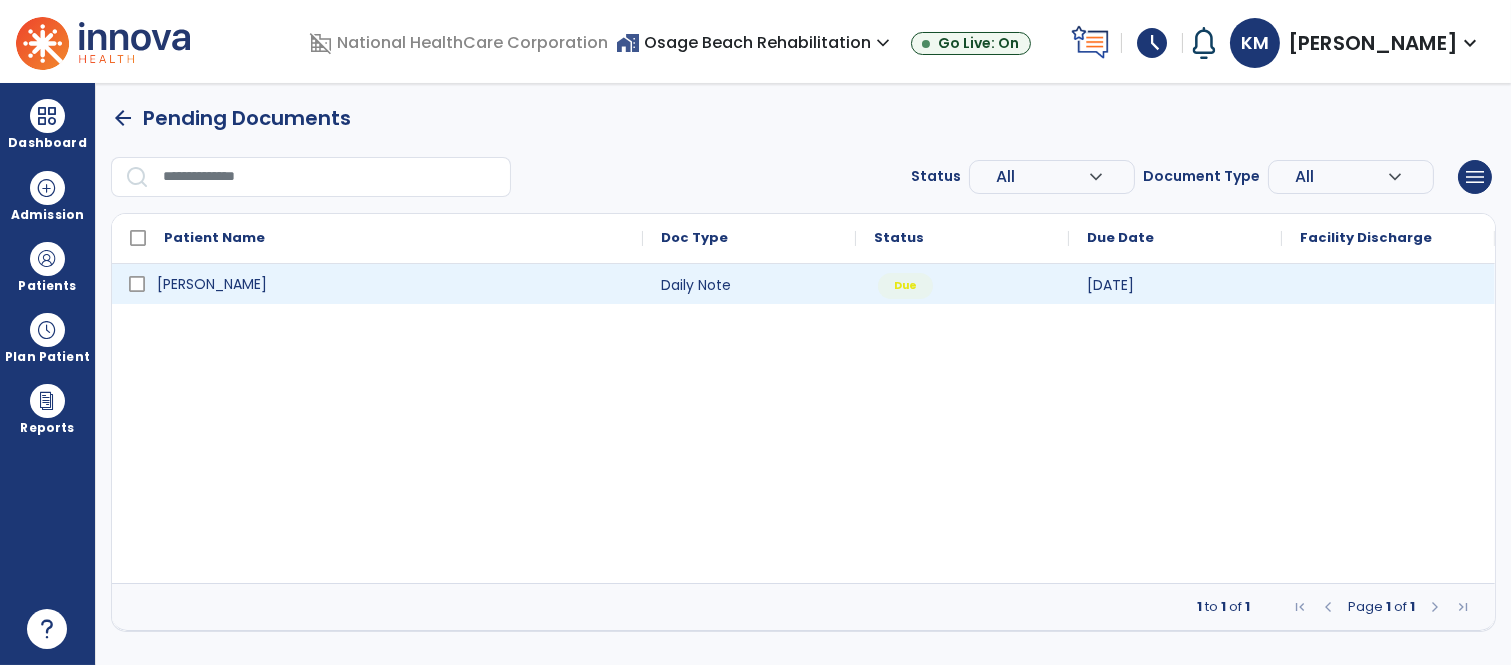 click on "[PERSON_NAME]" at bounding box center (212, 284) 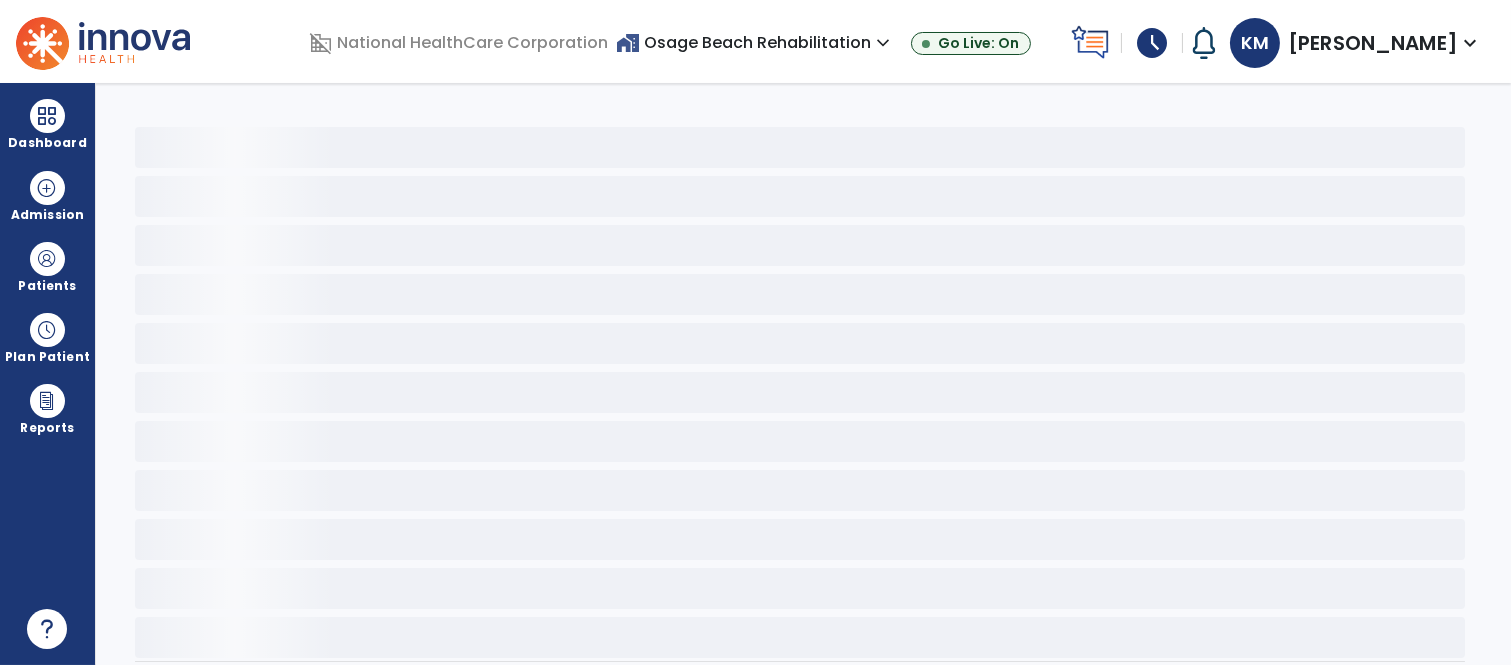 drag, startPoint x: 585, startPoint y: 315, endPoint x: 681, endPoint y: 186, distance: 160.80112 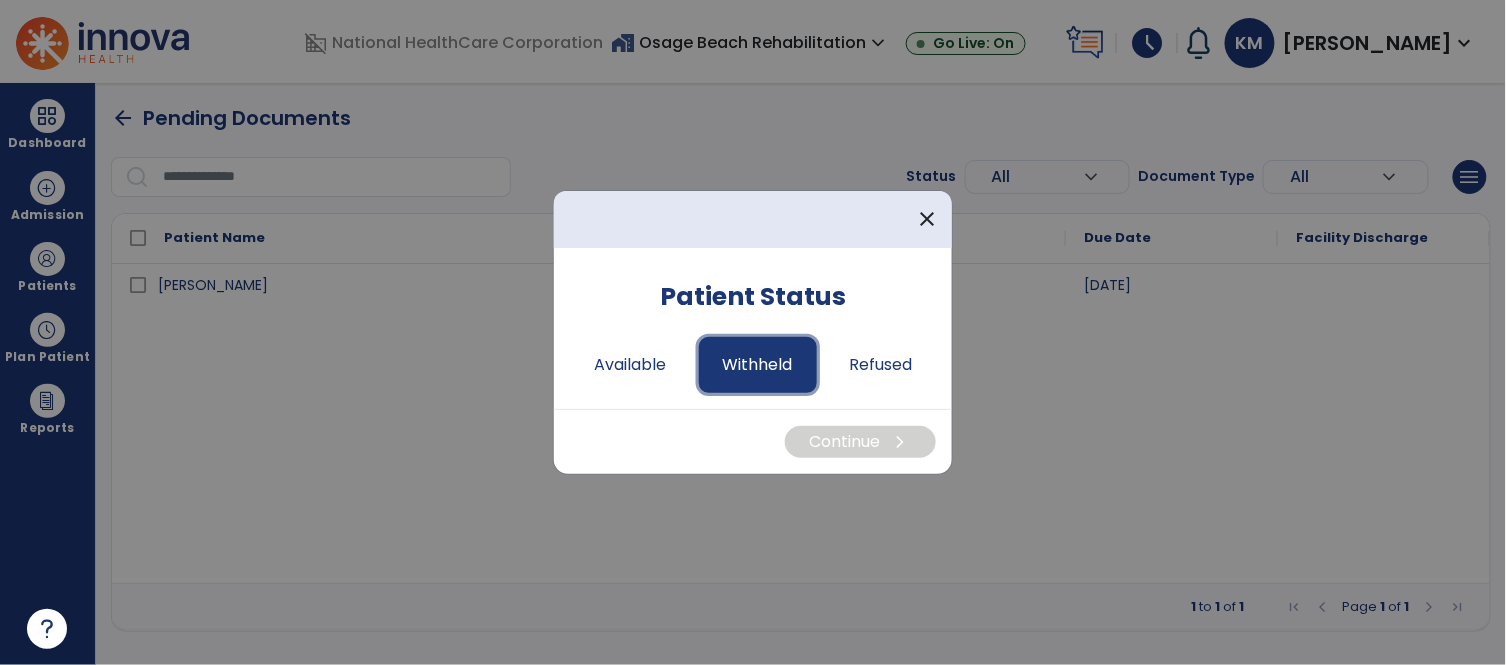 click on "Withheld" at bounding box center [758, 365] 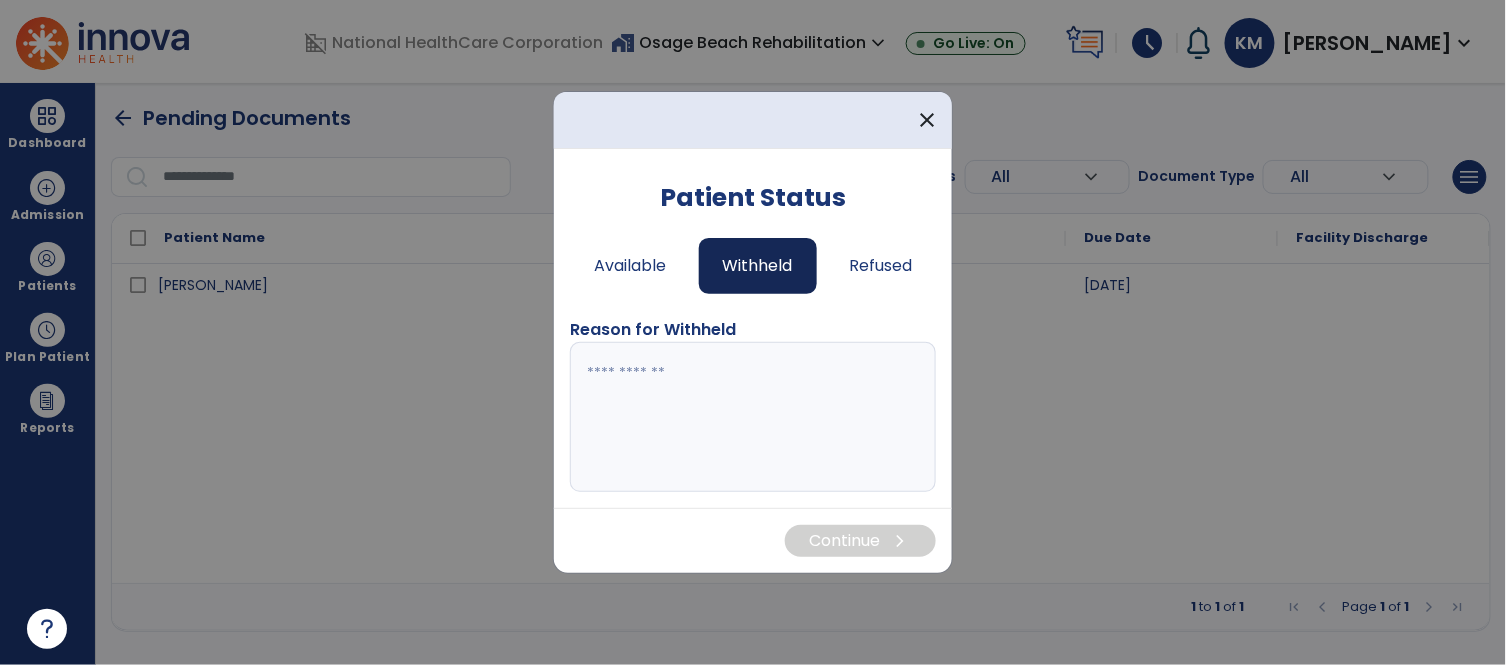 click at bounding box center (753, 417) 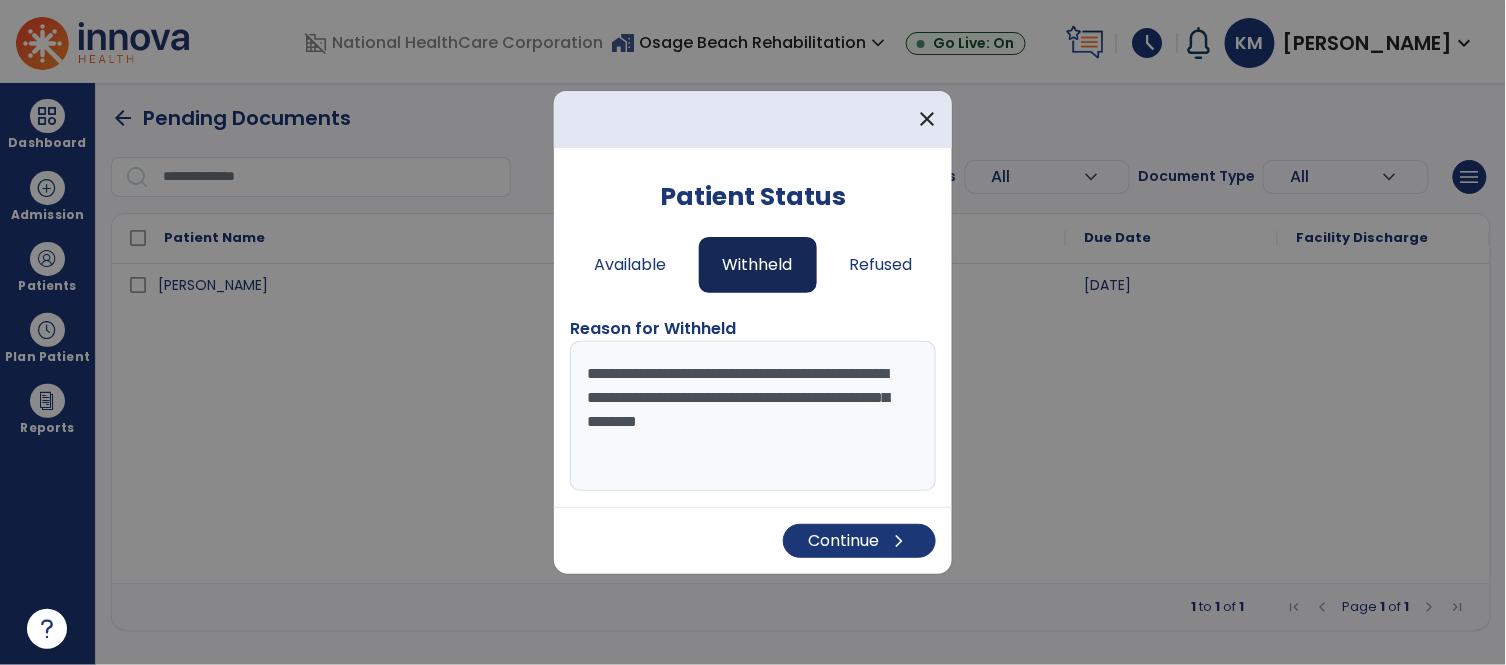 type on "**********" 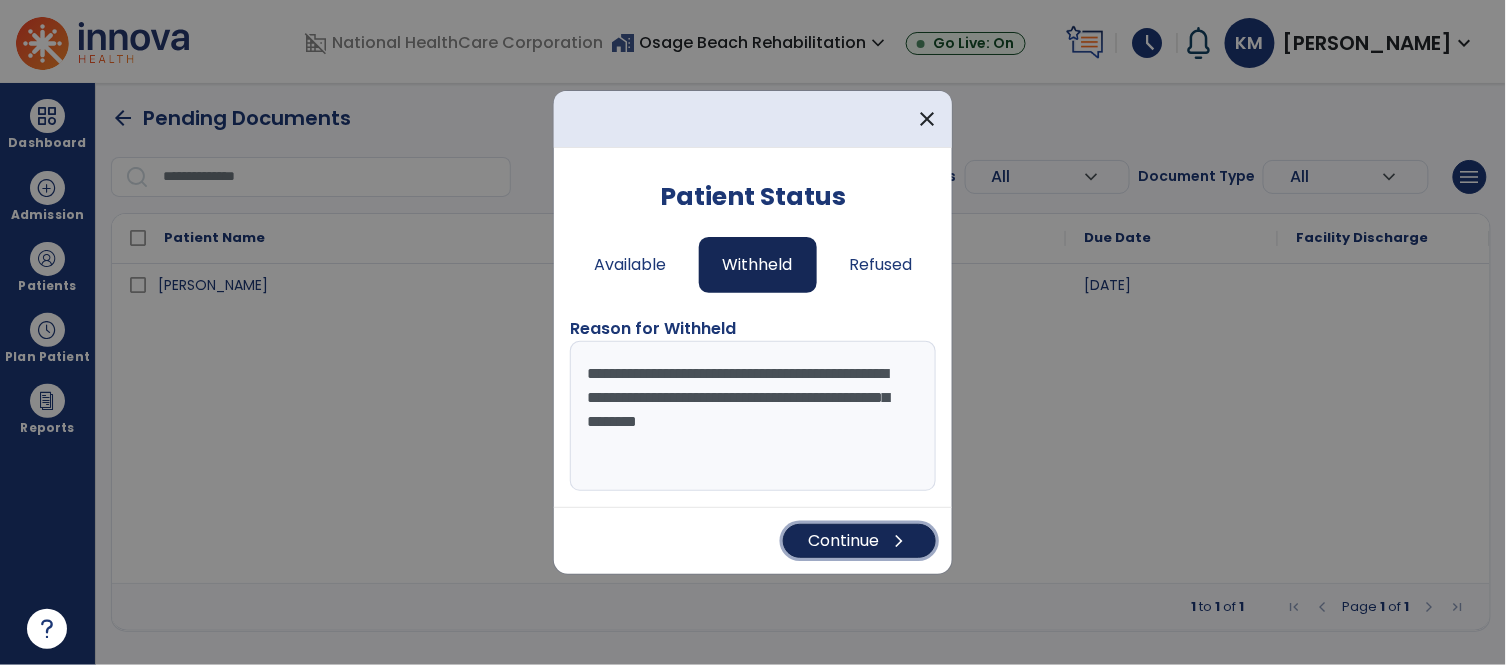 type 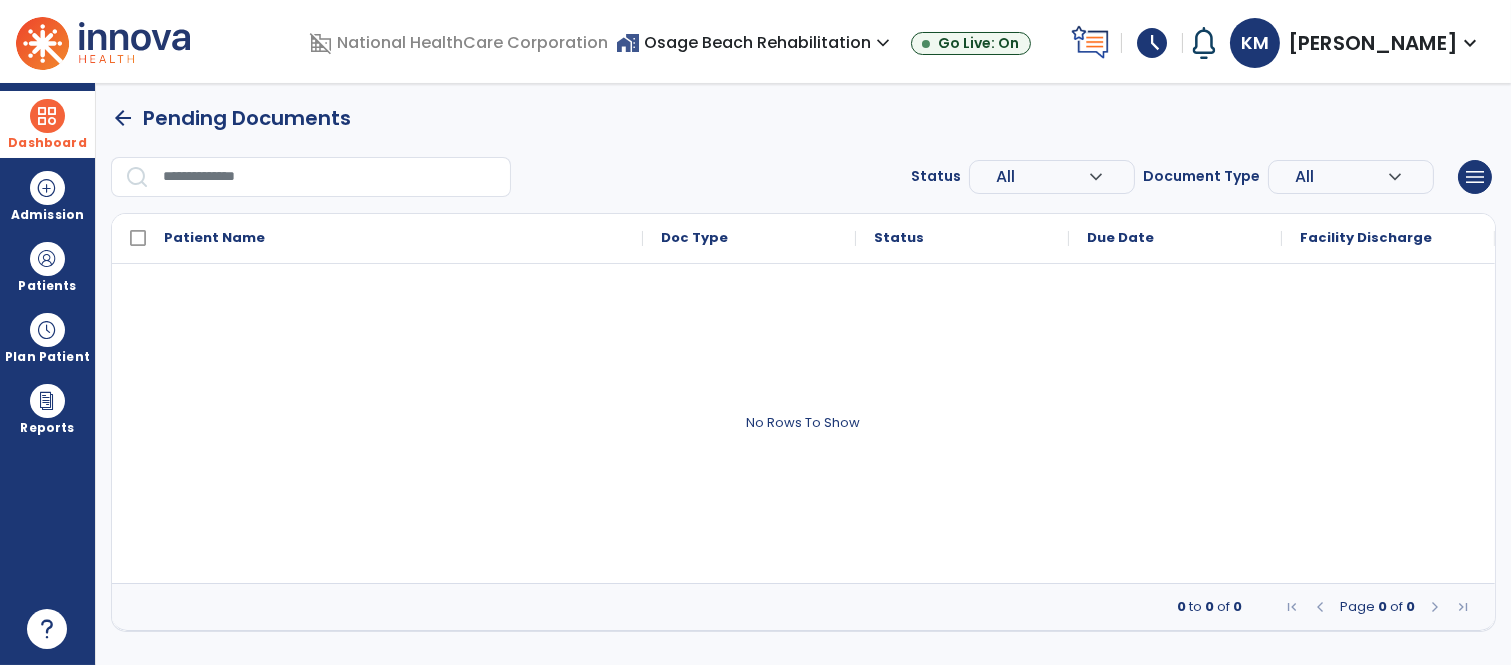 select on "****" 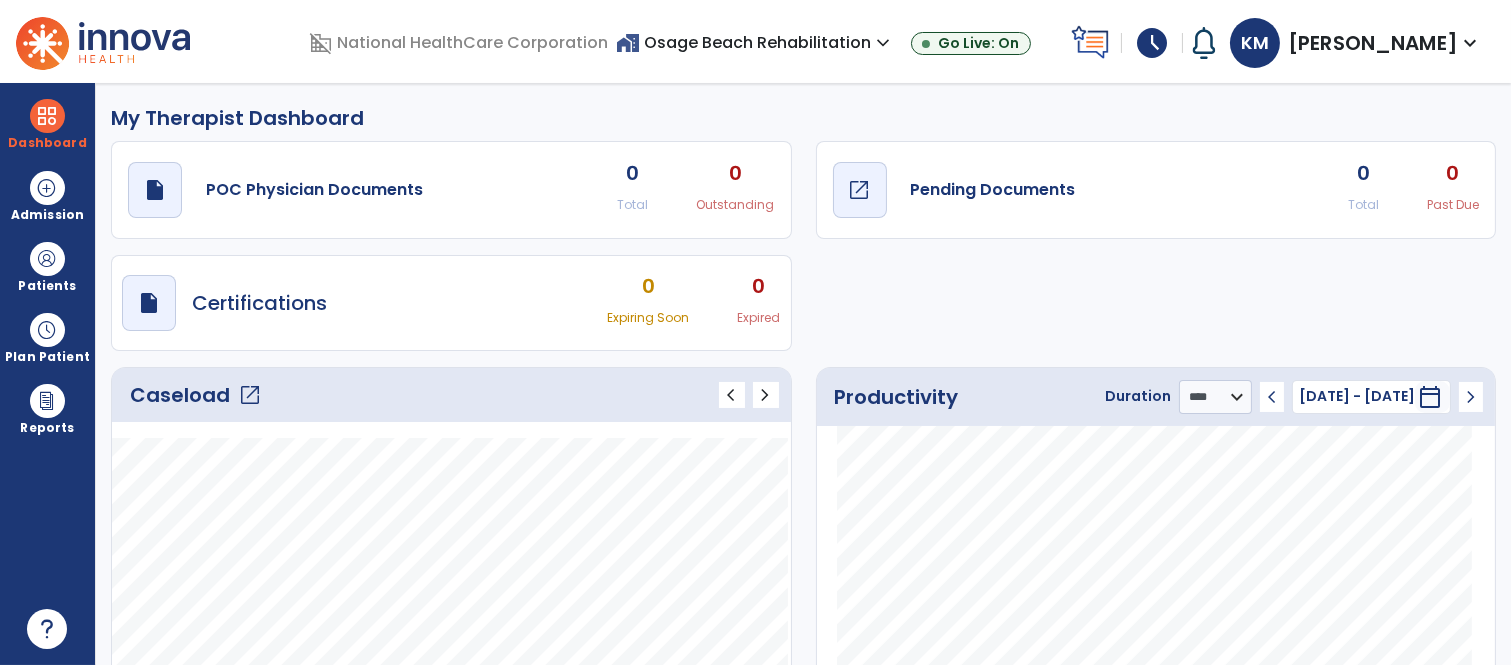 click on "Pending Documents" 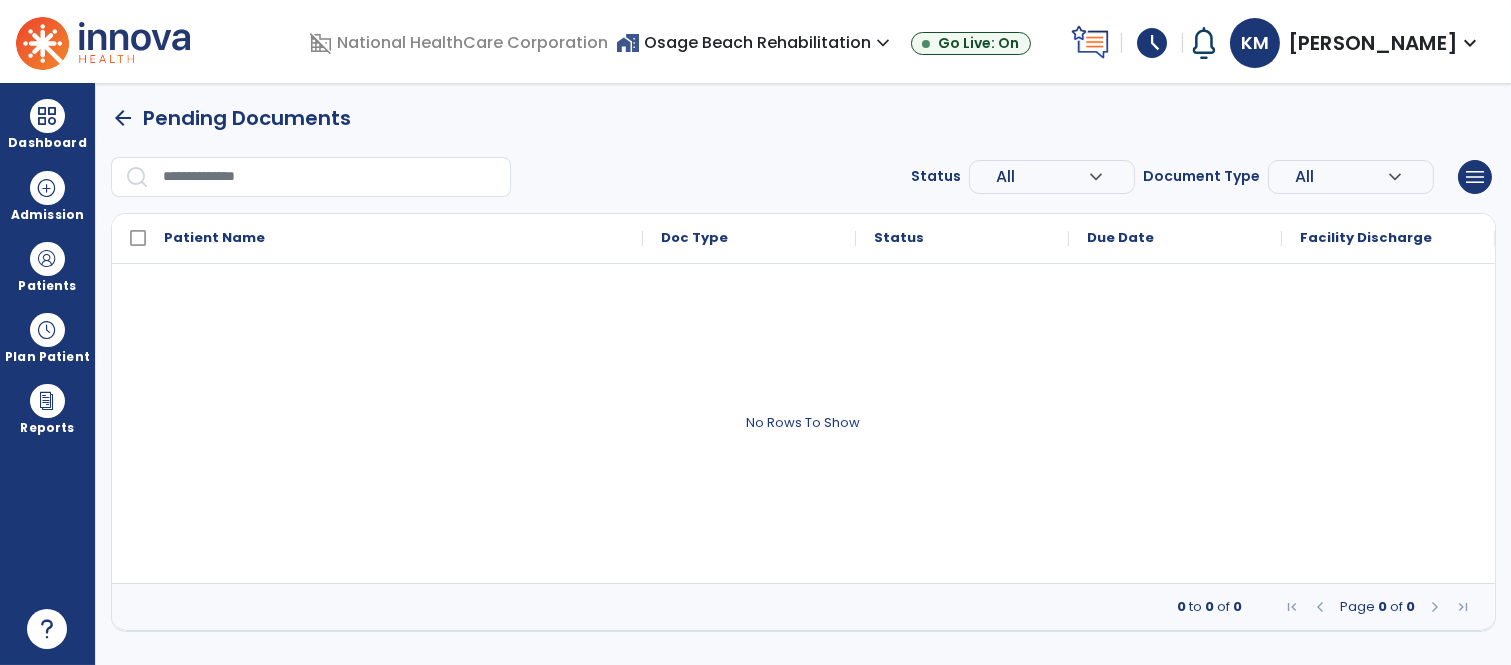 click on "schedule" at bounding box center (1152, 43) 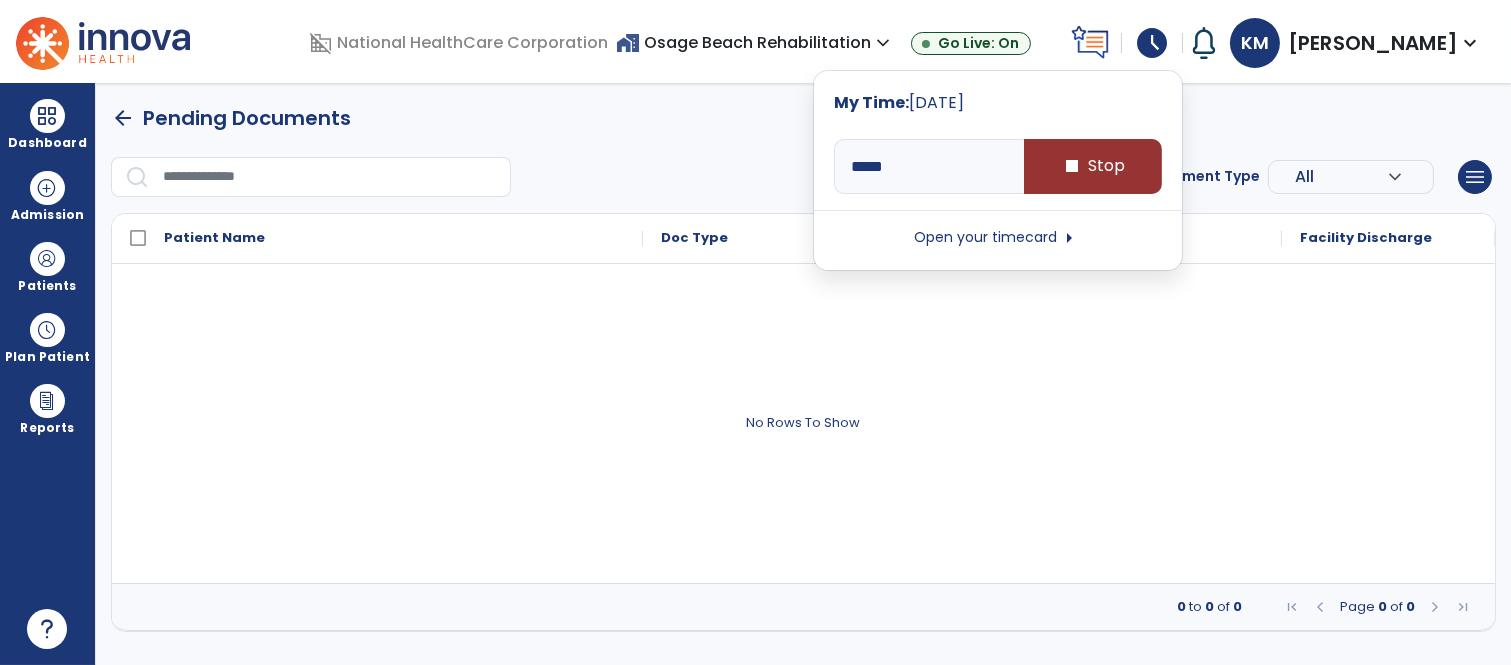 click on "stop" at bounding box center (1073, 166) 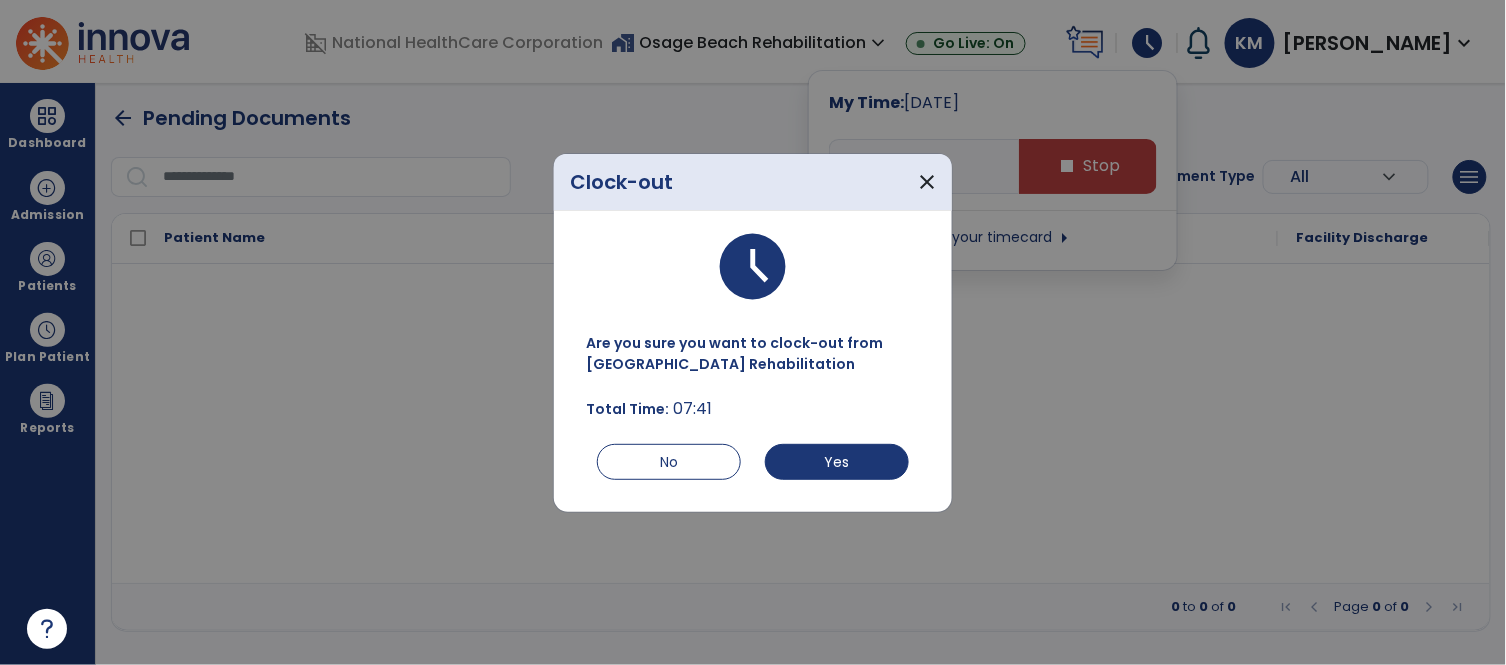 drag, startPoint x: 816, startPoint y: 461, endPoint x: 771, endPoint y: 443, distance: 48.466484 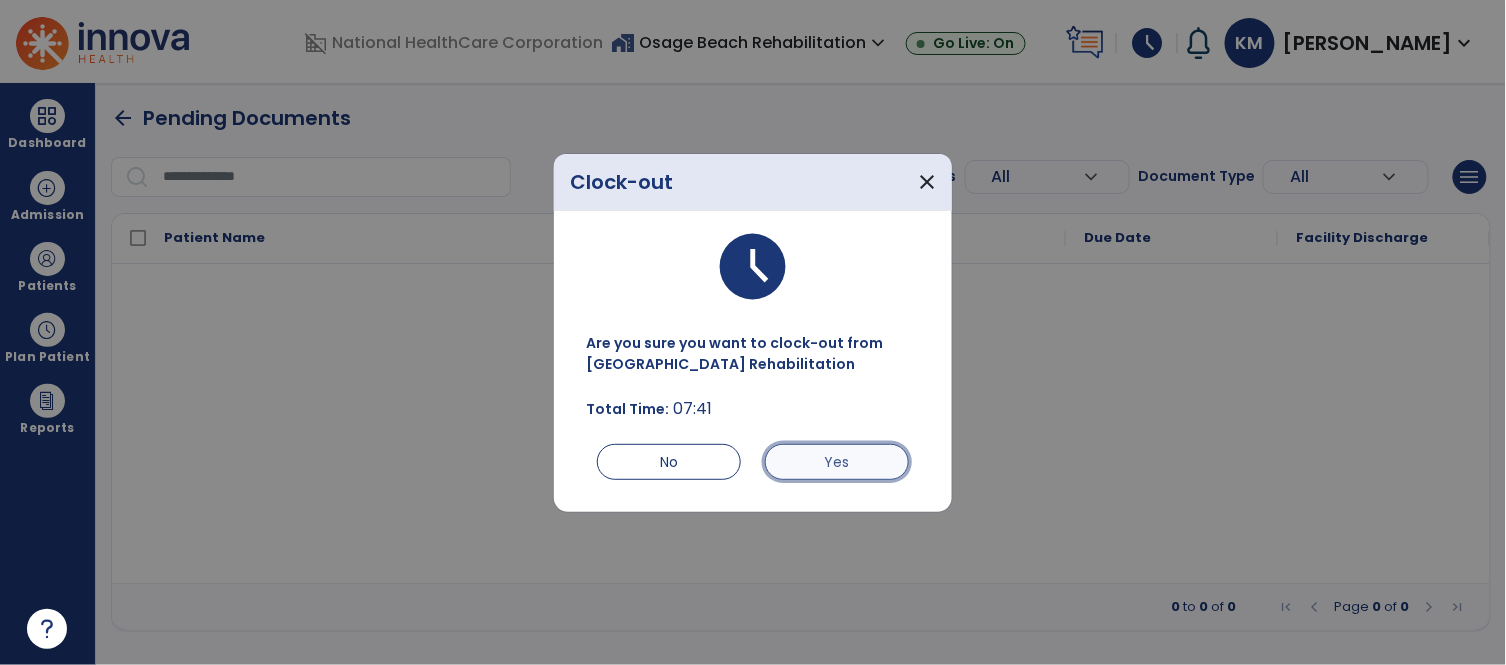 click on "Yes" at bounding box center (837, 462) 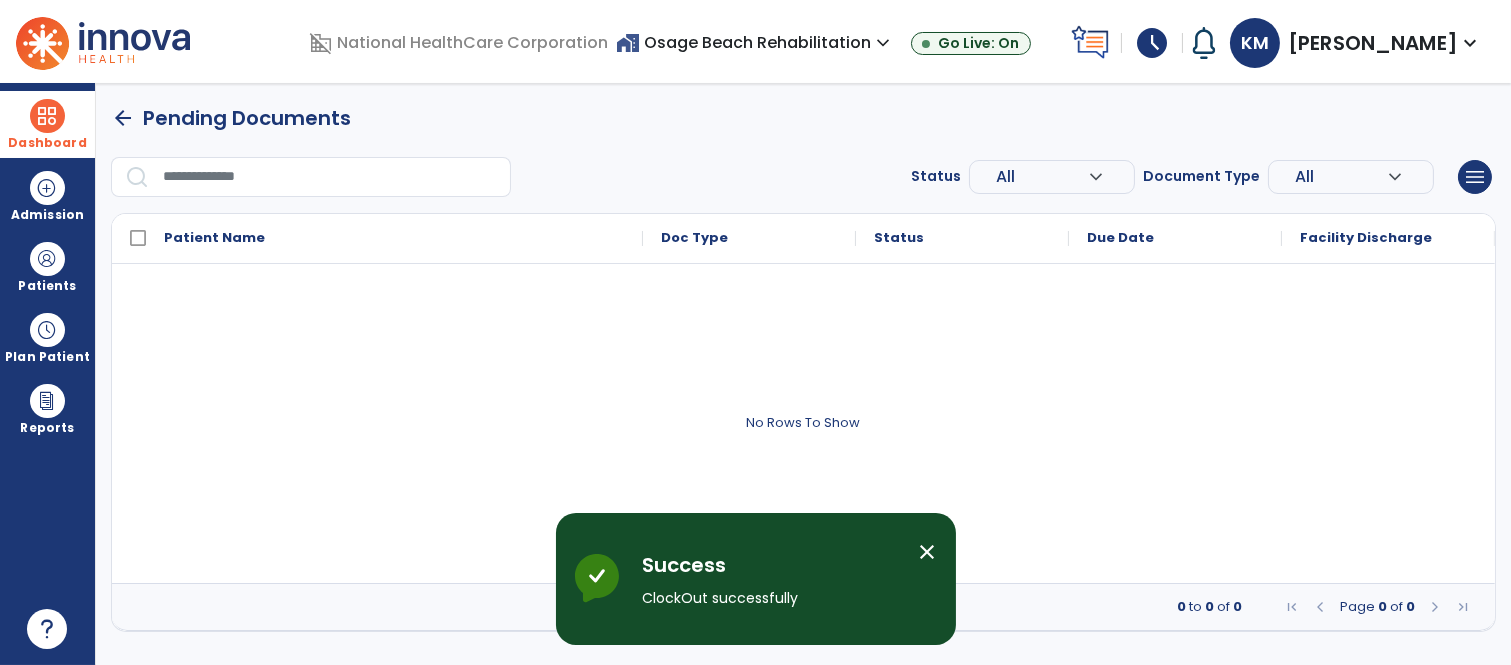 drag, startPoint x: 47, startPoint y: 110, endPoint x: 35, endPoint y: 115, distance: 13 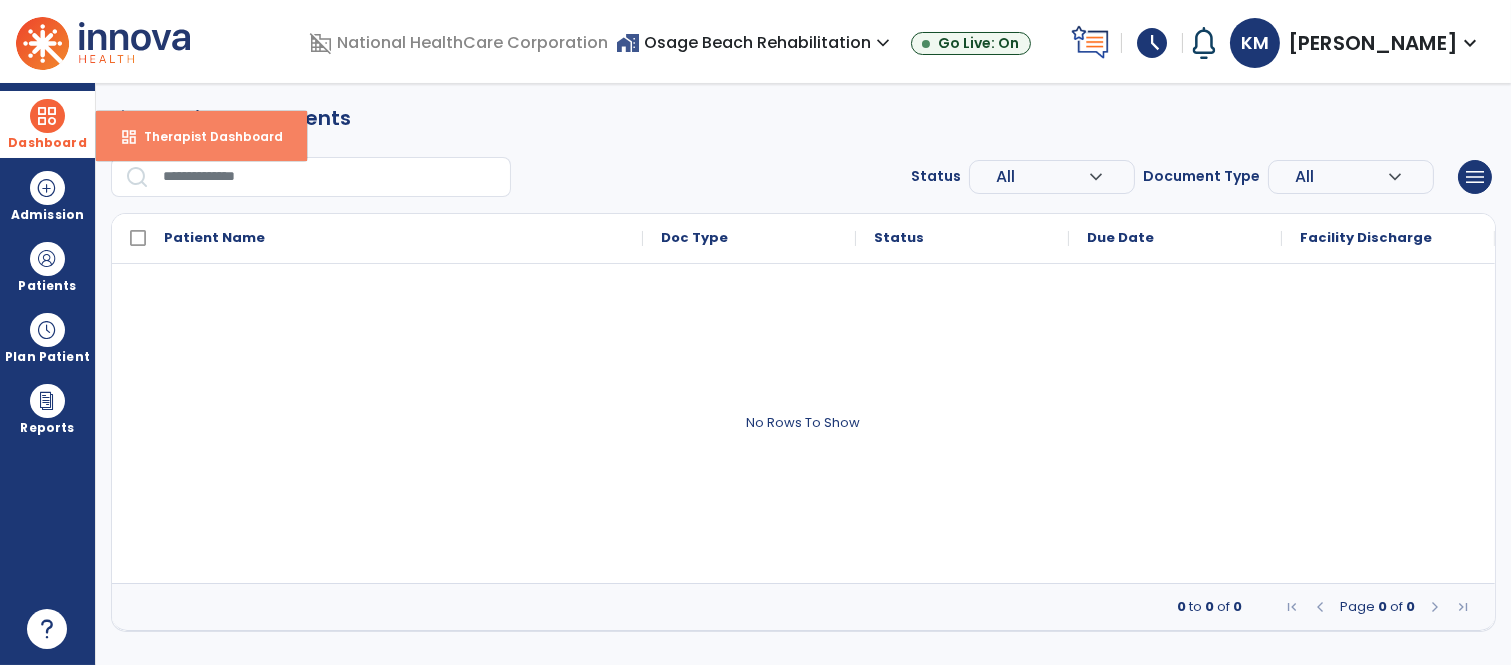 click on "Therapist Dashboard" at bounding box center [205, 136] 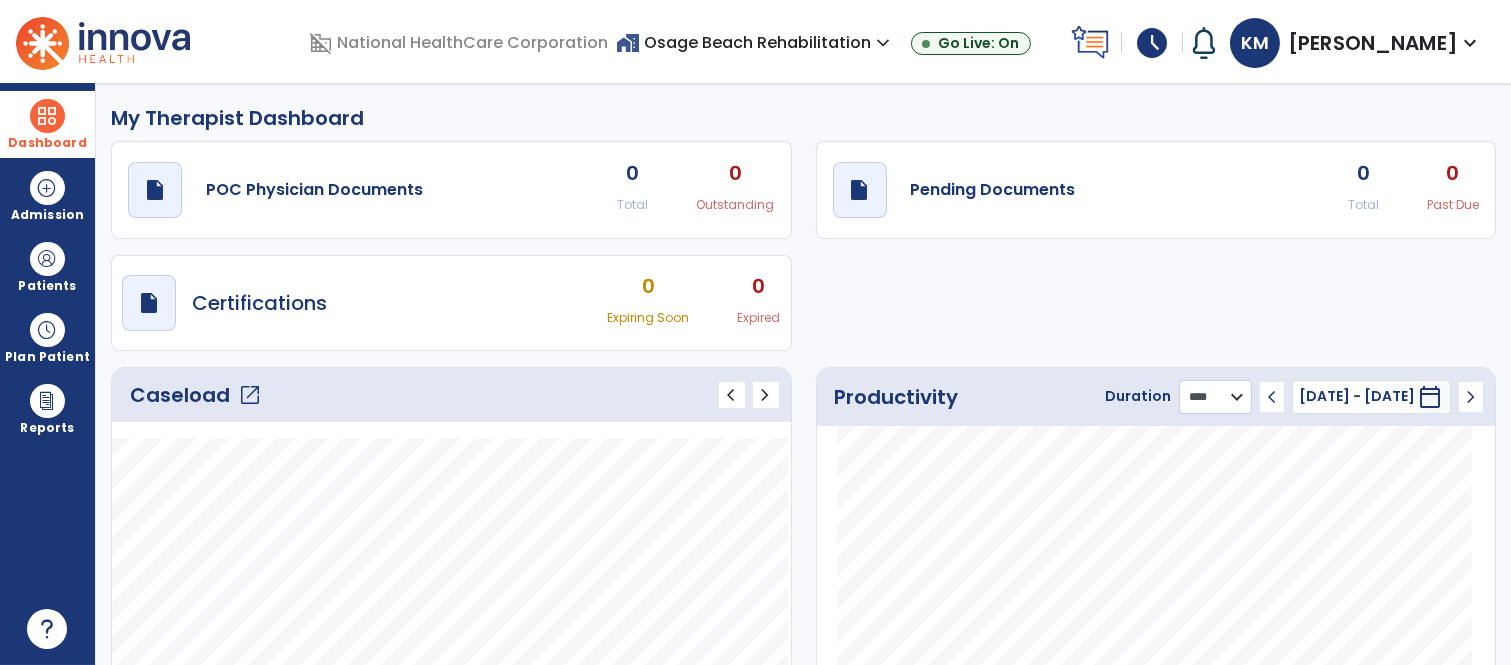 click on "******** **** ***" 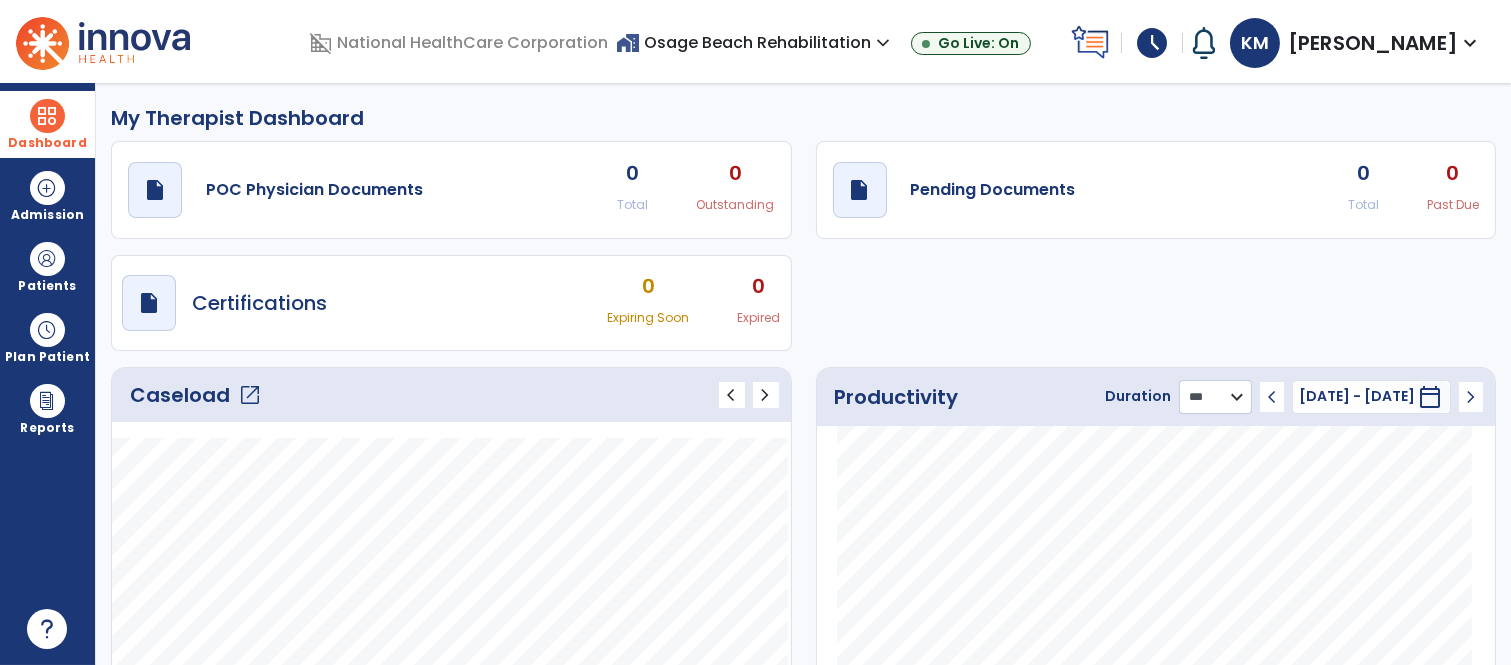 click on "******** **** ***" 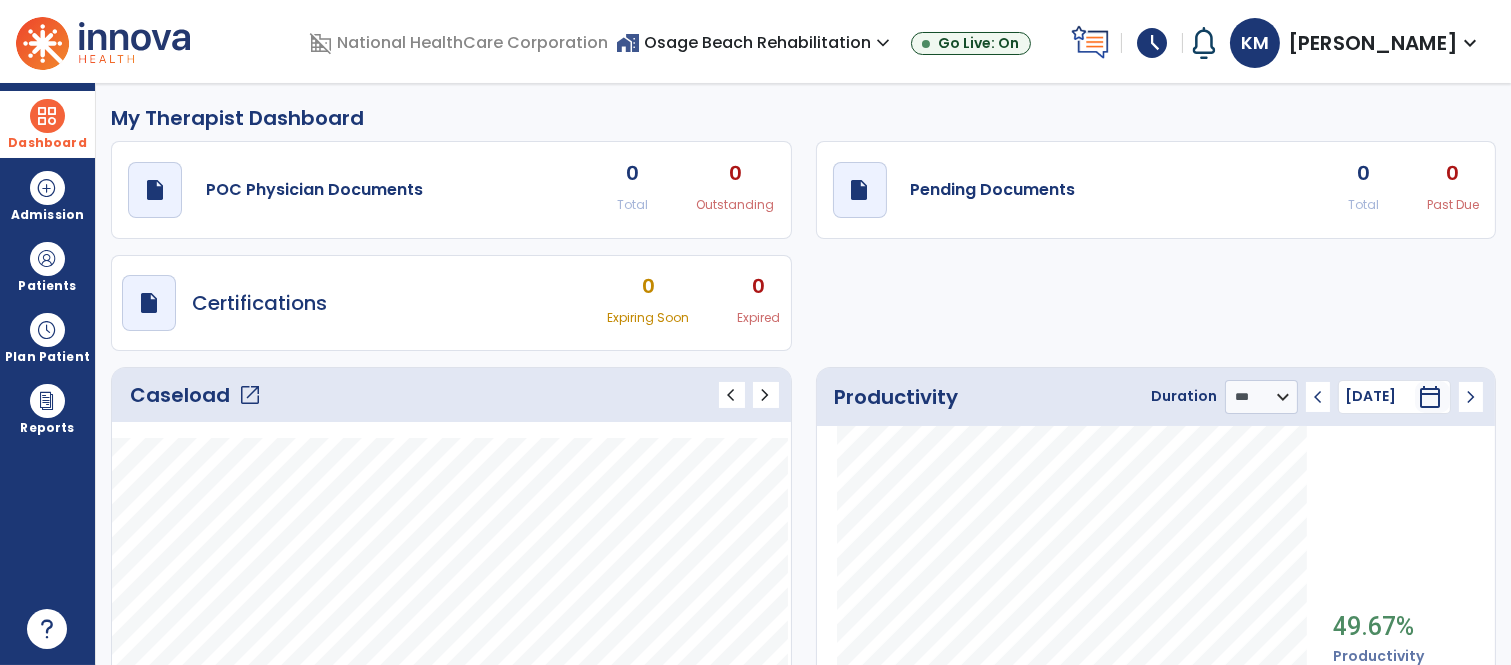 click on "draft   open_in_new  POC Physician Documents 0 Total 0 Outstanding  draft   open_in_new  Pending Documents 0 Total 0 Past Due  draft   open_in_new  Certifications 0 Expiring Soon 0 Expired" 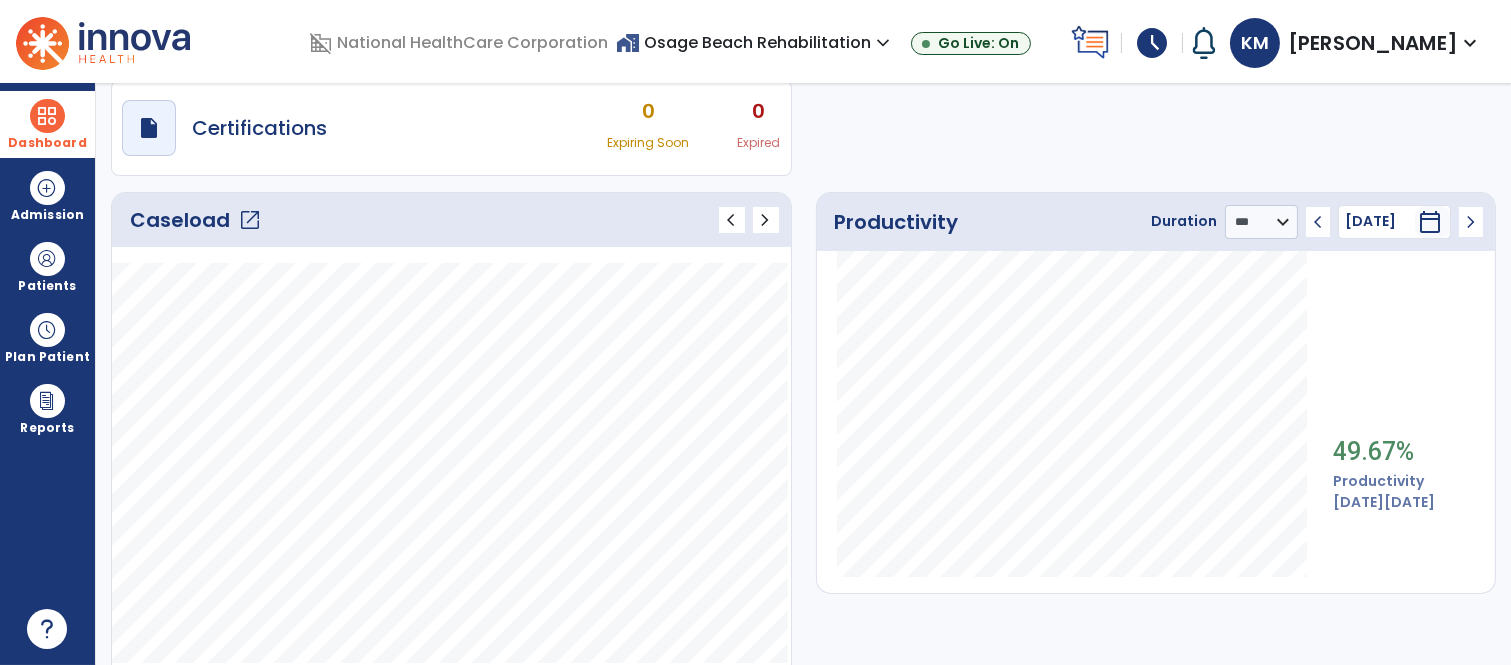 scroll, scrollTop: 222, scrollLeft: 0, axis: vertical 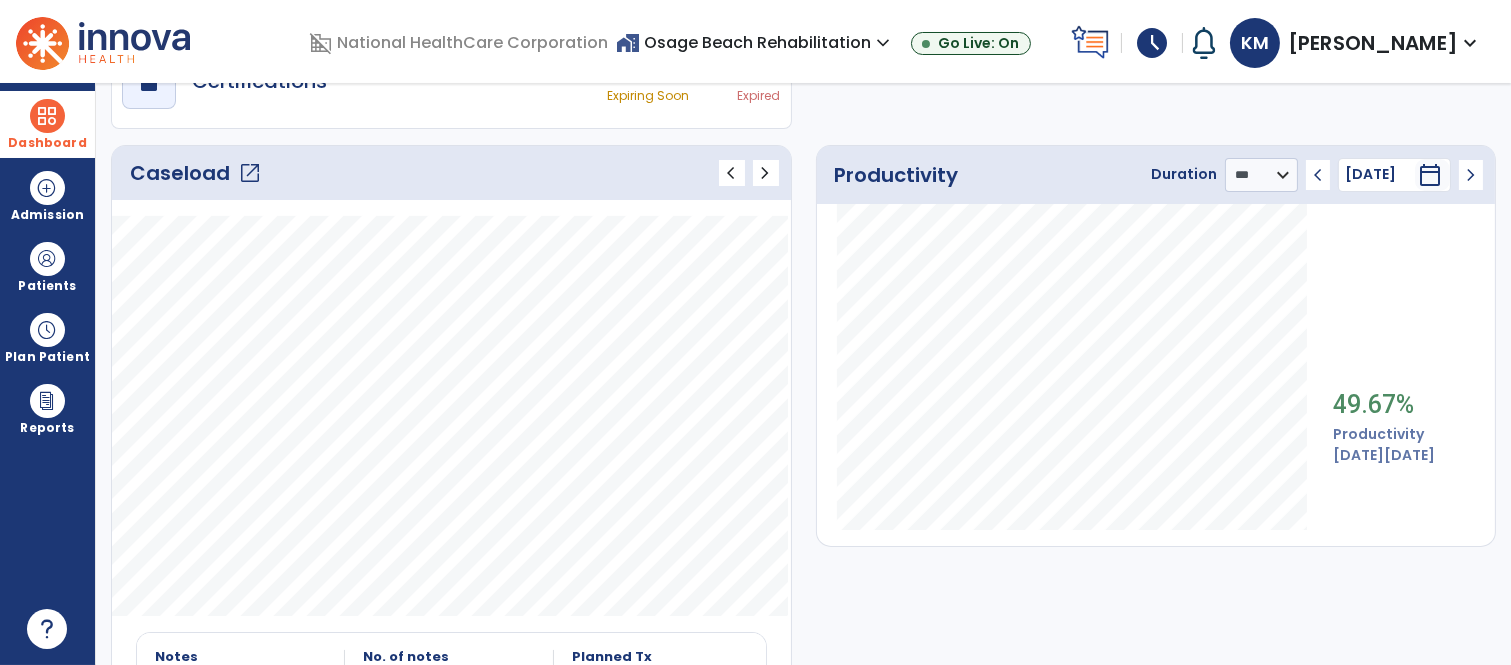 click on "Productivity Duration  ******** **** *** chevron_left [DATE]  *********  calendar_today  chevron_right" 